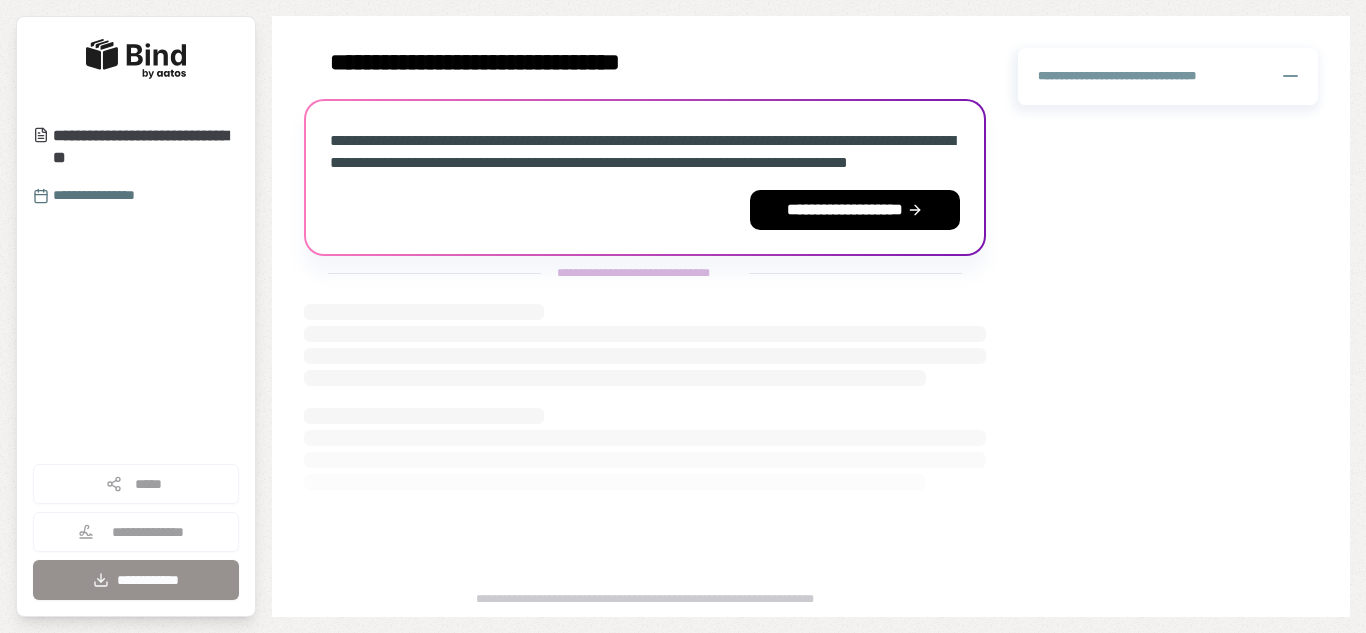 scroll, scrollTop: 0, scrollLeft: 0, axis: both 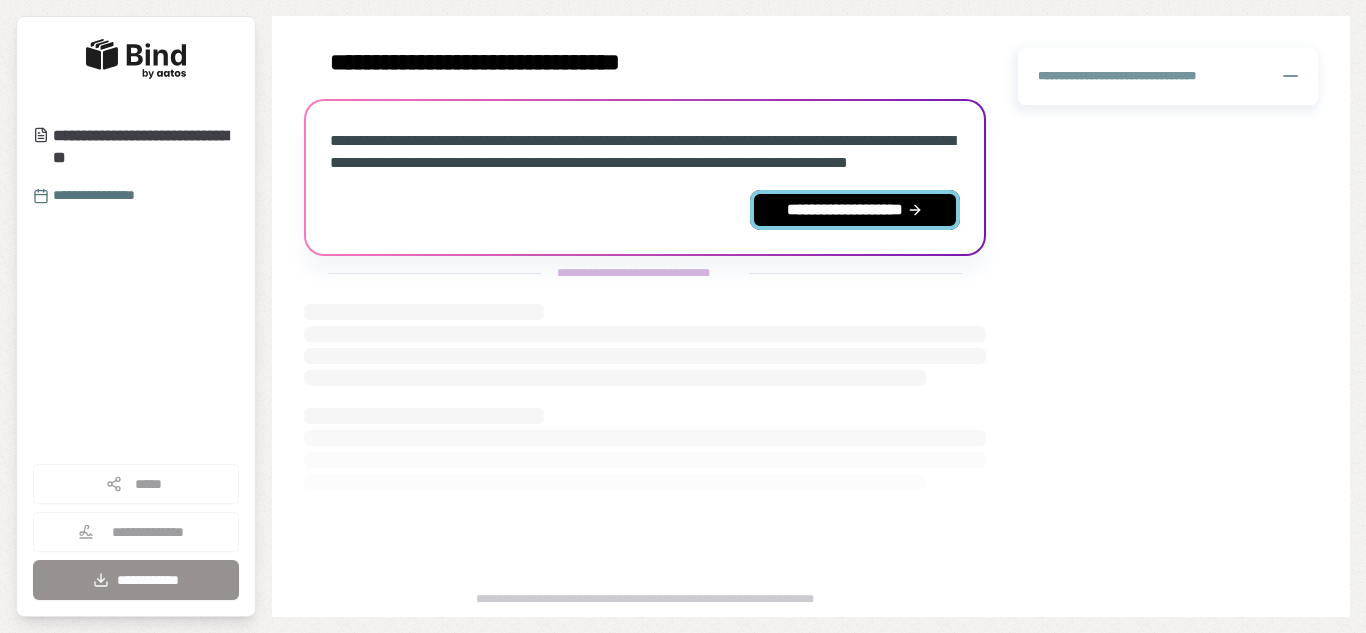 click on "**********" at bounding box center (855, 210) 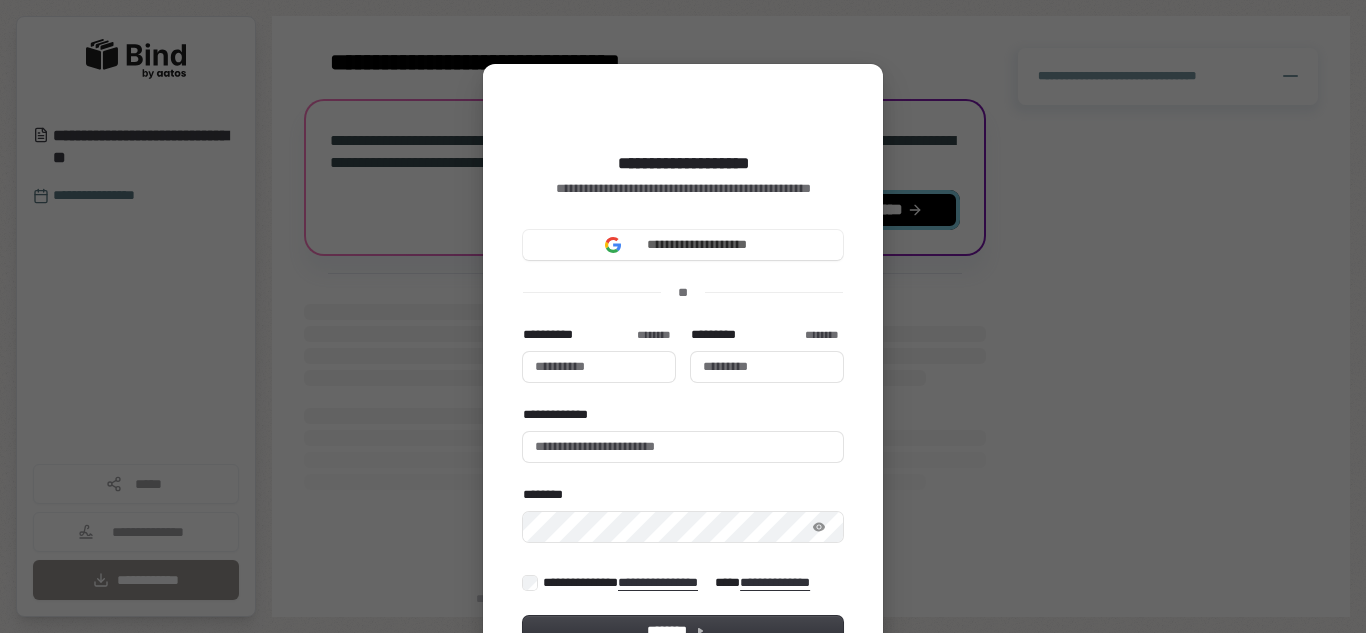 type 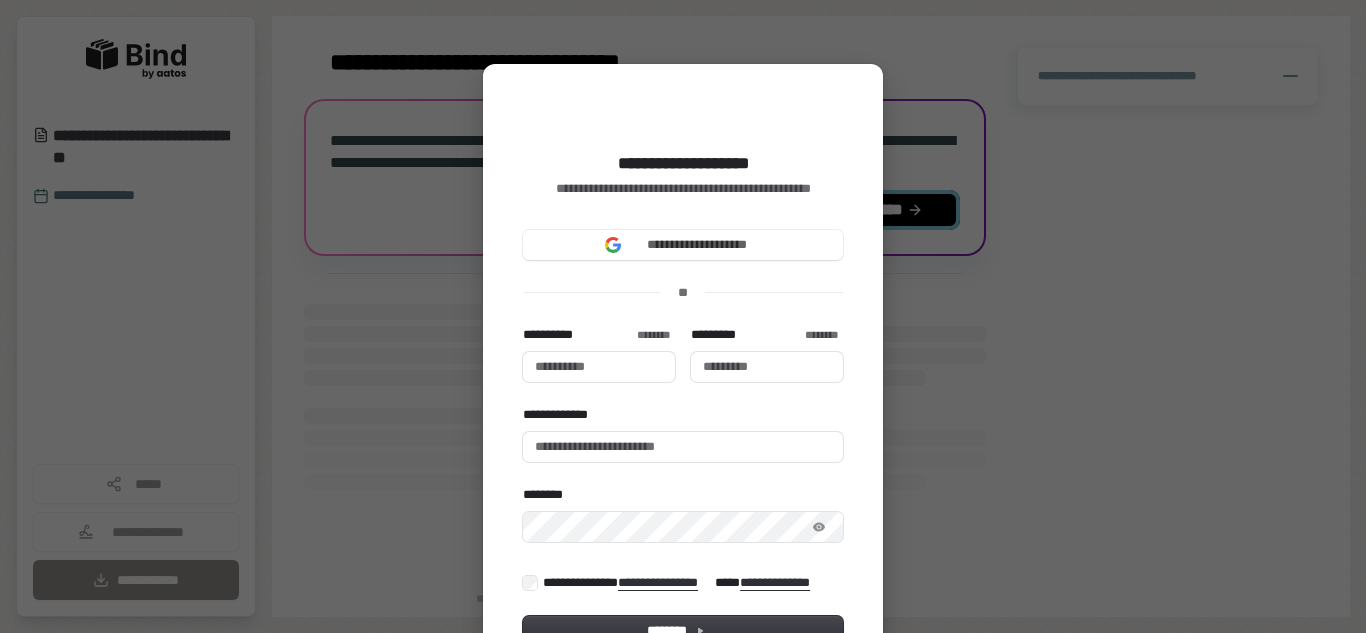 type 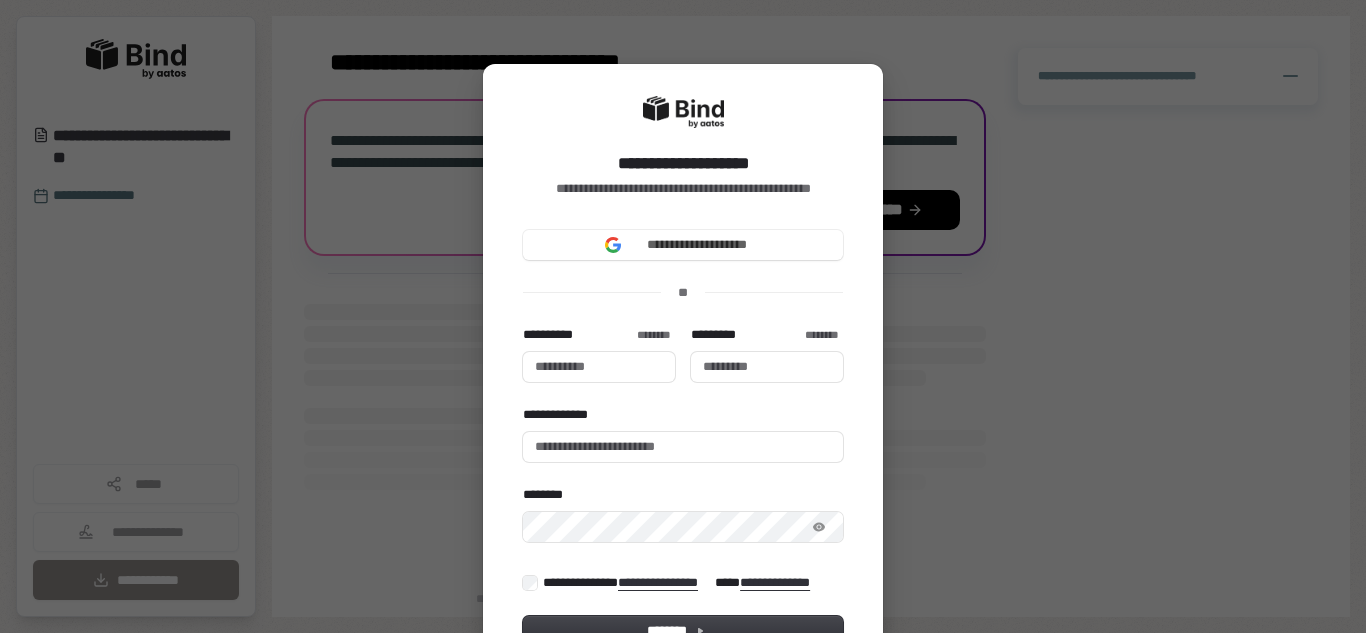 type 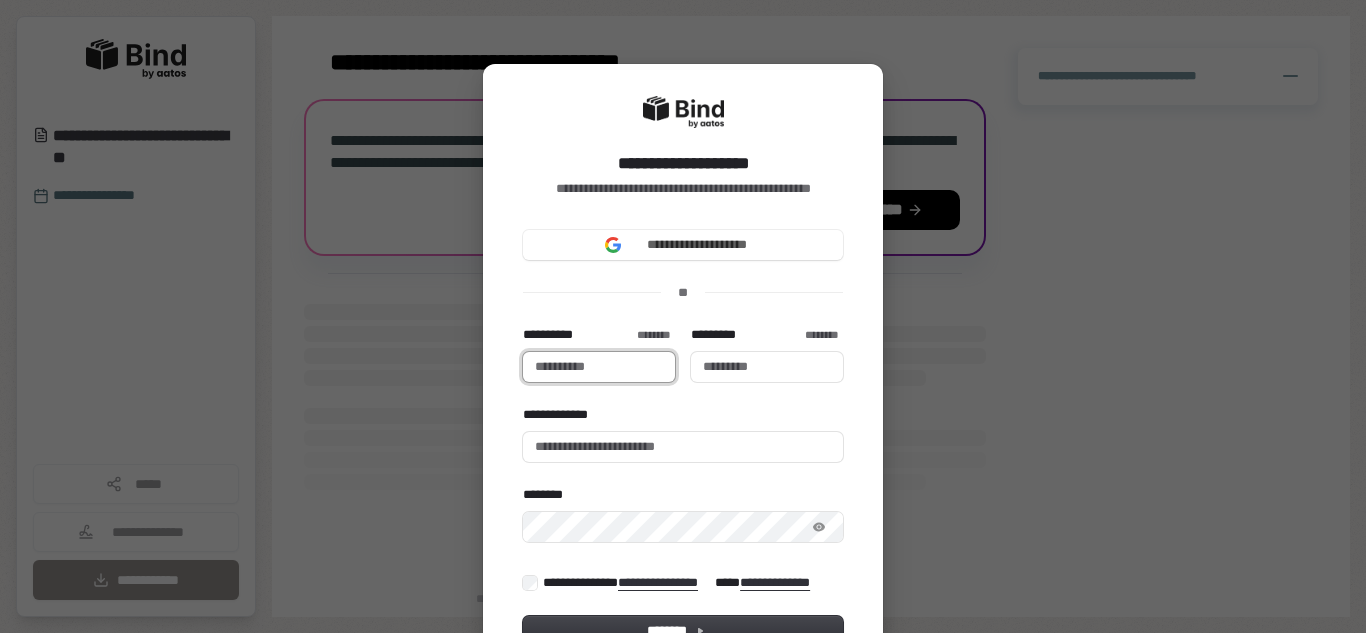 type 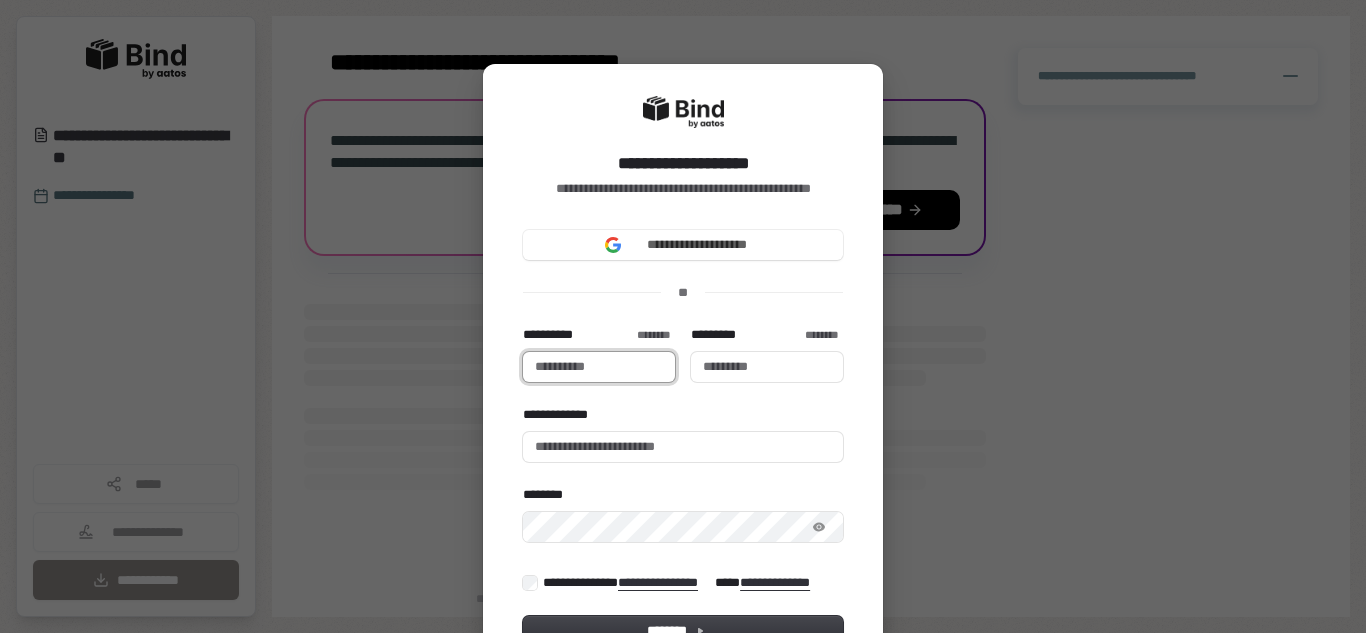 type on "*" 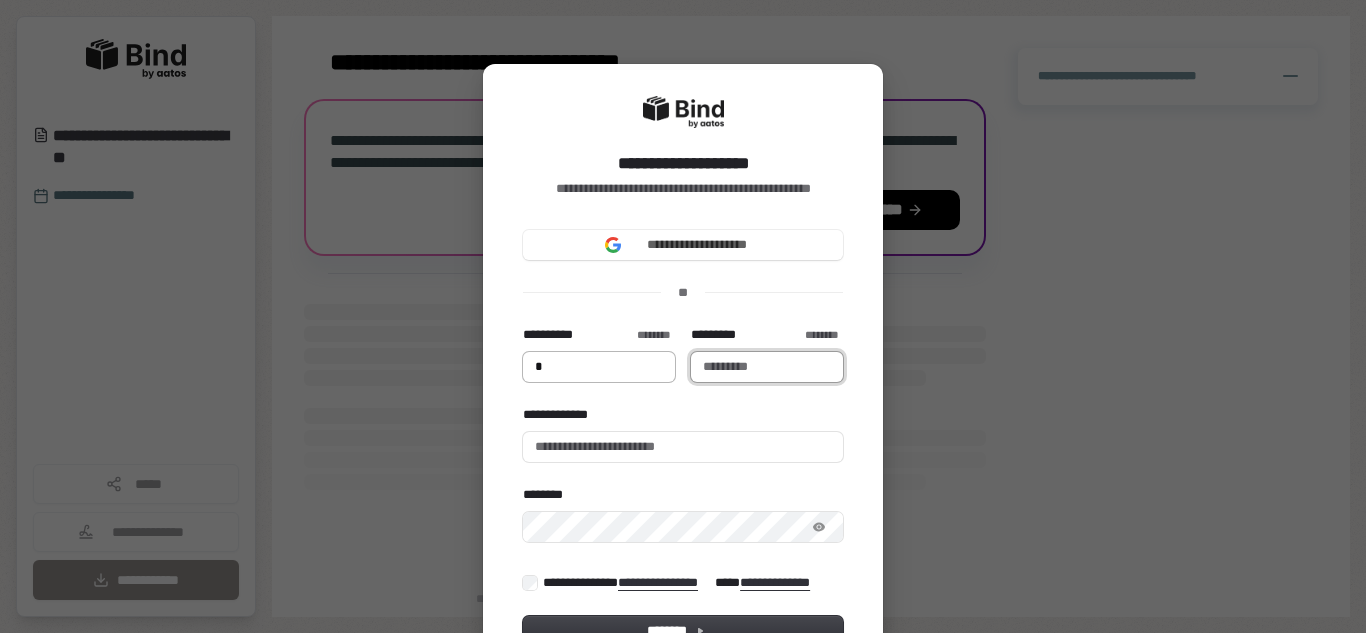 type on "*******" 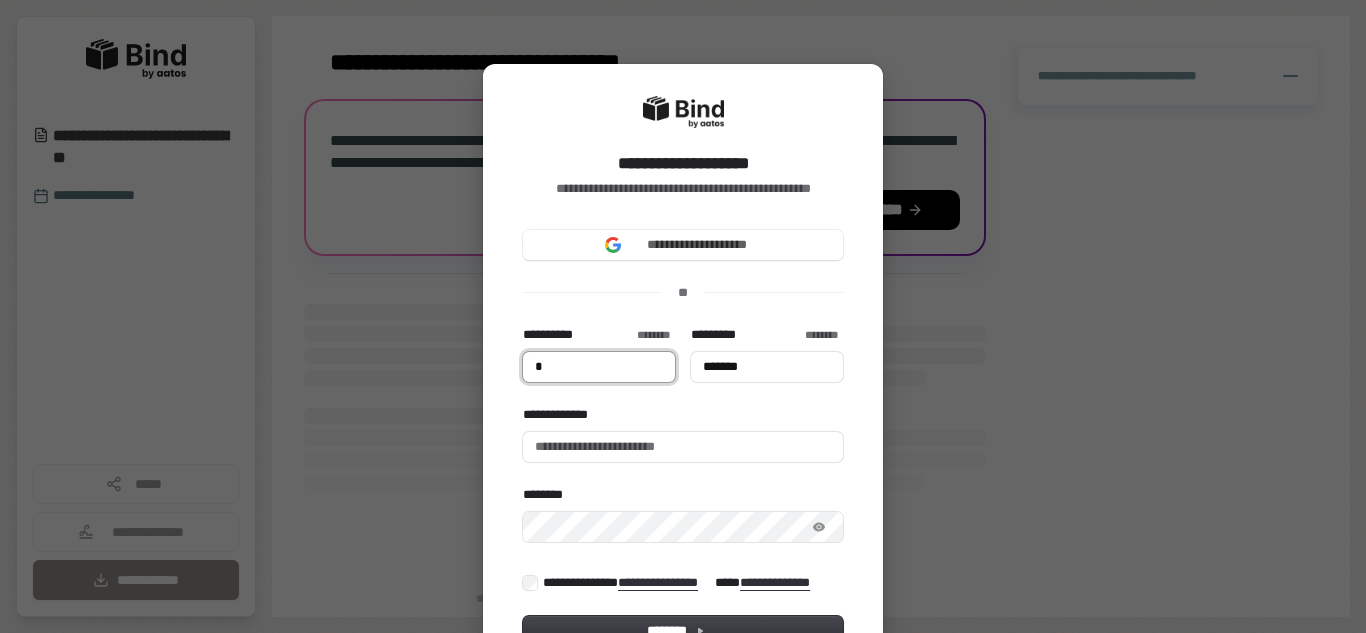 type on "*" 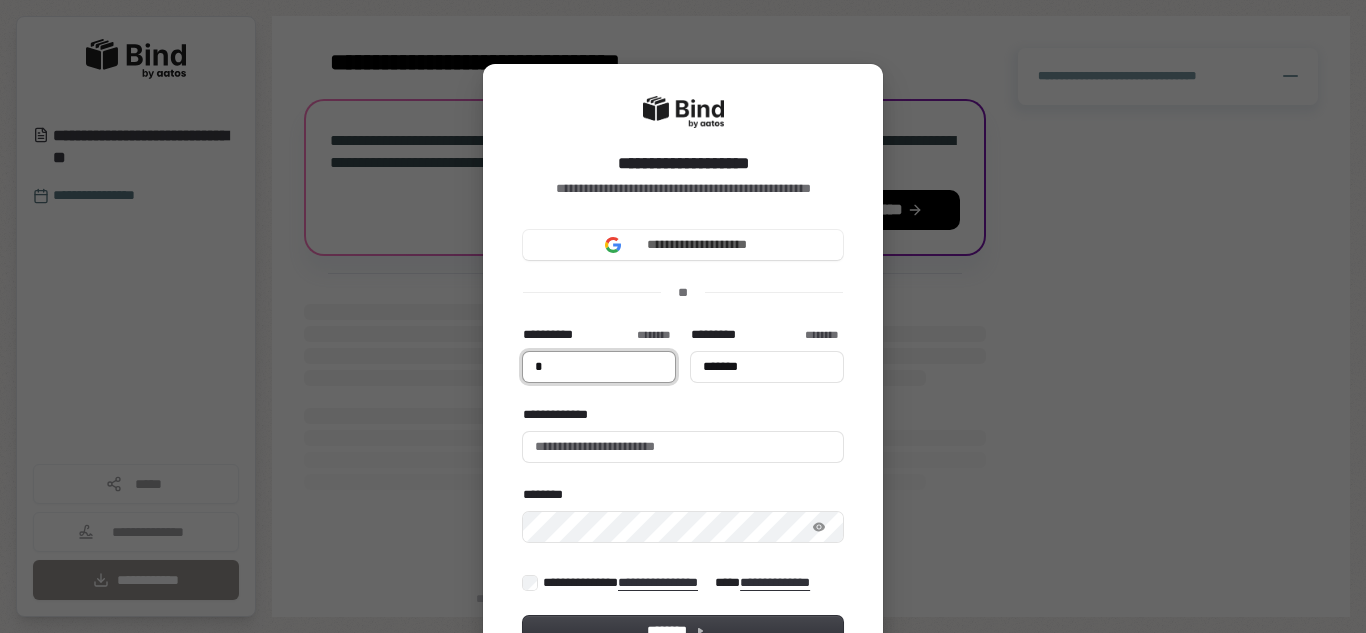 click on "*" at bounding box center (599, 367) 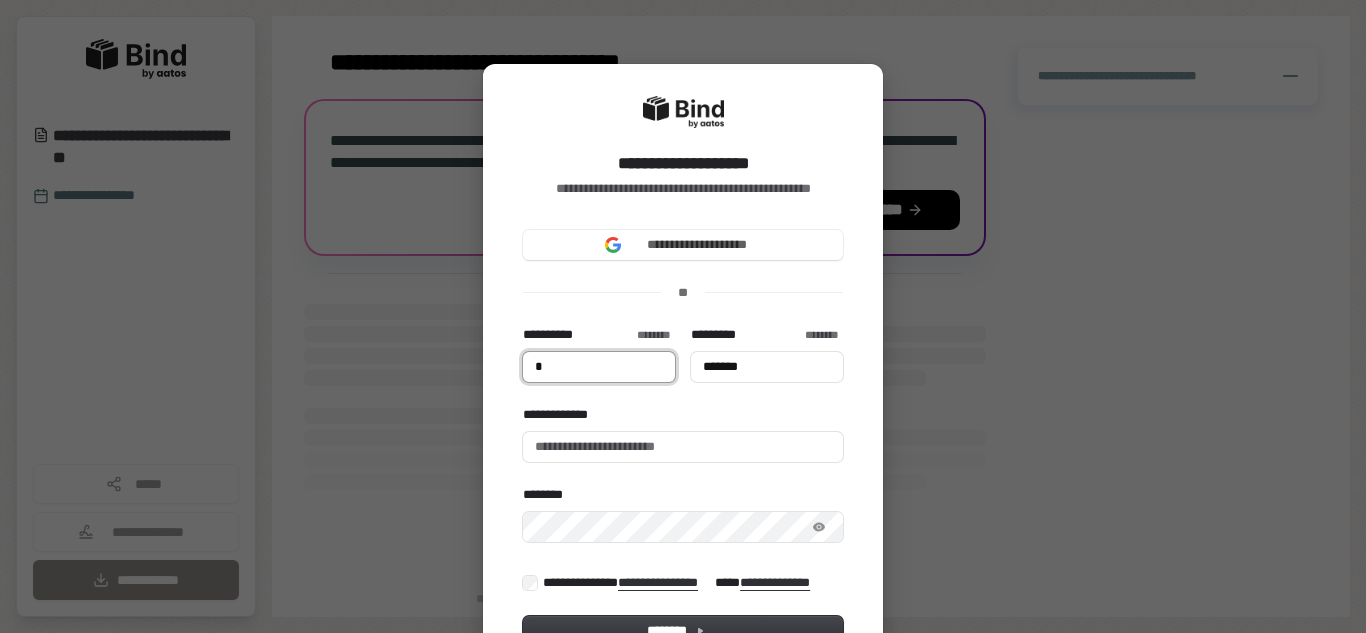 type on "**" 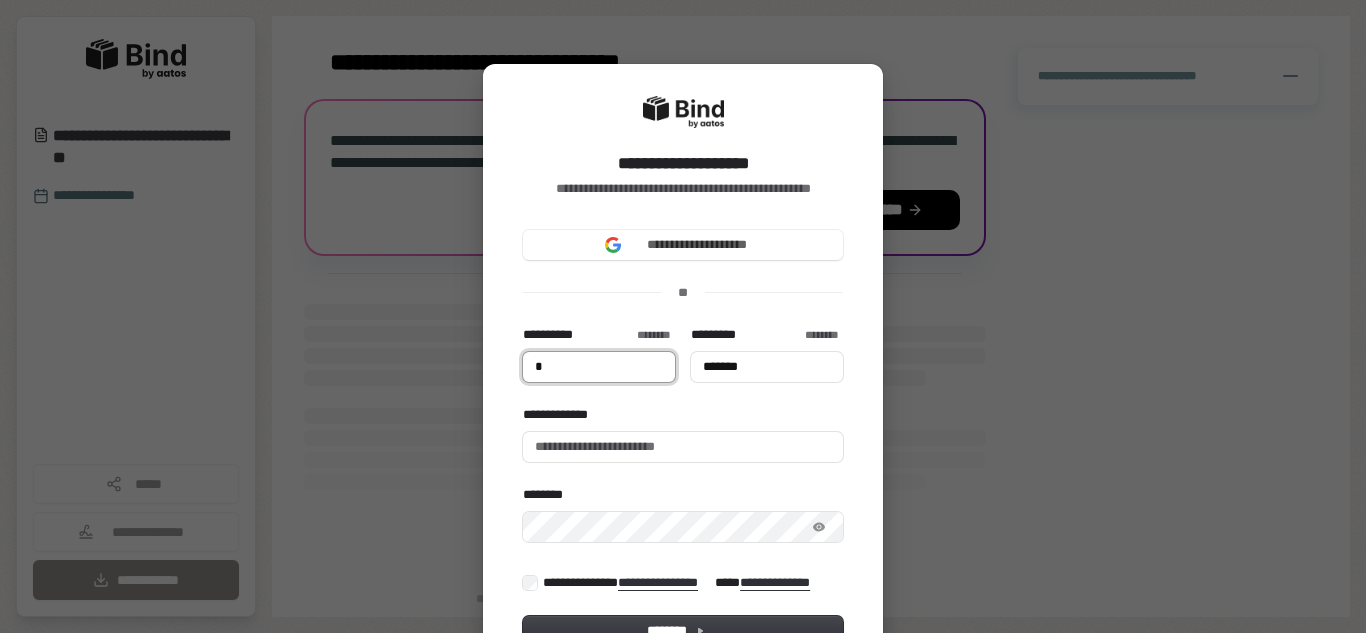type on "*******" 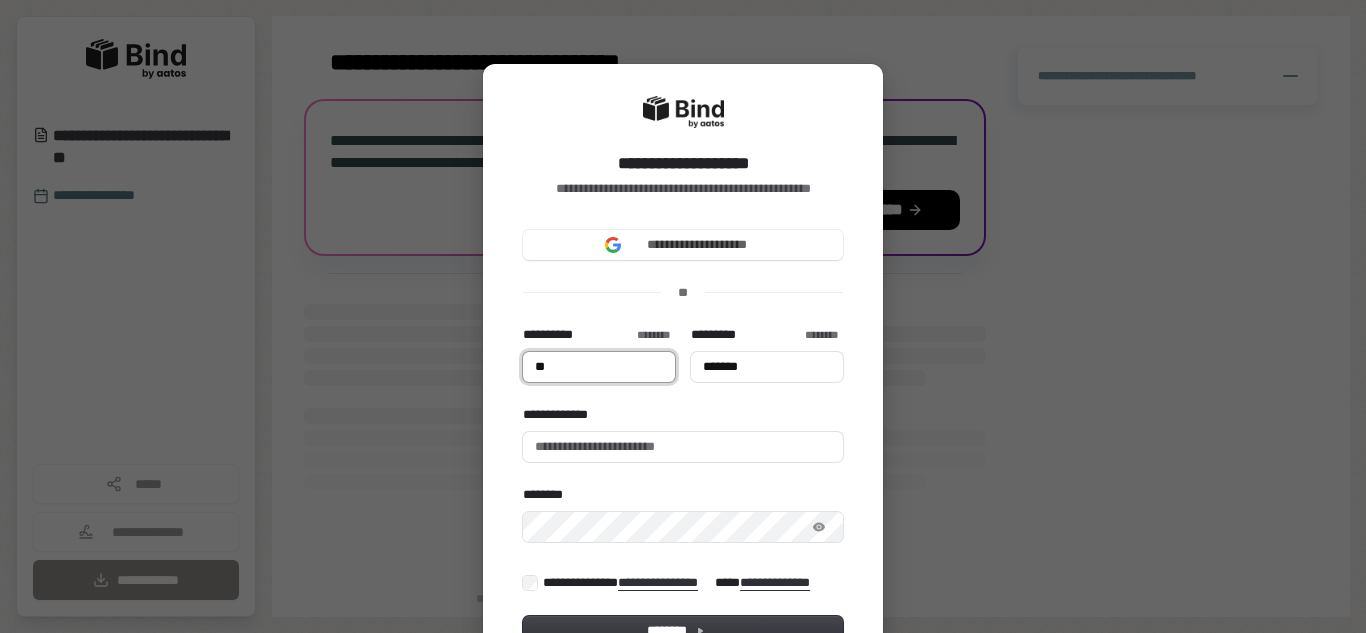 type on "***" 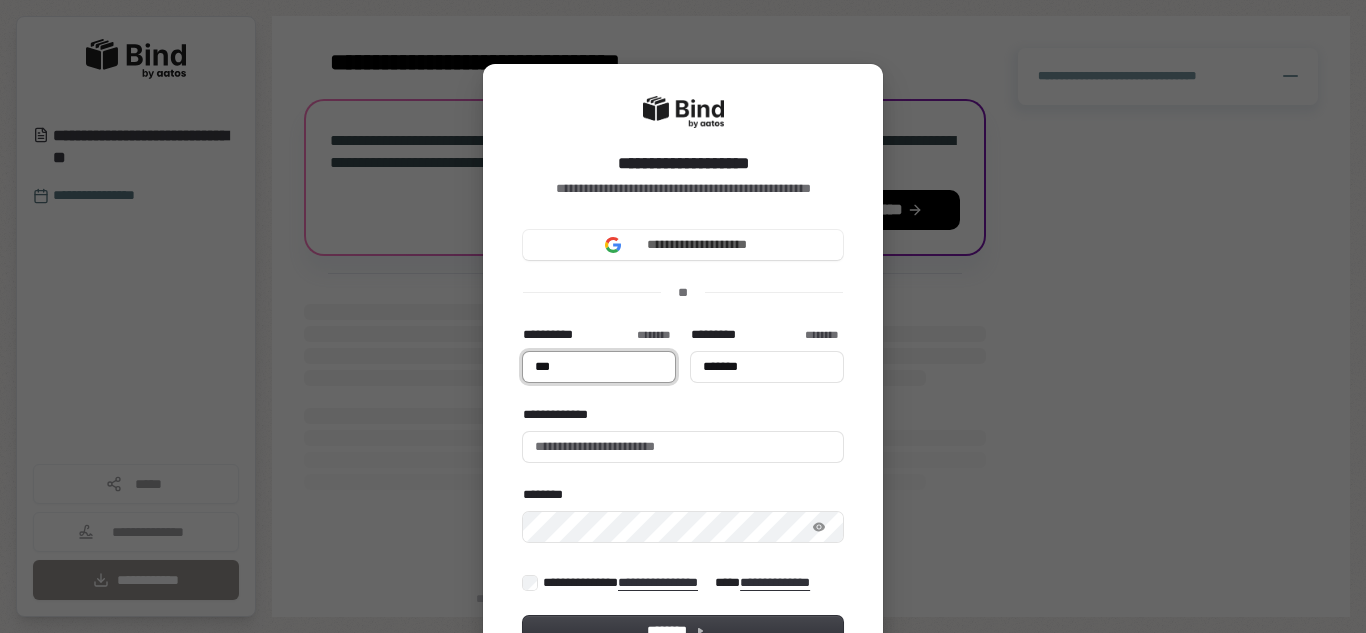 type on "****" 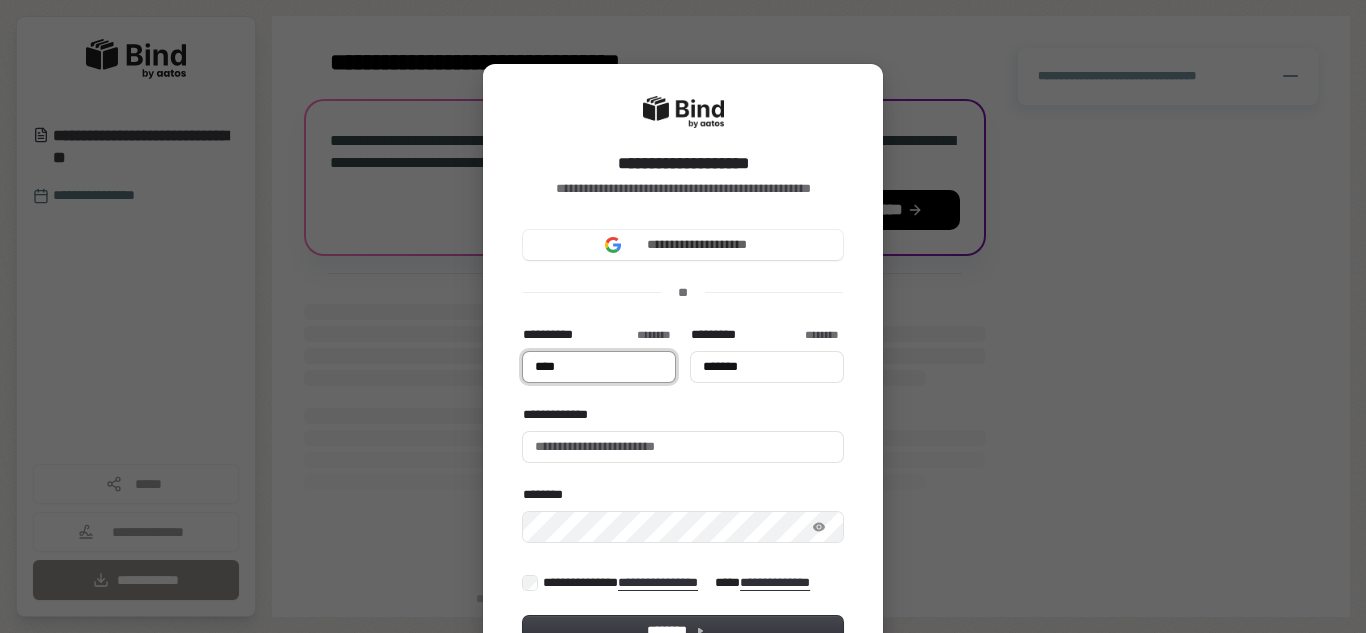 type on "*****" 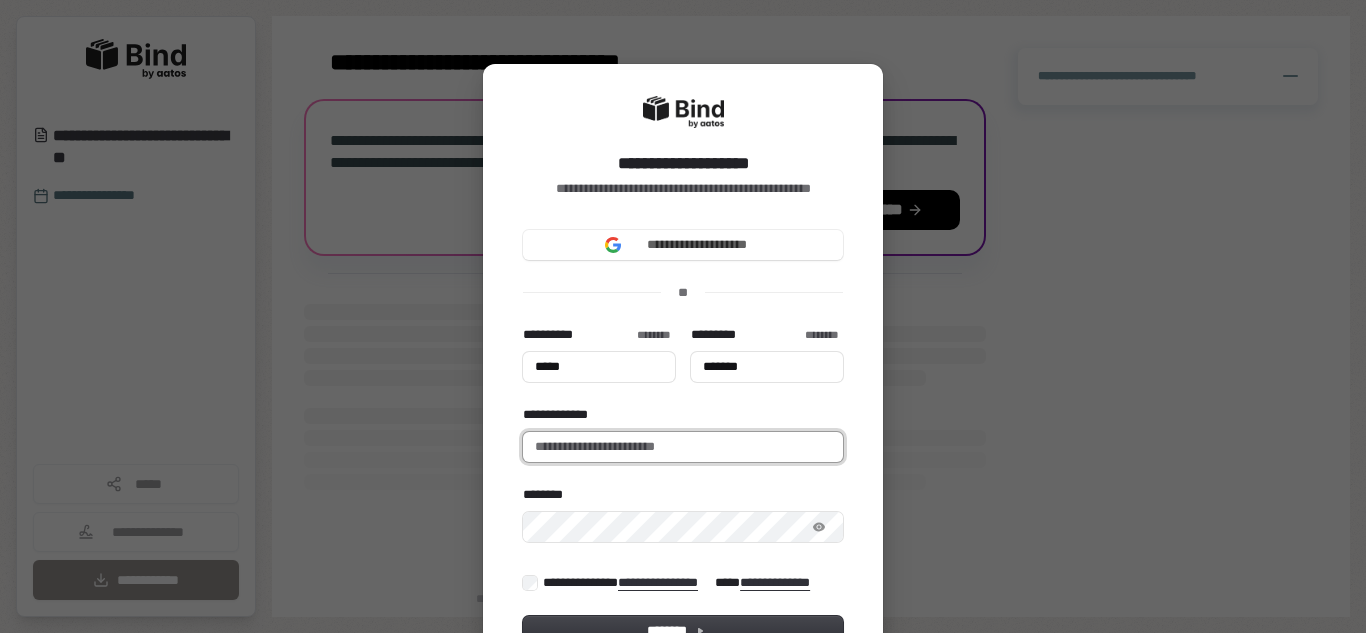 type on "*****" 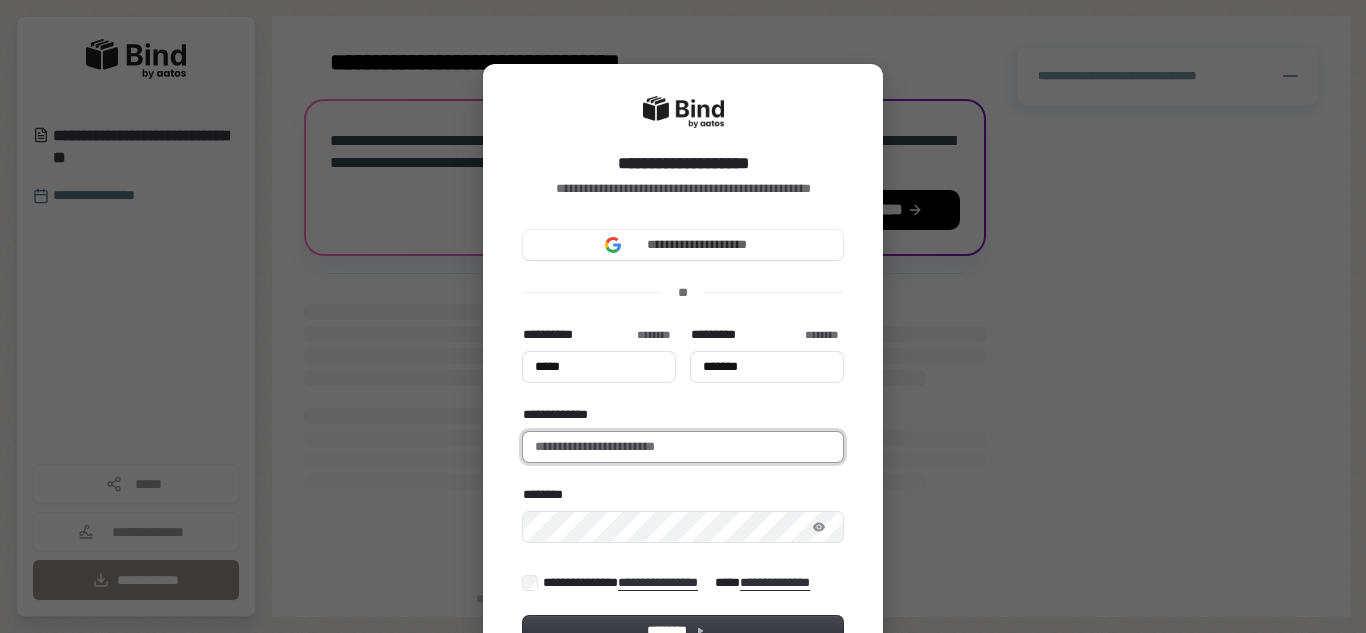 type on "*****" 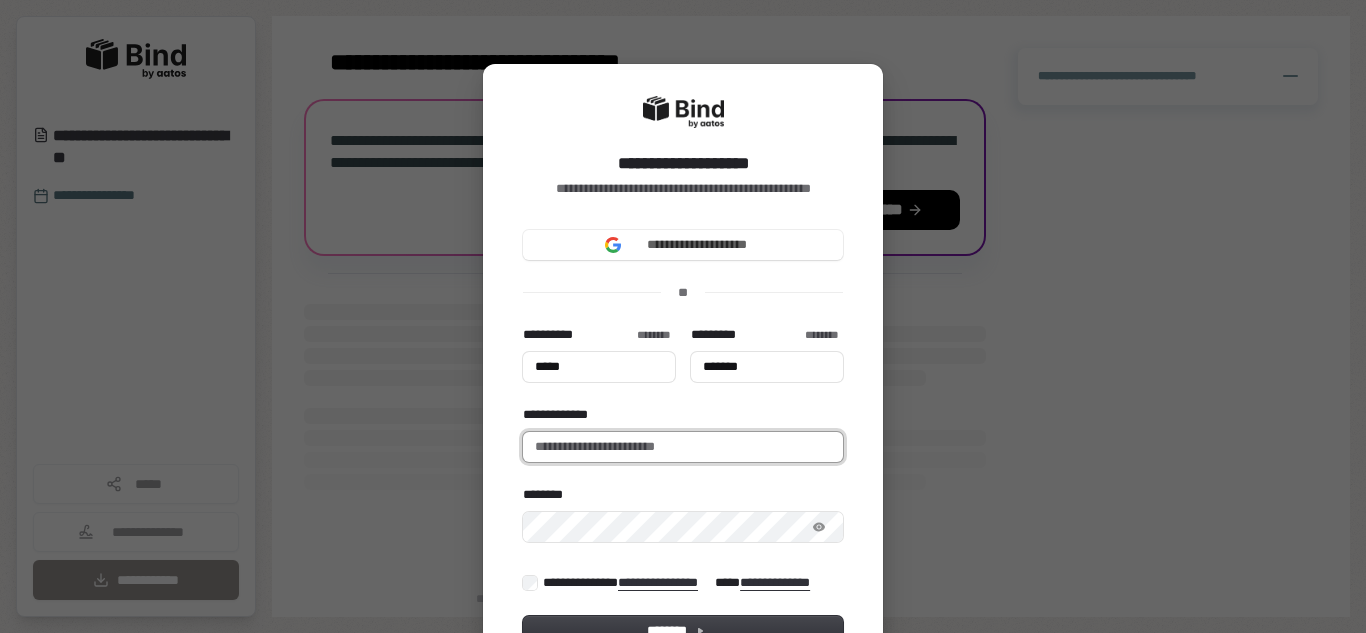 type on "*******" 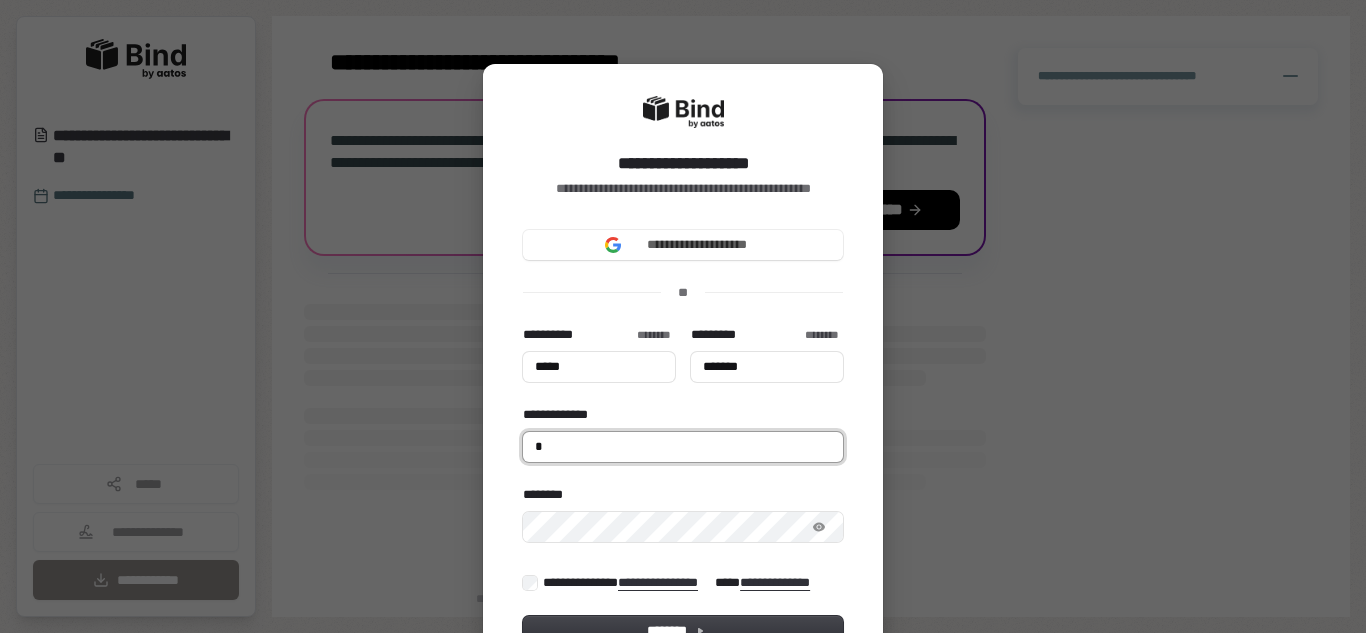type on "*****" 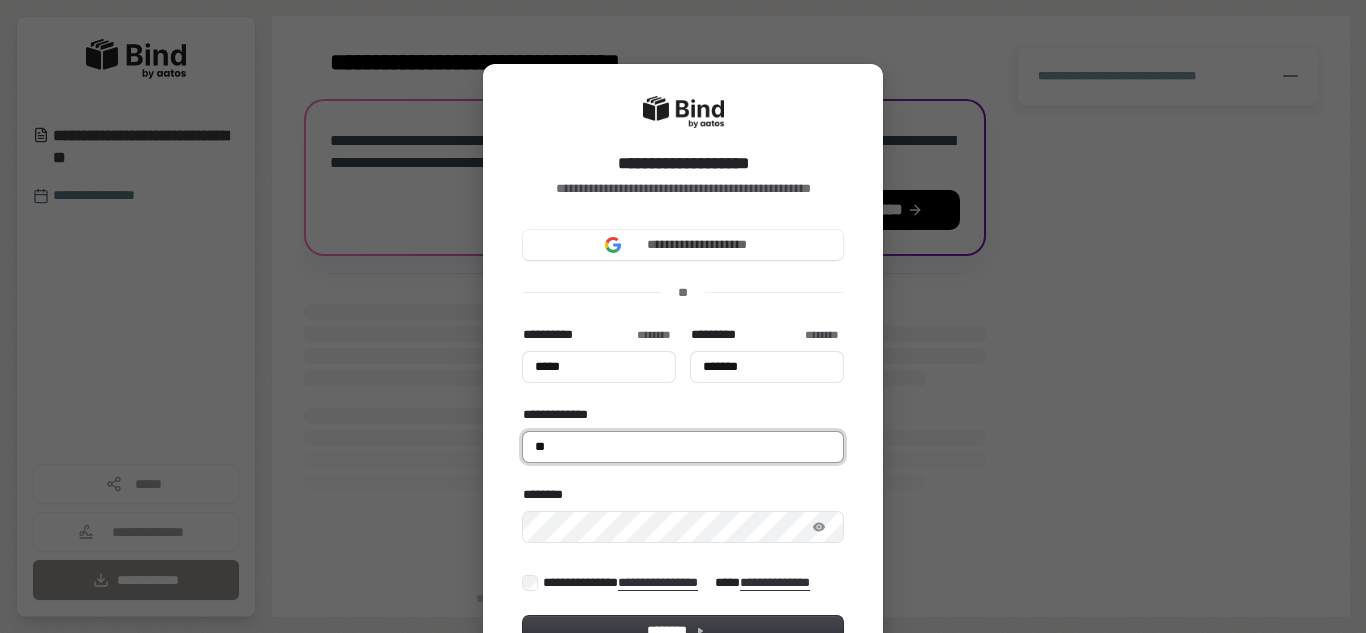 type on "*****" 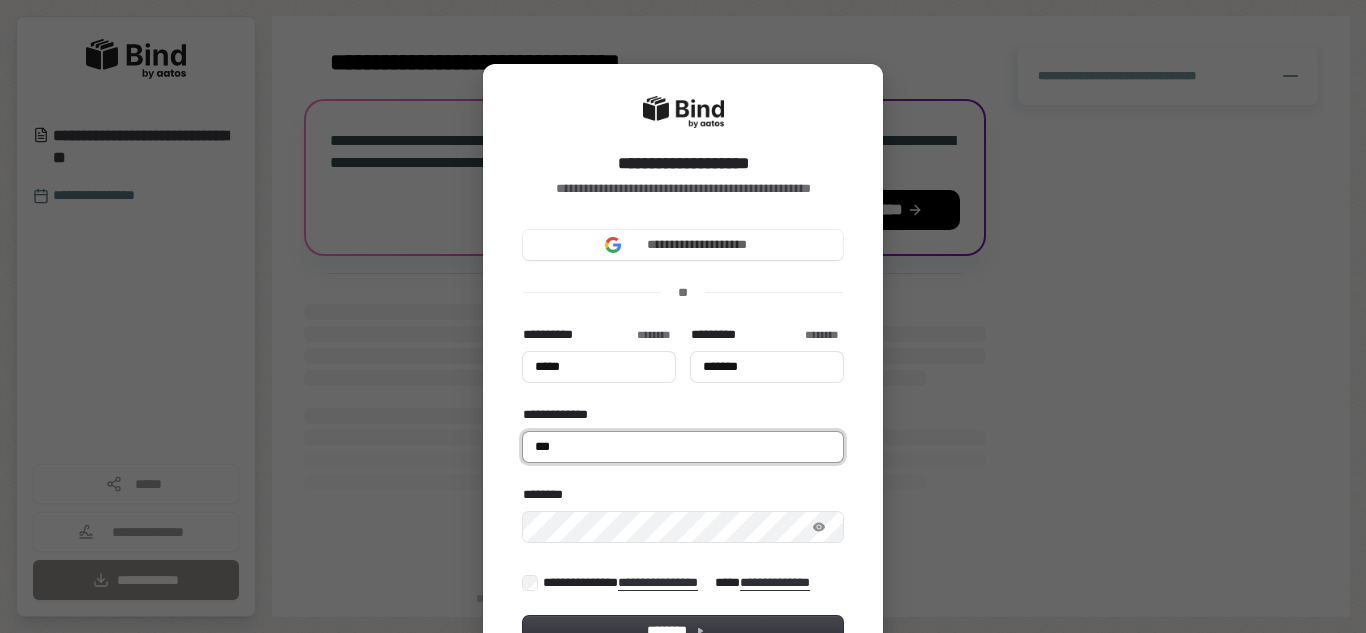 type on "*****" 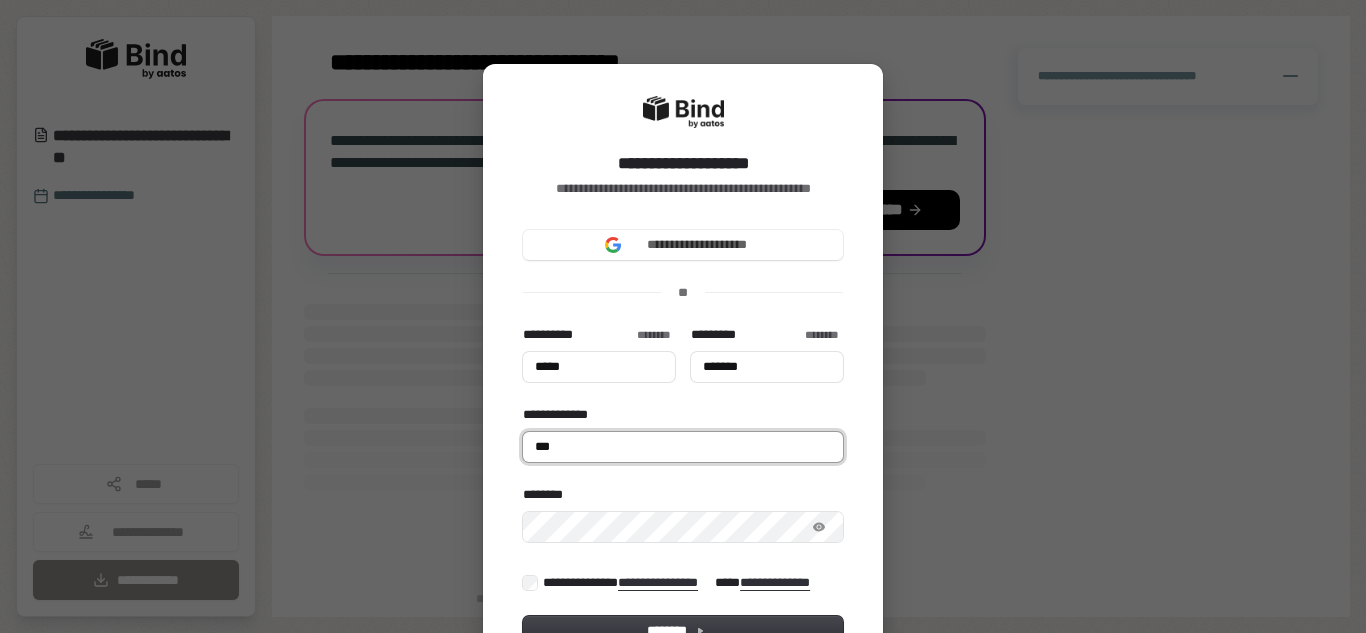 type on "*******" 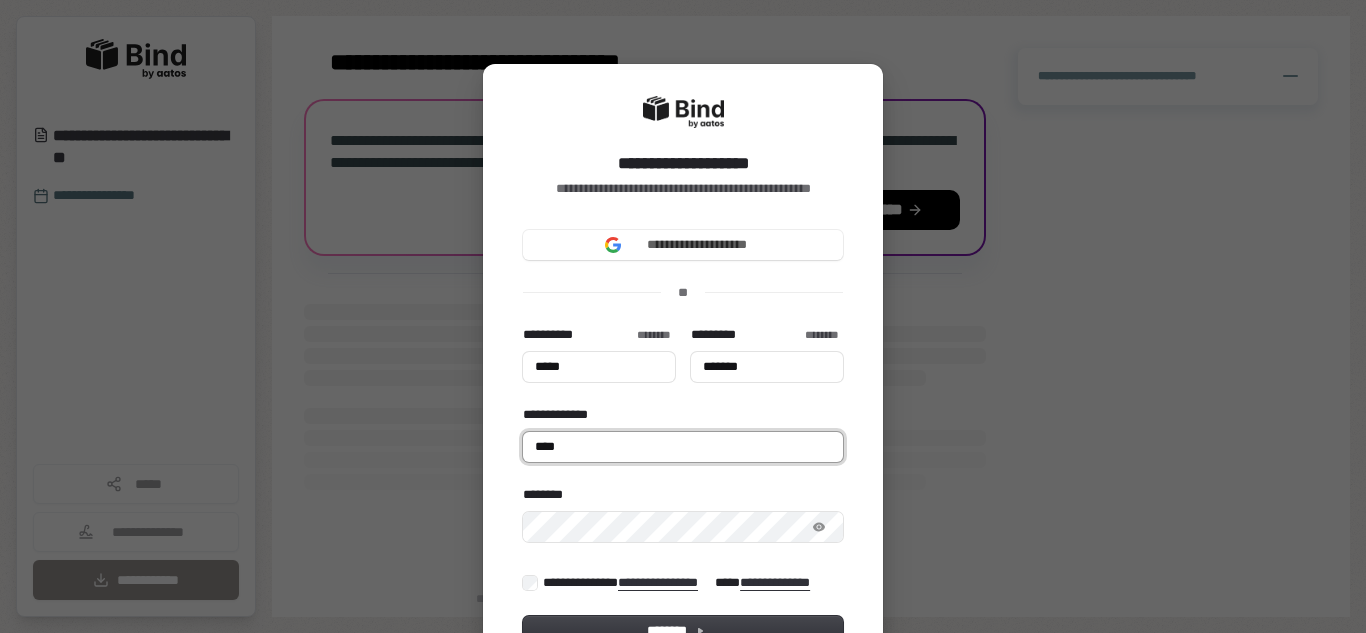 type on "*****" 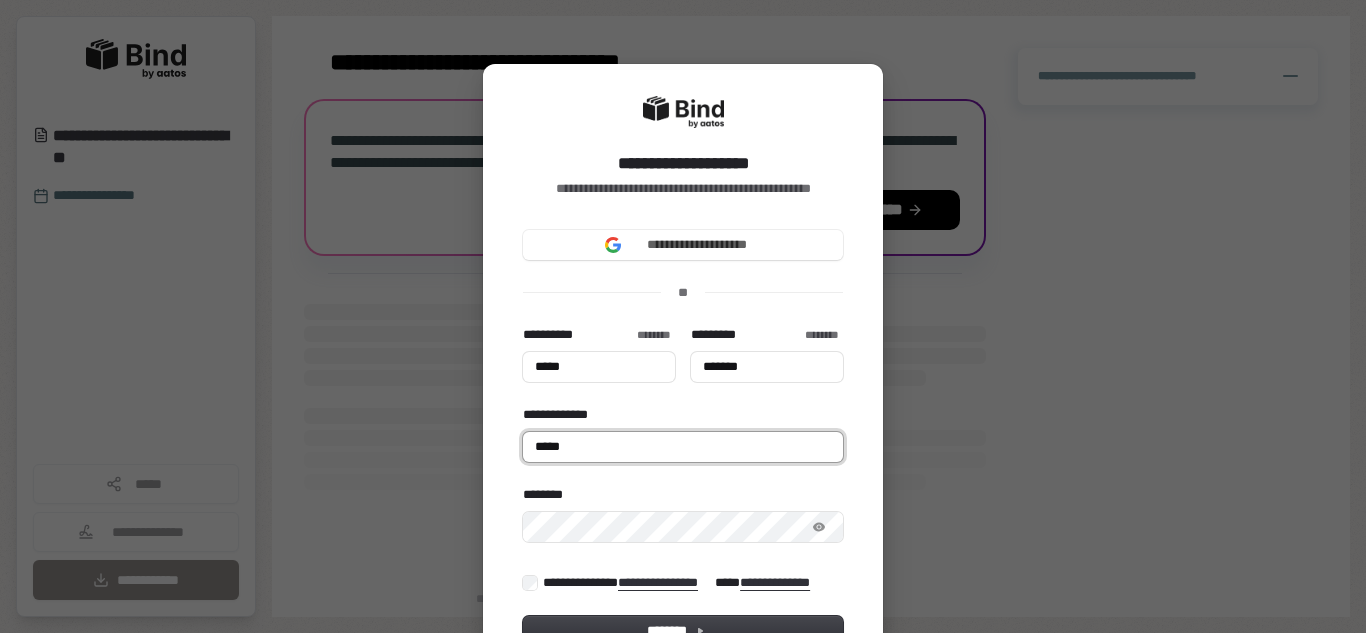 type on "*****" 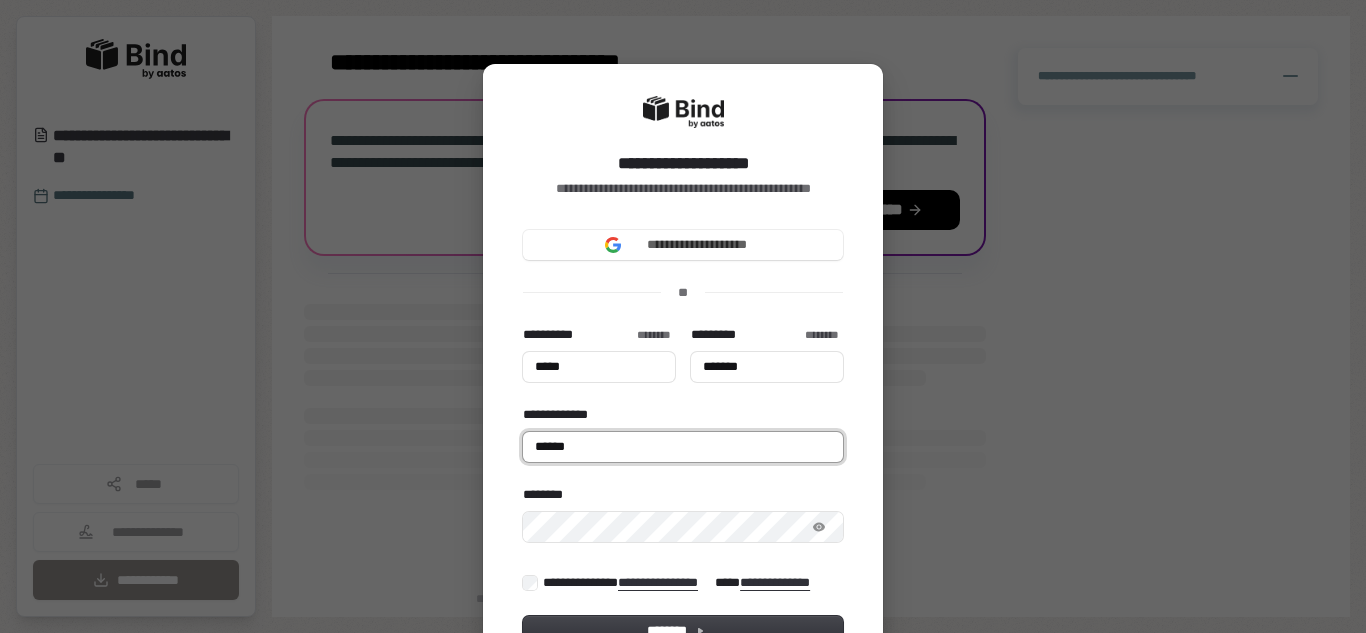 type on "*****" 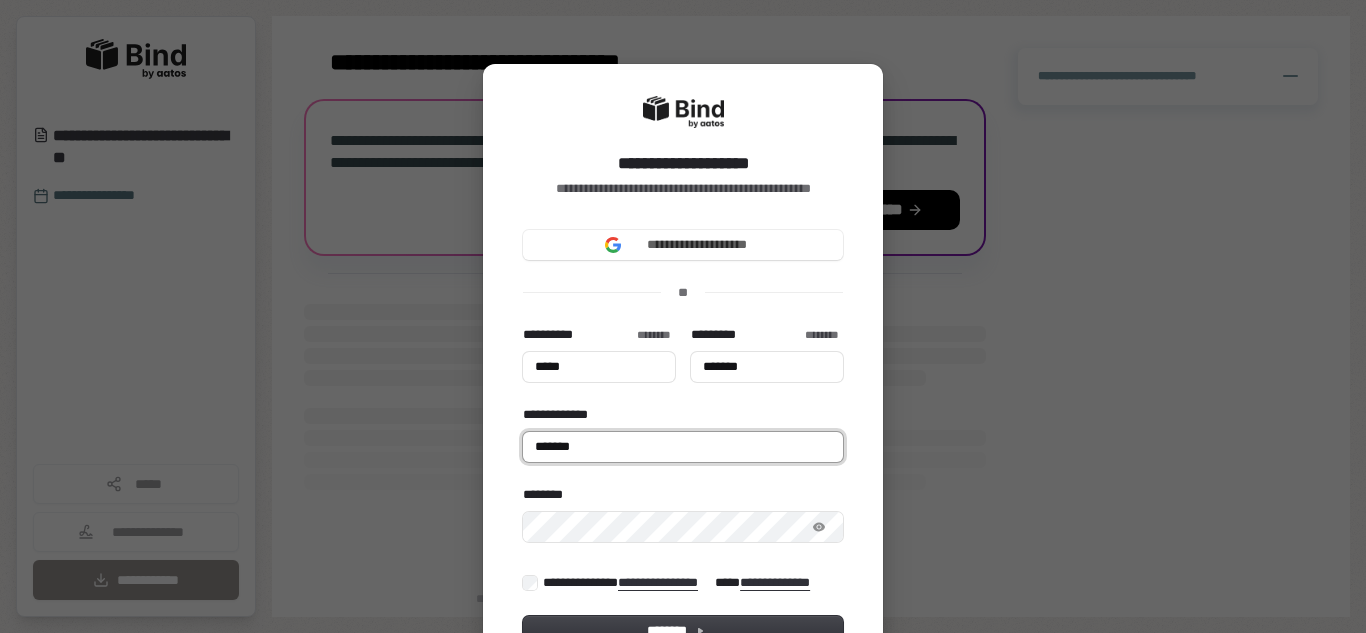 type on "*****" 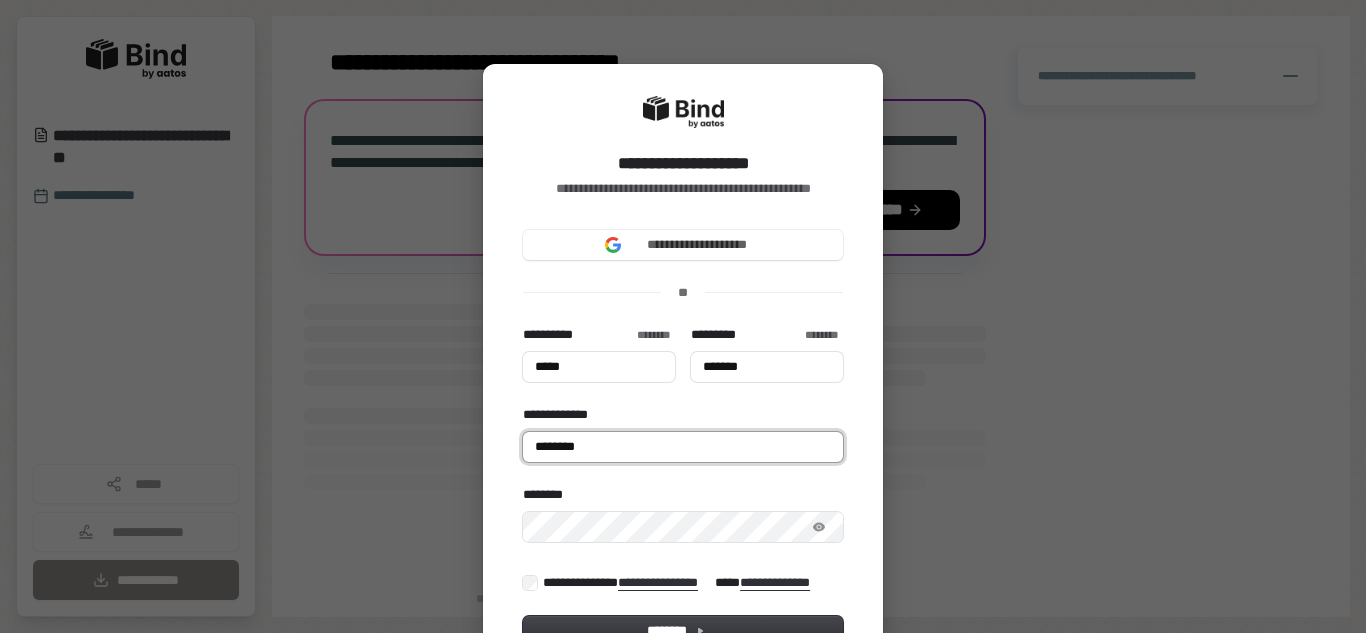 type on "*****" 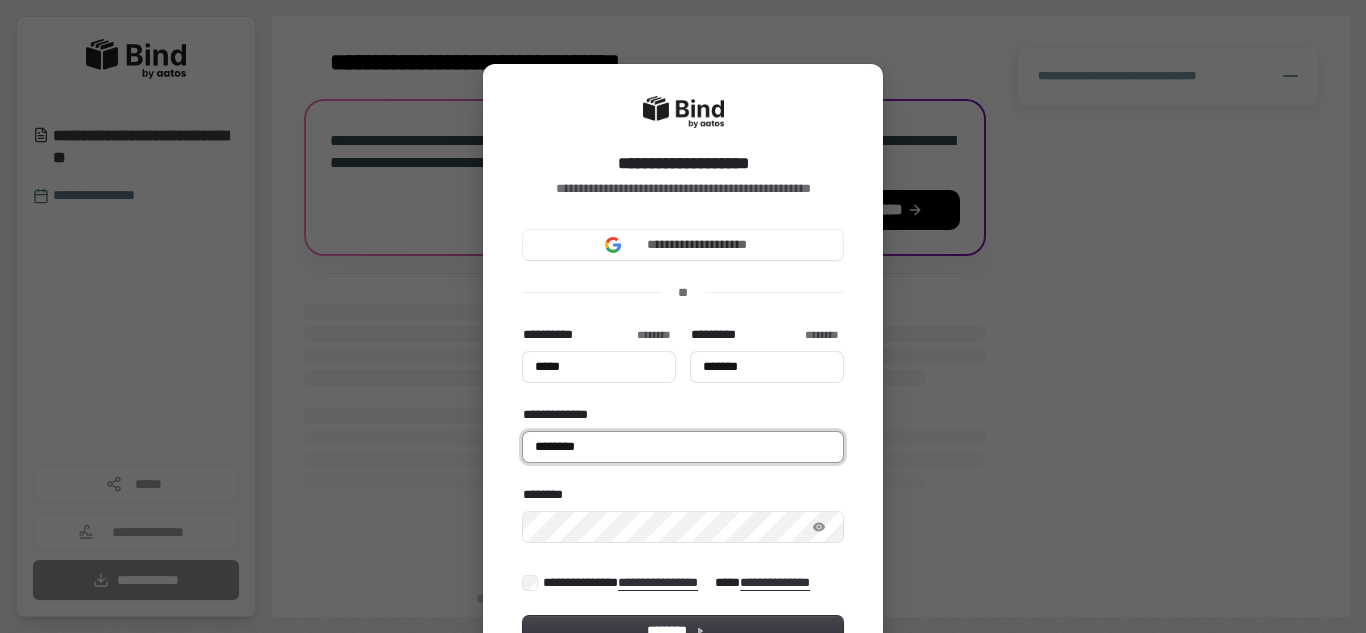 type on "*******" 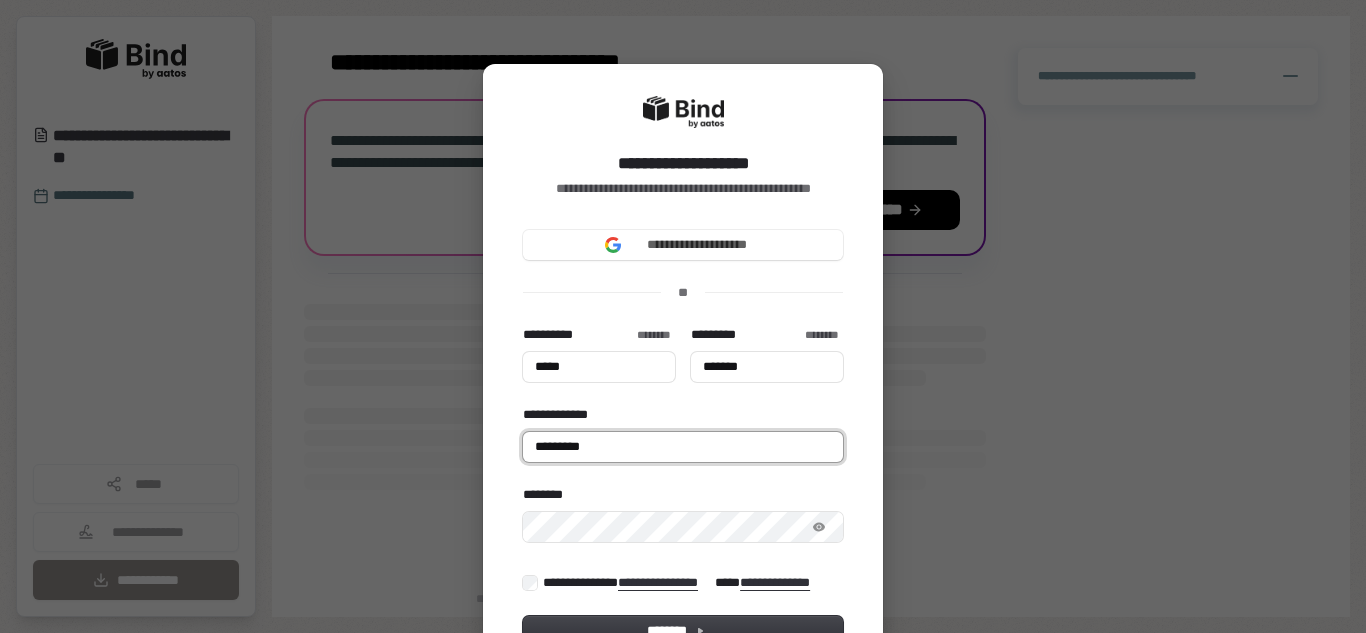 type on "*****" 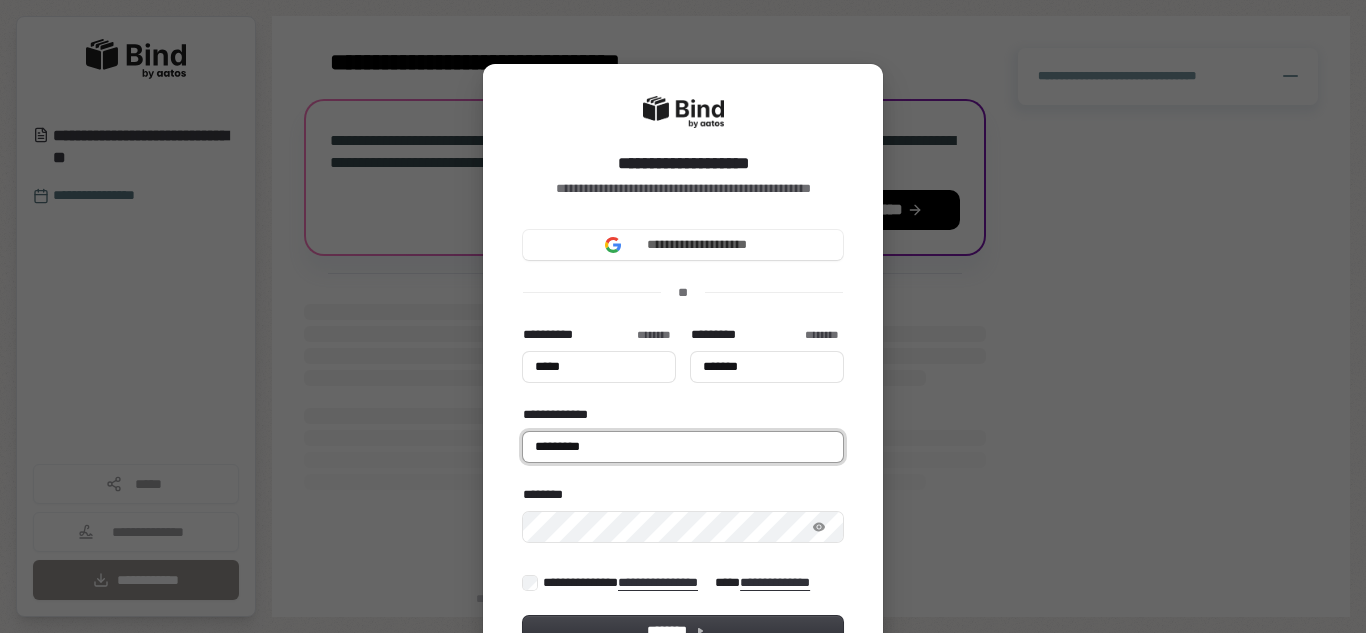 type on "*******" 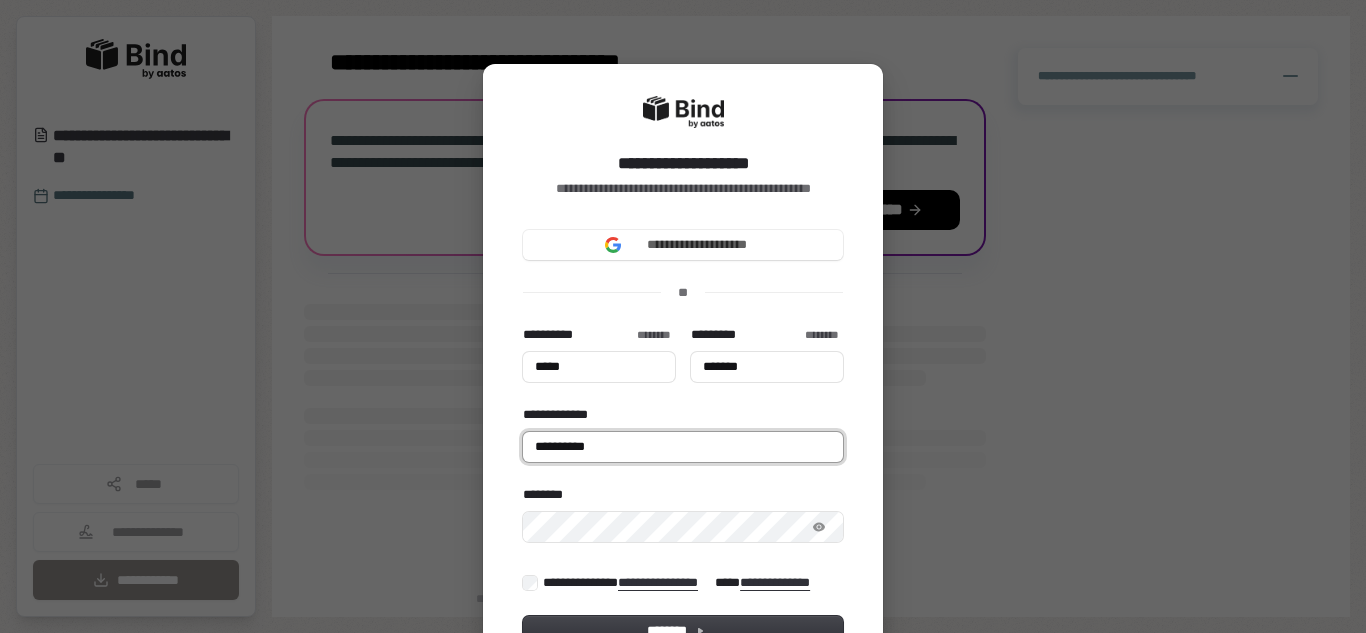 type on "*****" 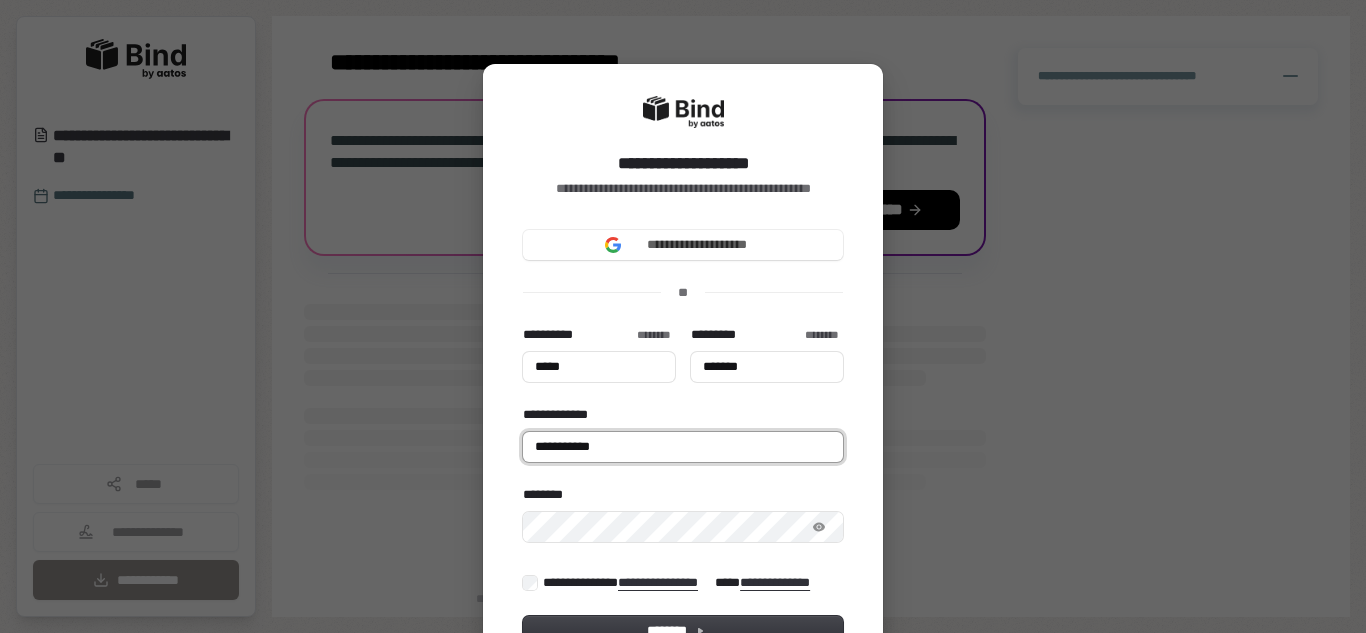 type on "*****" 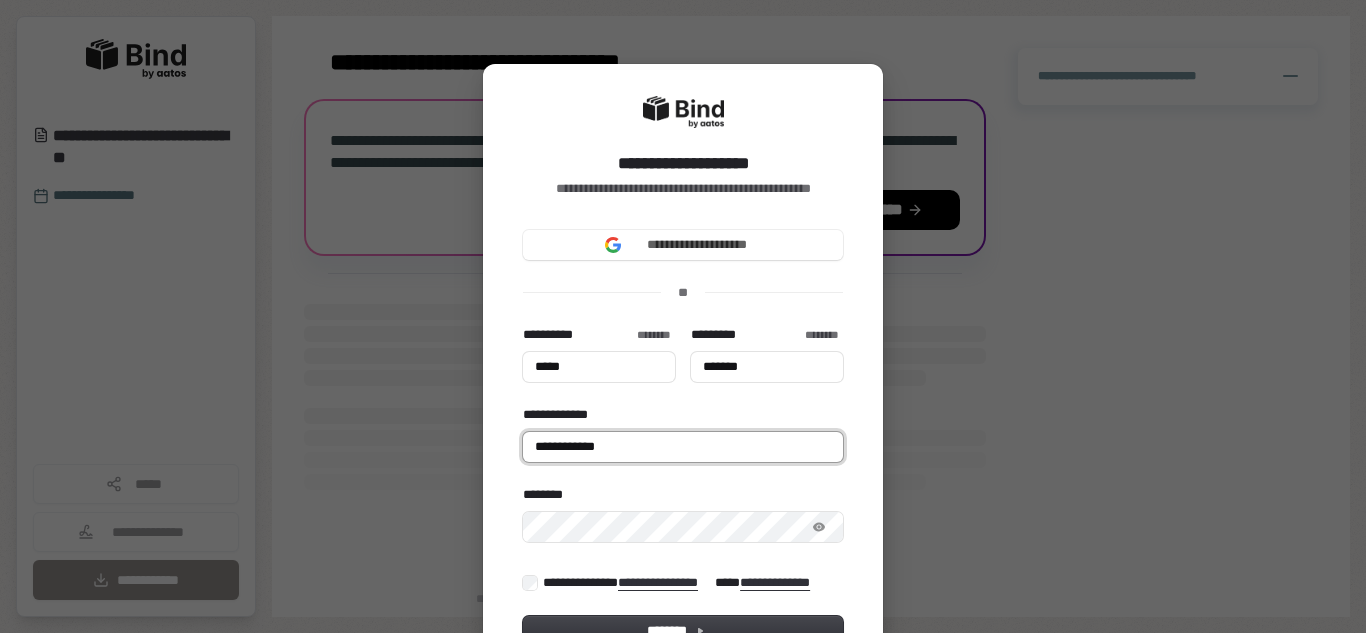 type on "*****" 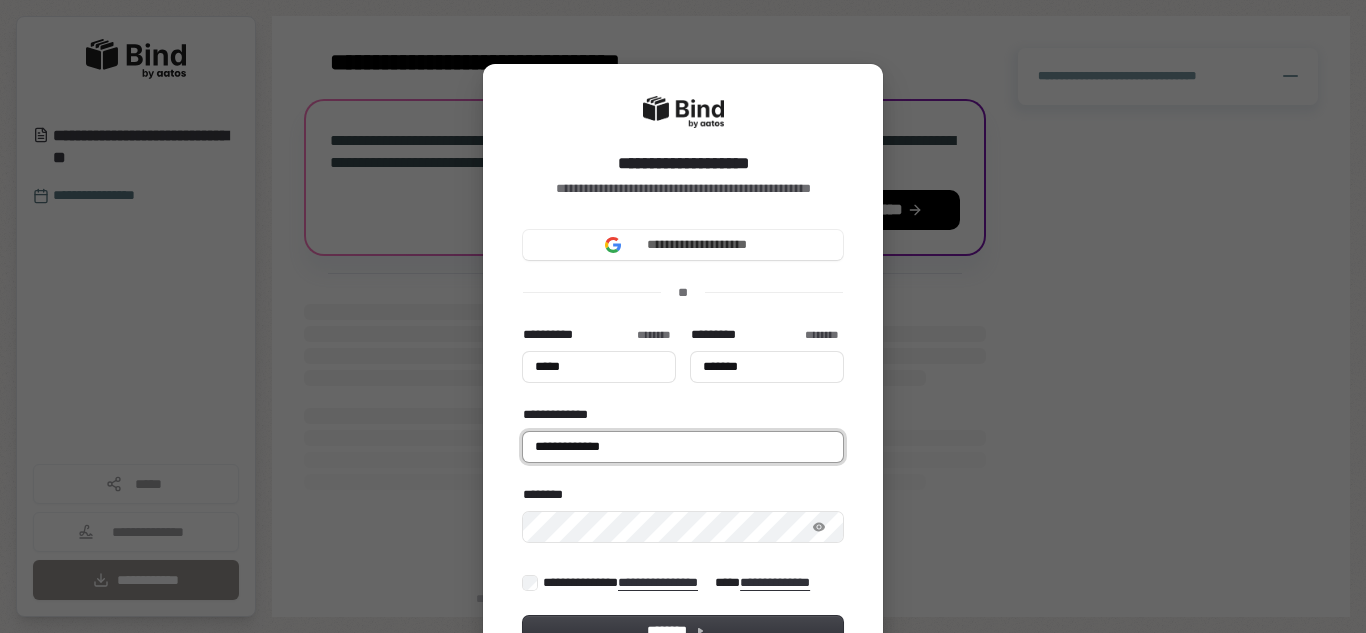 type on "*****" 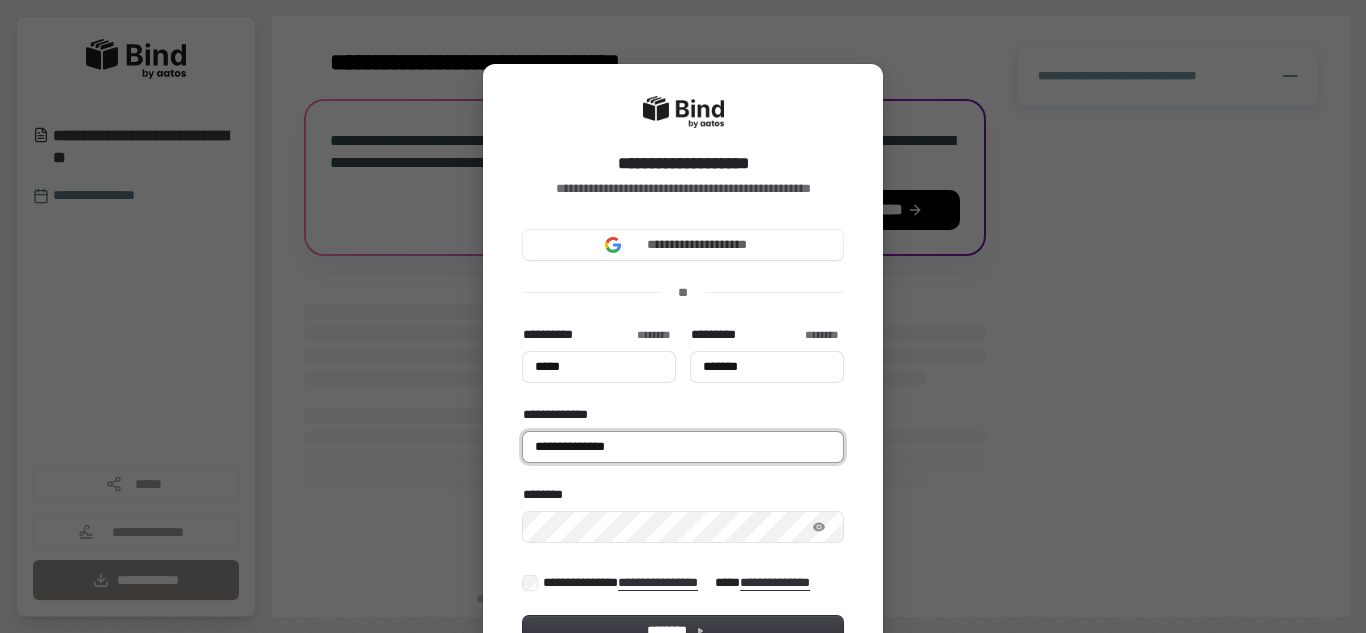 type on "*****" 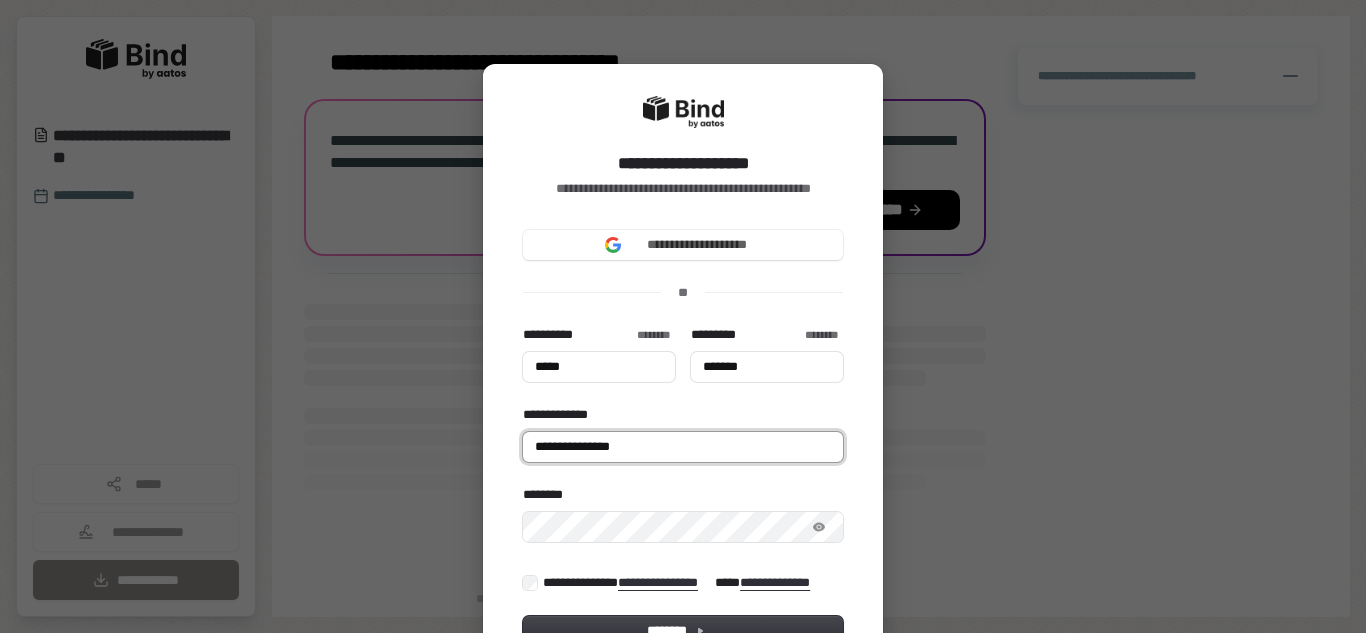 type on "*****" 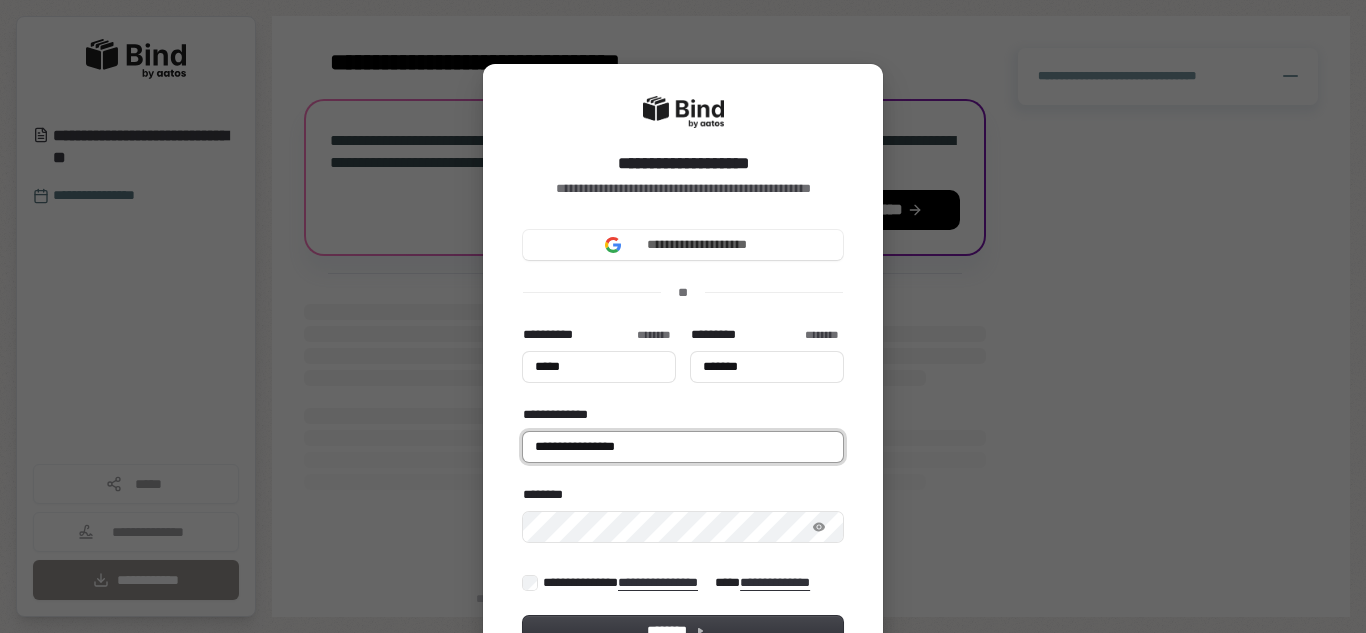 type on "*****" 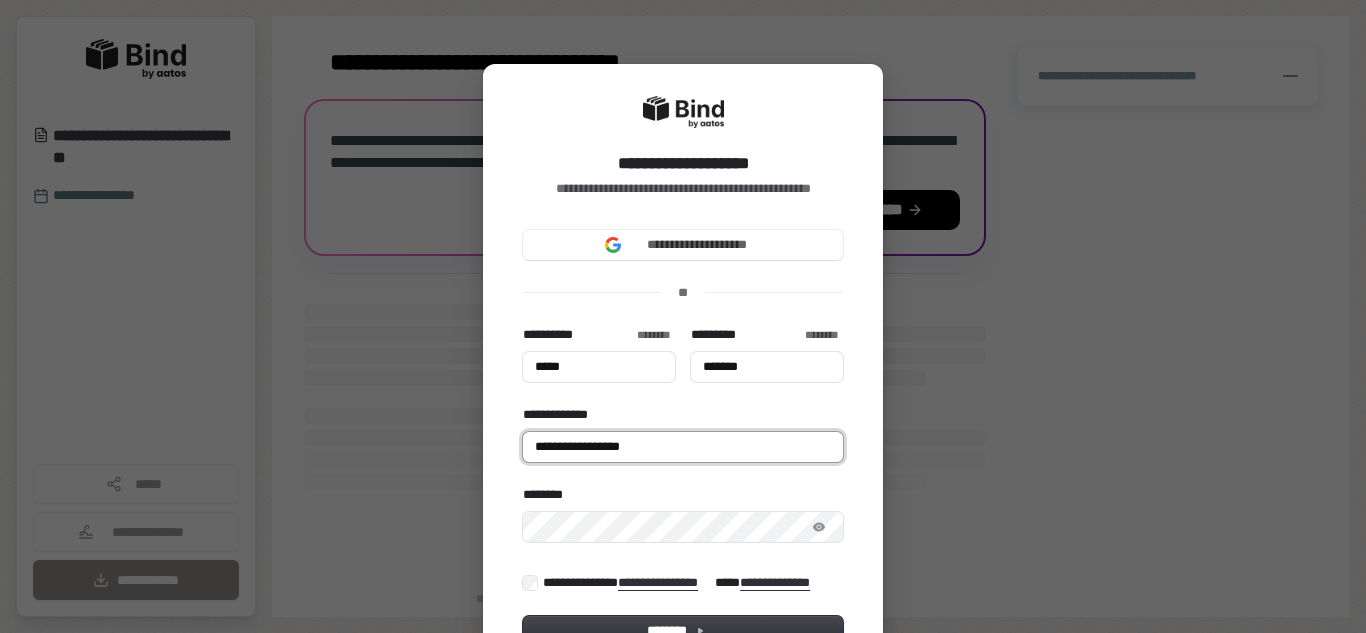 type on "*****" 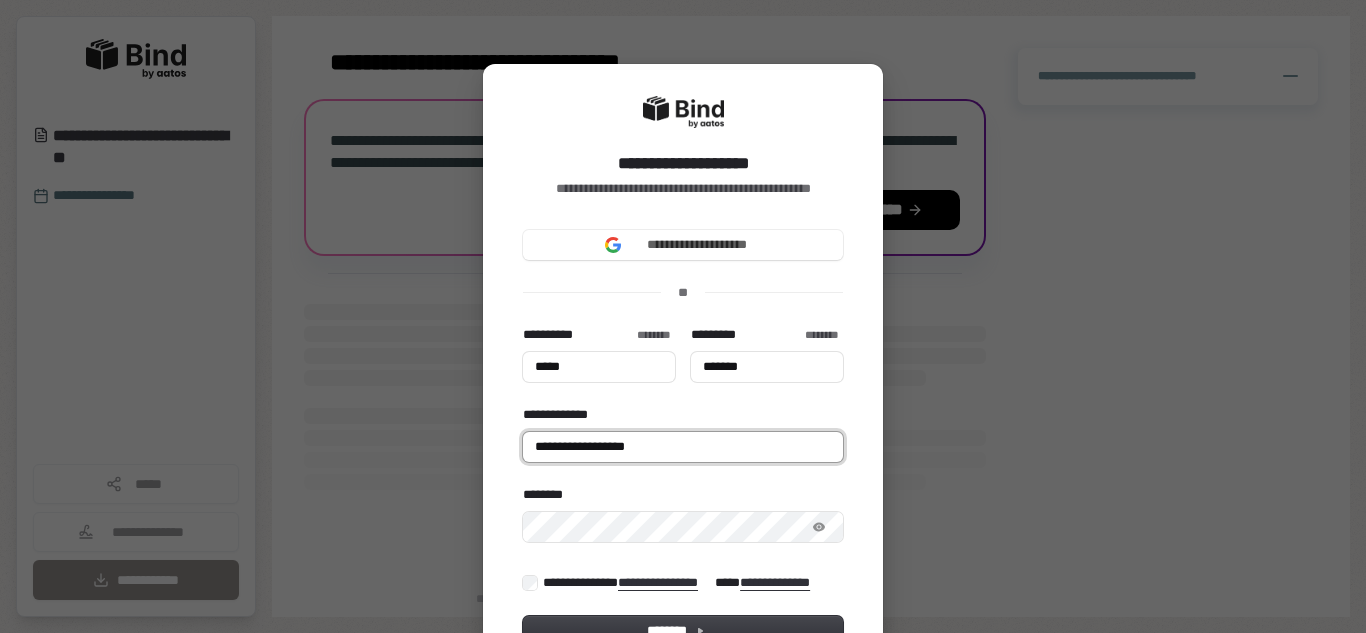type on "**********" 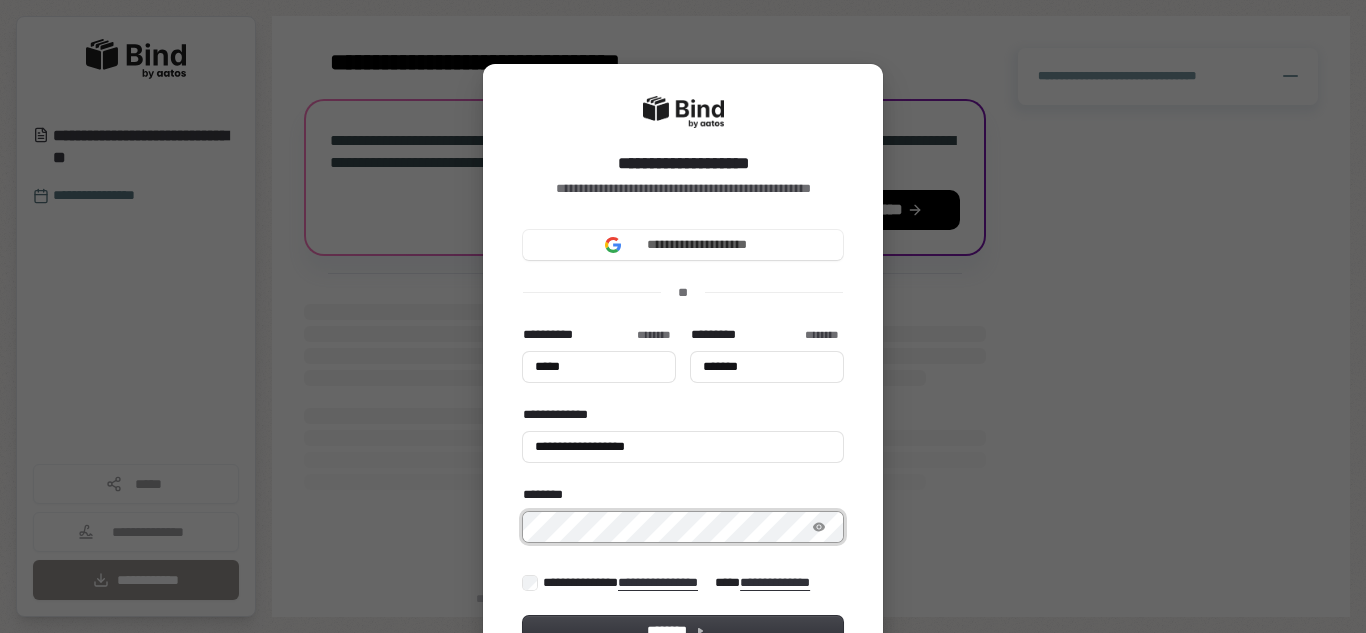 type on "*****" 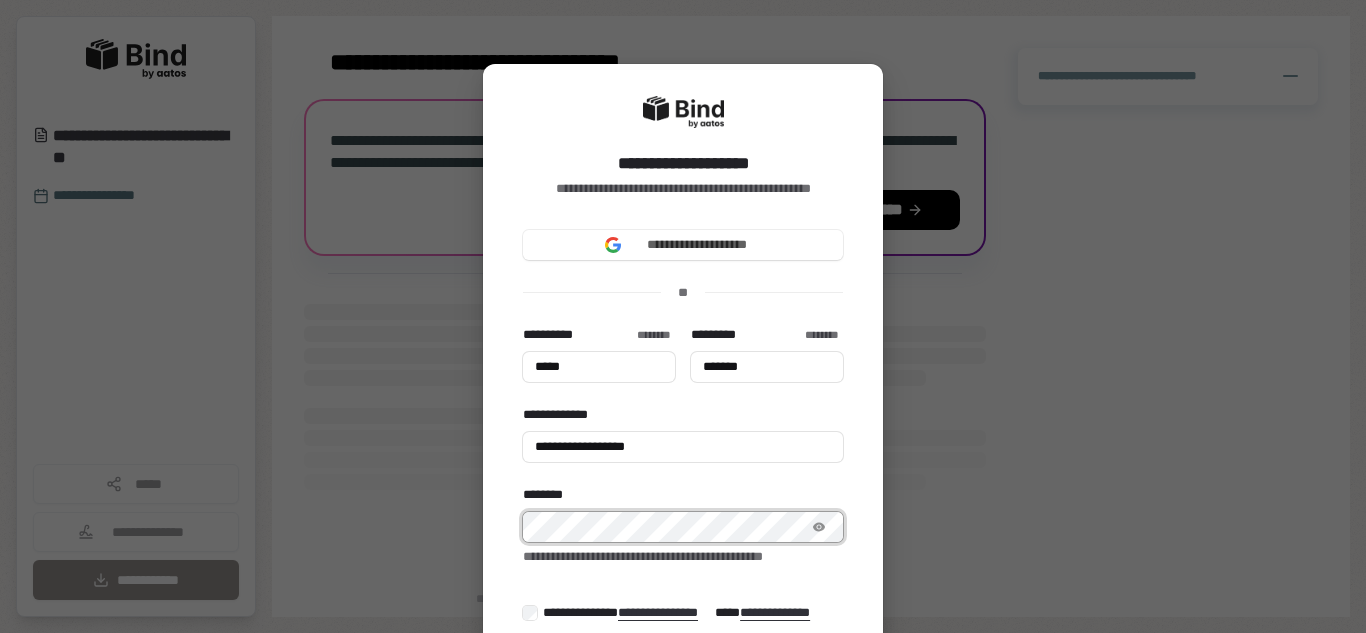 type on "*****" 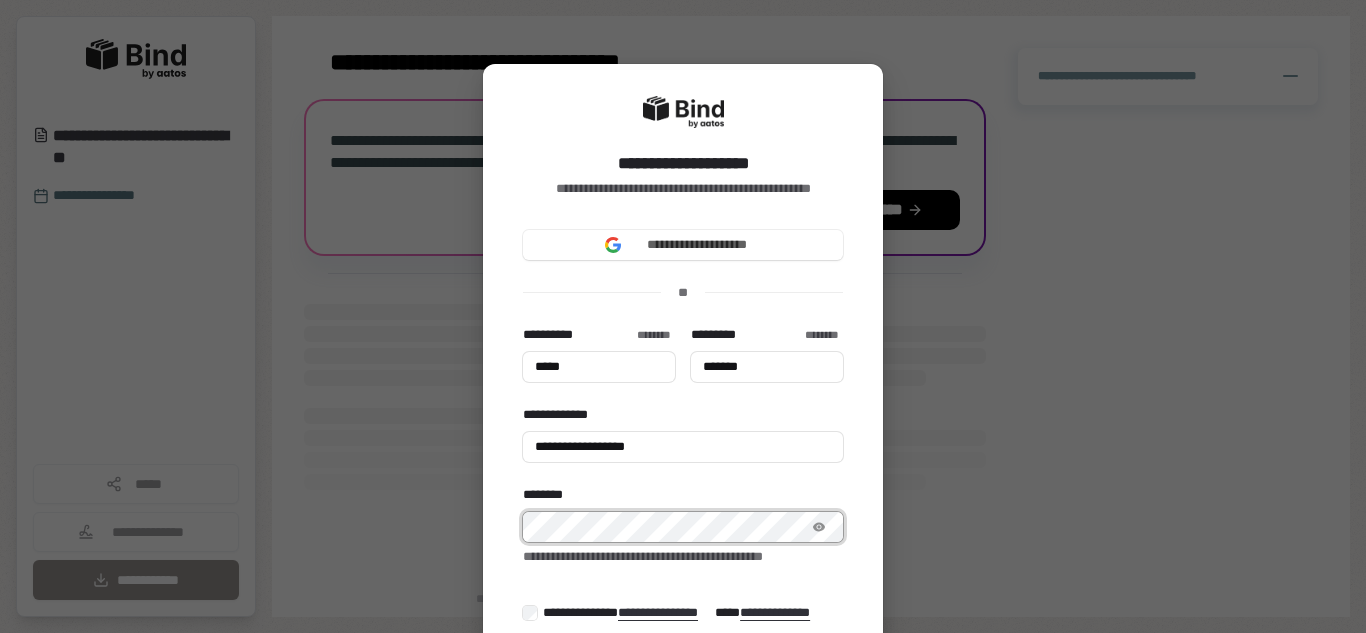 type on "*******" 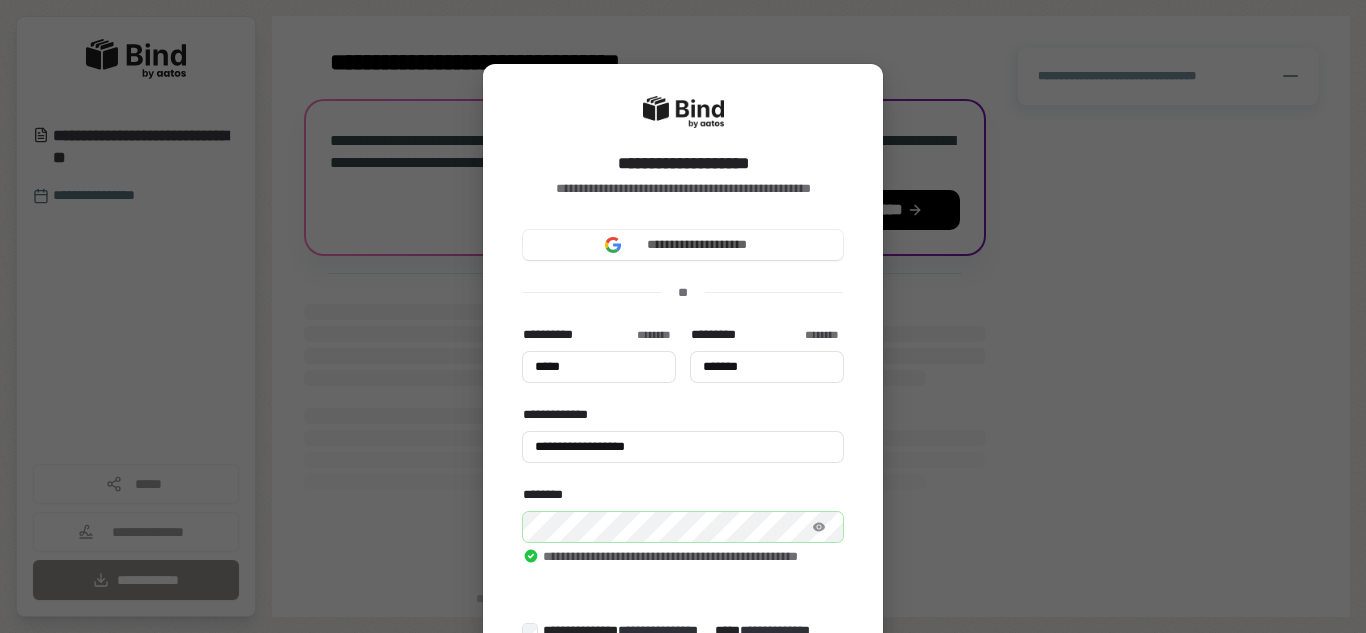 type on "*****" 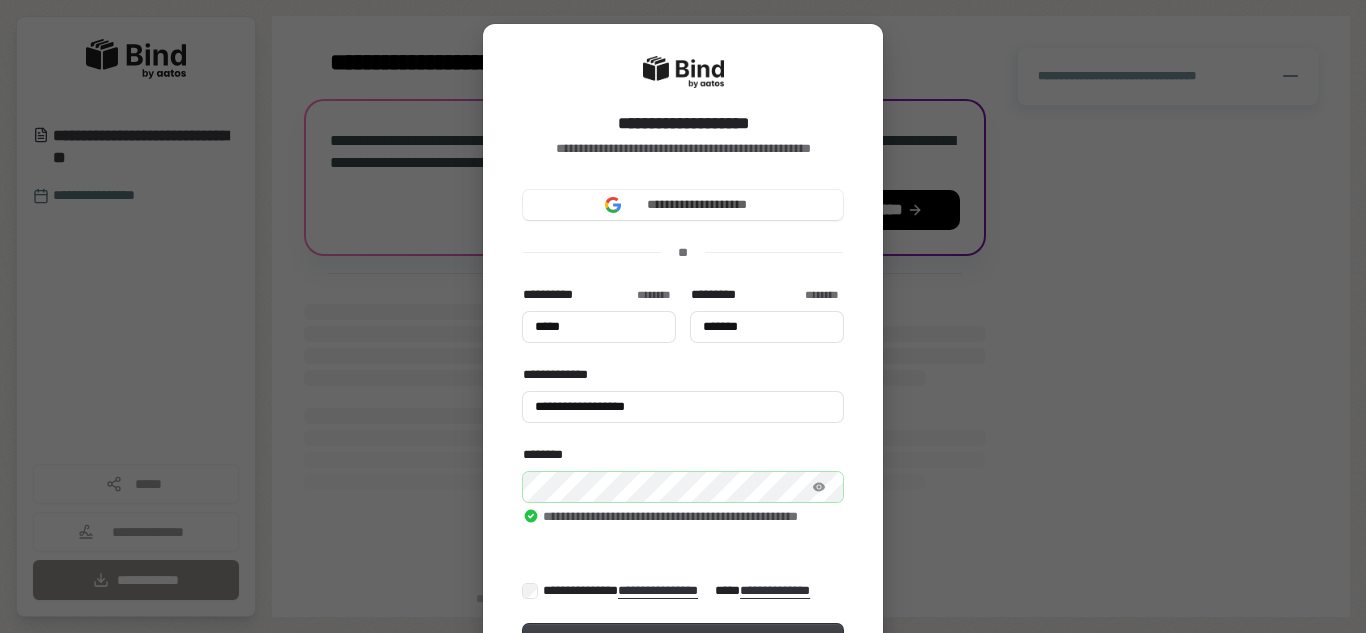 scroll, scrollTop: 80, scrollLeft: 0, axis: vertical 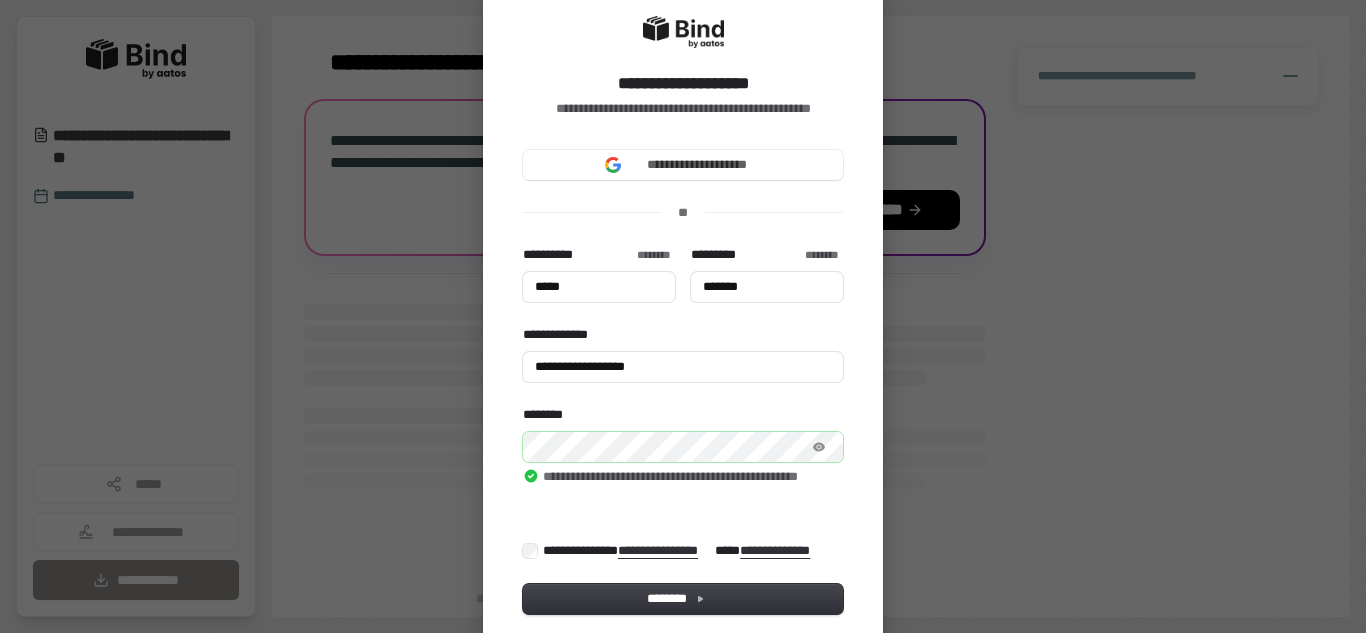 type on "*****" 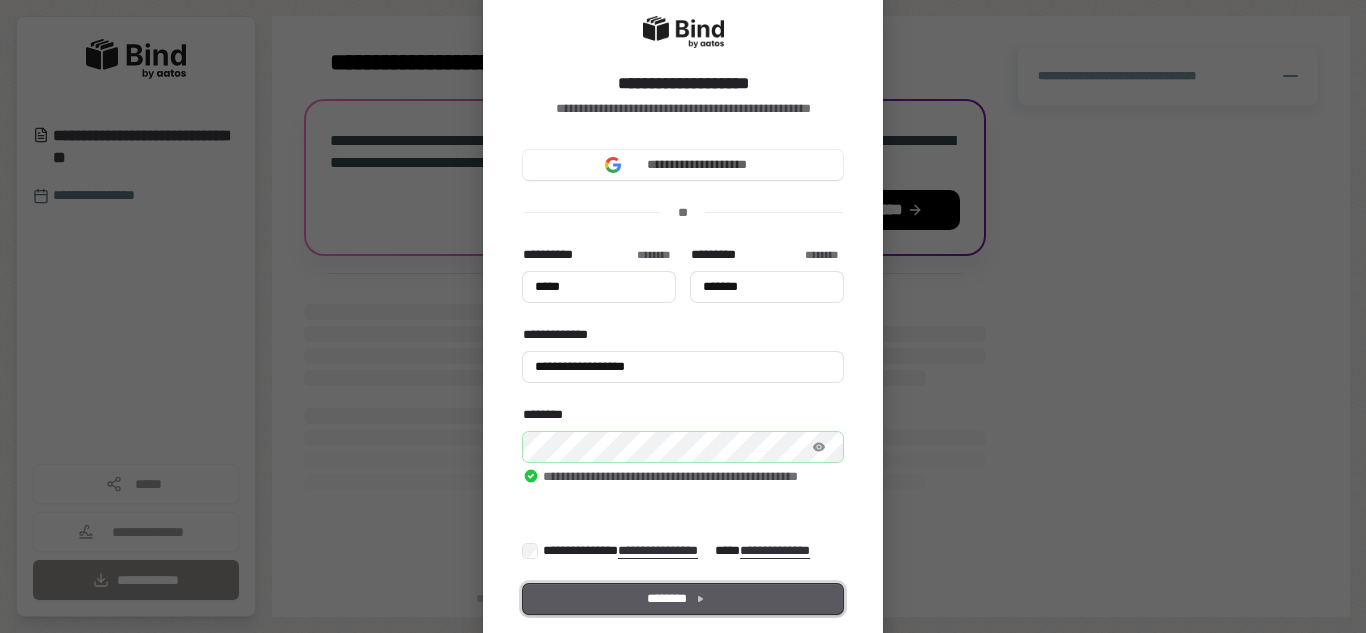 type on "*****" 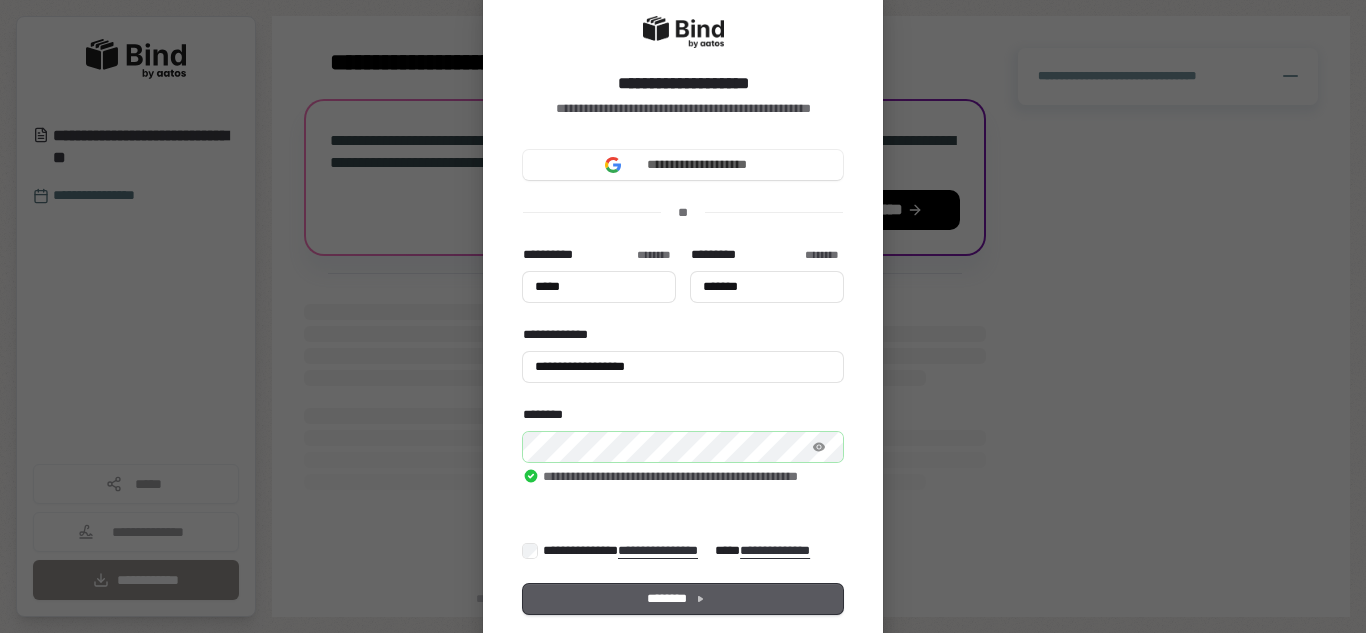type on "*****" 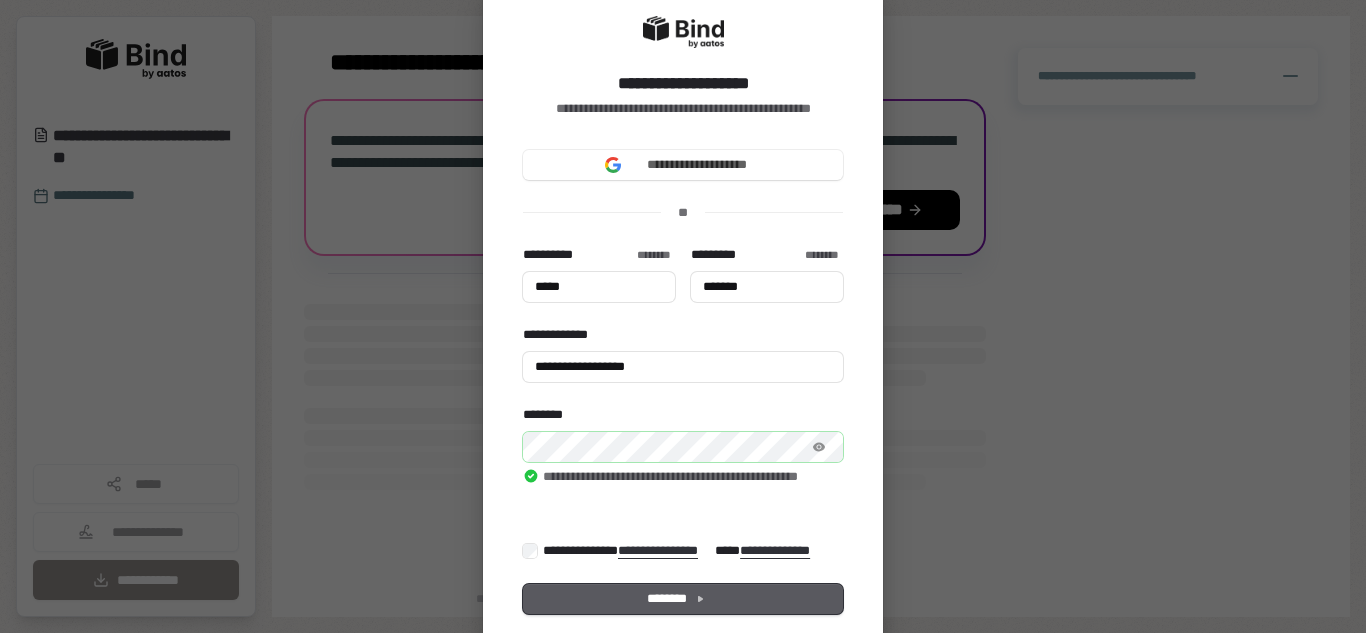 type on "*******" 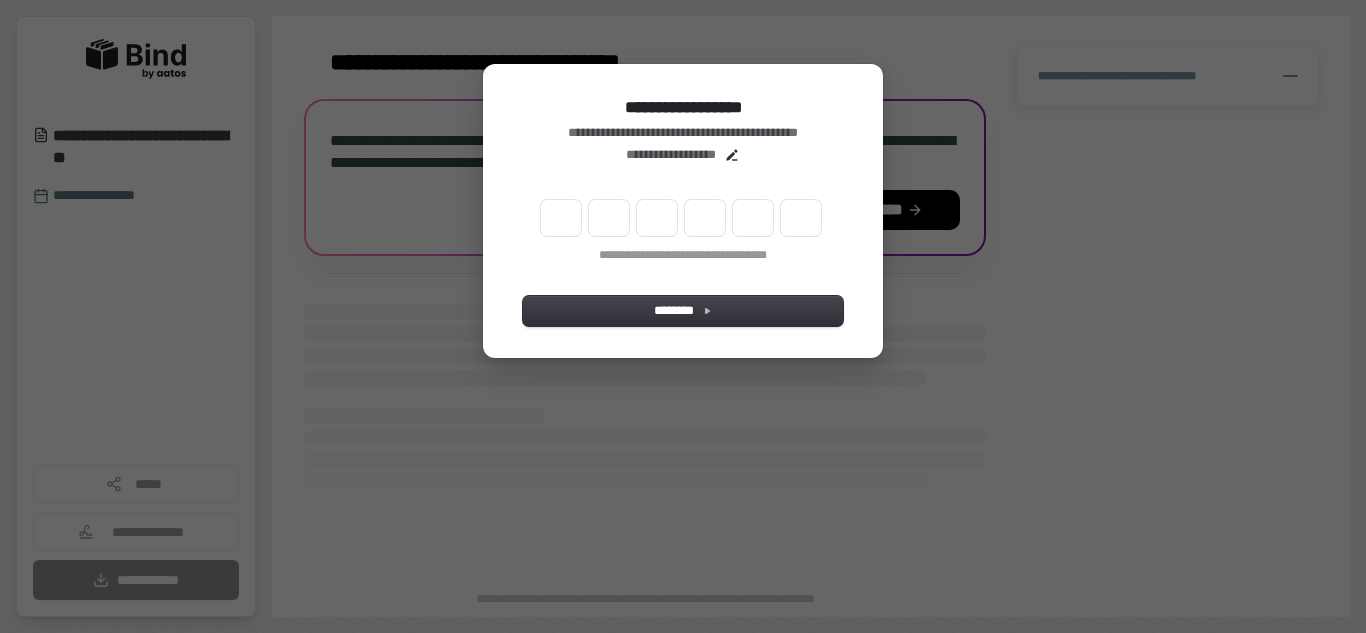 scroll, scrollTop: 0, scrollLeft: 0, axis: both 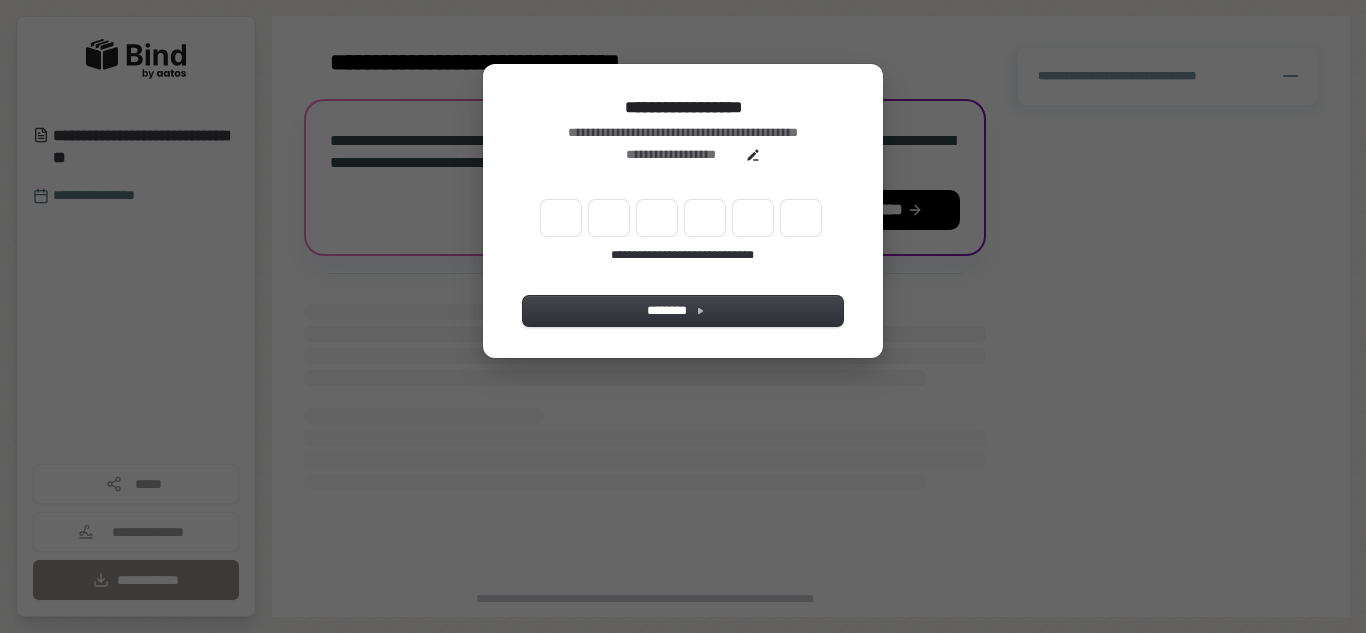 type on "*" 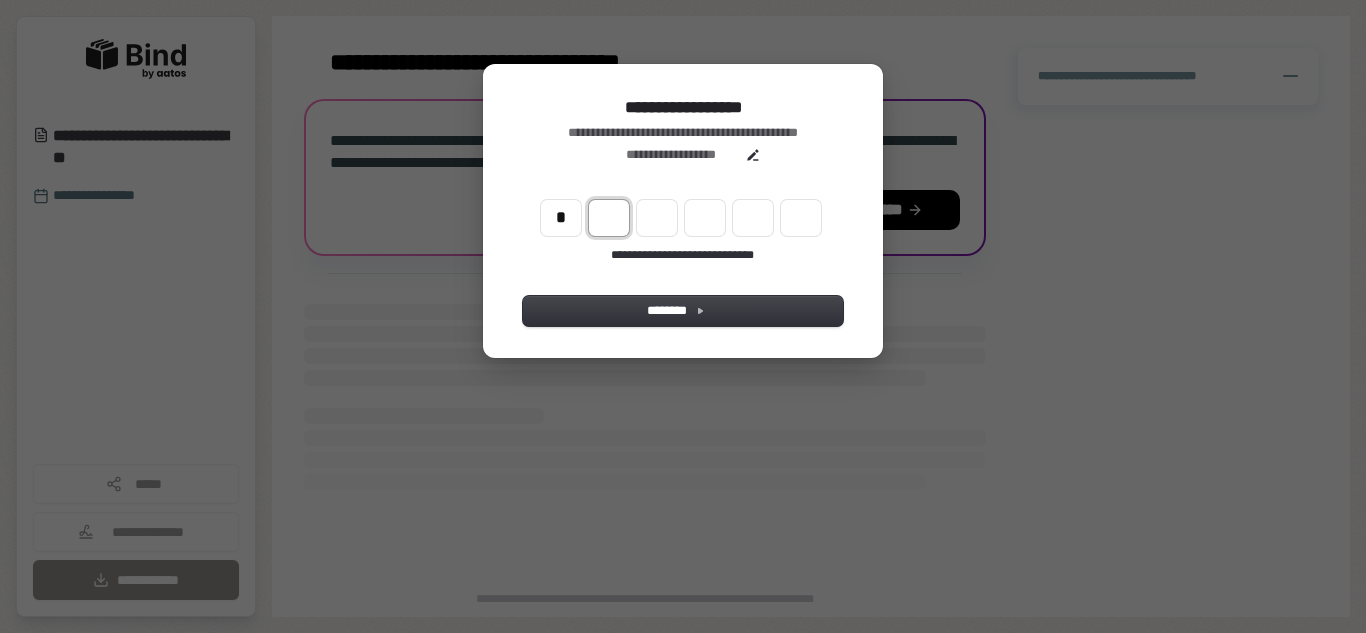 type on "*" 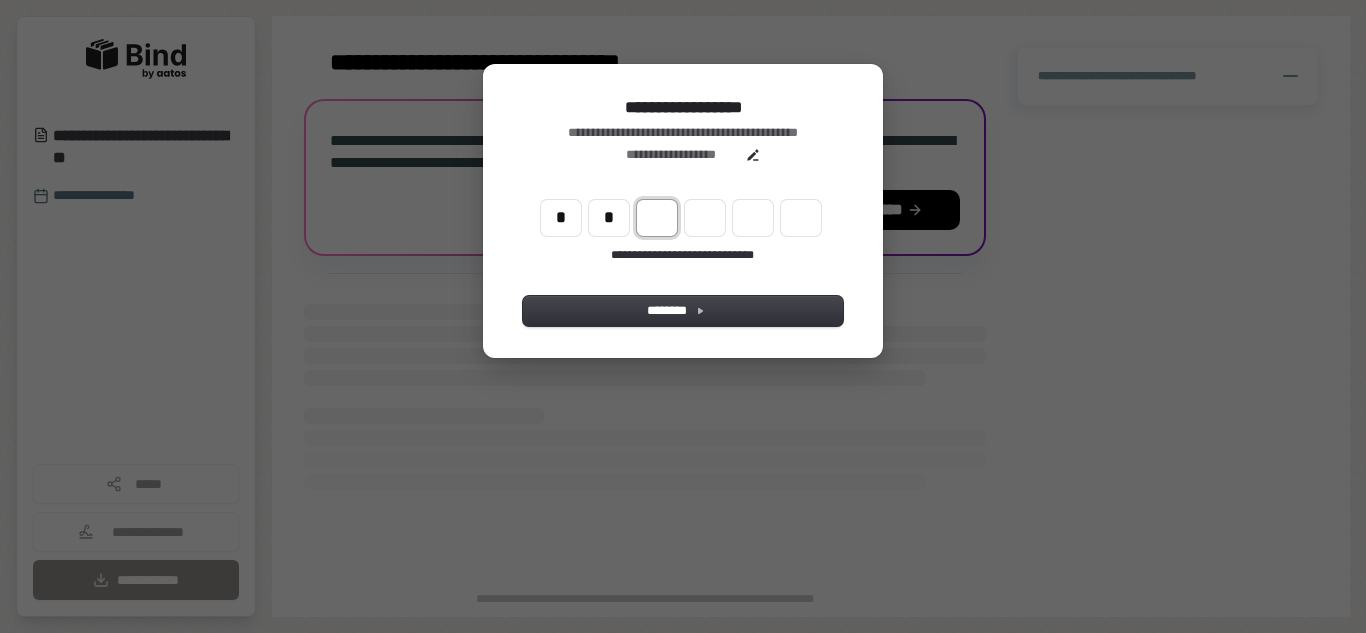 type on "**" 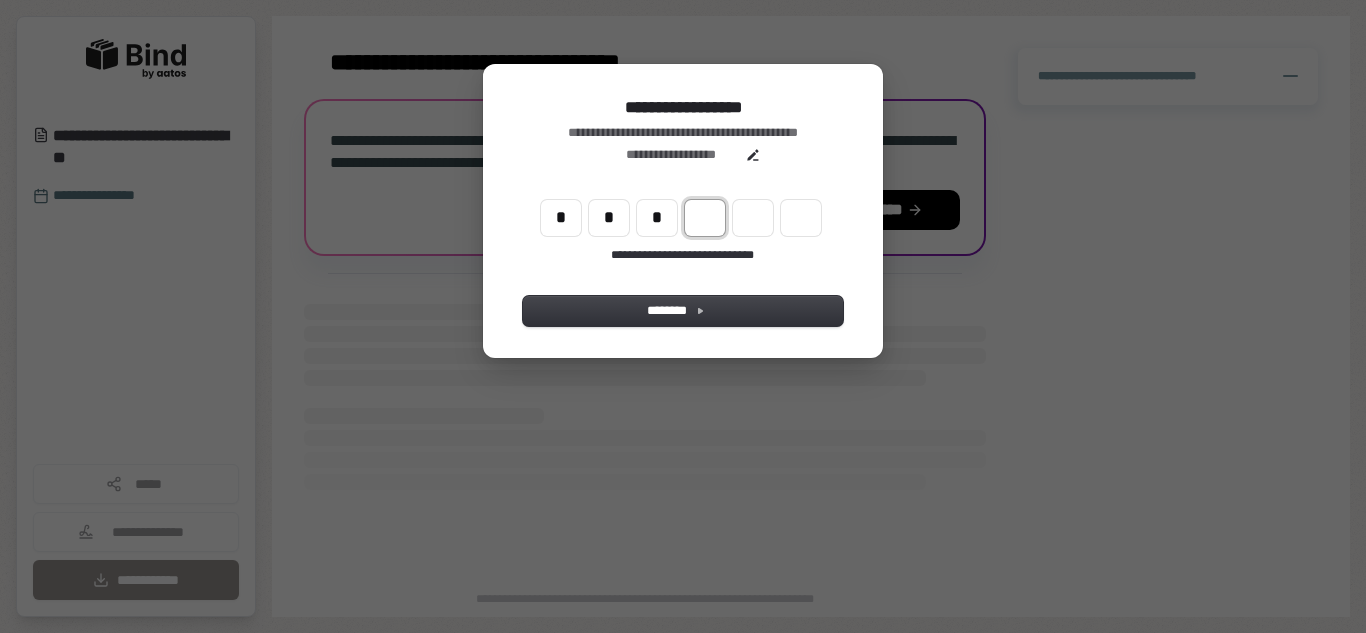 type on "***" 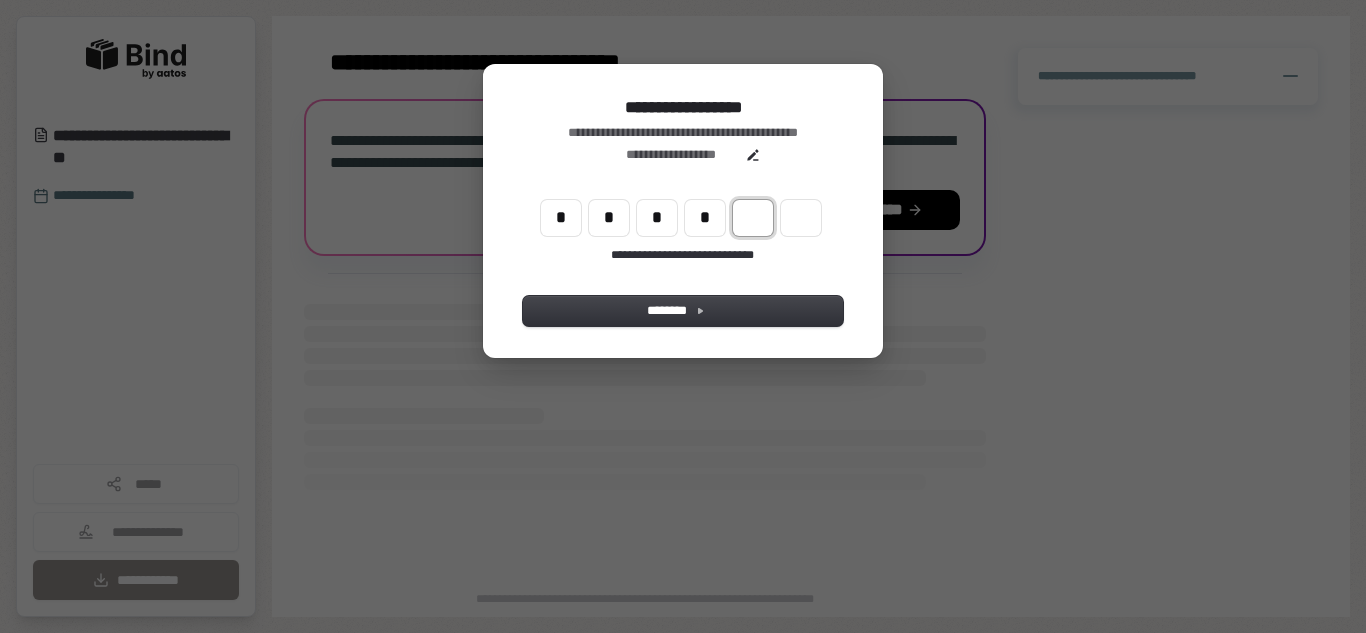 type on "****" 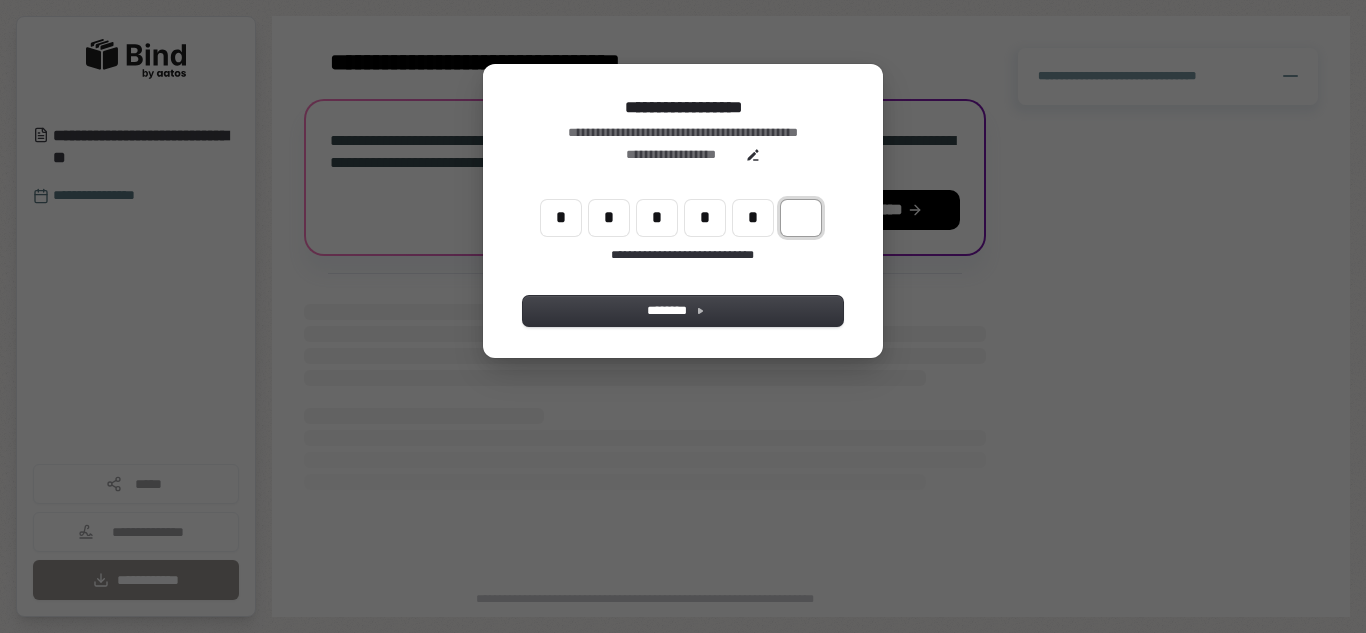 type on "******" 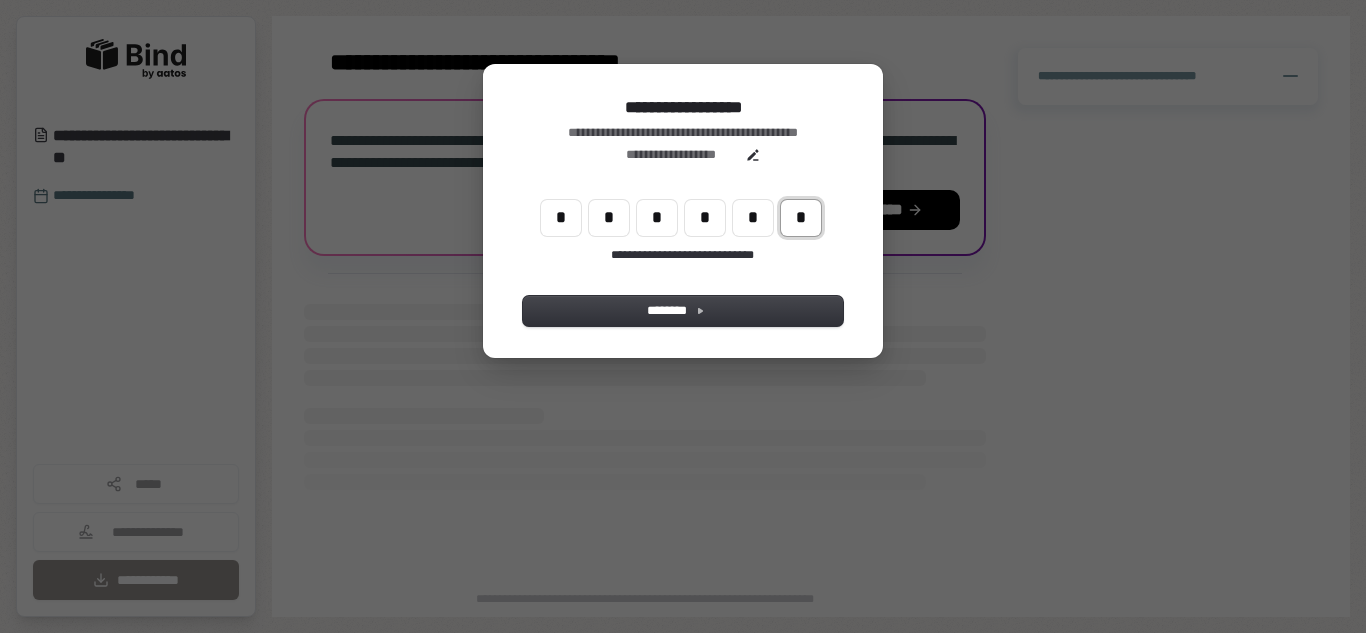type on "*" 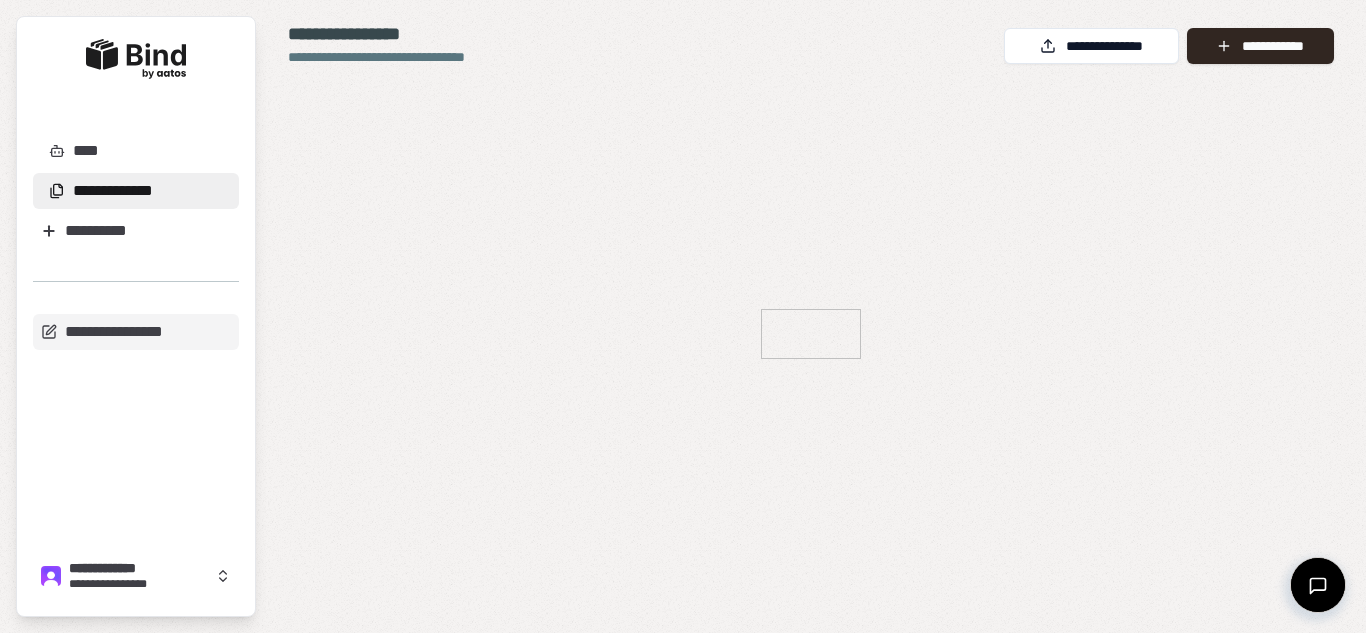 scroll, scrollTop: 0, scrollLeft: 0, axis: both 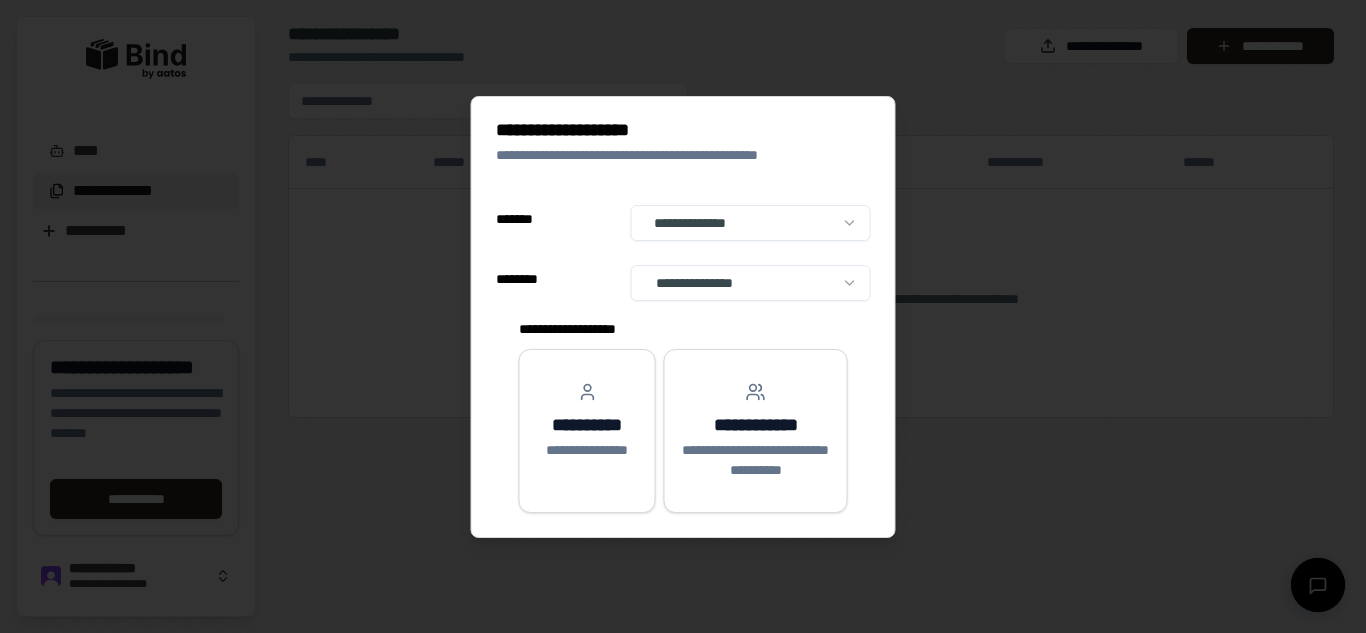 select on "**" 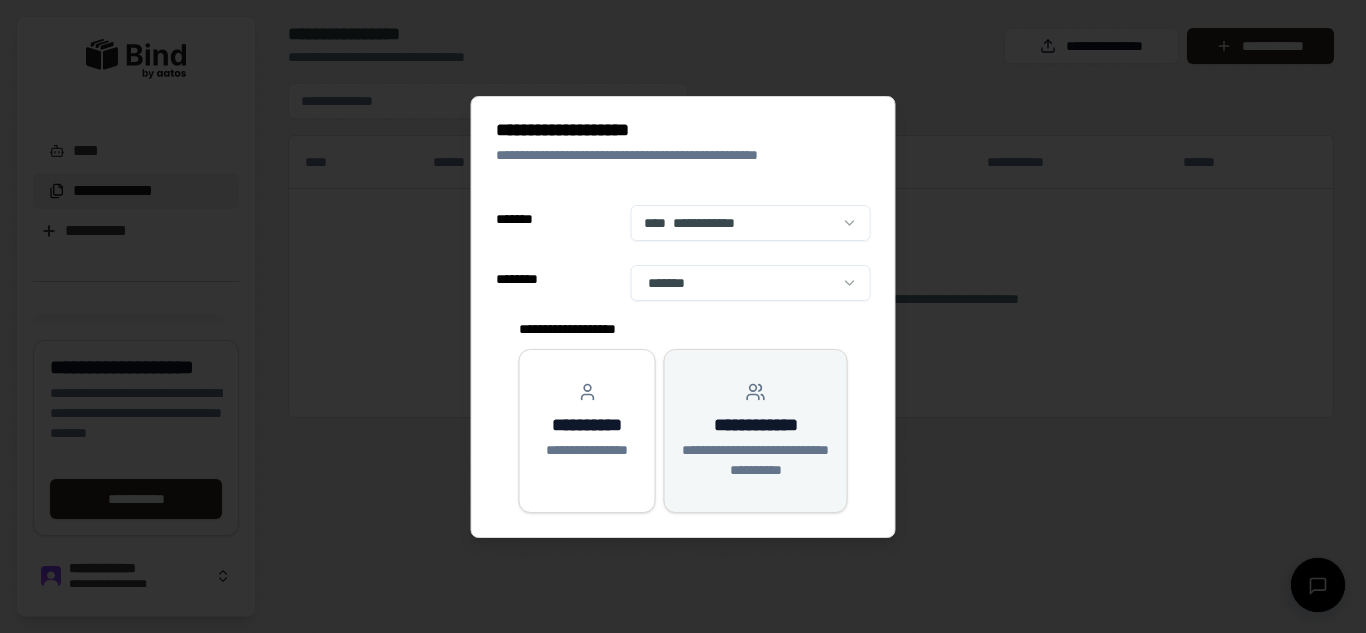 click on "**********" at bounding box center [756, 460] 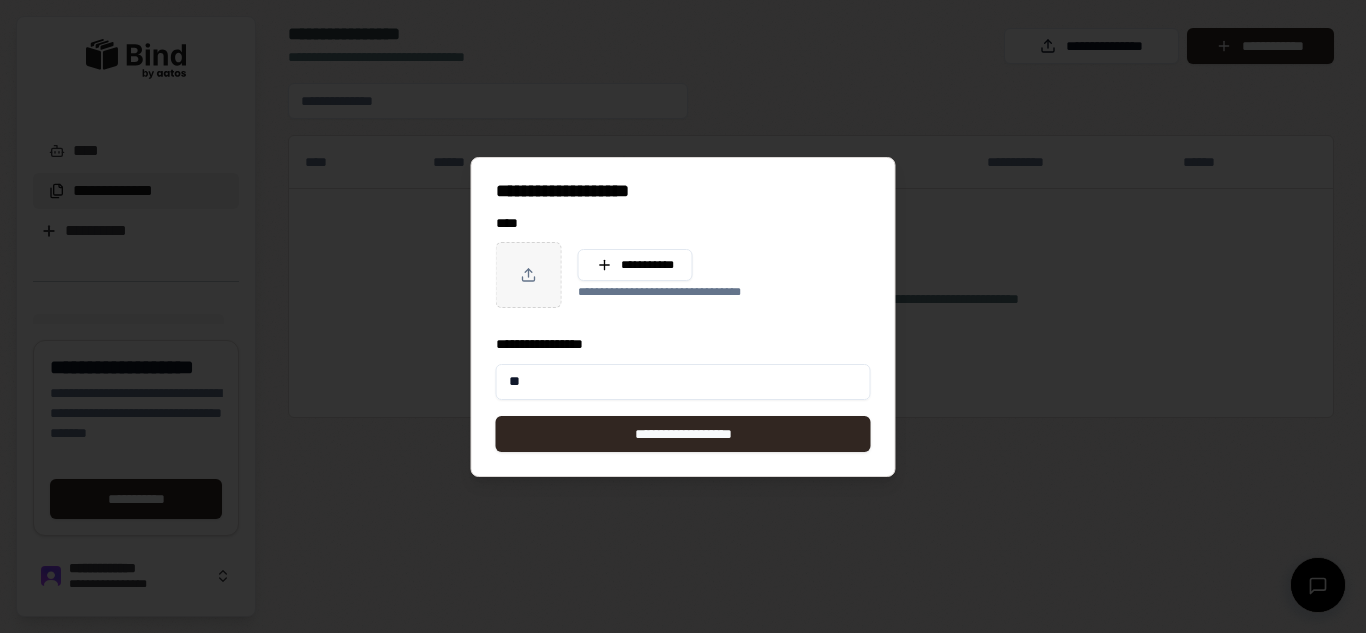 type on "*" 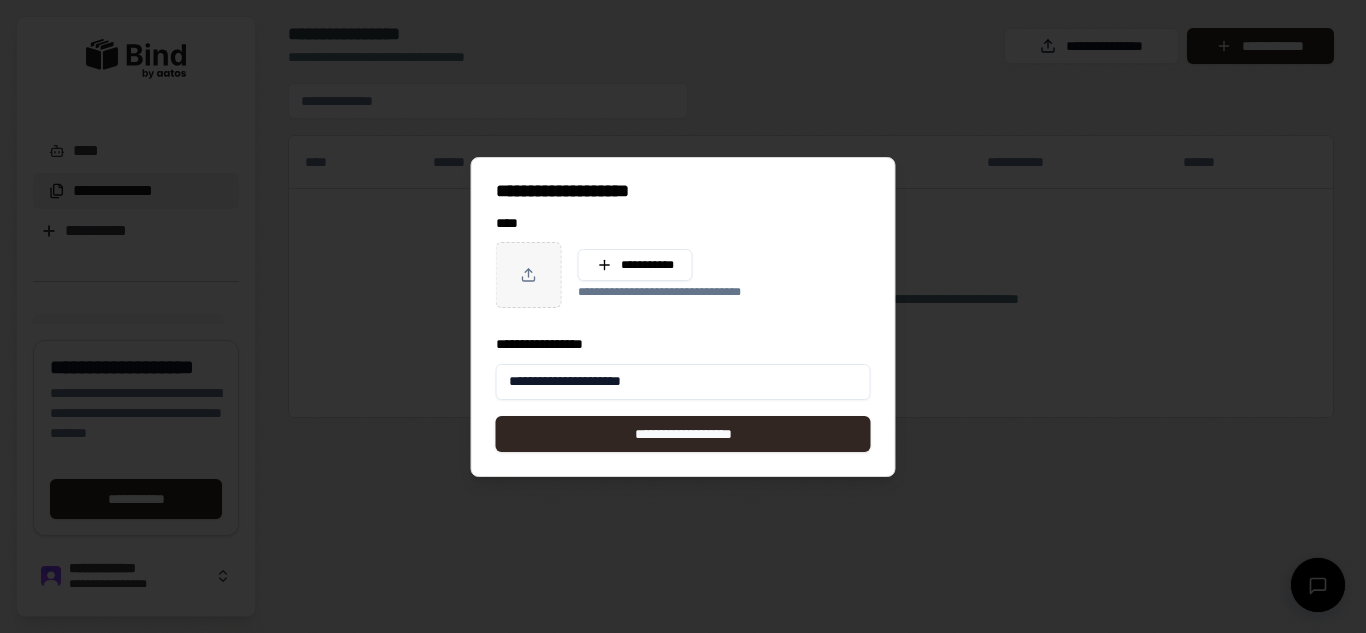 type on "**********" 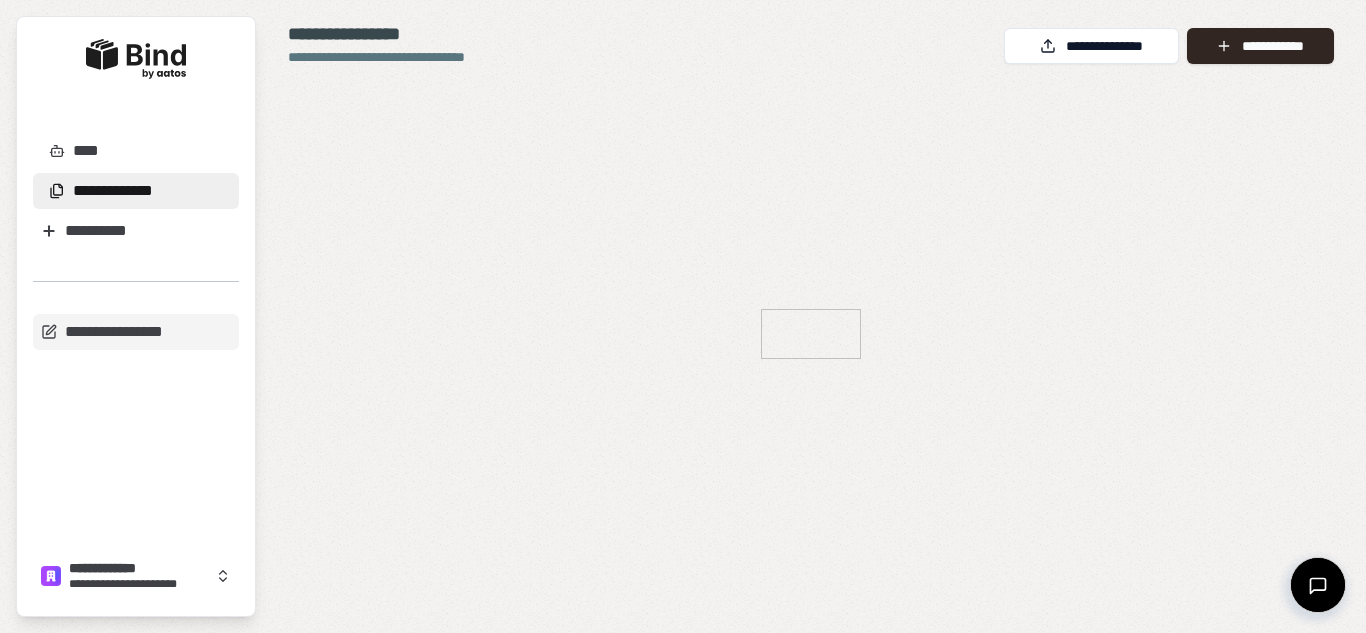 scroll, scrollTop: 0, scrollLeft: 0, axis: both 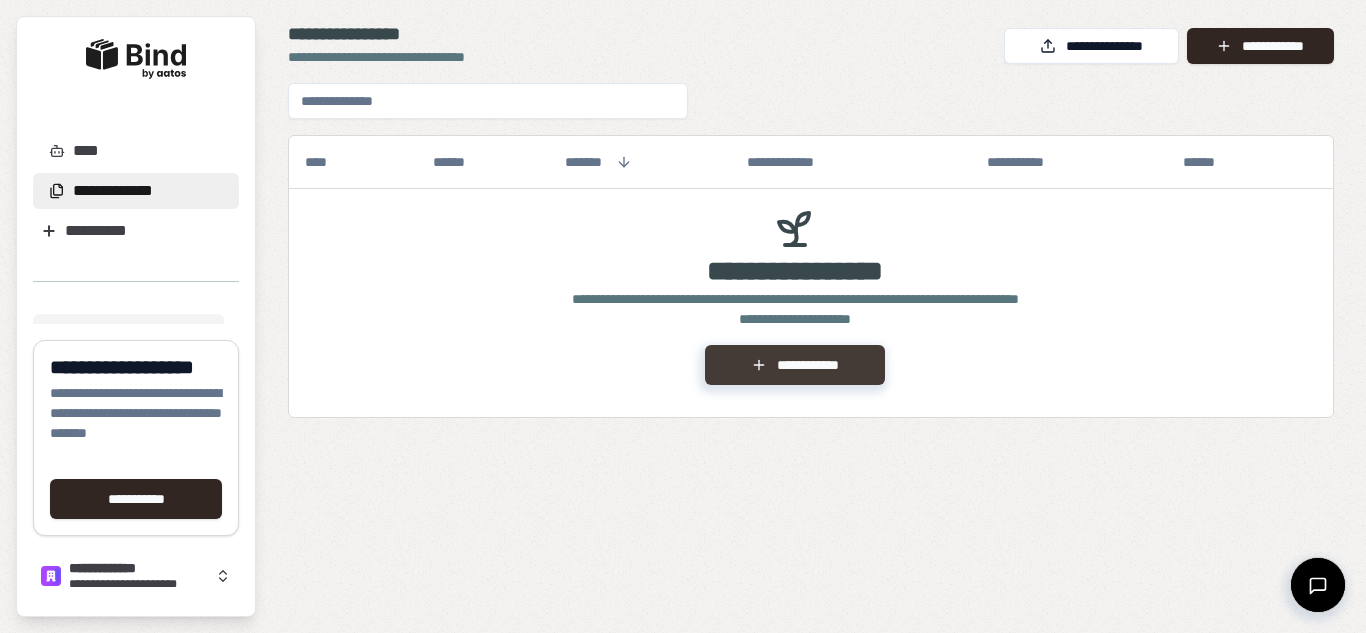 click on "**********" at bounding box center [794, 365] 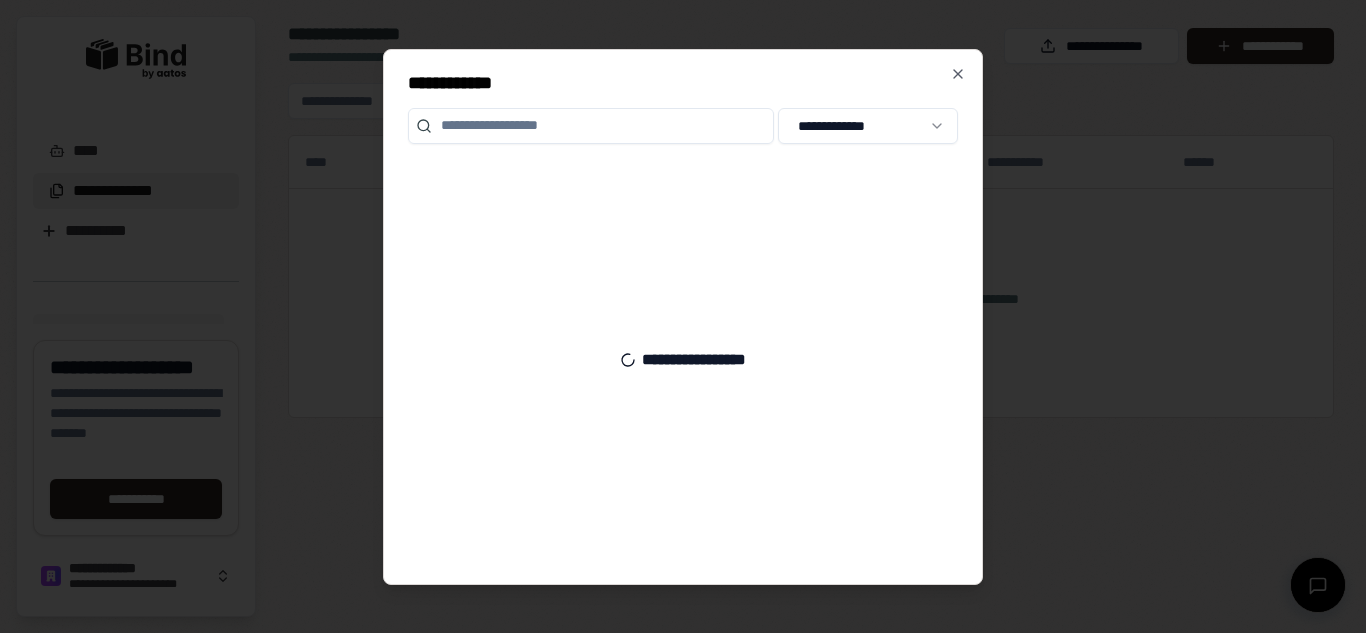 click at bounding box center (591, 126) 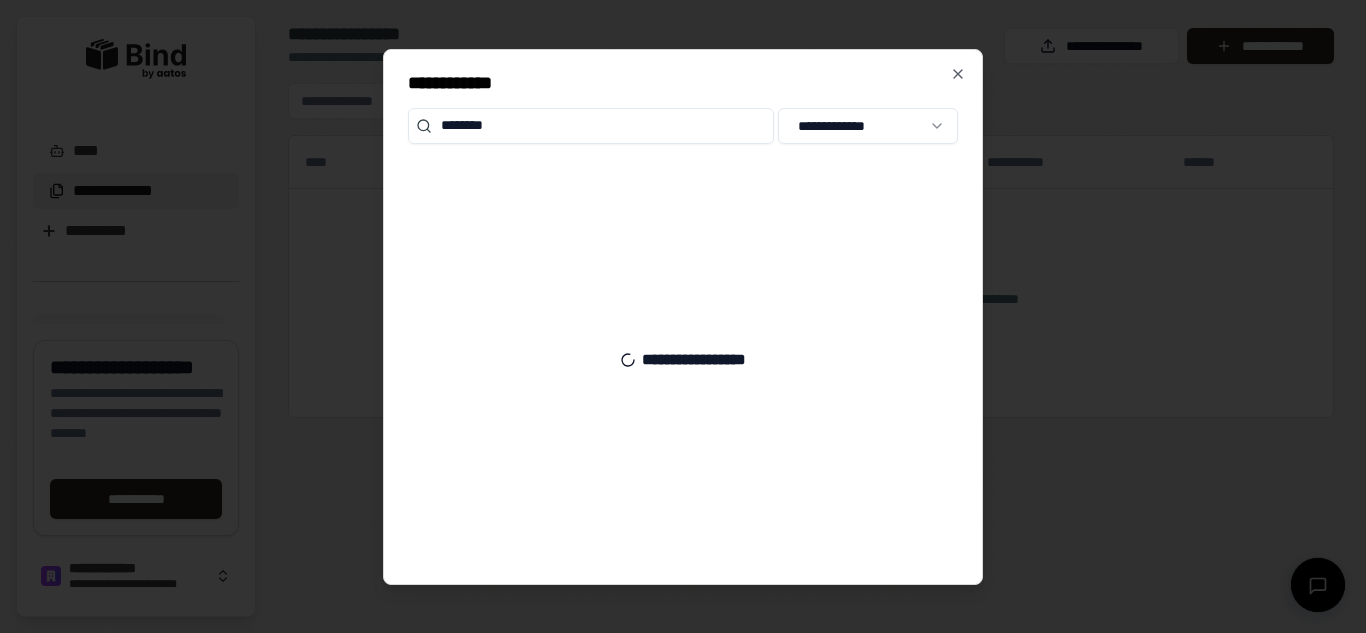 type on "********" 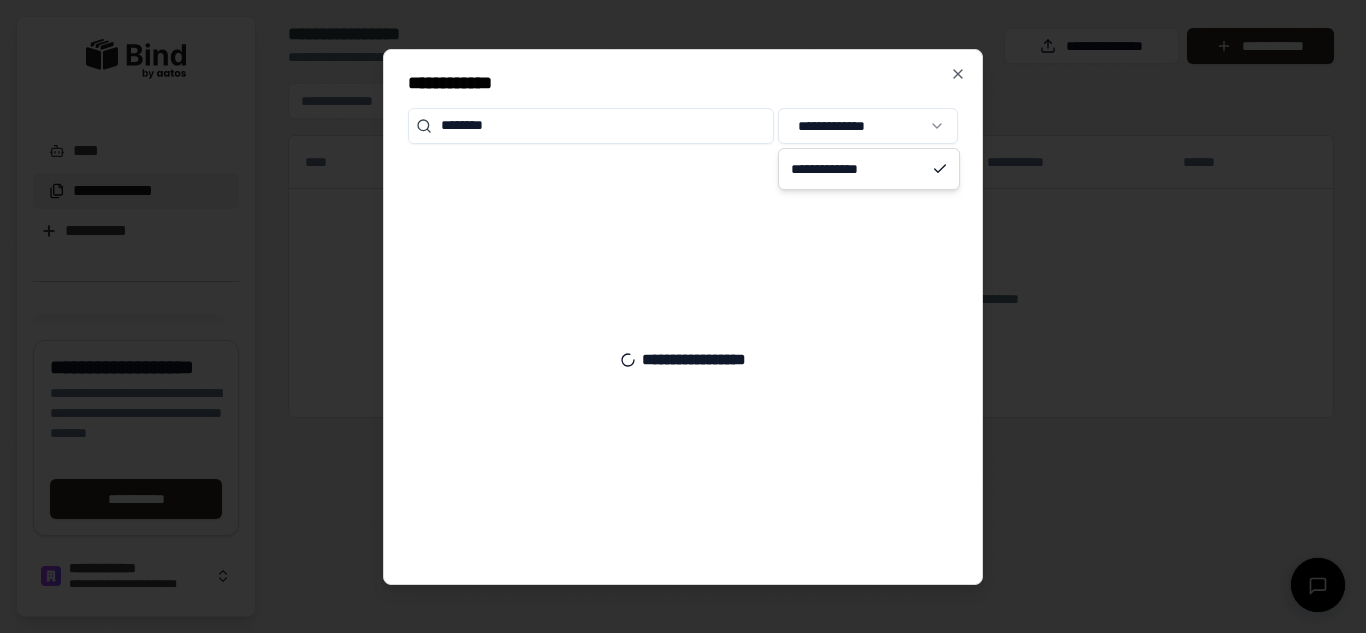 click on "[FIRST] [LAST] [EMAIL] [PHONE] [ADDRESS] [CITY] [STATE] [ZIP] [COUNTRY] [PHONE] [EMAIL] [ADDRESS] [CITY] [STATE] [ZIP] [COUNTRY] [PHONE] [FIRST] [LAST] [EMAIL] [PHONE]" at bounding box center [683, 316] 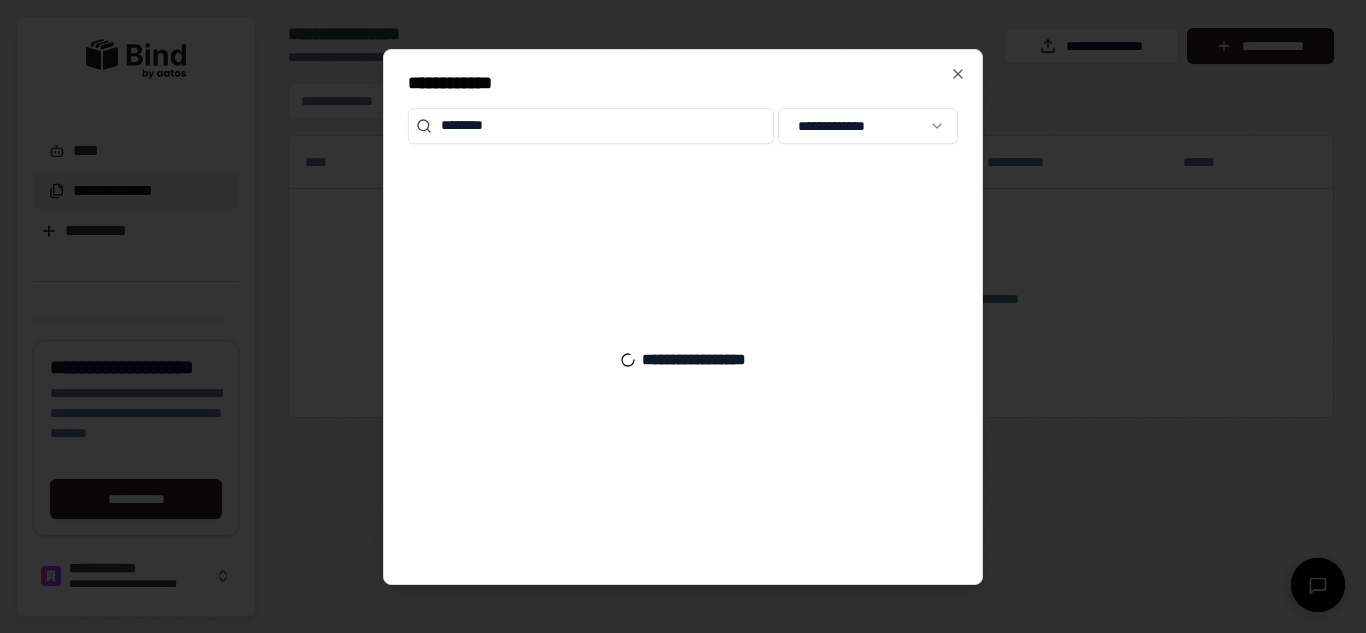 click on "**********" at bounding box center (683, 360) 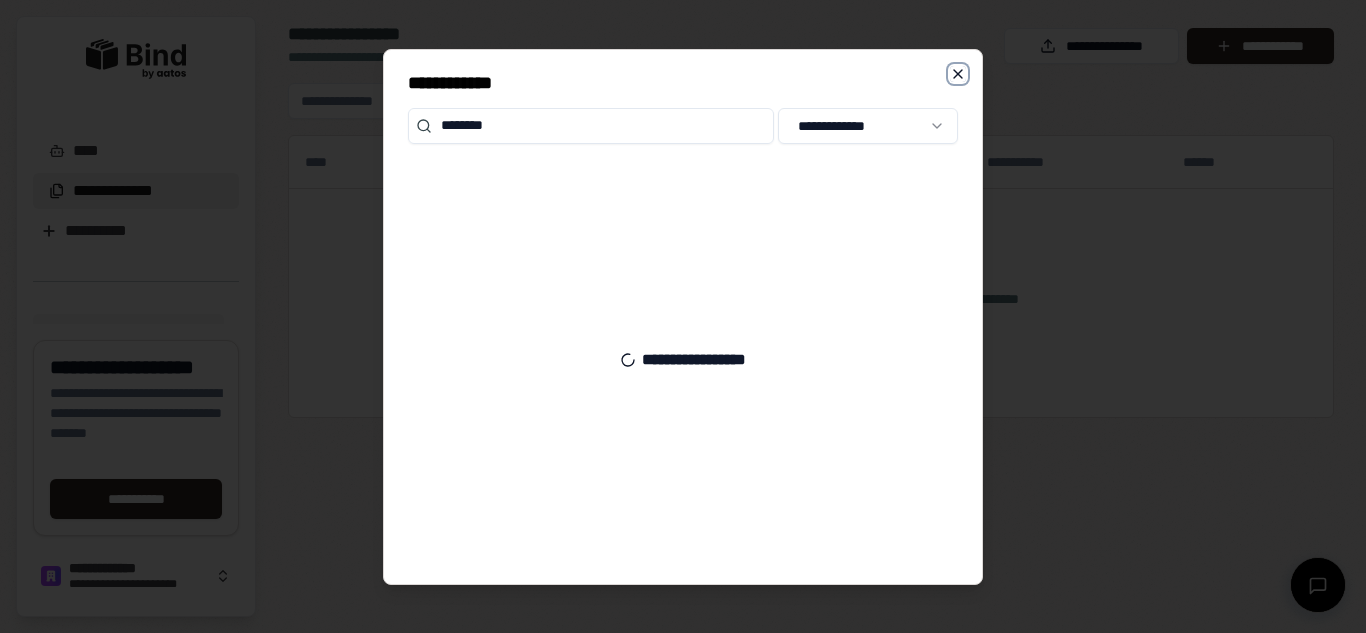 click 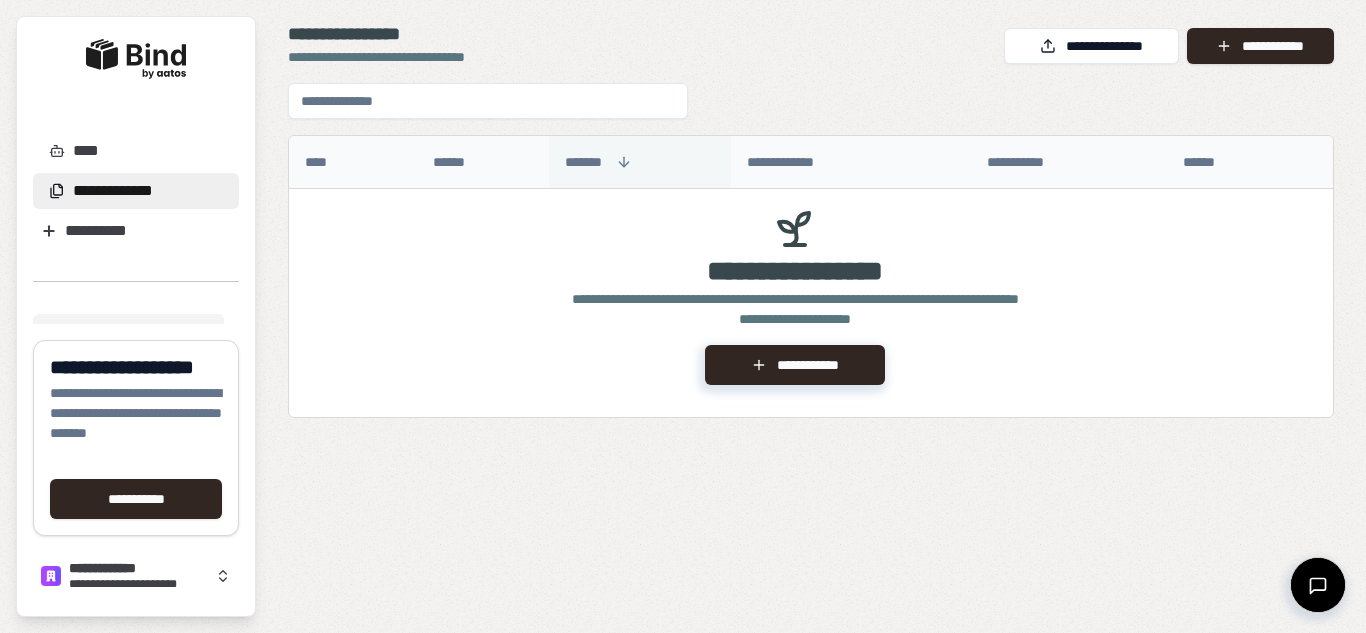 click on "*******" at bounding box center [640, 162] 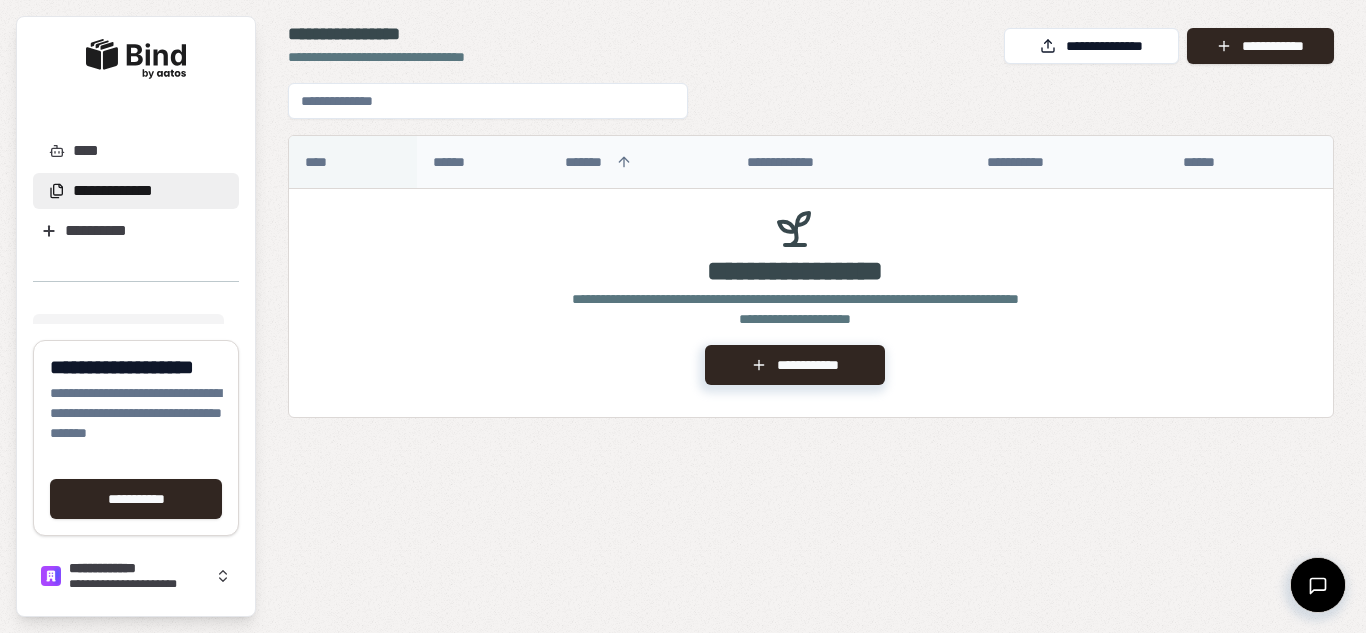 click on "****" at bounding box center [324, 162] 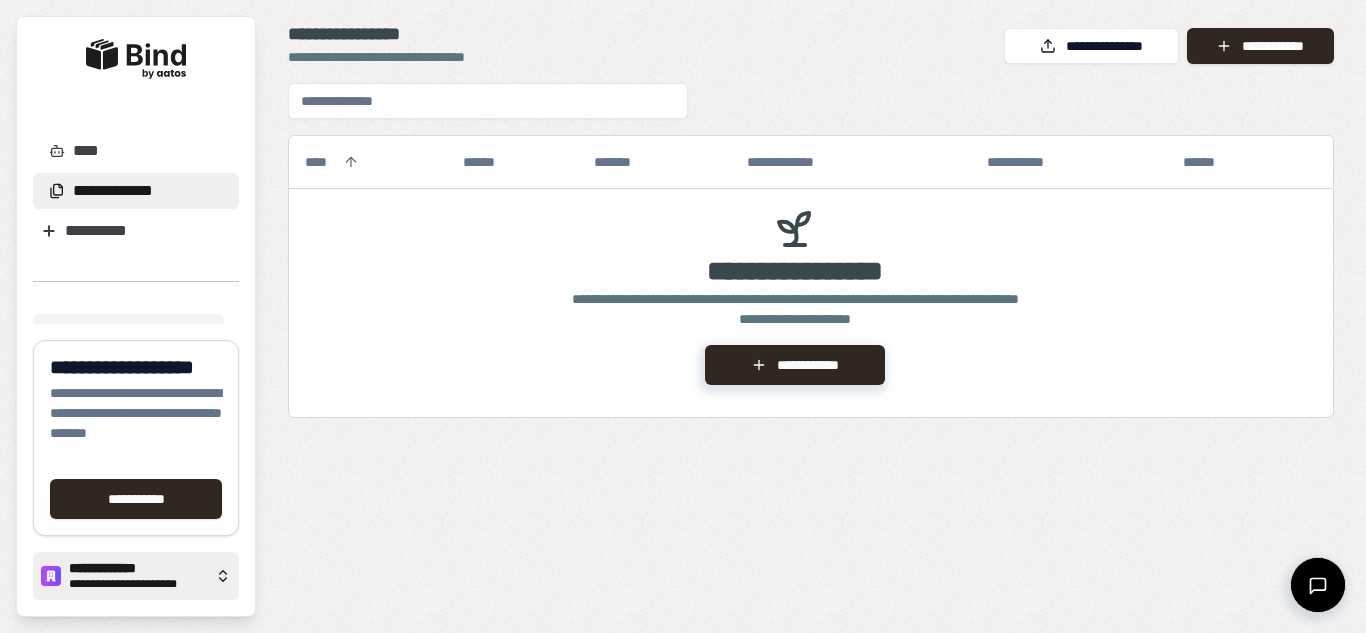click on "**********" at bounding box center (138, 569) 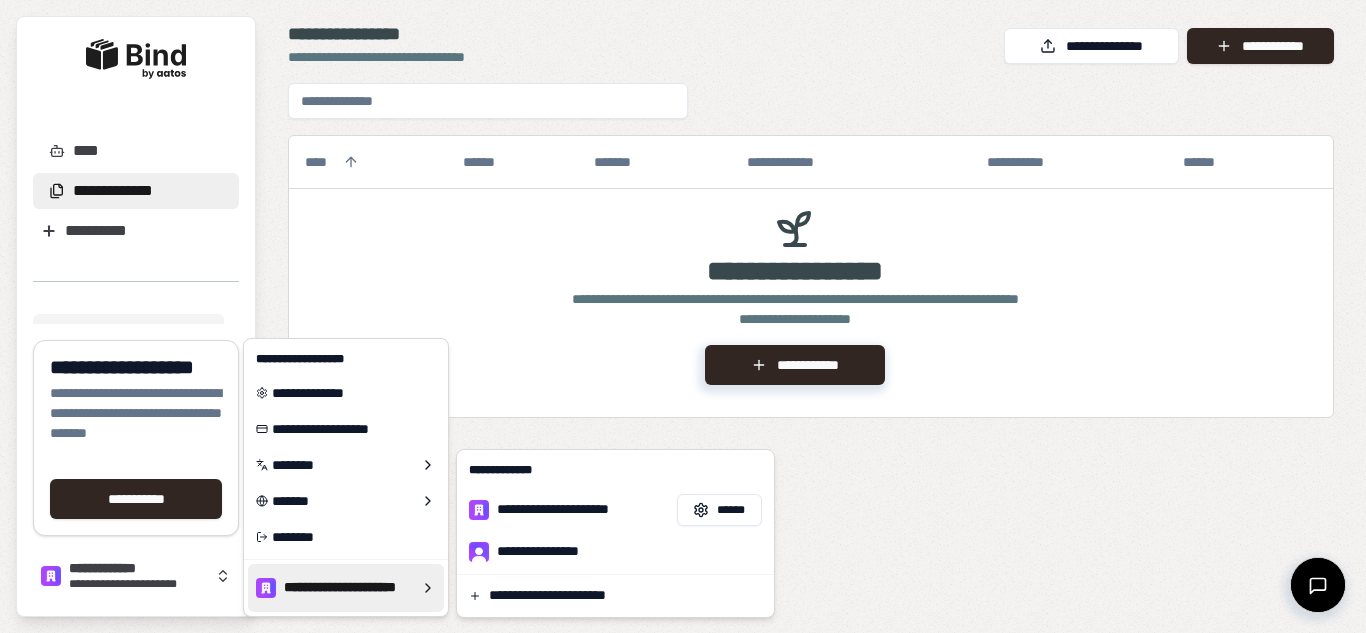 click on "**********" at bounding box center [683, 316] 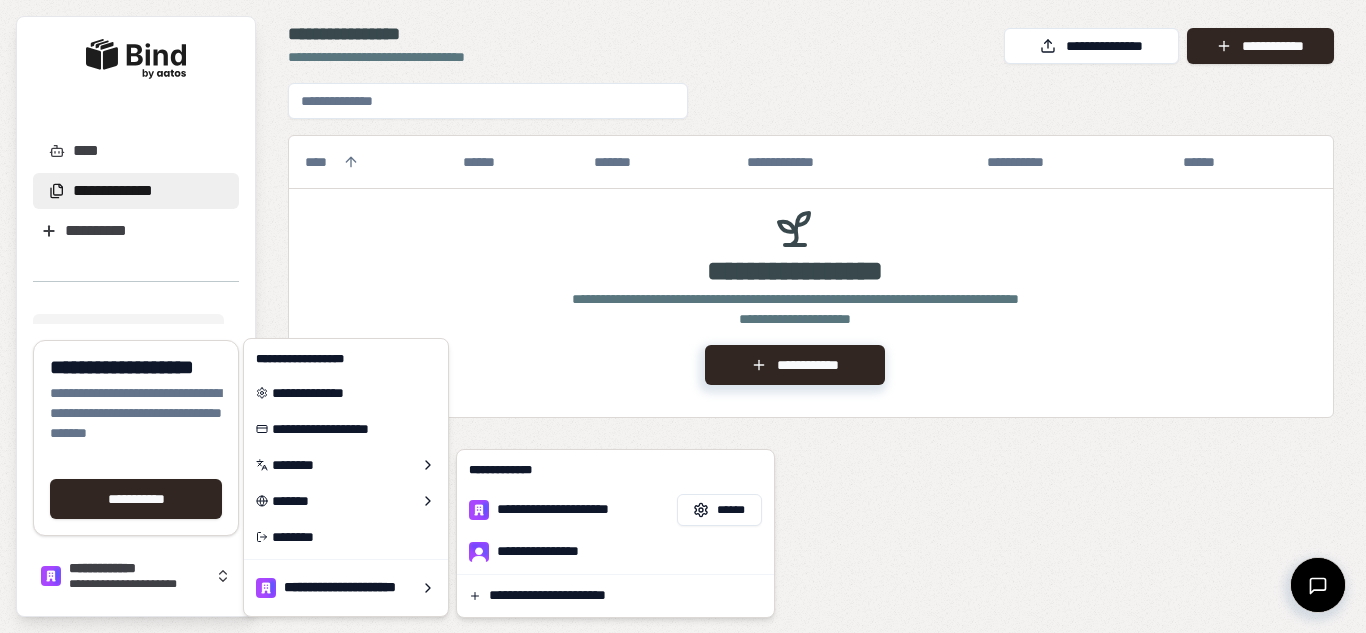 click on "**********" at bounding box center (583, 510) 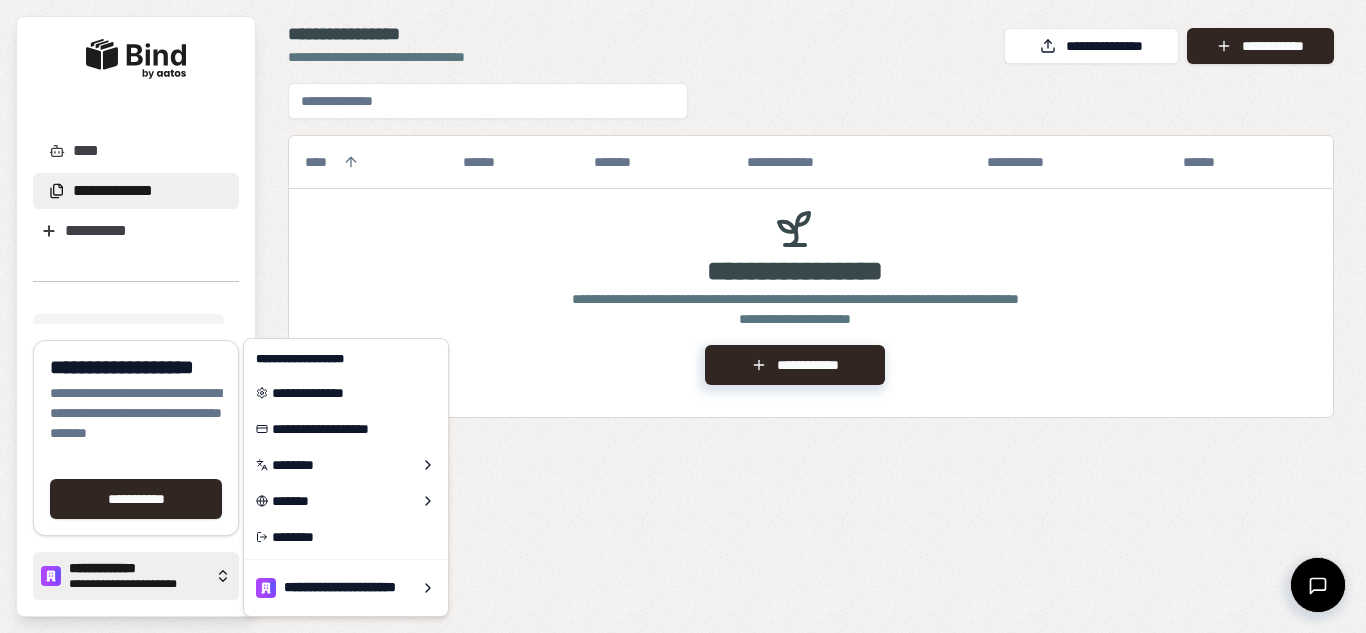 click on "**********" at bounding box center [138, 569] 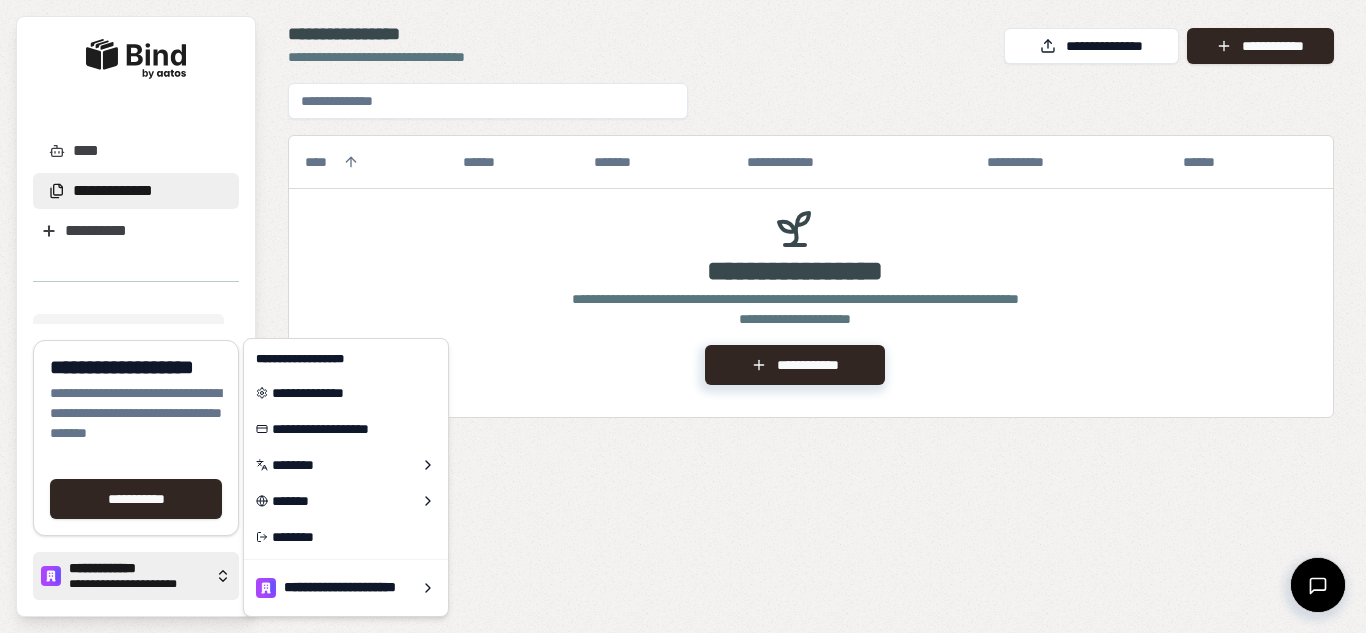 click on "**********" at bounding box center (138, 569) 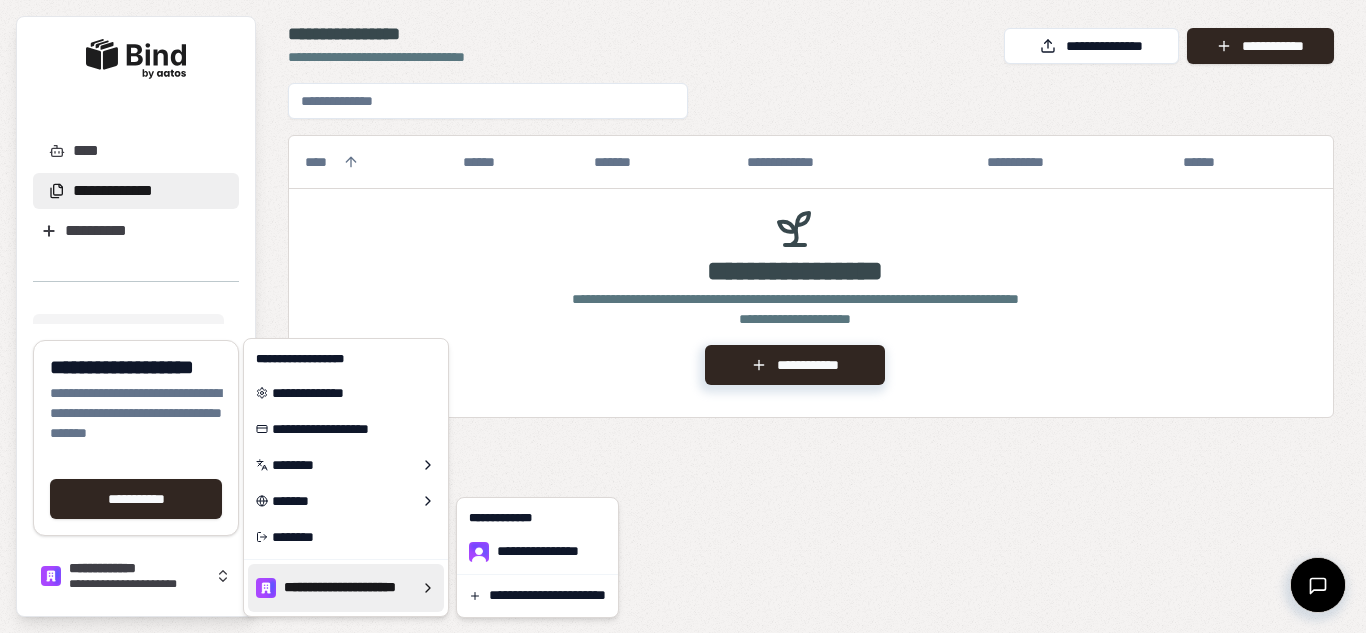 click on "**********" at bounding box center (683, 316) 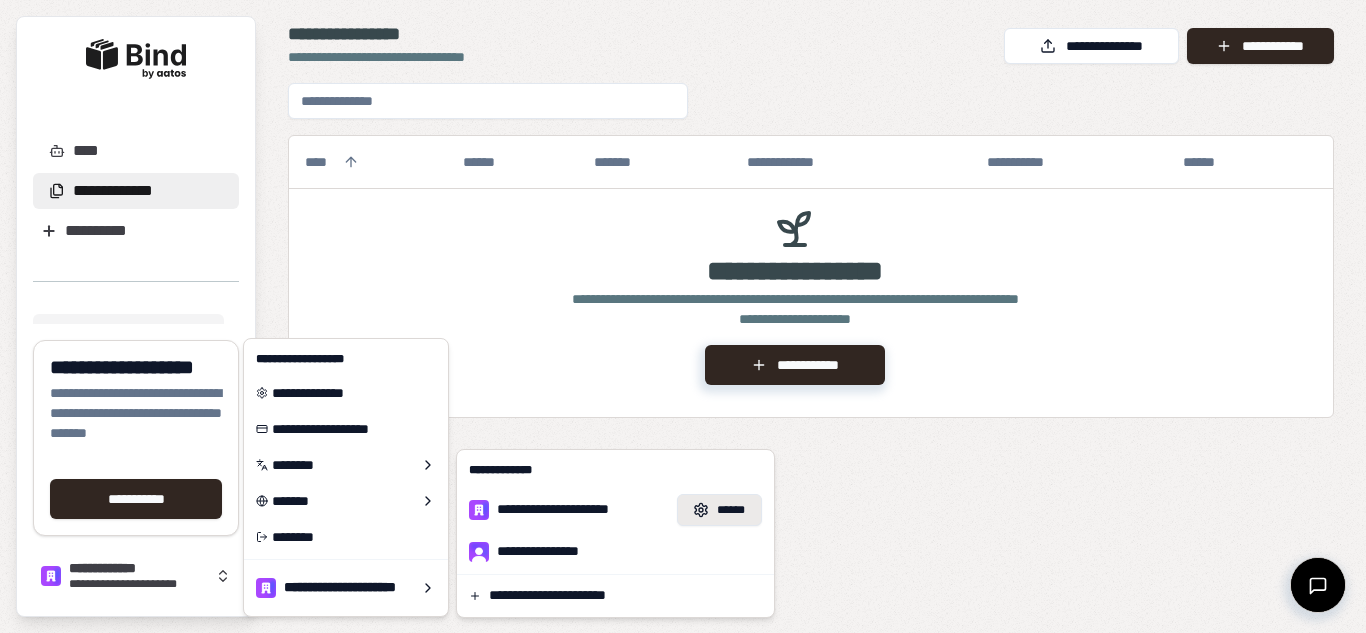 click on "******" at bounding box center [719, 510] 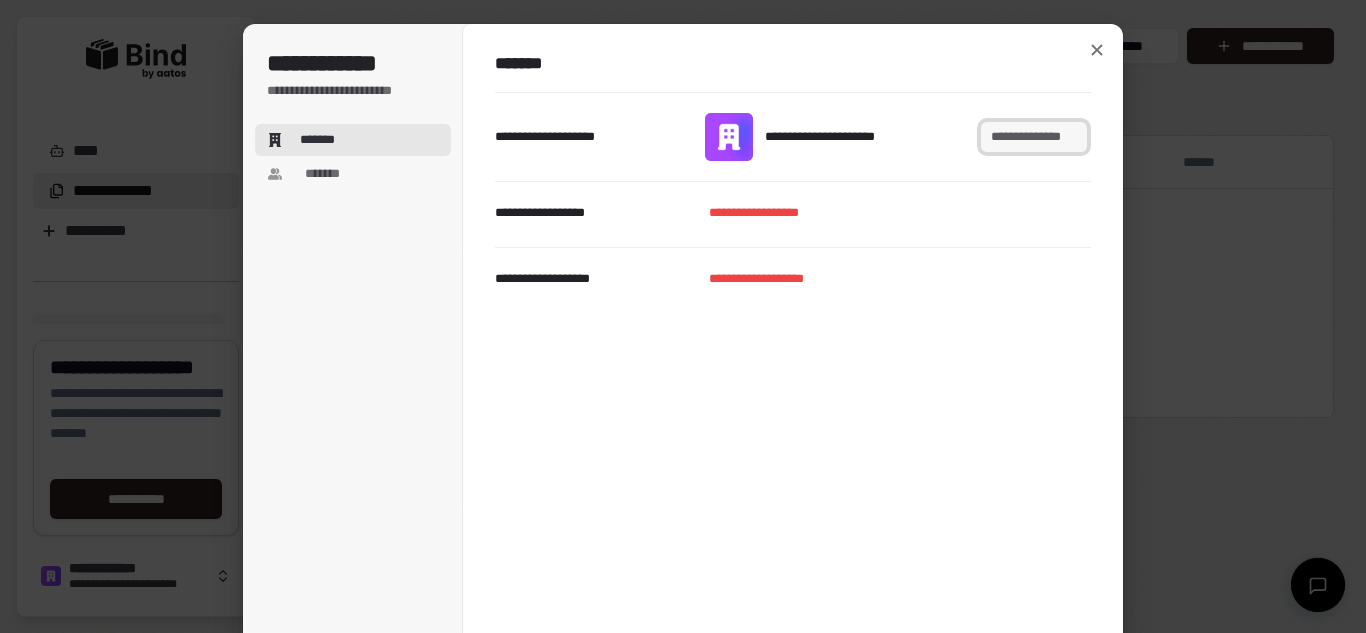 click on "**********" at bounding box center [1034, 137] 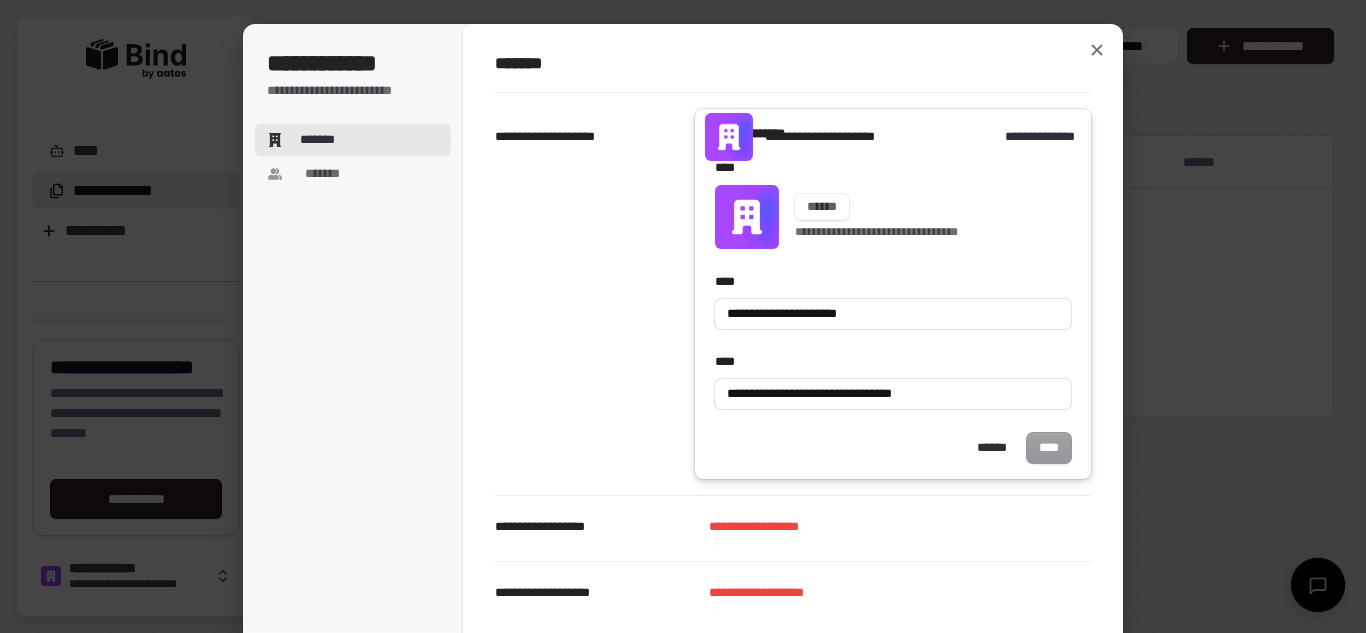 type on "**********" 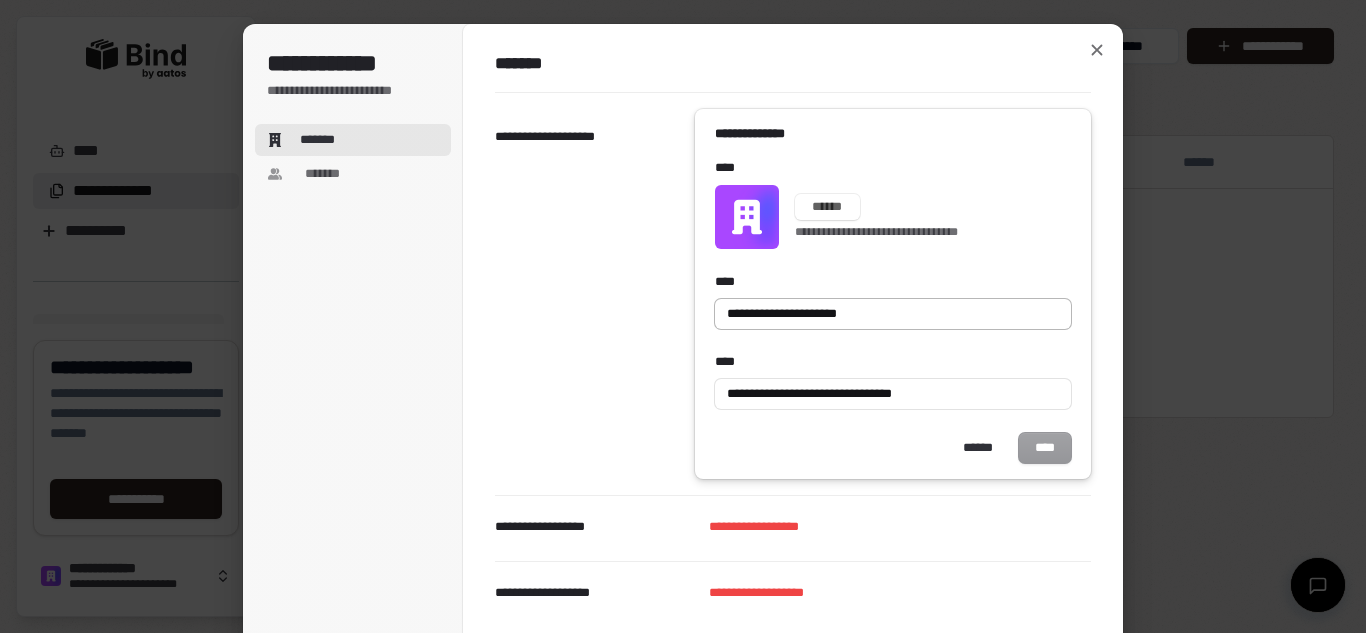 click on "**********" at bounding box center [893, 314] 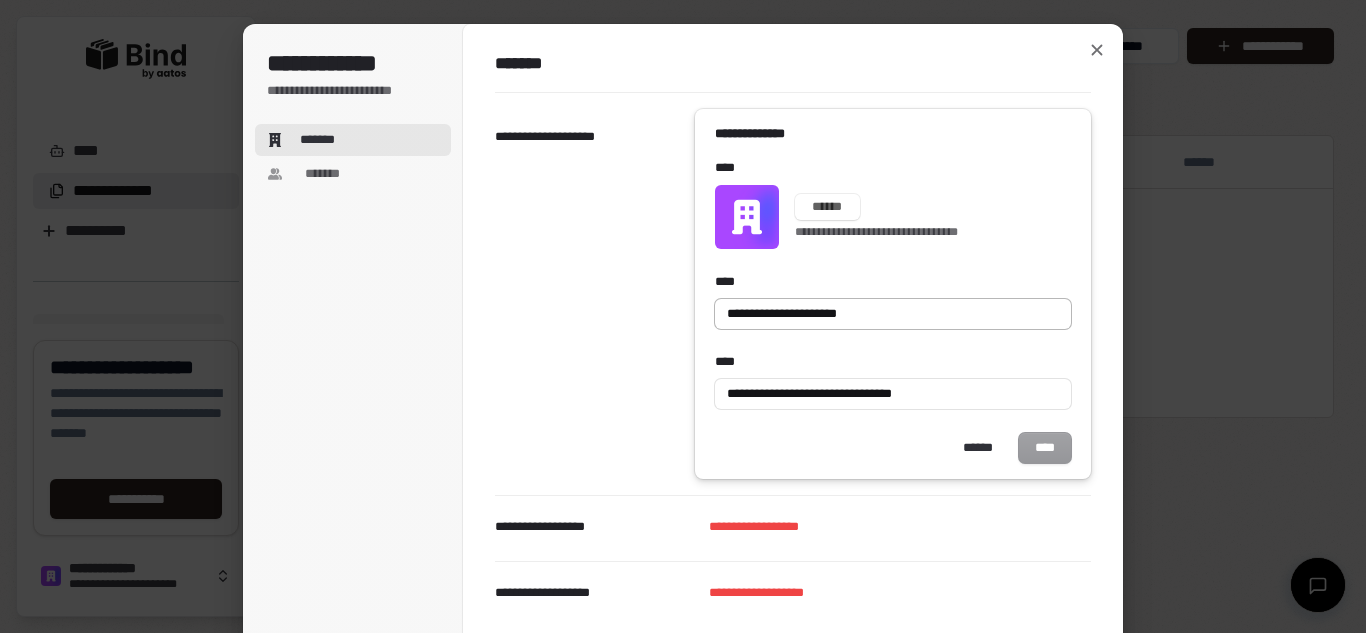 type on "**********" 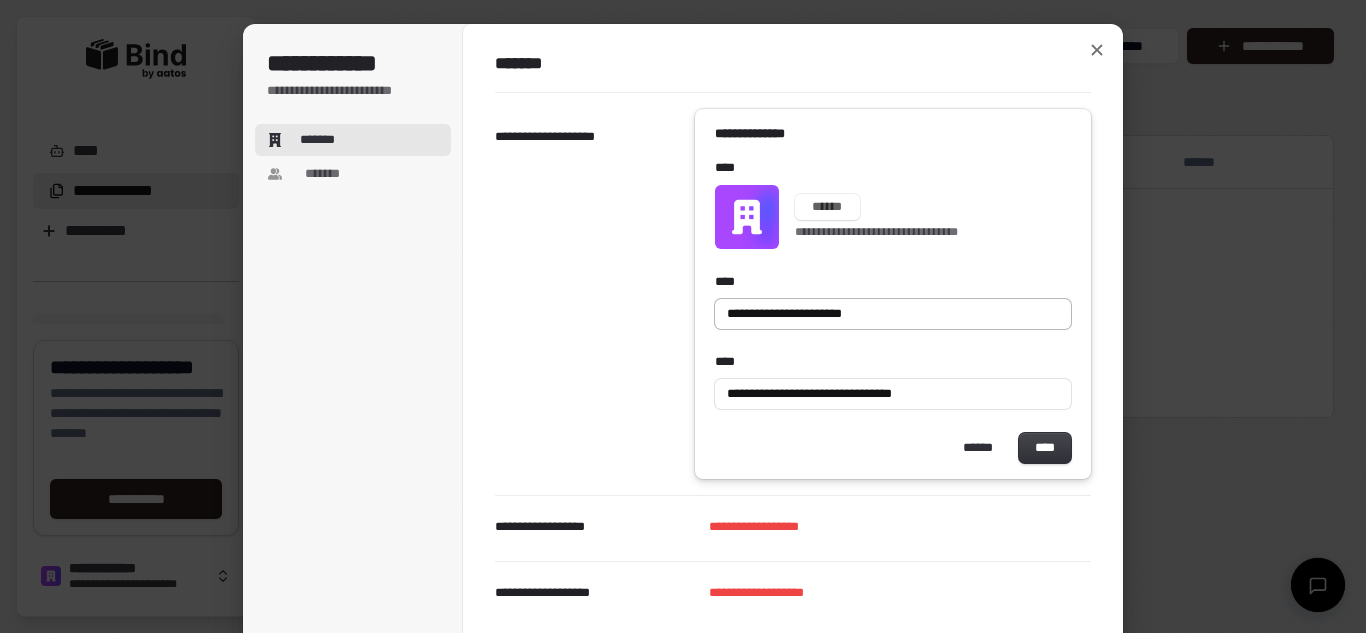 type on "**********" 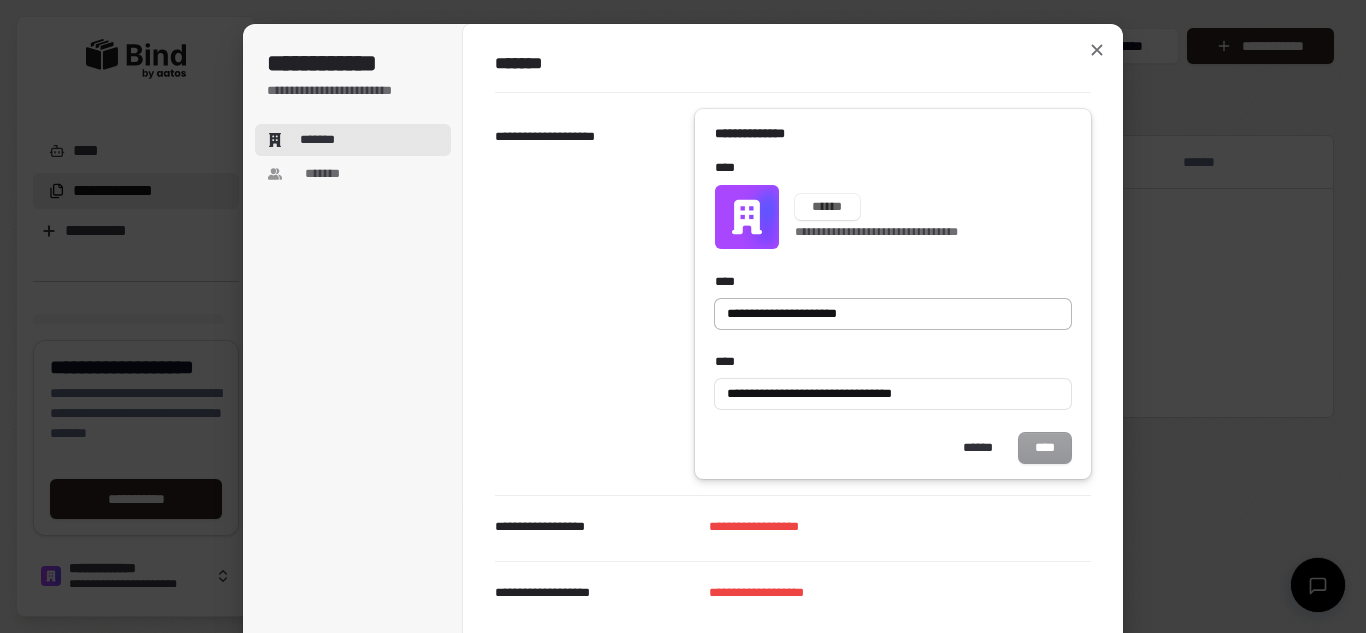type on "**********" 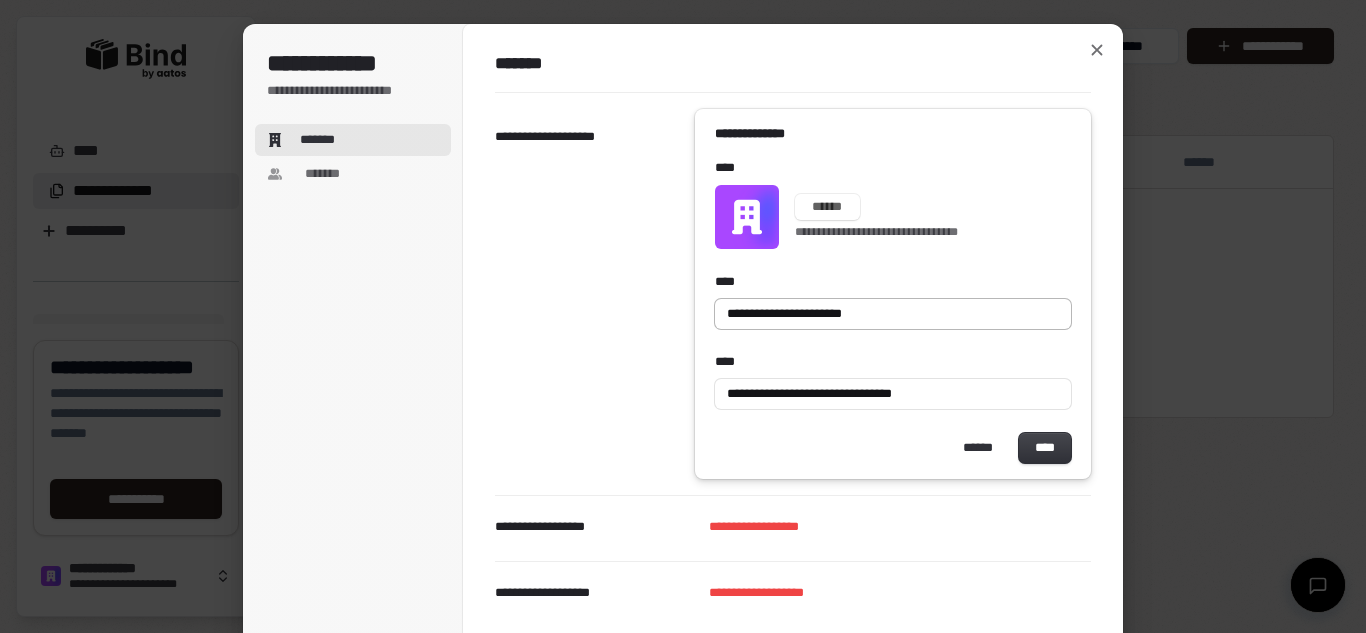 type on "**********" 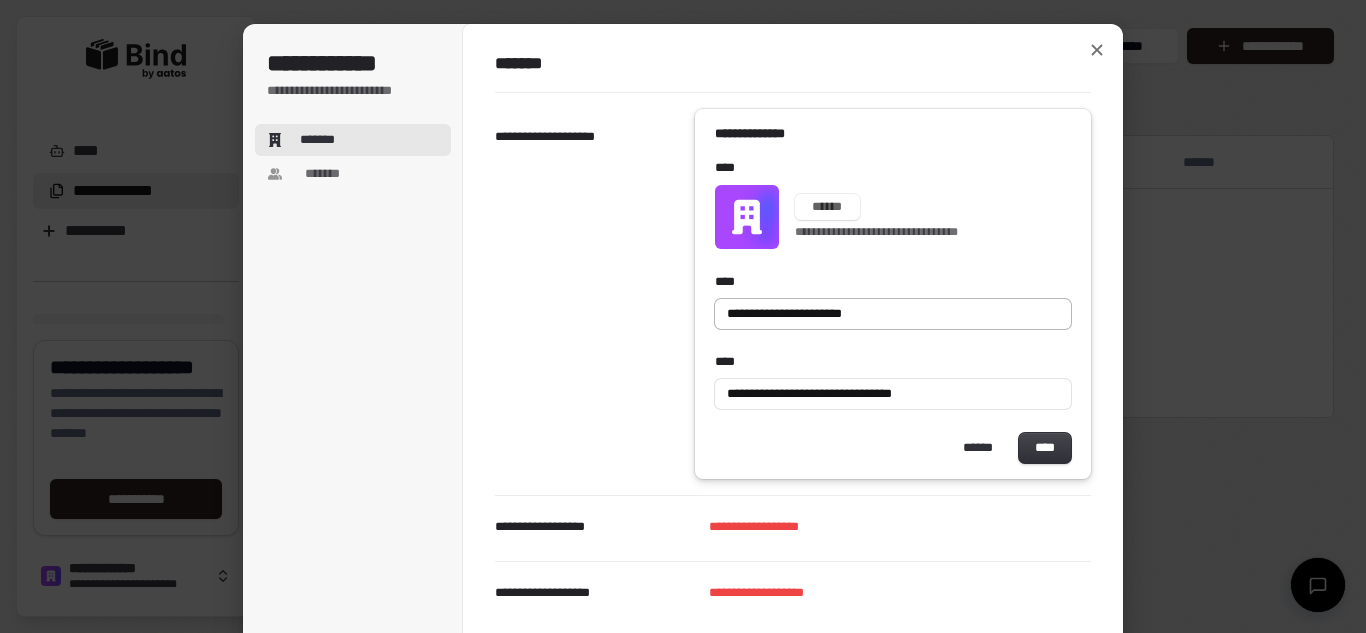 type on "**********" 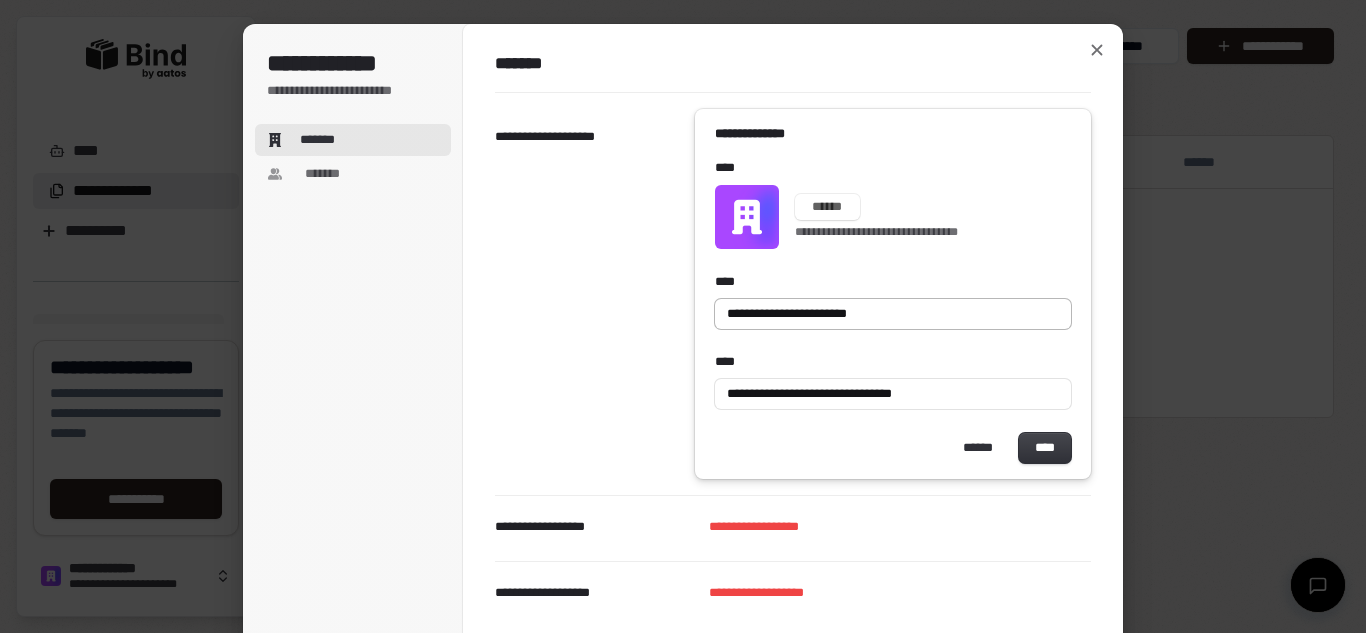type on "**********" 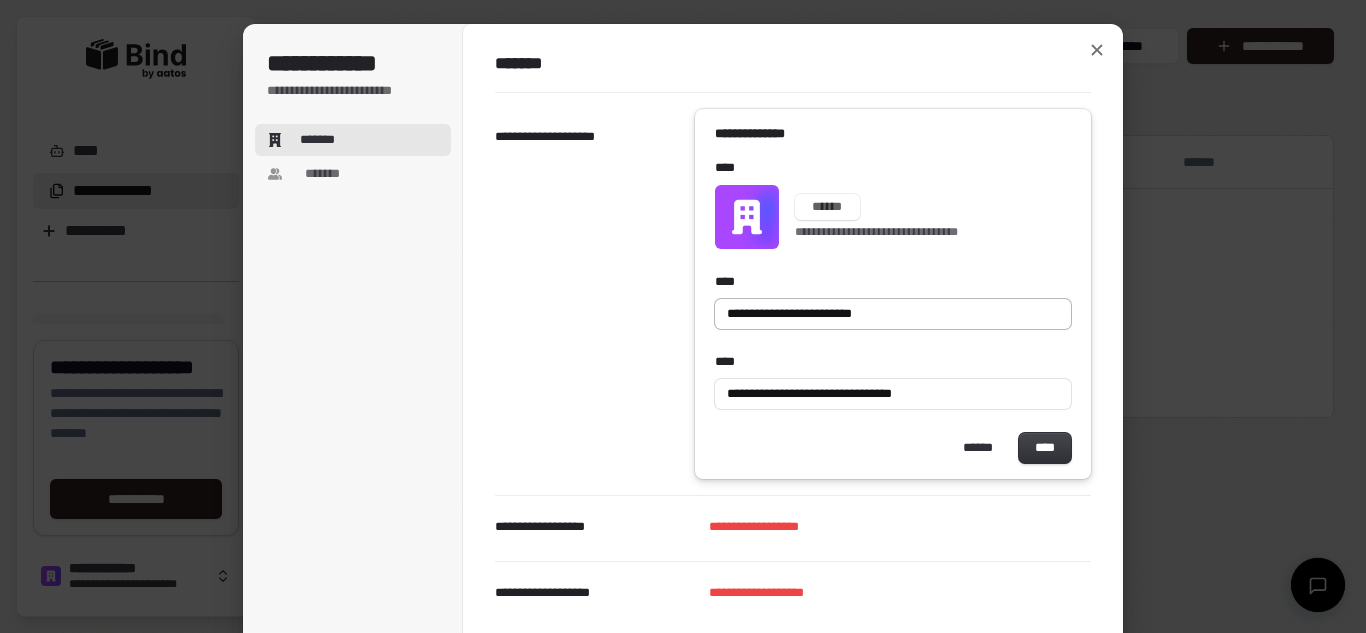 type on "**********" 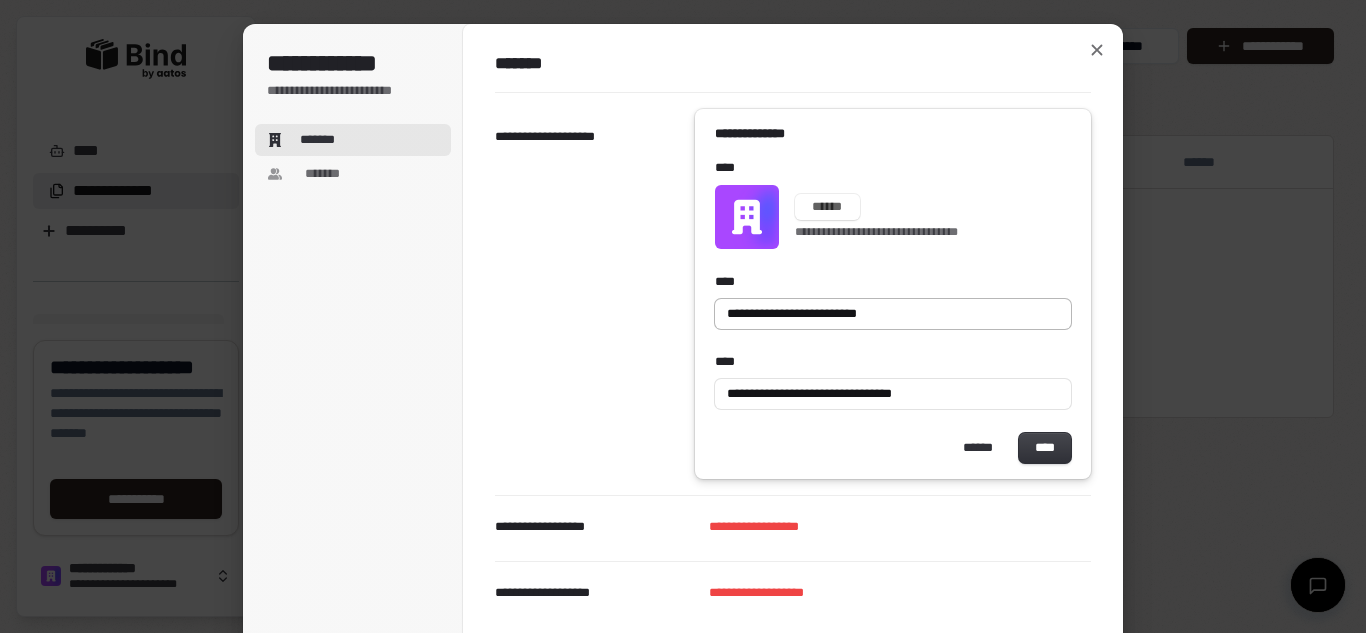 type on "**********" 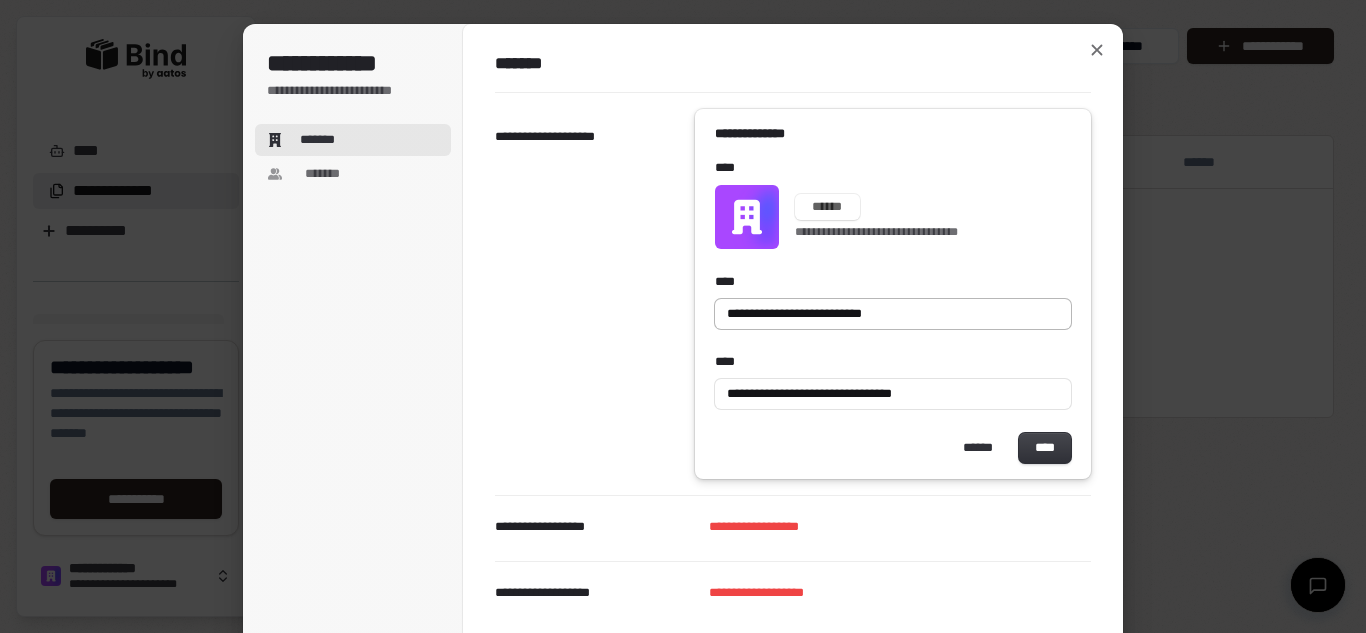 type on "**********" 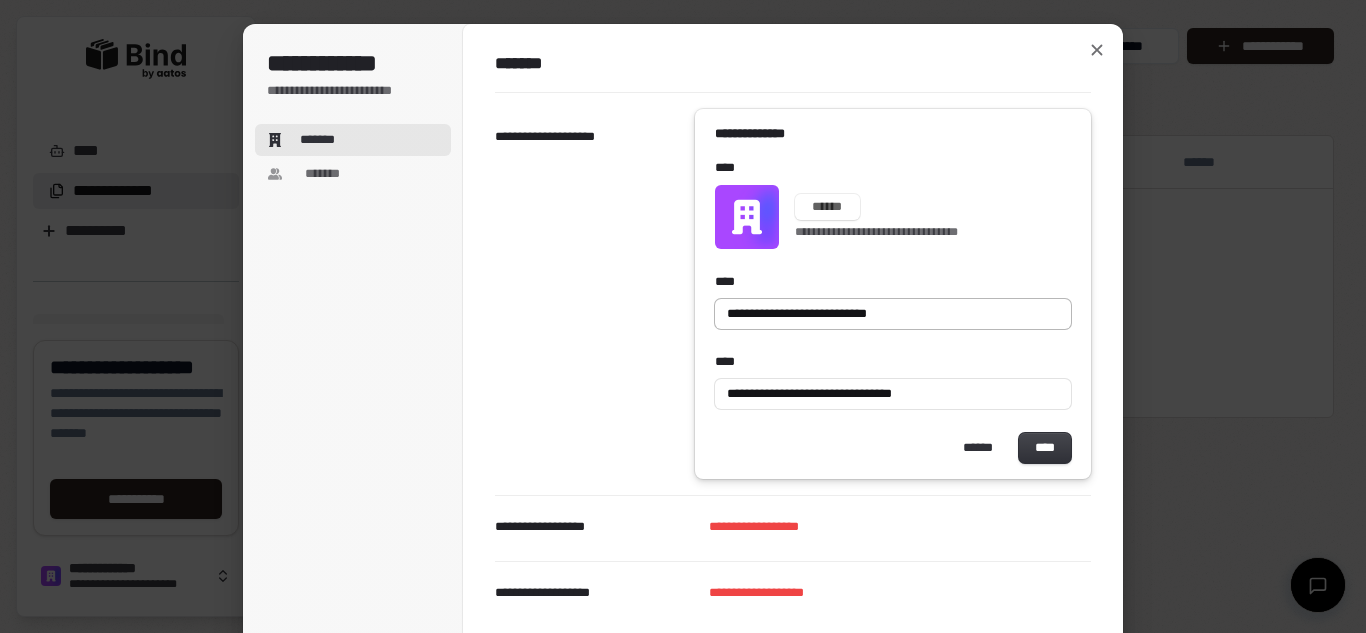 type on "**********" 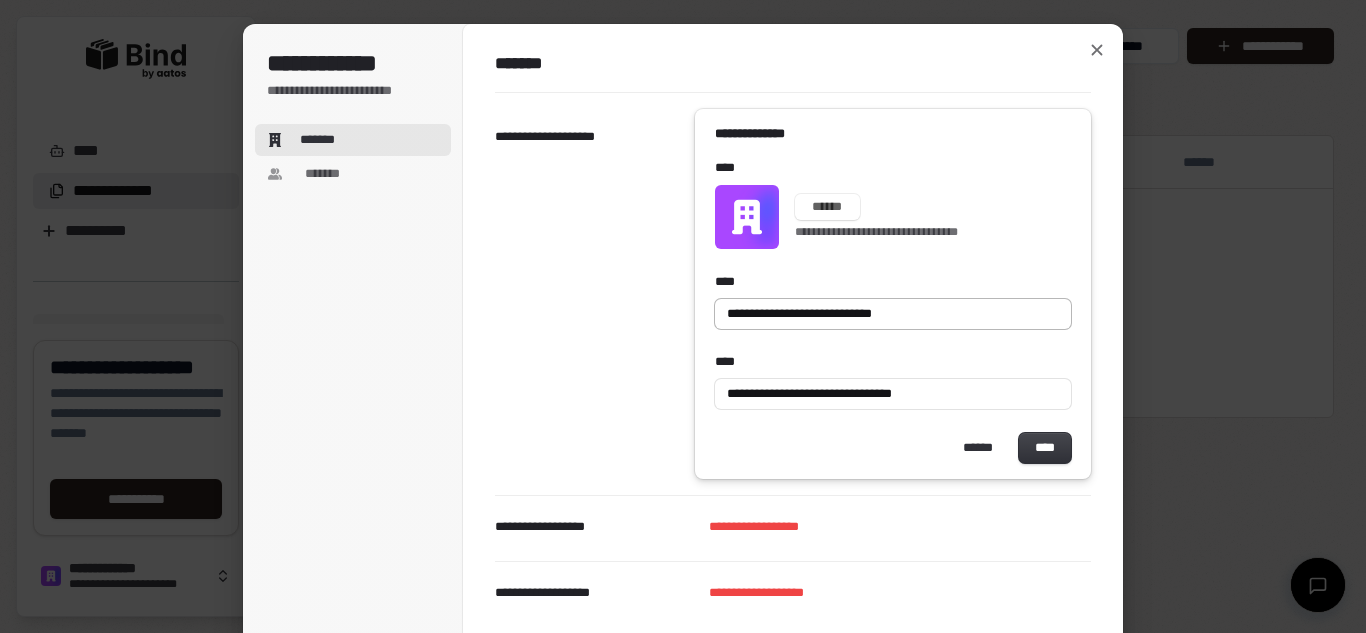 type on "**********" 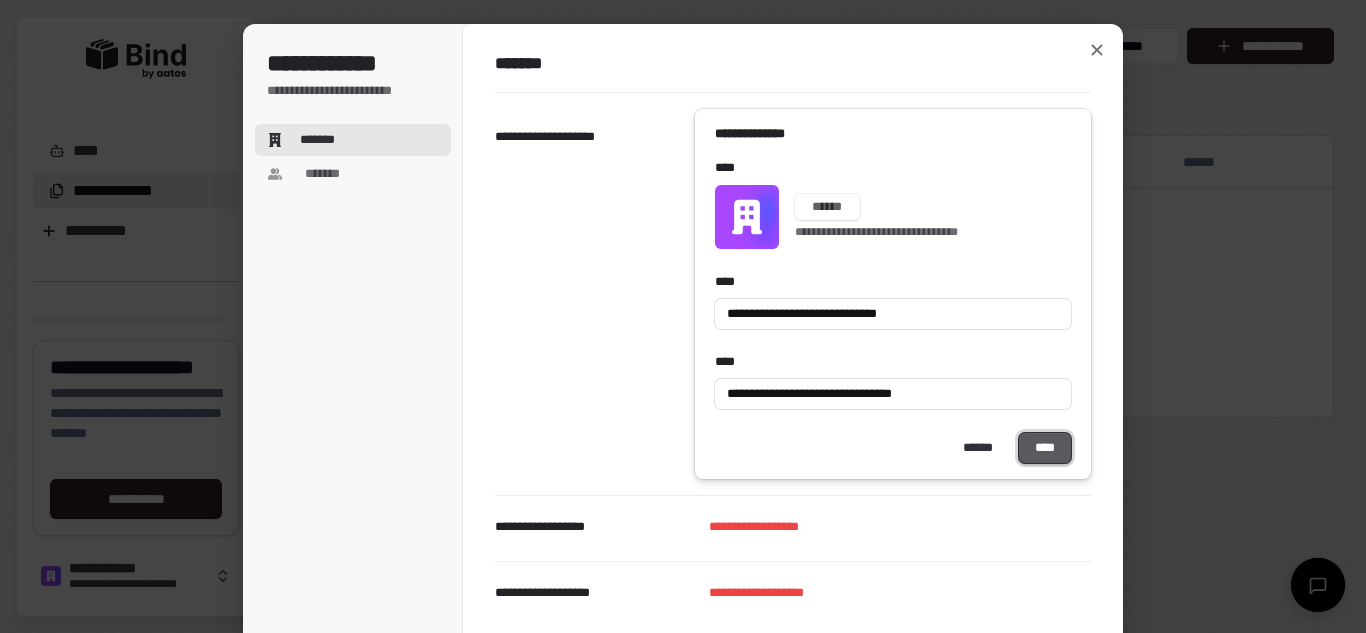 type on "**********" 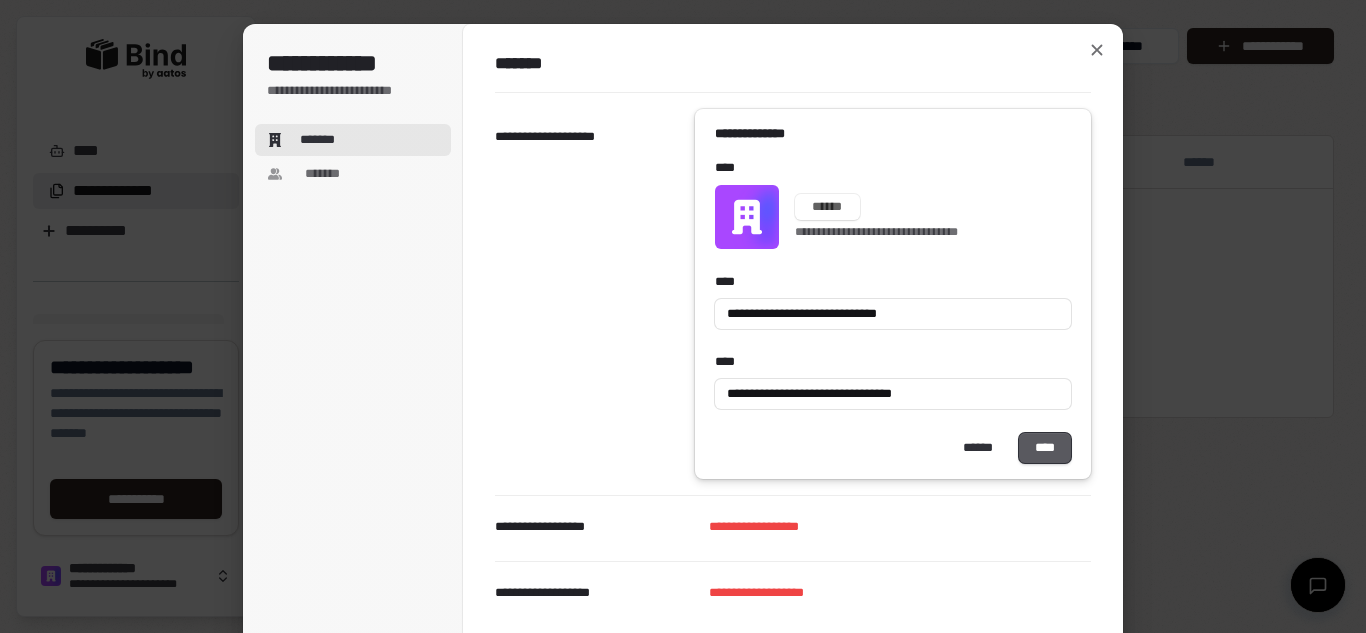 type on "**********" 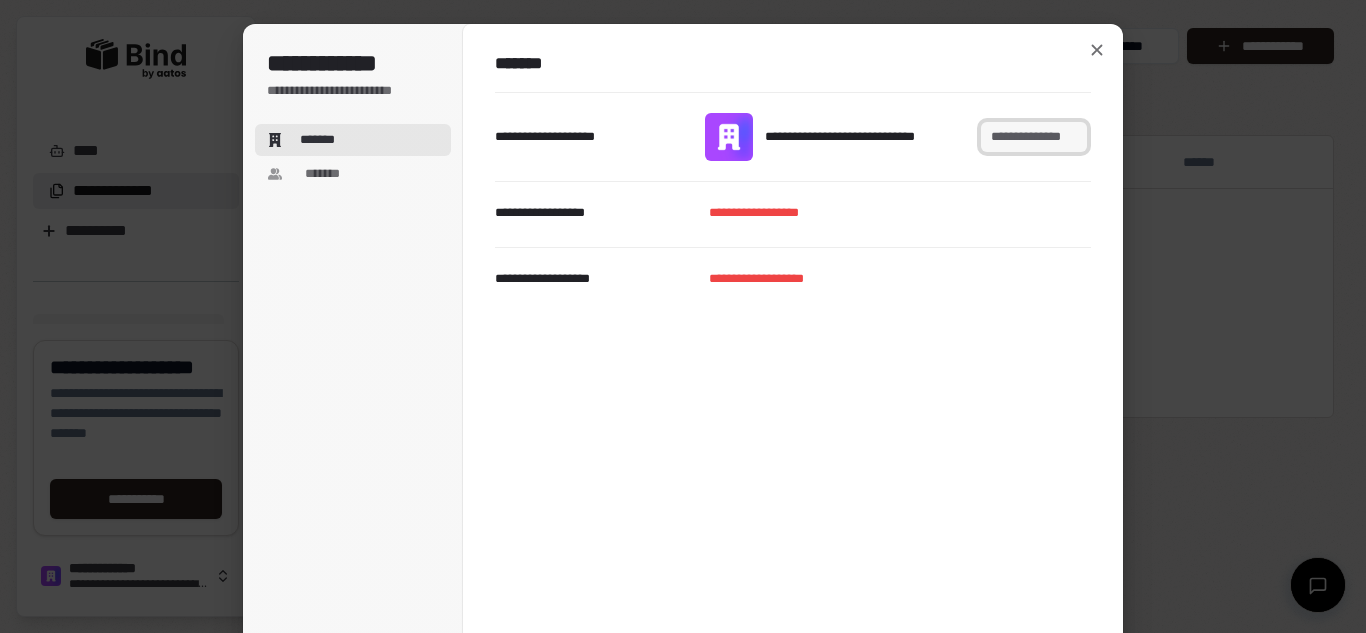 click on "**********" at bounding box center [1034, 137] 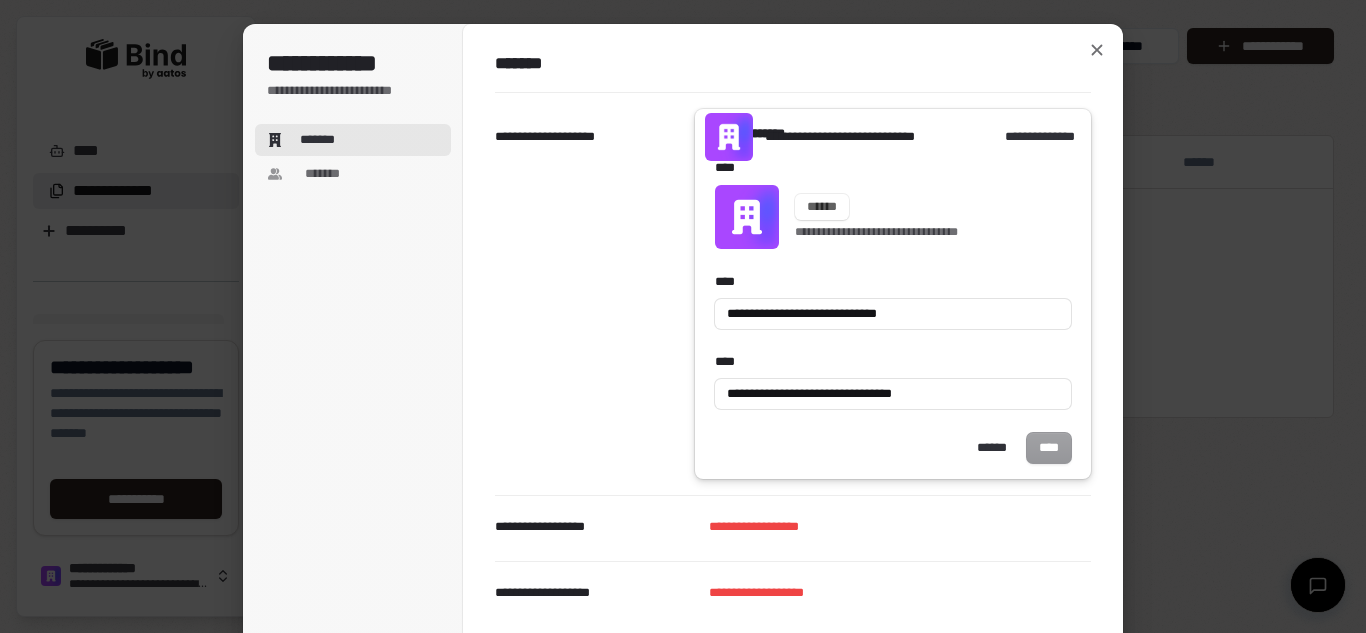 type on "**********" 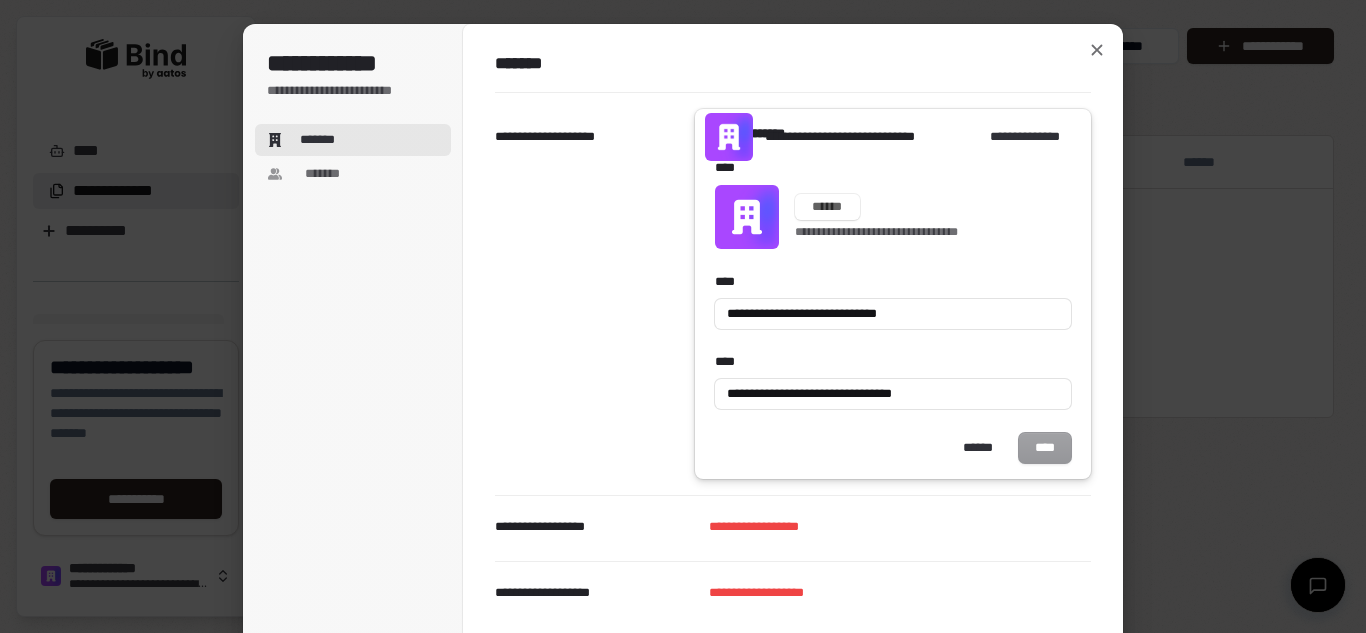 type on "**********" 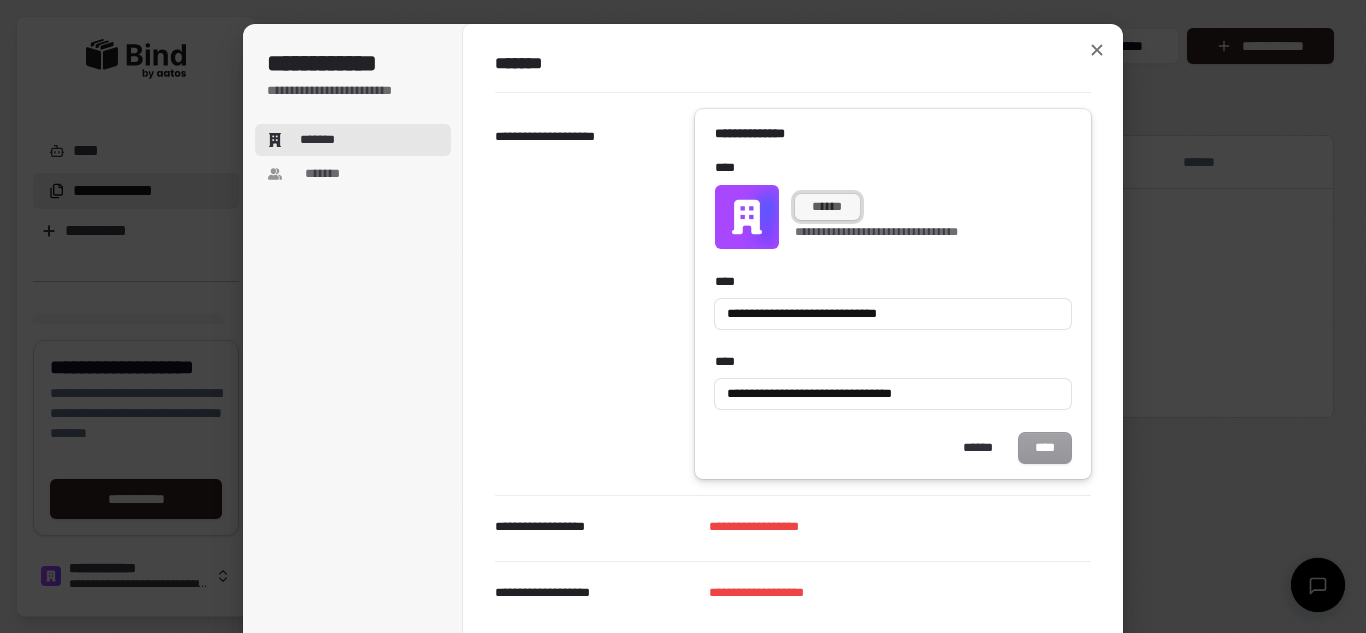 type on "**********" 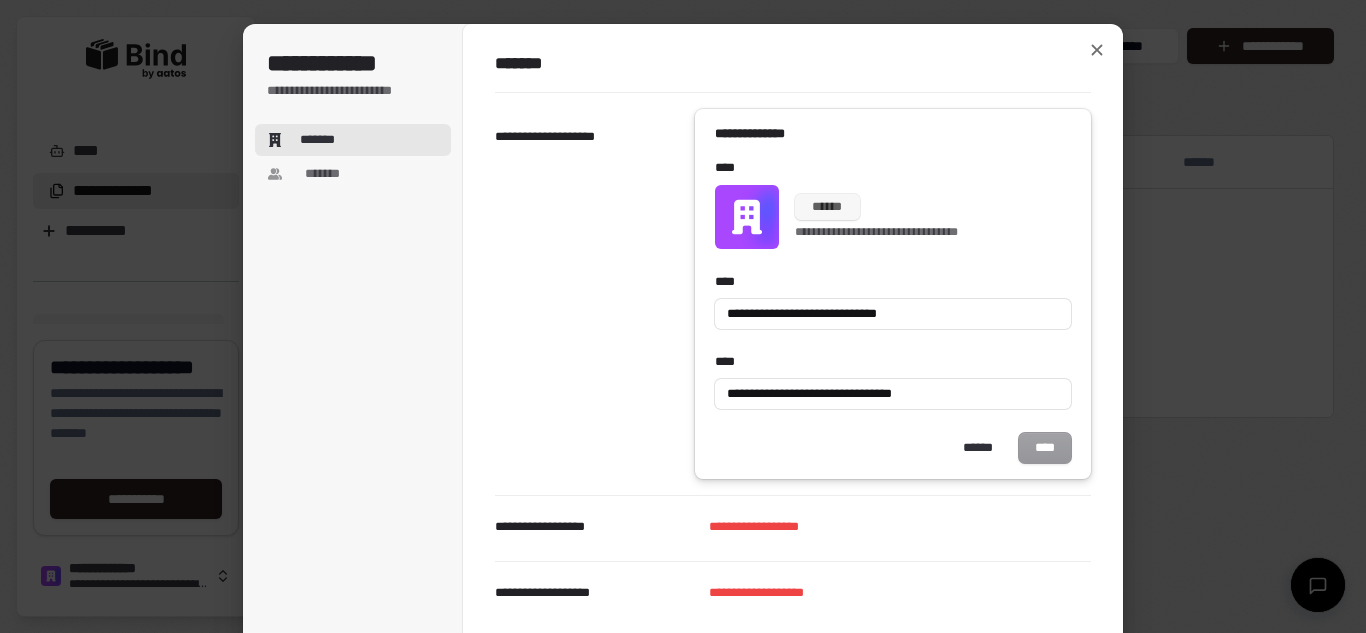type on "**********" 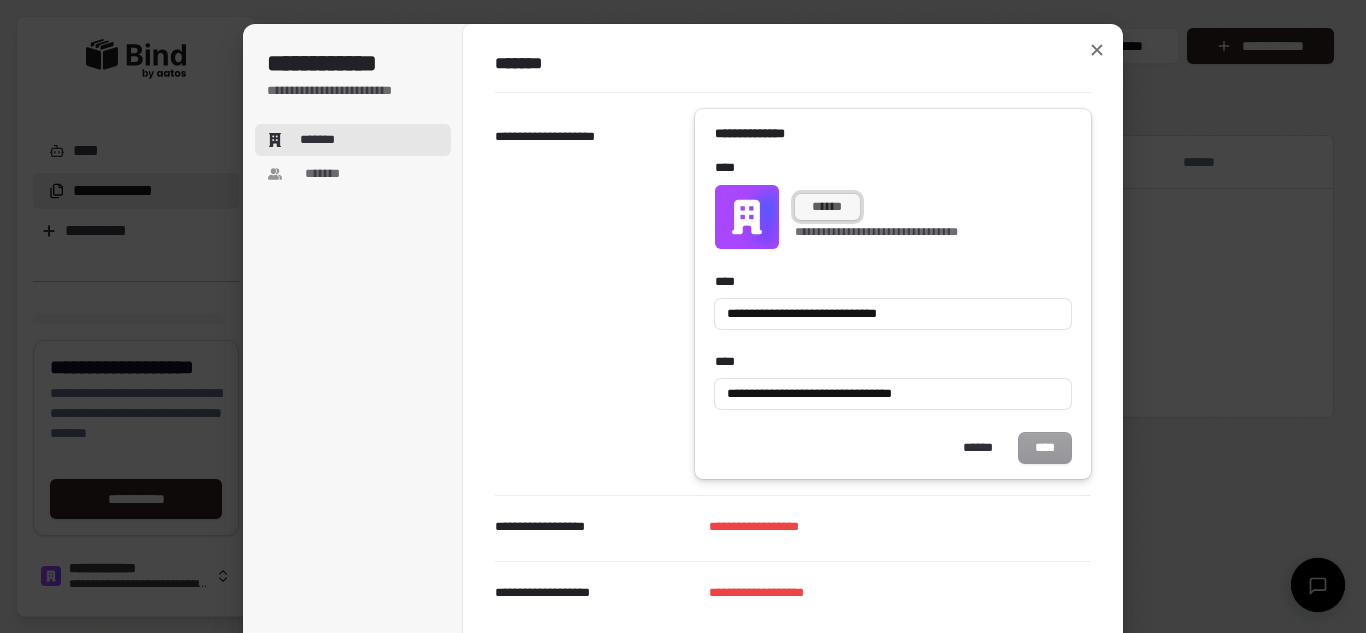 type on "**********" 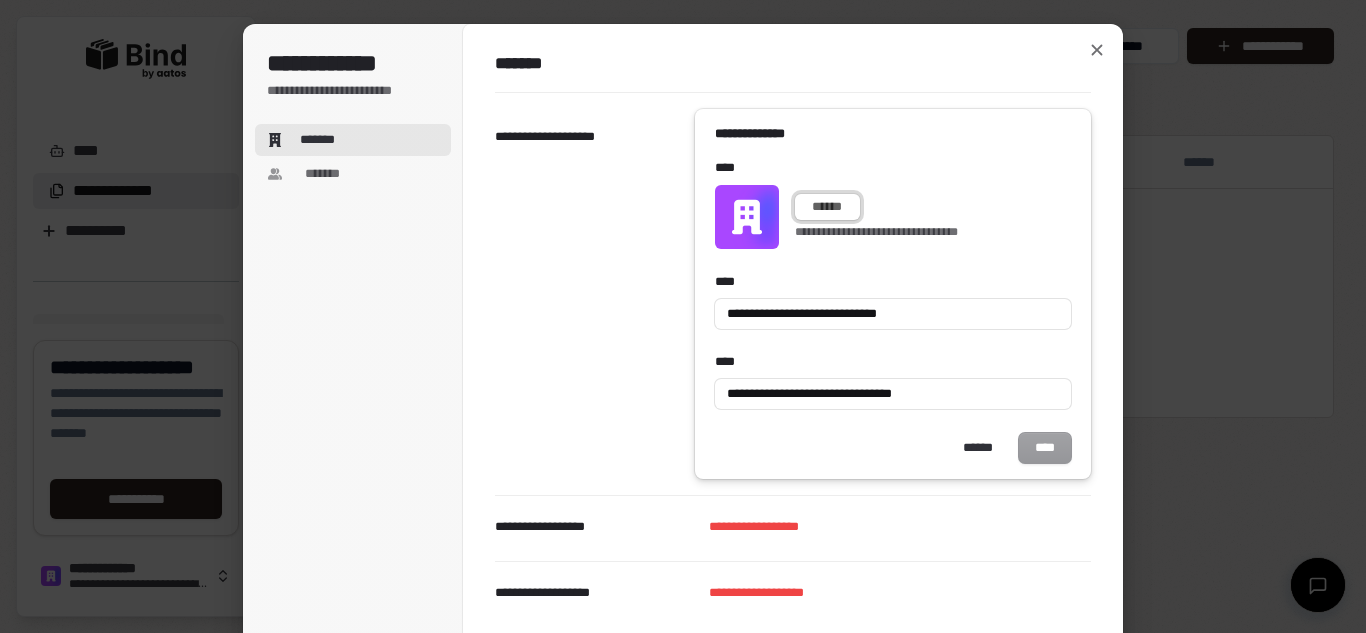 type on "**********" 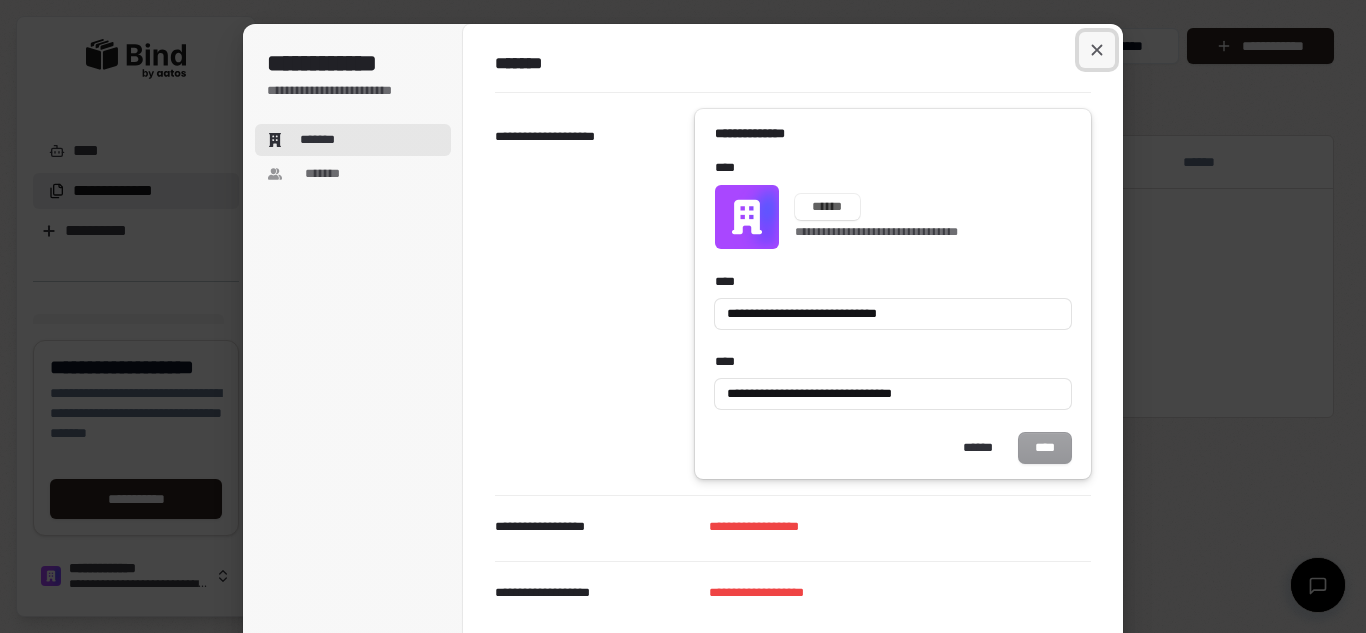 click 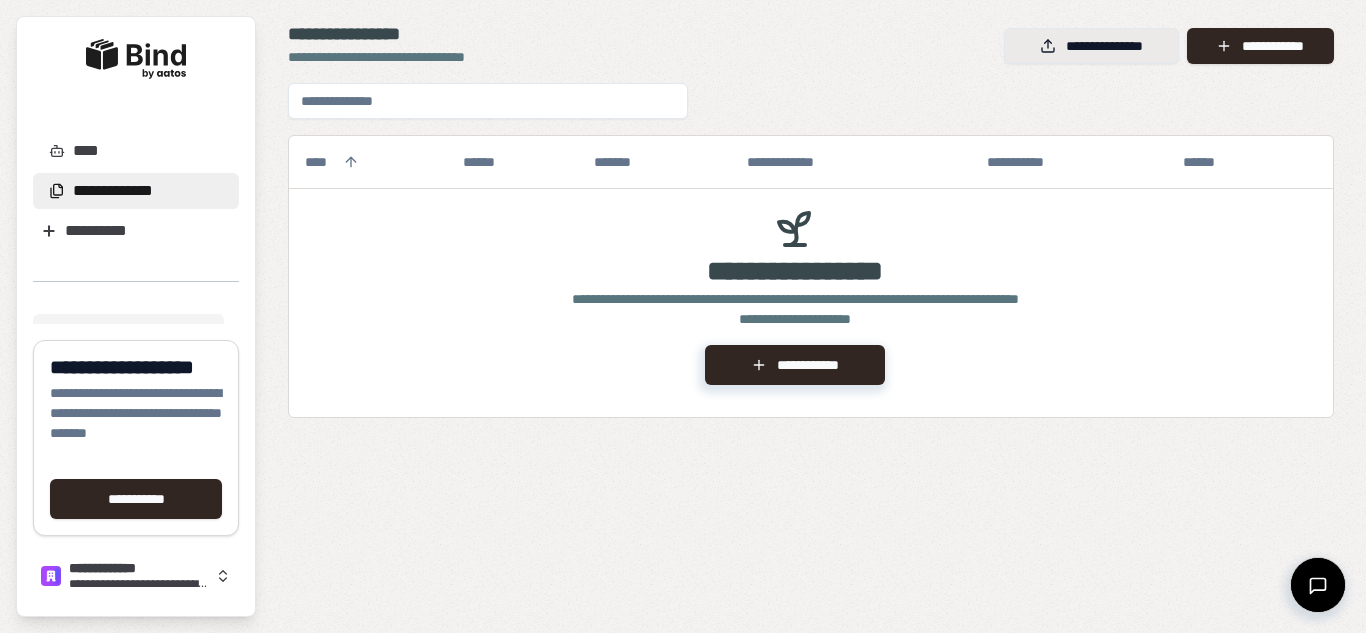 click on "**********" at bounding box center (1091, 46) 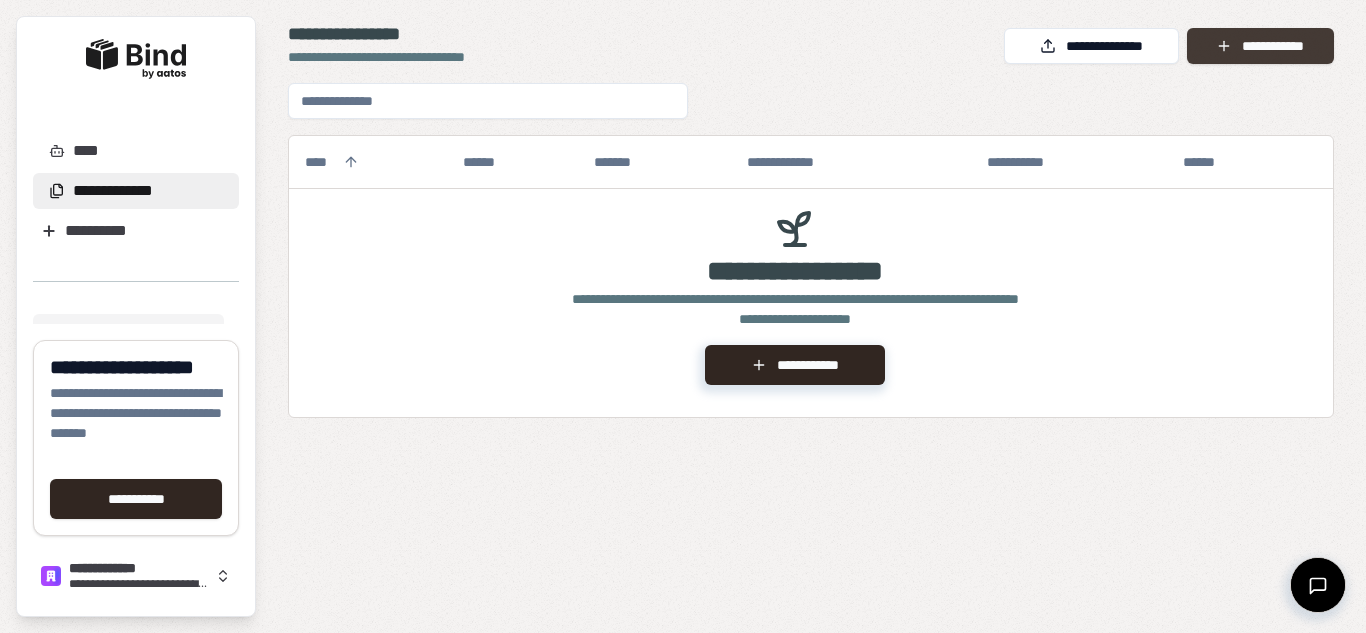 click on "**********" at bounding box center (1260, 46) 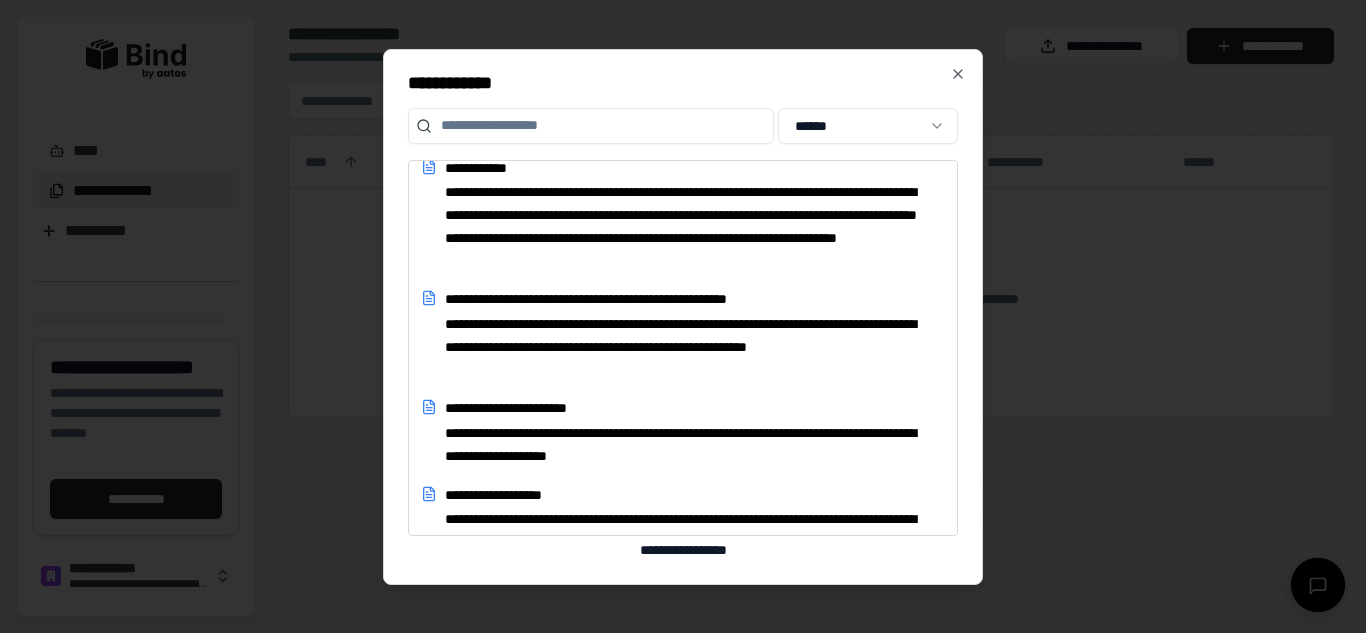 scroll, scrollTop: 360, scrollLeft: 0, axis: vertical 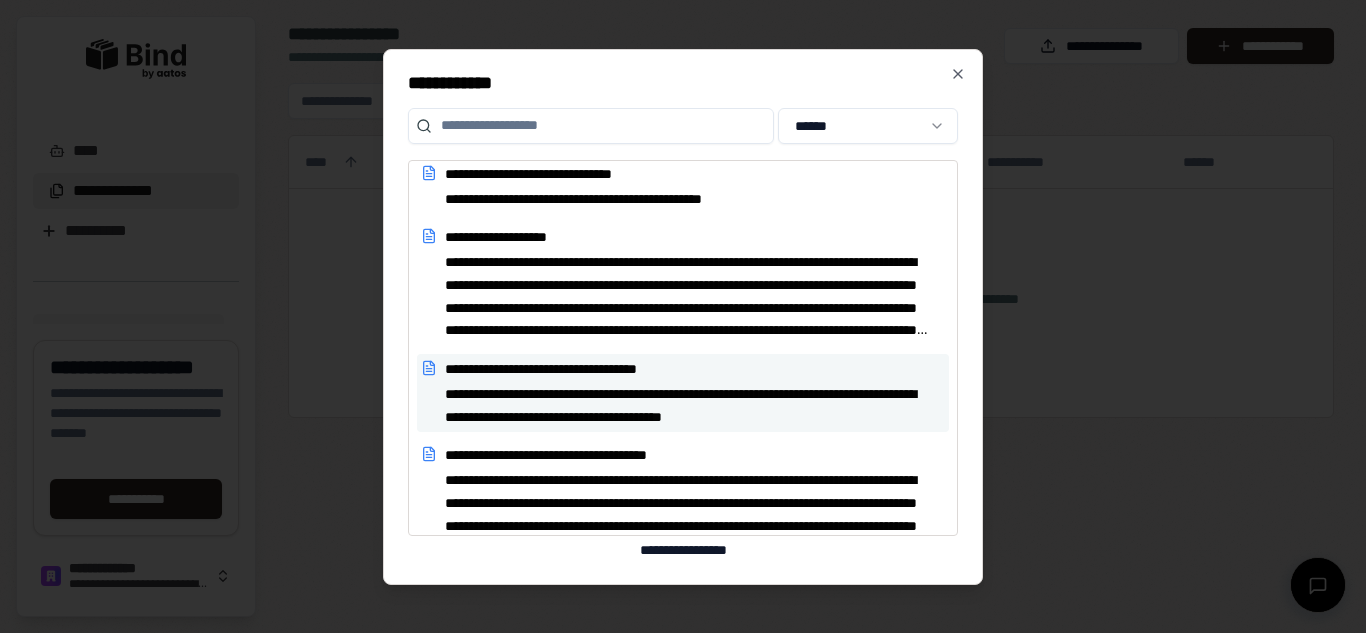 click on "**********" at bounding box center (683, 393) 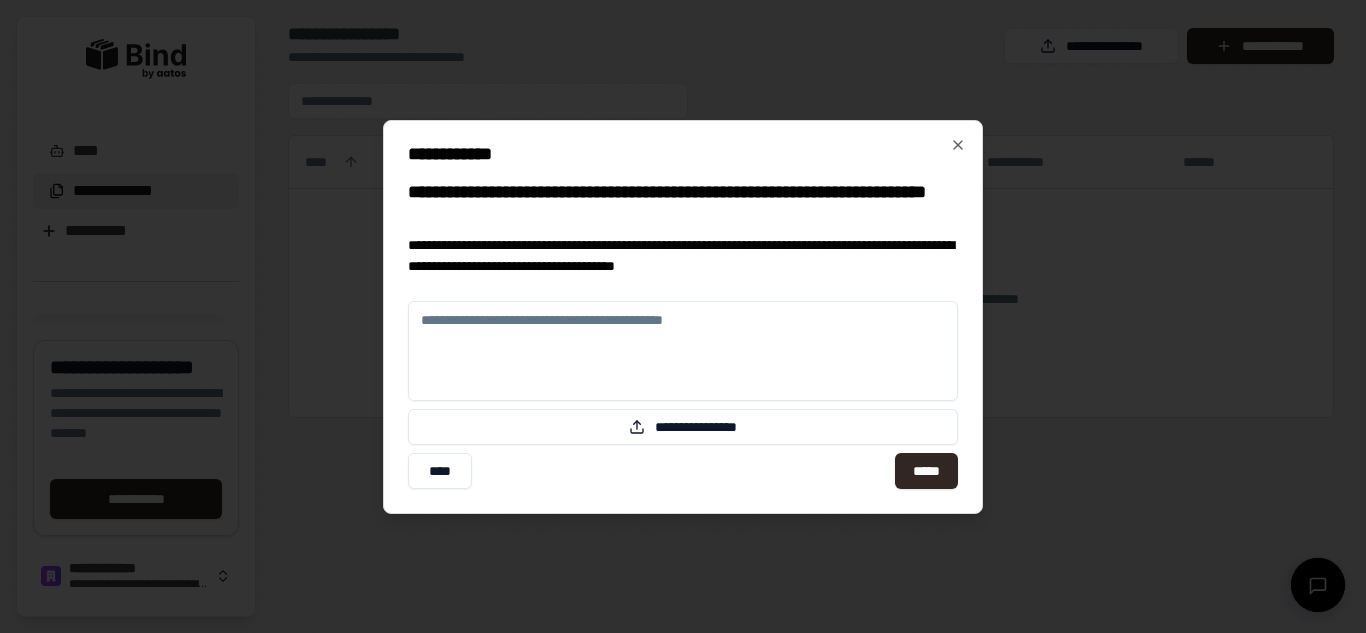 click at bounding box center [683, 351] 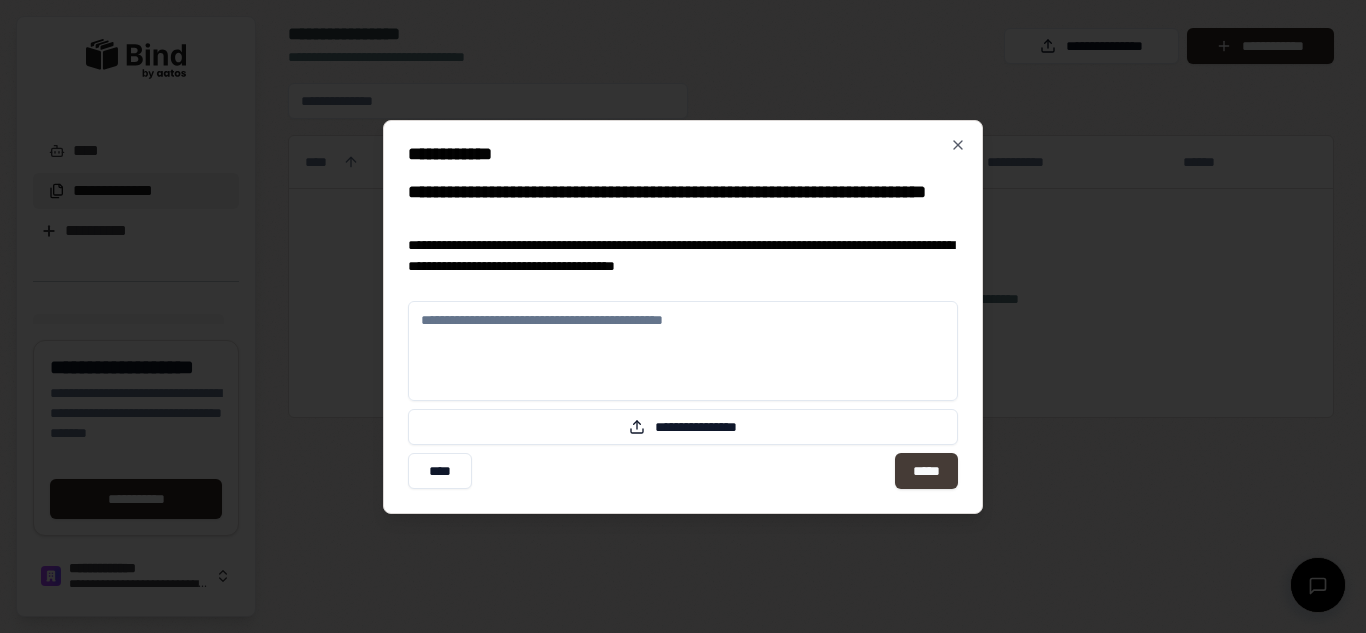 click on "*****" at bounding box center [926, 471] 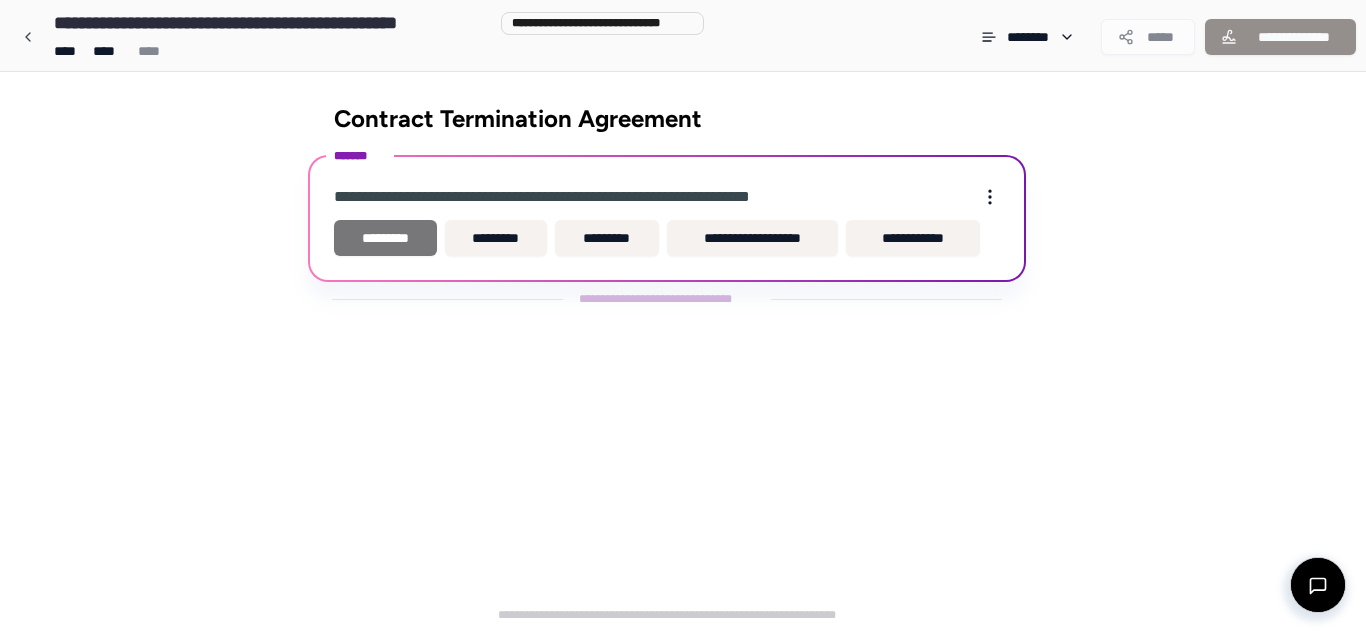 click on "*********" at bounding box center [385, 238] 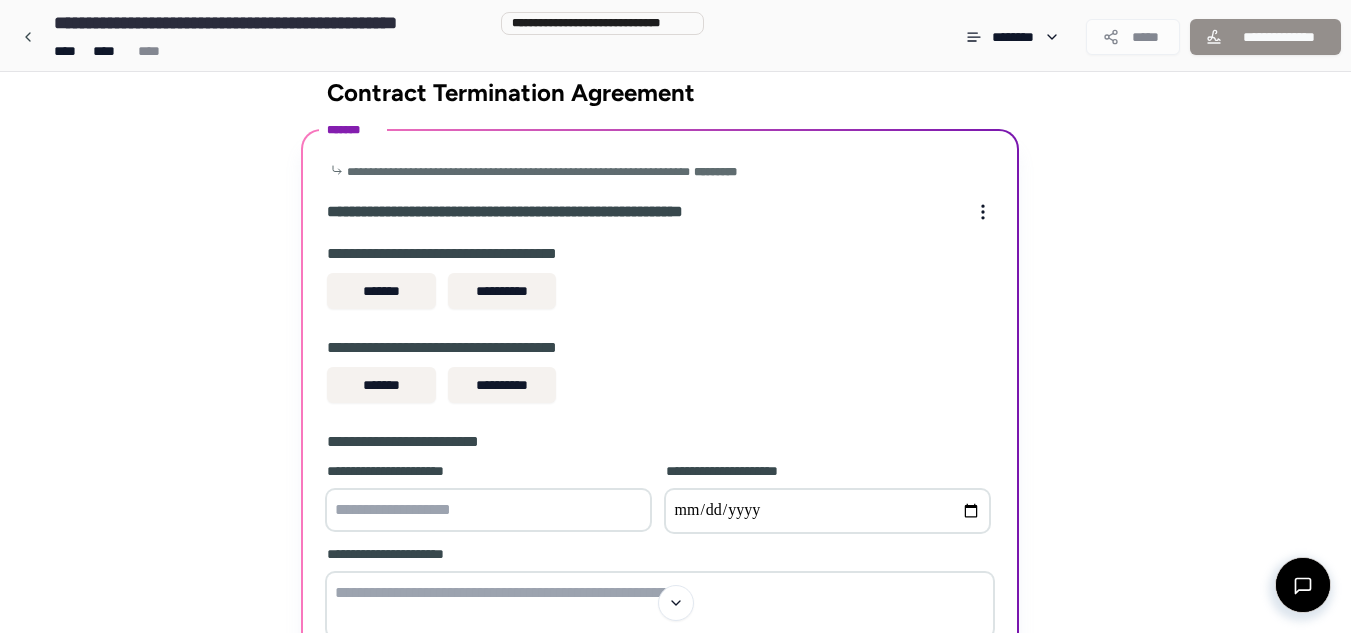 scroll, scrollTop: 0, scrollLeft: 0, axis: both 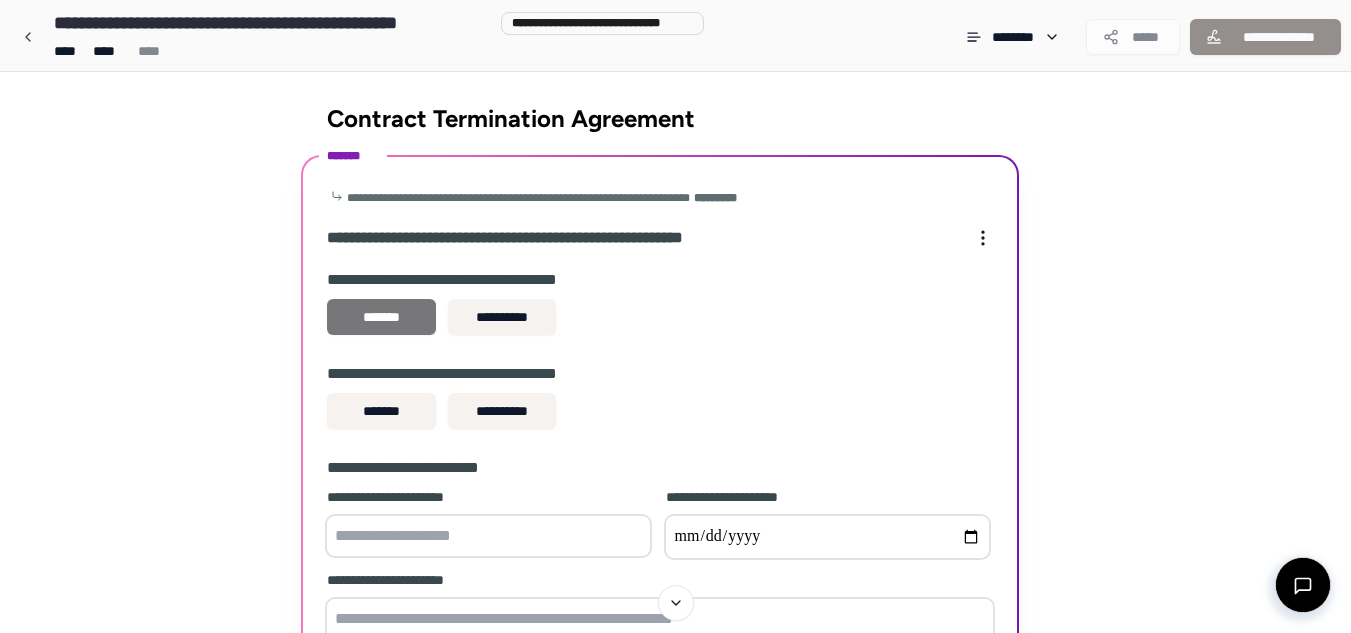 click on "*******" at bounding box center [381, 317] 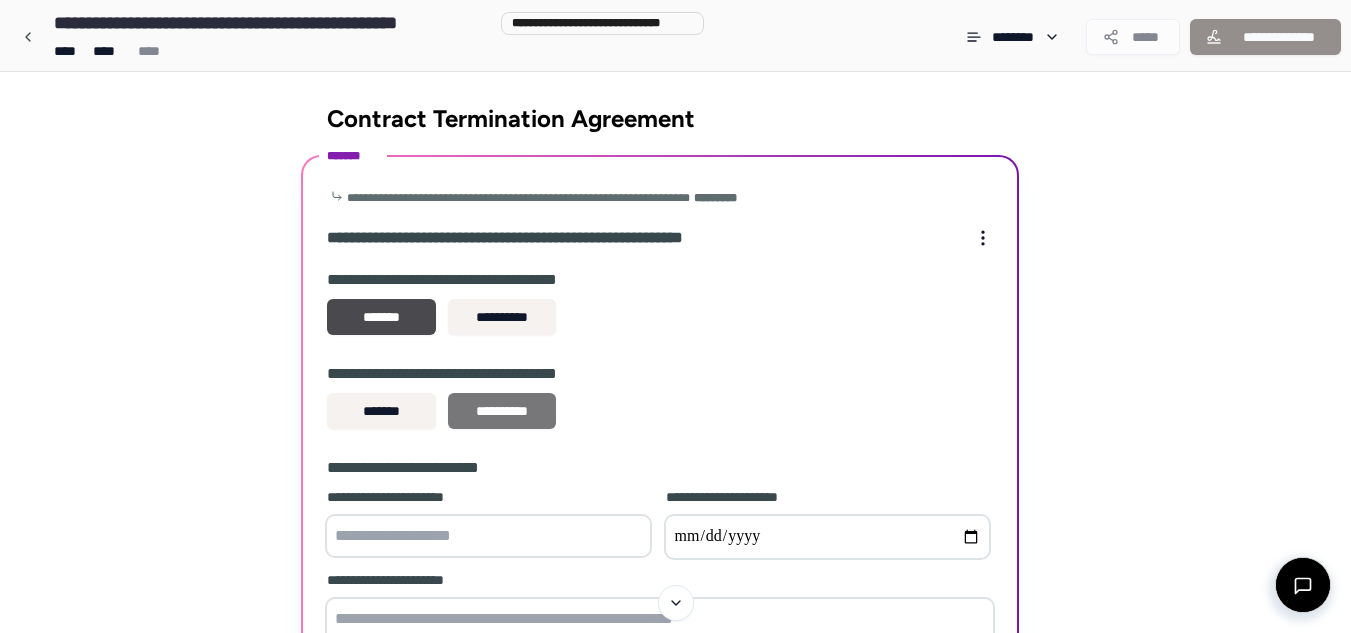 click on "**********" at bounding box center [502, 411] 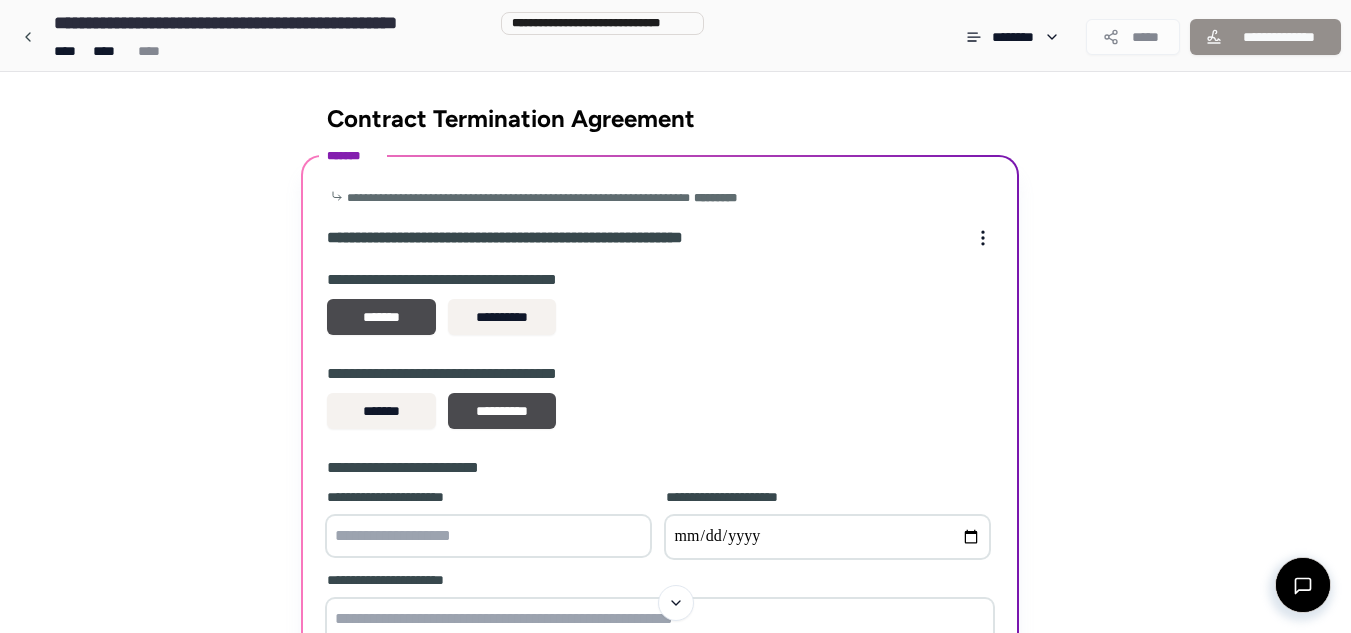 click at bounding box center (488, 536) 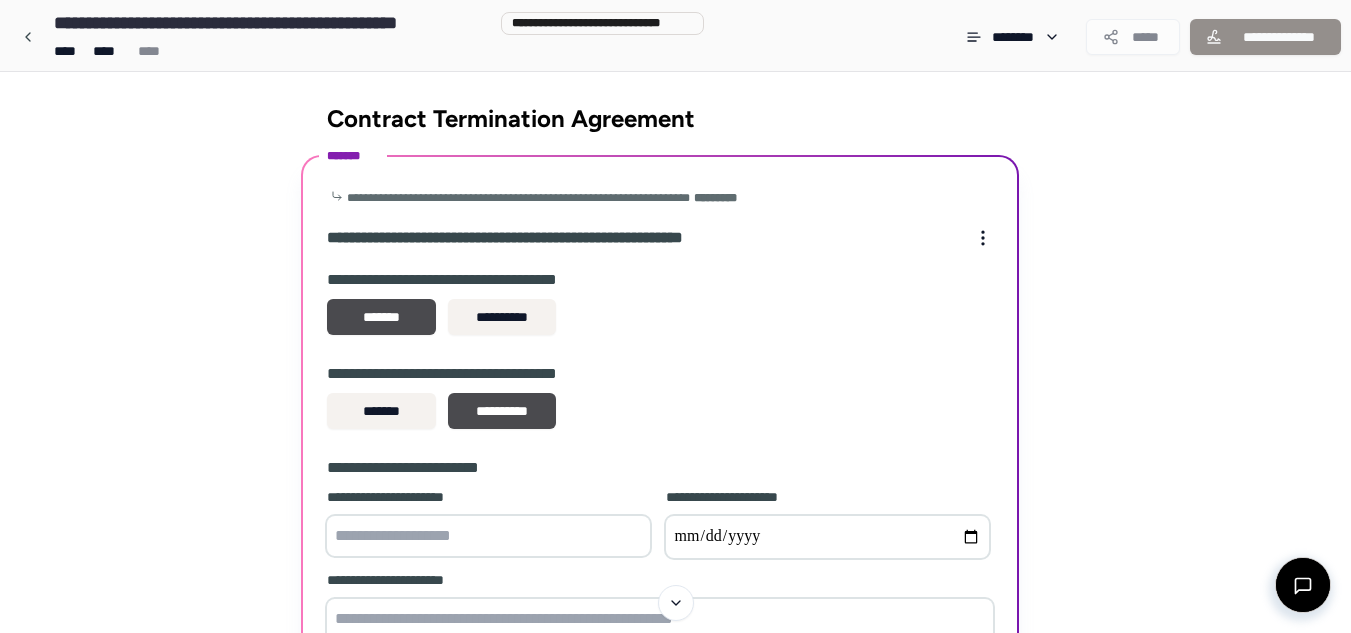 click on "**********" at bounding box center (675, 451) 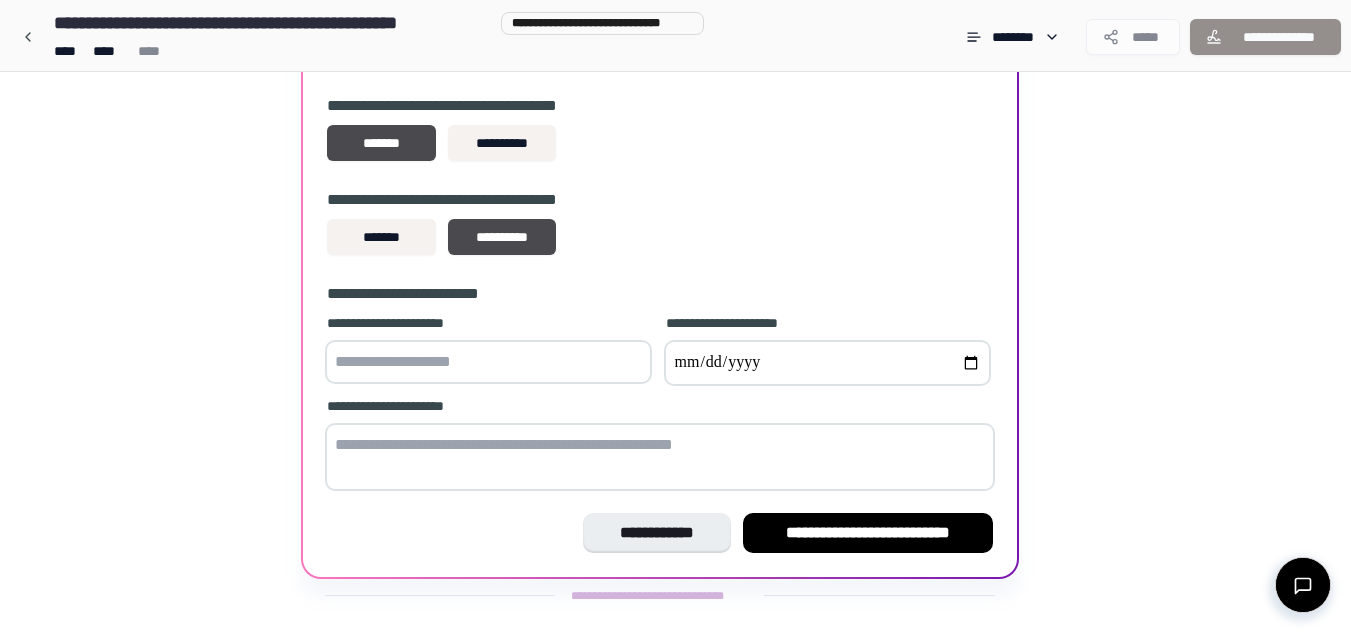 scroll, scrollTop: 198, scrollLeft: 0, axis: vertical 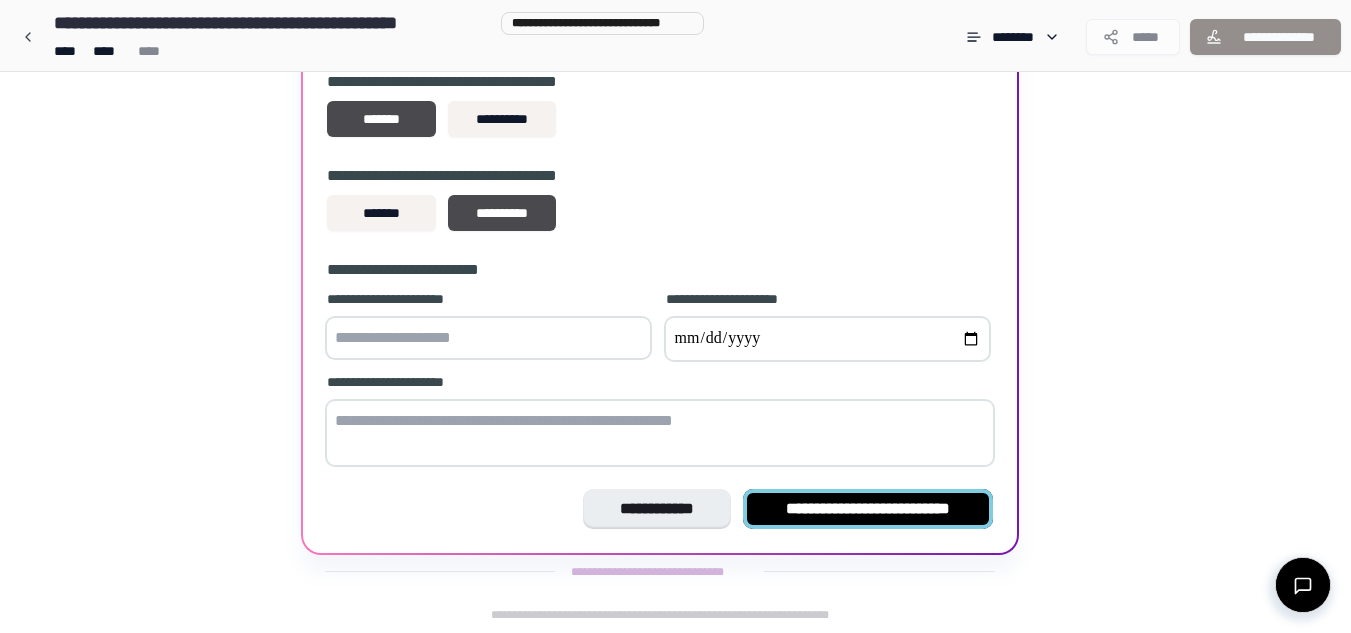 click on "**********" at bounding box center [868, 509] 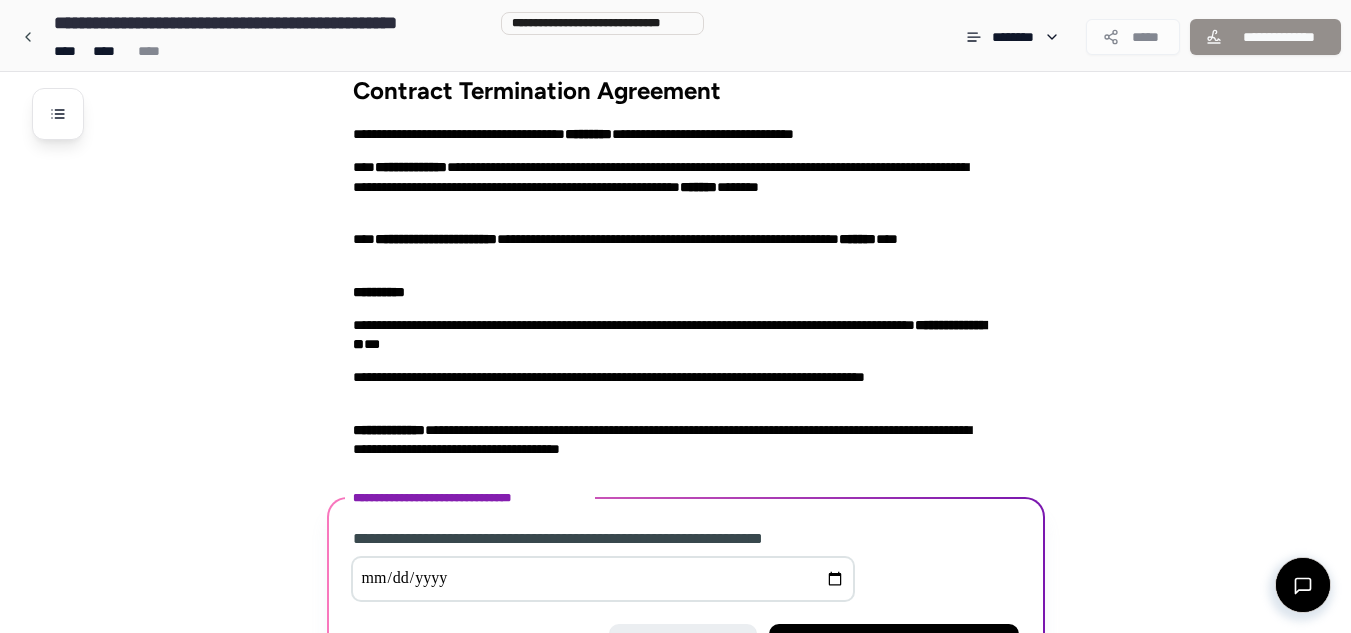 scroll, scrollTop: 163, scrollLeft: 0, axis: vertical 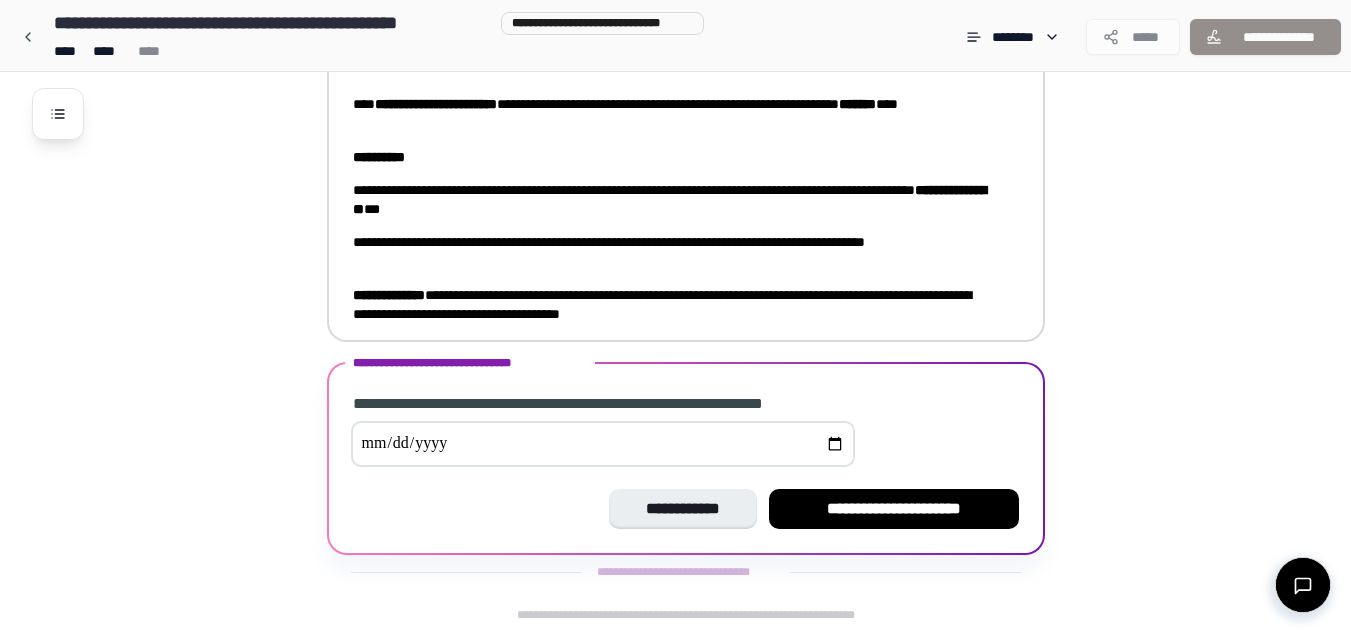 click on "**********" at bounding box center [686, 157] 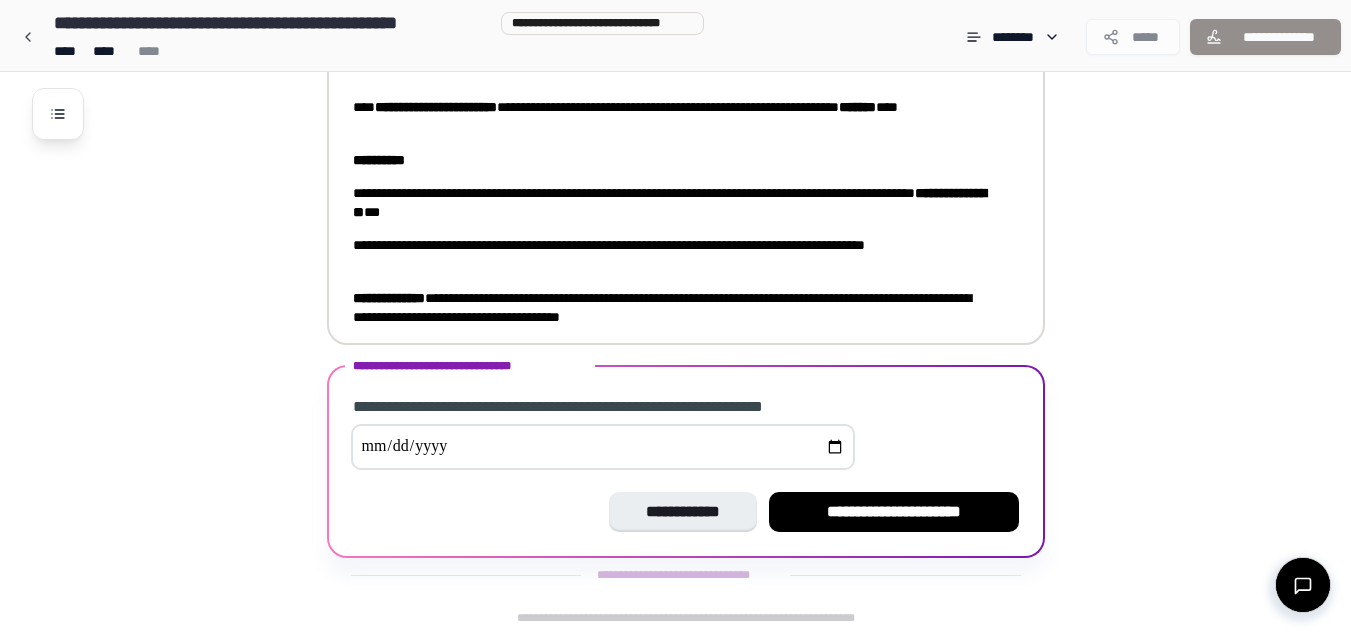 scroll, scrollTop: 163, scrollLeft: 0, axis: vertical 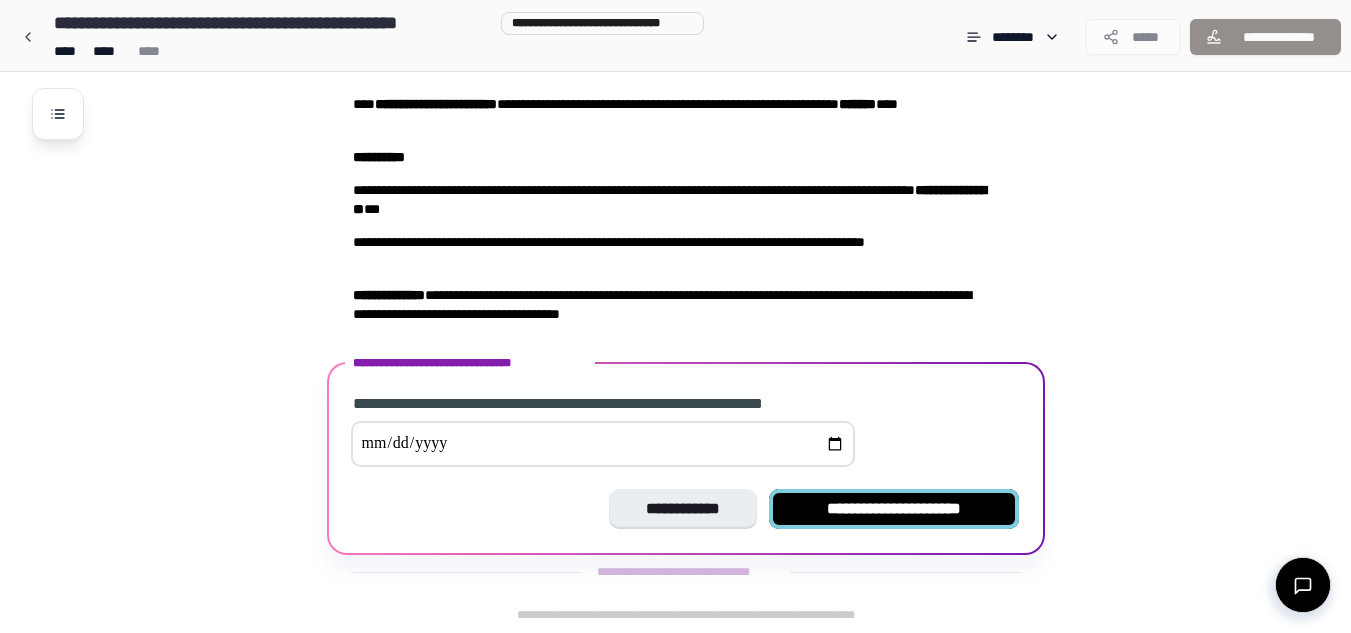 click on "**********" at bounding box center [894, 509] 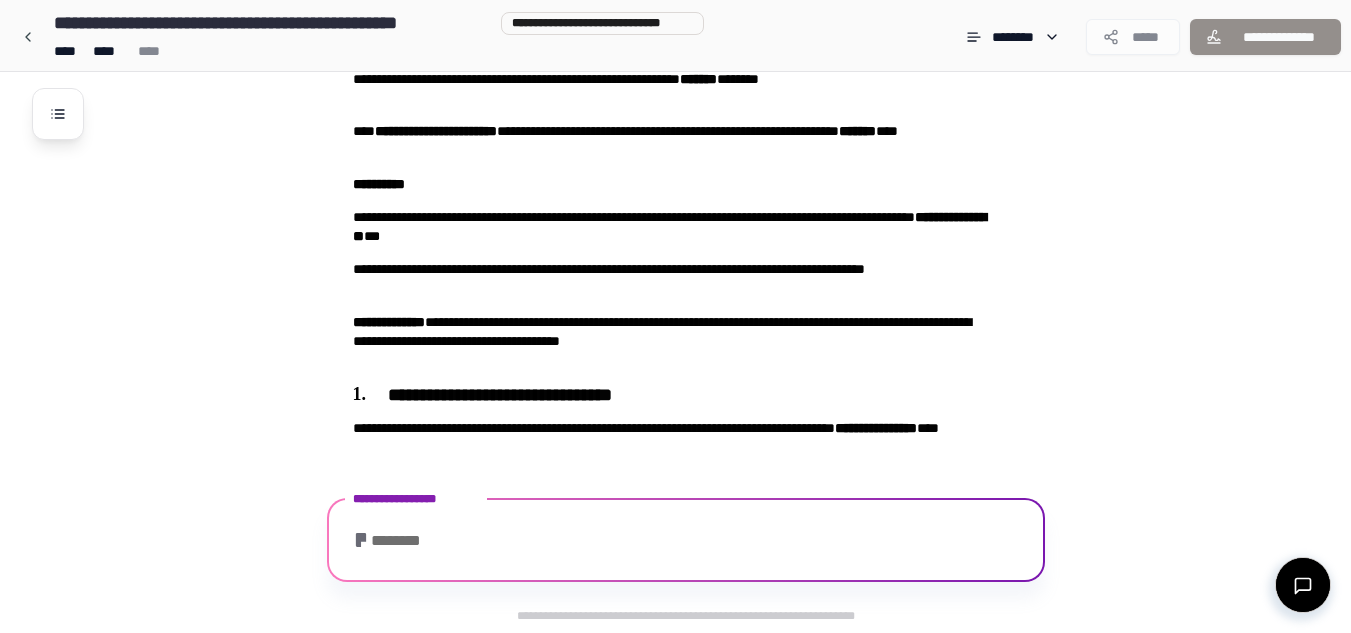 scroll, scrollTop: 234, scrollLeft: 0, axis: vertical 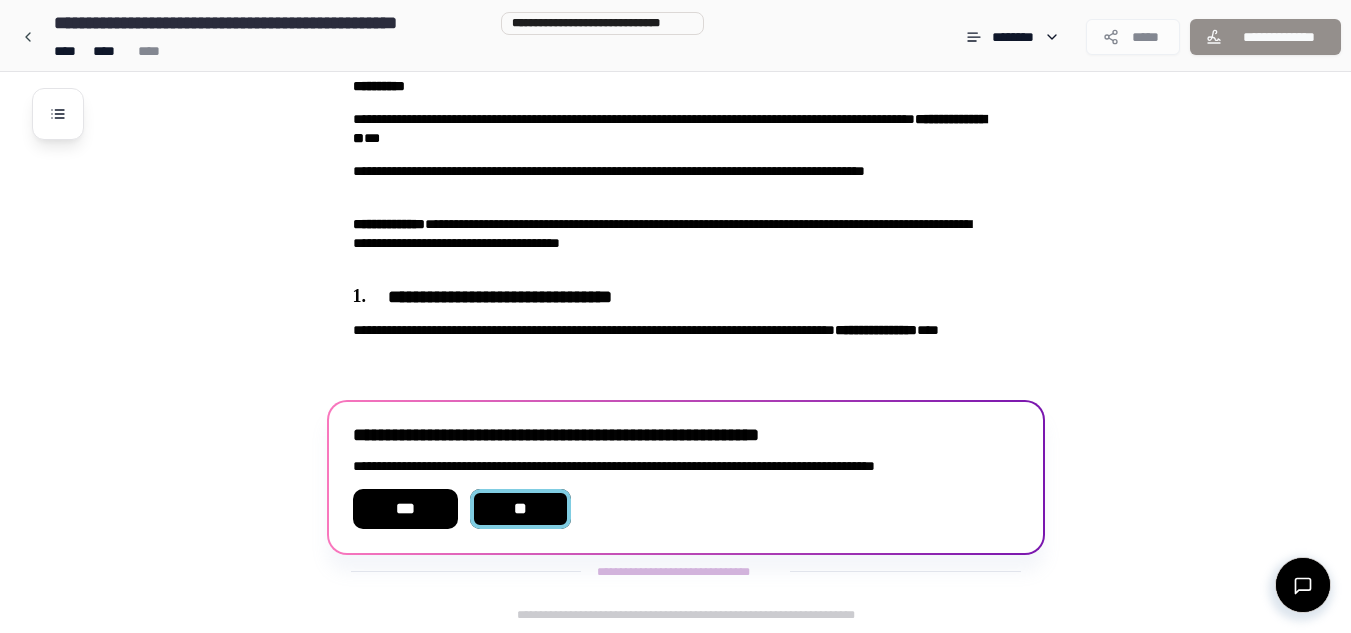 click on "**" at bounding box center (521, 509) 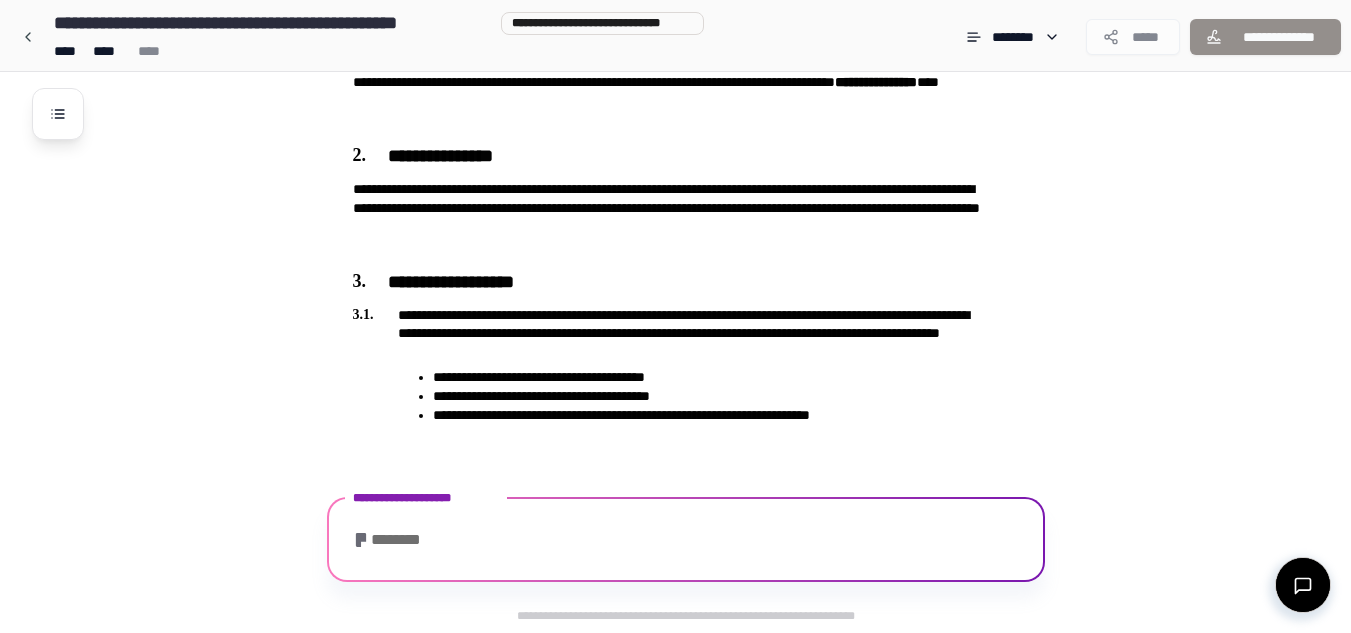 scroll, scrollTop: 600, scrollLeft: 0, axis: vertical 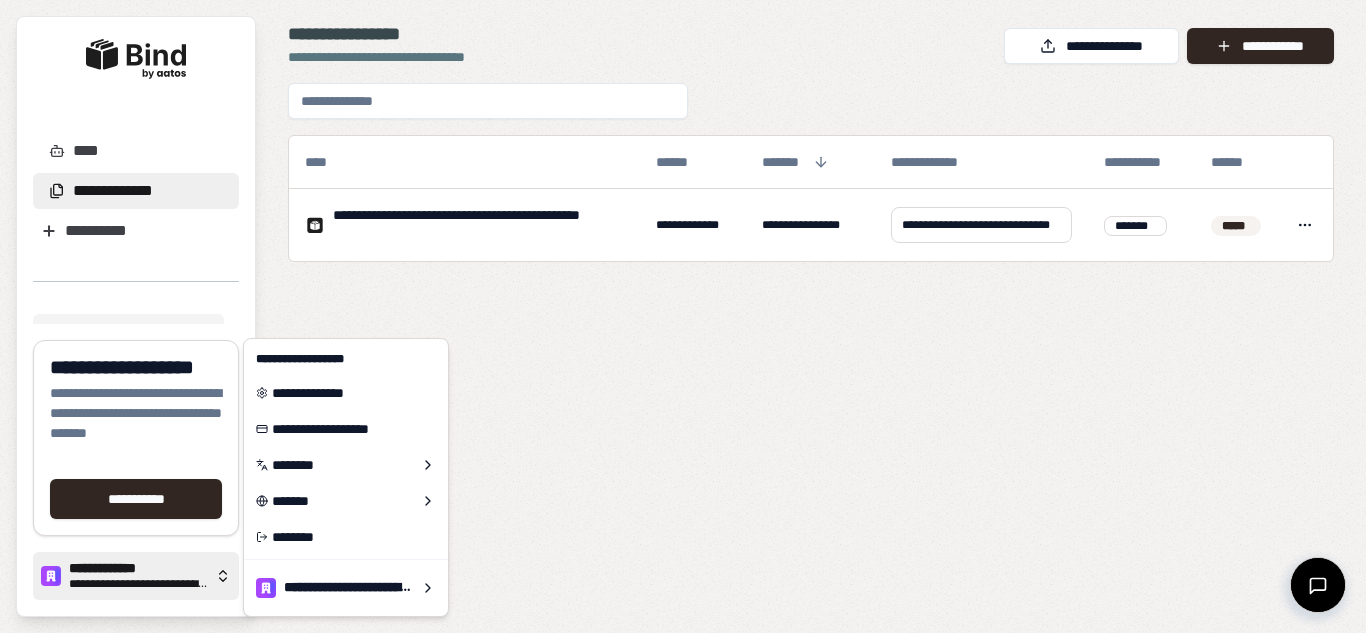 click on "**********" at bounding box center (138, 584) 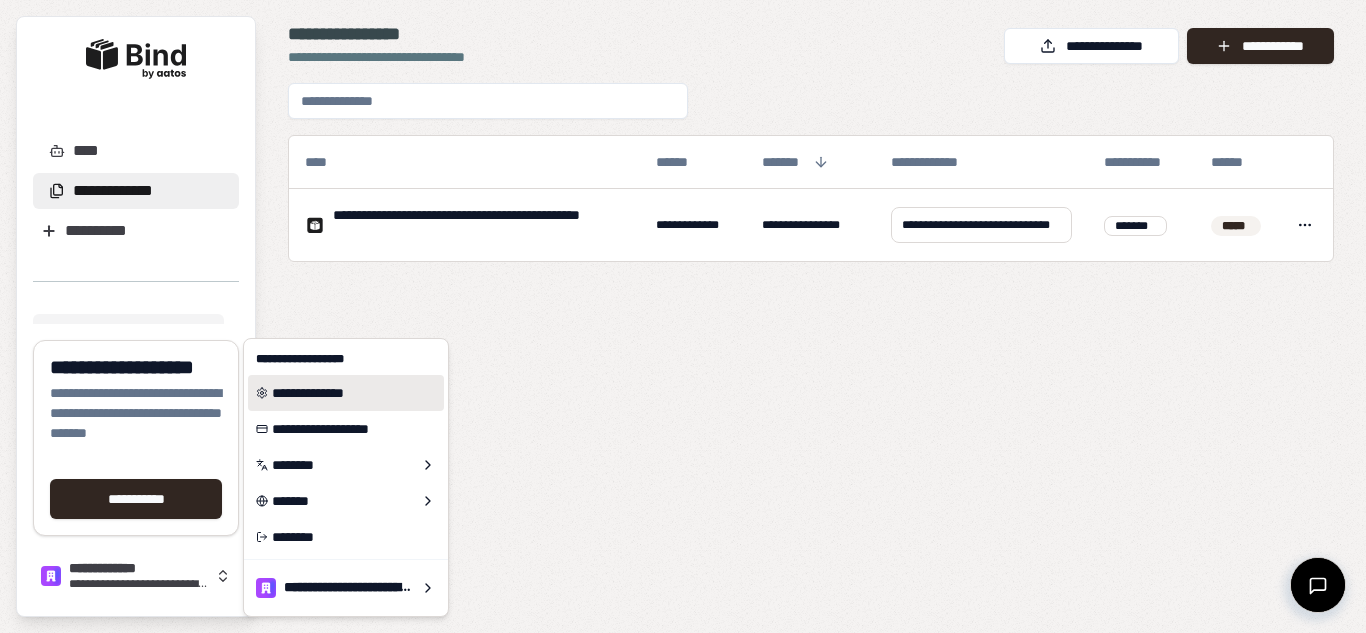 click on "**********" at bounding box center (346, 393) 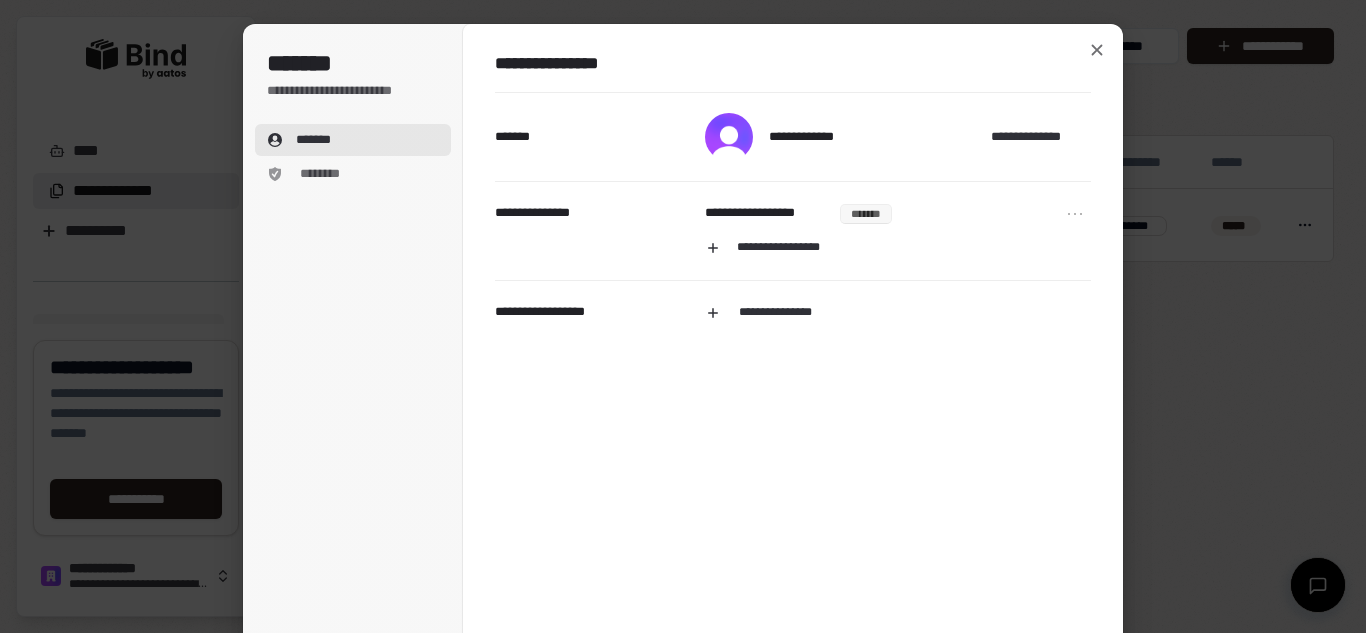 click on "*******" at bounding box center [353, 140] 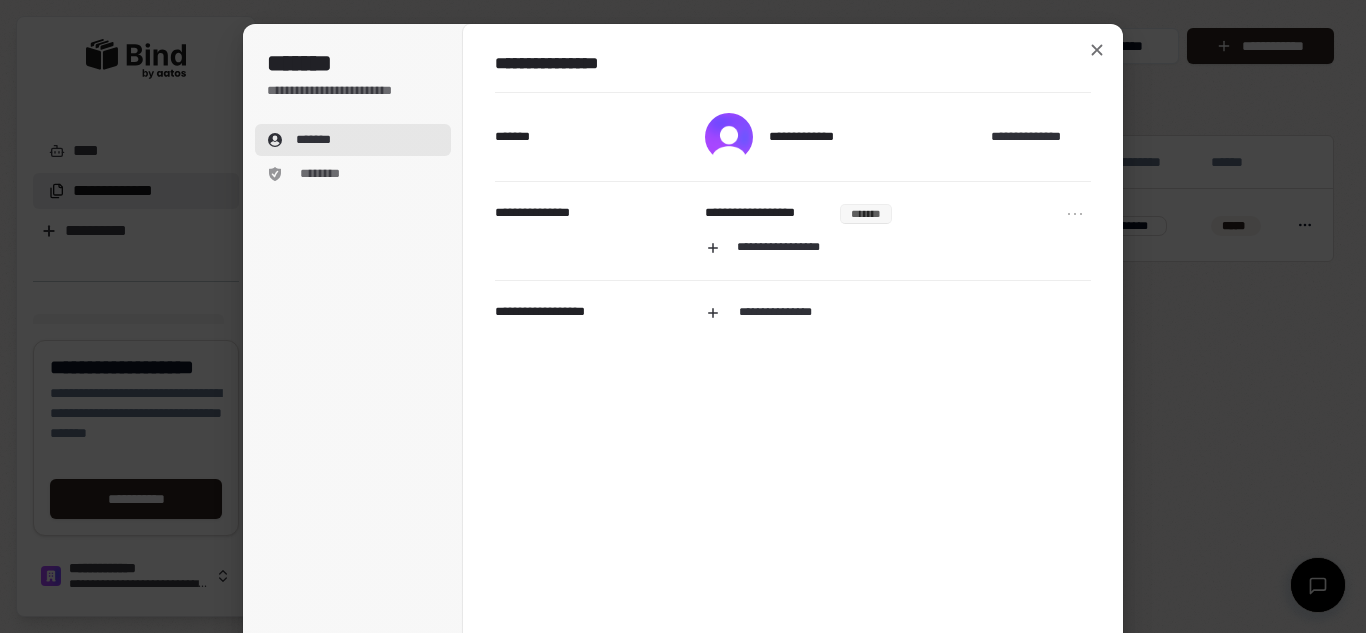 click on "**********" at bounding box center (353, 168) 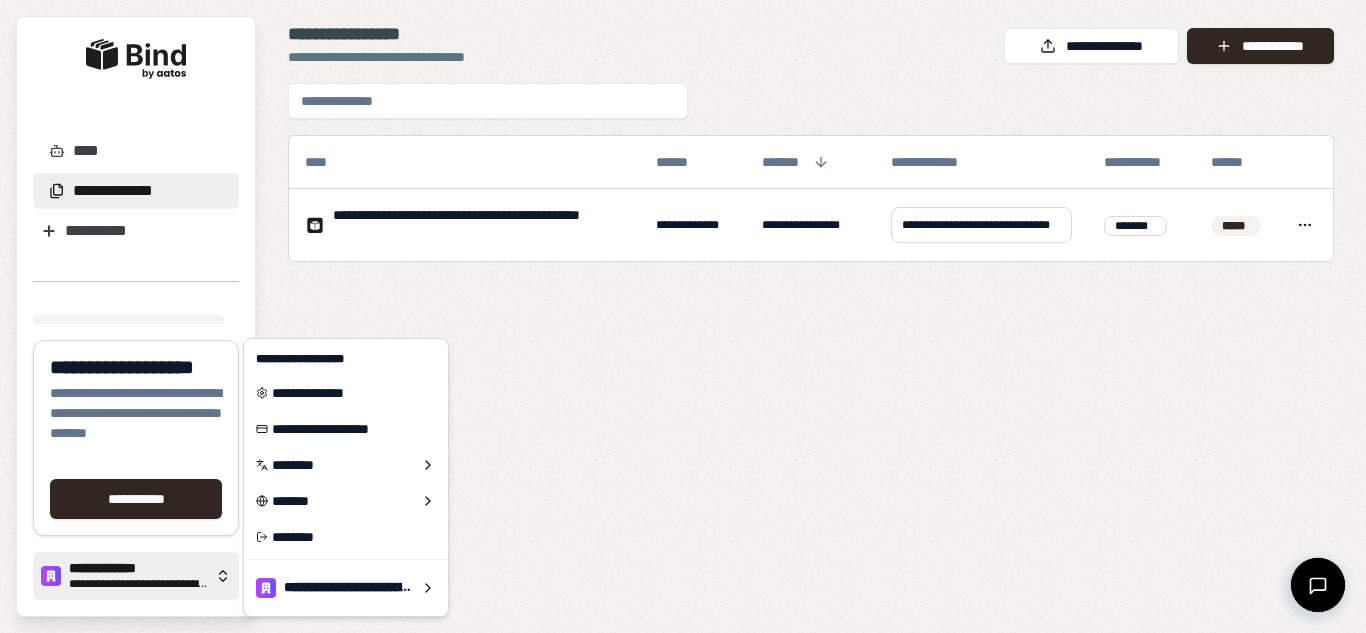 click 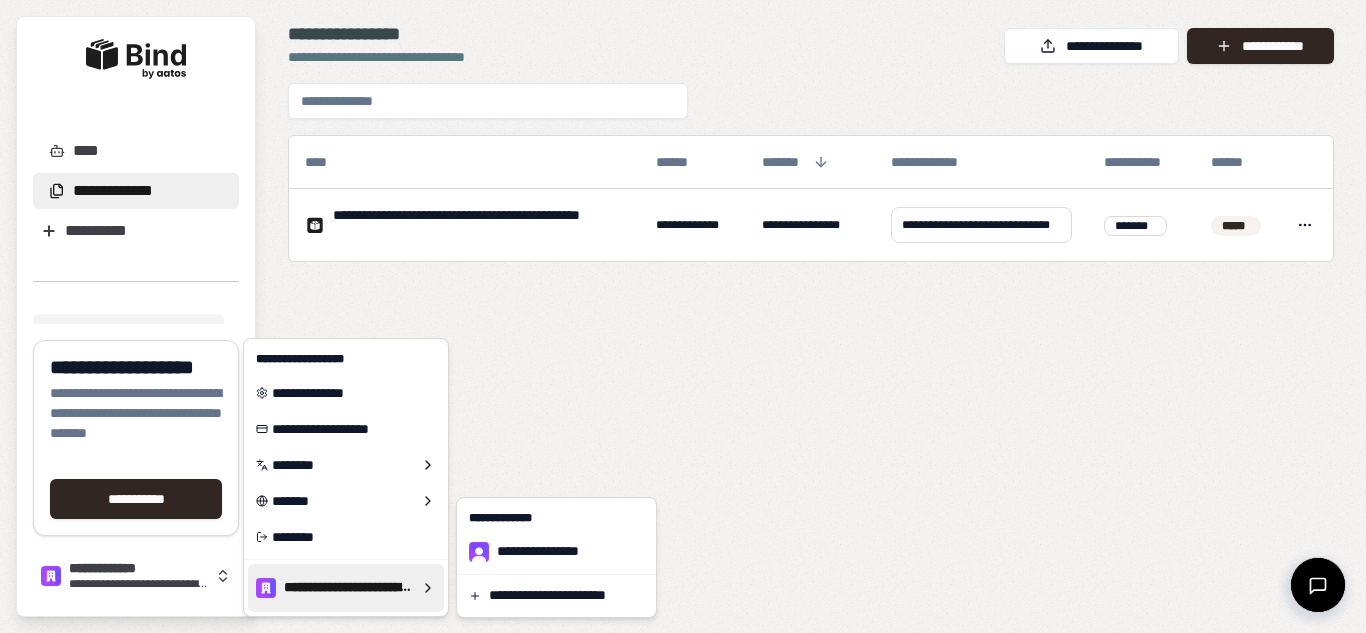 click on "**********" at bounding box center (683, 316) 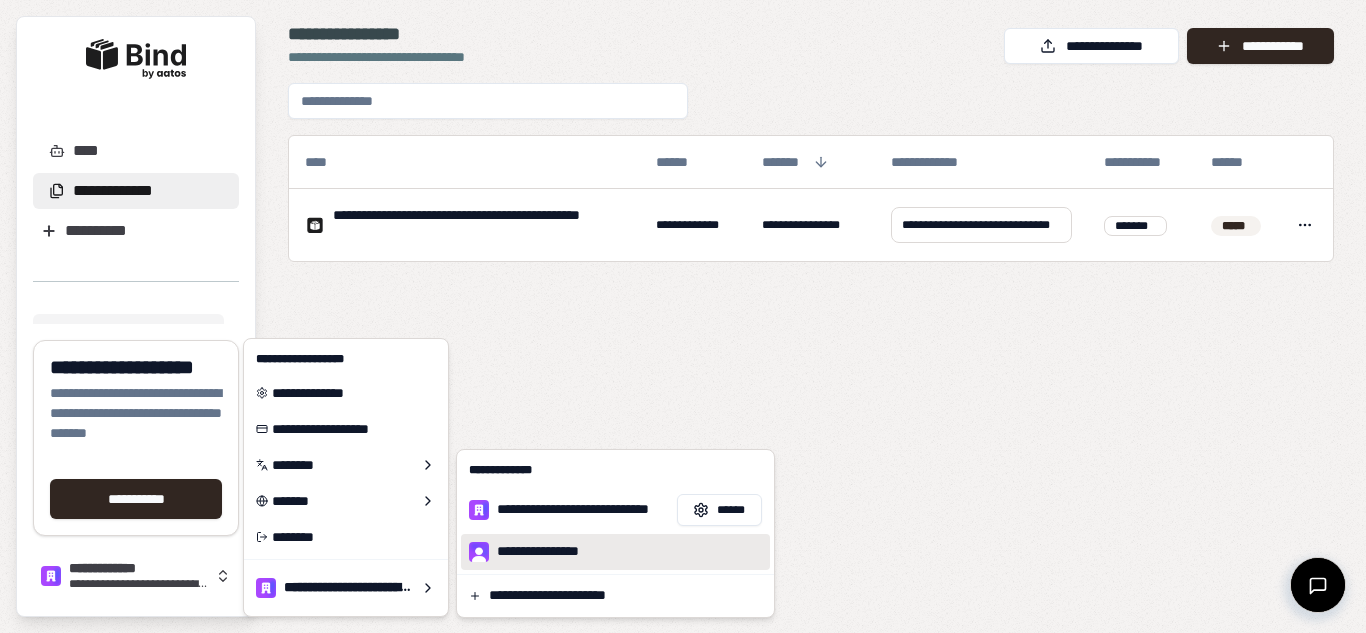 click on "**********" at bounding box center [537, 552] 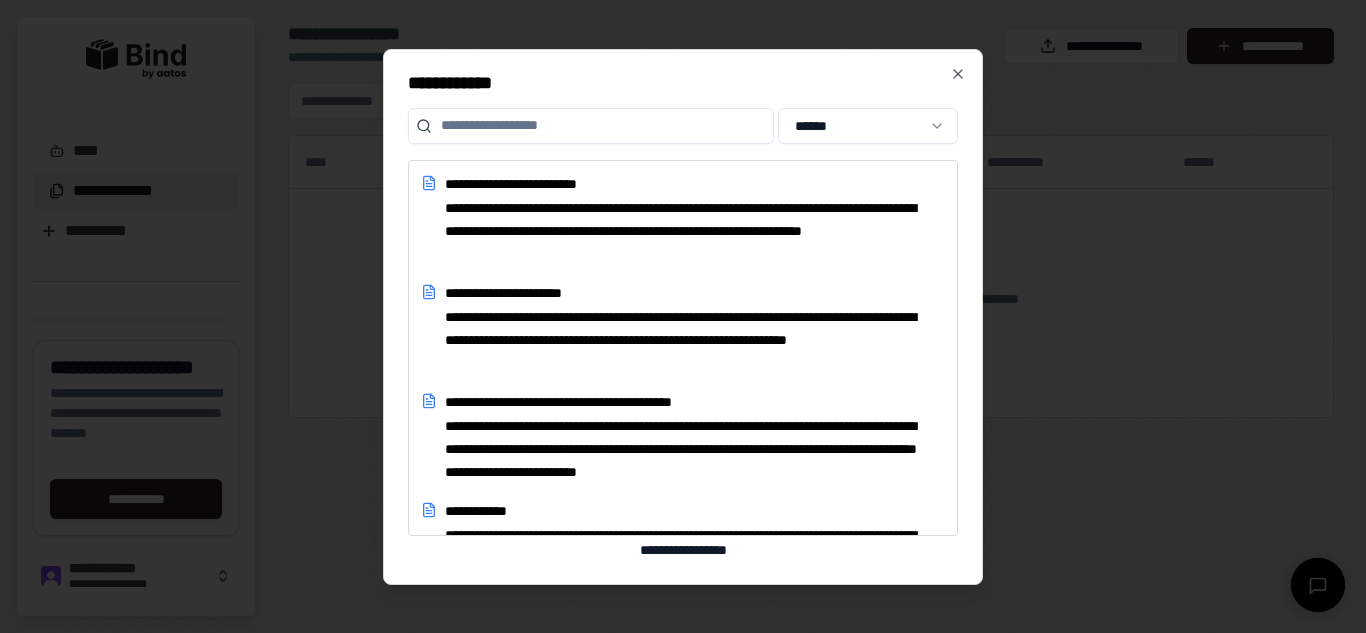 scroll, scrollTop: 0, scrollLeft: 0, axis: both 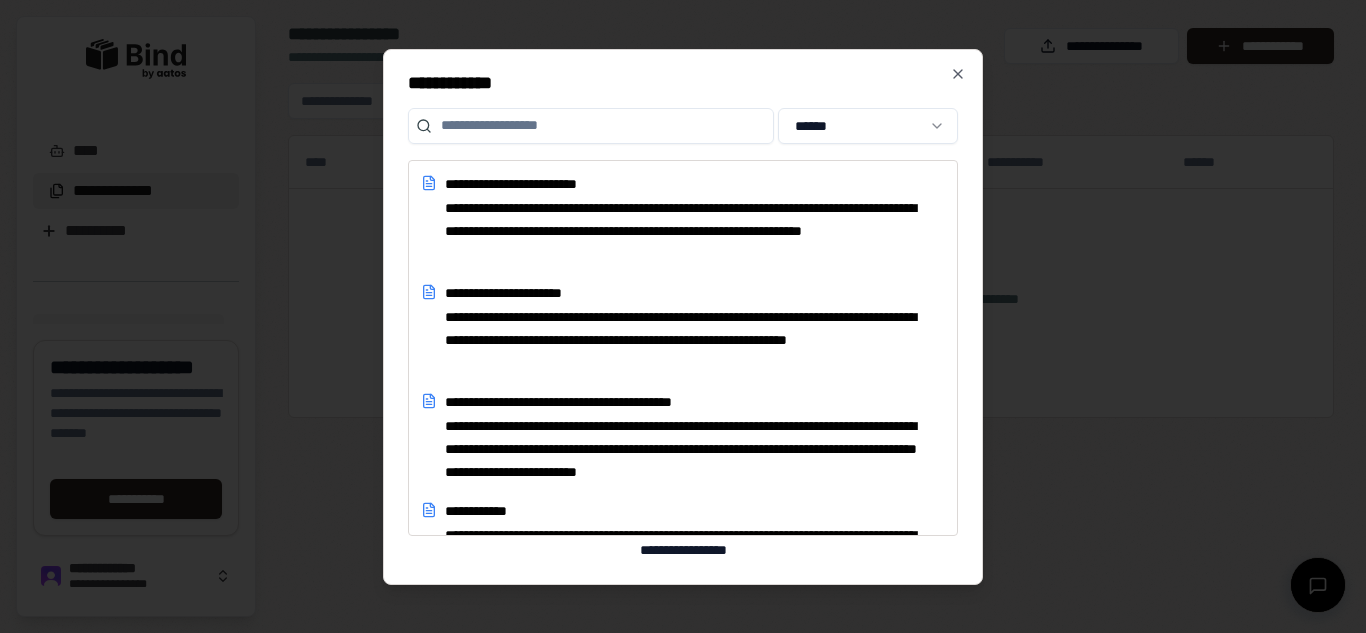 click at bounding box center [591, 126] 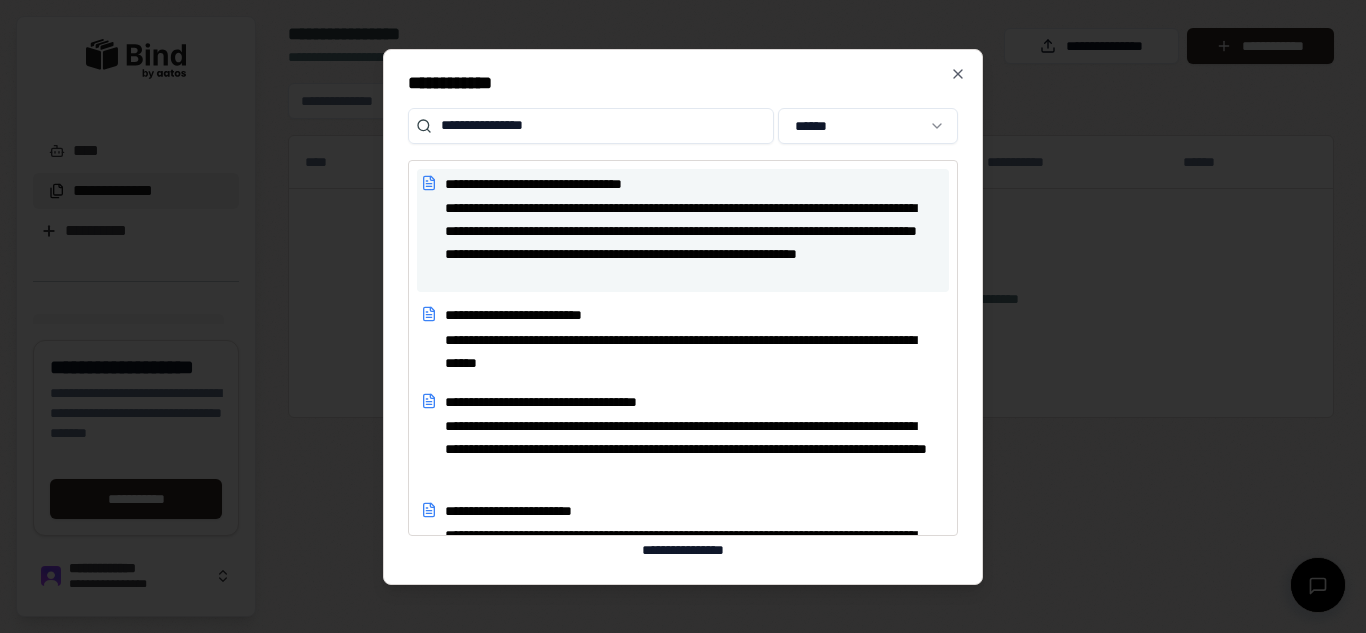 type on "**********" 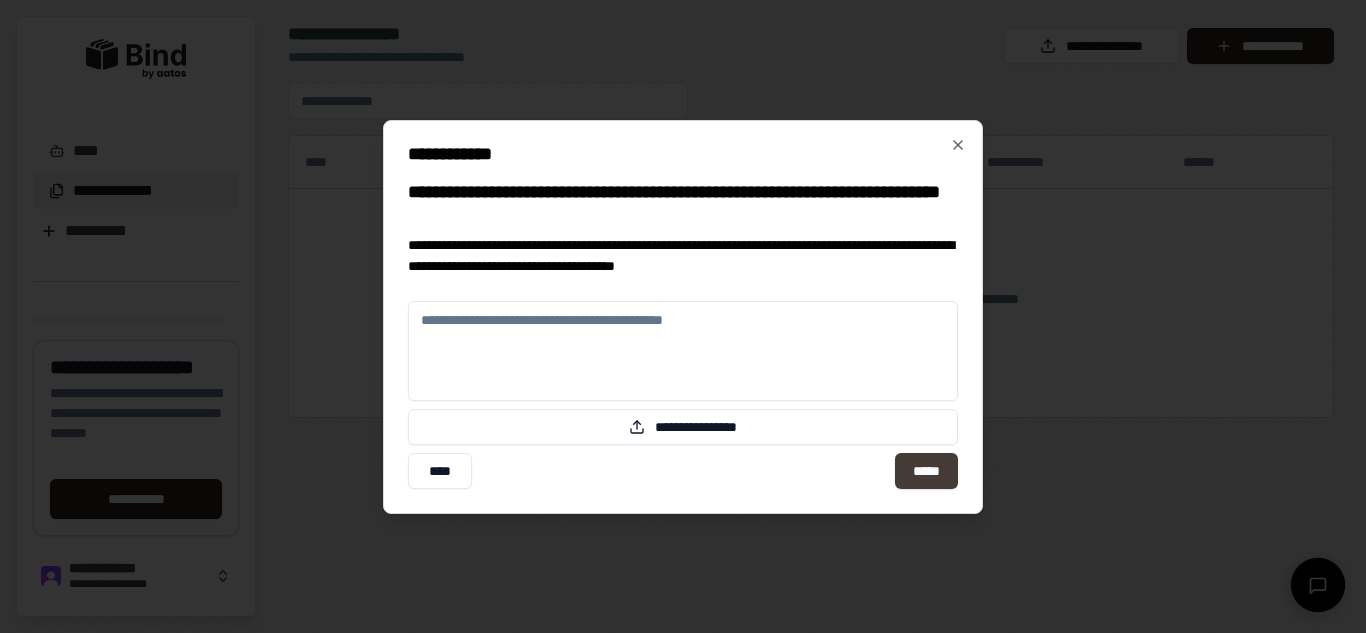 click on "*****" at bounding box center [926, 471] 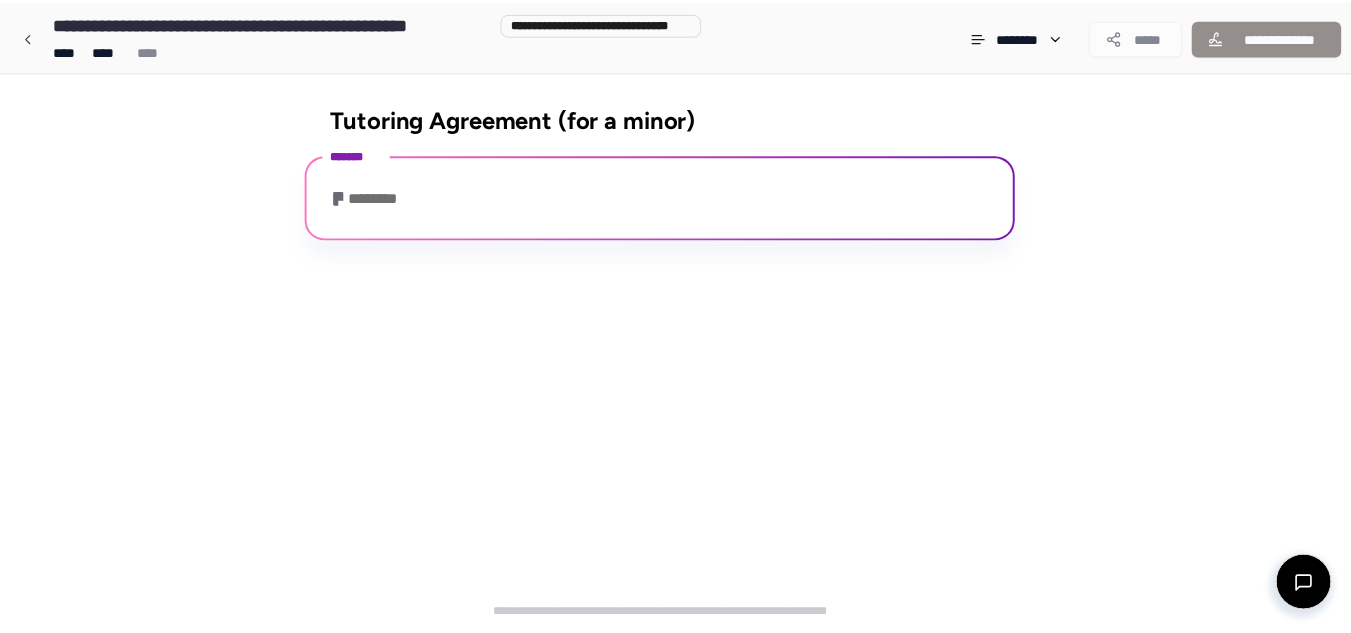 scroll, scrollTop: 63, scrollLeft: 0, axis: vertical 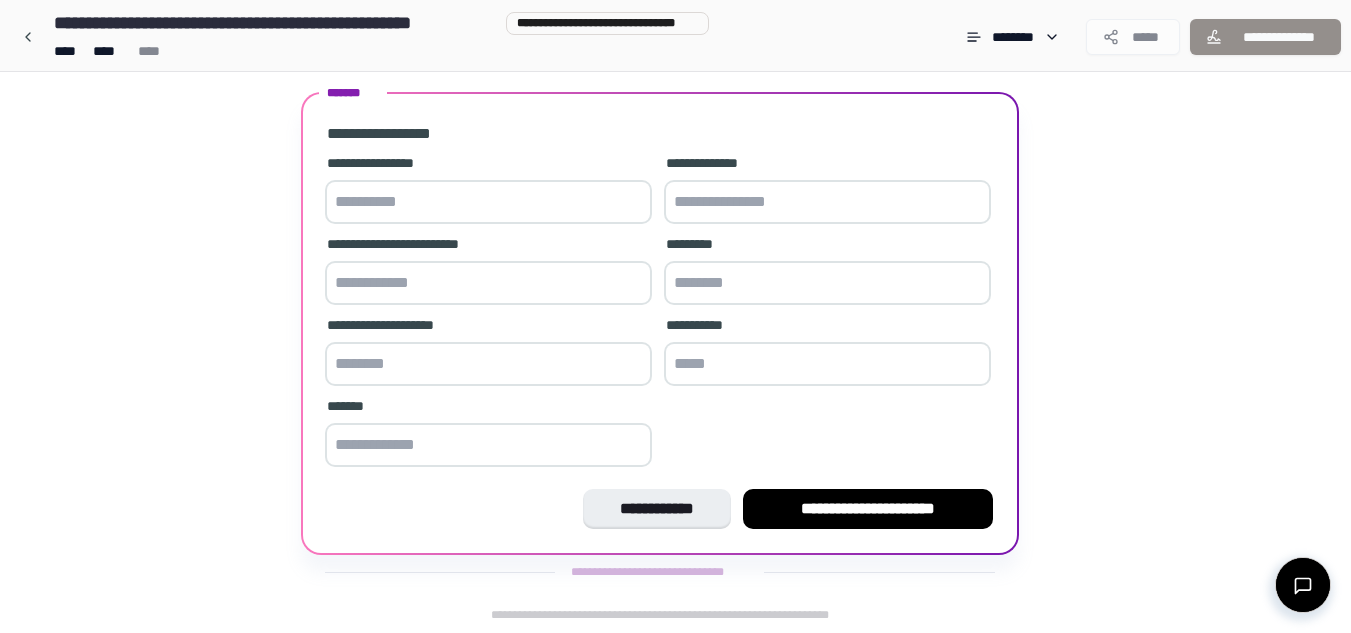 click at bounding box center (488, 202) 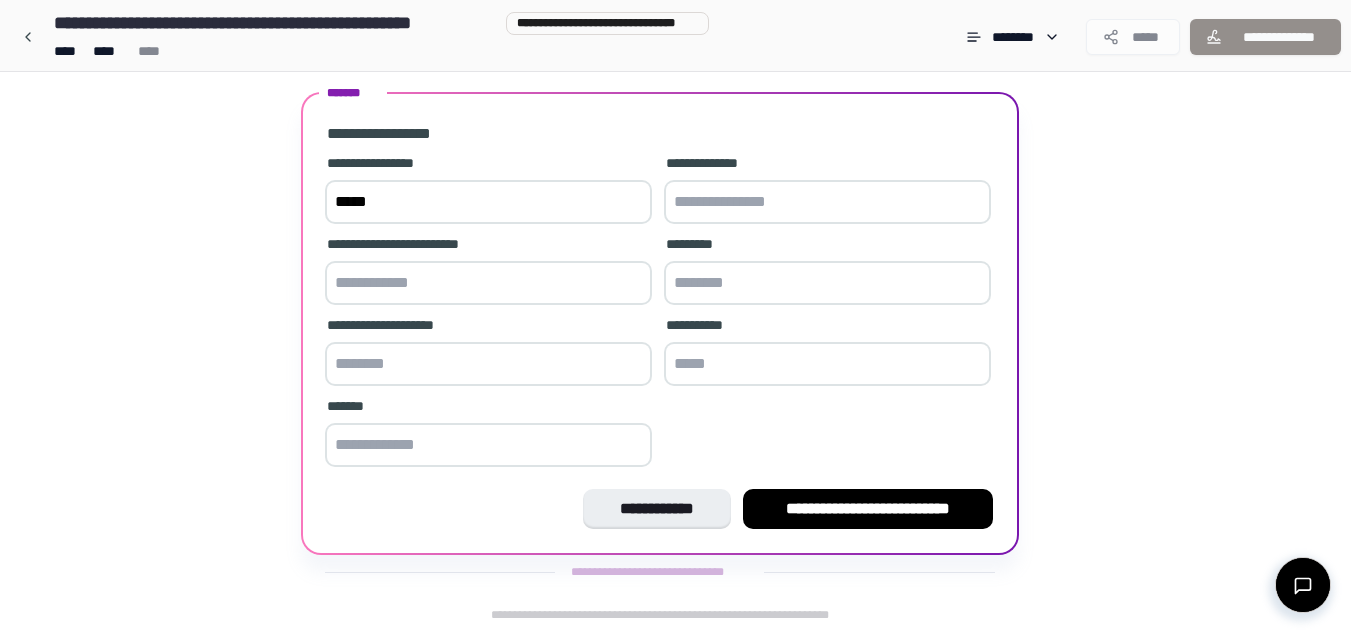 type on "*****" 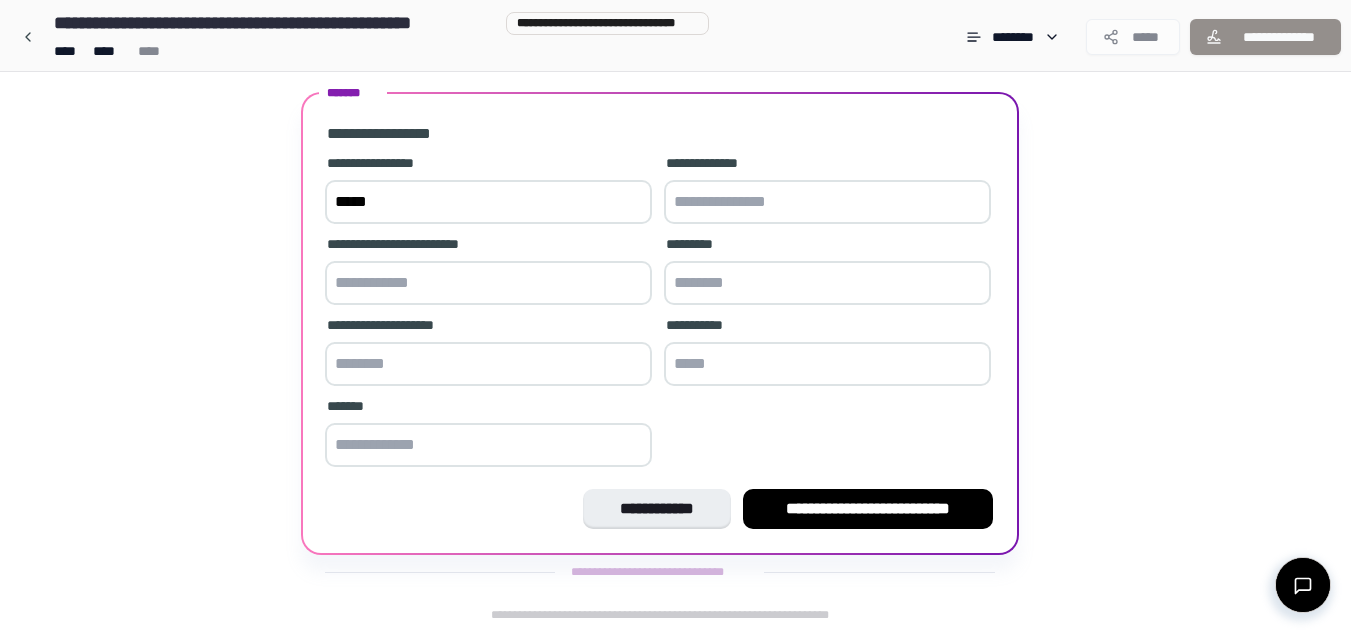 click at bounding box center [827, 202] 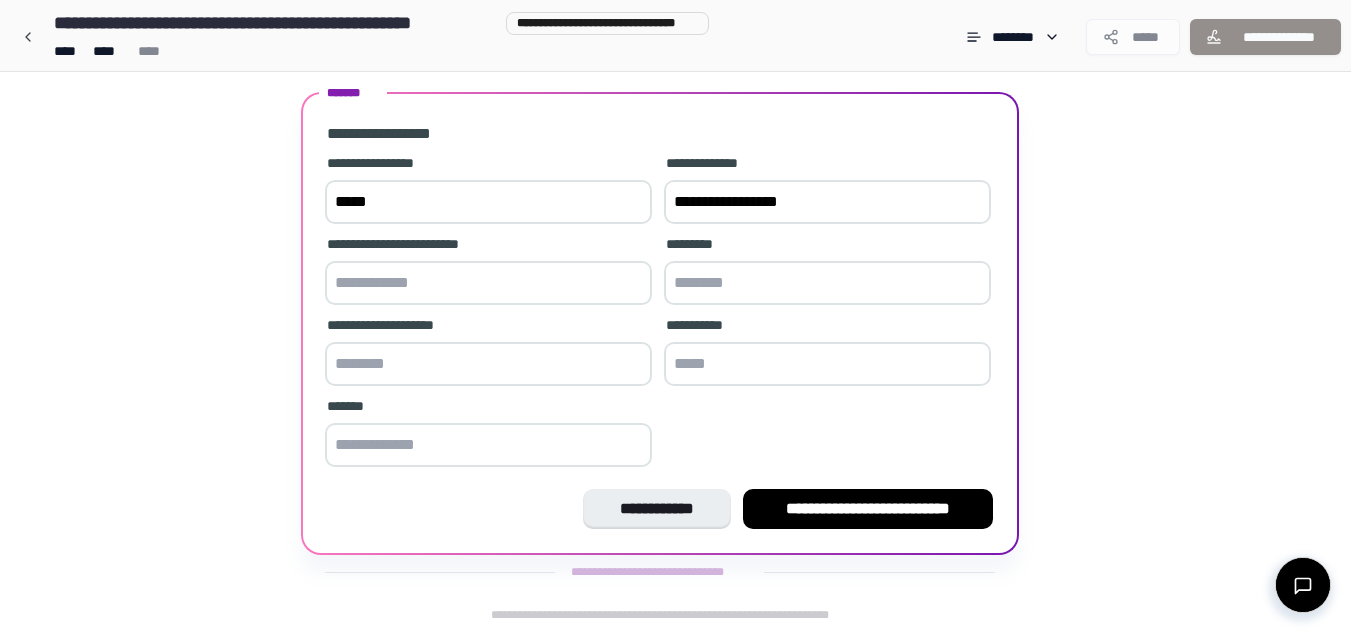 type on "**********" 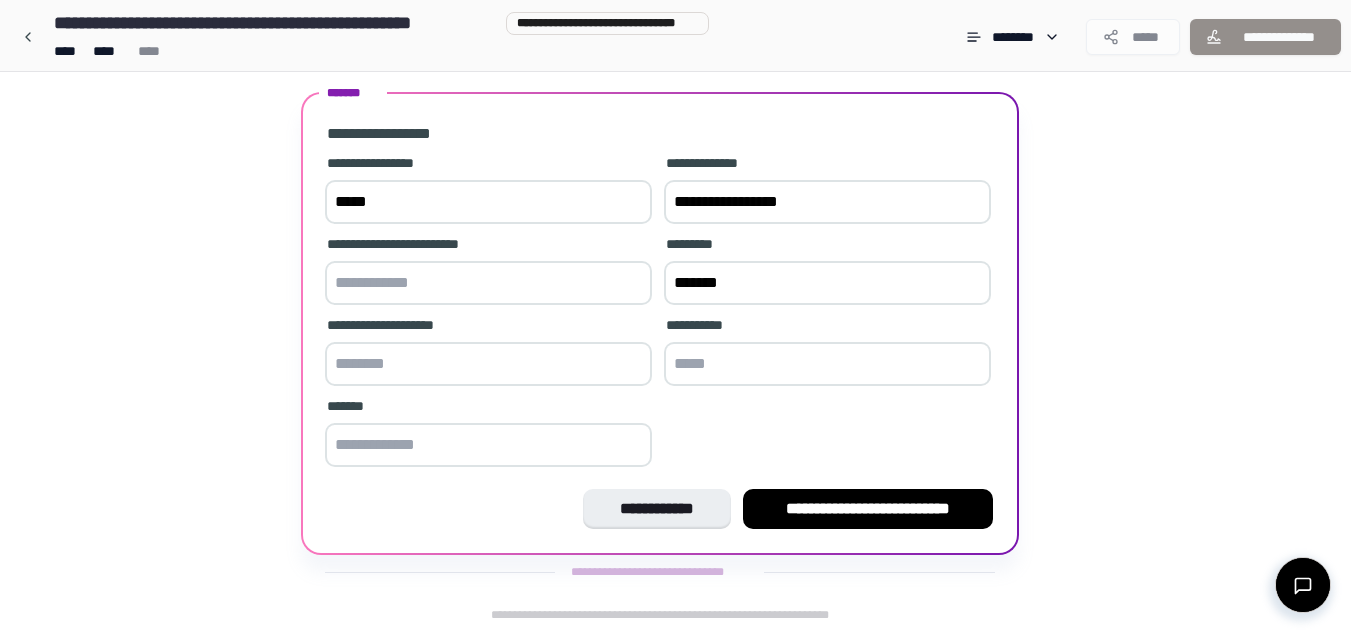 type on "*******" 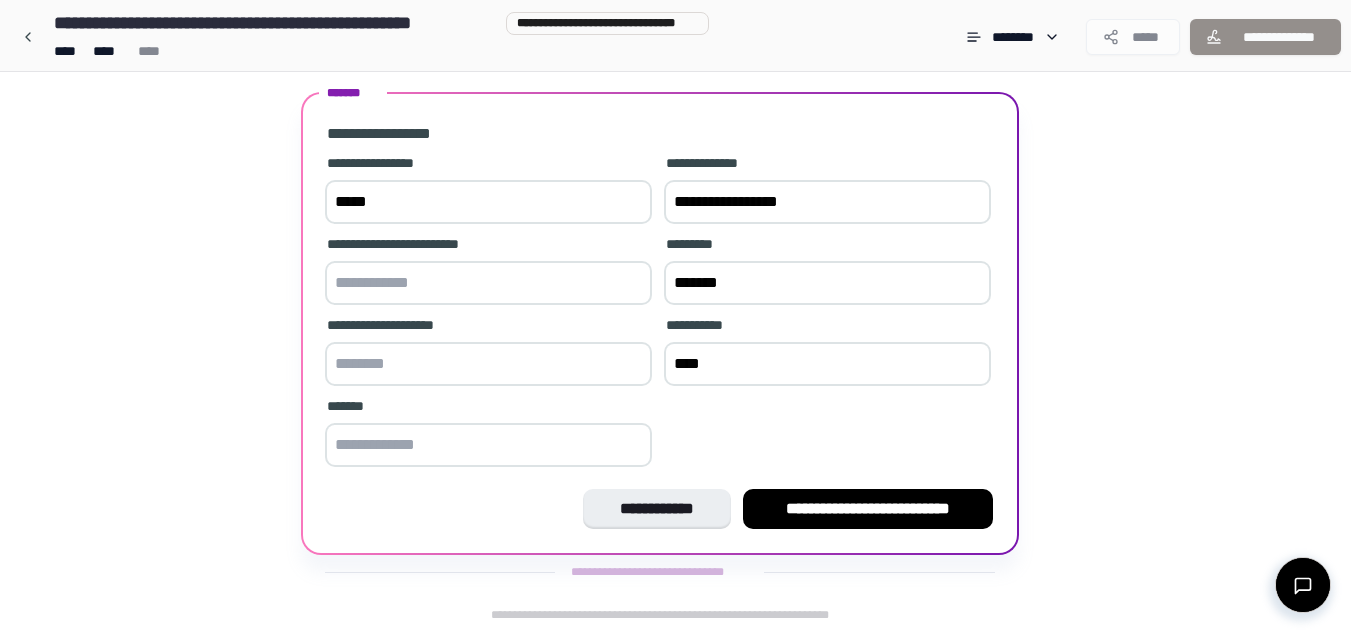 type on "****" 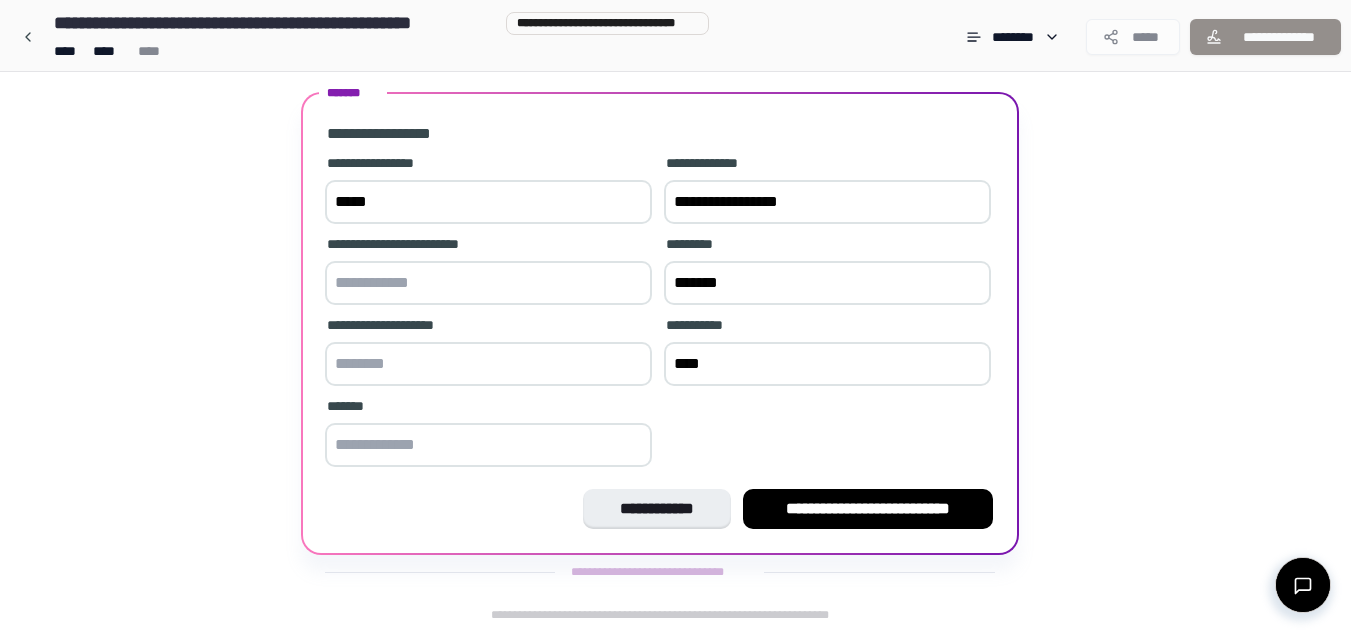 click at bounding box center [488, 364] 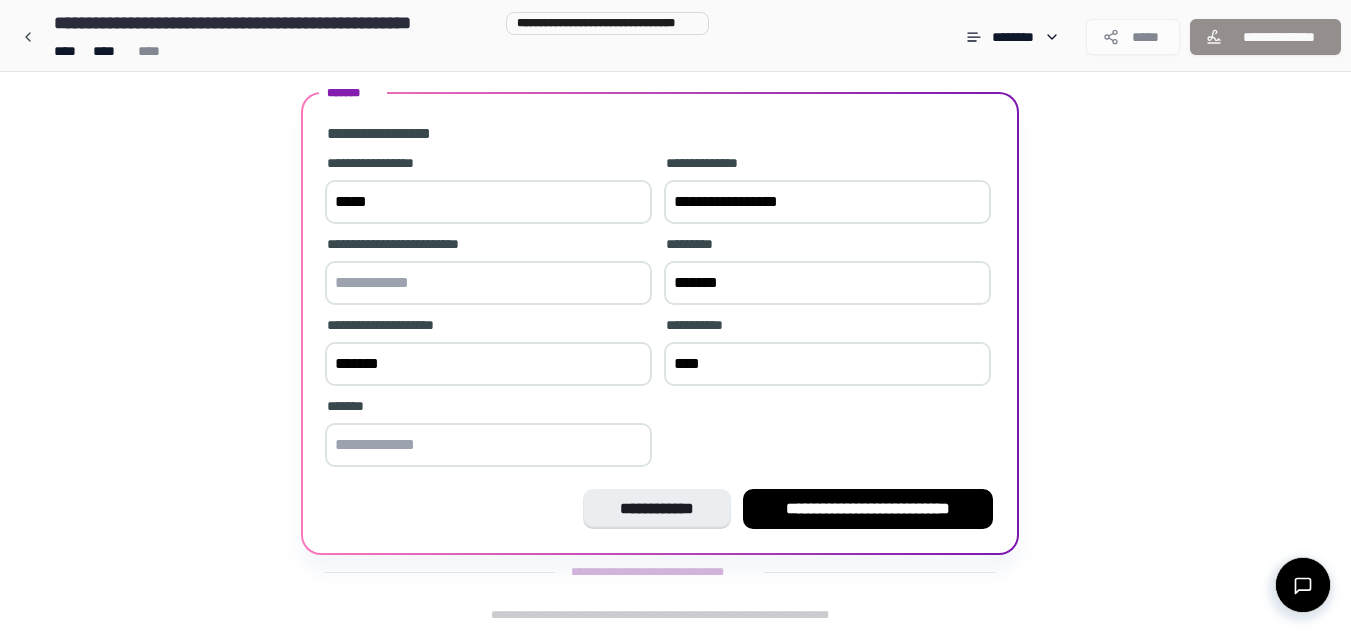 type on "*******" 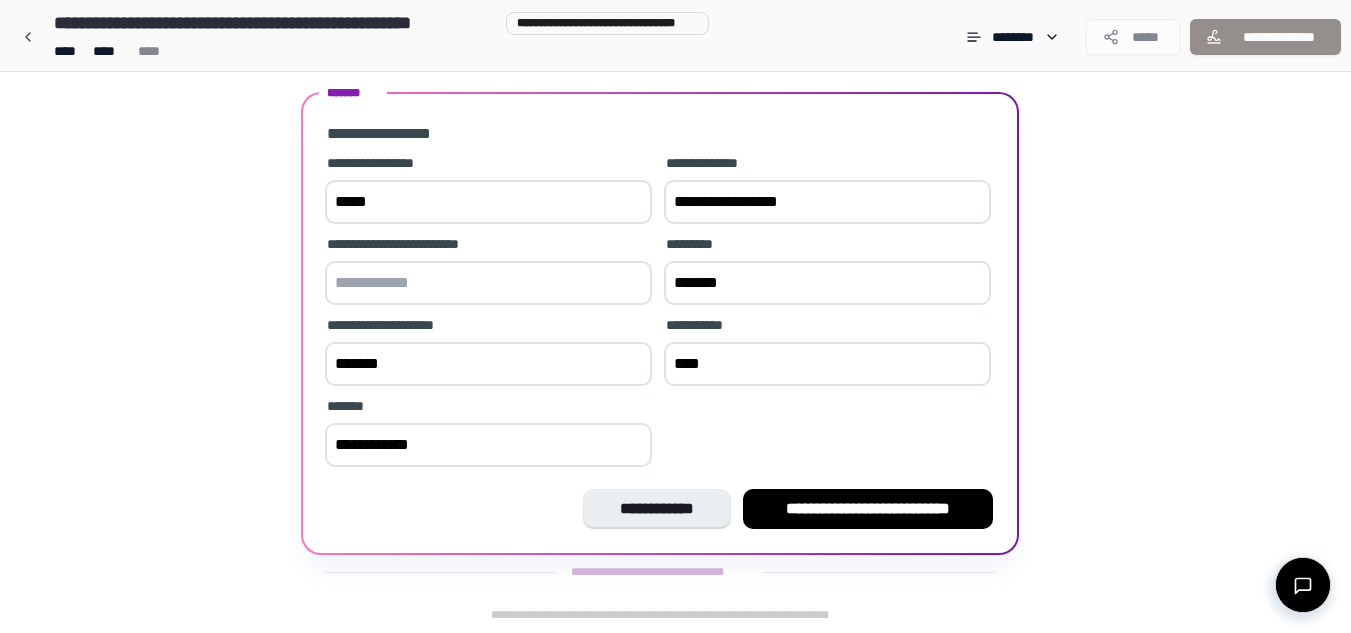 type on "**********" 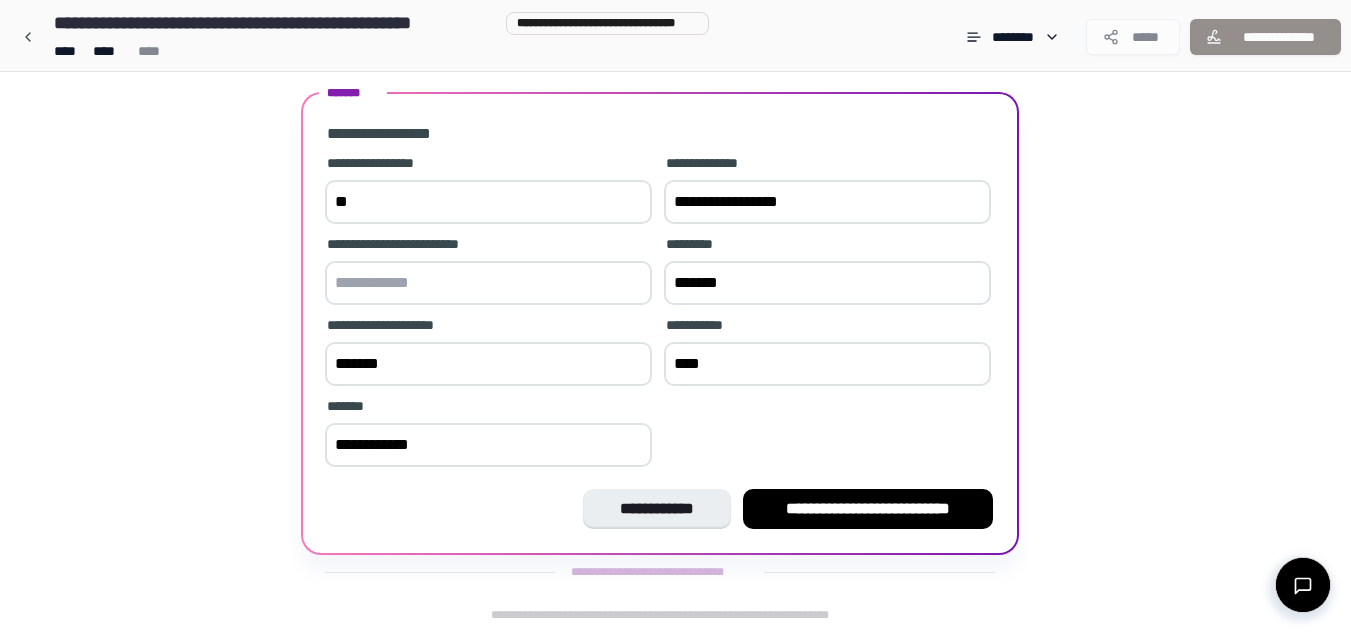 type on "*" 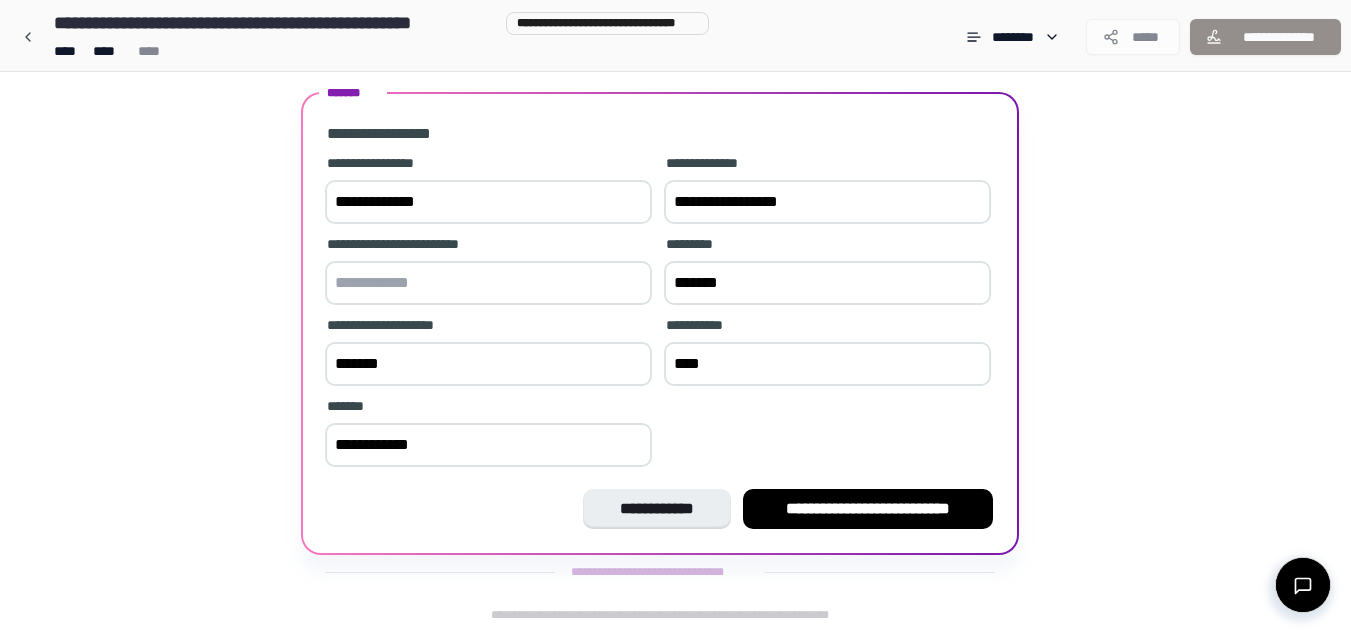 type on "**********" 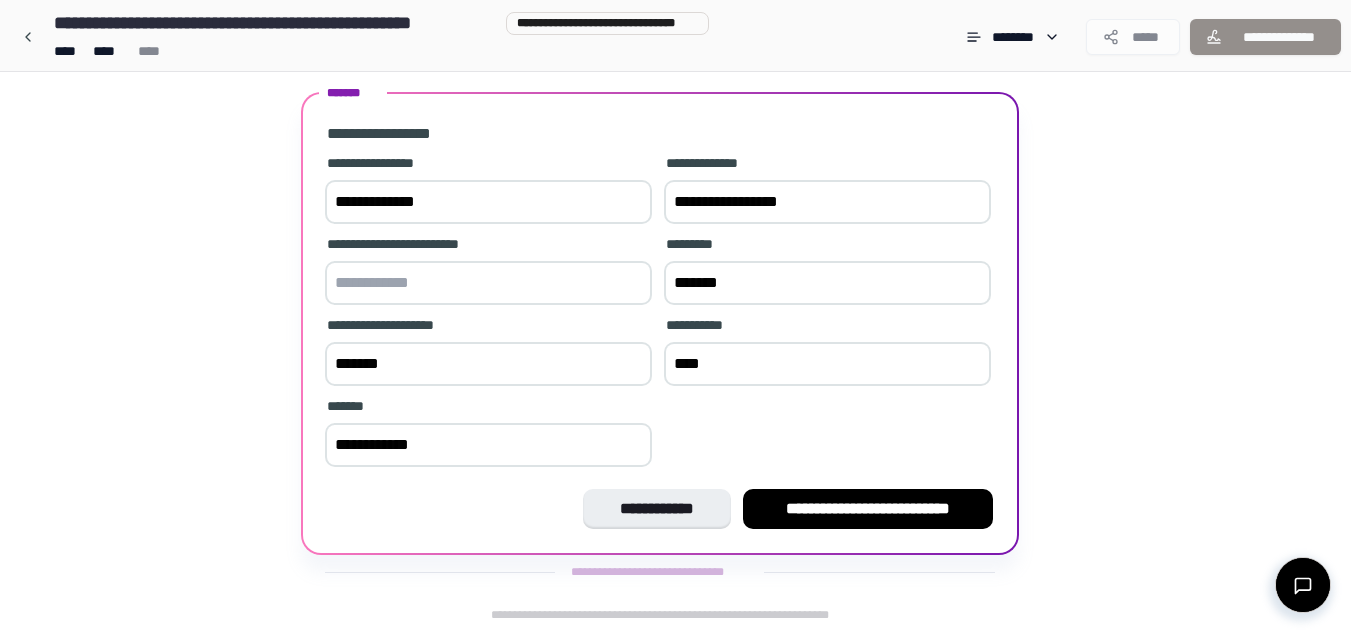 click on "*******" at bounding box center (827, 283) 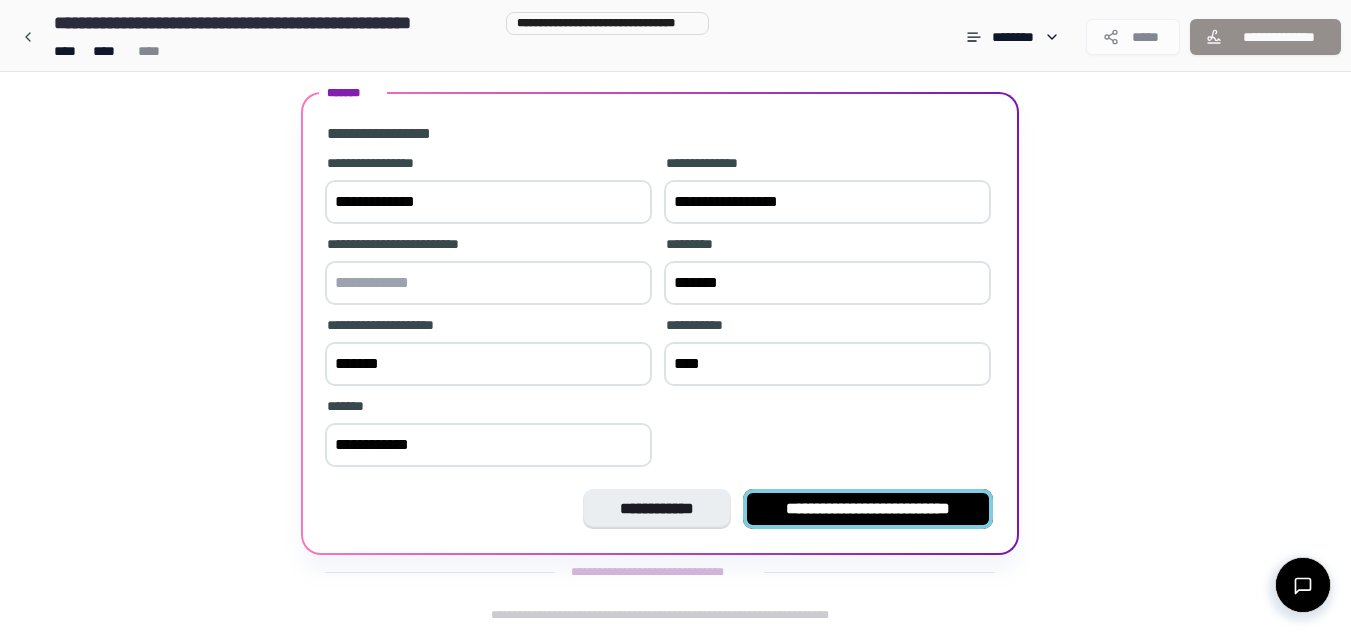 type on "**********" 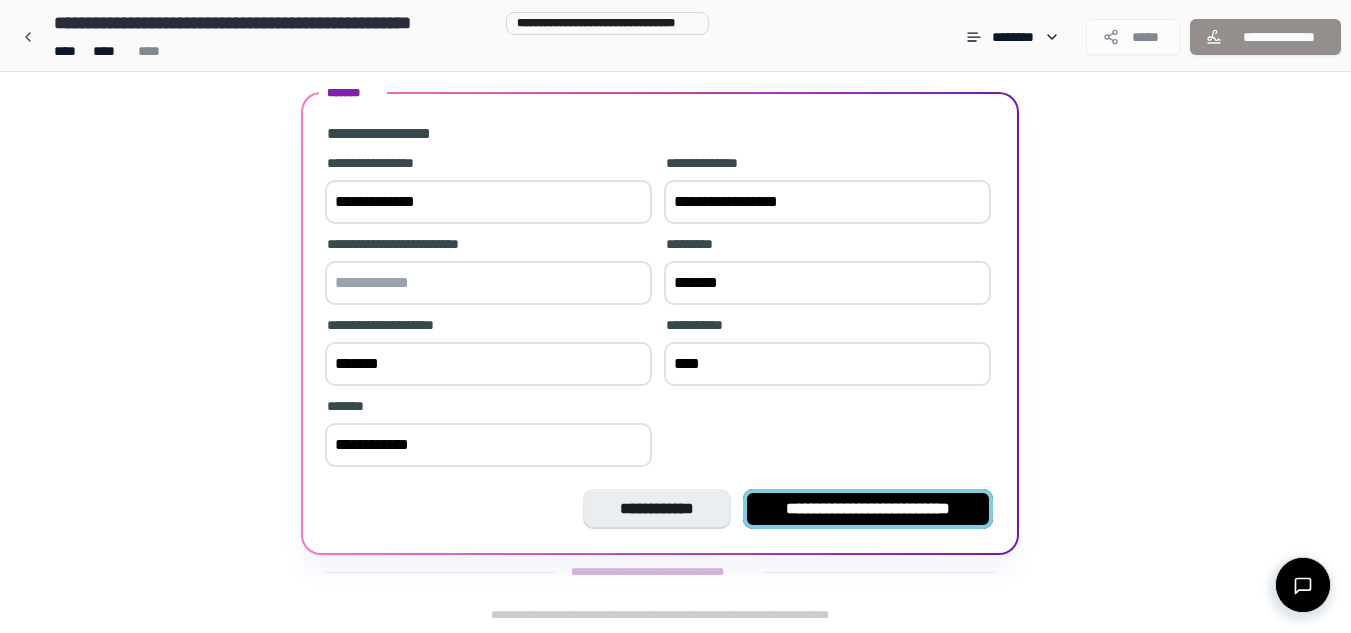 click on "**********" at bounding box center (868, 509) 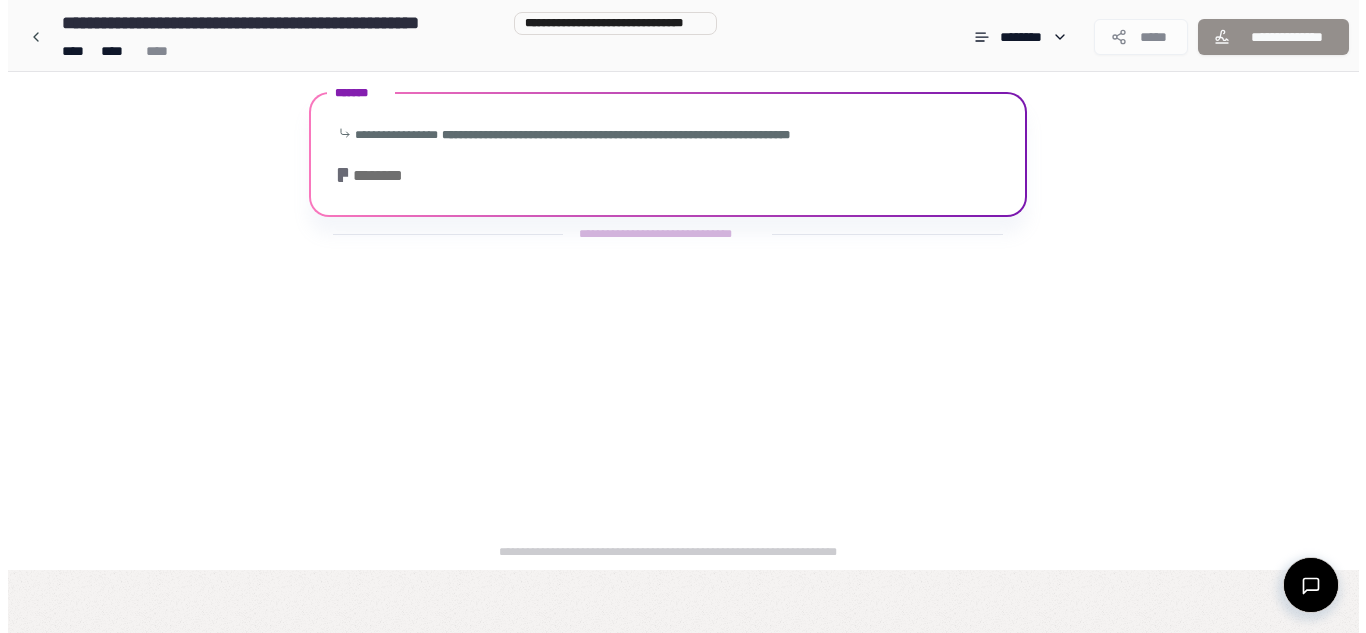 scroll, scrollTop: 0, scrollLeft: 0, axis: both 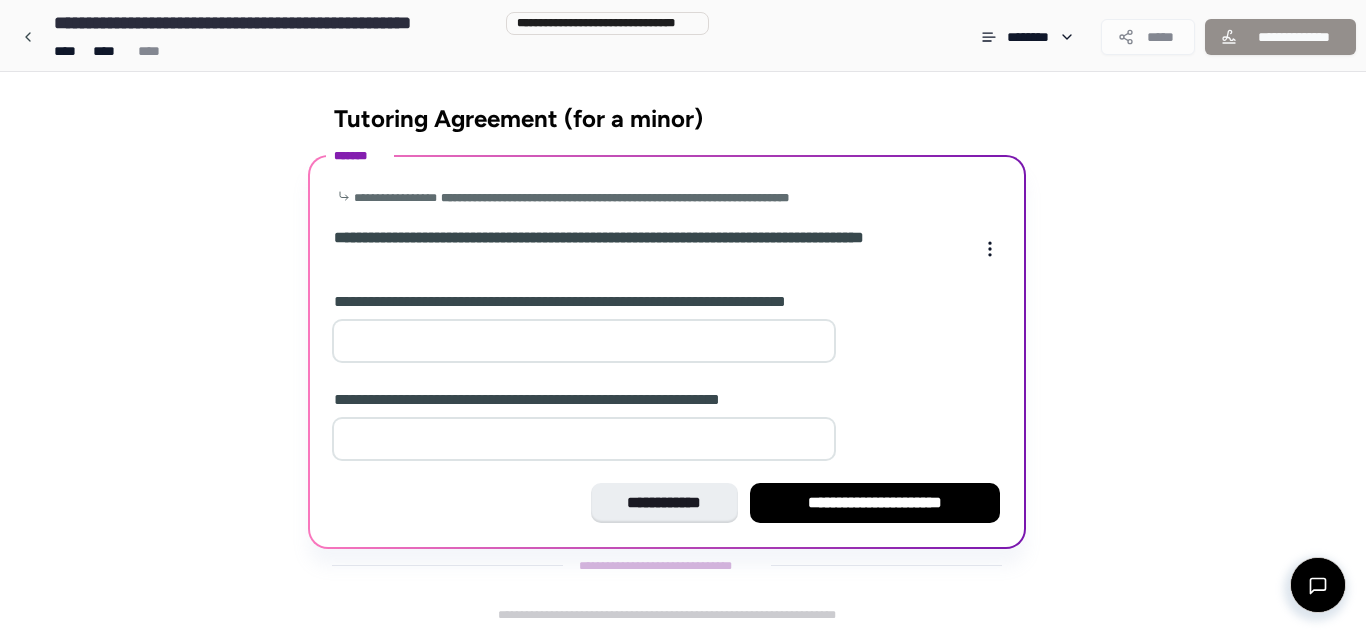 click at bounding box center [584, 341] 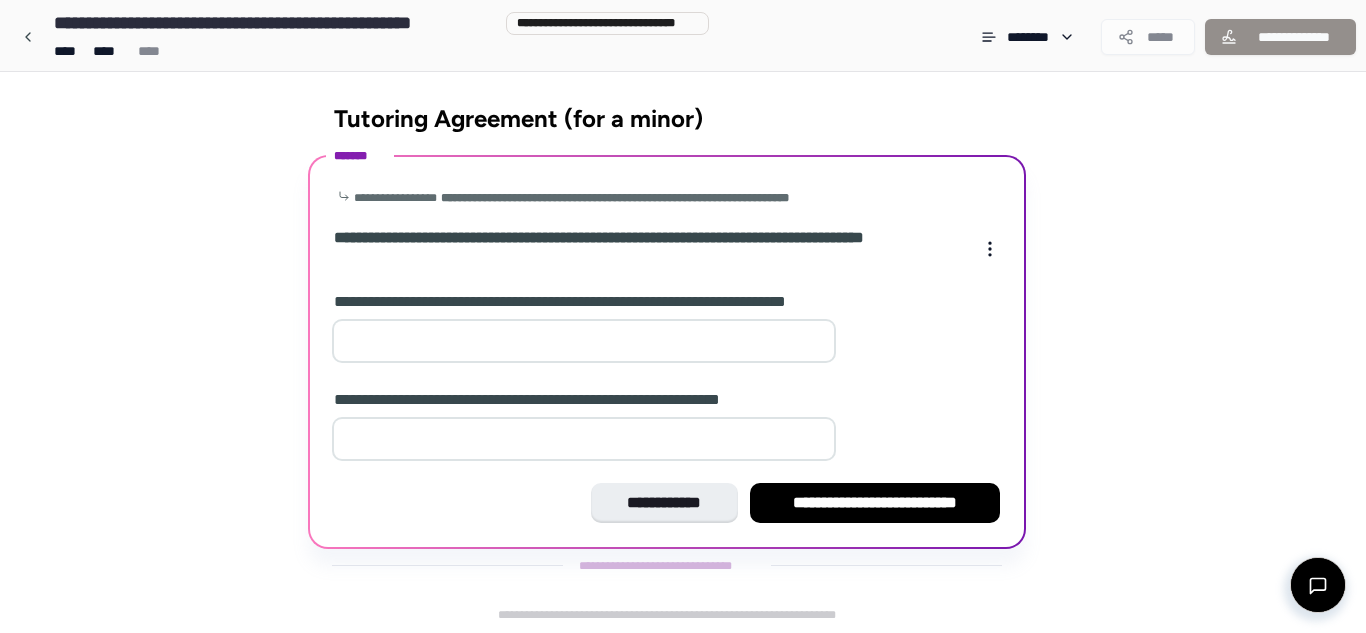 type on "*" 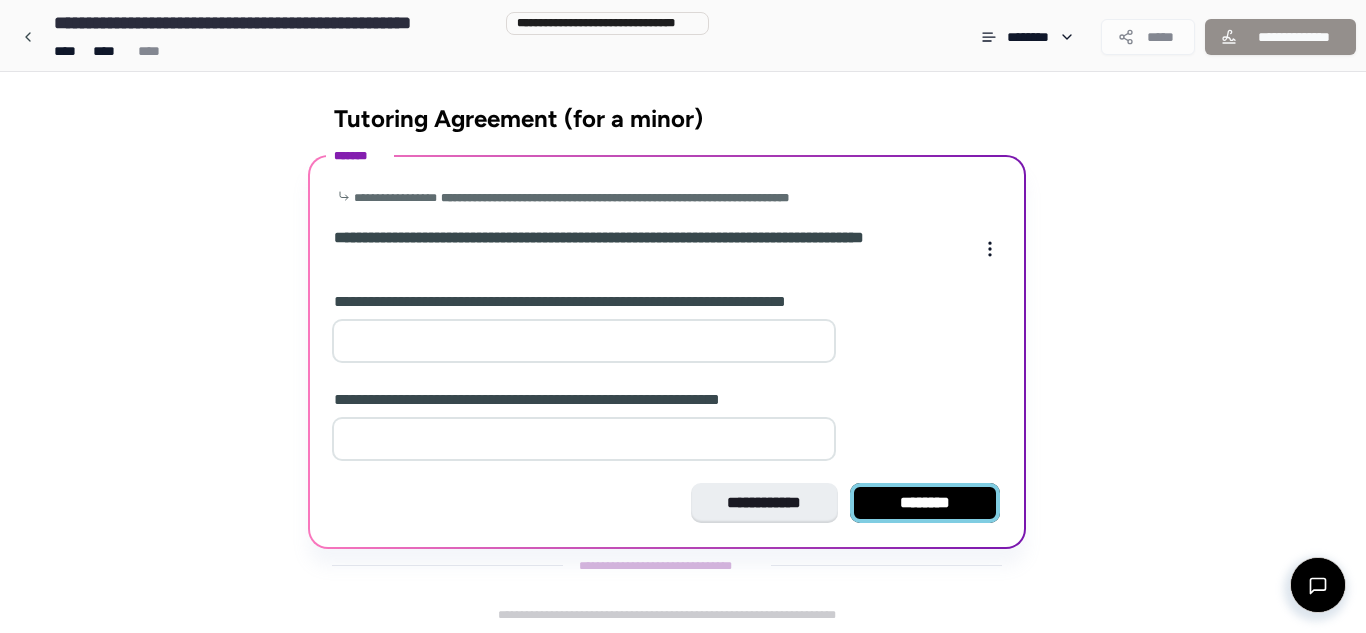 type on "*" 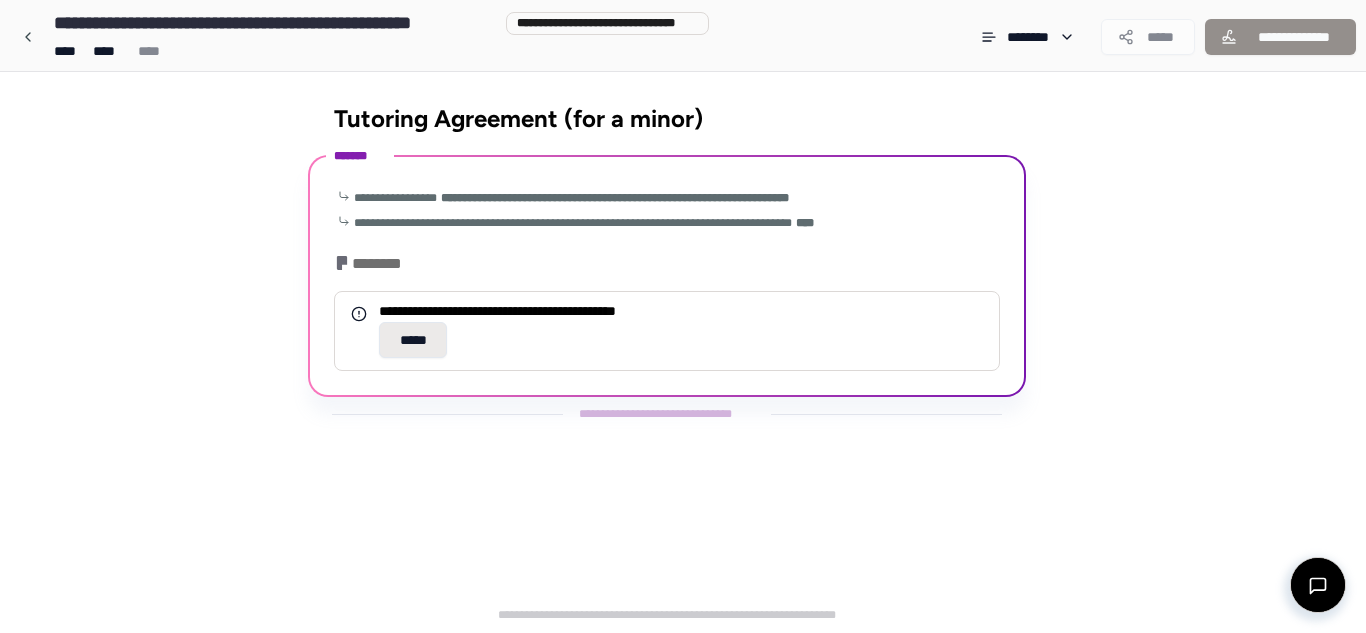 click on "*****" at bounding box center [413, 340] 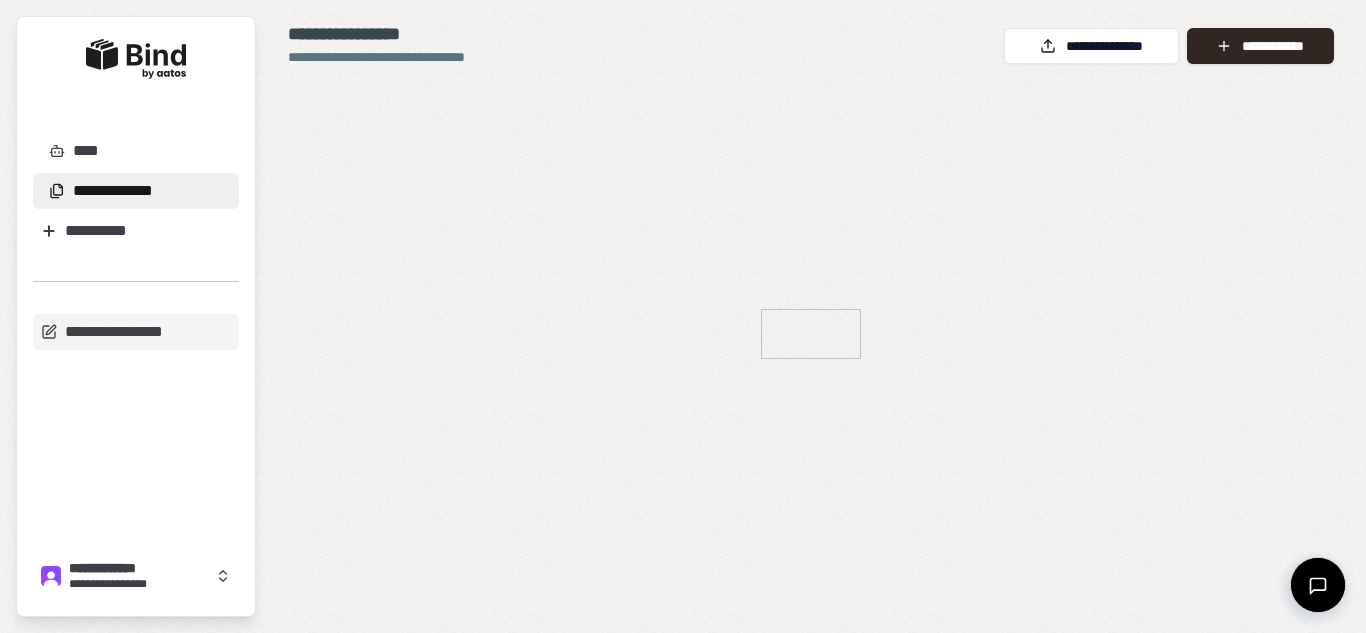 scroll, scrollTop: 0, scrollLeft: 0, axis: both 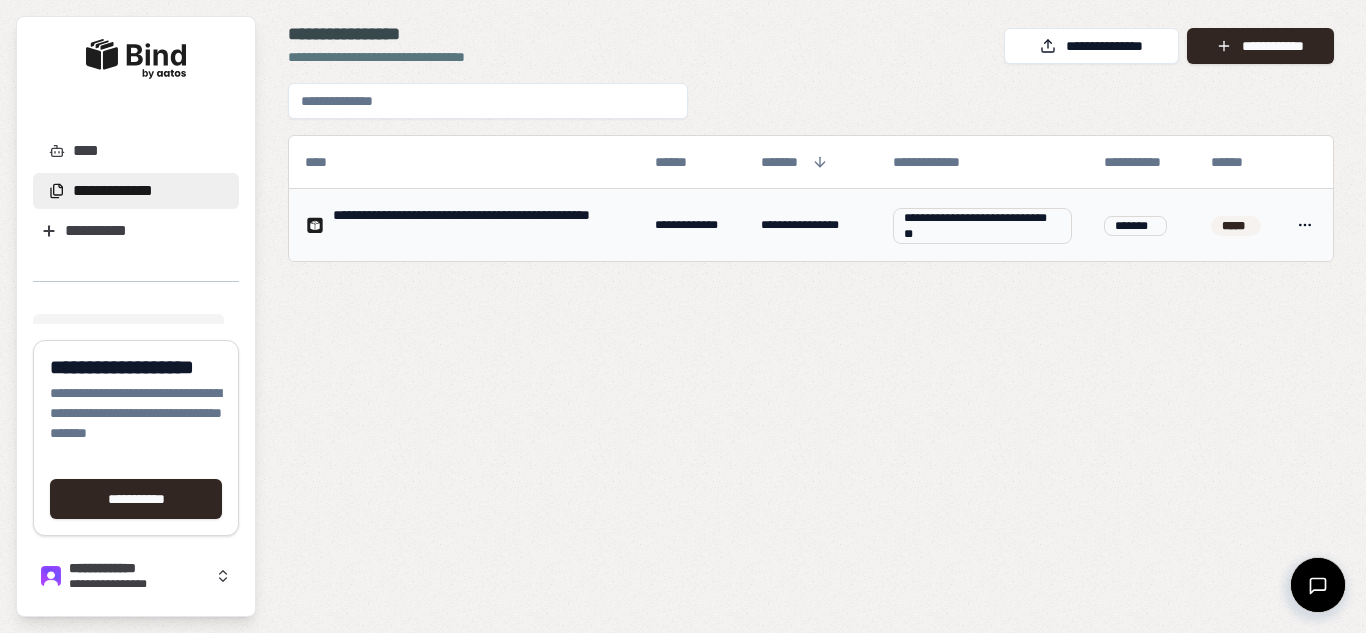 click on "**********" at bounding box center [478, 225] 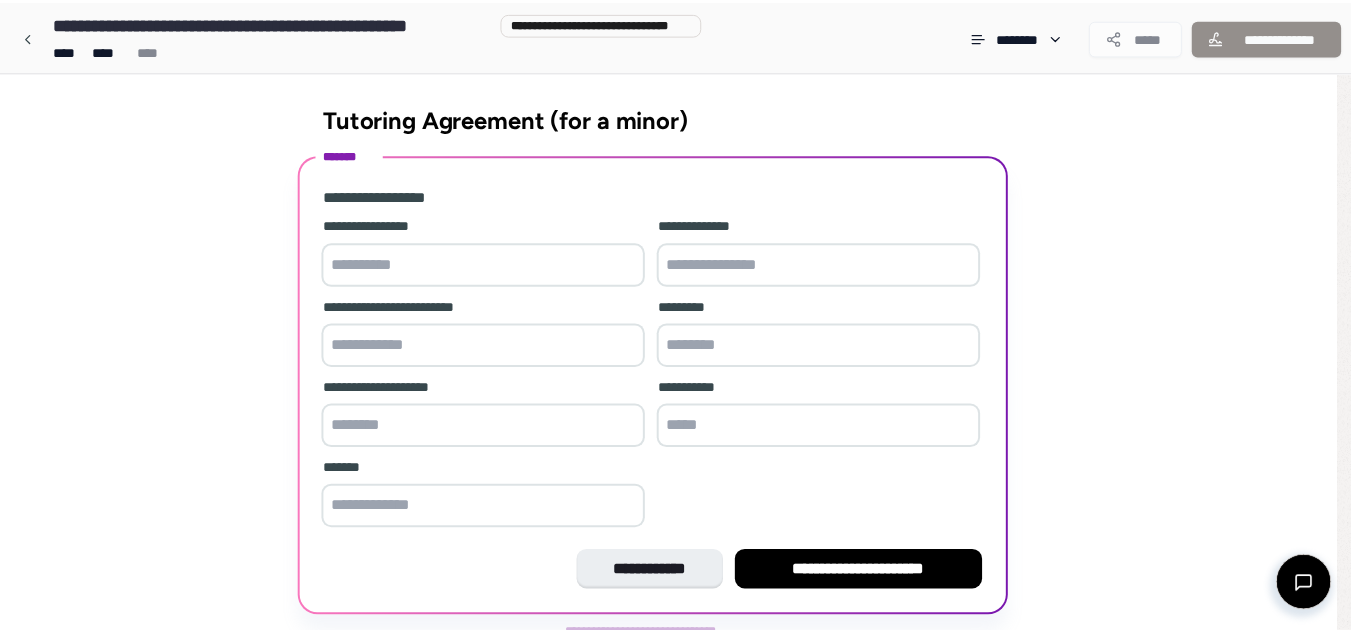 scroll, scrollTop: 63, scrollLeft: 0, axis: vertical 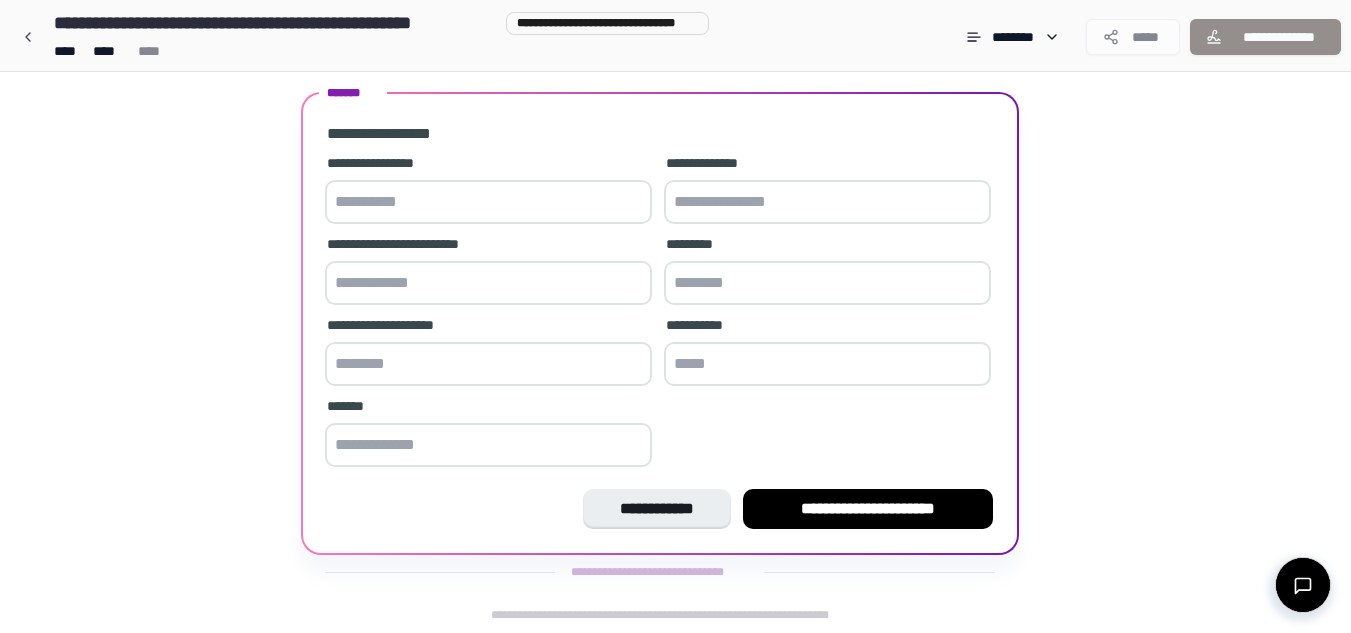 click at bounding box center [488, 202] 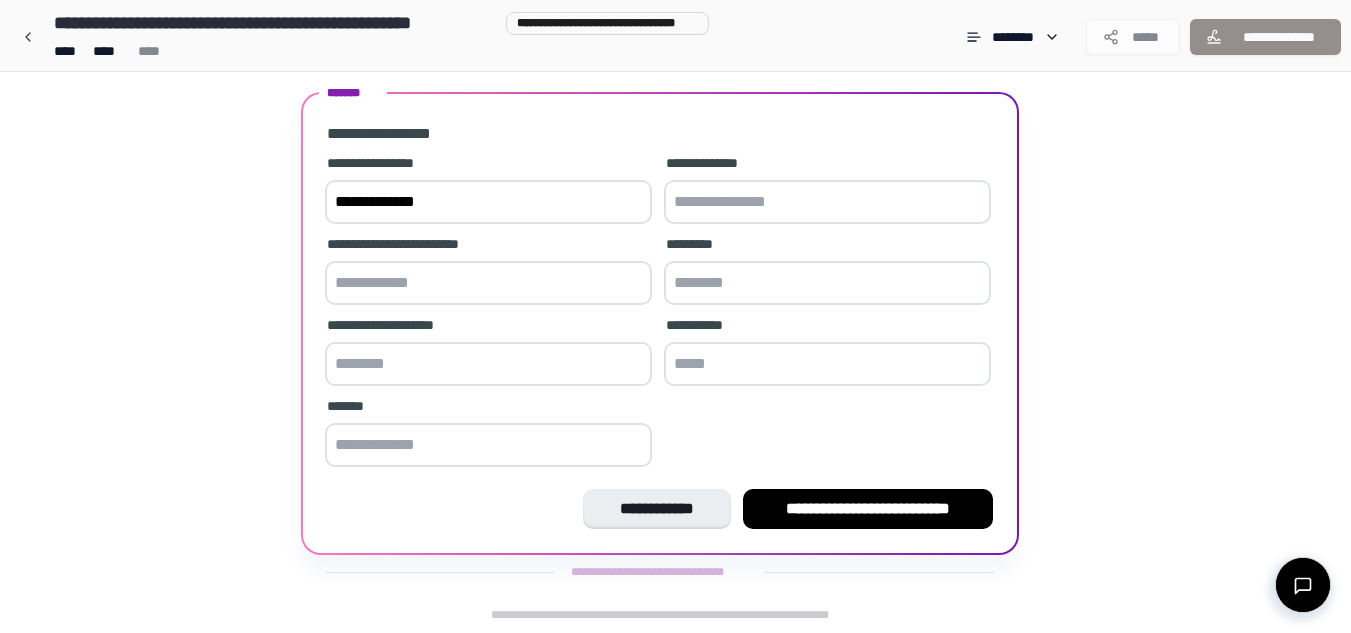 type on "**********" 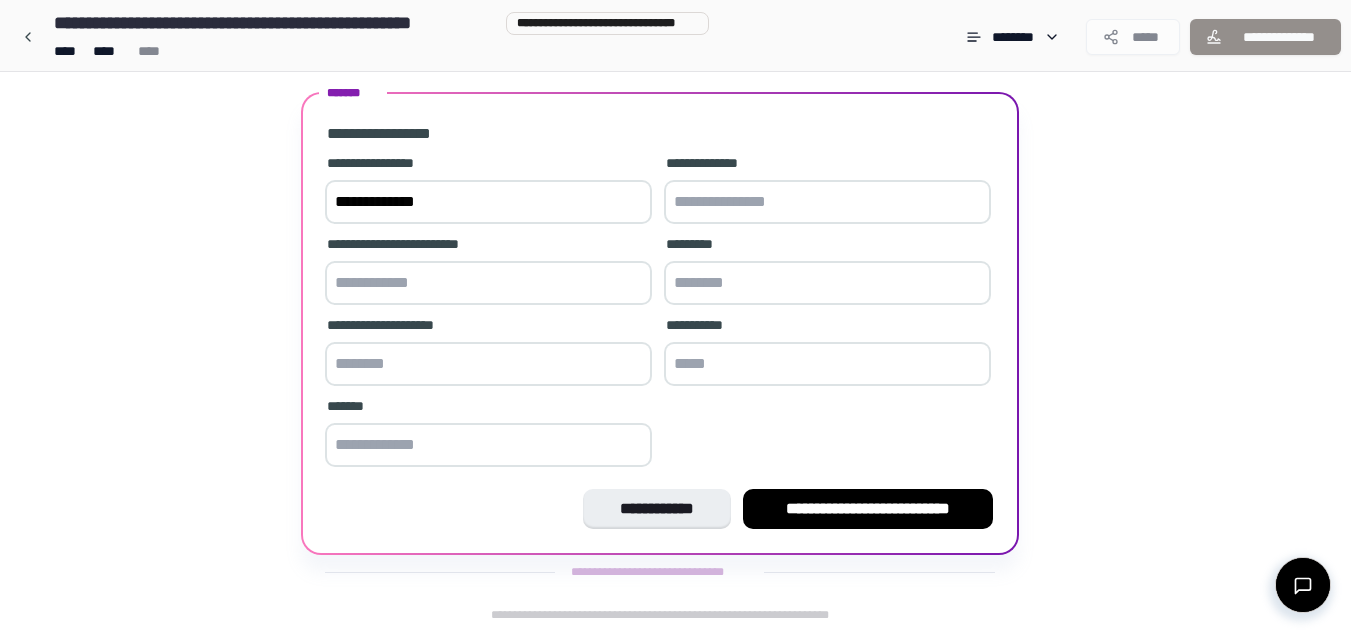 click at bounding box center [827, 202] 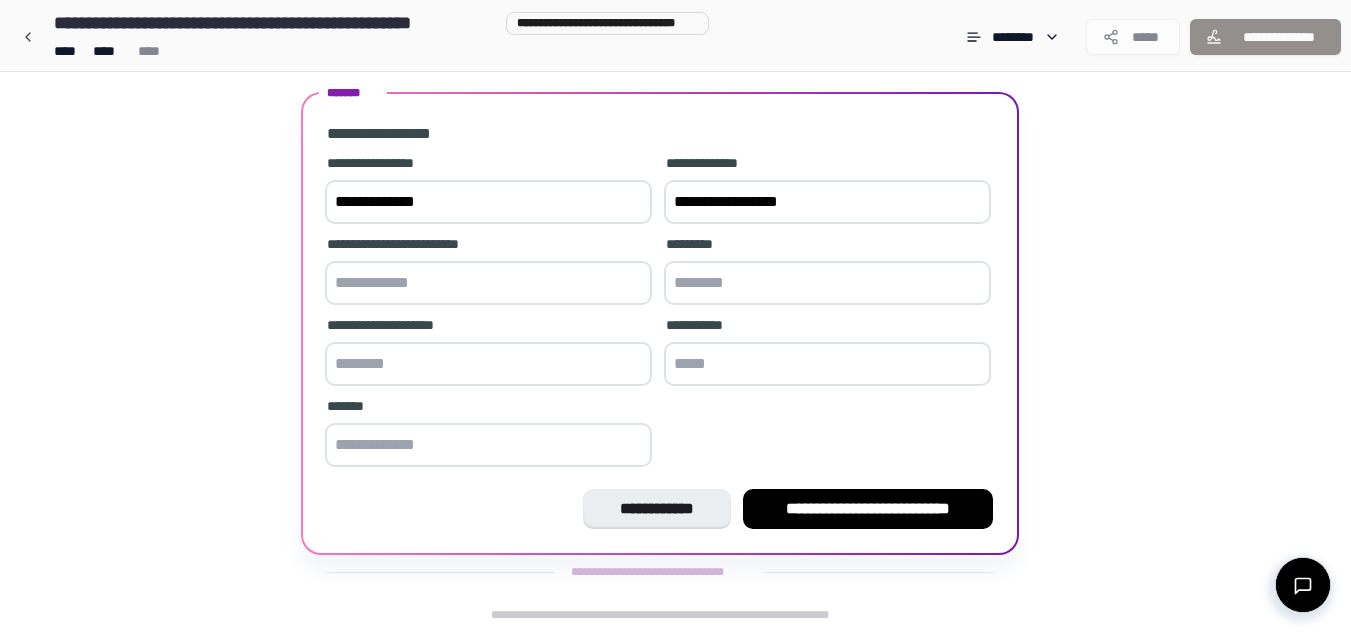 type on "**********" 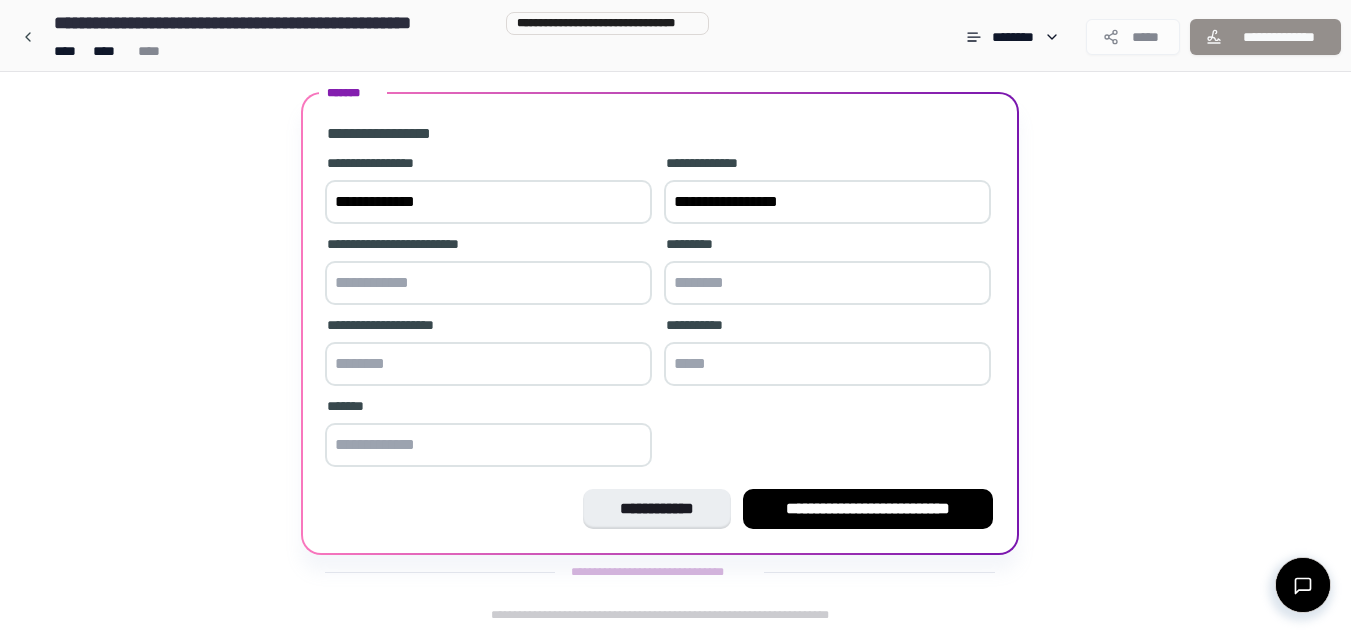 click at bounding box center (488, 364) 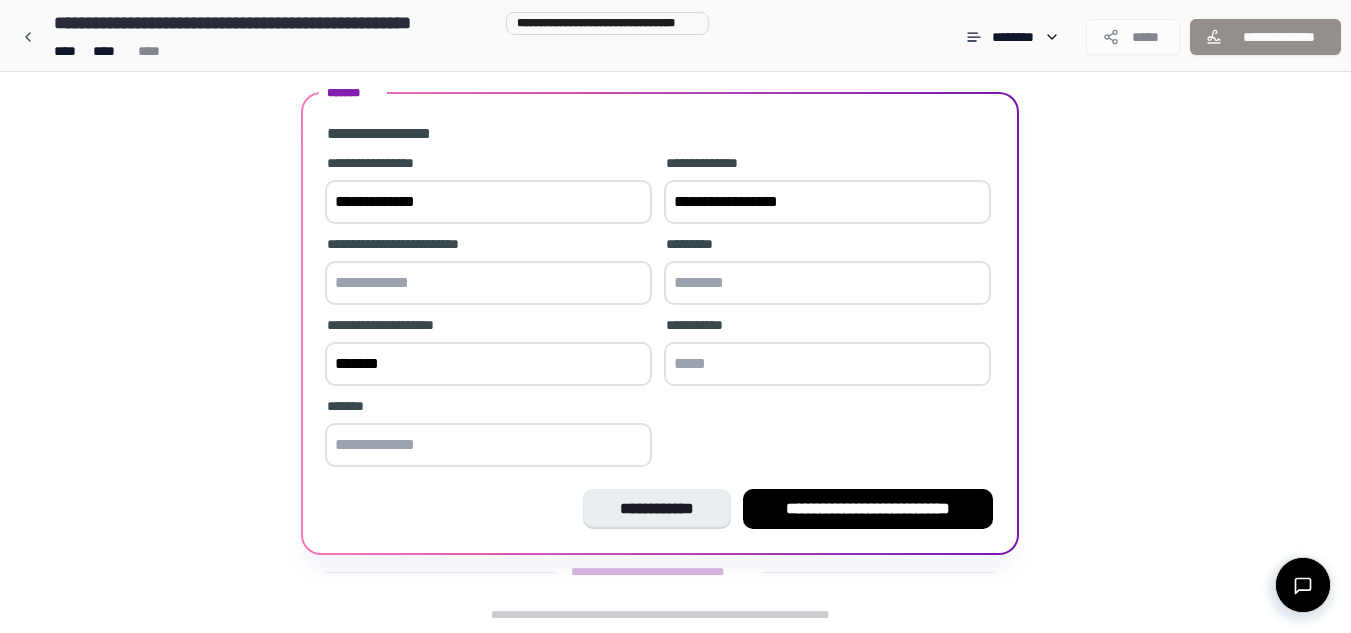 type on "*******" 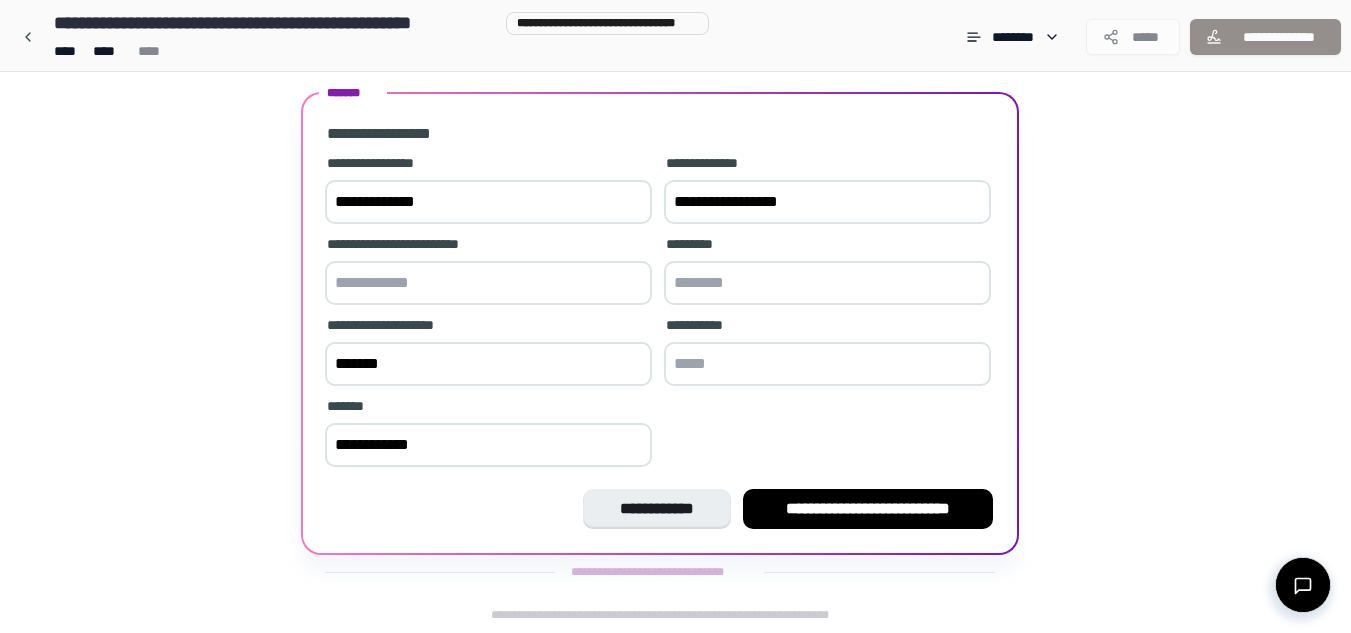 type on "**********" 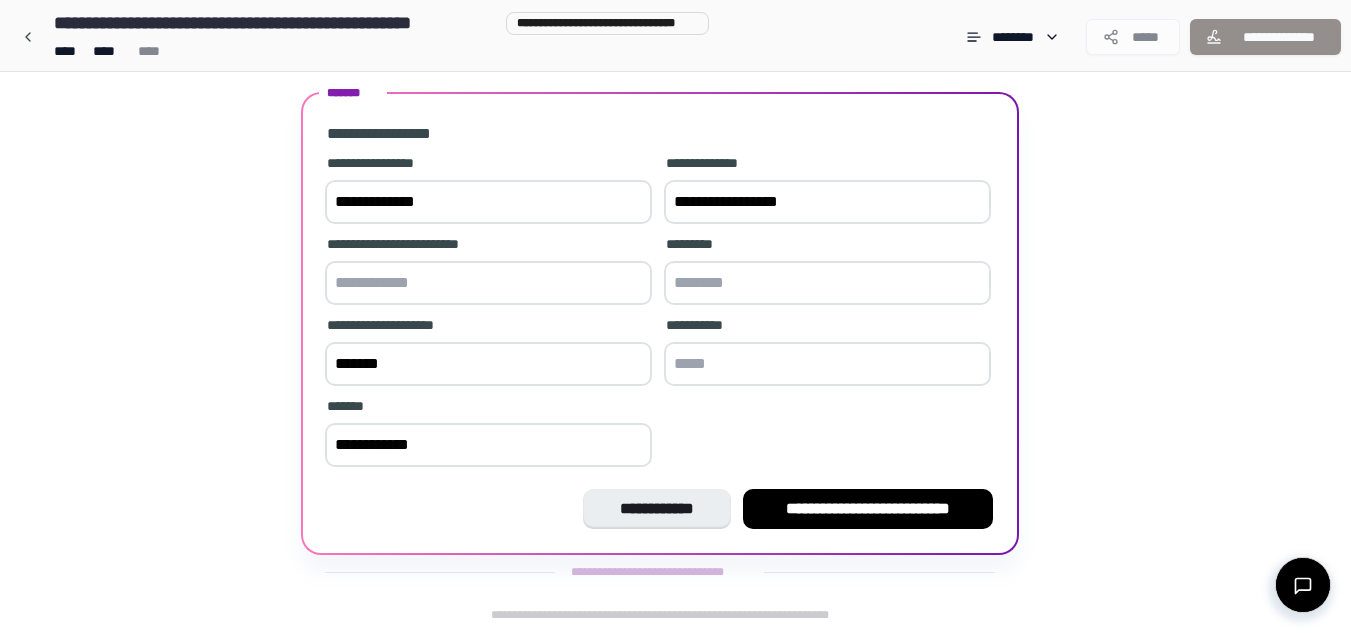 click at bounding box center [827, 364] 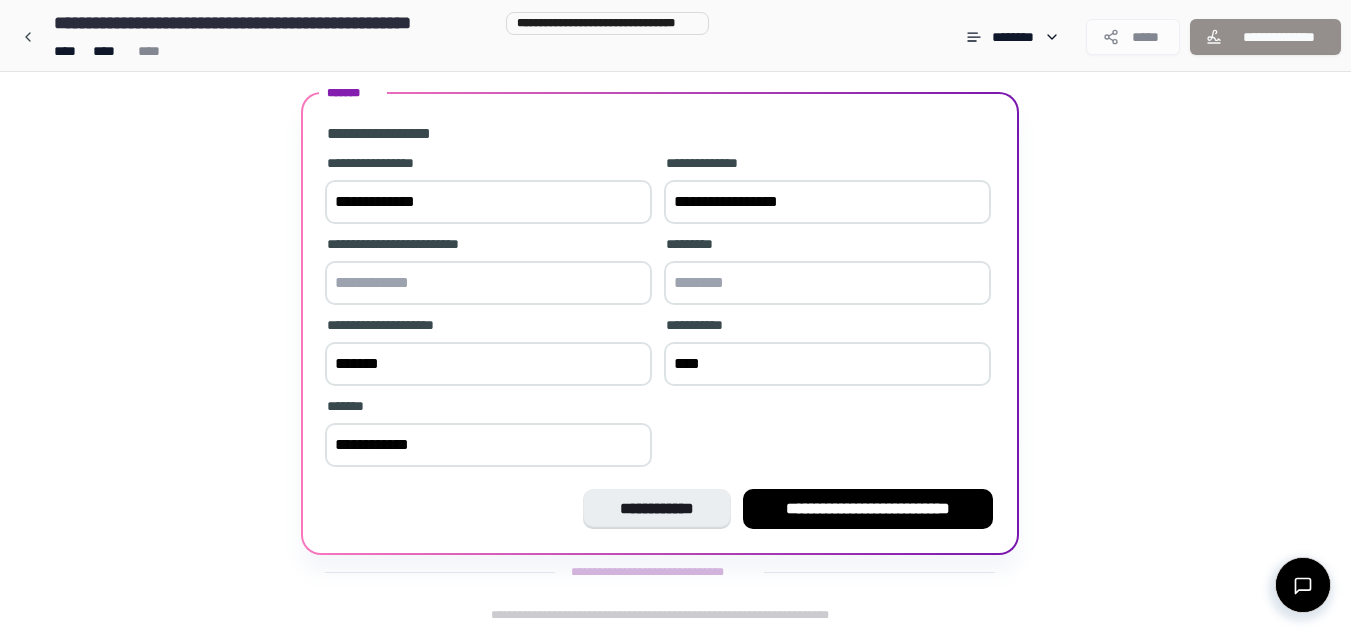 type on "****" 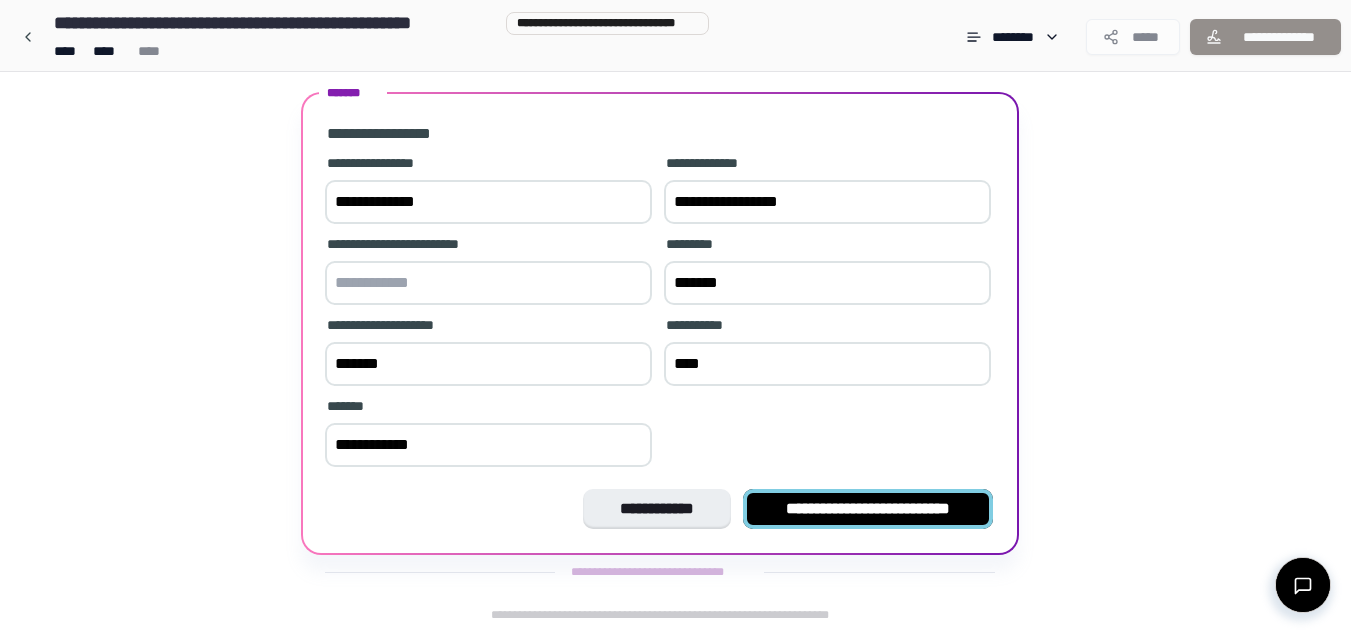 type on "*******" 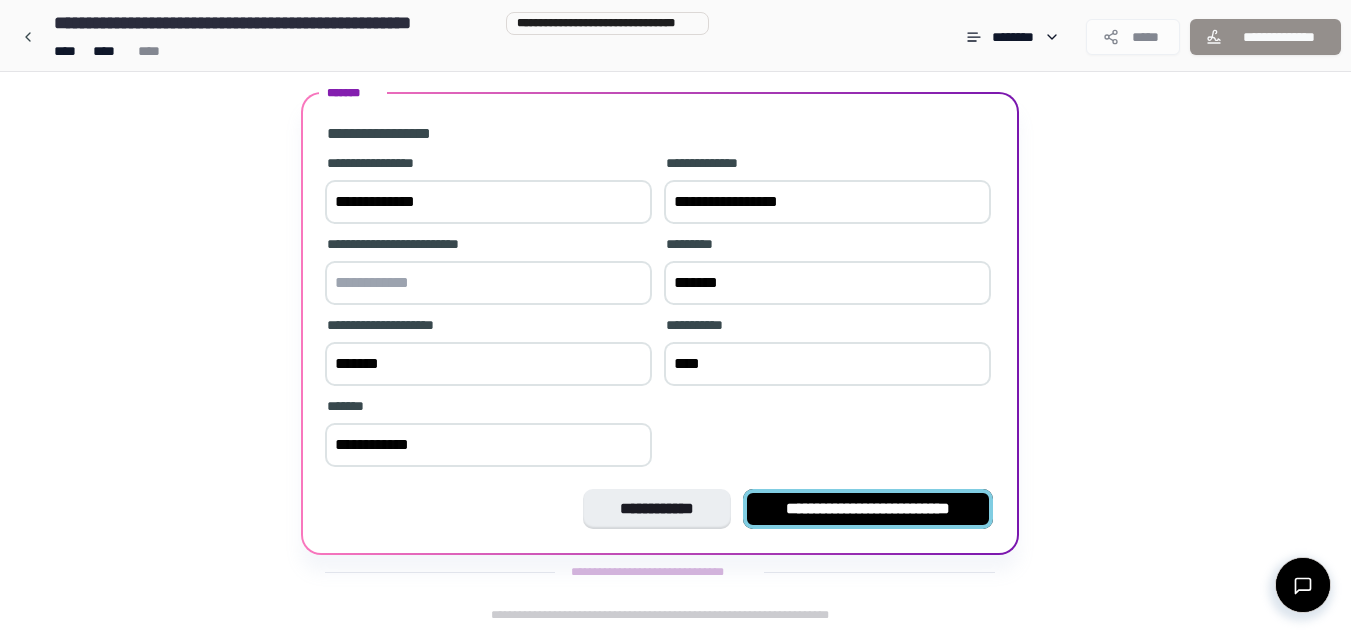click on "**********" at bounding box center (868, 509) 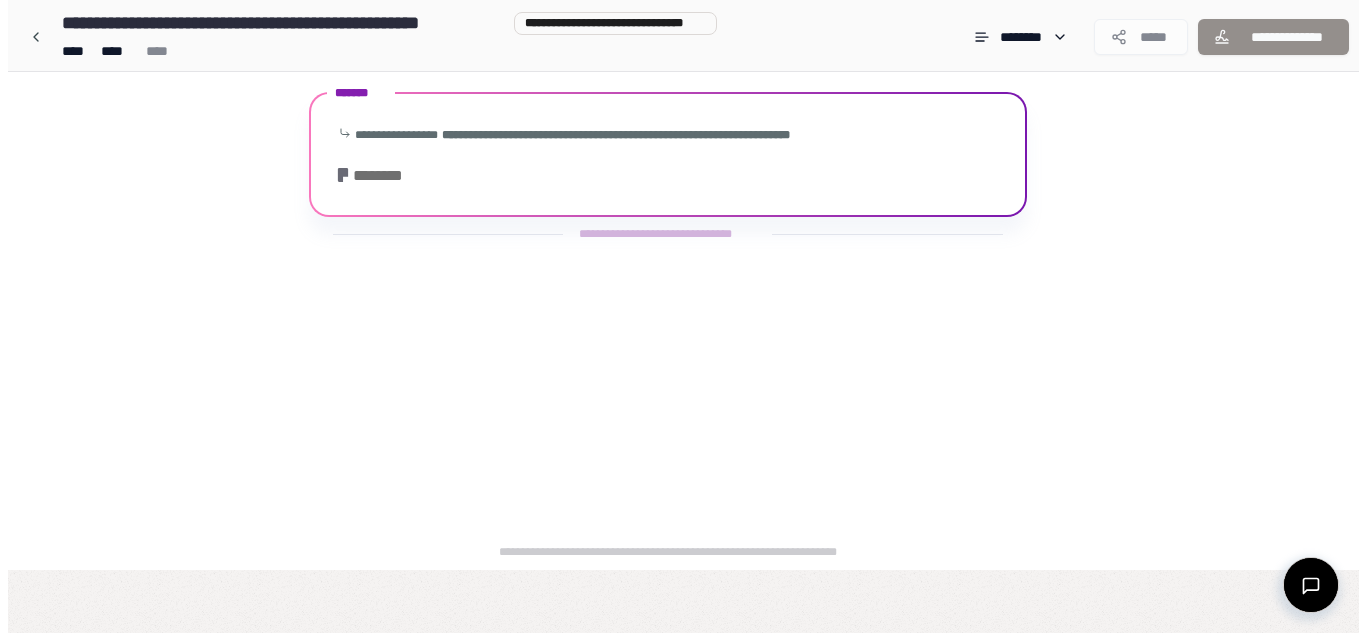 scroll, scrollTop: 0, scrollLeft: 0, axis: both 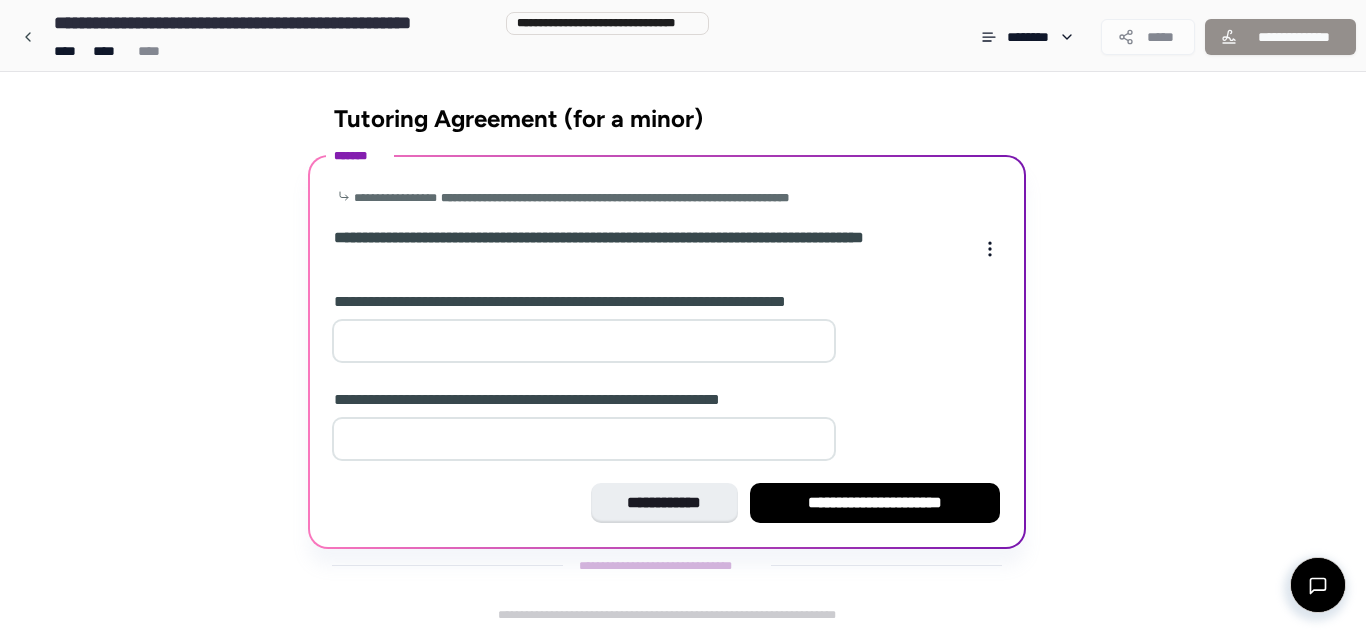 click at bounding box center [584, 341] 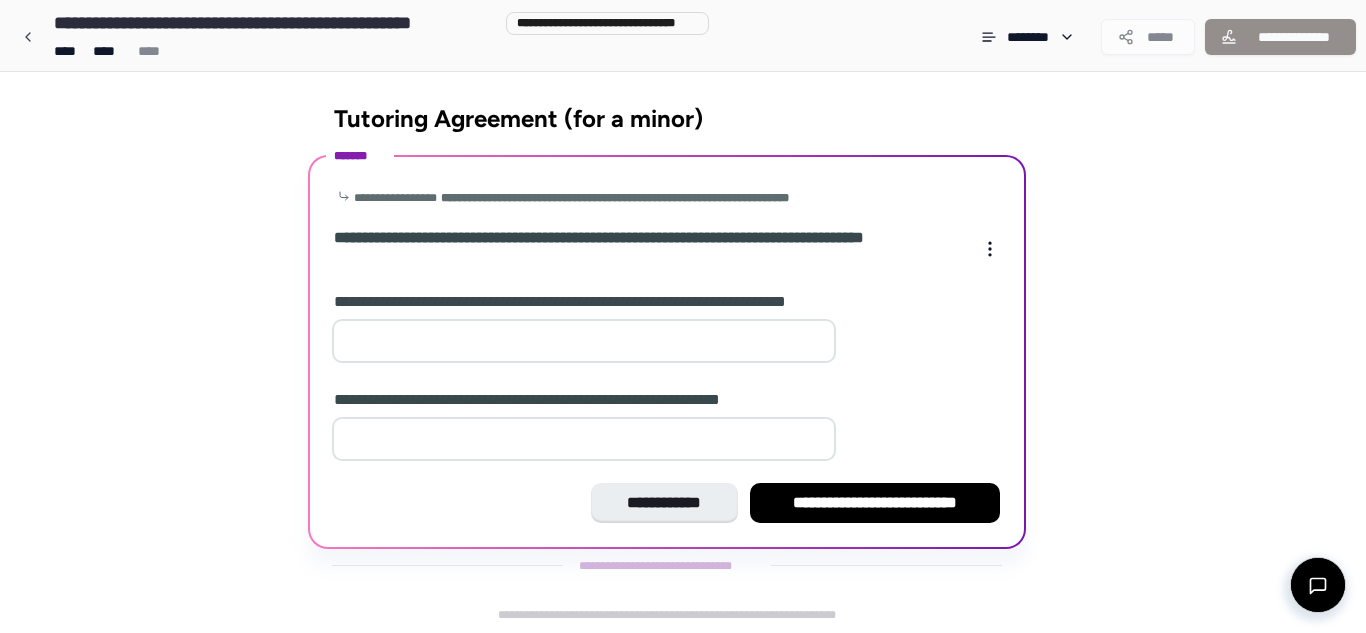 type on "*" 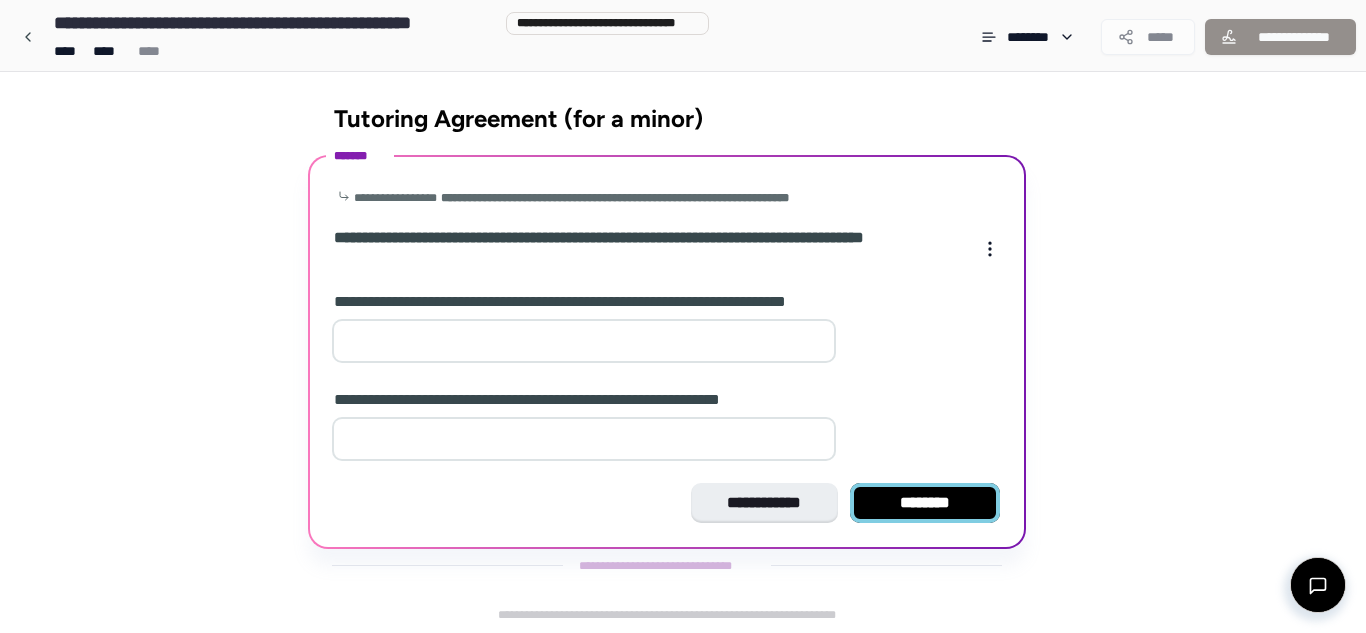 type on "*" 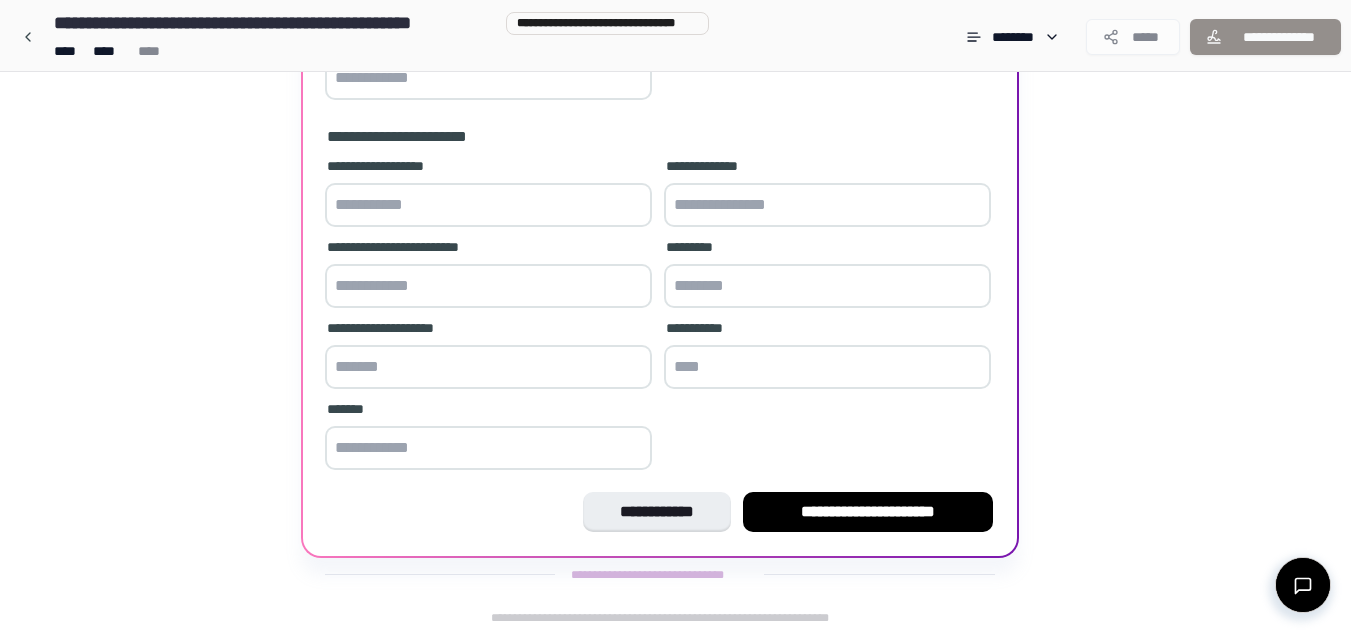 scroll, scrollTop: 563, scrollLeft: 0, axis: vertical 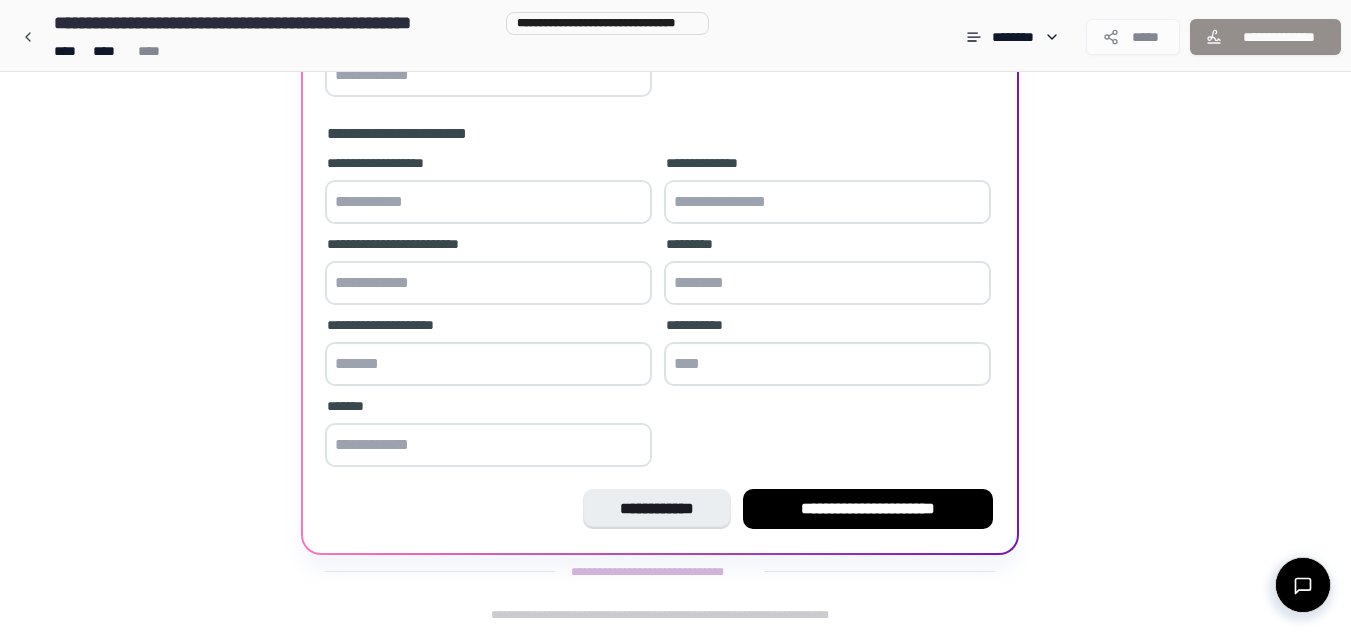 click at bounding box center [488, 202] 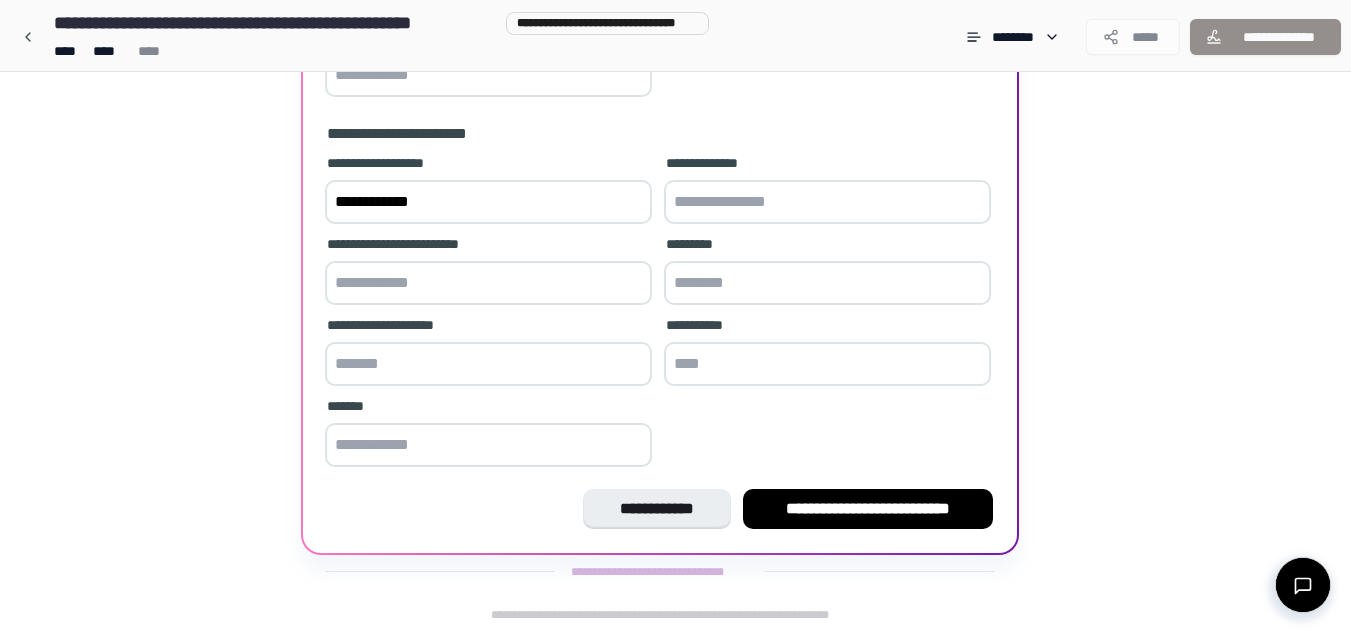 type on "**********" 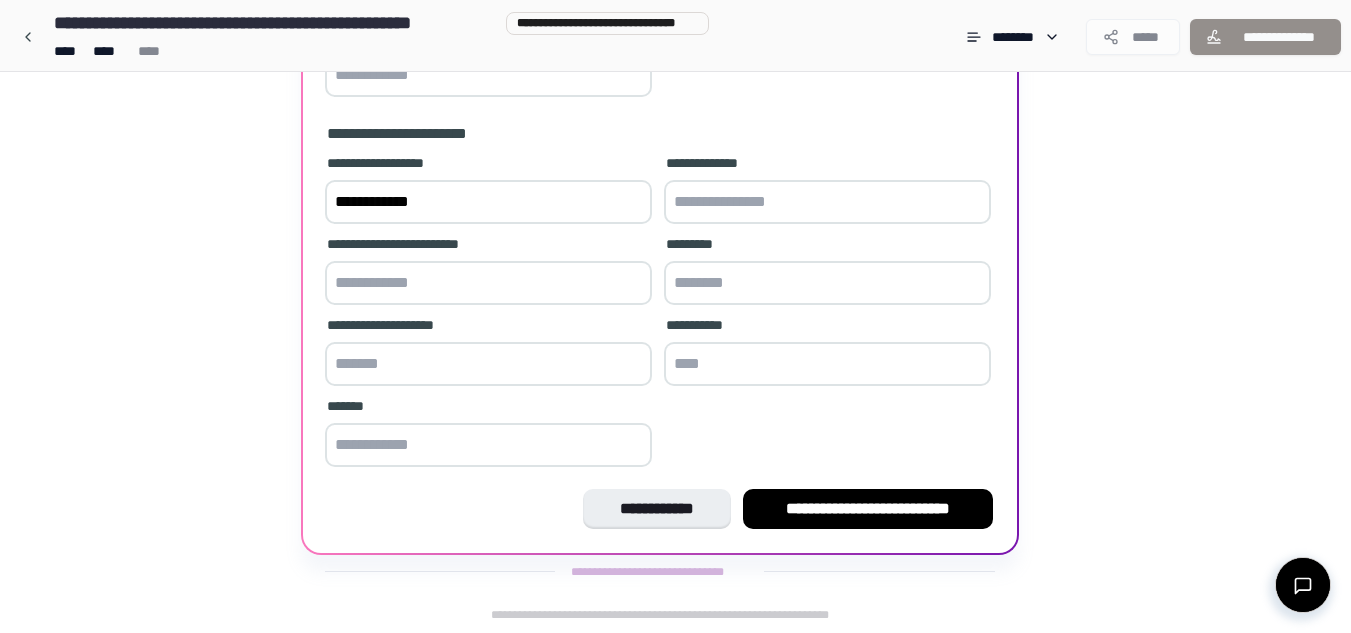 click at bounding box center [827, 202] 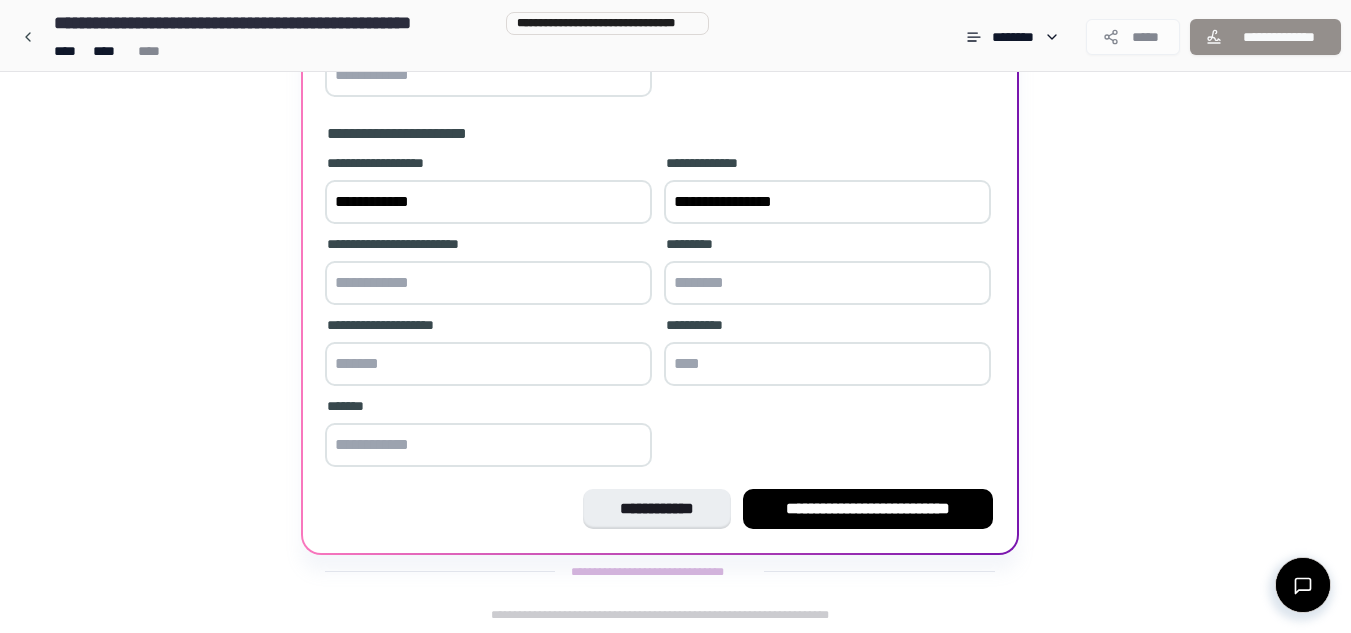 type on "**********" 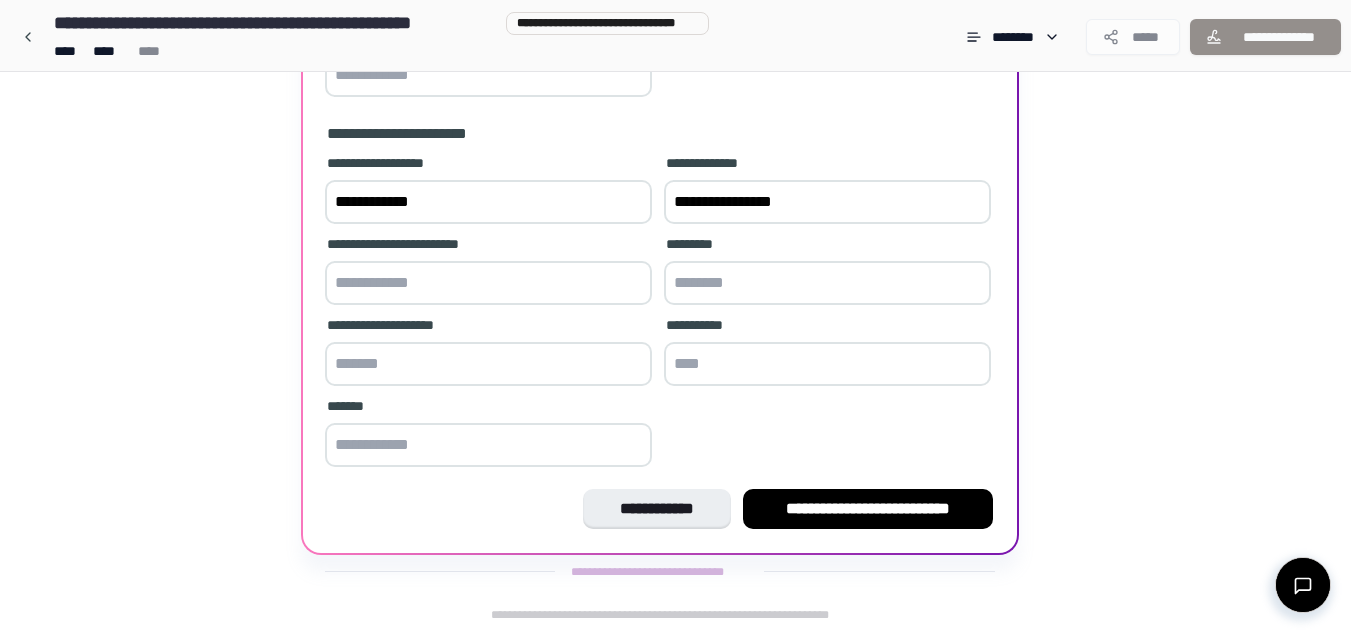 click at bounding box center [827, 283] 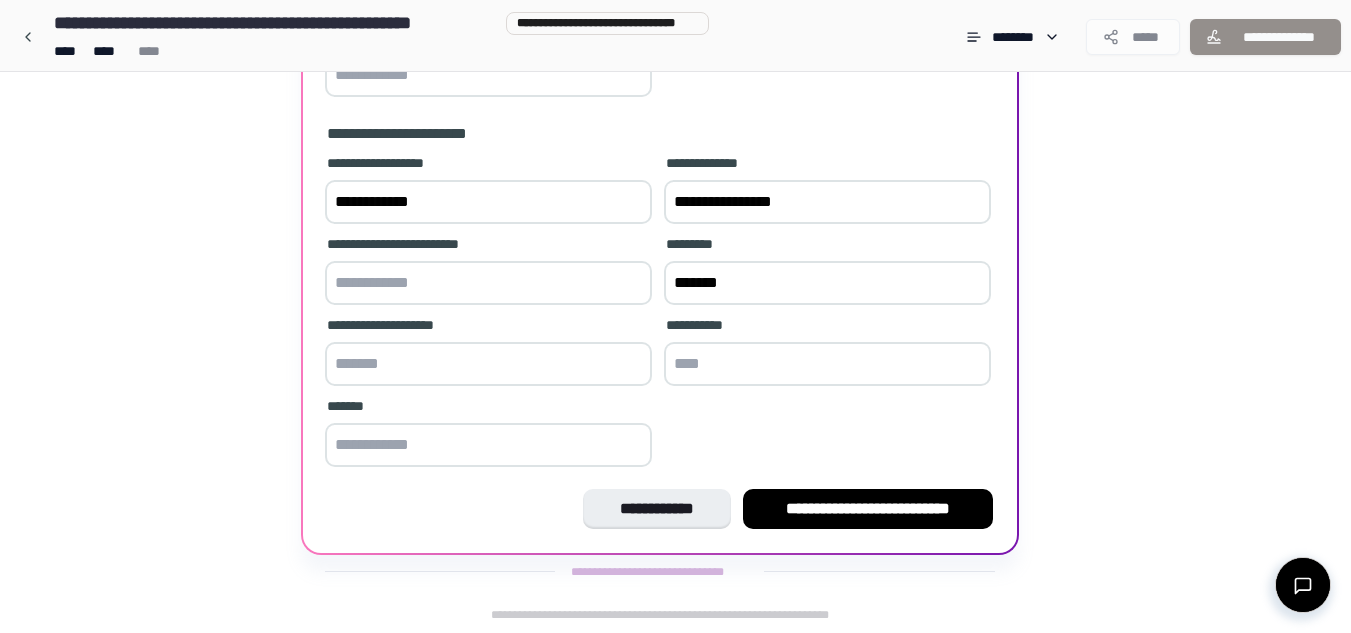 type on "*******" 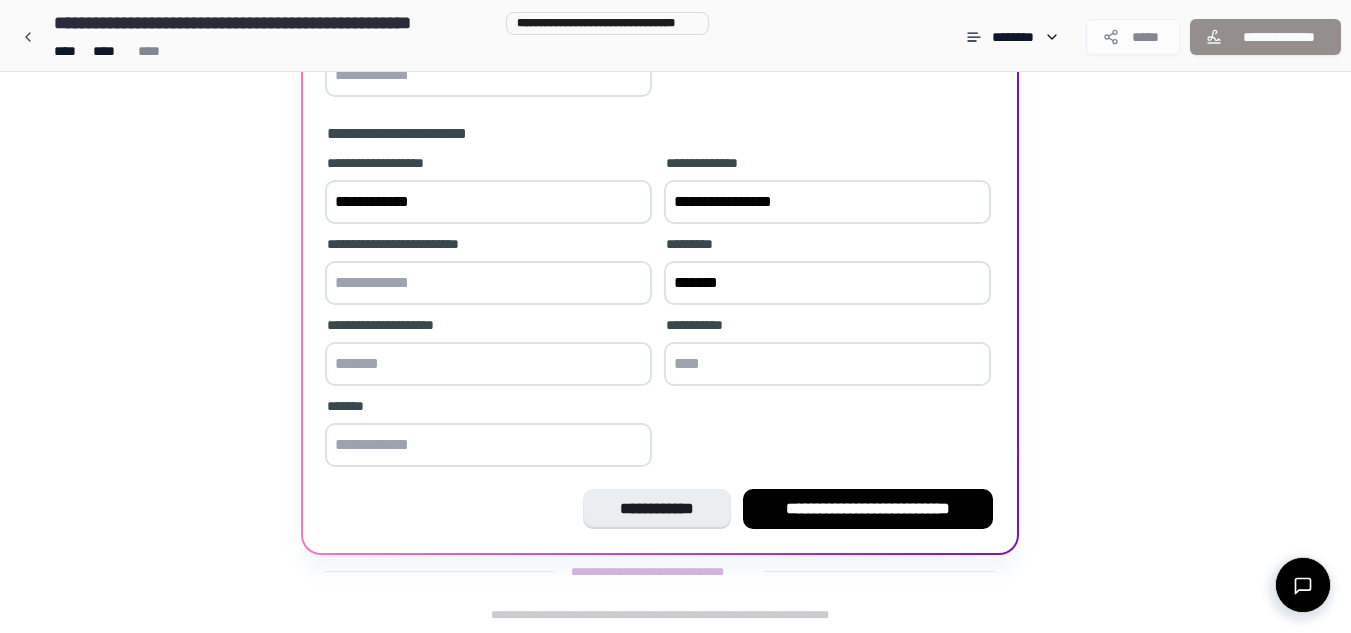 click at bounding box center [827, 364] 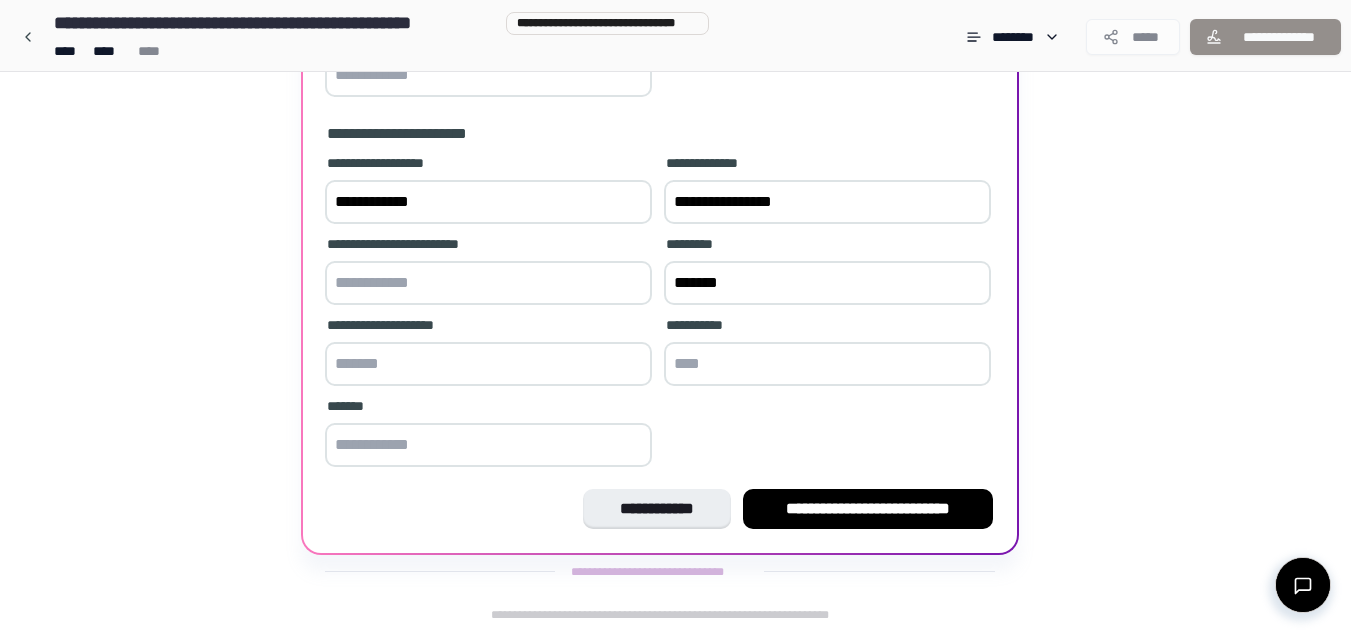 click at bounding box center (827, 364) 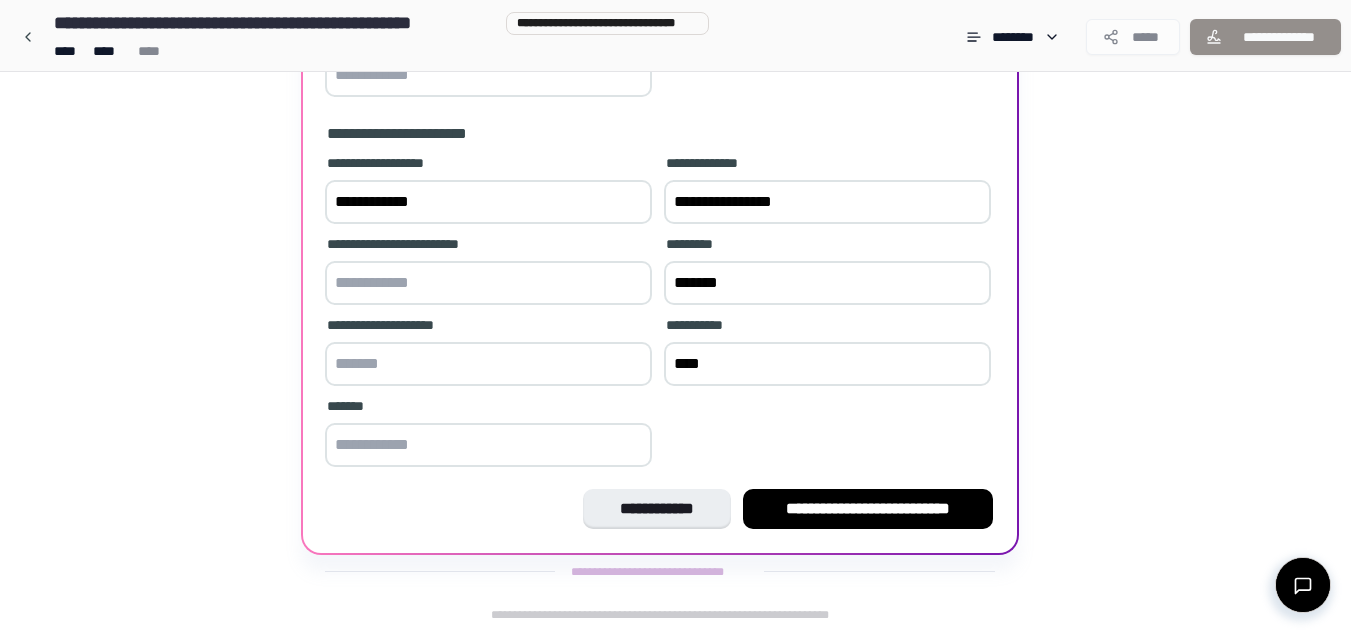 type on "****" 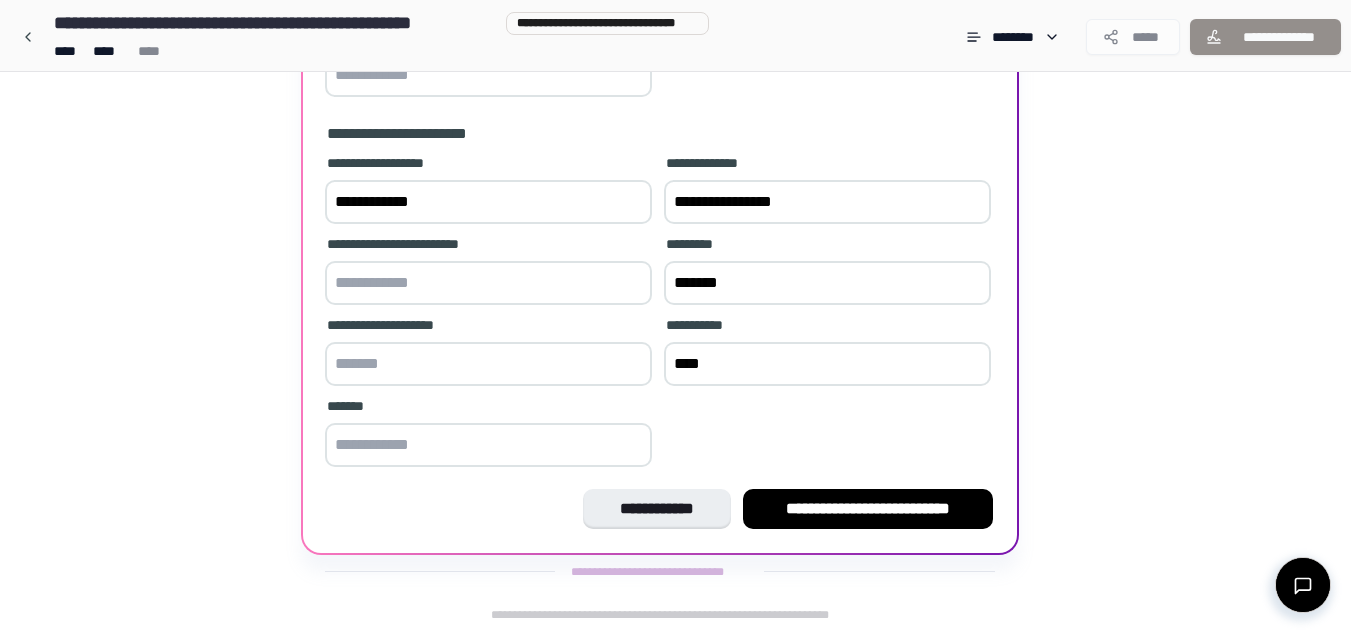 click at bounding box center (488, 364) 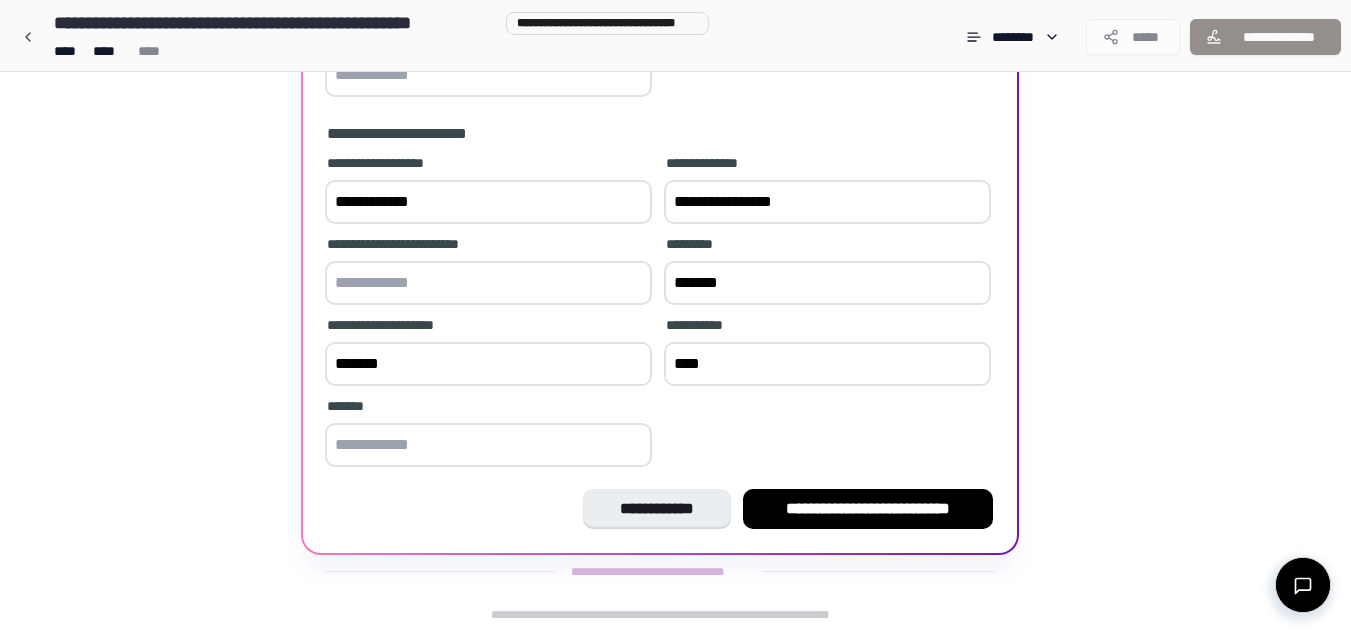 type on "*******" 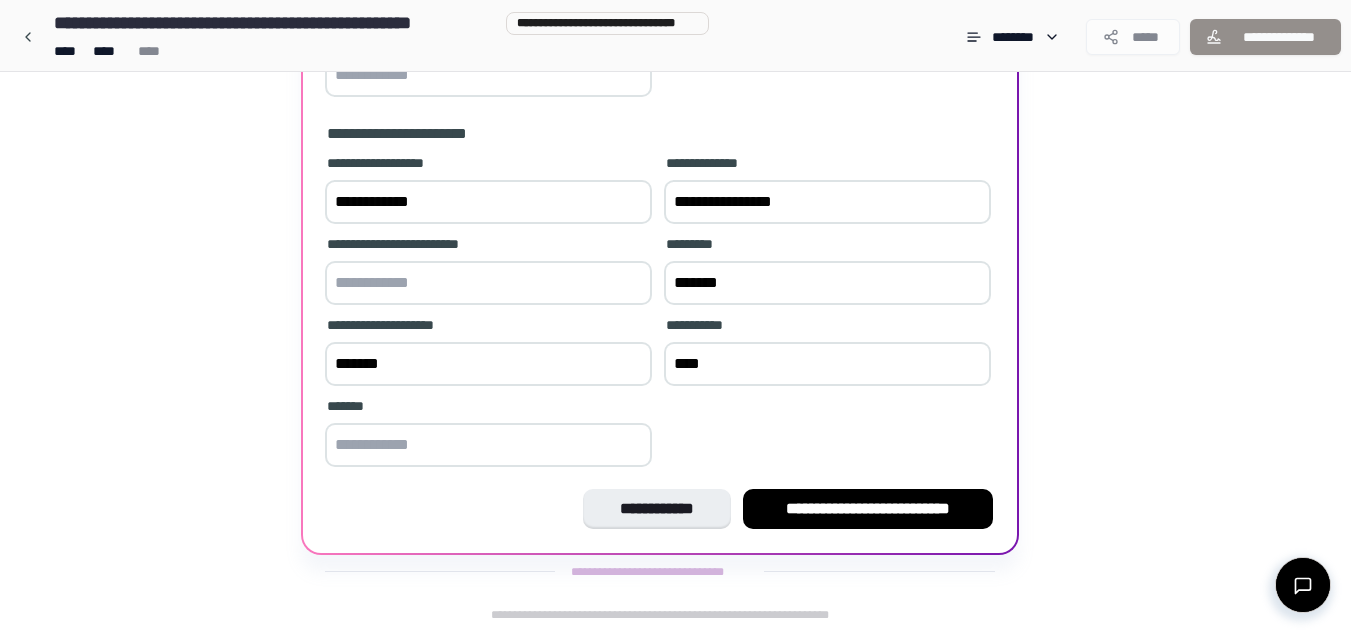 click at bounding box center (488, 445) 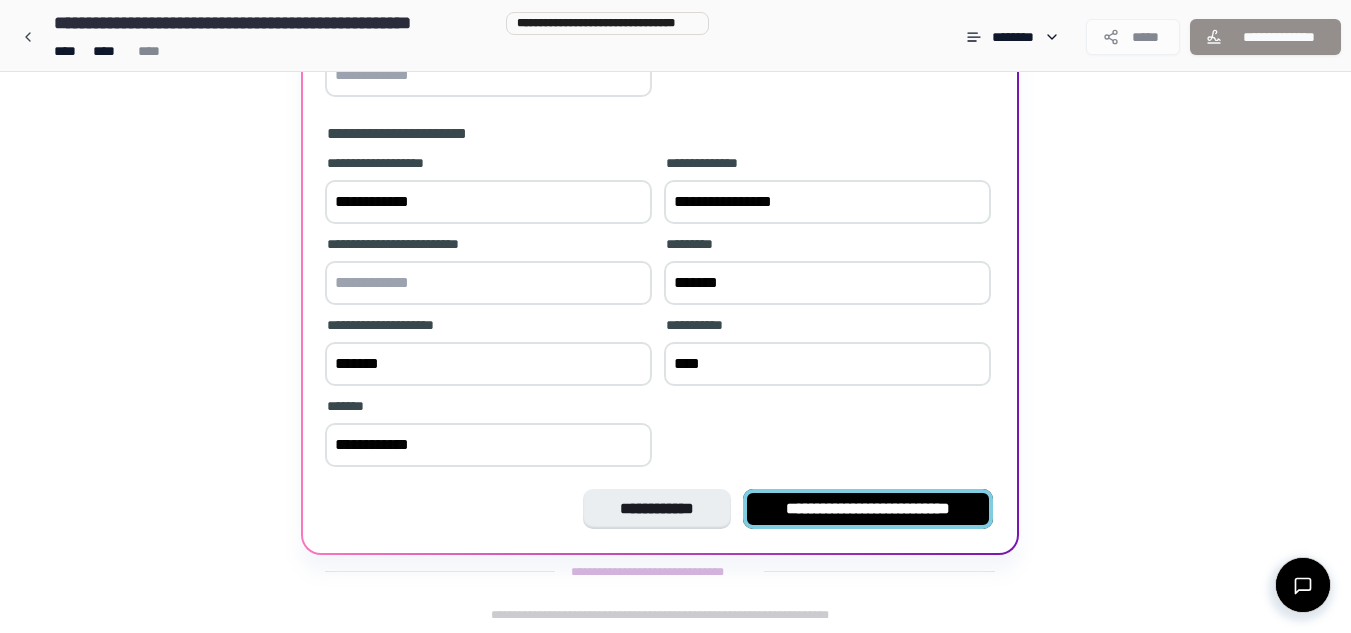 type on "**********" 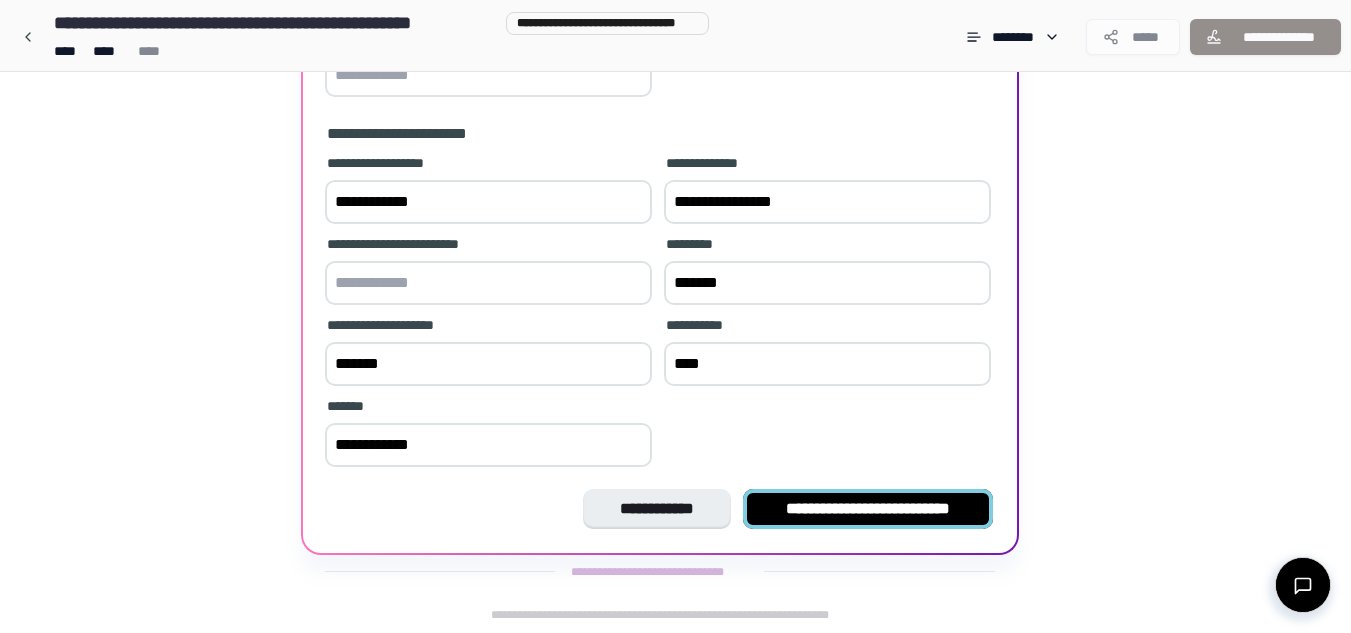 click on "**********" at bounding box center [868, 509] 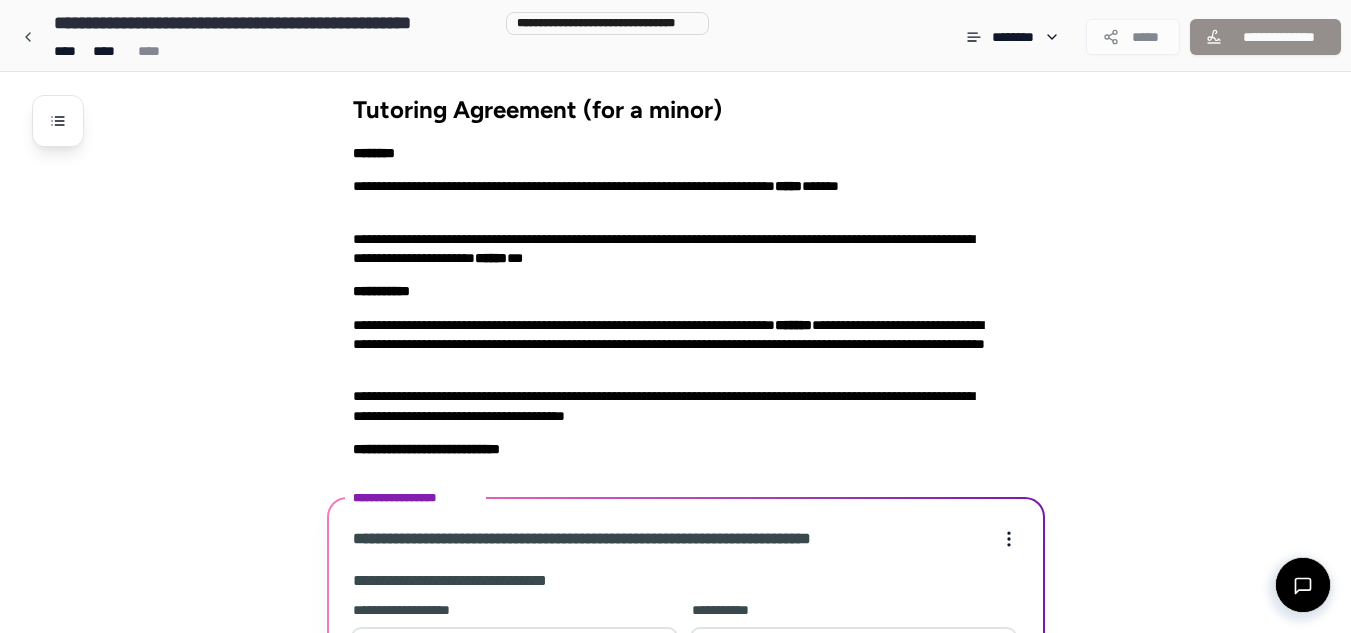 scroll, scrollTop: 429, scrollLeft: 0, axis: vertical 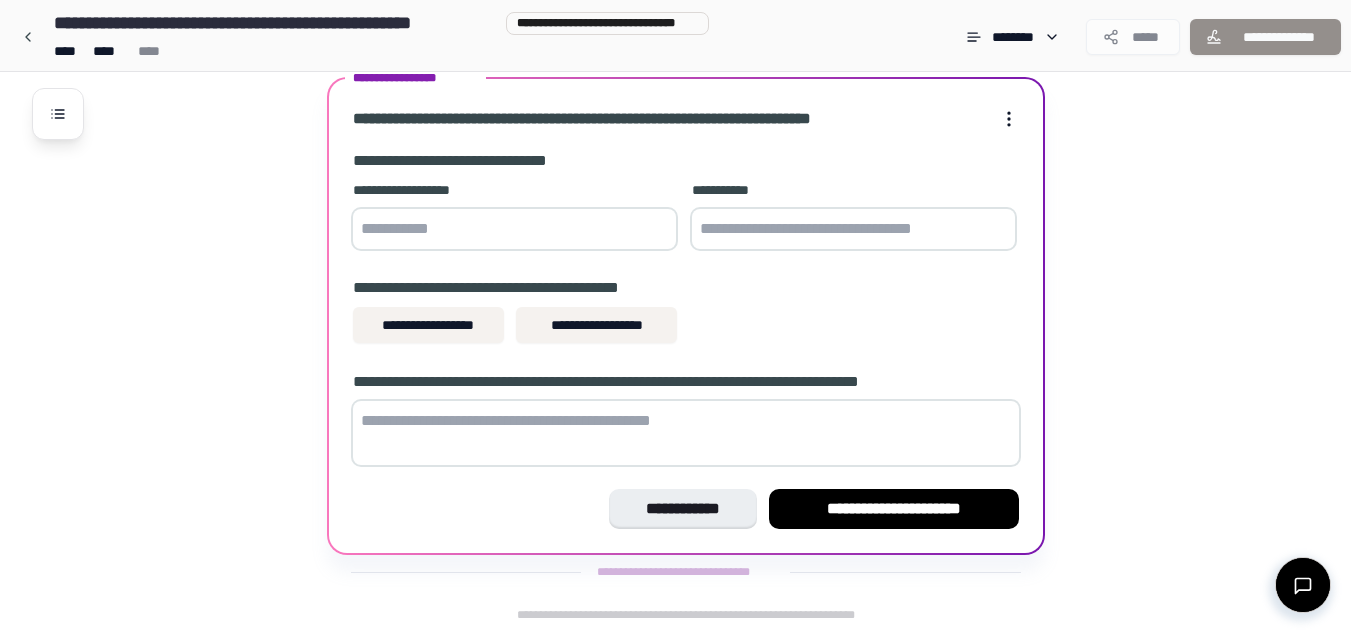 click at bounding box center (514, 229) 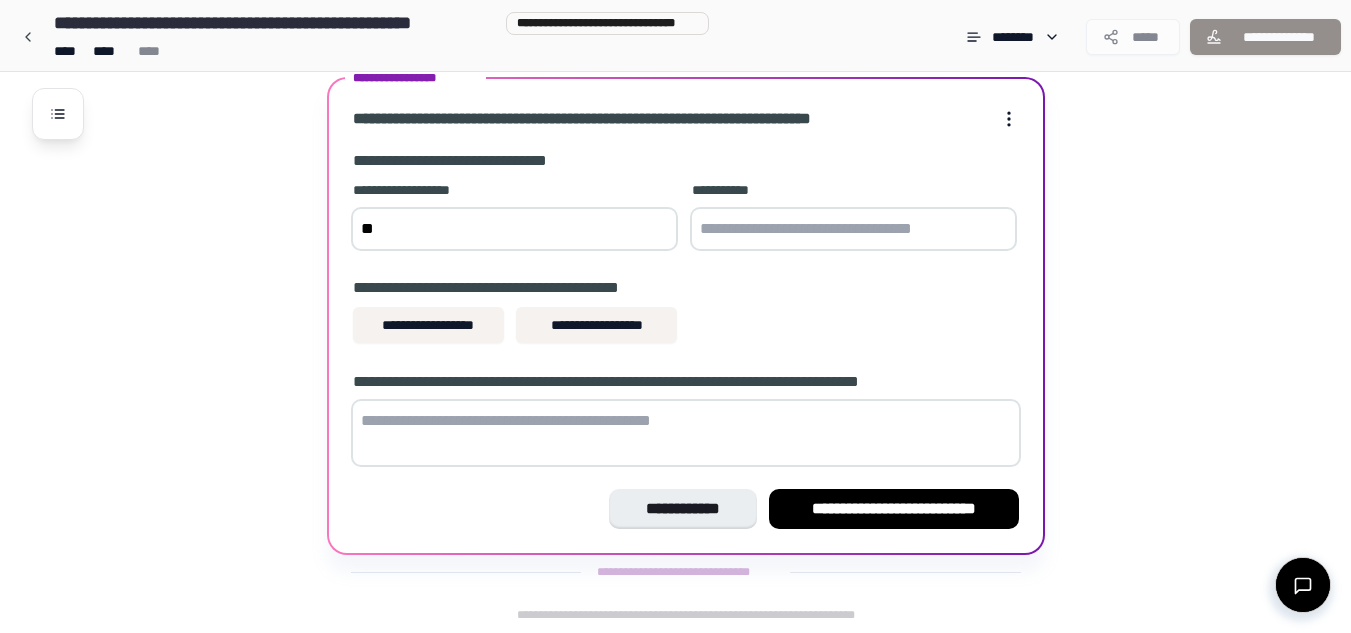 type on "*" 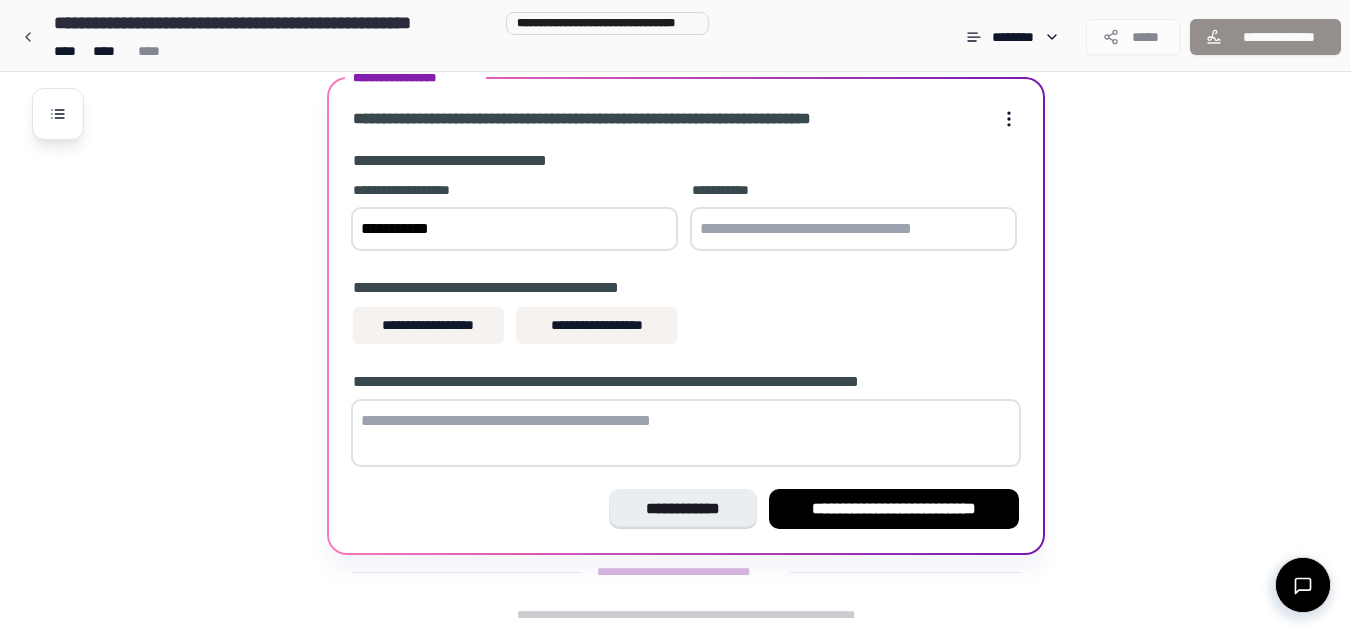 type on "**********" 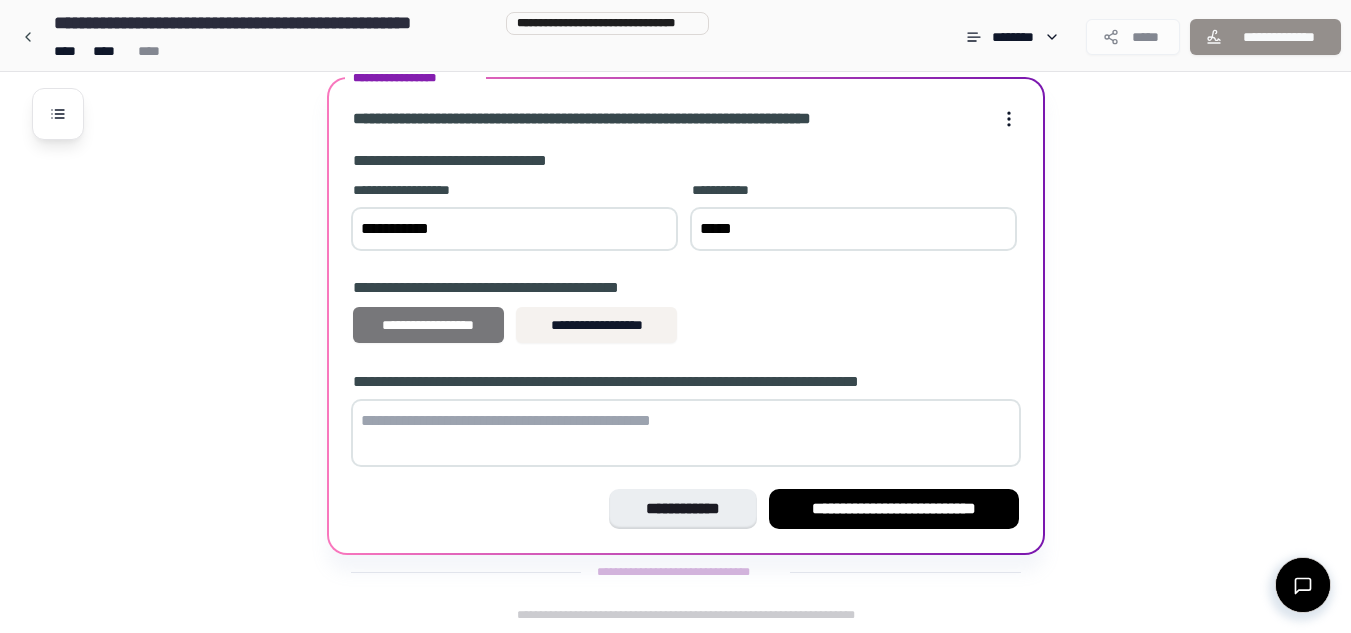 type on "*****" 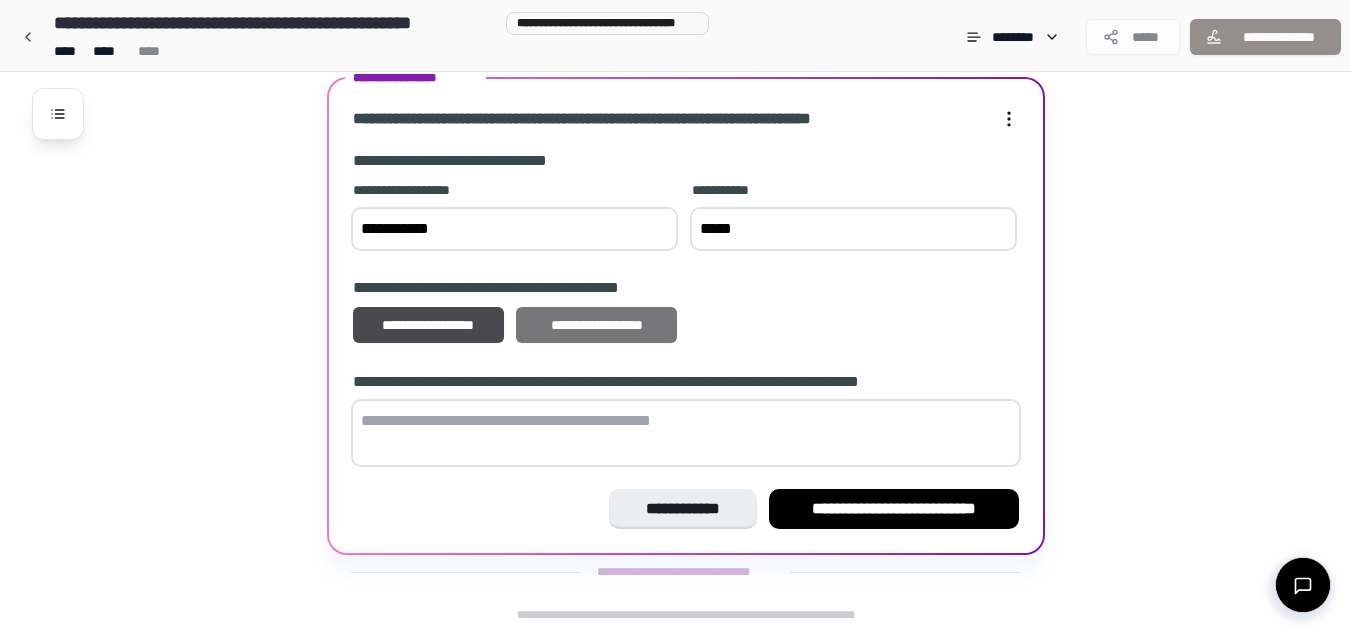 click on "**********" at bounding box center (596, 325) 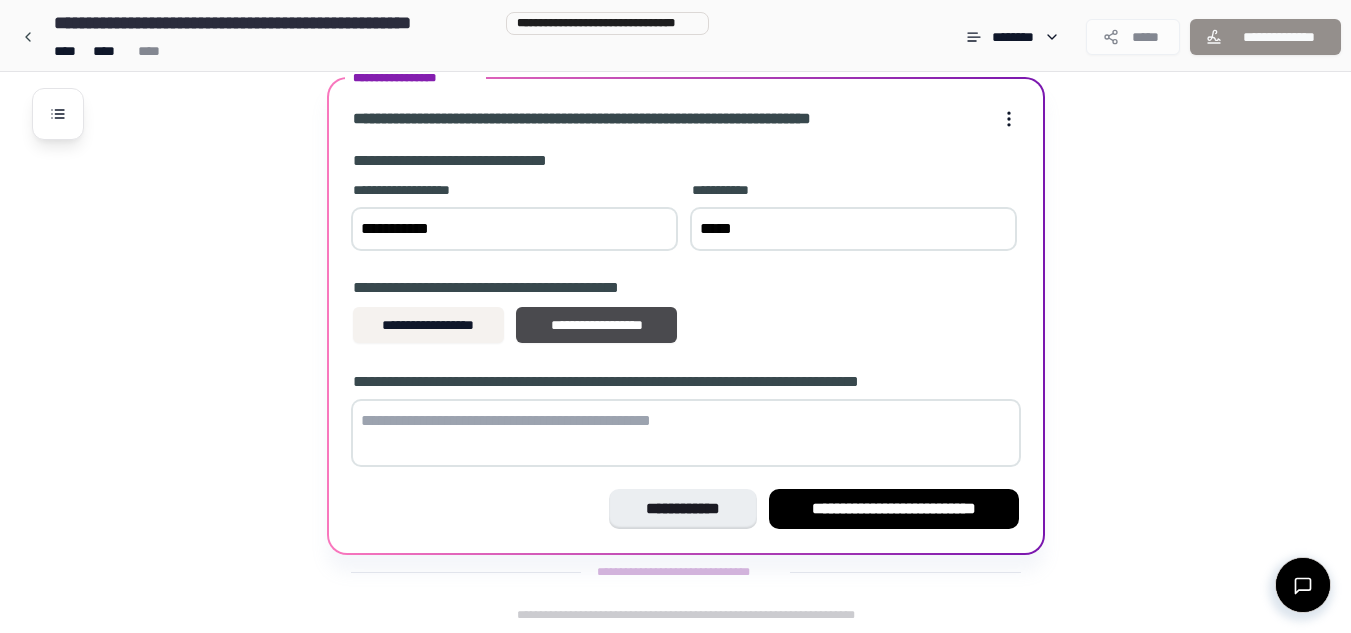 click at bounding box center (686, 433) 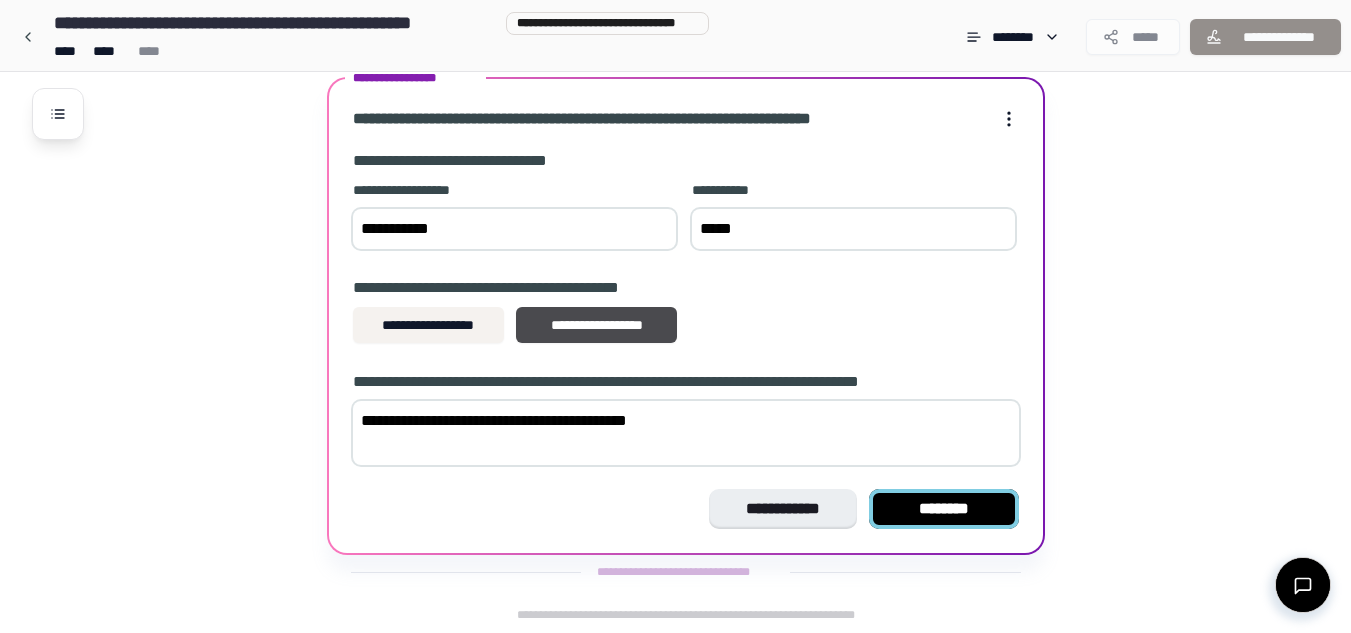 type on "**********" 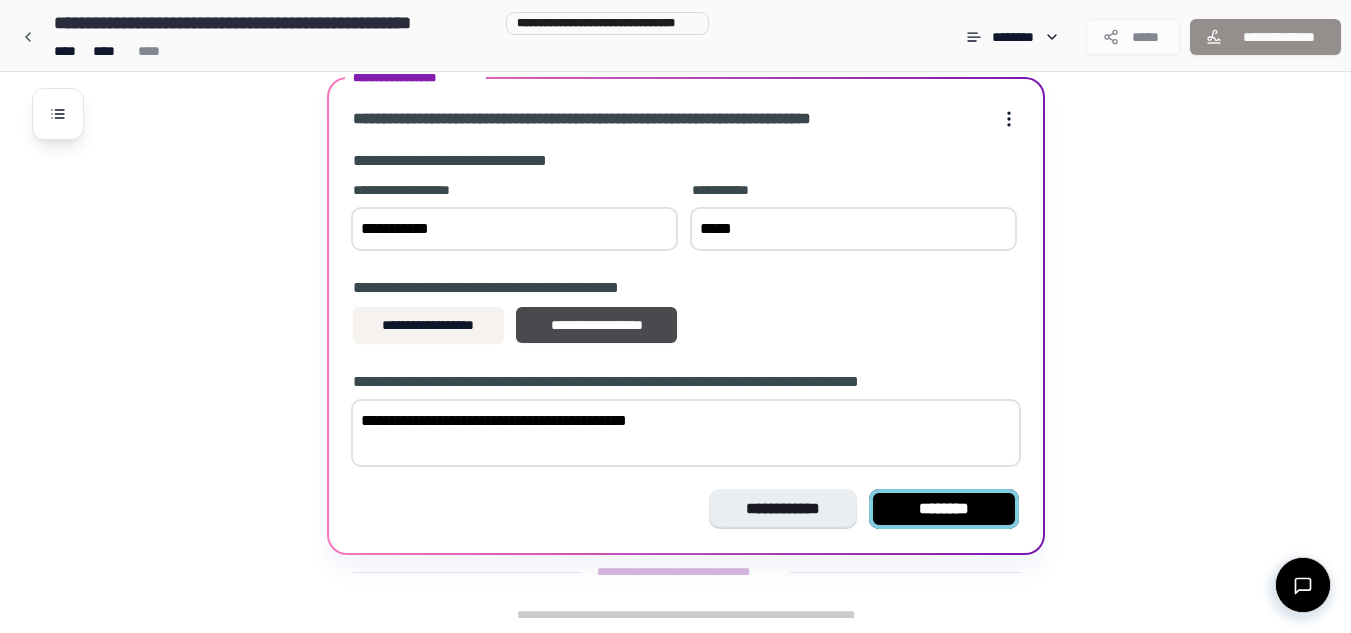 click on "********" at bounding box center [944, 509] 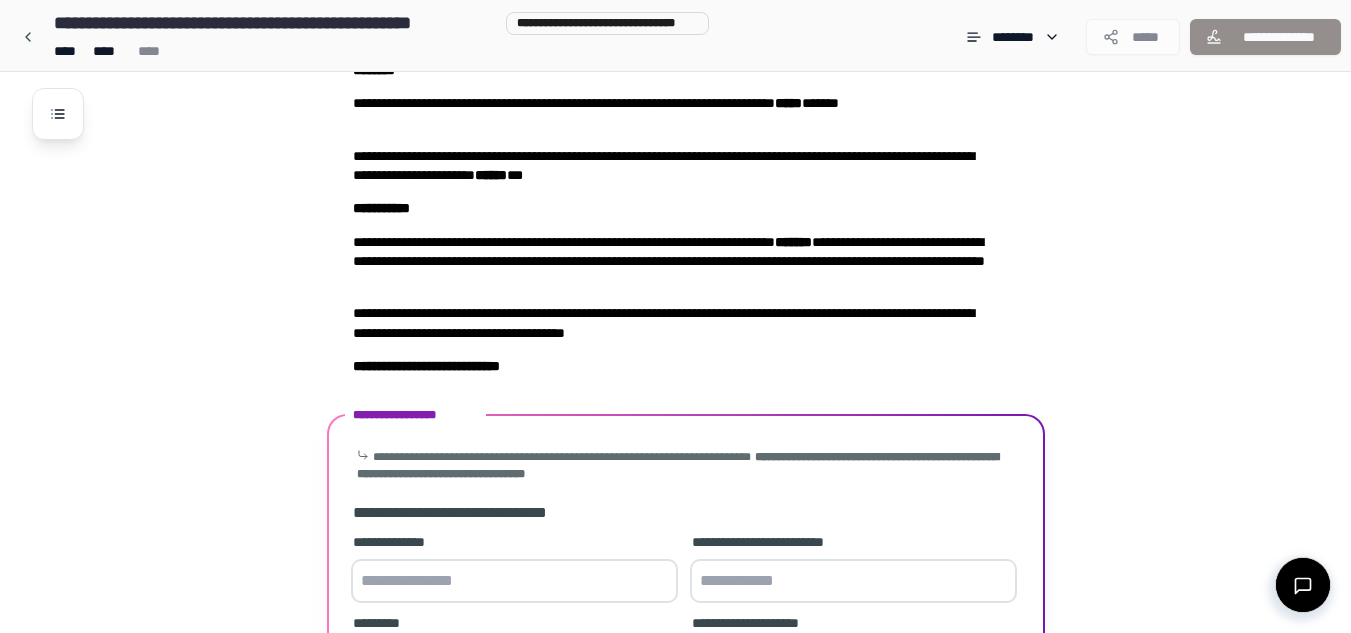scroll, scrollTop: 391, scrollLeft: 0, axis: vertical 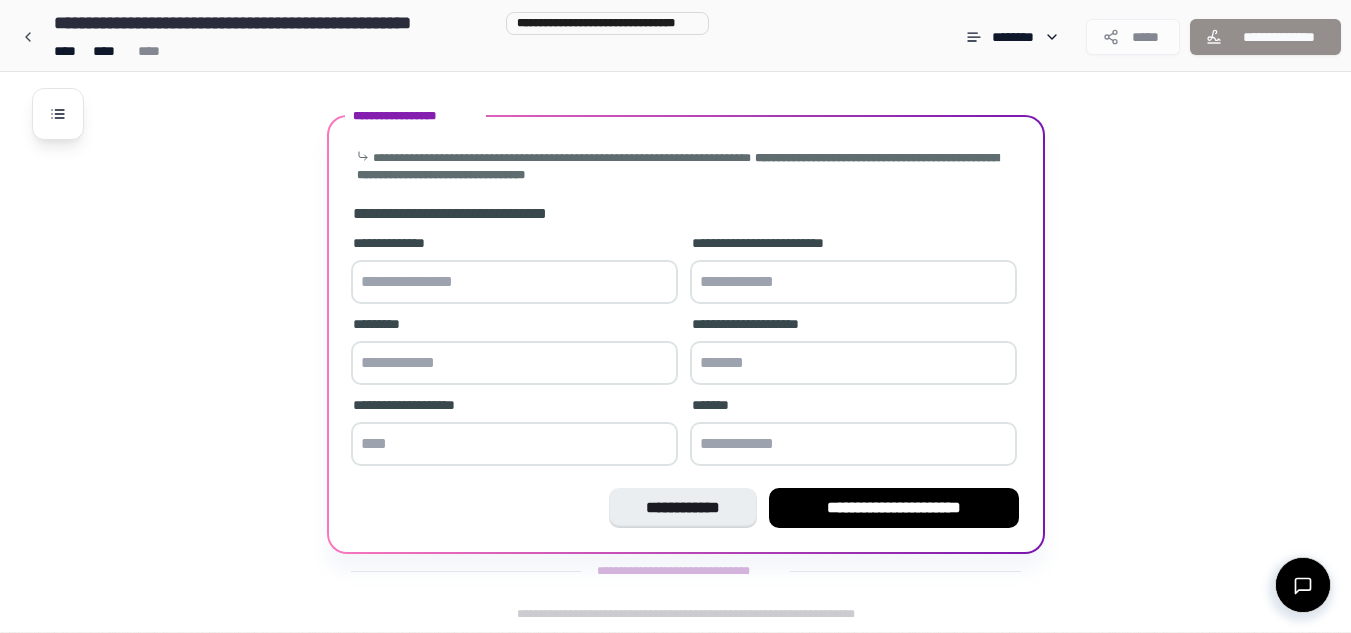 click at bounding box center [514, 282] 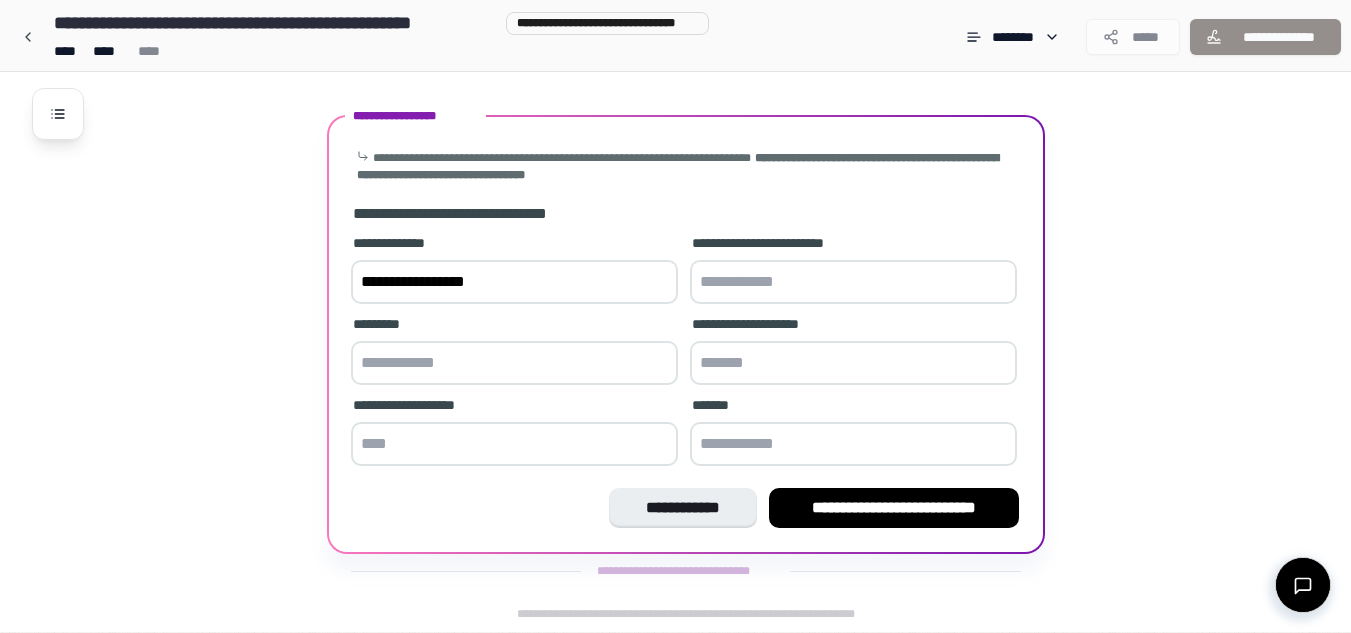 type on "**********" 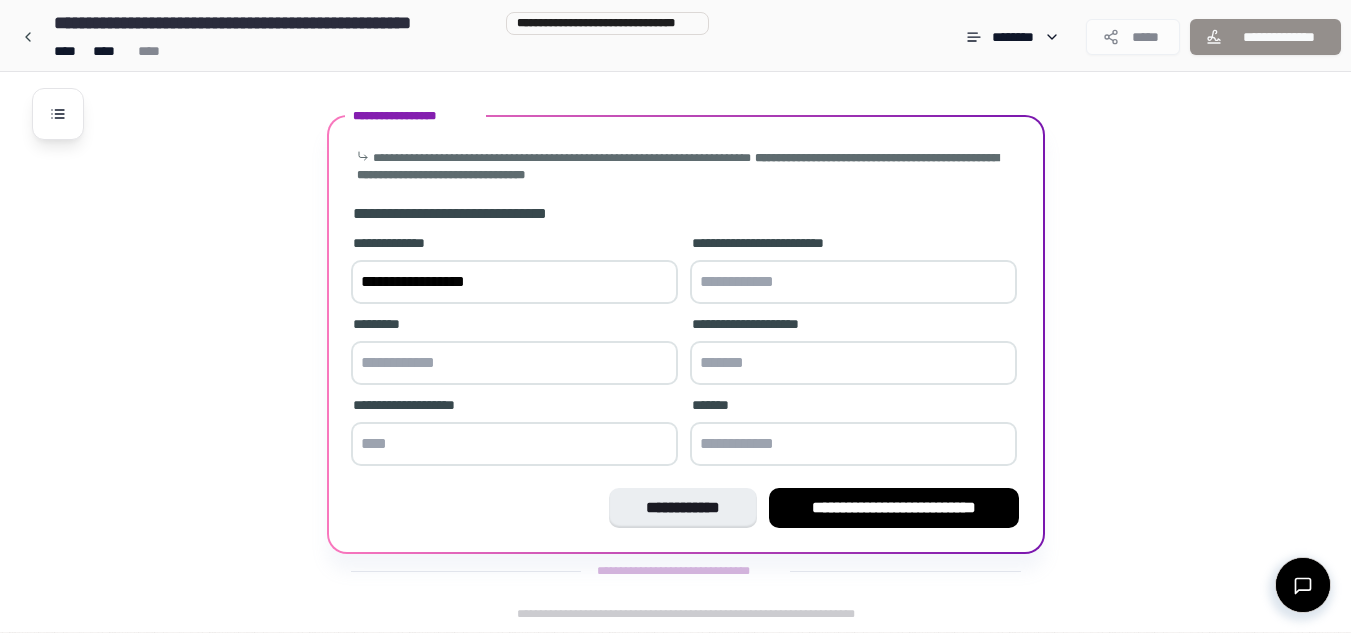 click at bounding box center (853, 282) 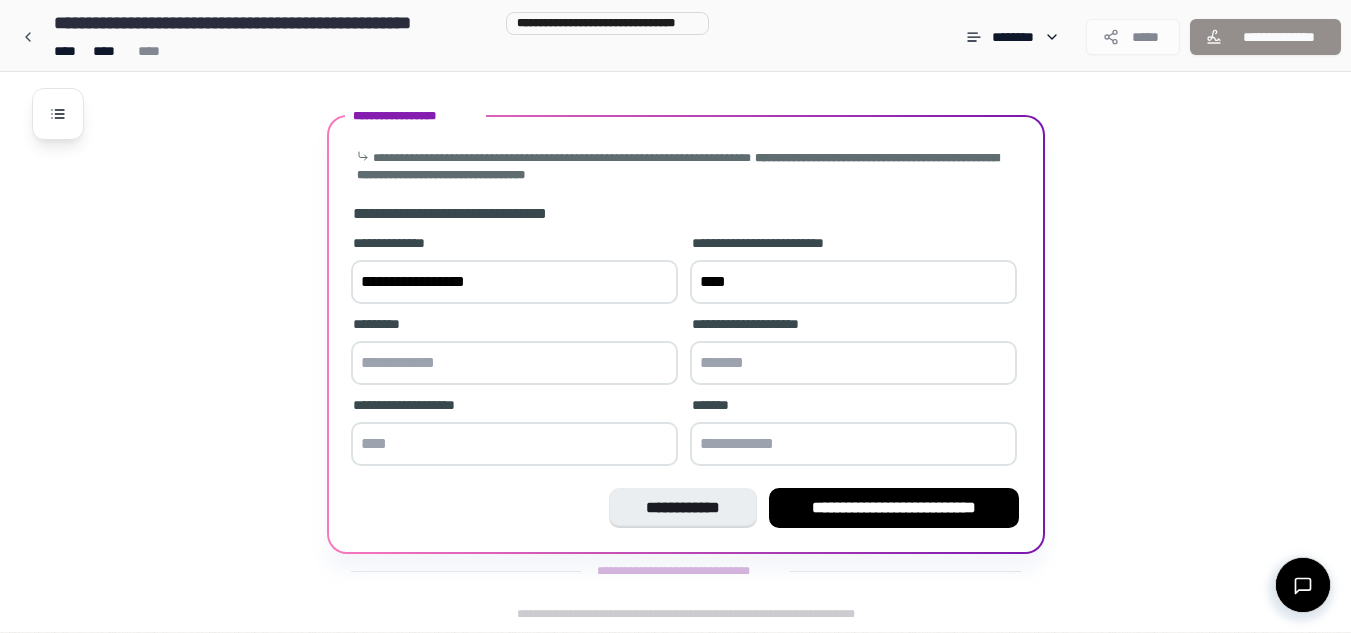 type on "****" 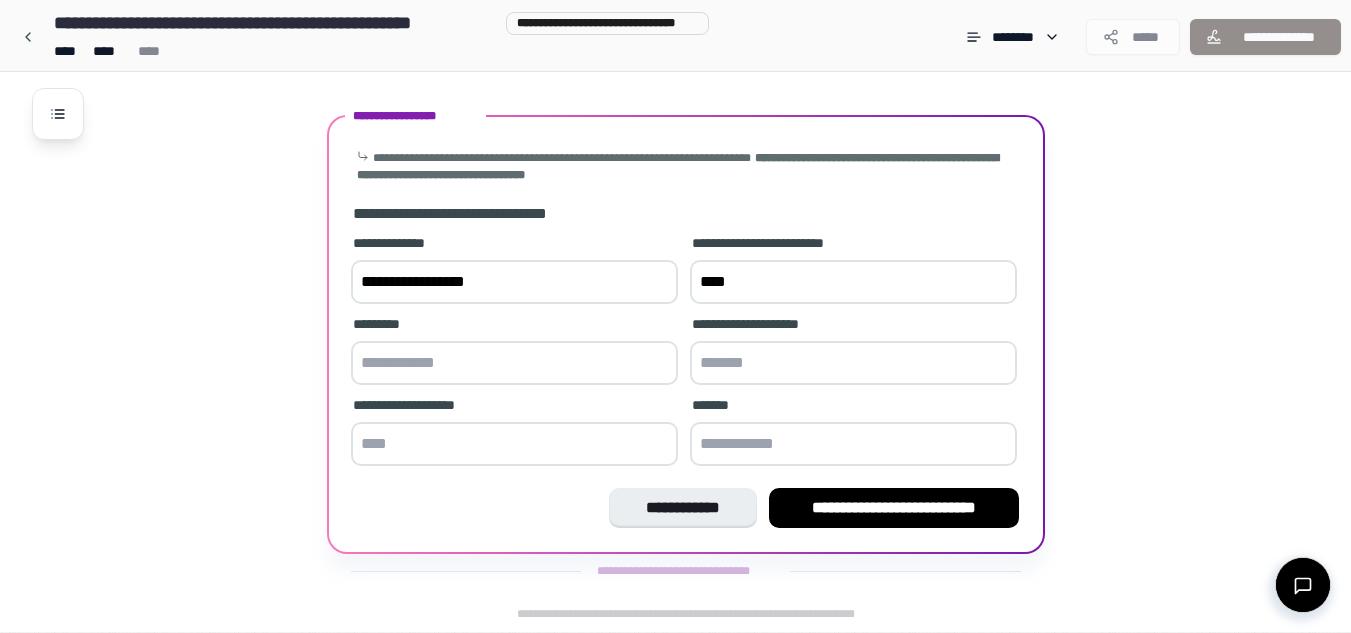 click at bounding box center [514, 363] 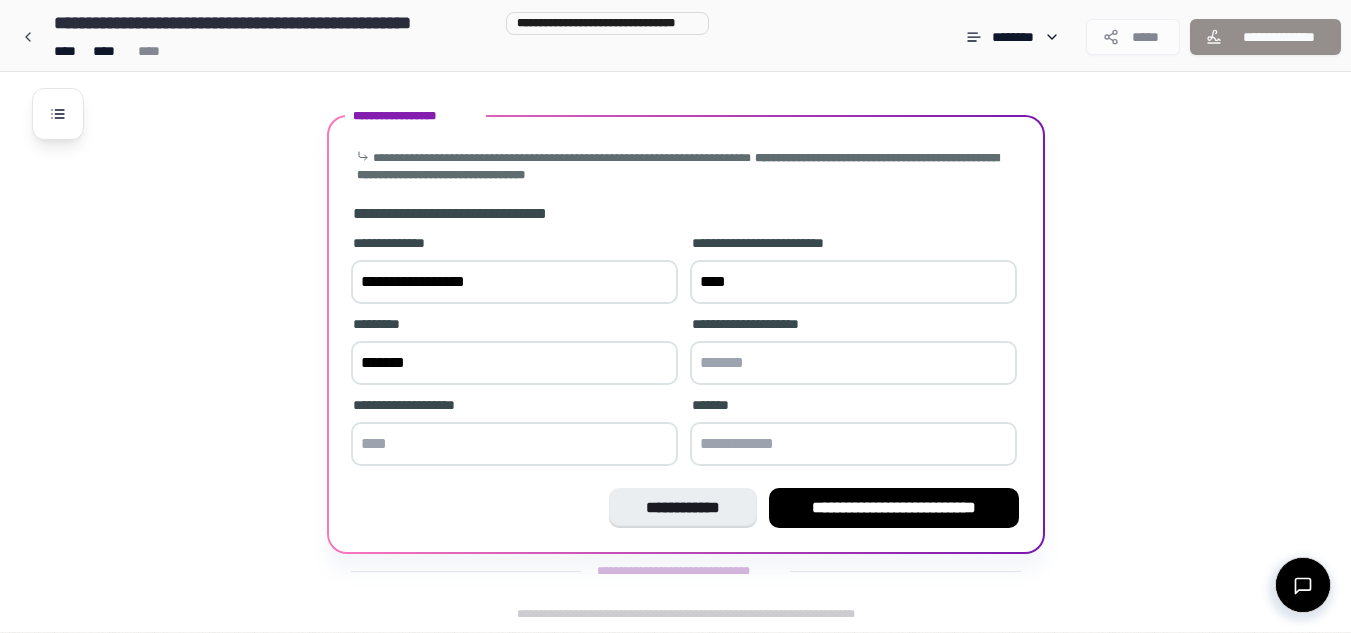 type on "*******" 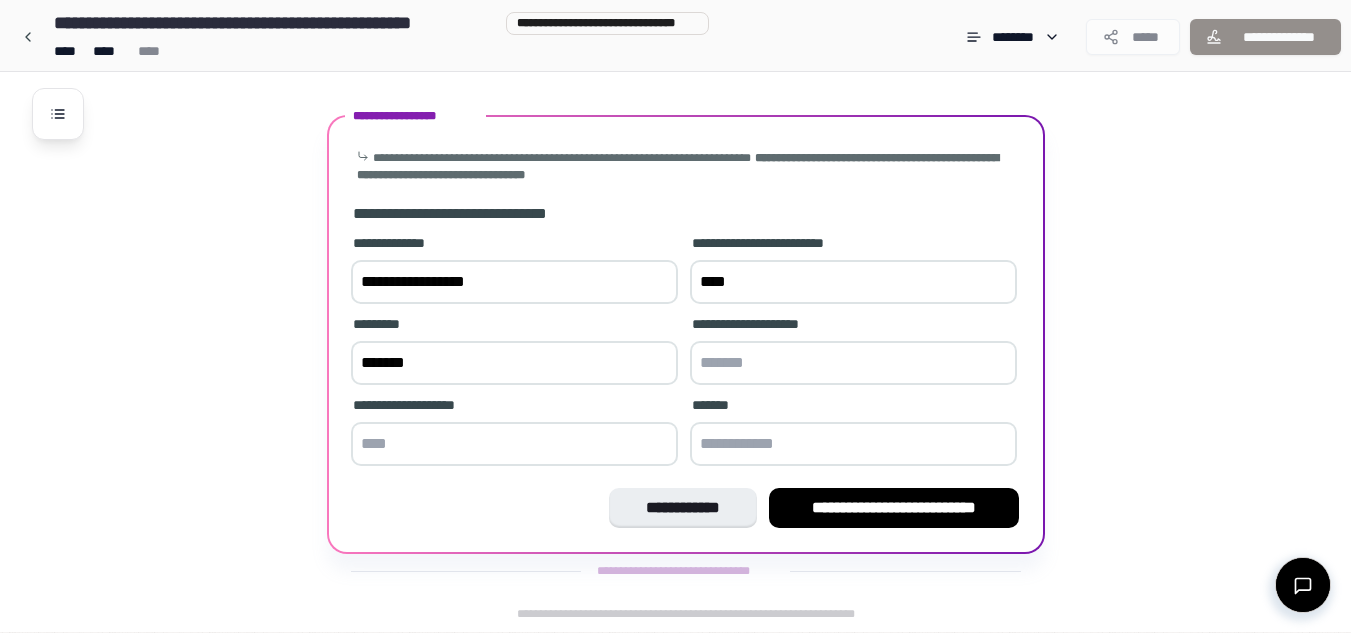 click at bounding box center (853, 363) 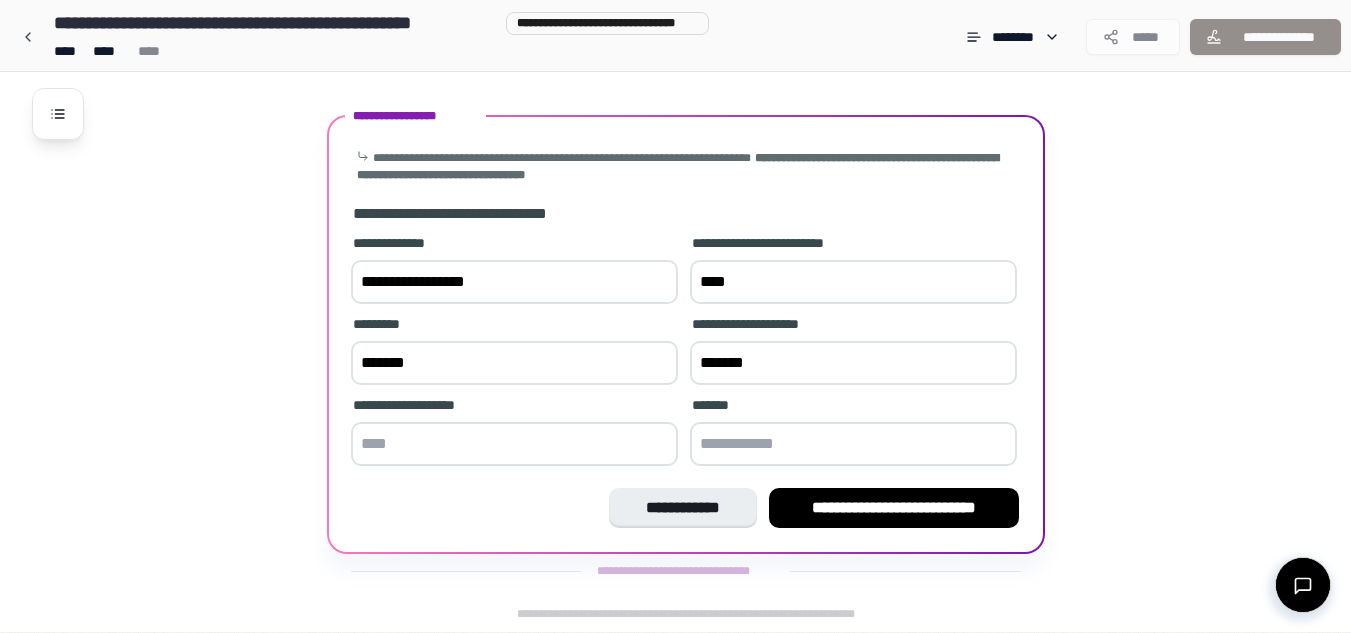 type on "*******" 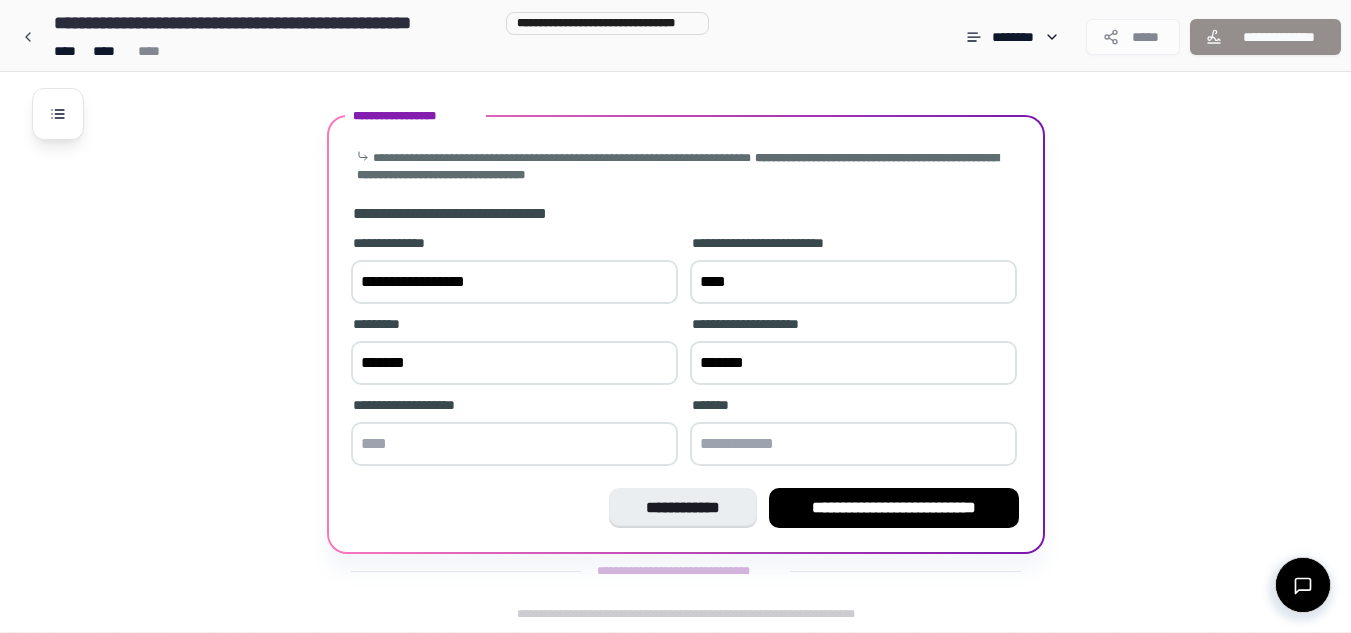 click at bounding box center [514, 444] 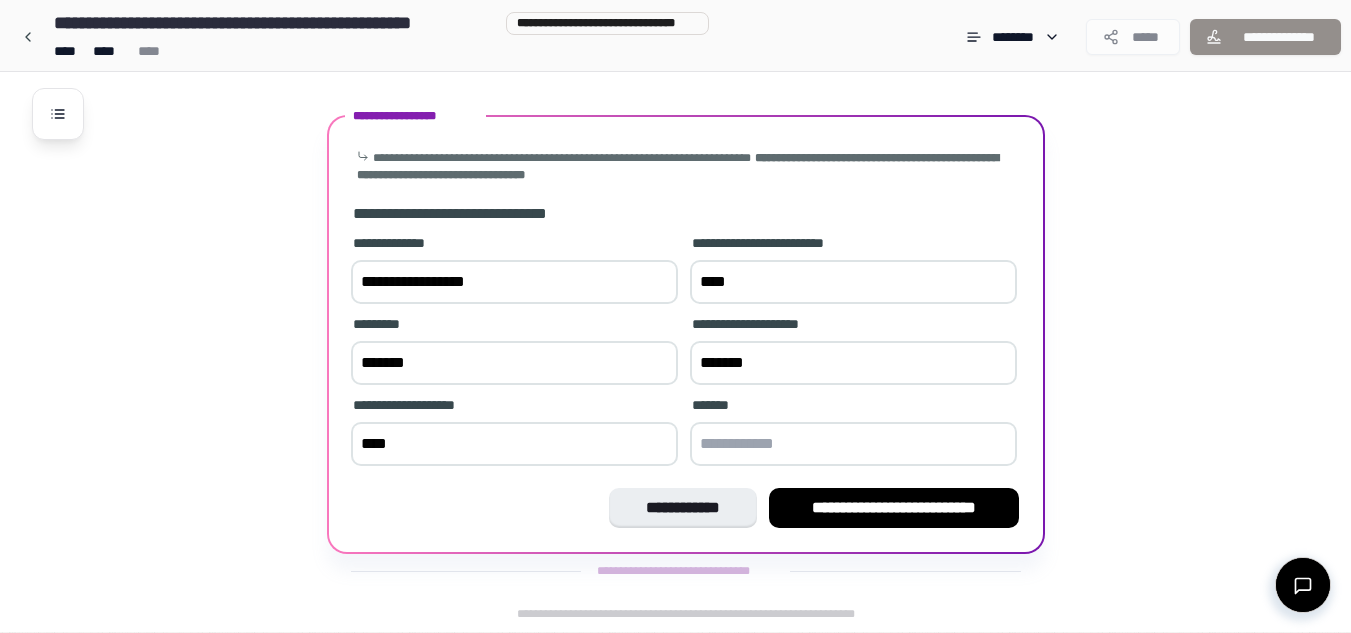 type on "****" 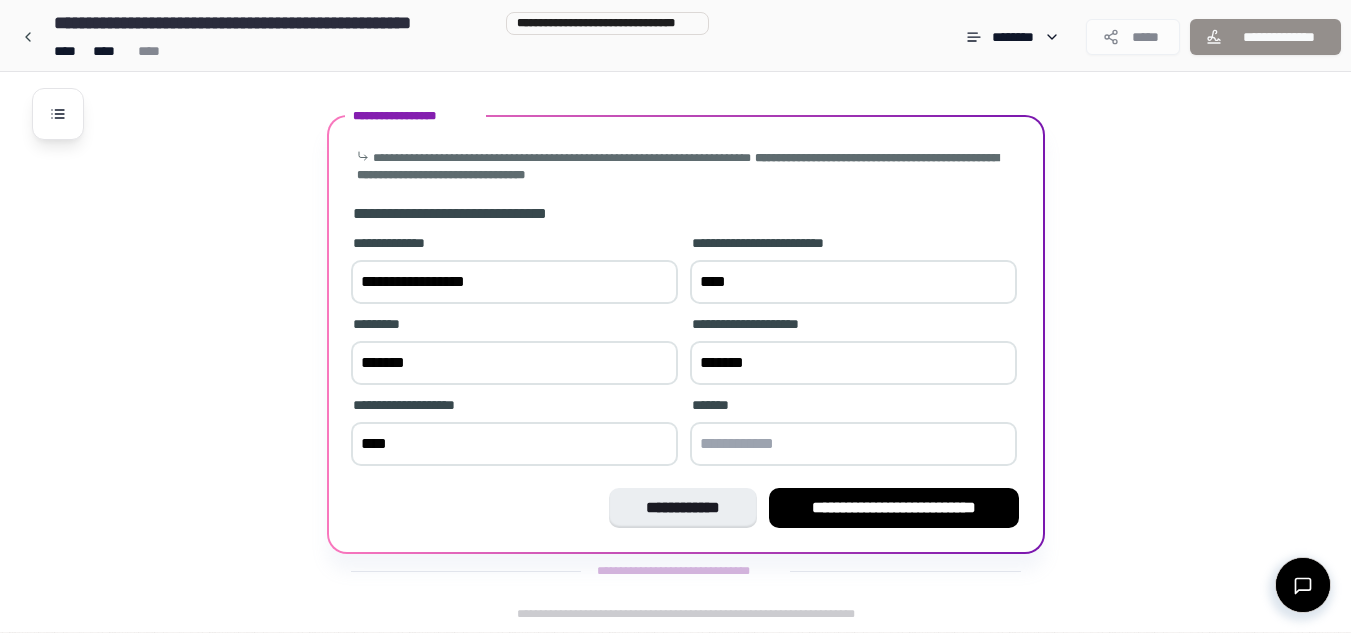 click at bounding box center [853, 444] 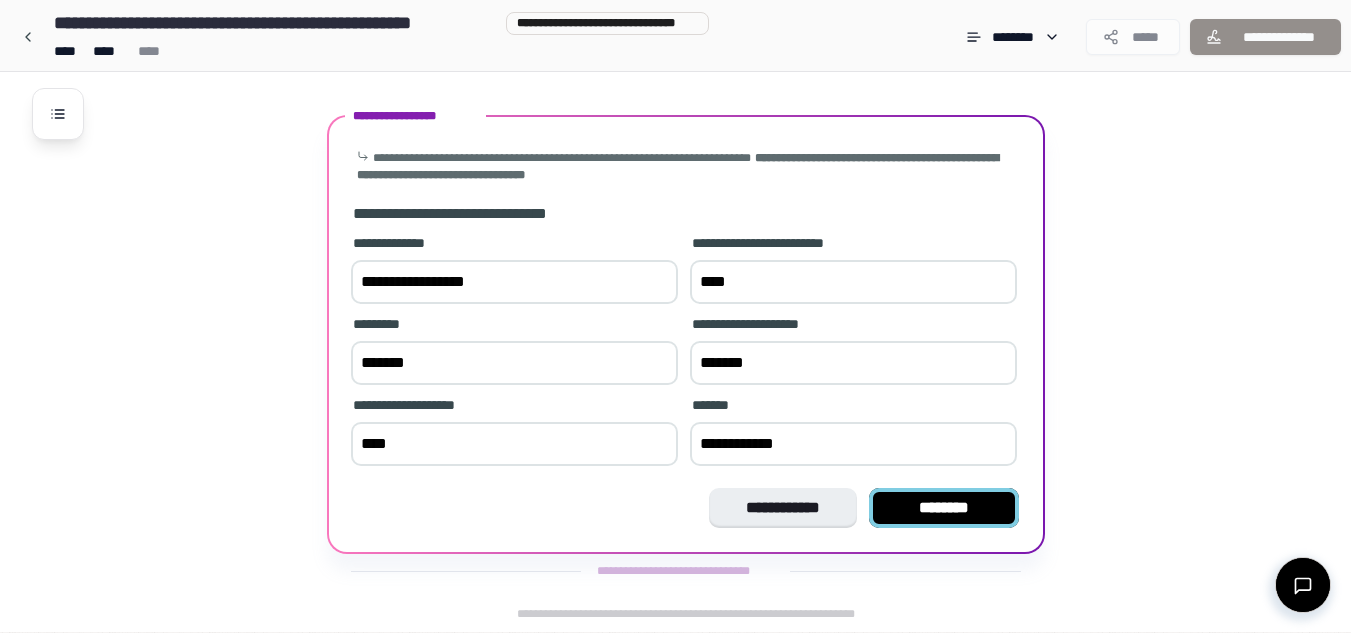 type on "**********" 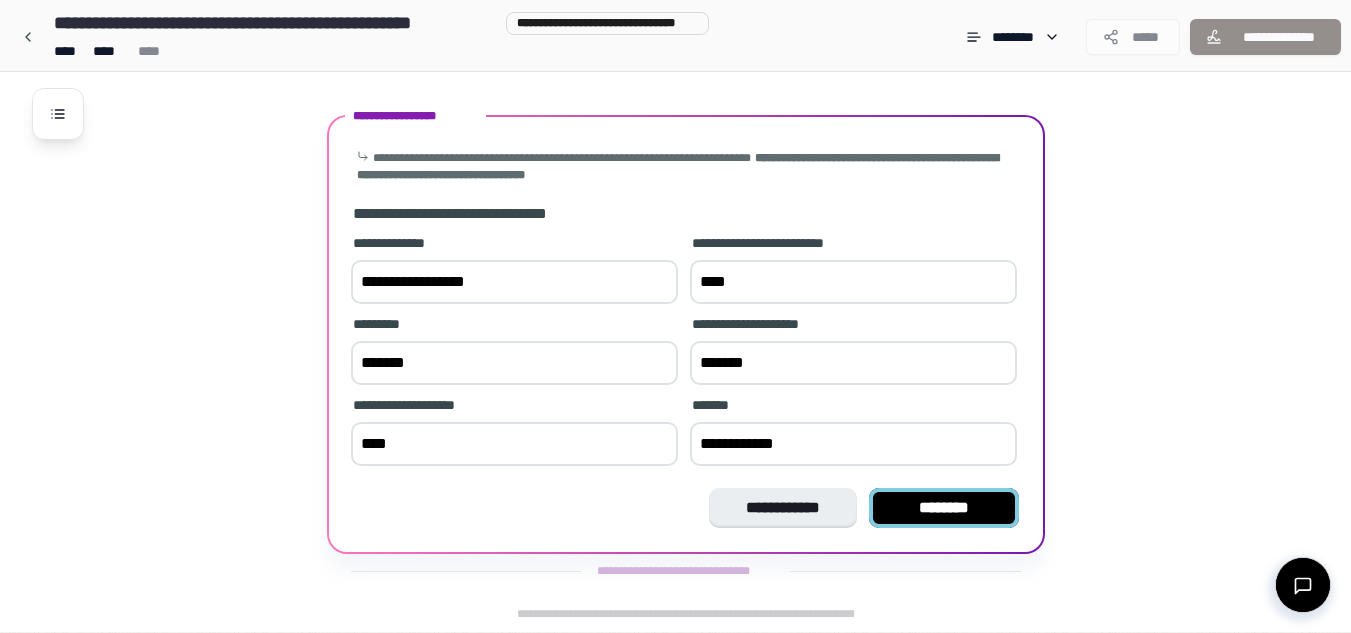 click on "********" at bounding box center [944, 508] 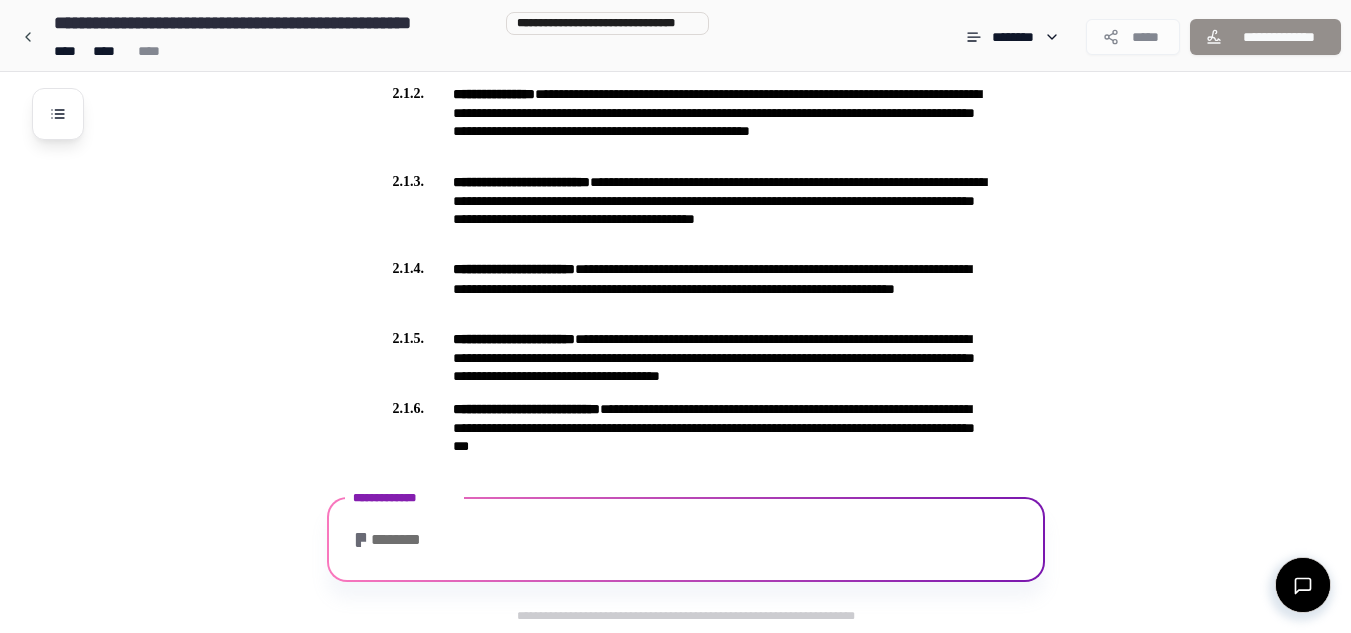 scroll, scrollTop: 1215, scrollLeft: 0, axis: vertical 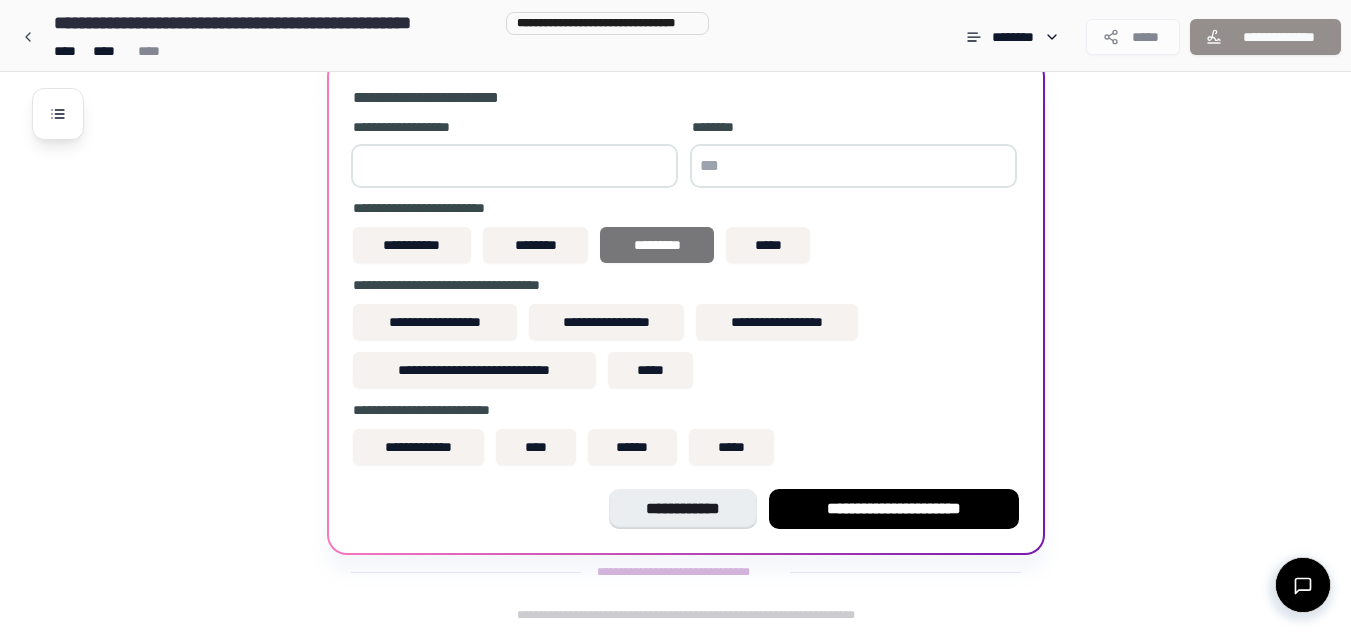 click on "*********" at bounding box center (656, 245) 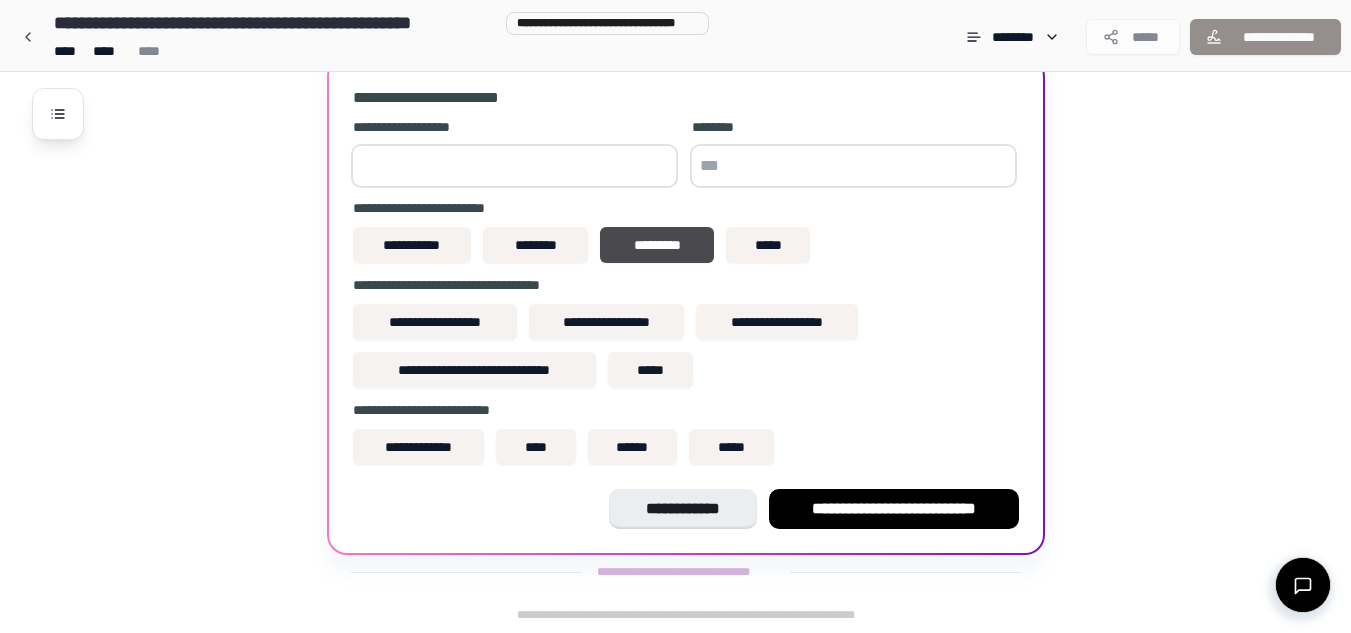 click at bounding box center [514, 166] 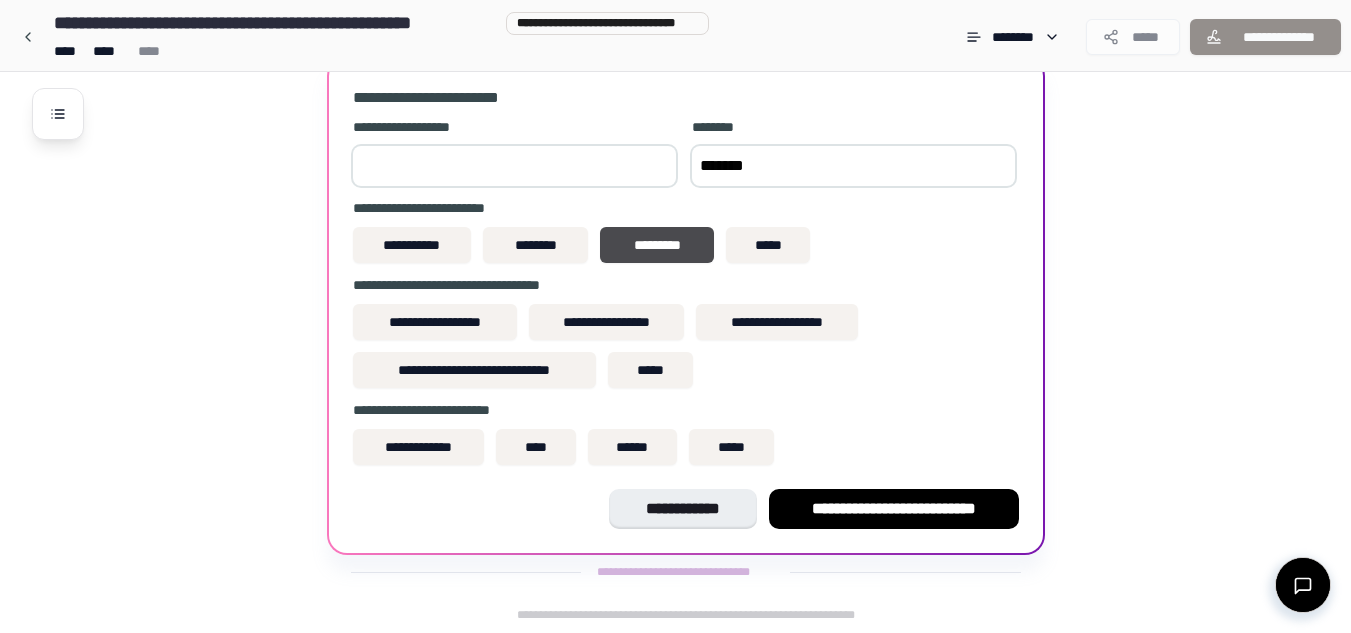 type on "*******" 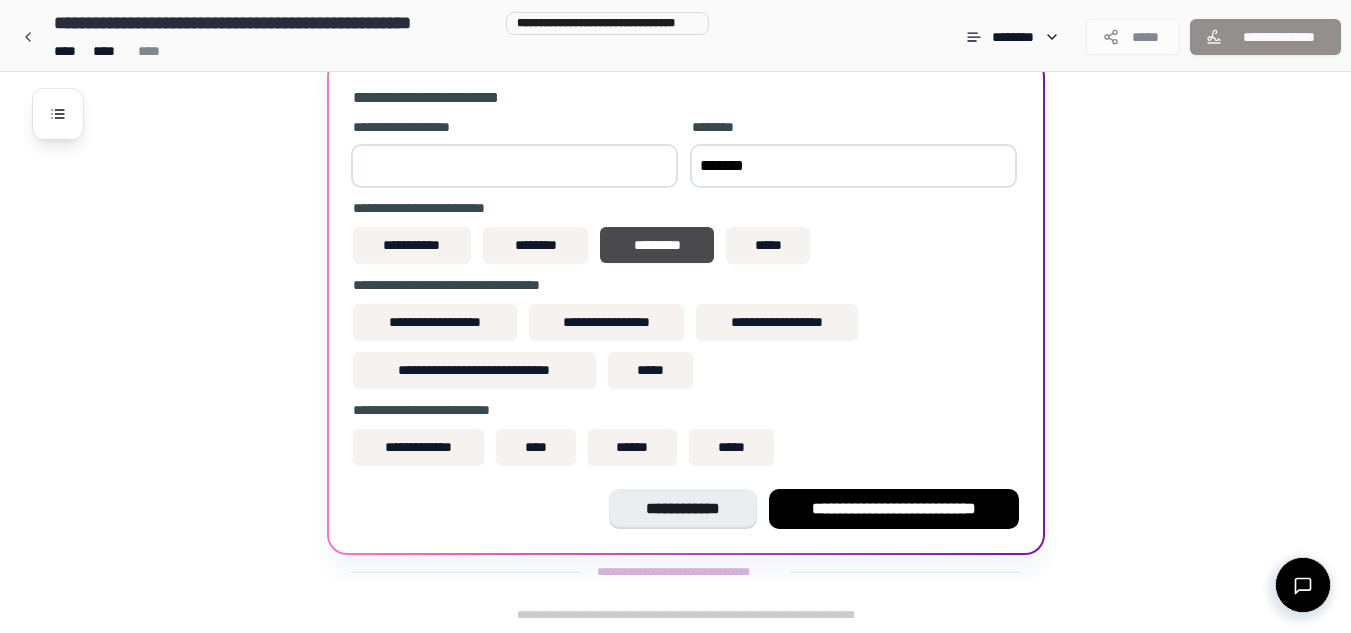 click on "**" at bounding box center [514, 166] 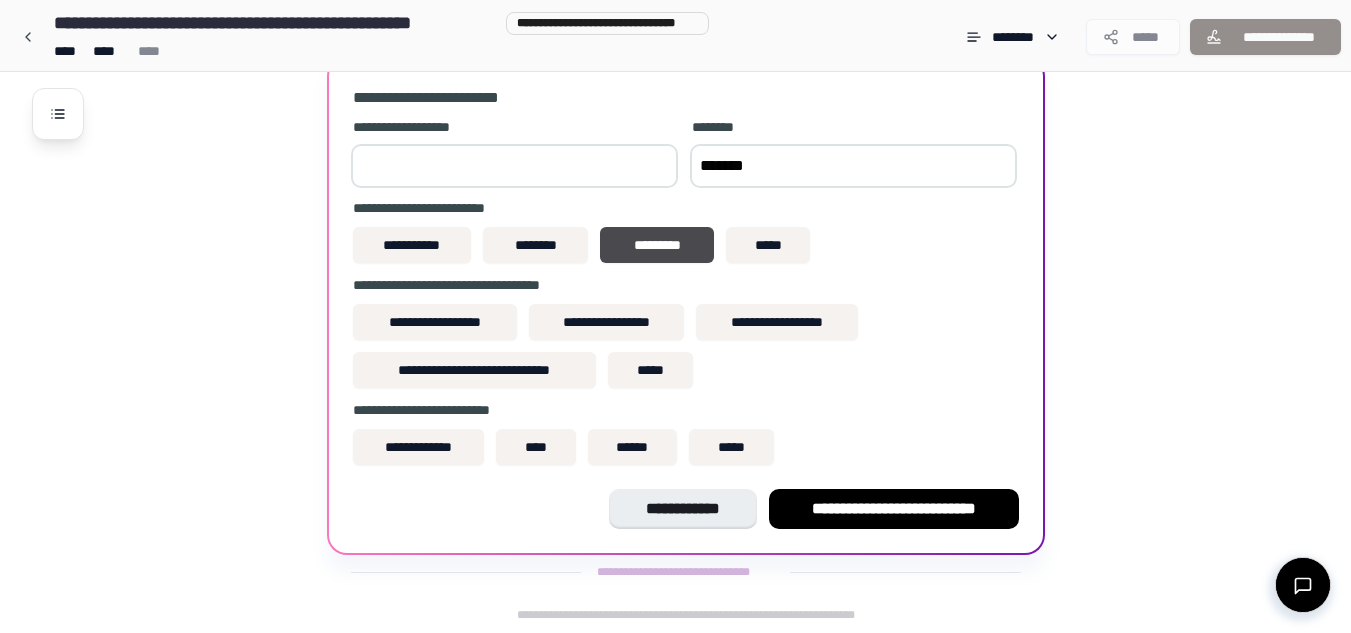 click on "**" at bounding box center (514, 166) 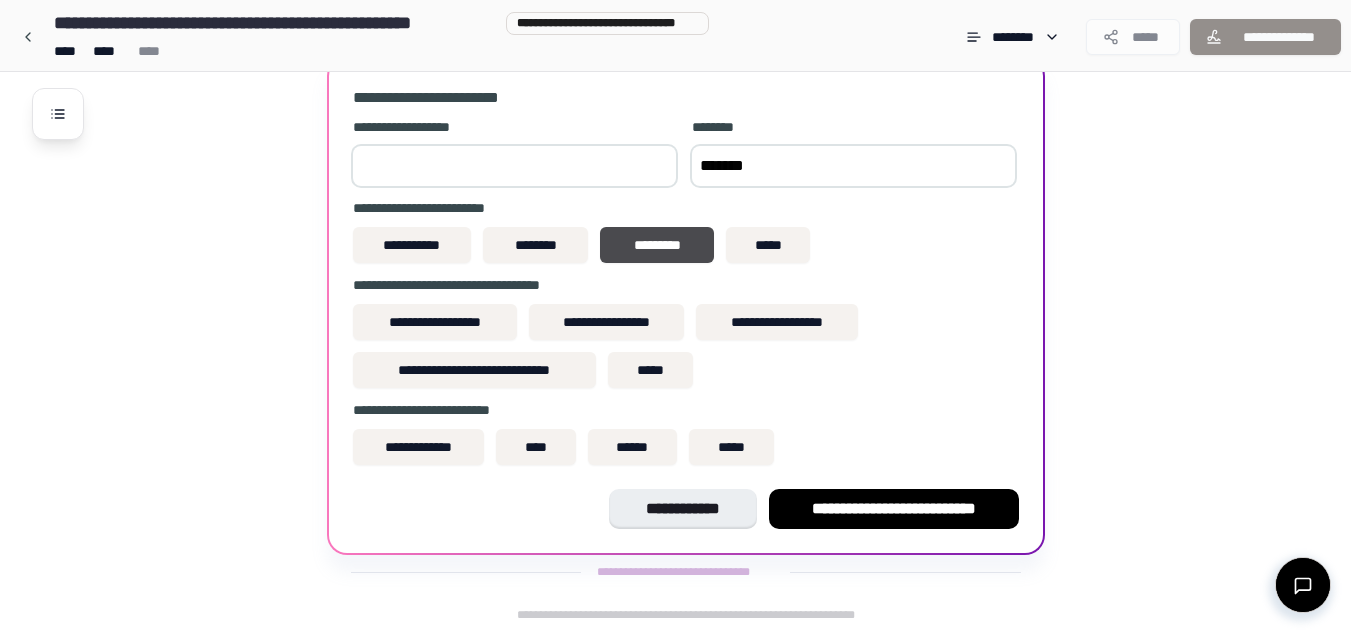 click on "*" at bounding box center (514, 166) 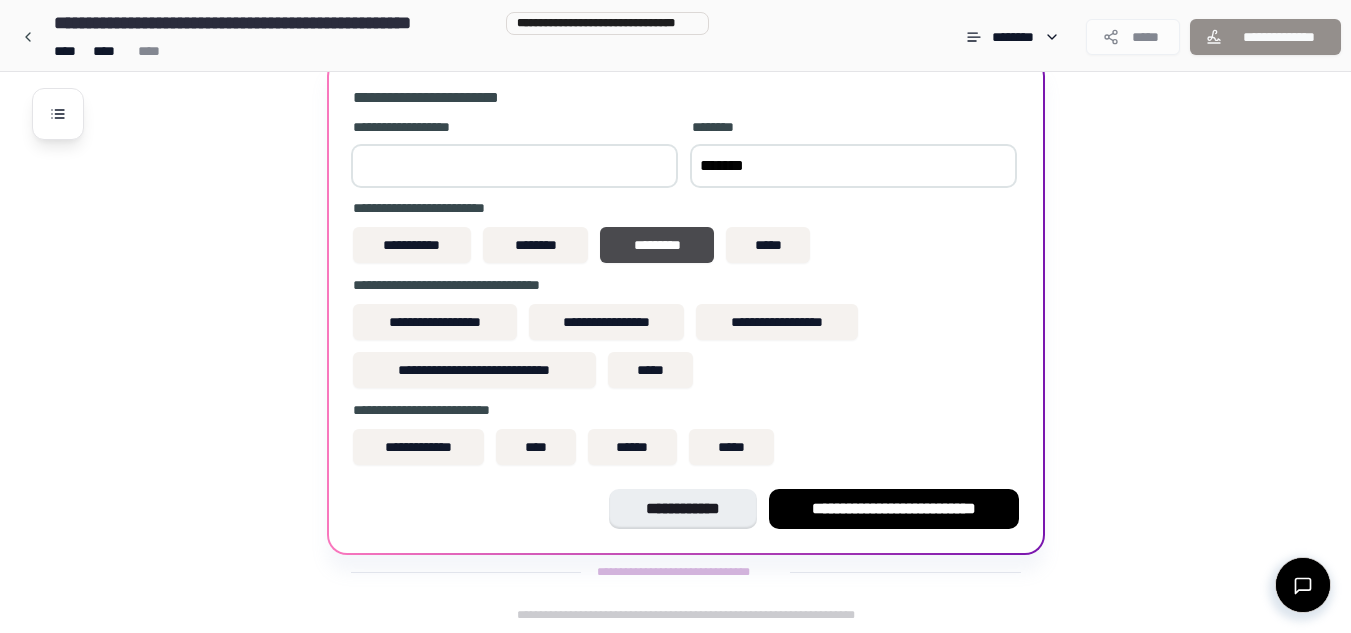 click on "***" at bounding box center (514, 166) 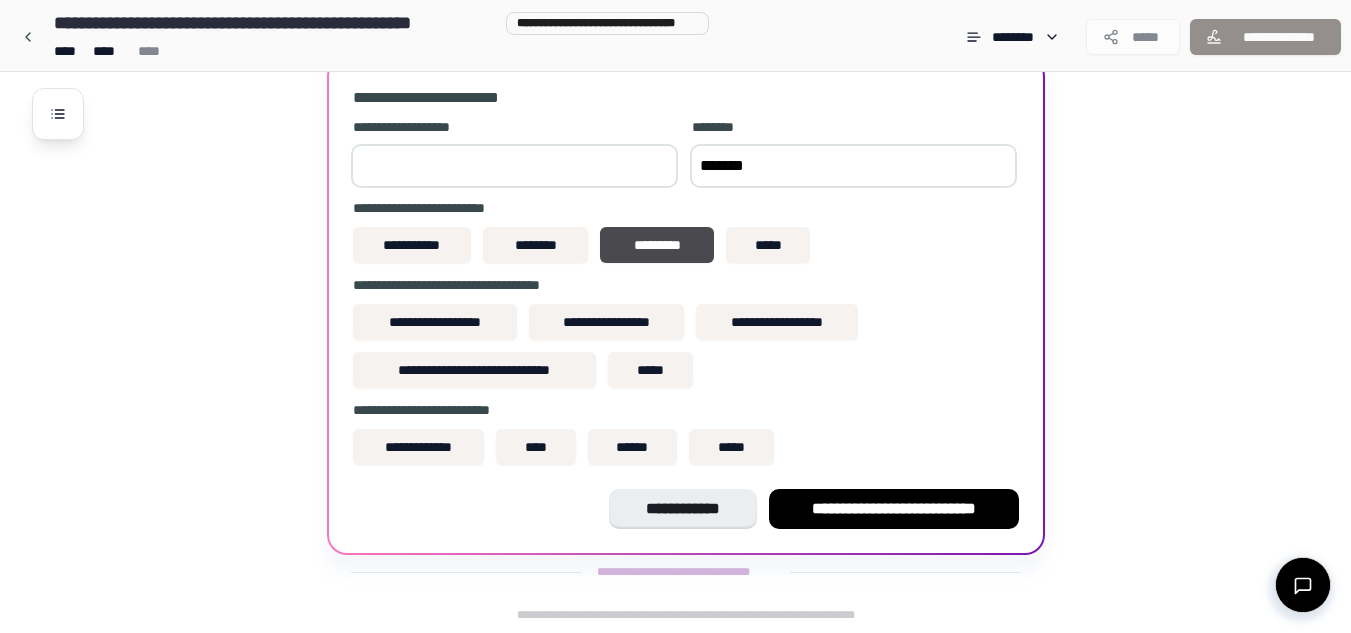 click on "***" at bounding box center (514, 166) 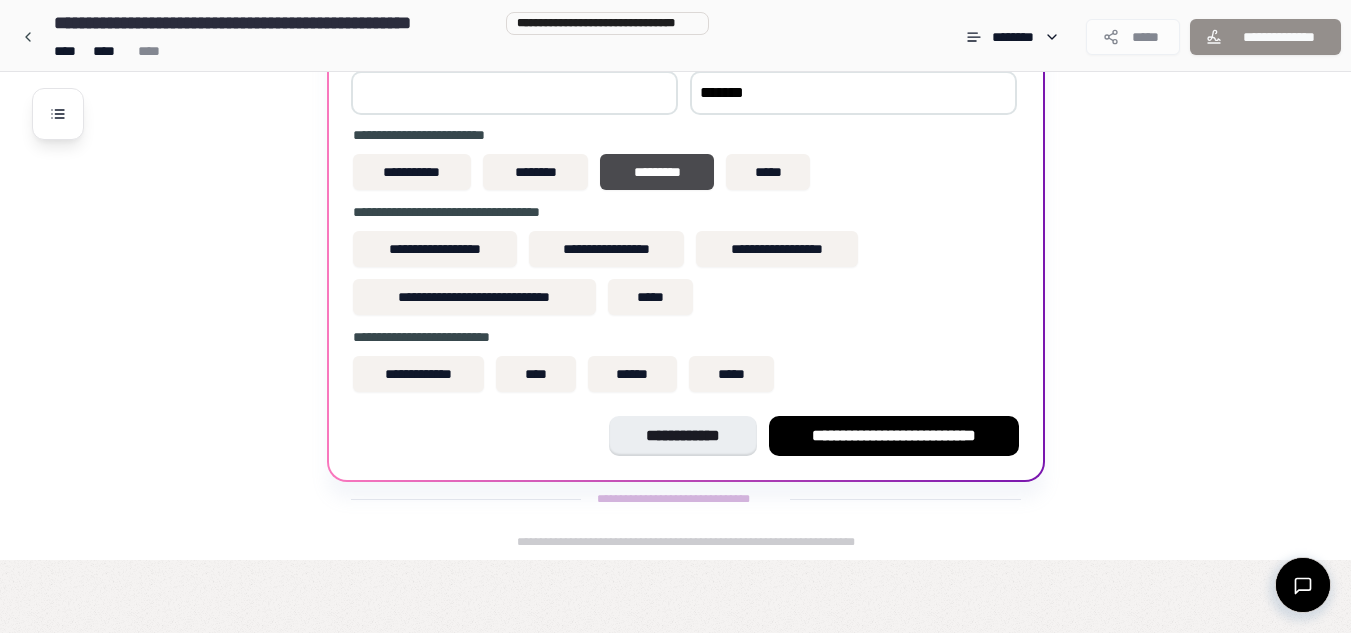 click on "***" at bounding box center [514, 93] 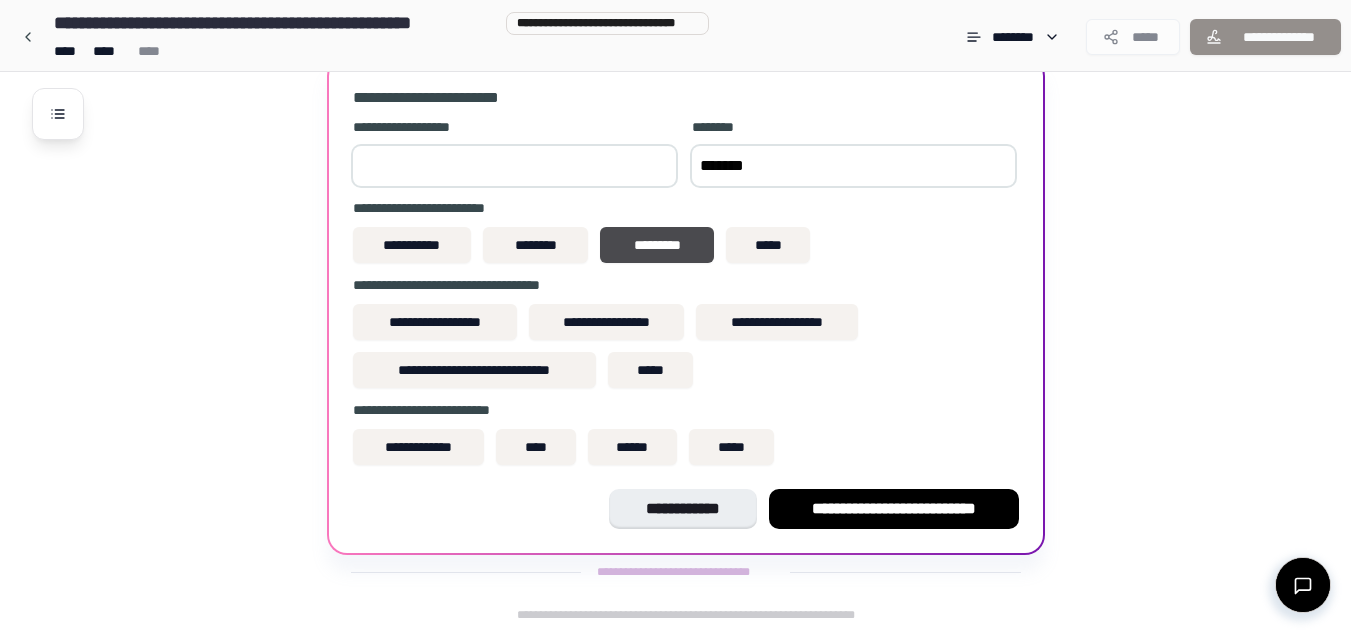 click on "***" at bounding box center (514, 166) 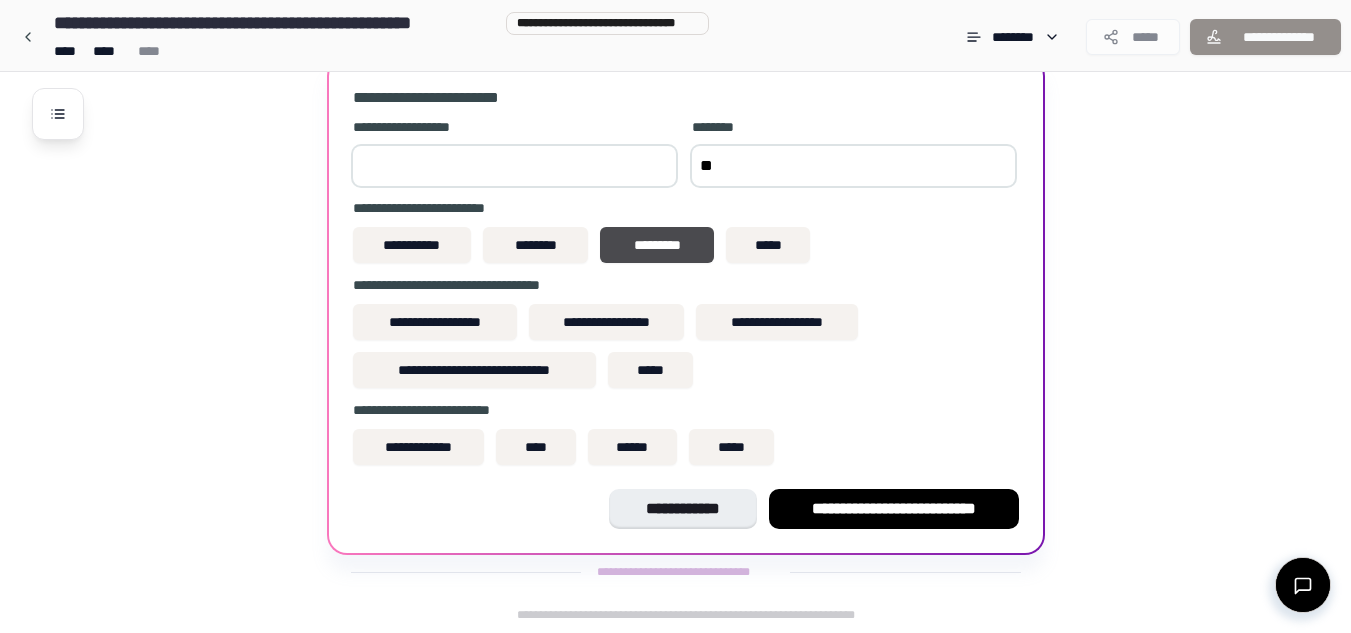 type on "*" 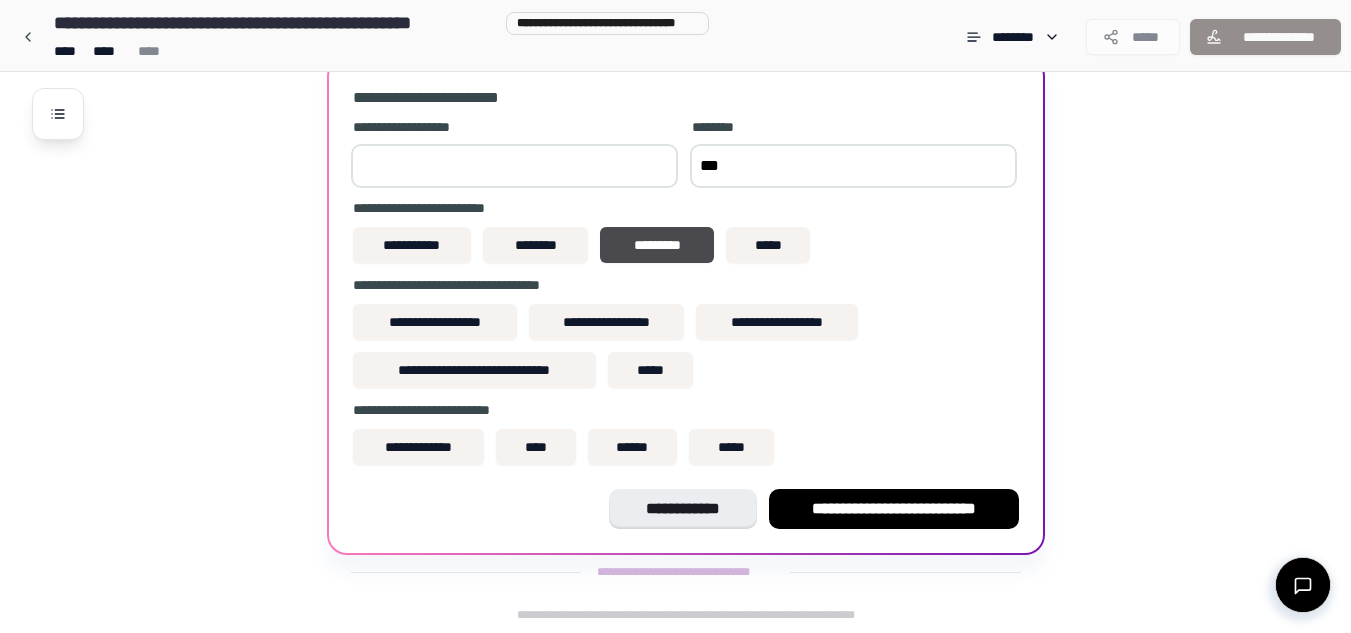 type on "***" 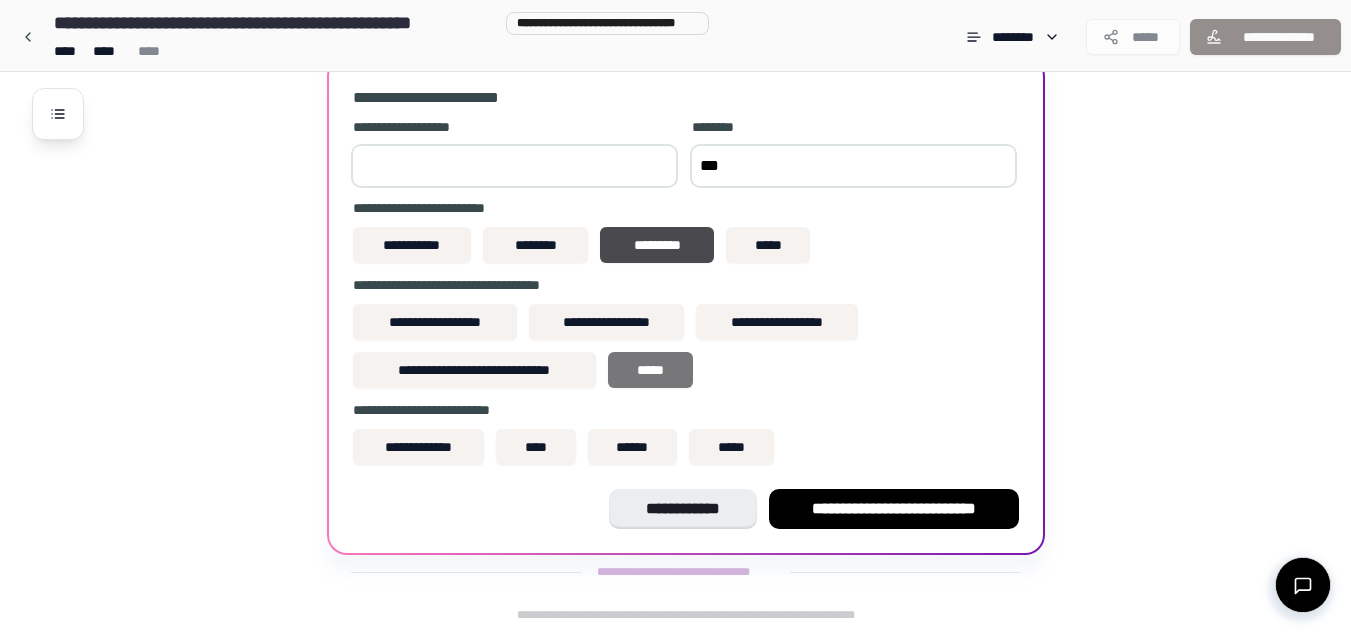 type on "****" 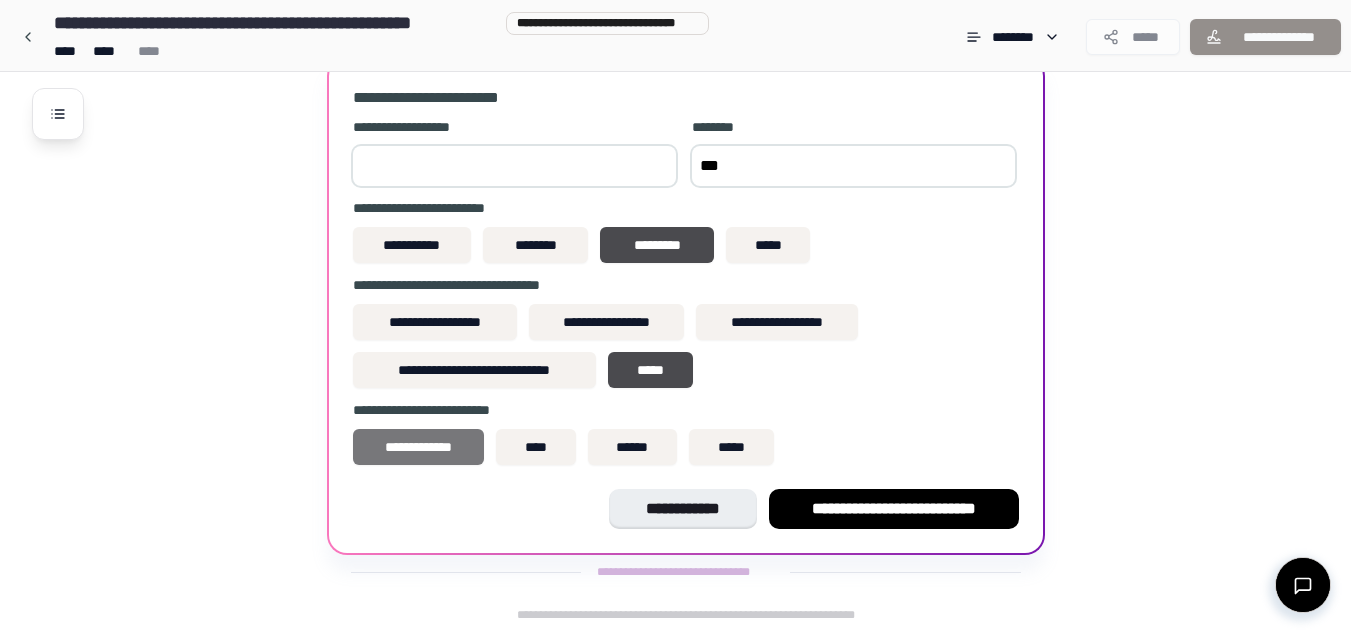 click on "**********" at bounding box center (419, 447) 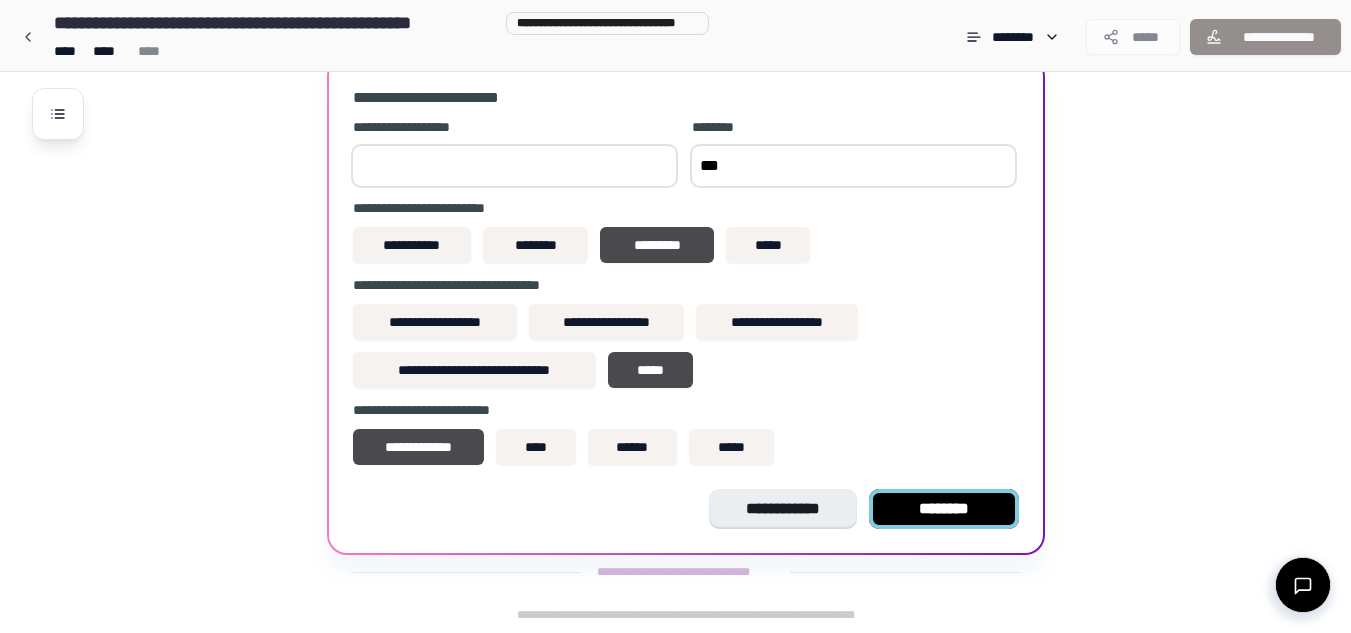 click on "********" at bounding box center (944, 509) 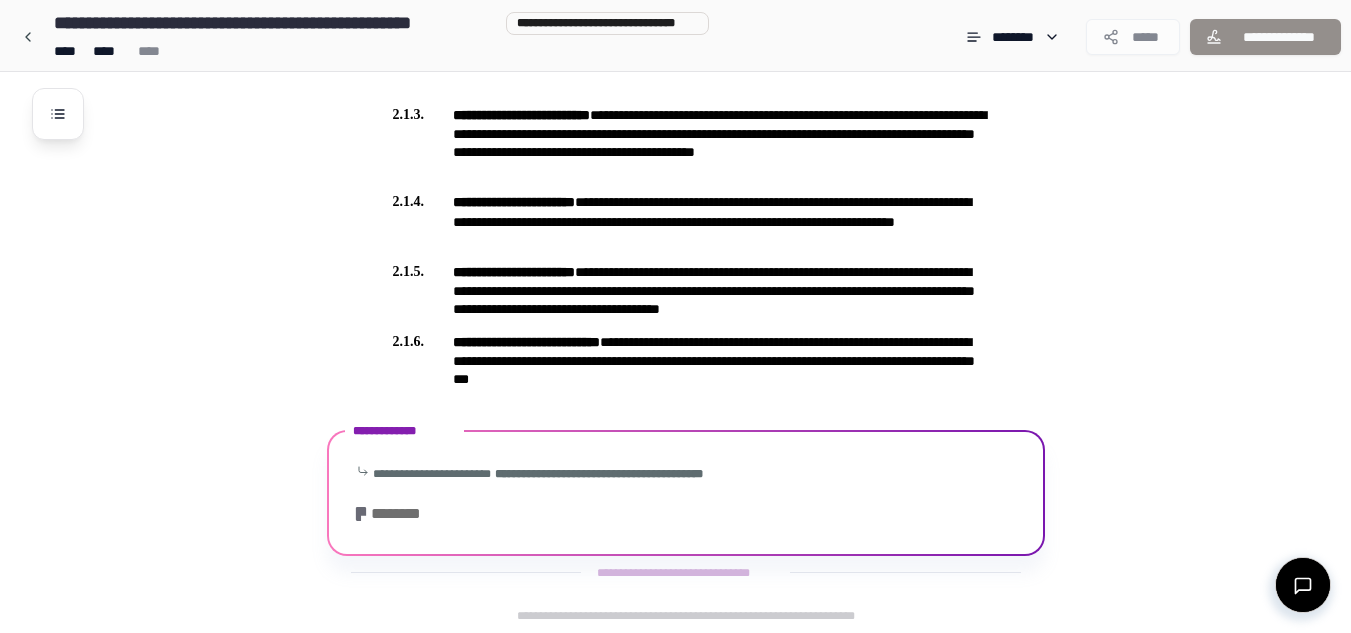 scroll, scrollTop: 994, scrollLeft: 0, axis: vertical 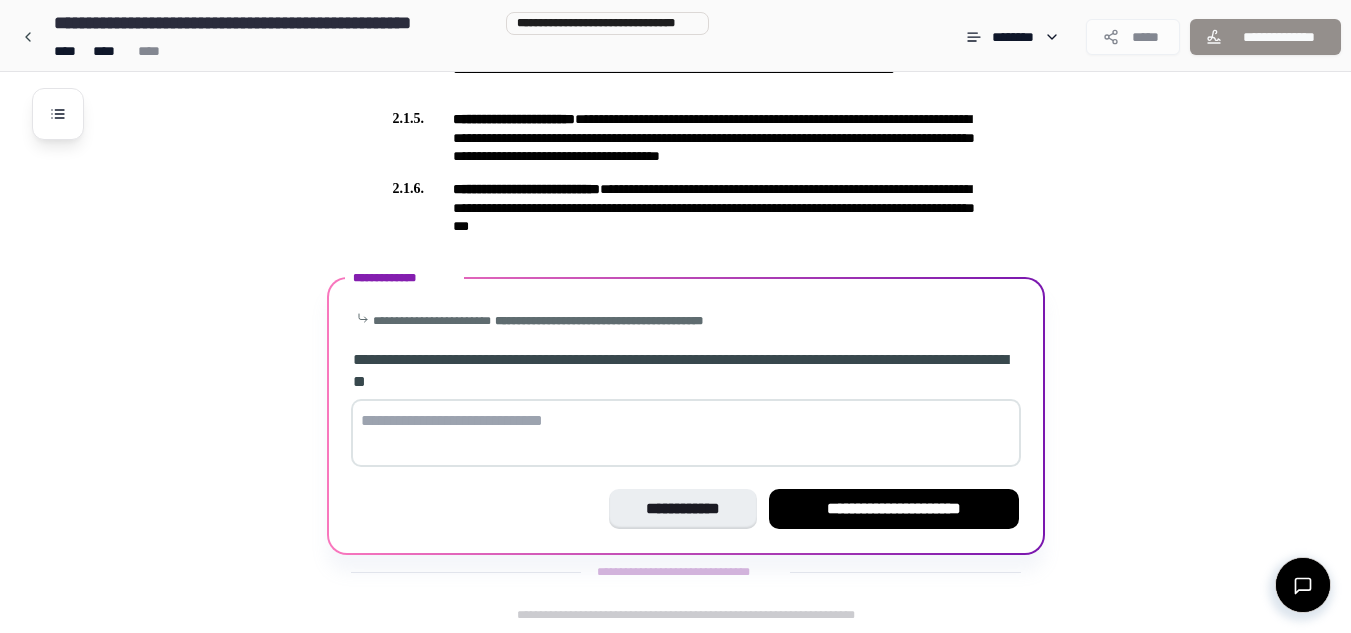 click at bounding box center [686, 433] 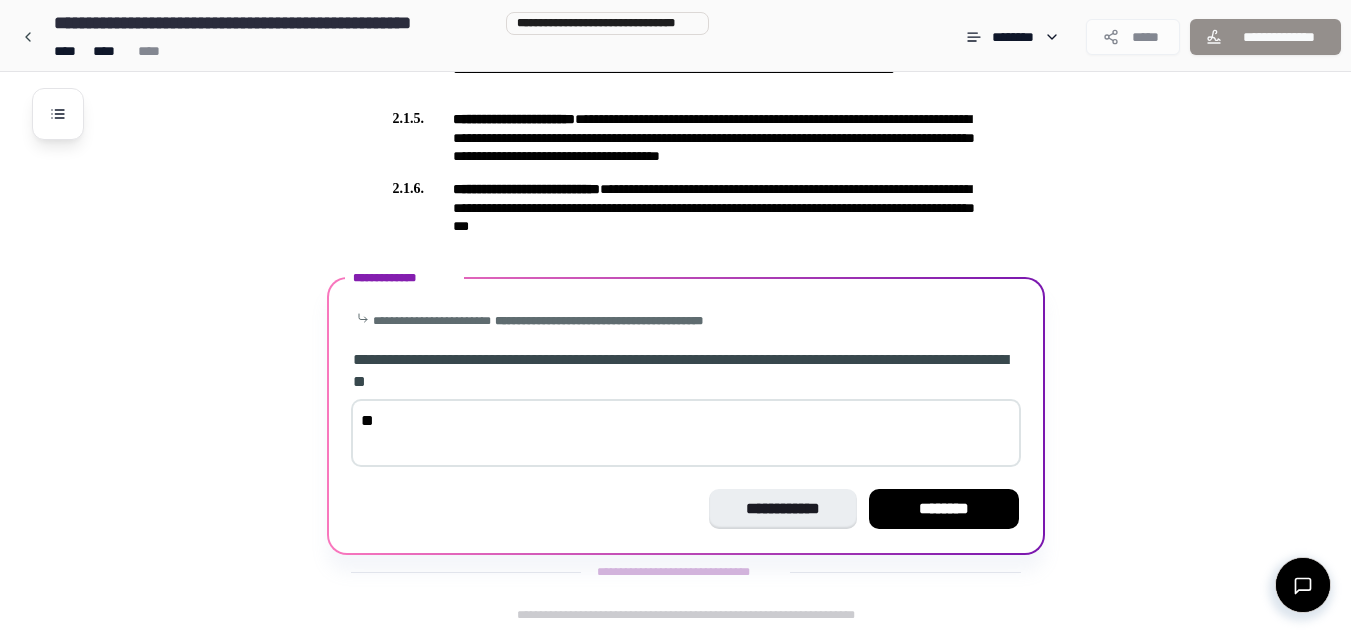 type on "*" 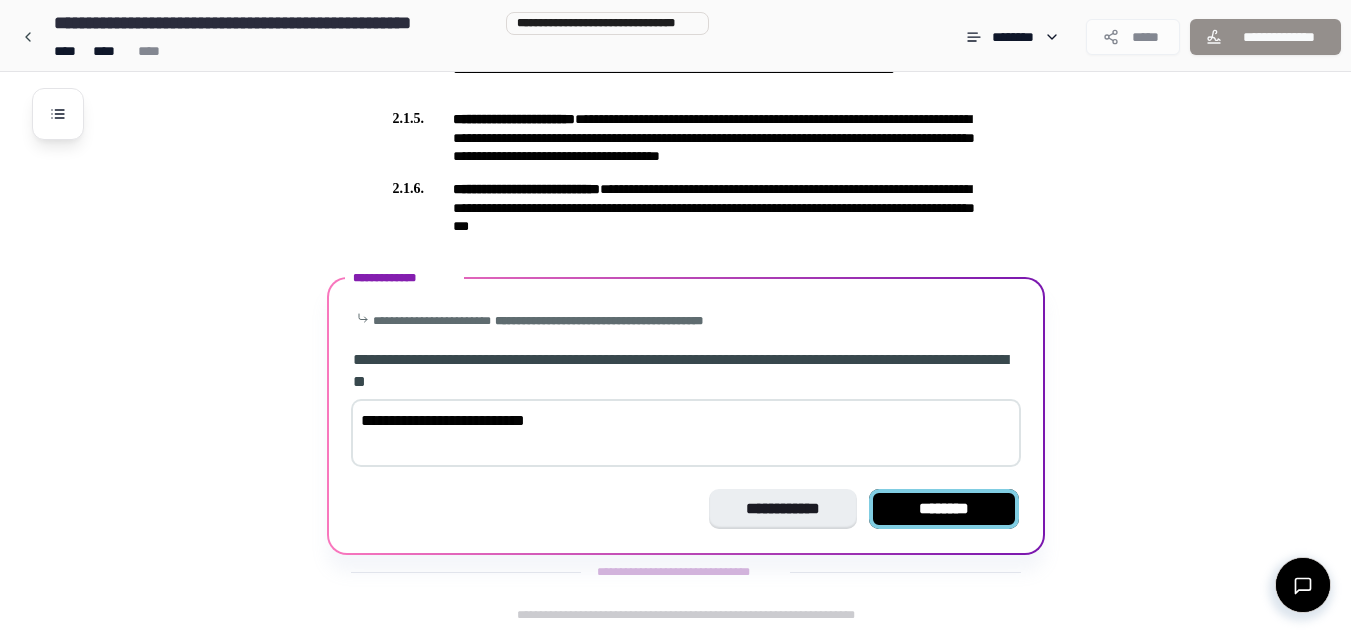 type on "**********" 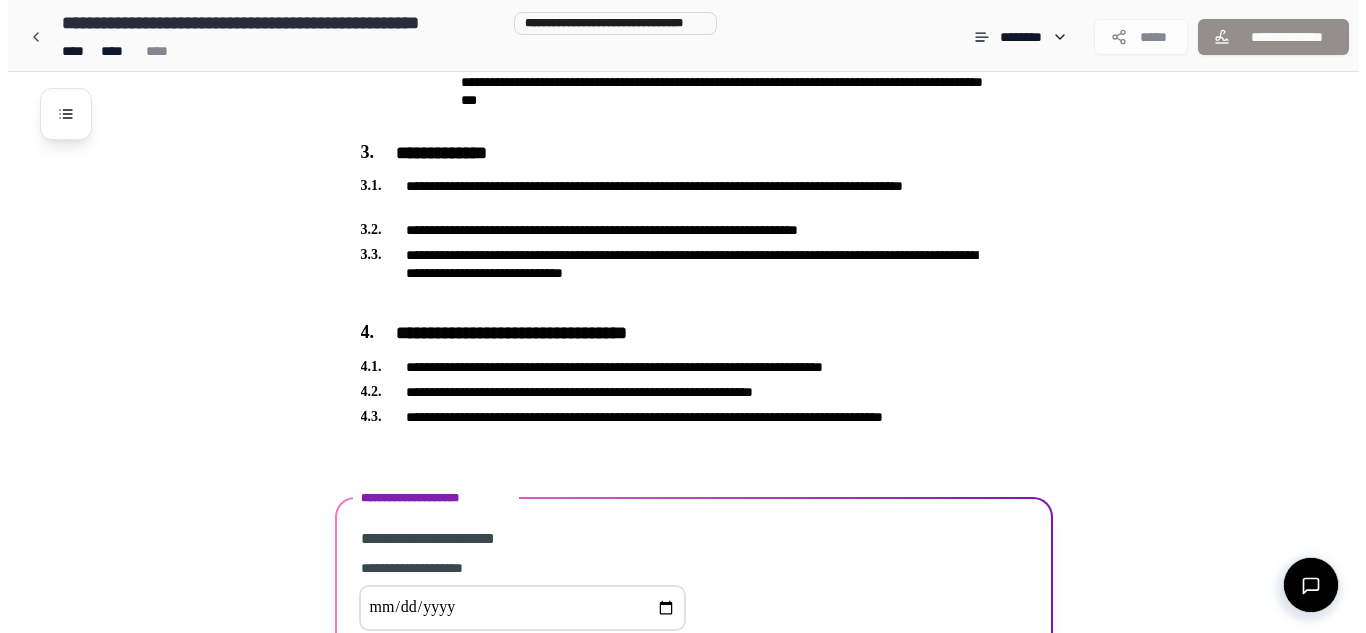 scroll, scrollTop: 1361, scrollLeft: 0, axis: vertical 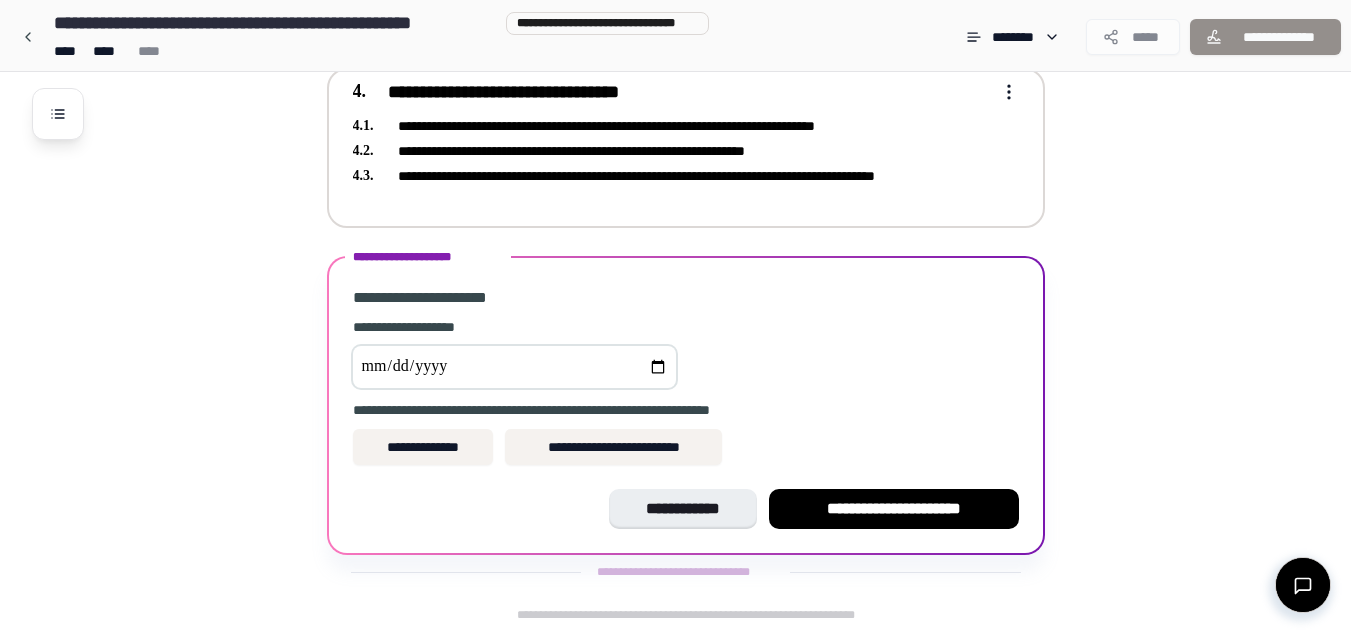 click on "**********" at bounding box center (672, 126) 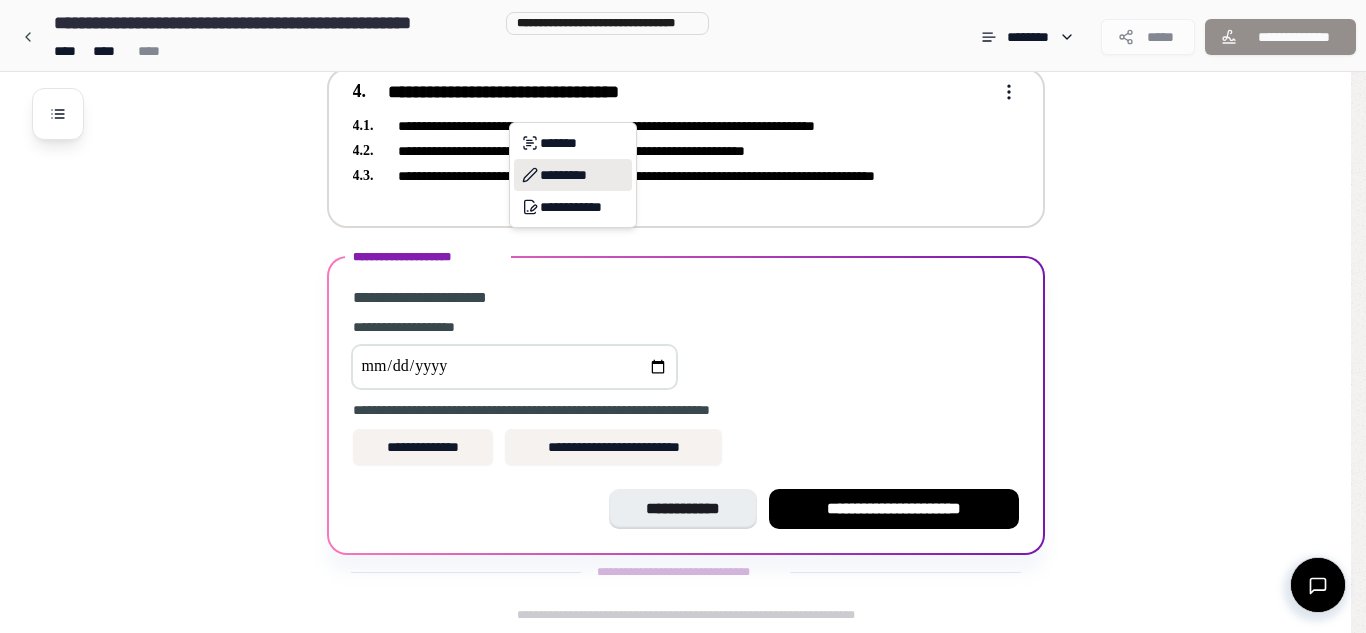click on "*********" at bounding box center [573, 175] 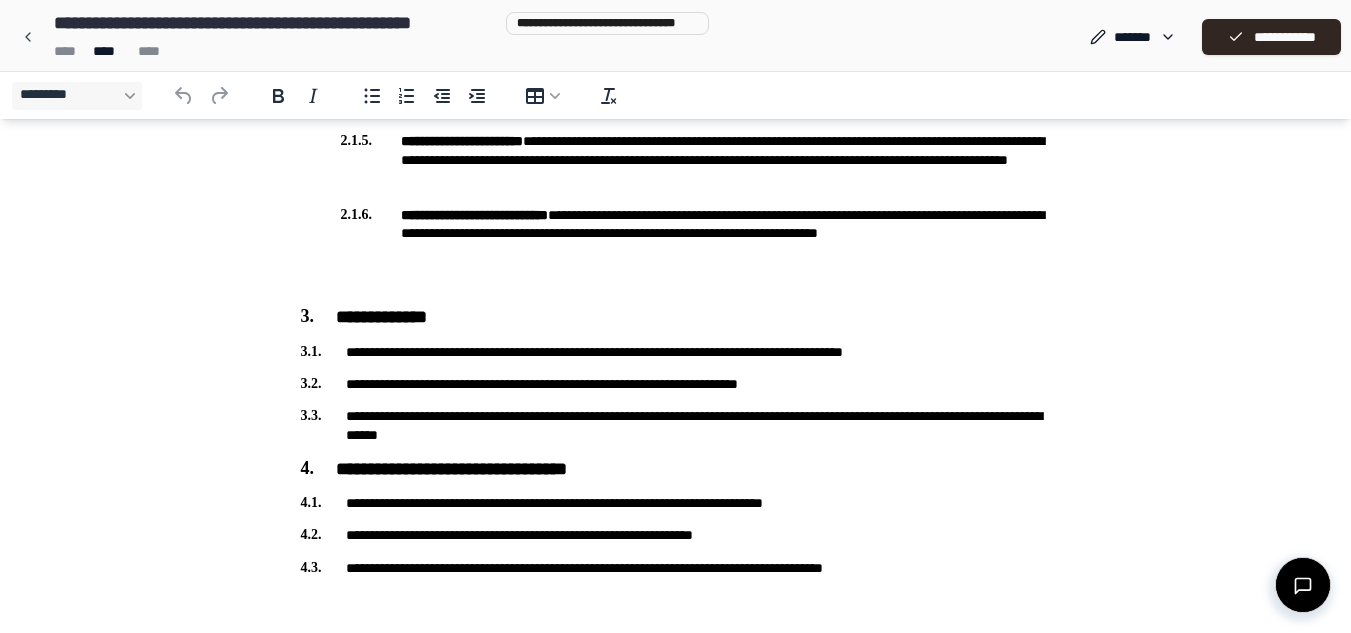 scroll, scrollTop: 945, scrollLeft: 0, axis: vertical 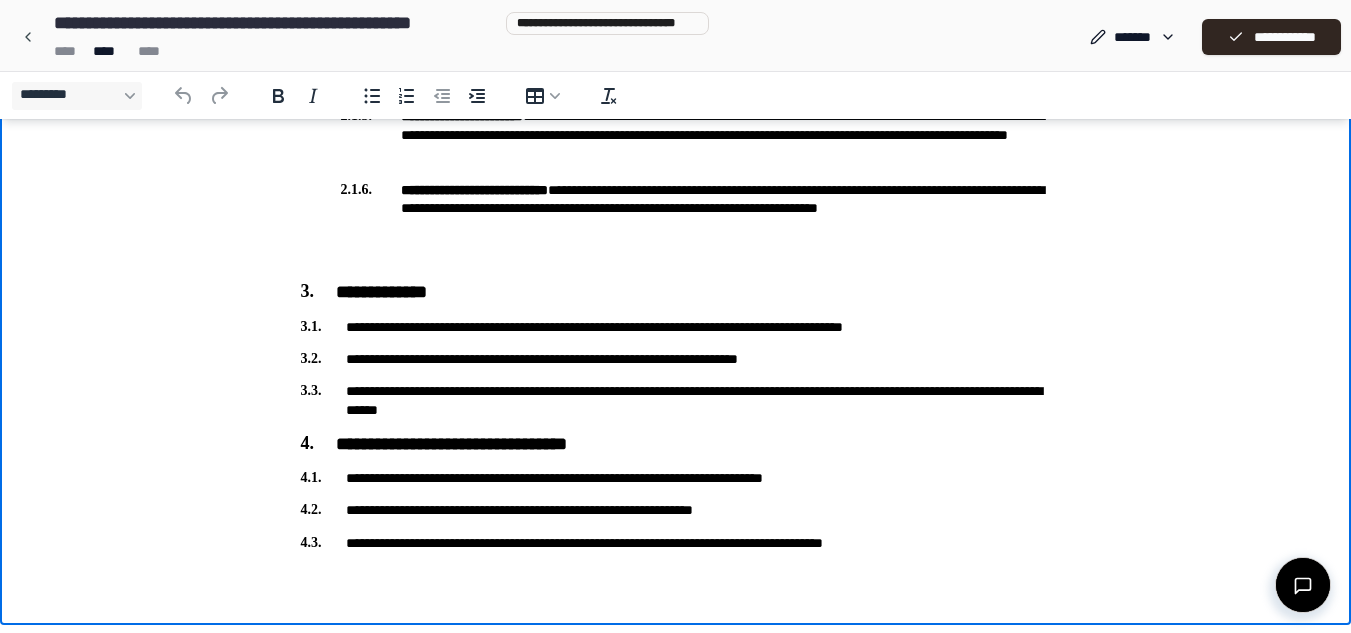 click on "**********" at bounding box center [676, 478] 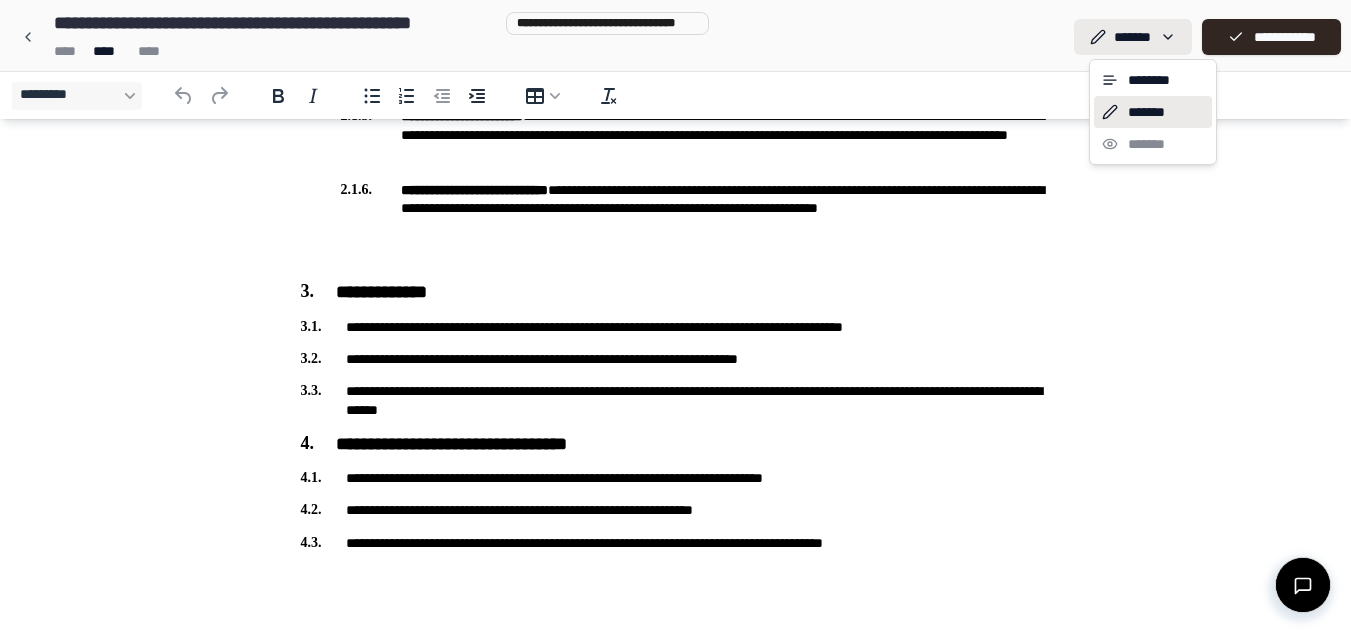 click on "**********" at bounding box center (683, -156) 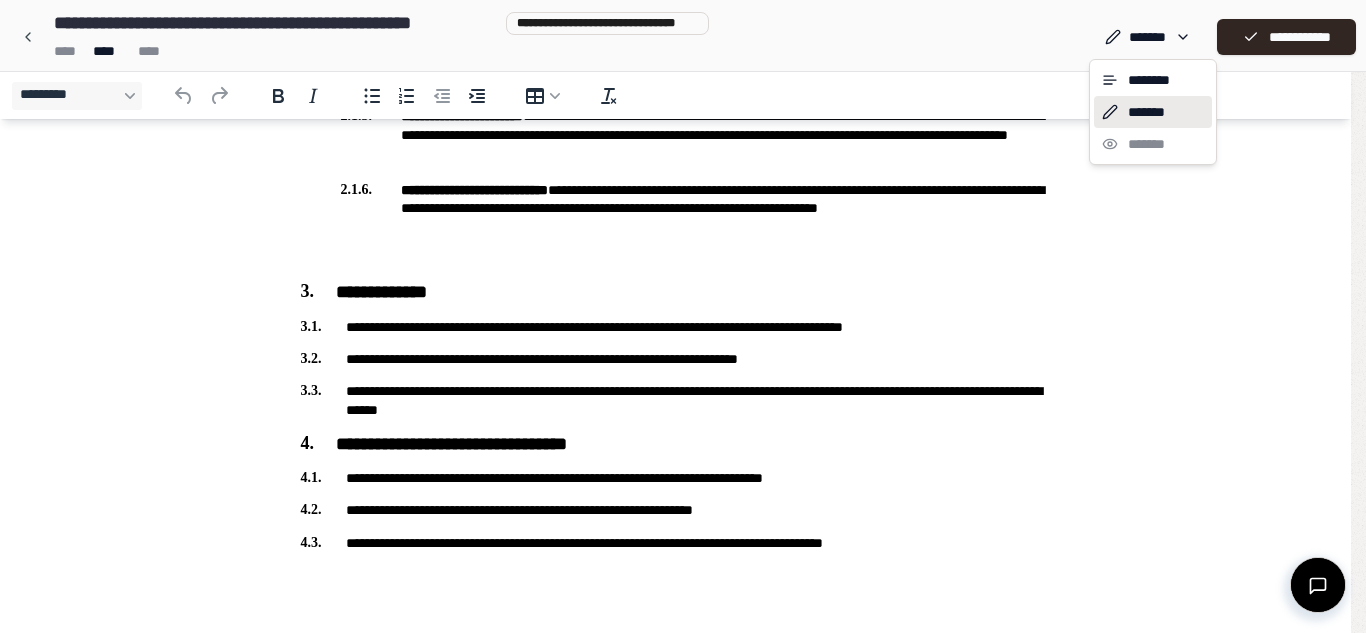 click on "*******" at bounding box center [1153, 112] 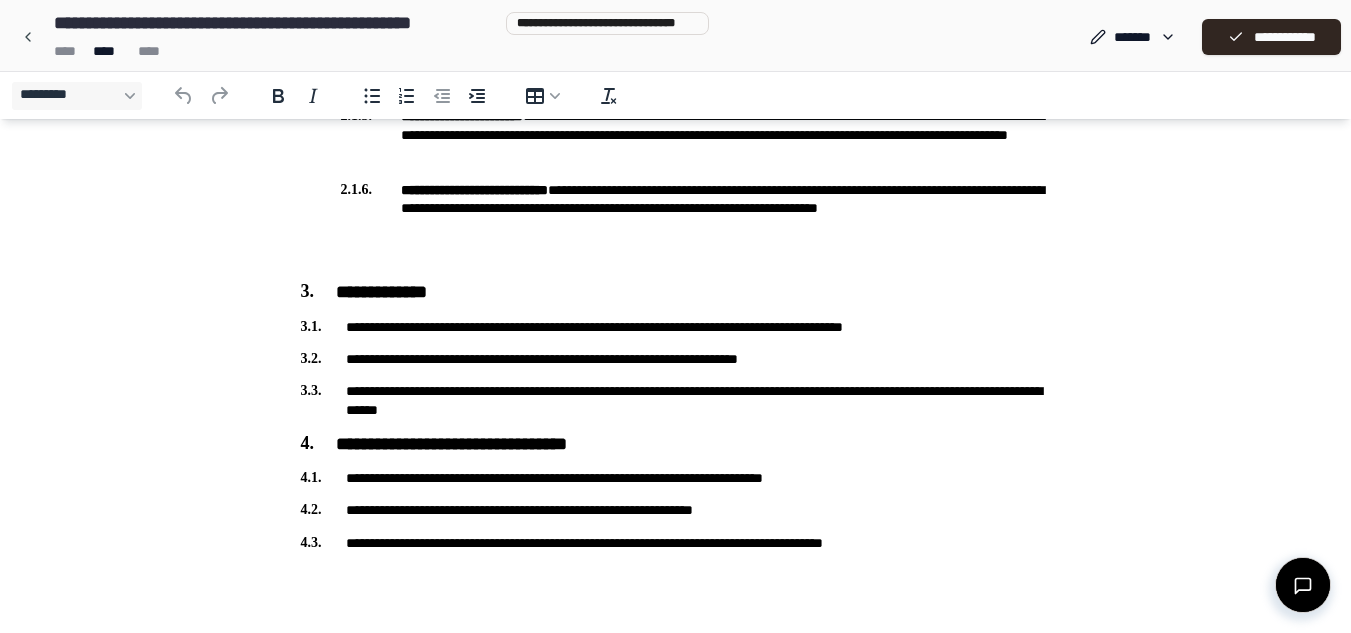 type 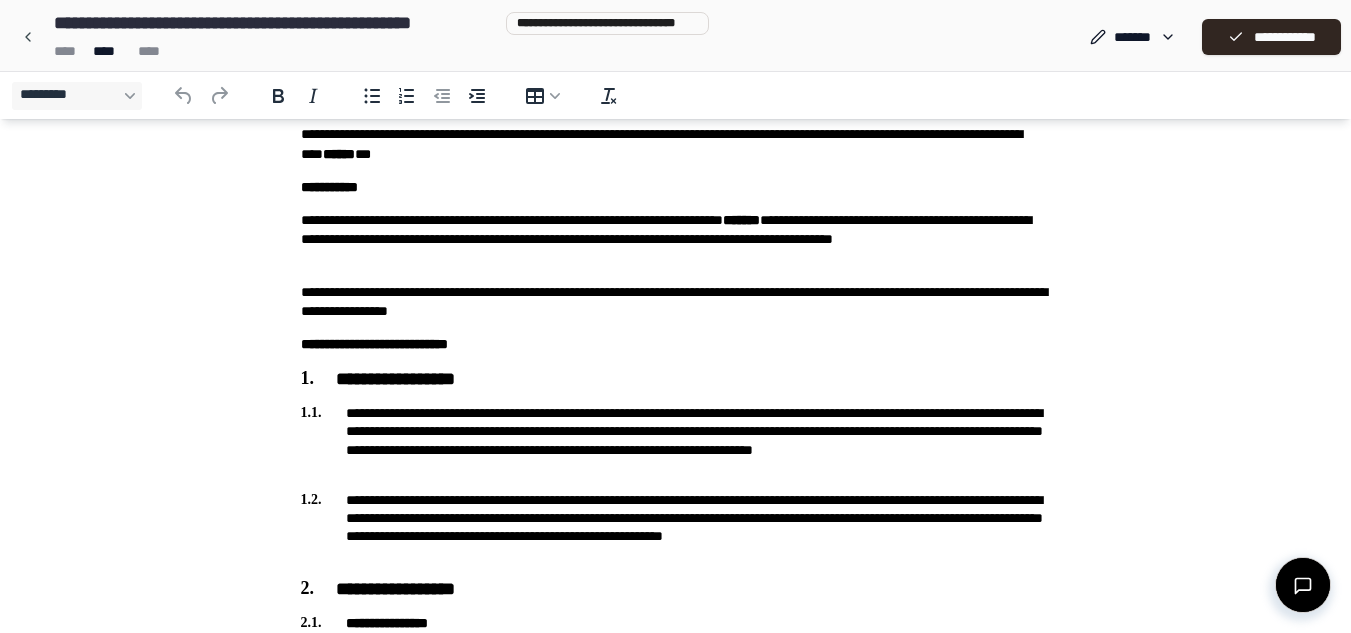 scroll, scrollTop: 0, scrollLeft: 0, axis: both 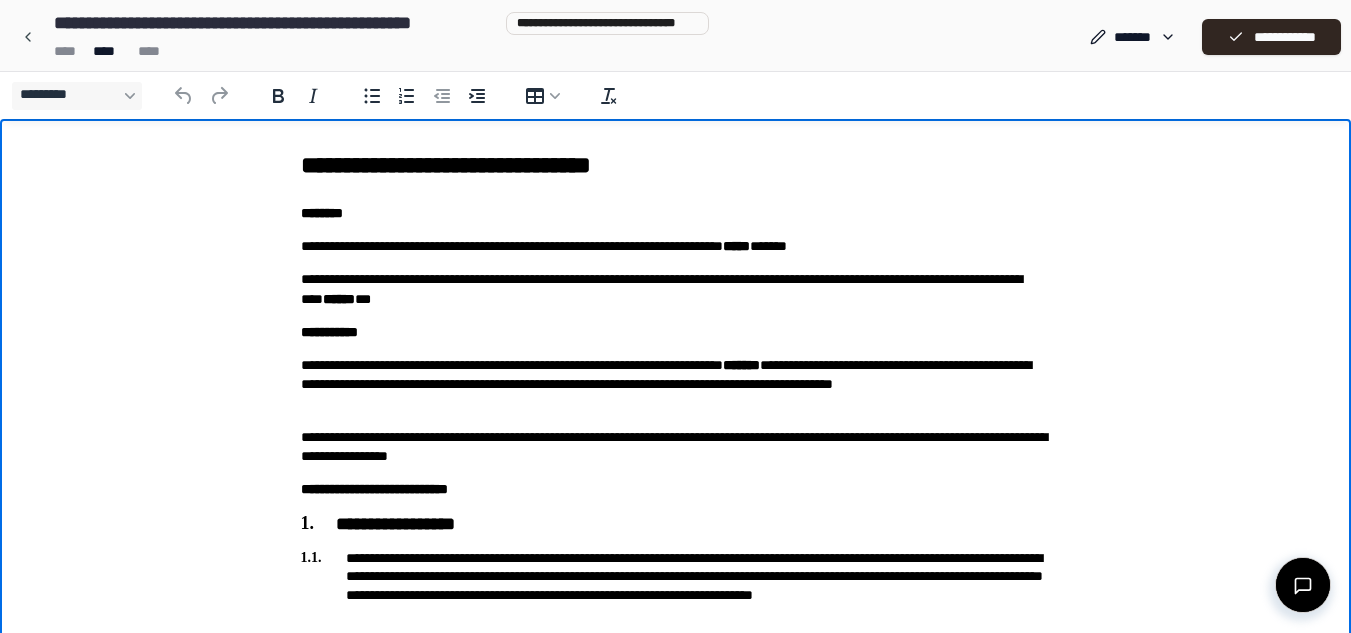 click on "**********" at bounding box center [676, 165] 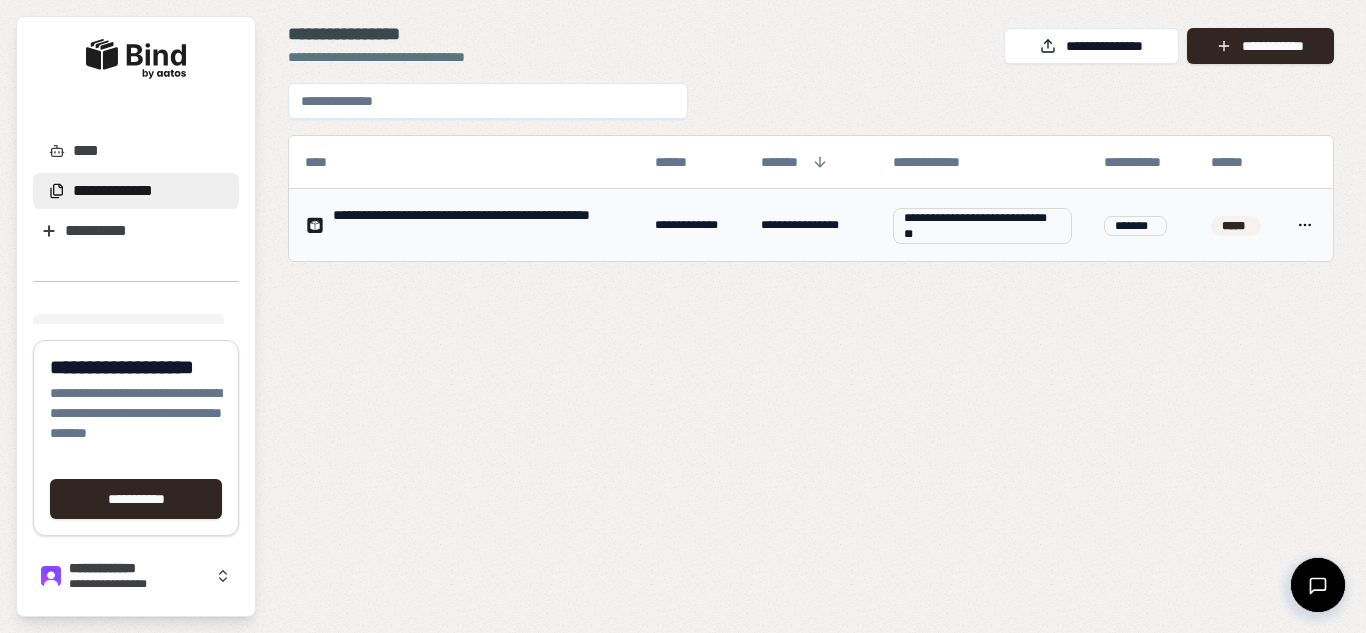 click on "**********" at bounding box center (478, 225) 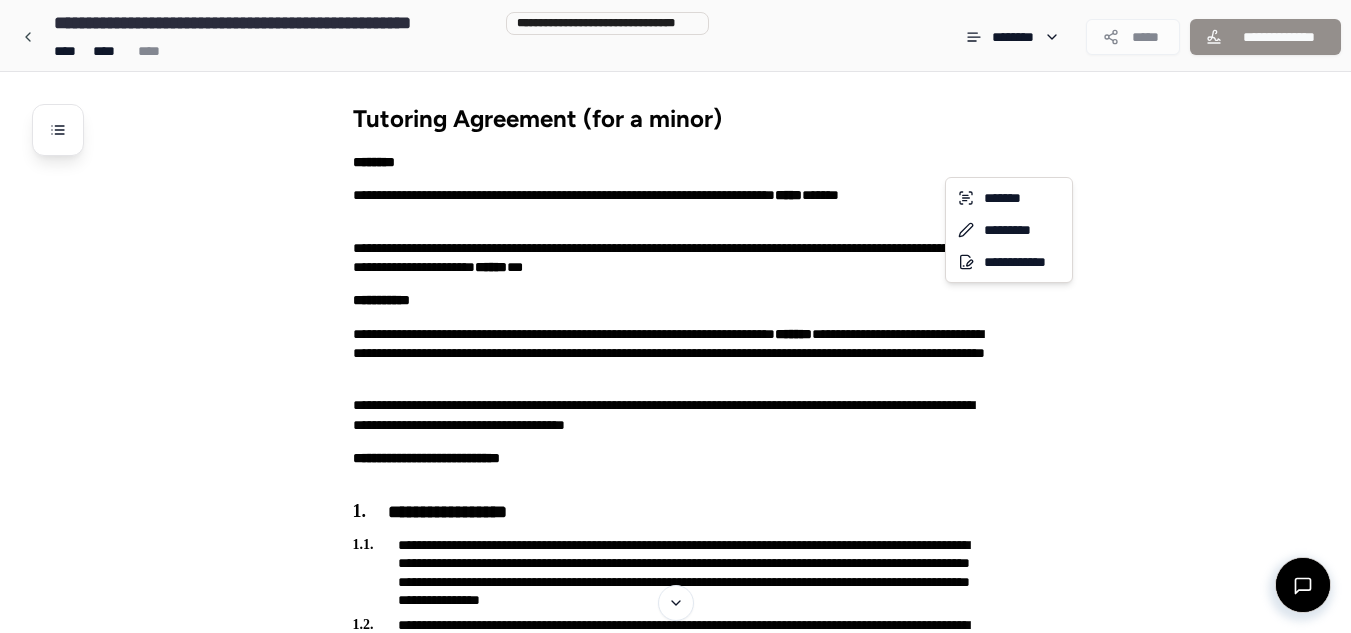 click on "**********" at bounding box center (675, 883) 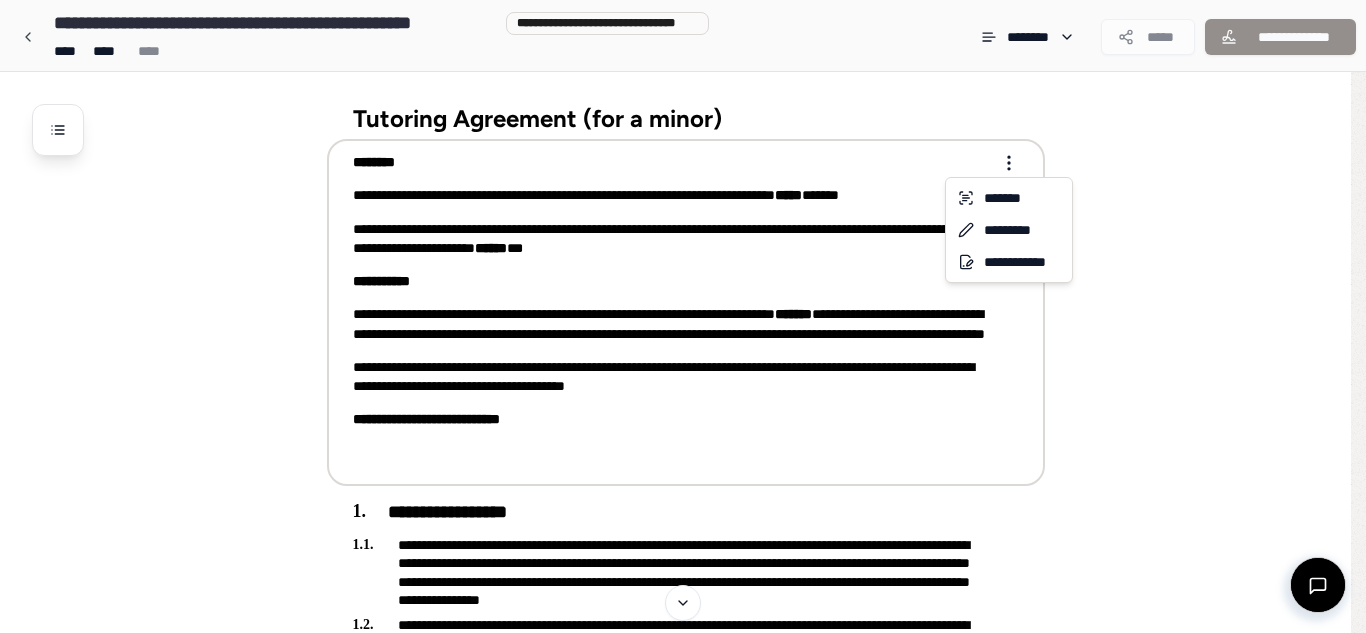 click on "**********" at bounding box center [683, 883] 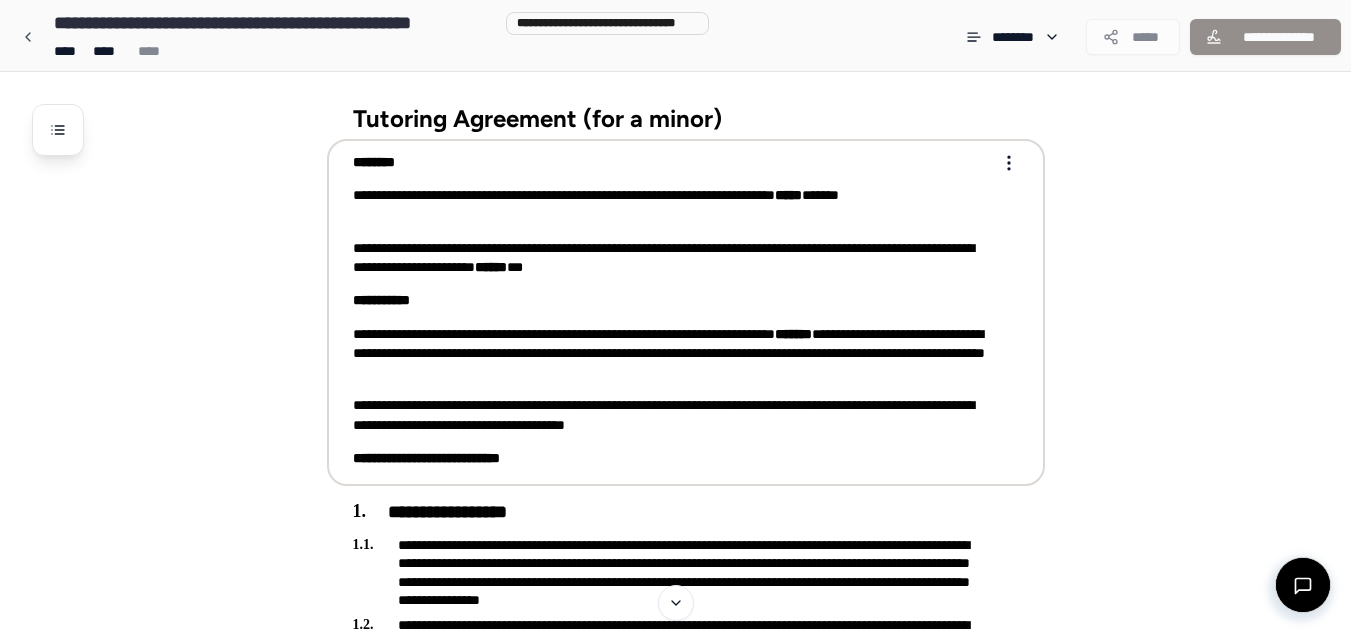 type 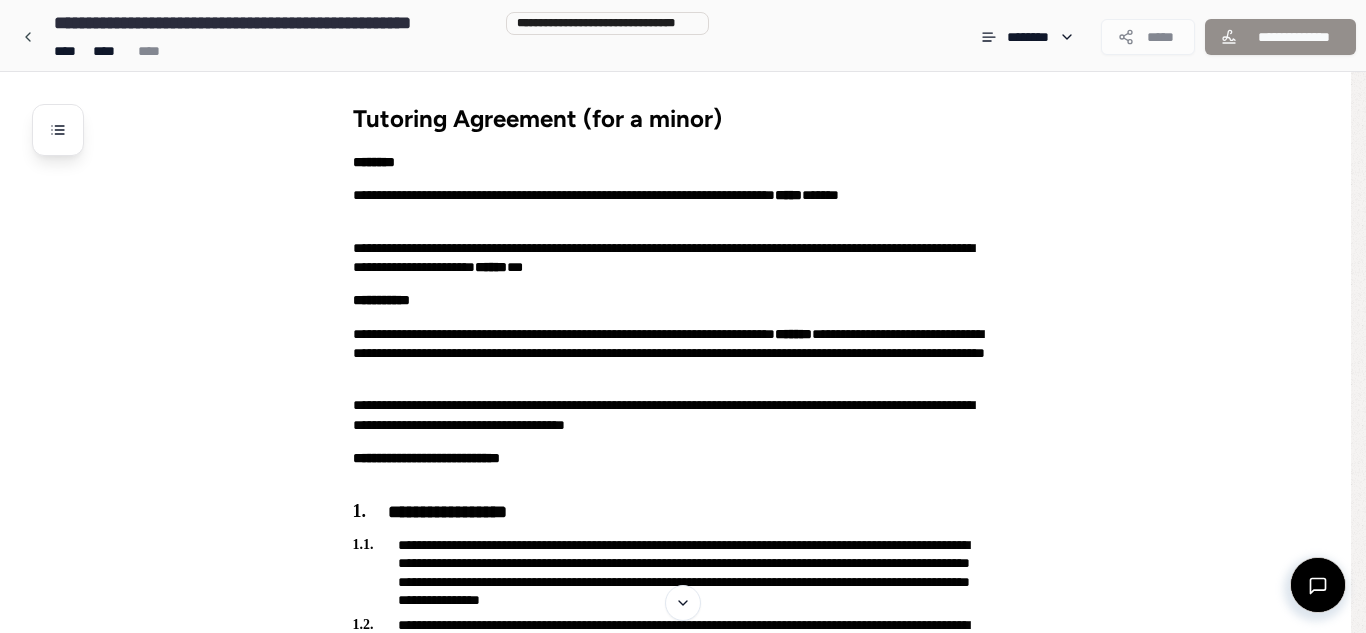 click on "**********" at bounding box center (683, 883) 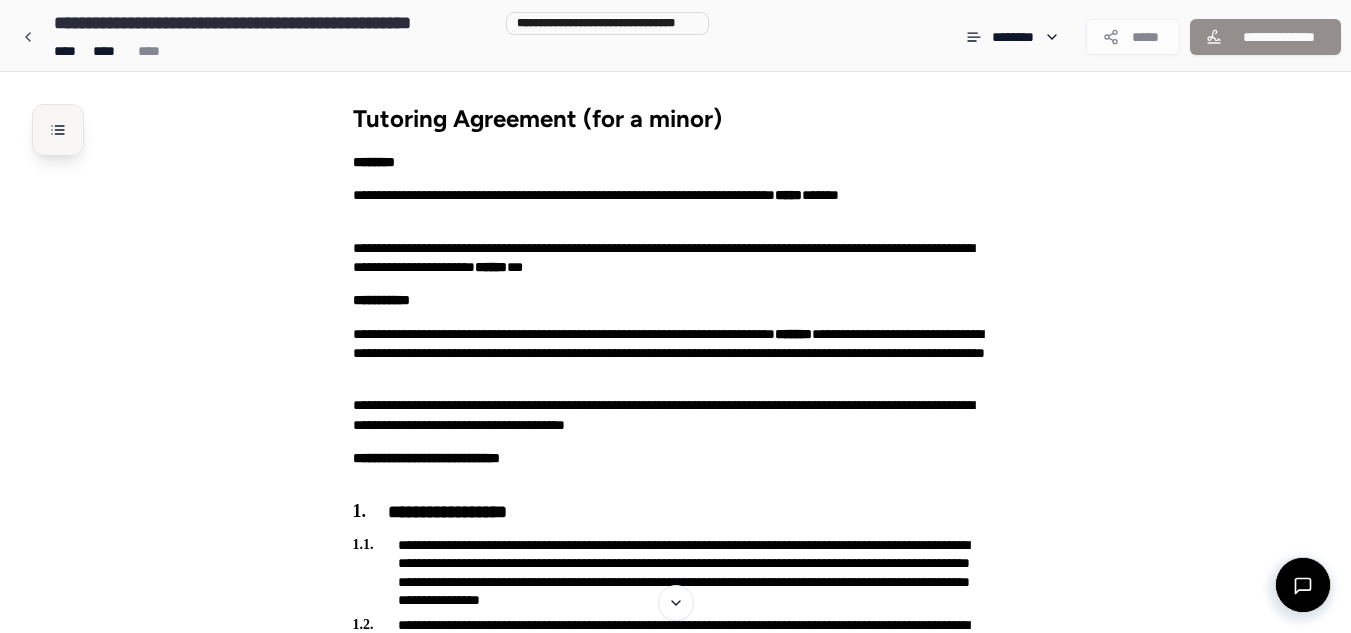 click at bounding box center (58, 130) 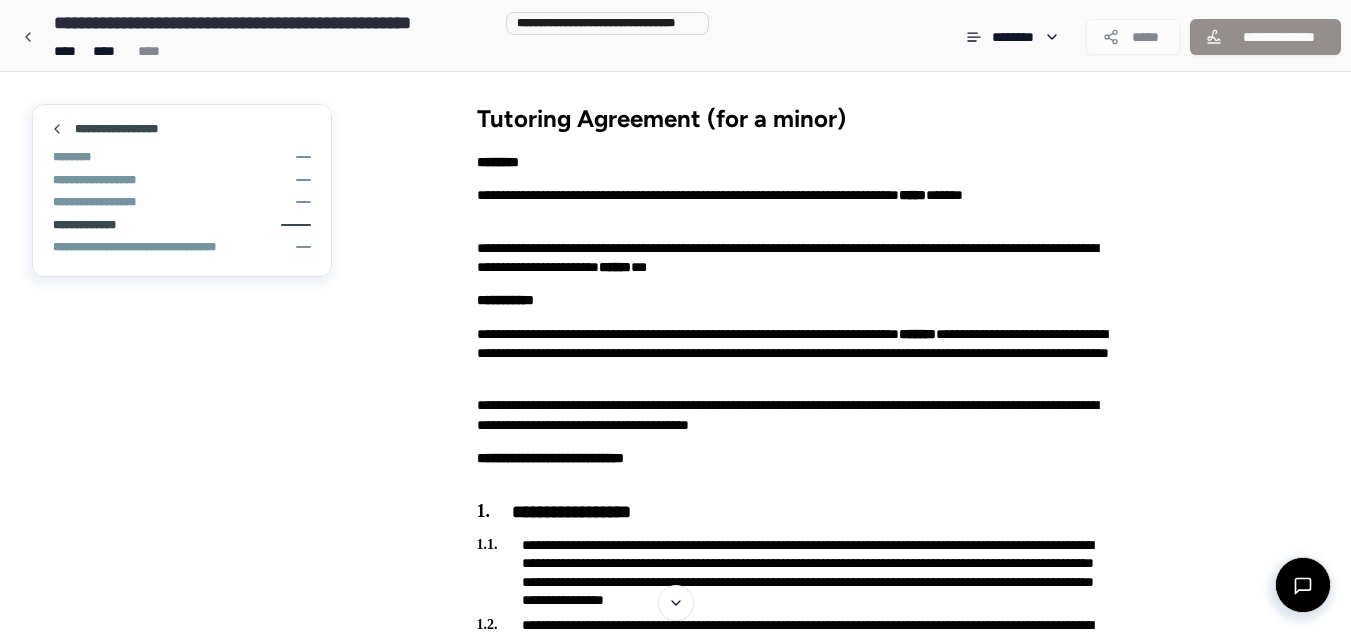 click on "**********" at bounding box center (95, 225) 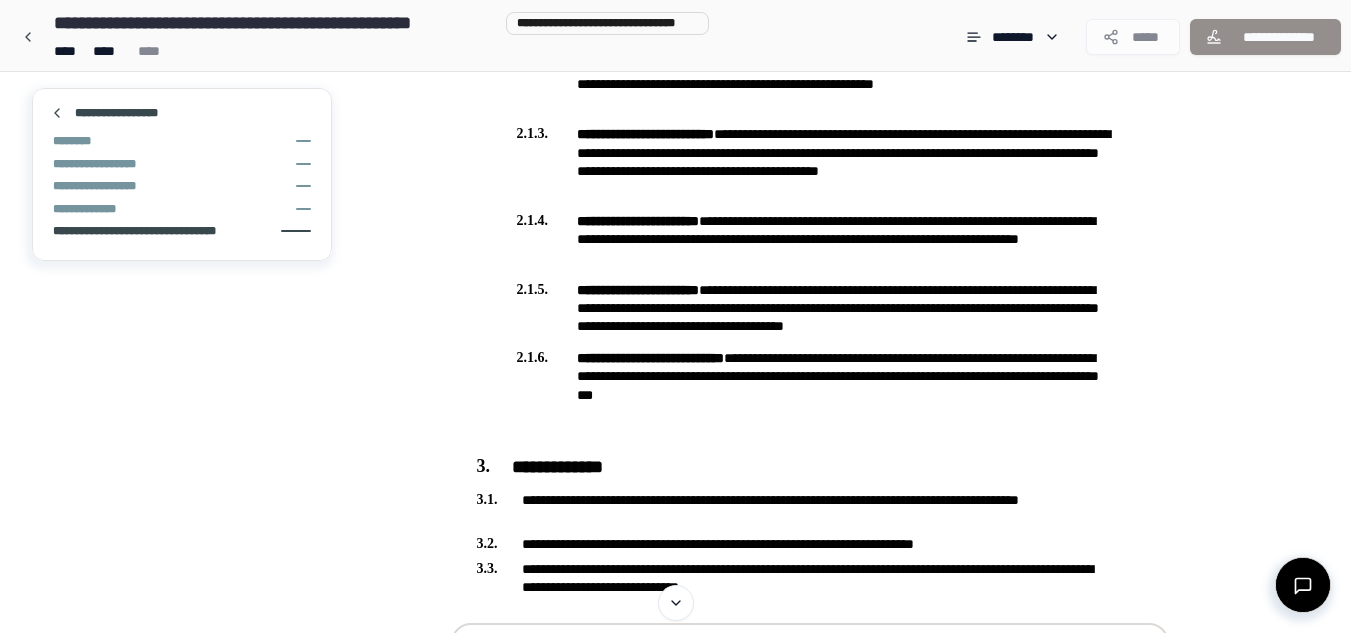 scroll, scrollTop: 1035, scrollLeft: 0, axis: vertical 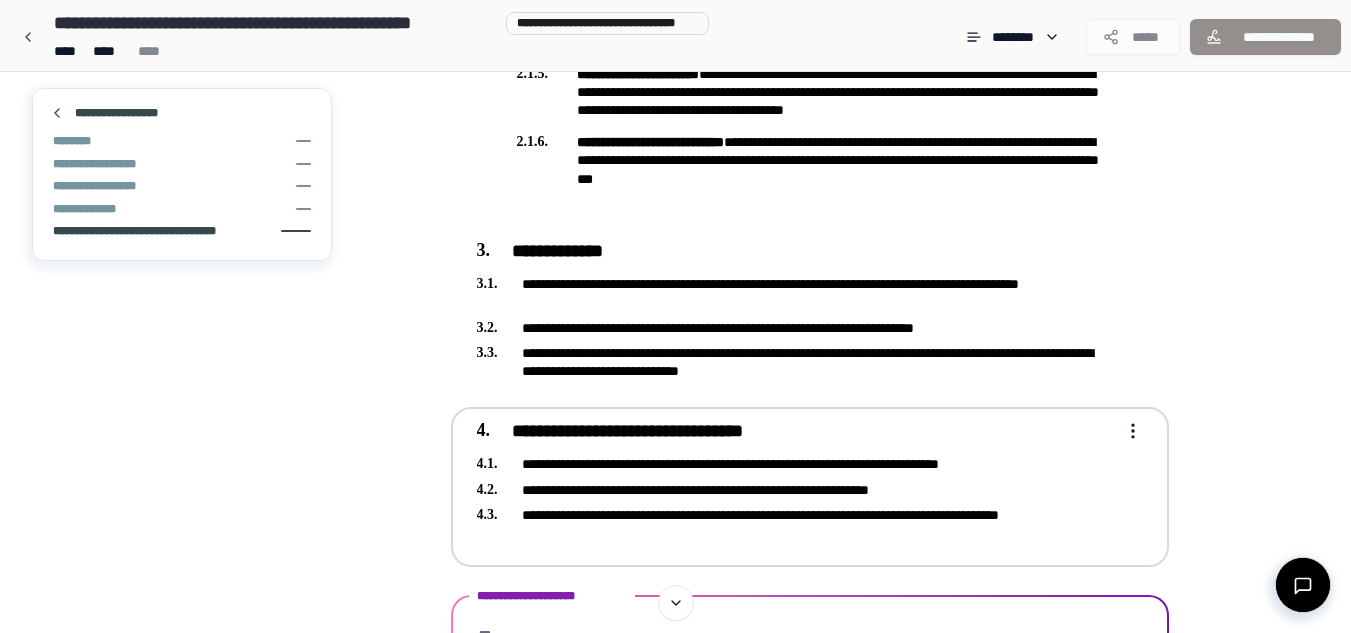 click on "**********" at bounding box center (150, 231) 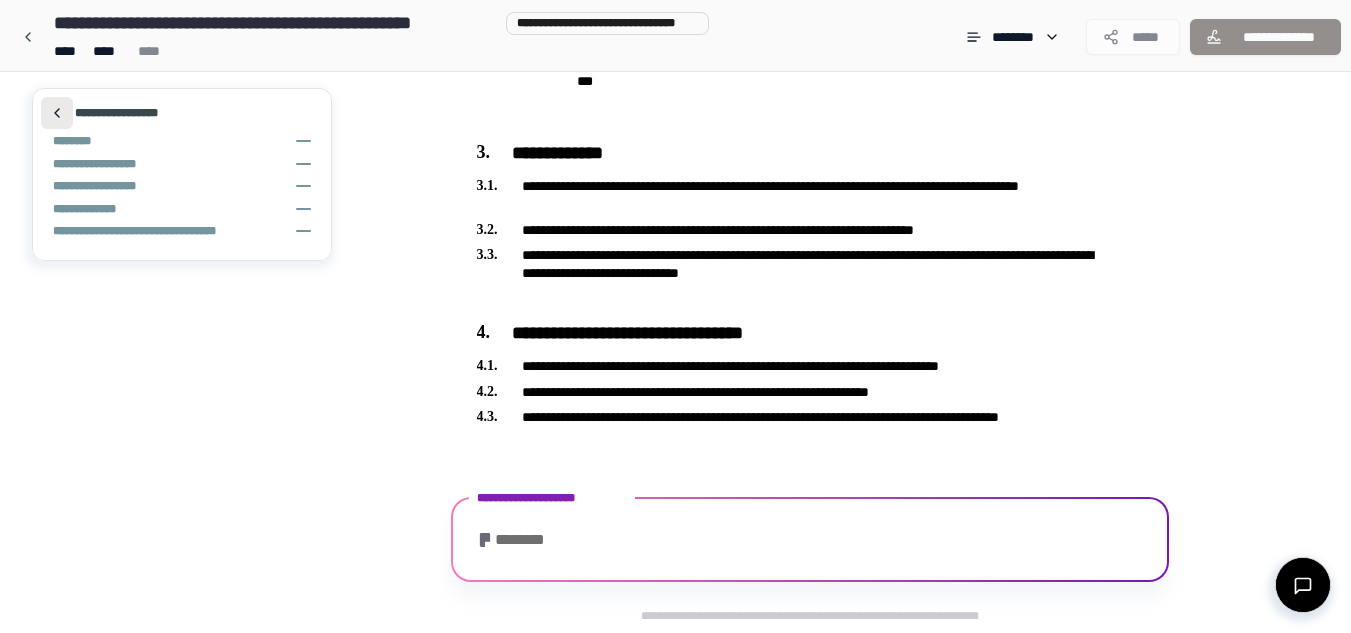 click at bounding box center [57, 113] 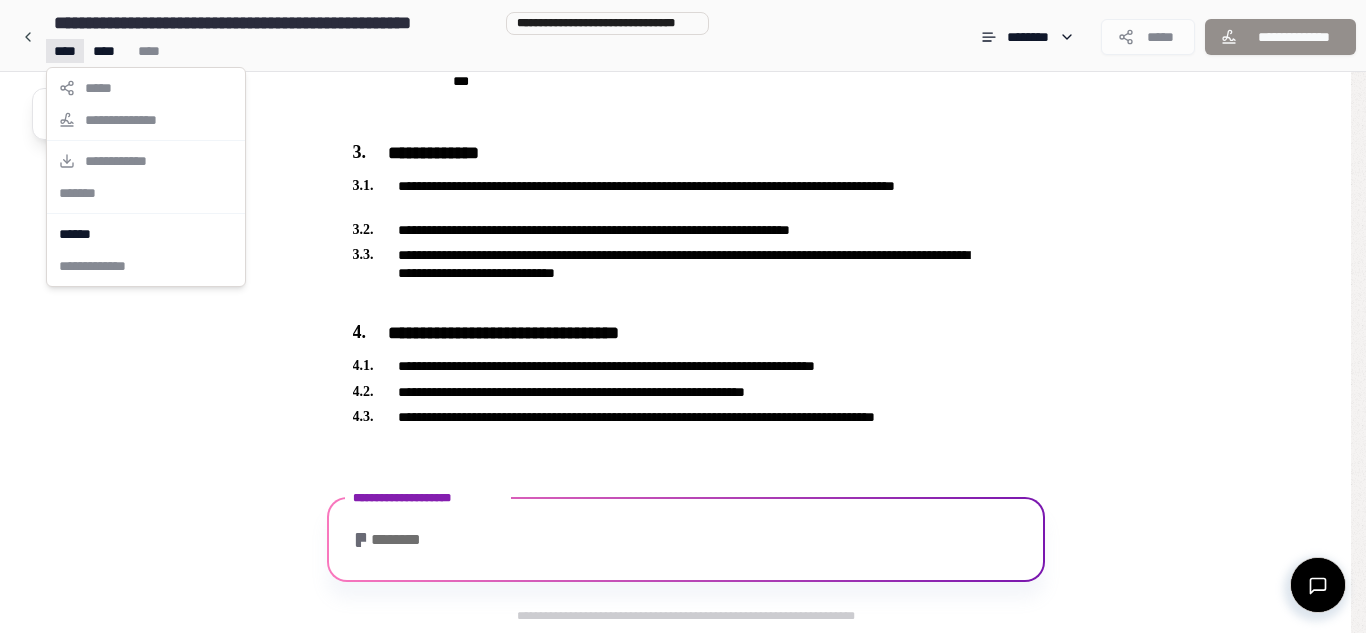 click on "**********" at bounding box center [683, -250] 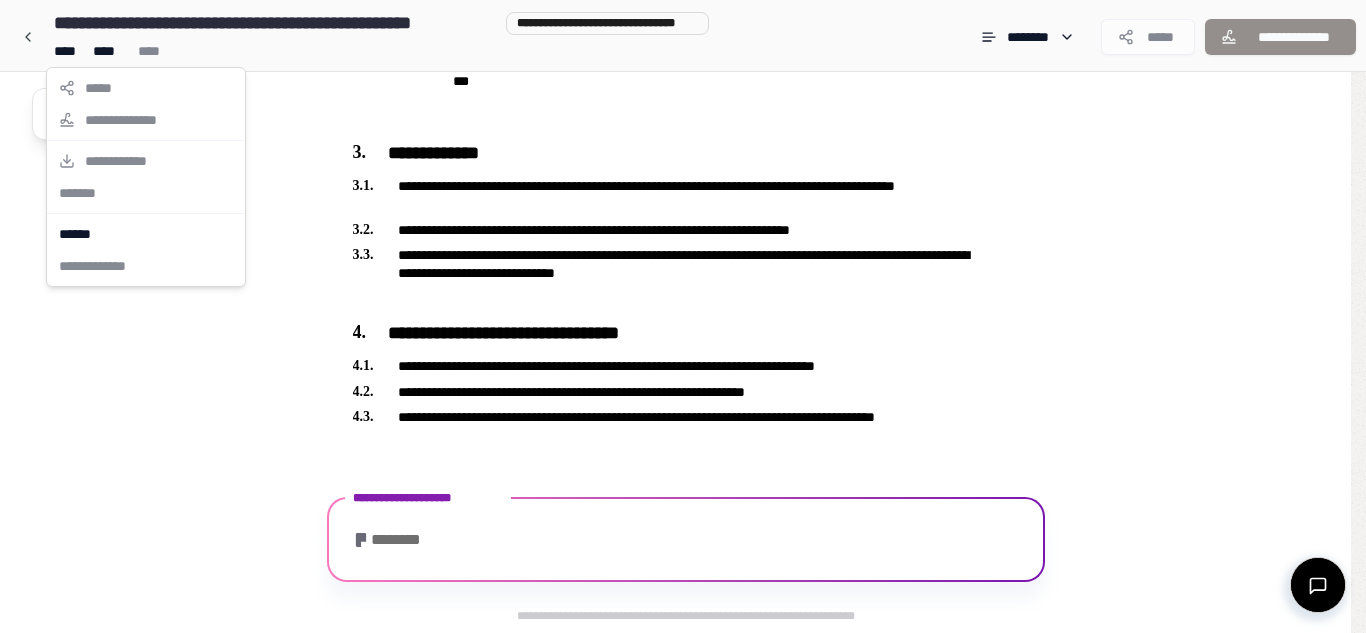 click on "**********" at bounding box center (683, -250) 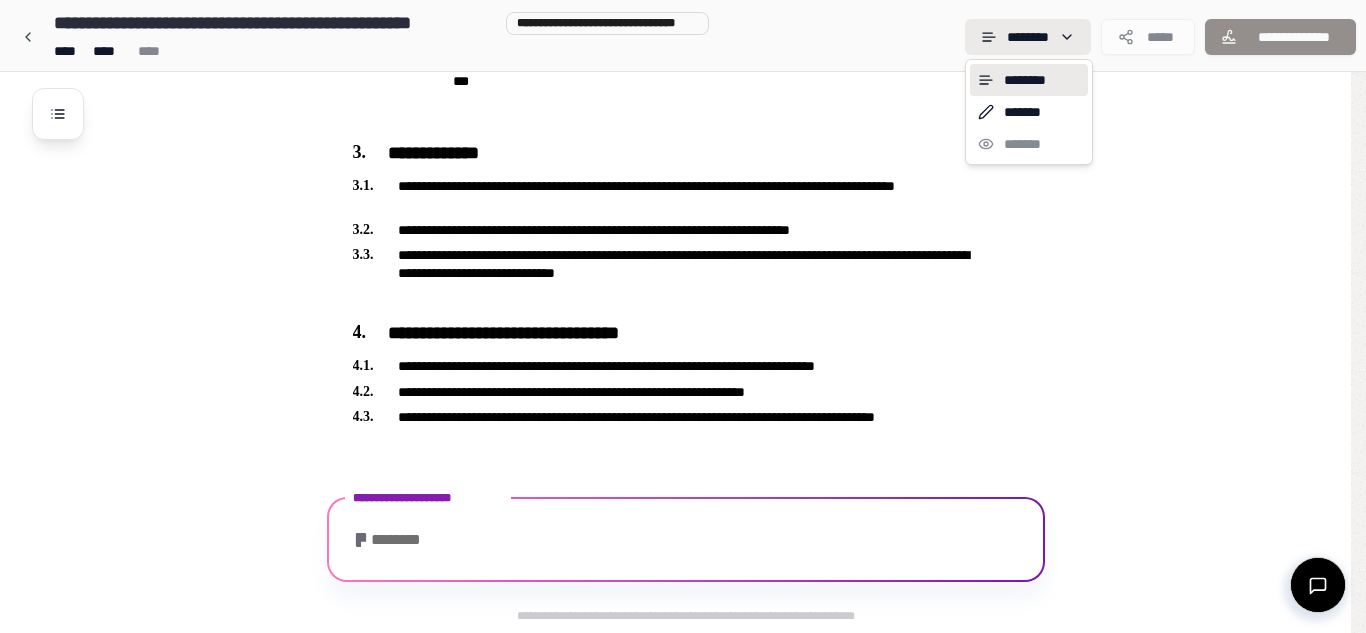 click on "**********" at bounding box center [683, -250] 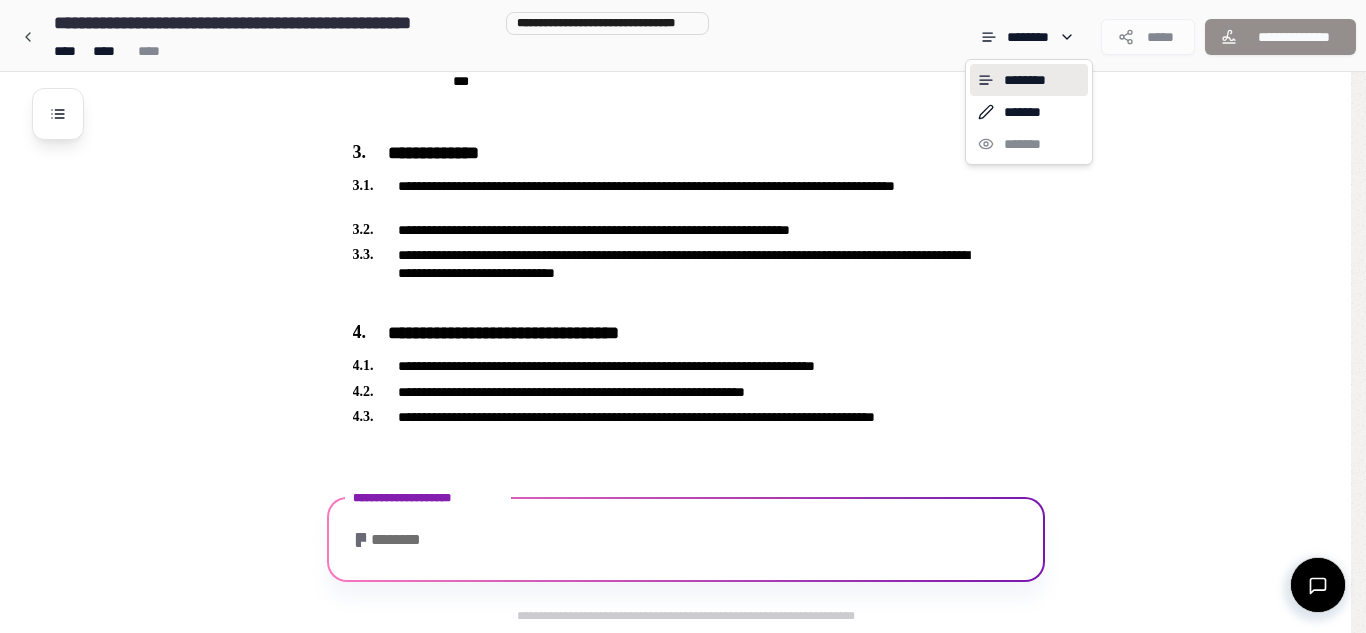 click on "**********" at bounding box center [683, -250] 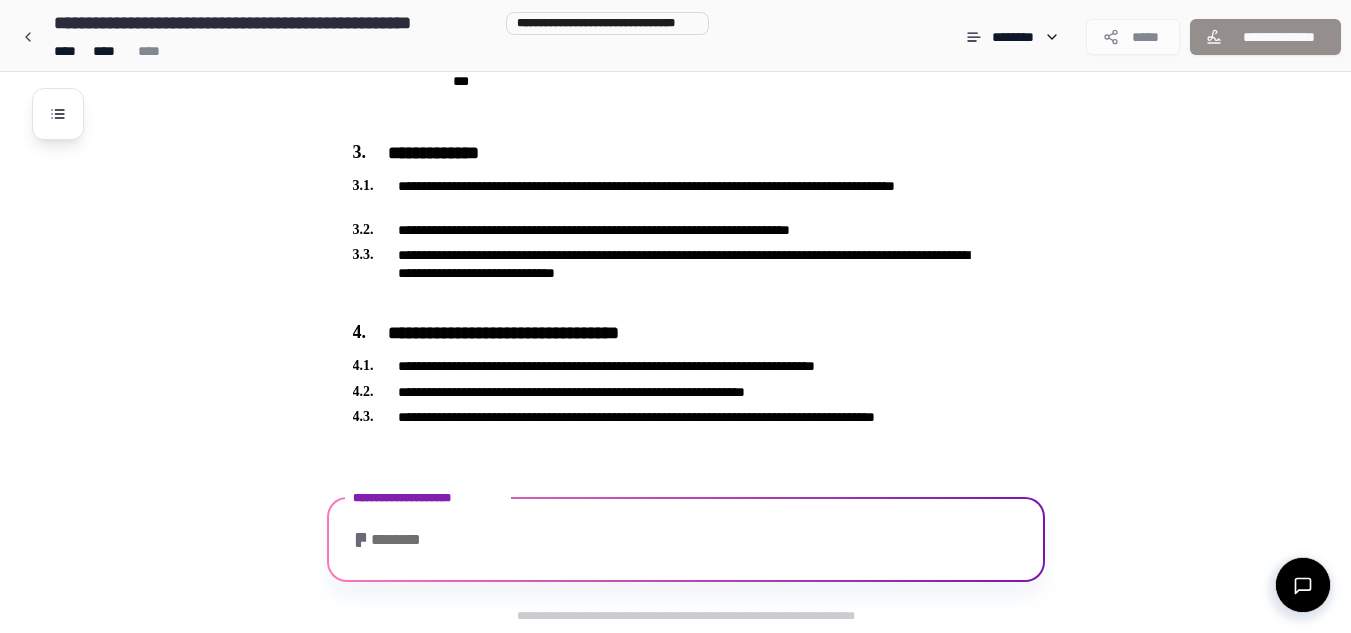 click on "********" at bounding box center (392, 540) 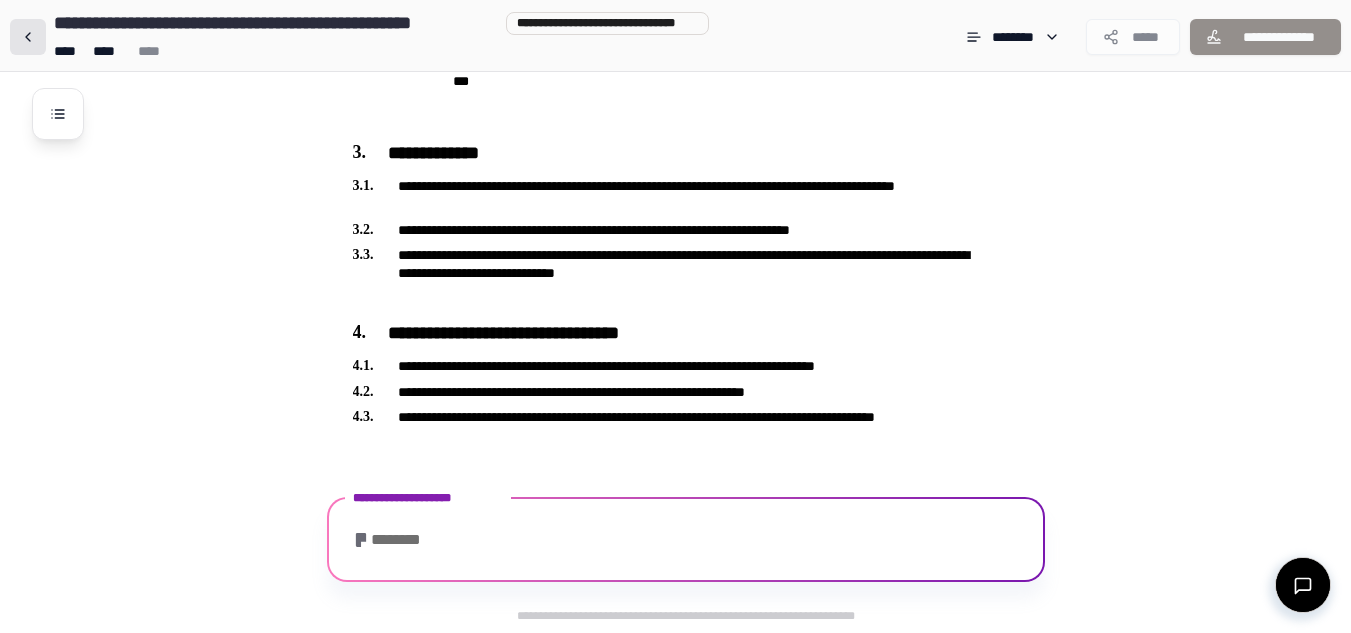 click at bounding box center [28, 37] 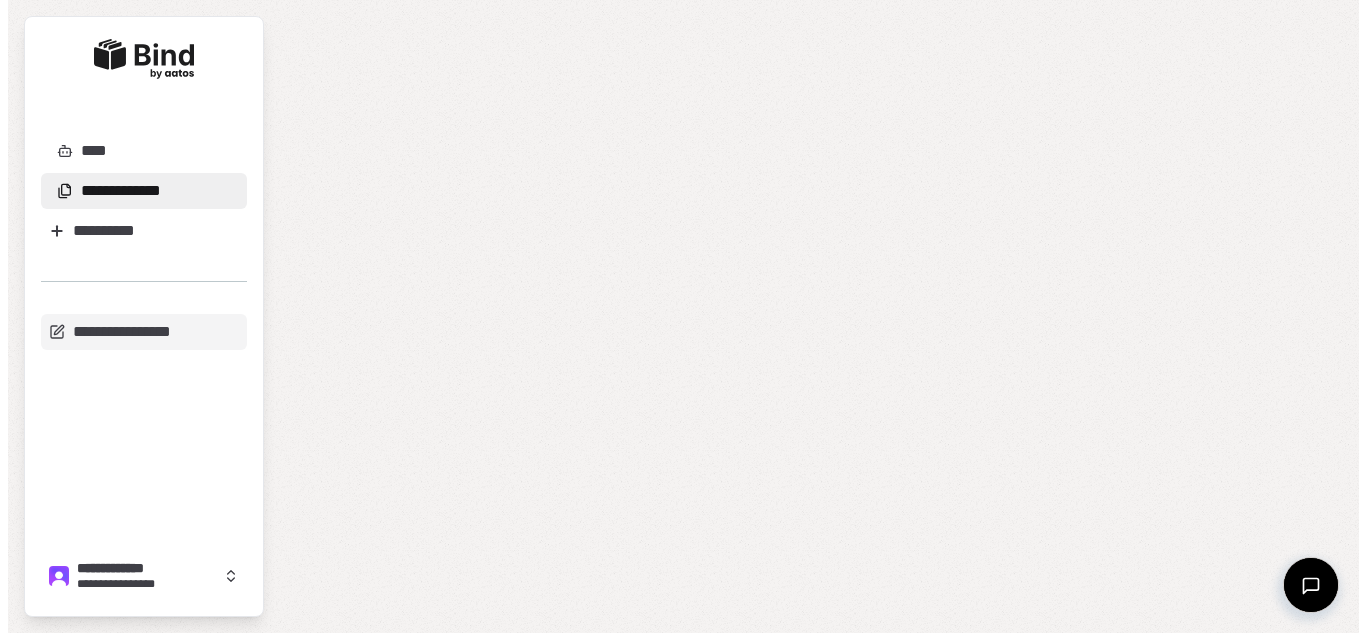 scroll, scrollTop: 0, scrollLeft: 0, axis: both 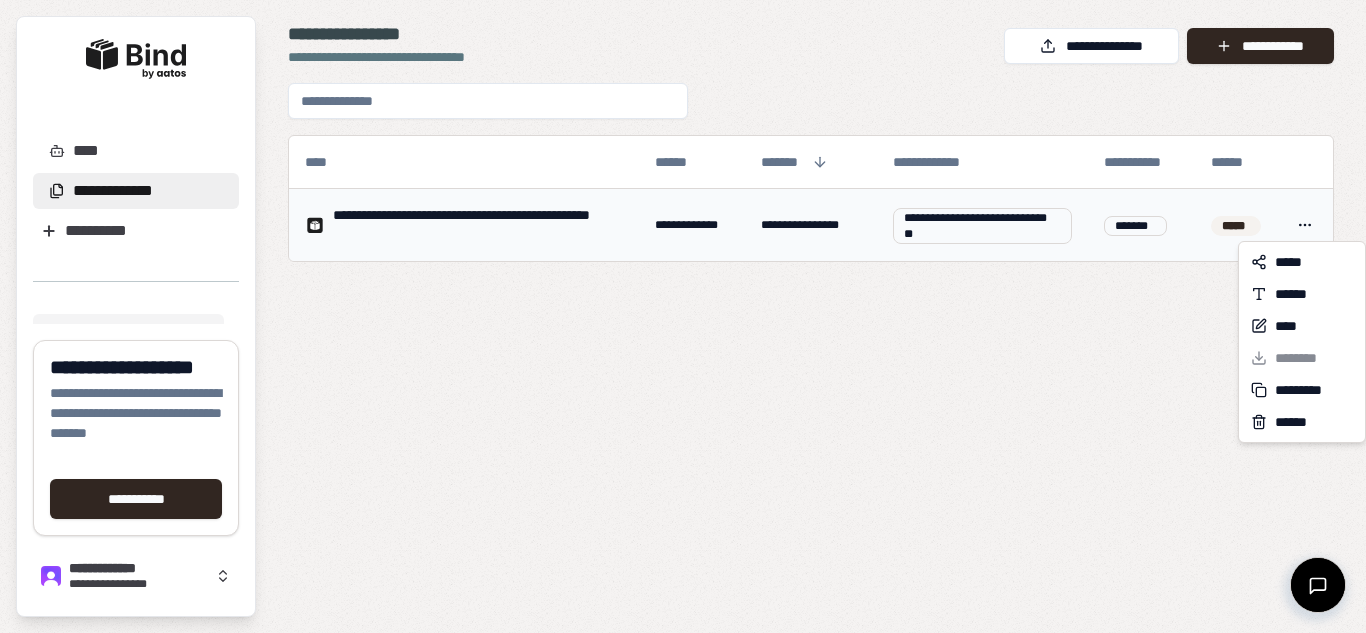 click on "**********" at bounding box center [683, 316] 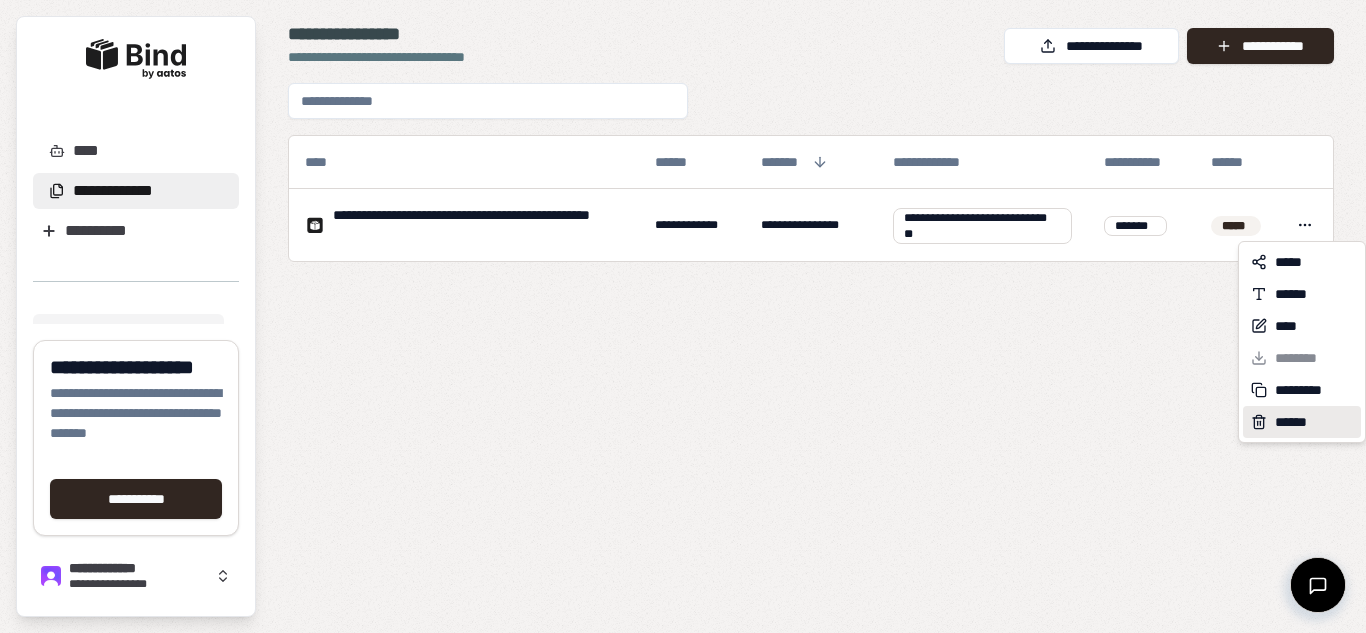 click on "******" at bounding box center (1295, 422) 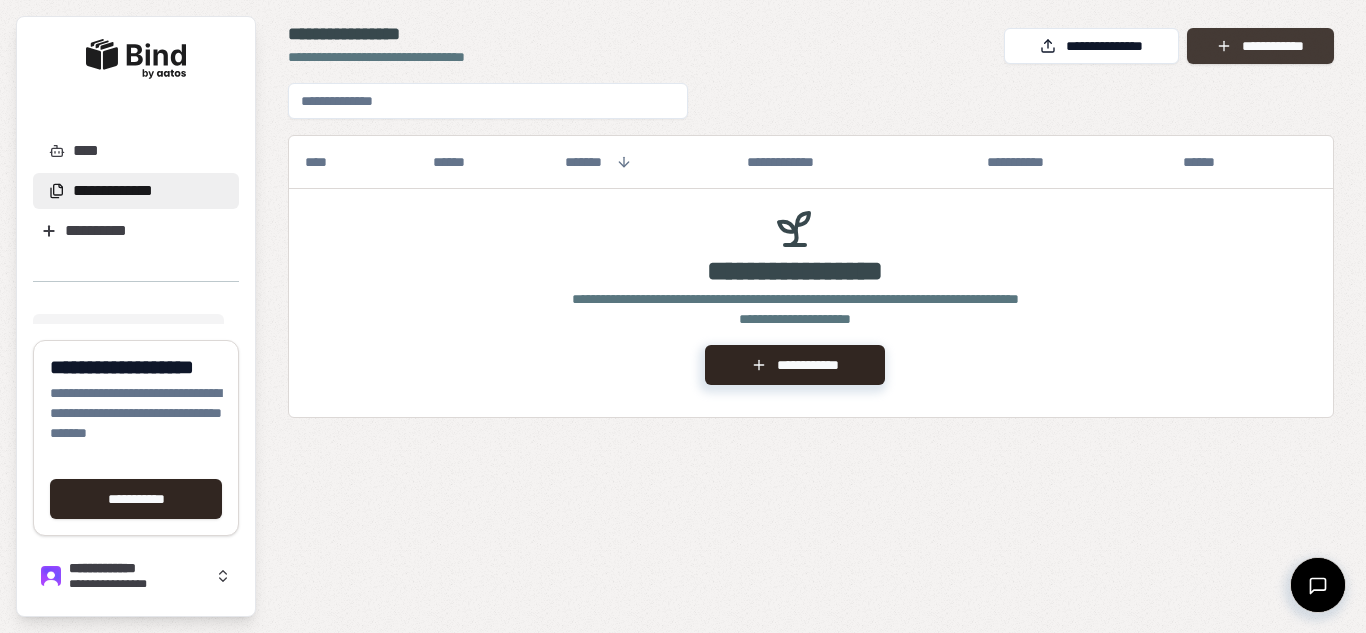 click on "**********" at bounding box center [1260, 46] 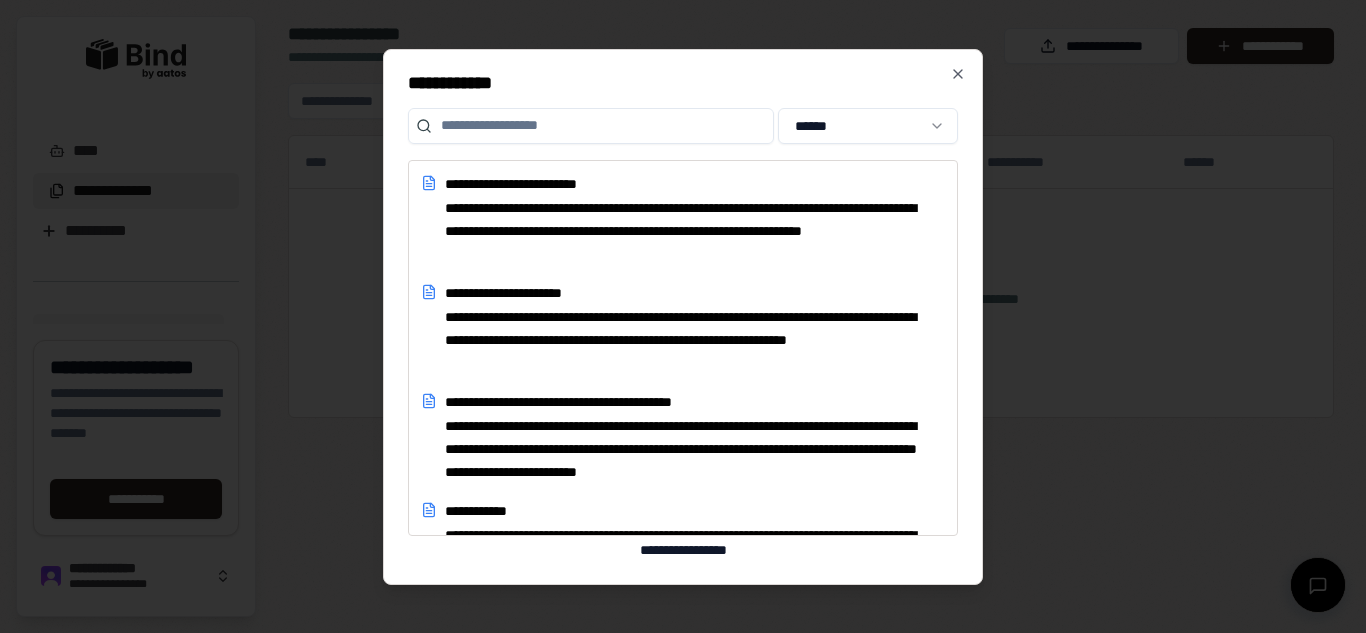 click at bounding box center (591, 126) 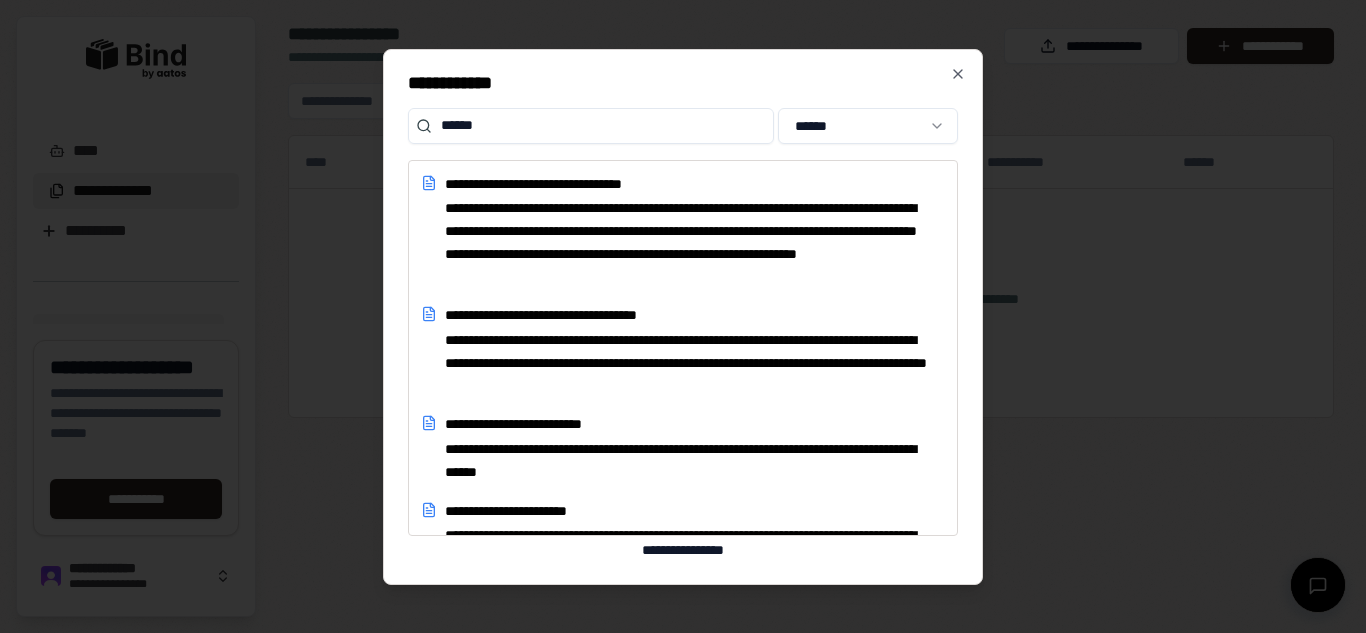 type on "******" 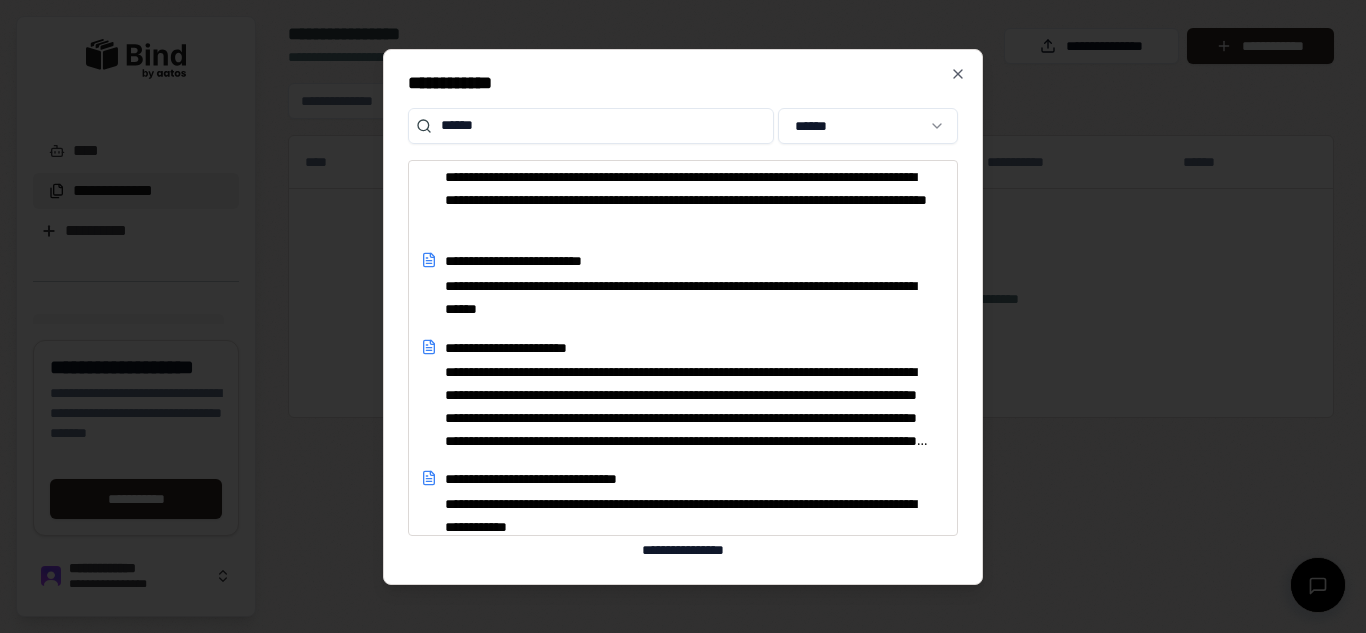 scroll, scrollTop: 200, scrollLeft: 0, axis: vertical 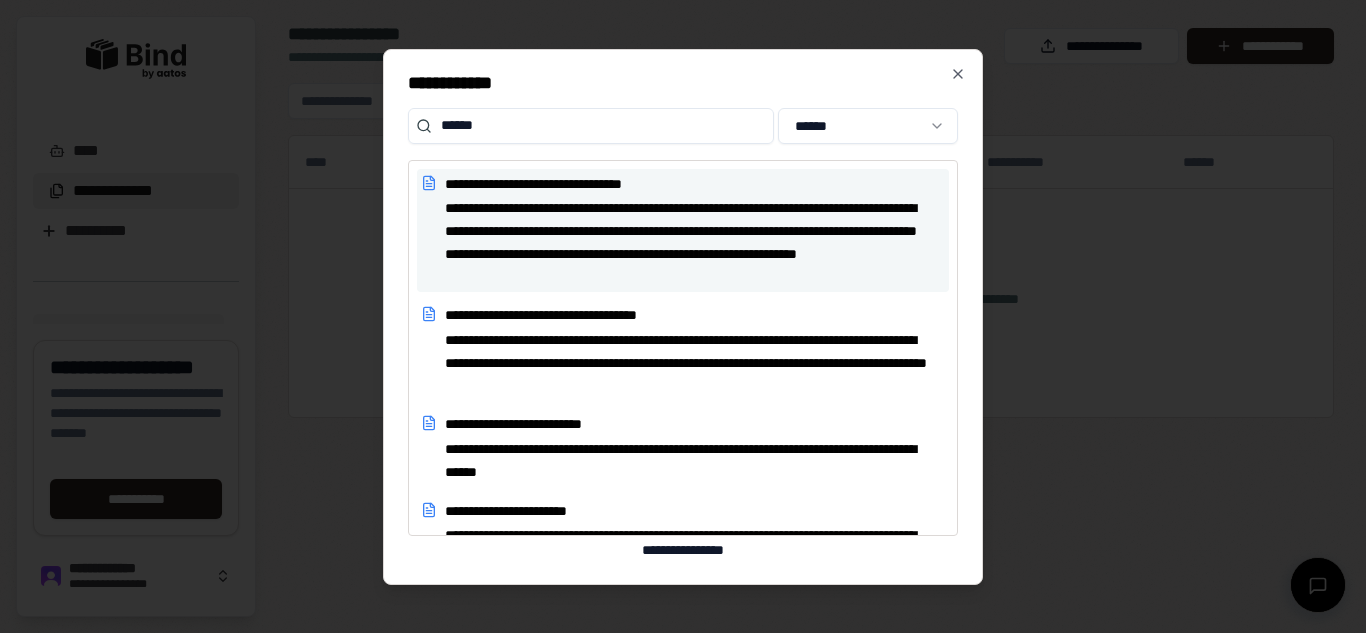 click on "**********" at bounding box center [687, 242] 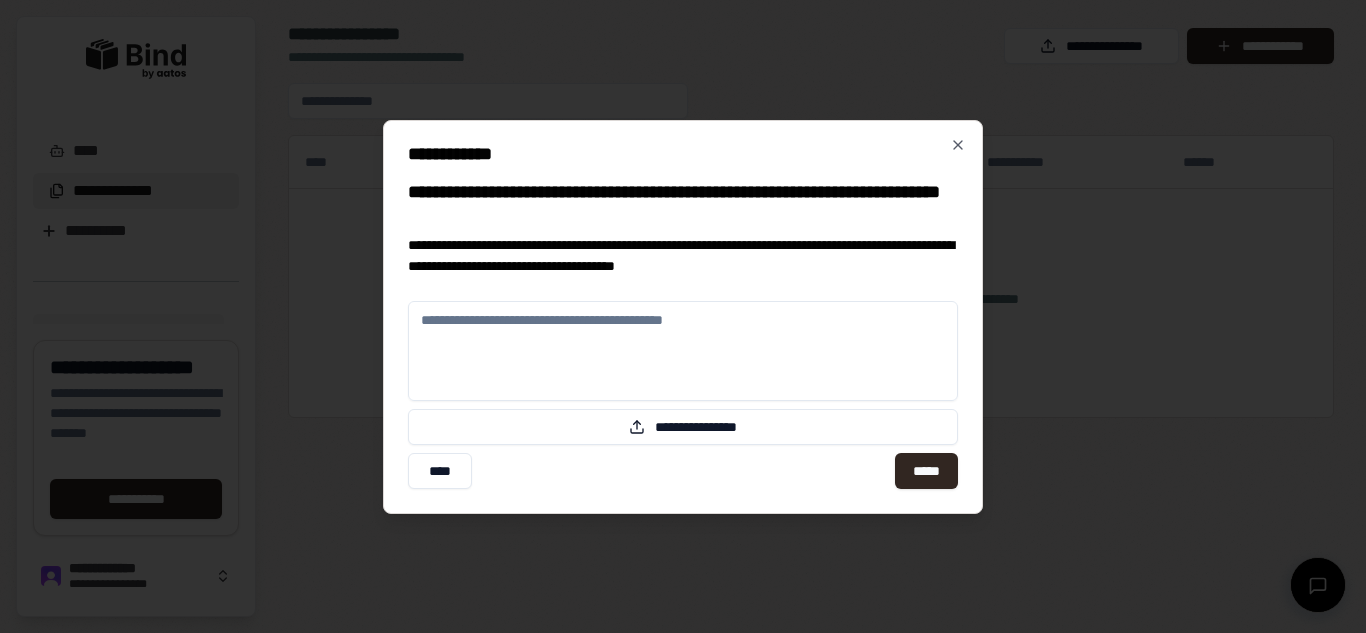 click at bounding box center (683, 351) 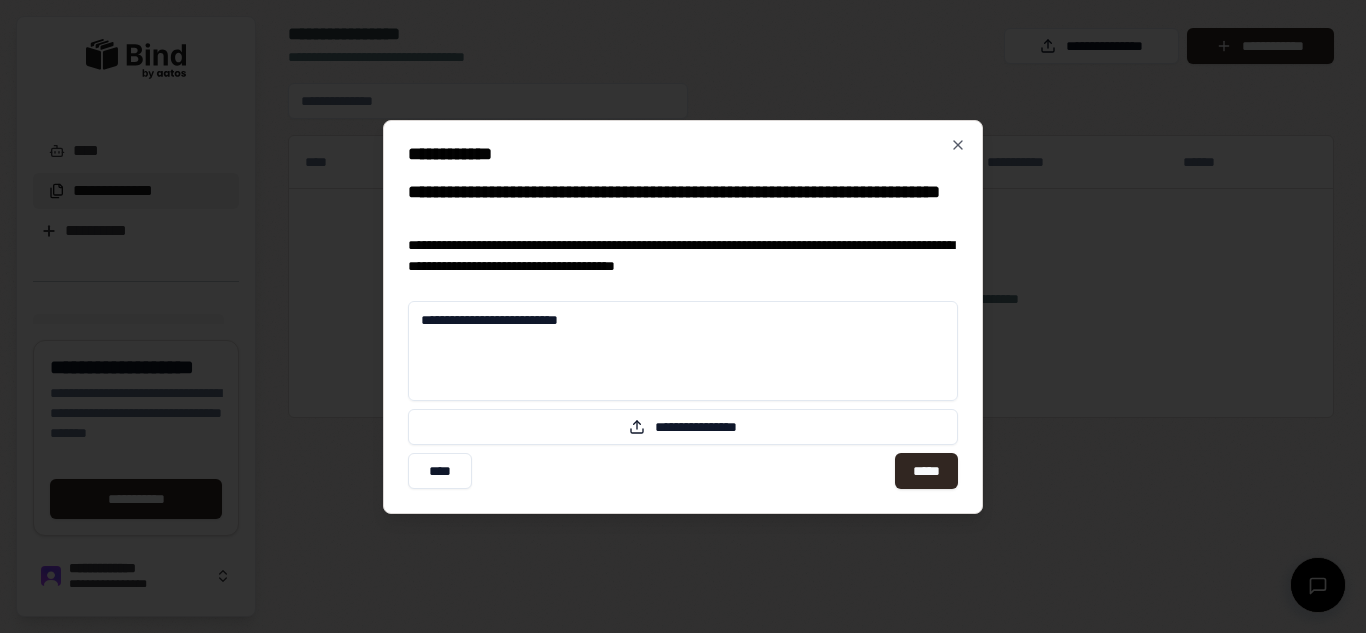 click on "**********" at bounding box center (683, 351) 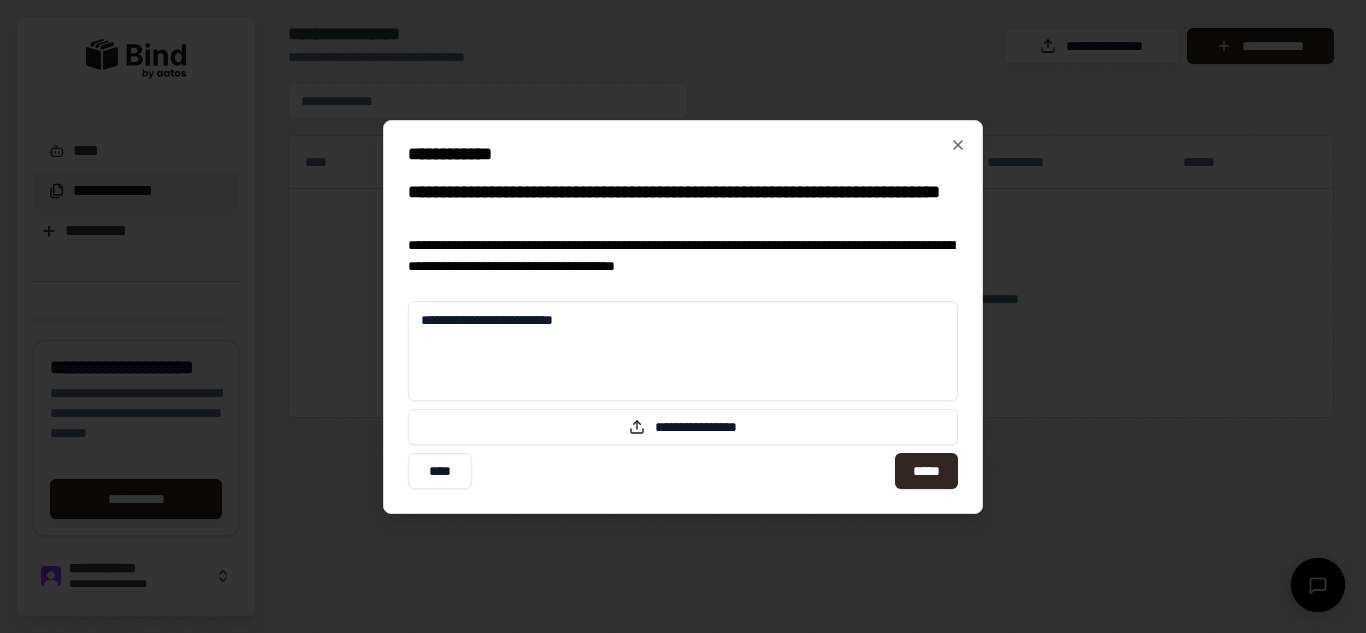 click on "**********" at bounding box center [683, 351] 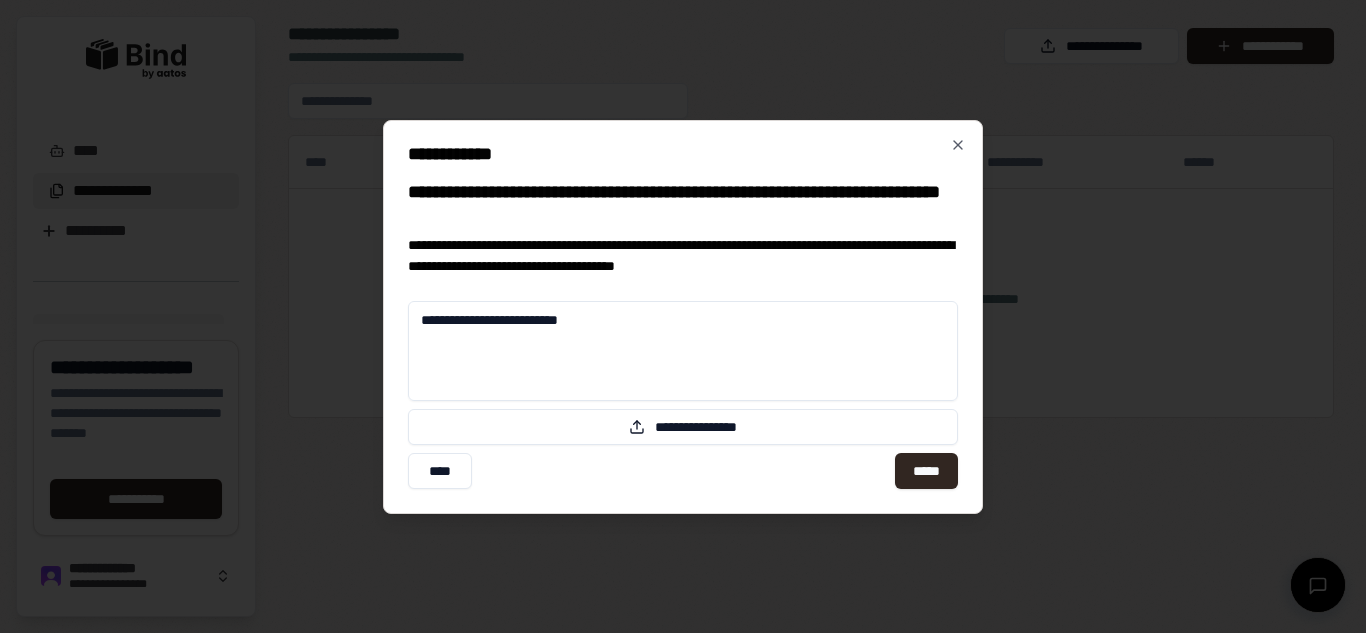 click on "**********" at bounding box center [683, 351] 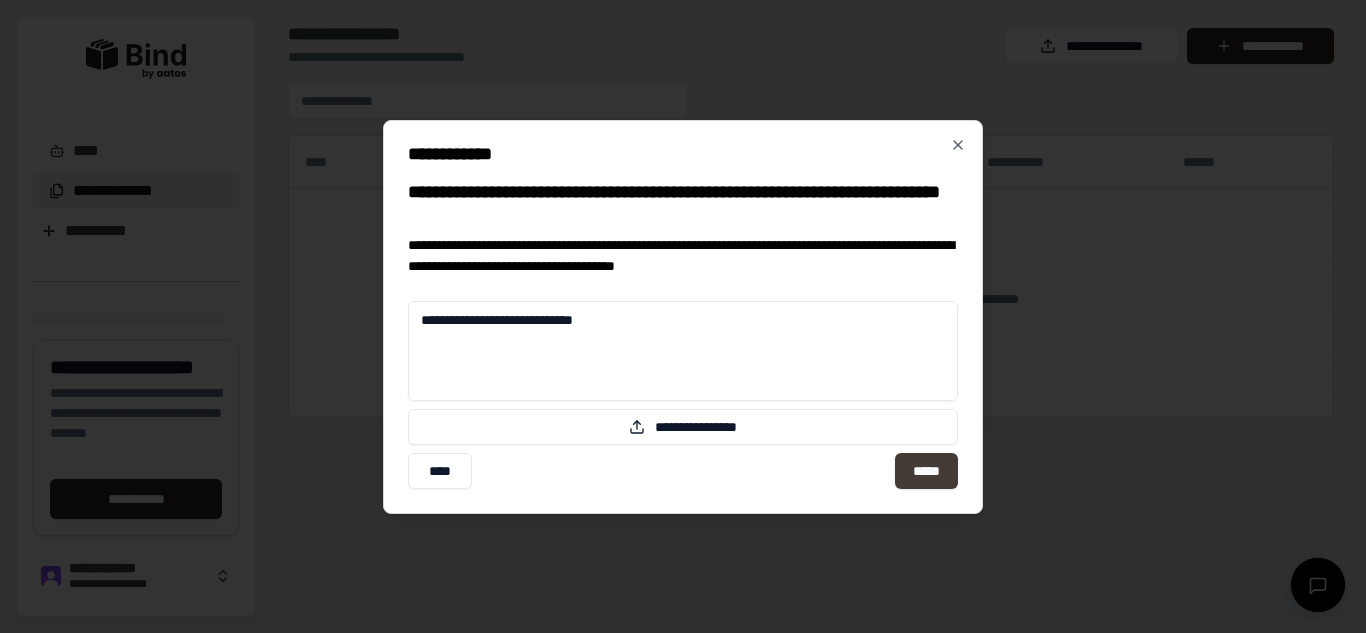 type on "**********" 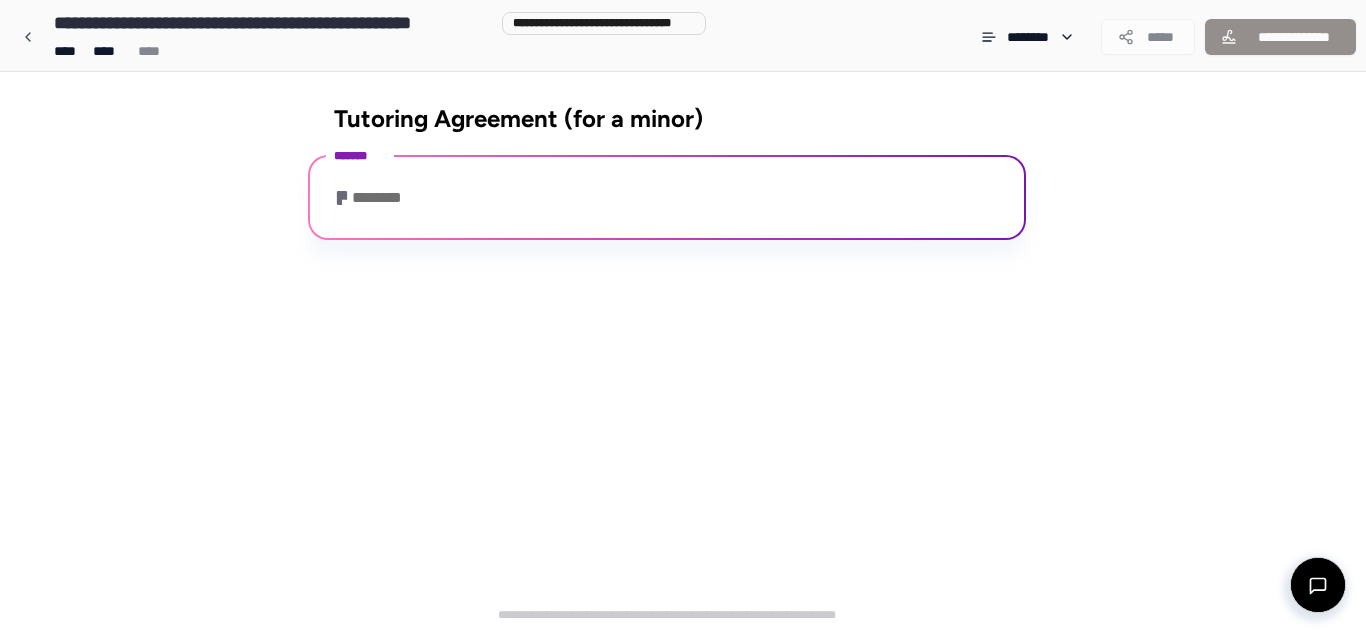 click on "********" at bounding box center (667, 200) 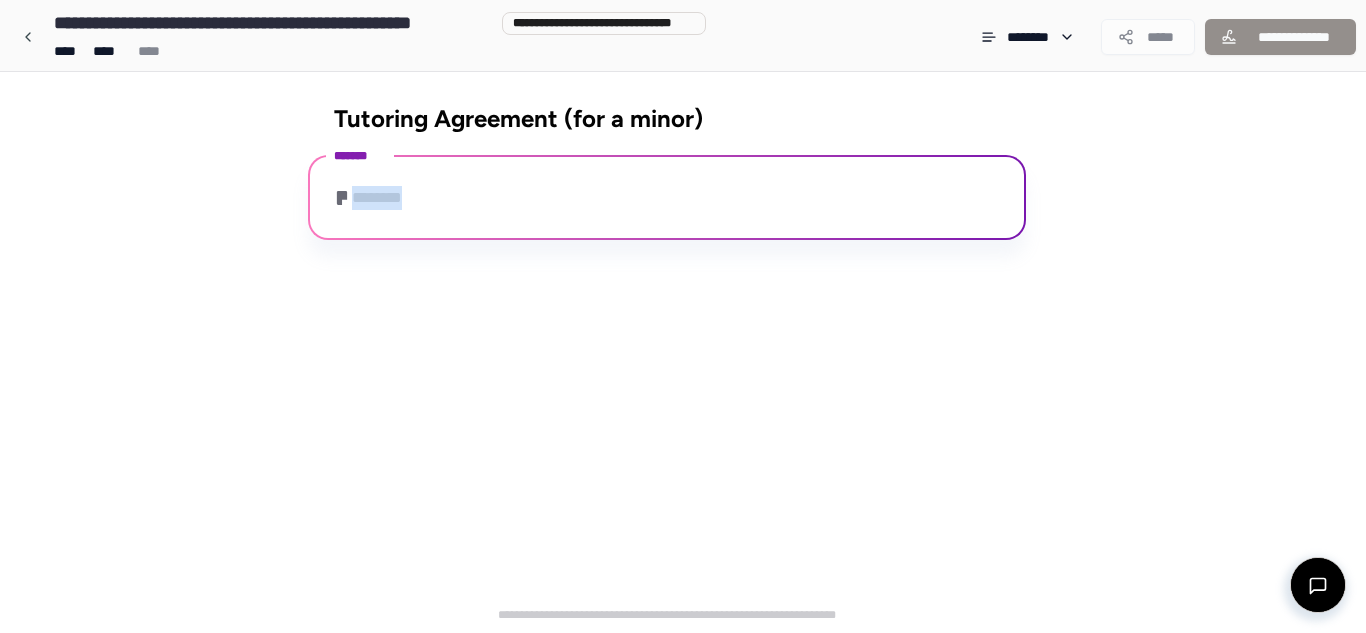 click on "********" at bounding box center [373, 198] 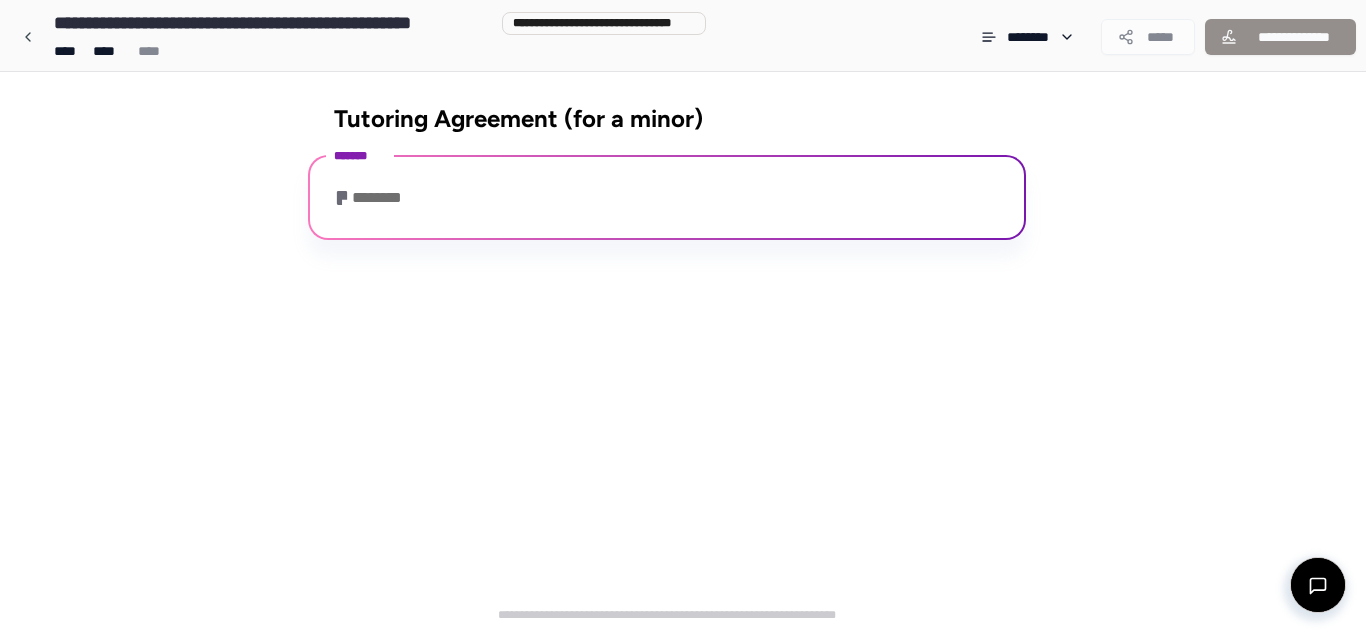 click on "******* ********" at bounding box center [667, 197] 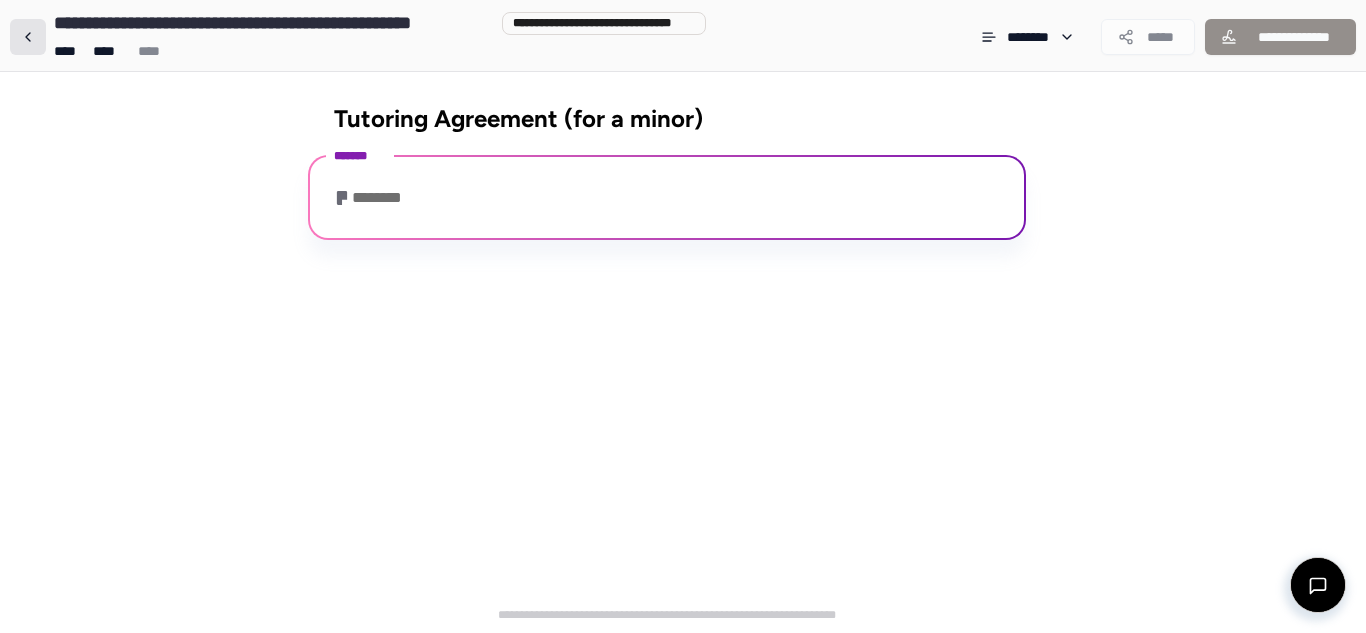 click at bounding box center [28, 37] 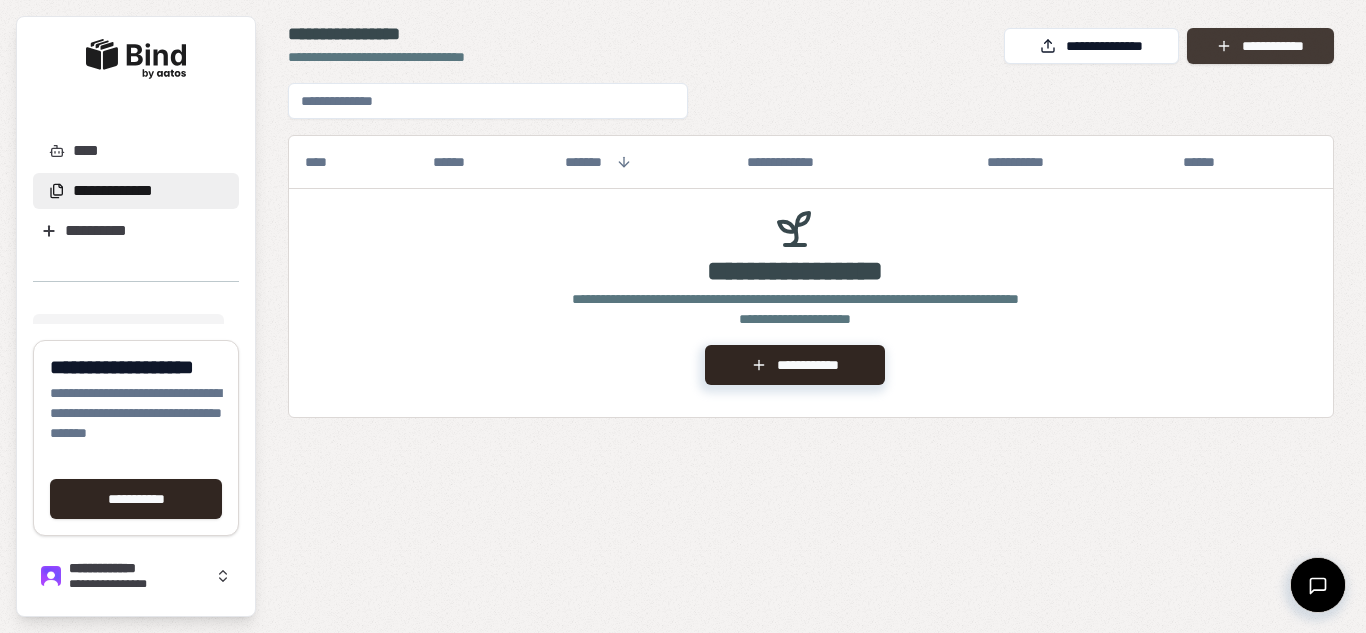 click on "**********" at bounding box center [1260, 46] 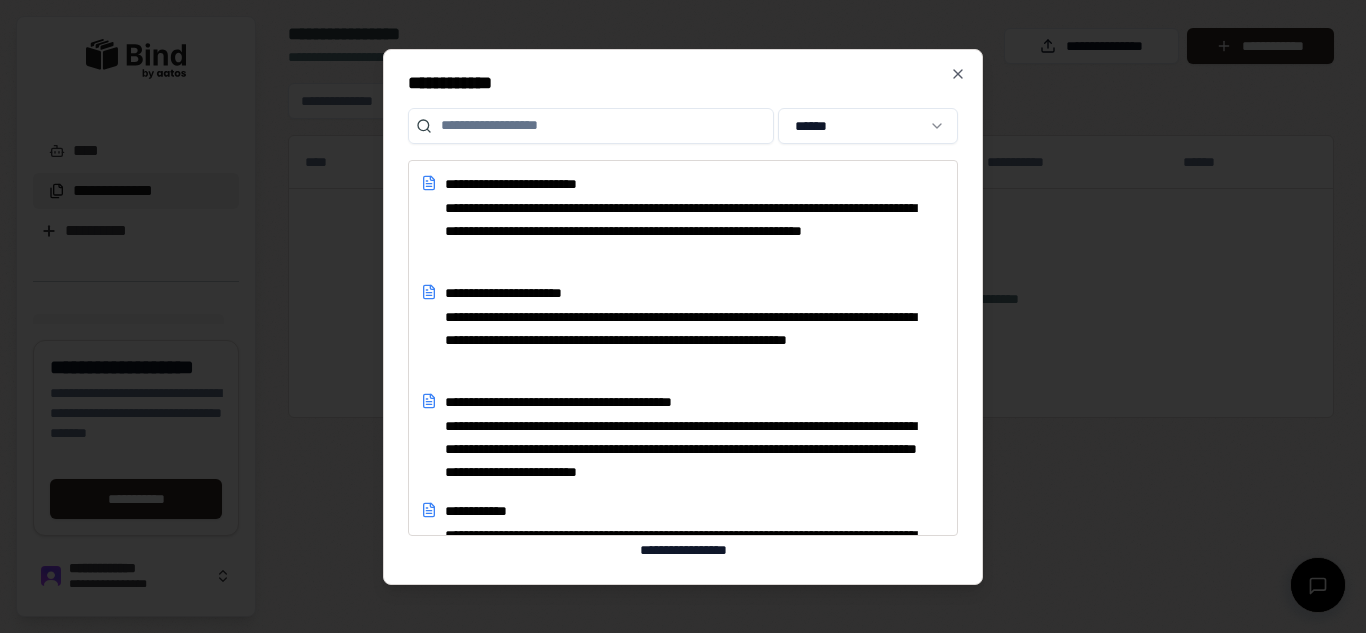 click at bounding box center [591, 126] 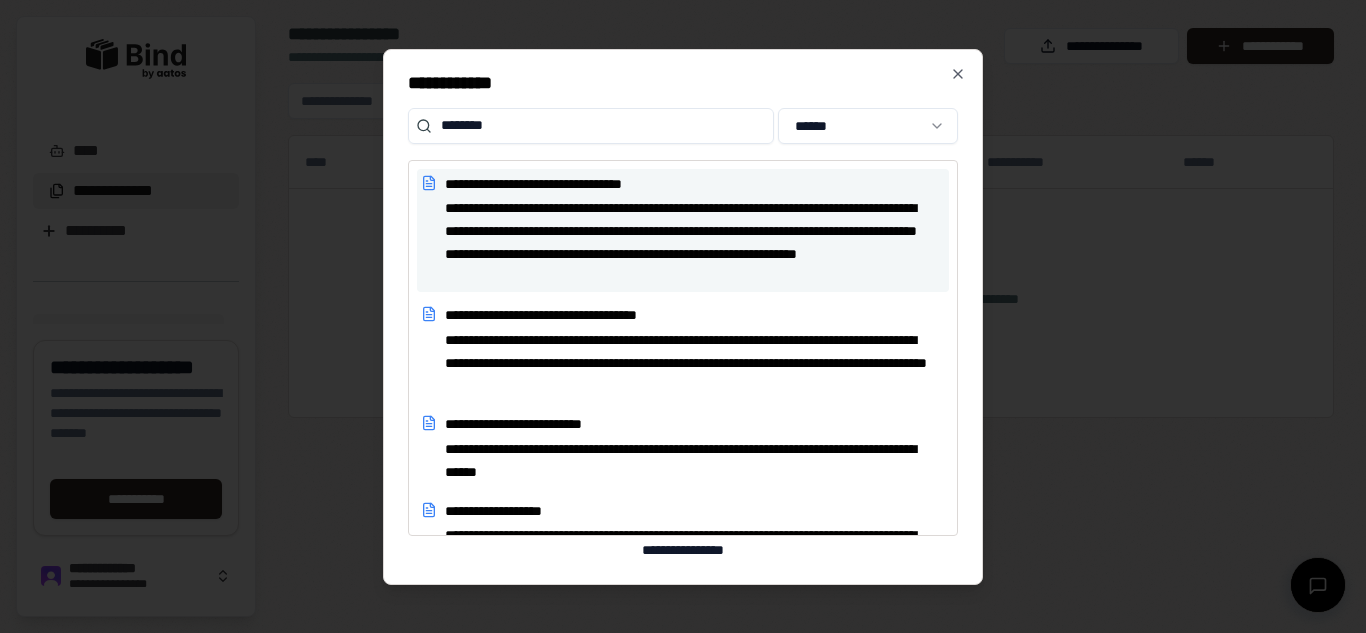 type on "********" 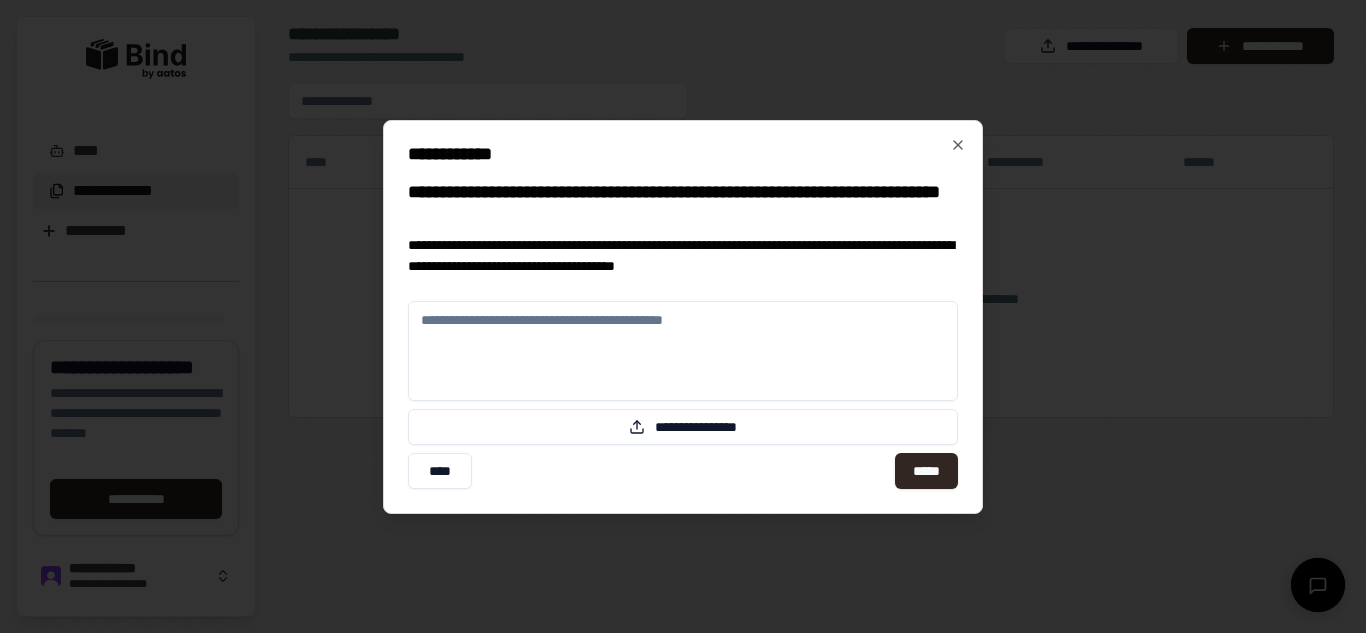 click at bounding box center [683, 351] 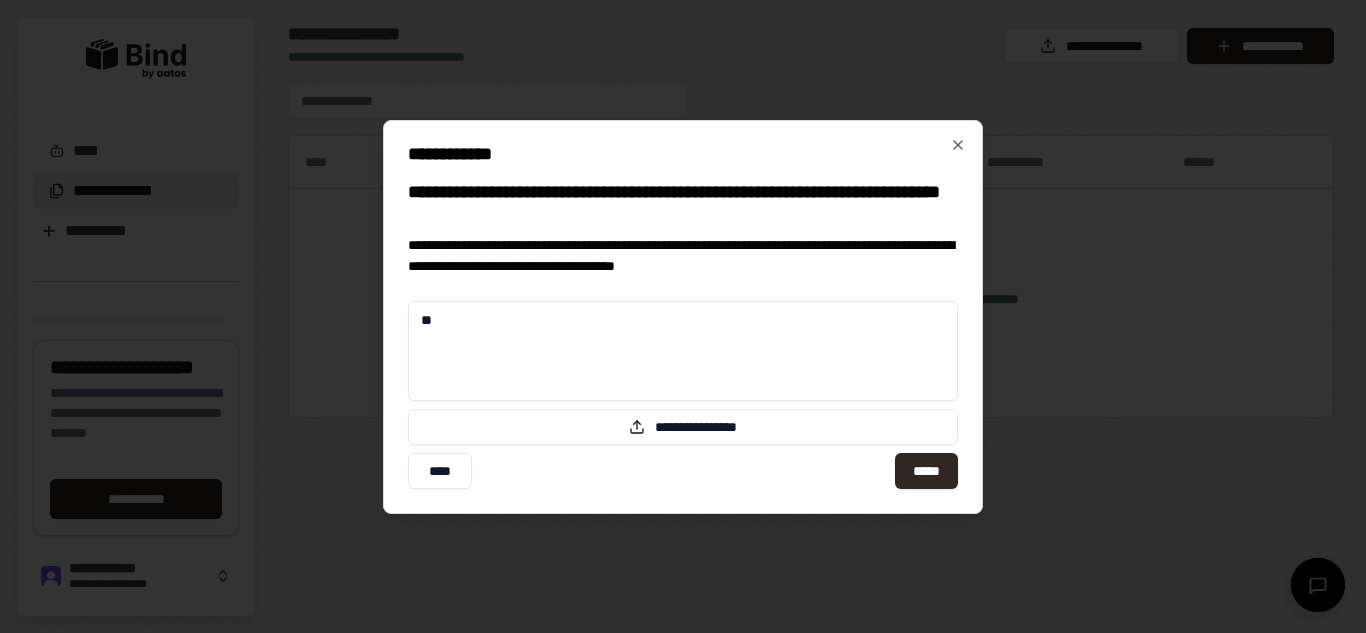 type on "*" 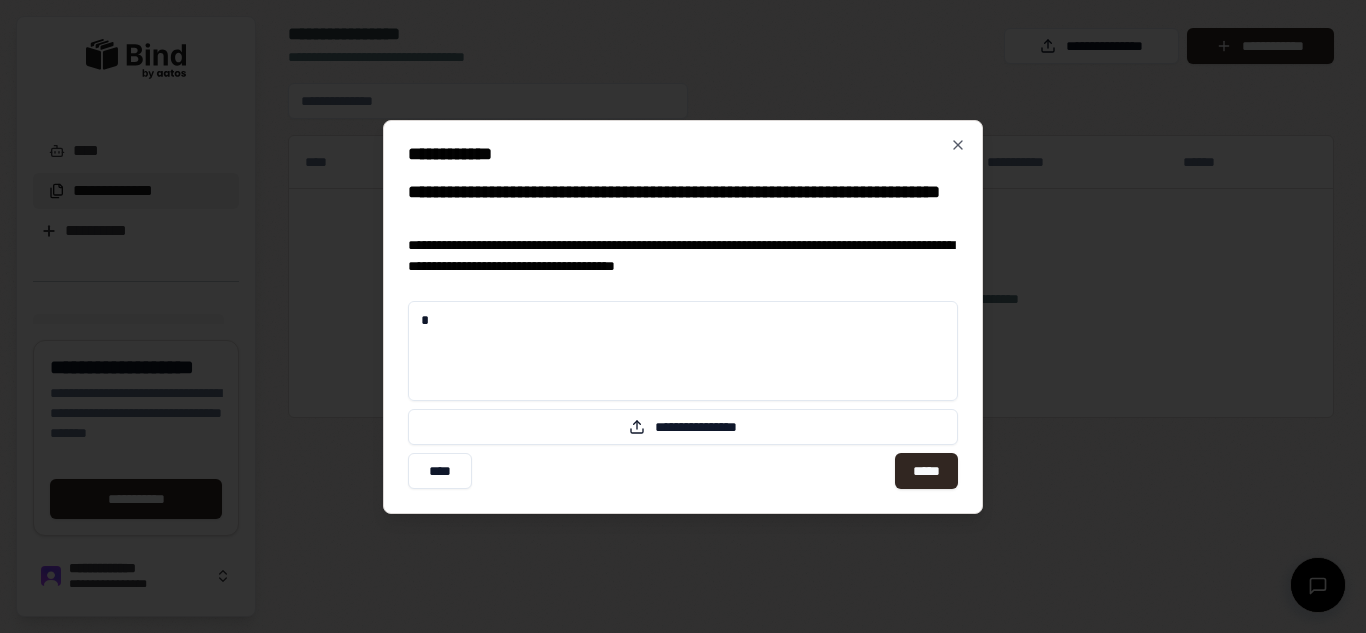type 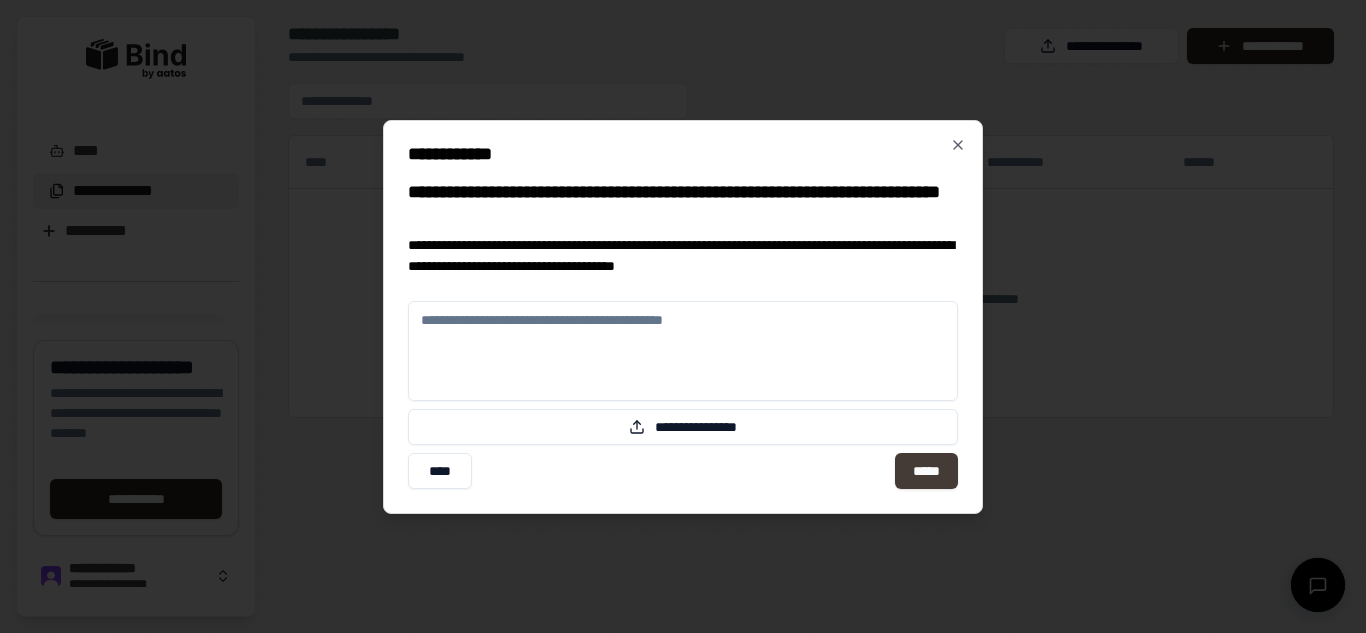 click on "*****" at bounding box center (926, 471) 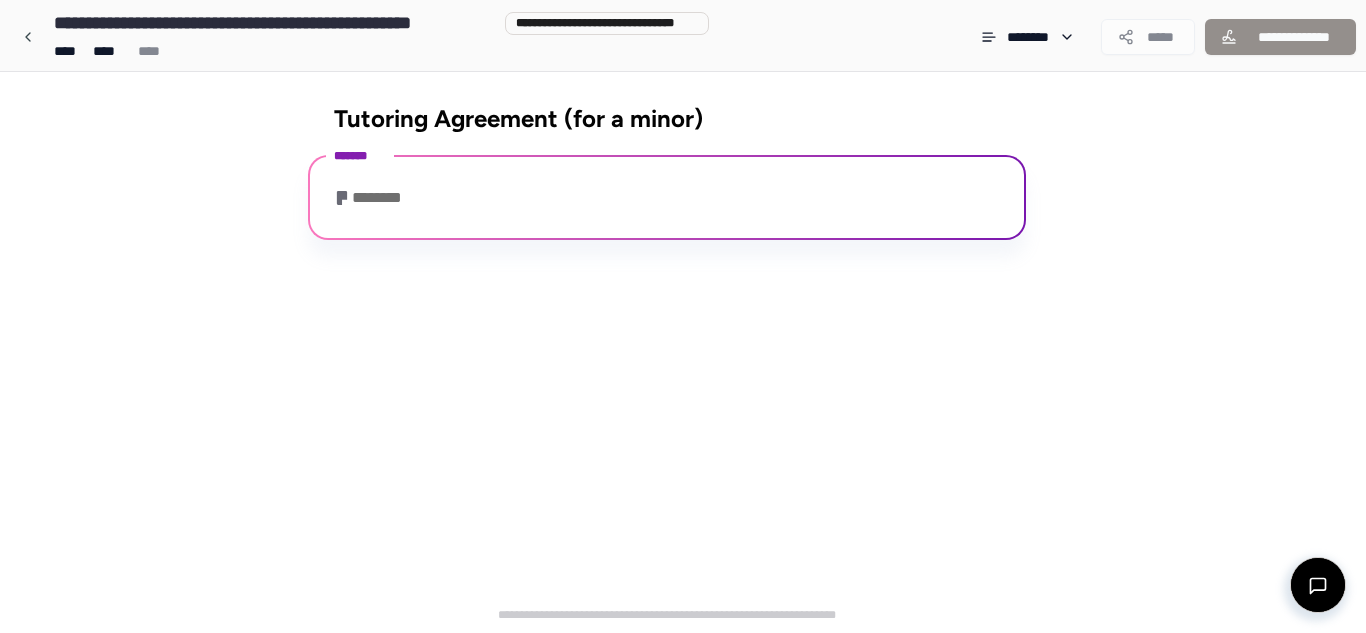 click on "**********" at bounding box center (274, 23) 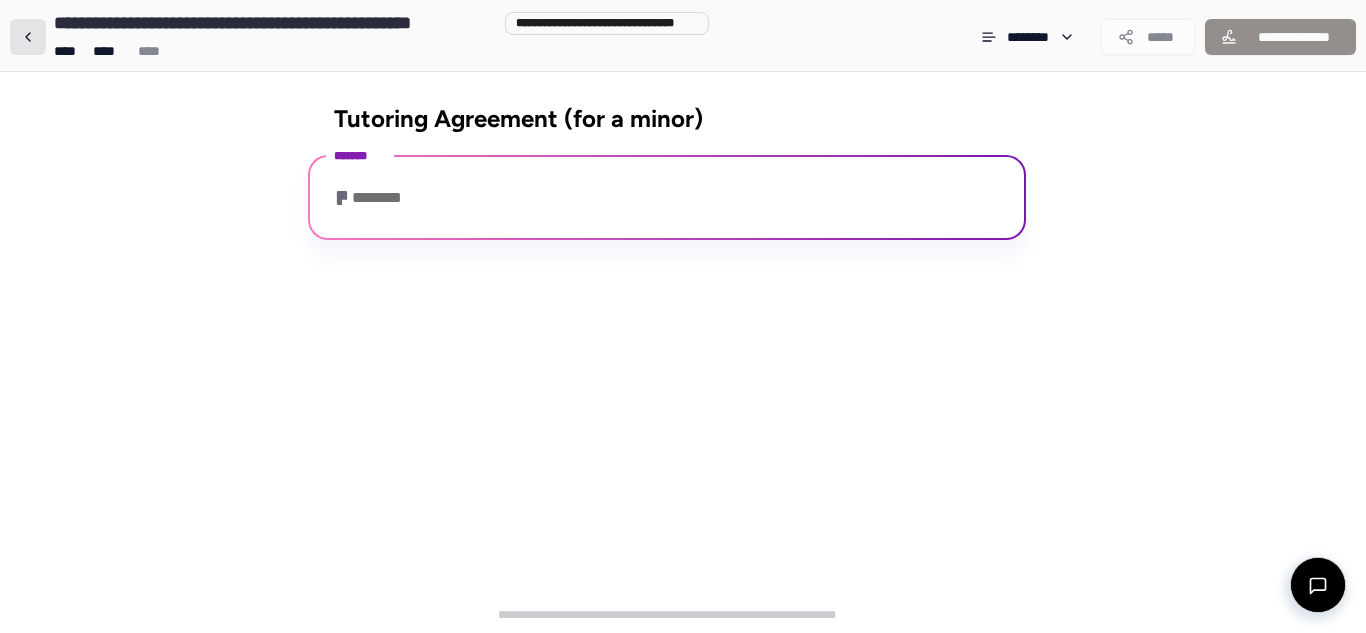 click at bounding box center [28, 37] 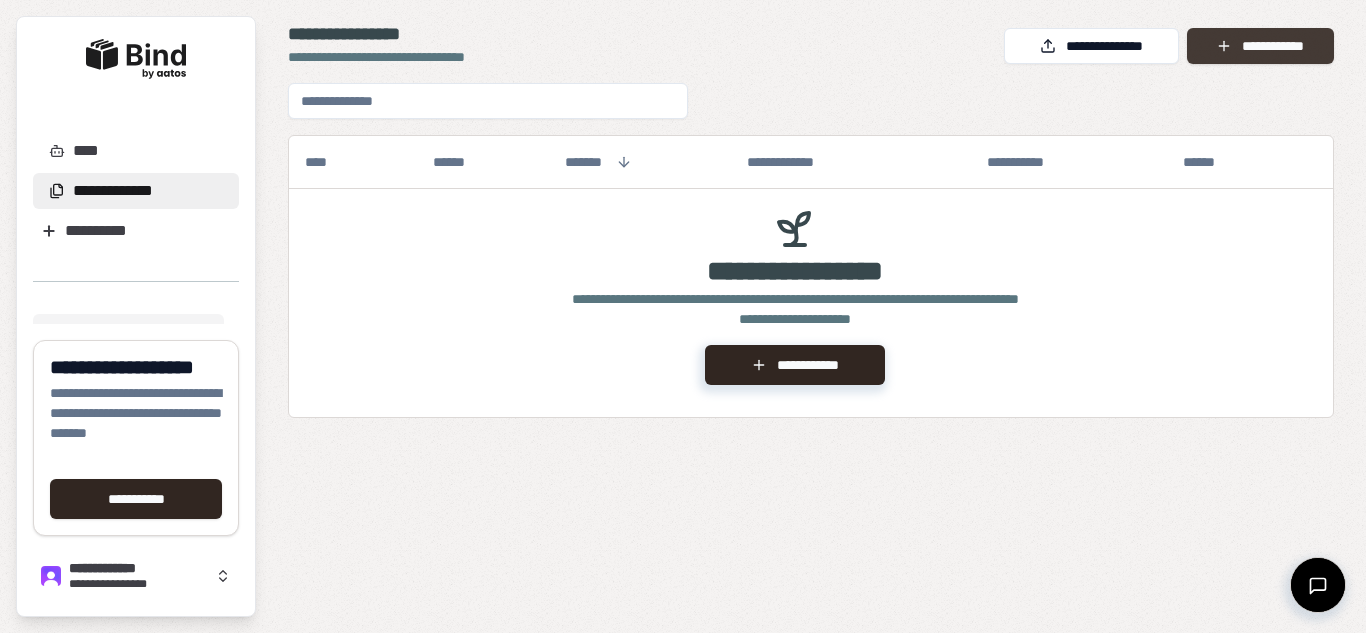 click on "**********" at bounding box center [1260, 46] 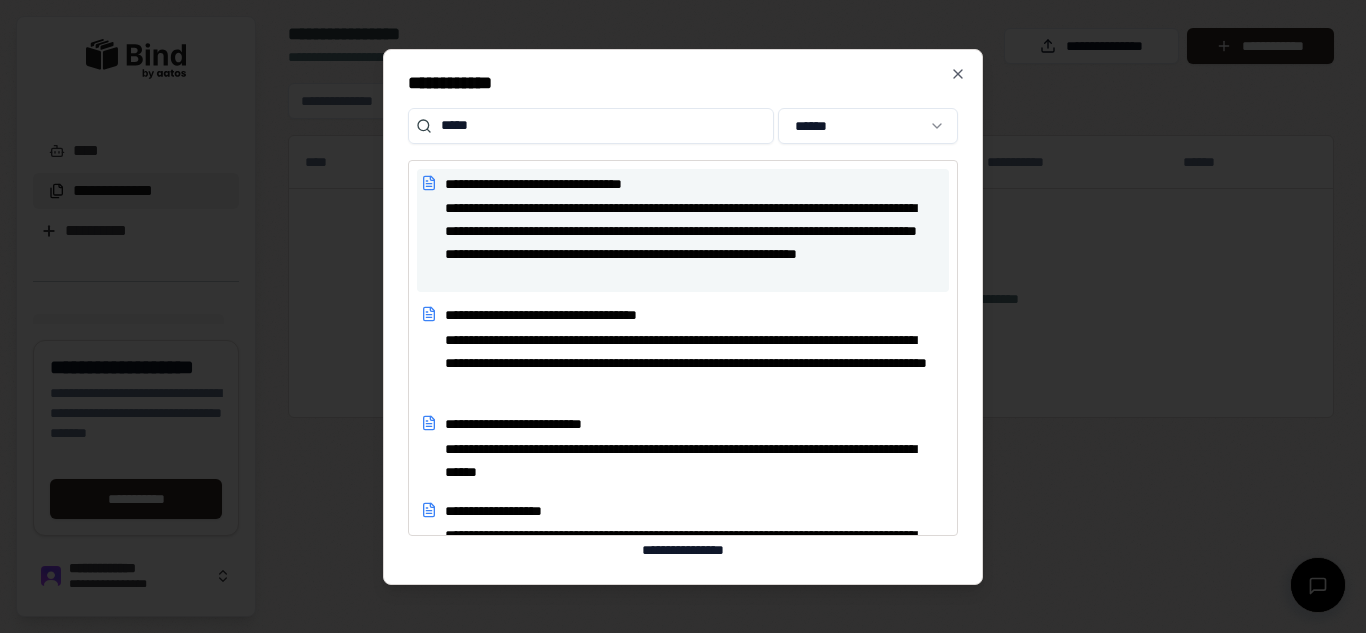 type on "*****" 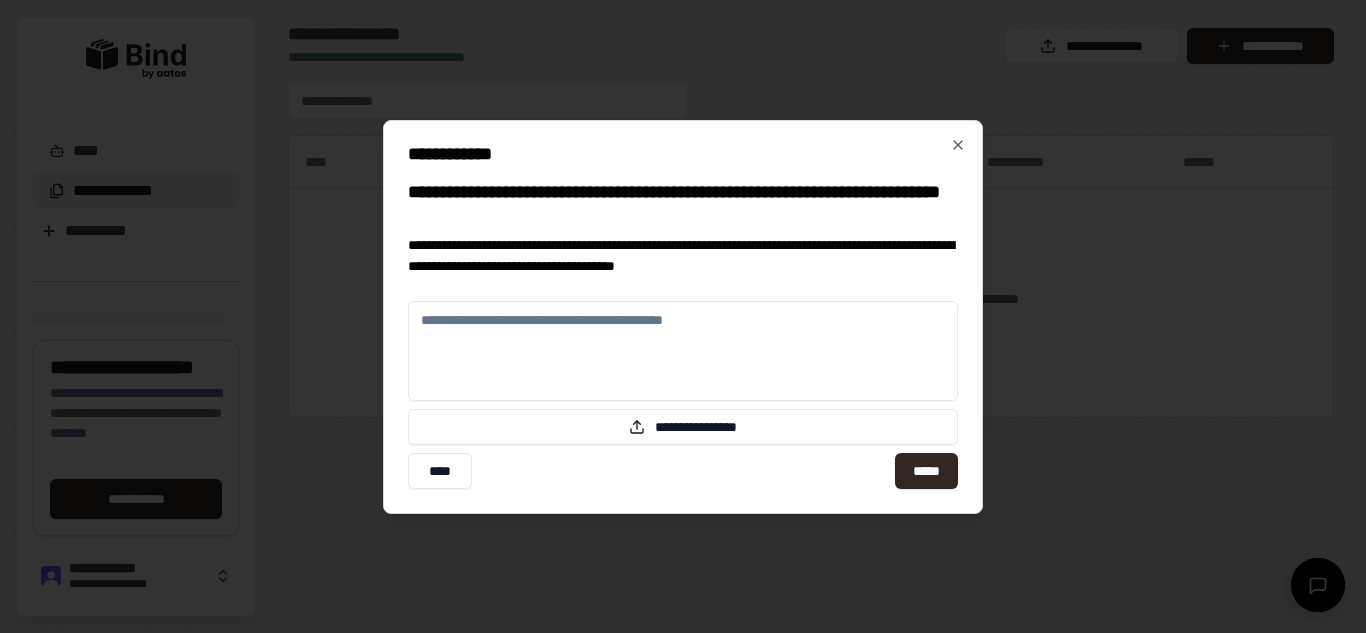 click at bounding box center (683, 351) 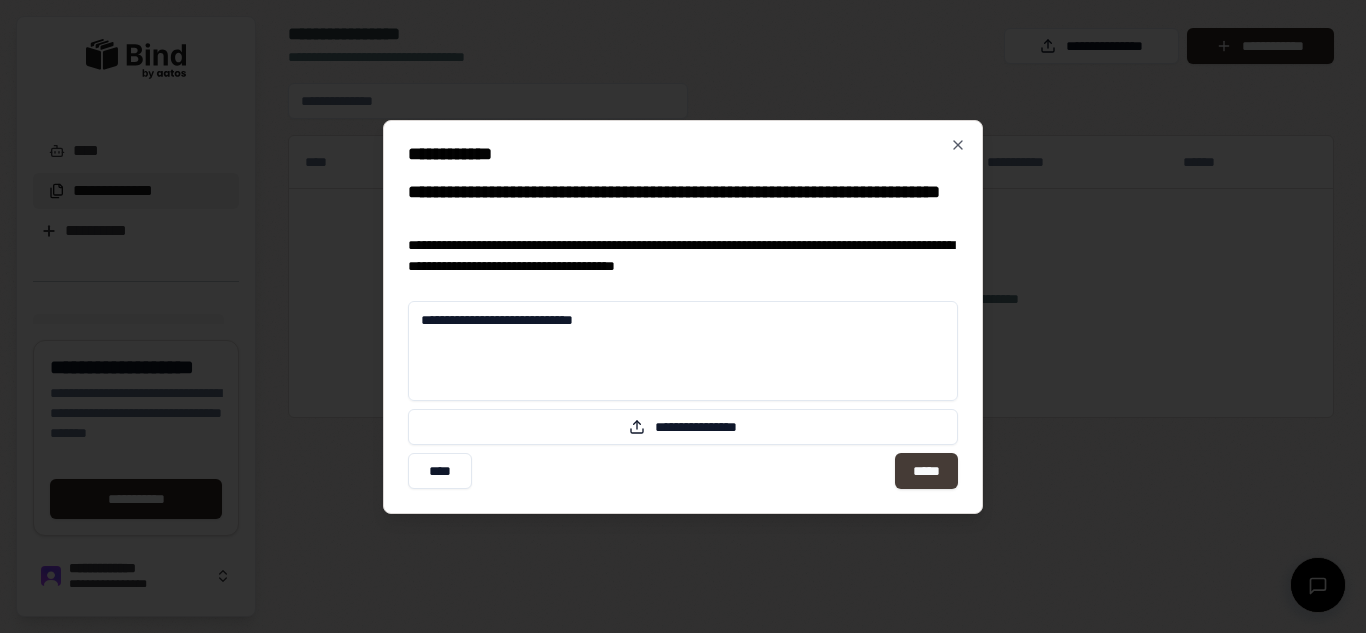 type on "**********" 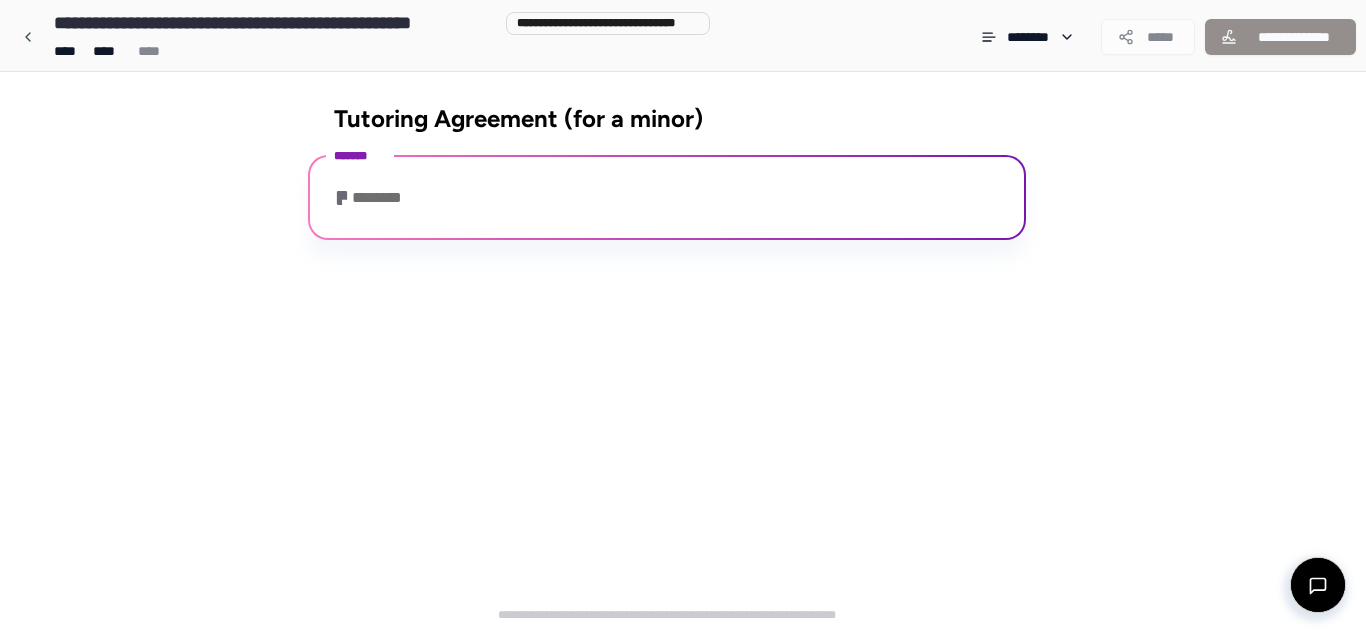 click on "**********" at bounding box center (1280, 37) 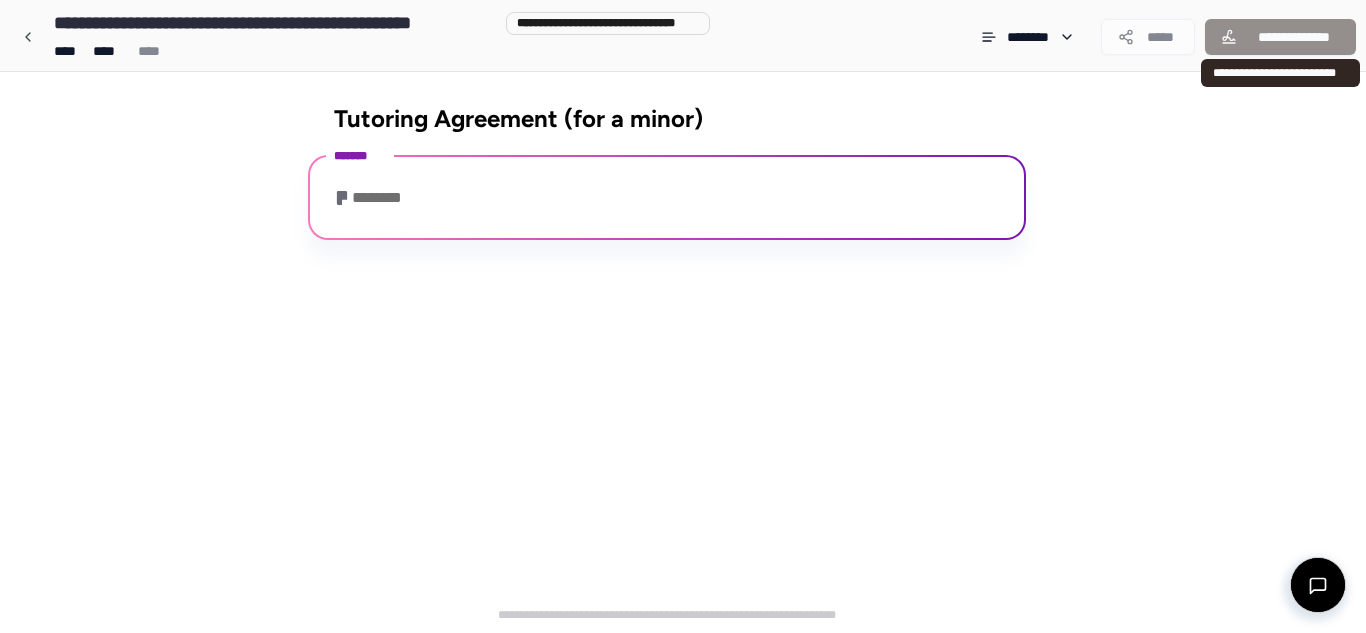 click on "**********" at bounding box center [1280, 37] 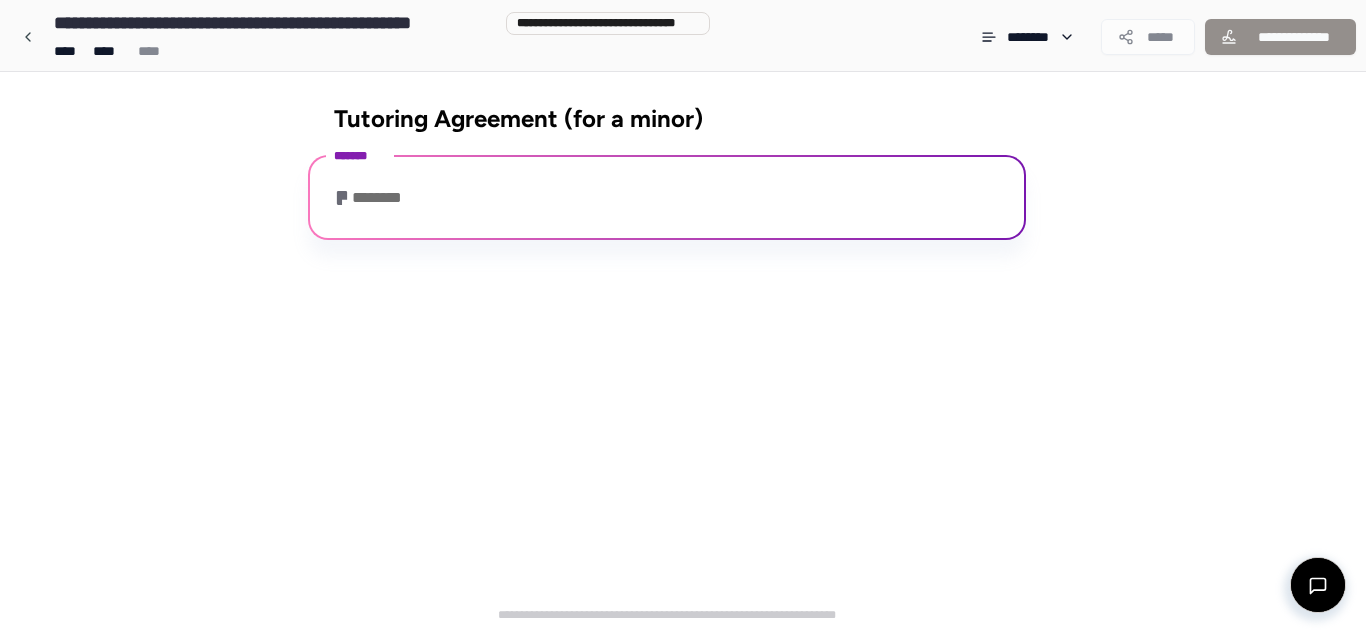 click on "**********" at bounding box center [1280, 37] 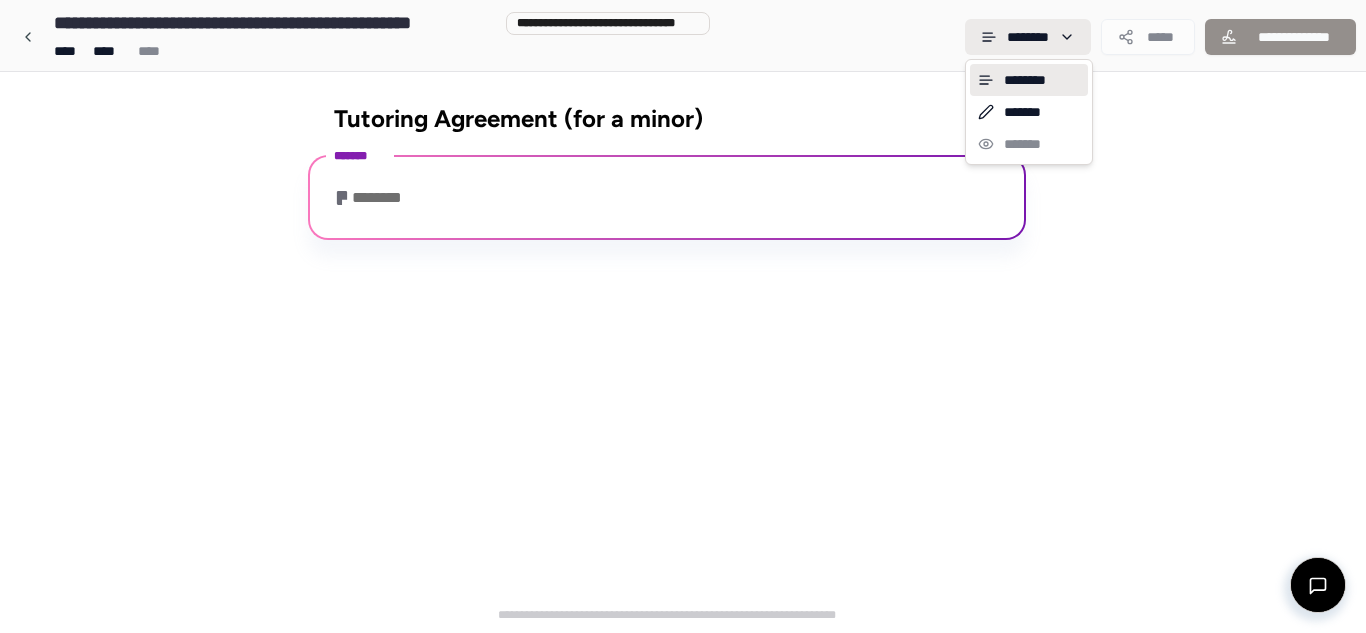 click on "**********" at bounding box center (683, 316) 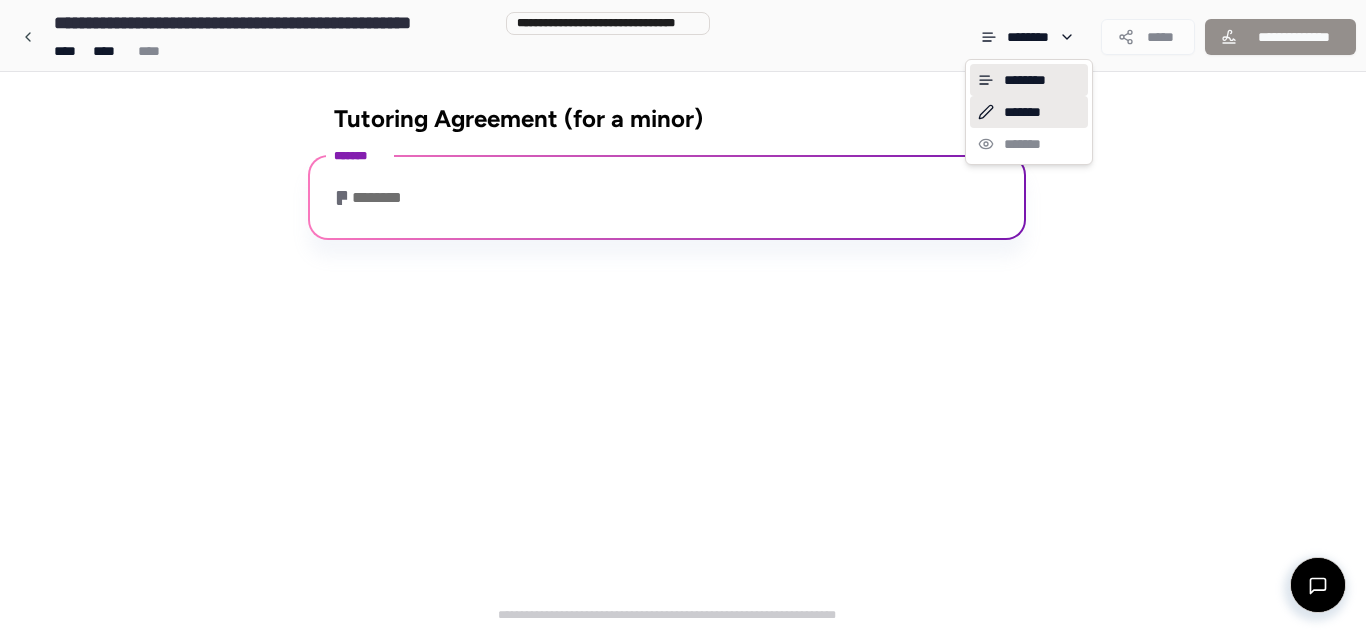 click on "*******" at bounding box center (1029, 112) 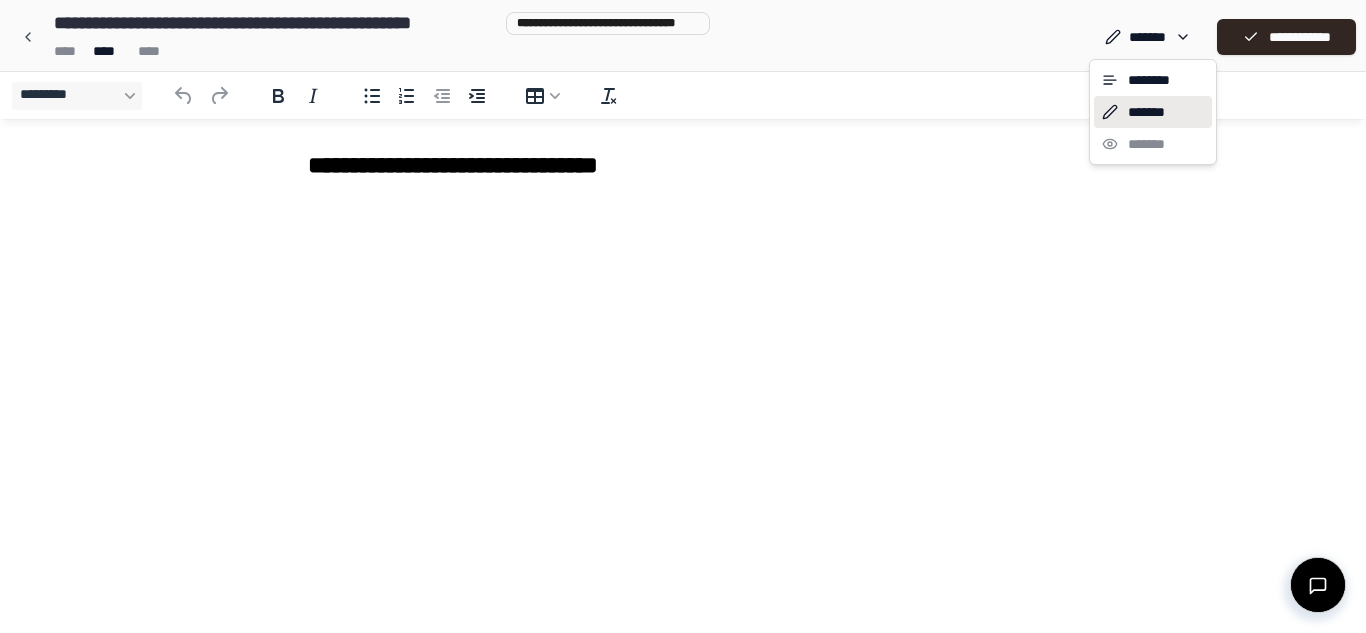 scroll, scrollTop: 0, scrollLeft: 0, axis: both 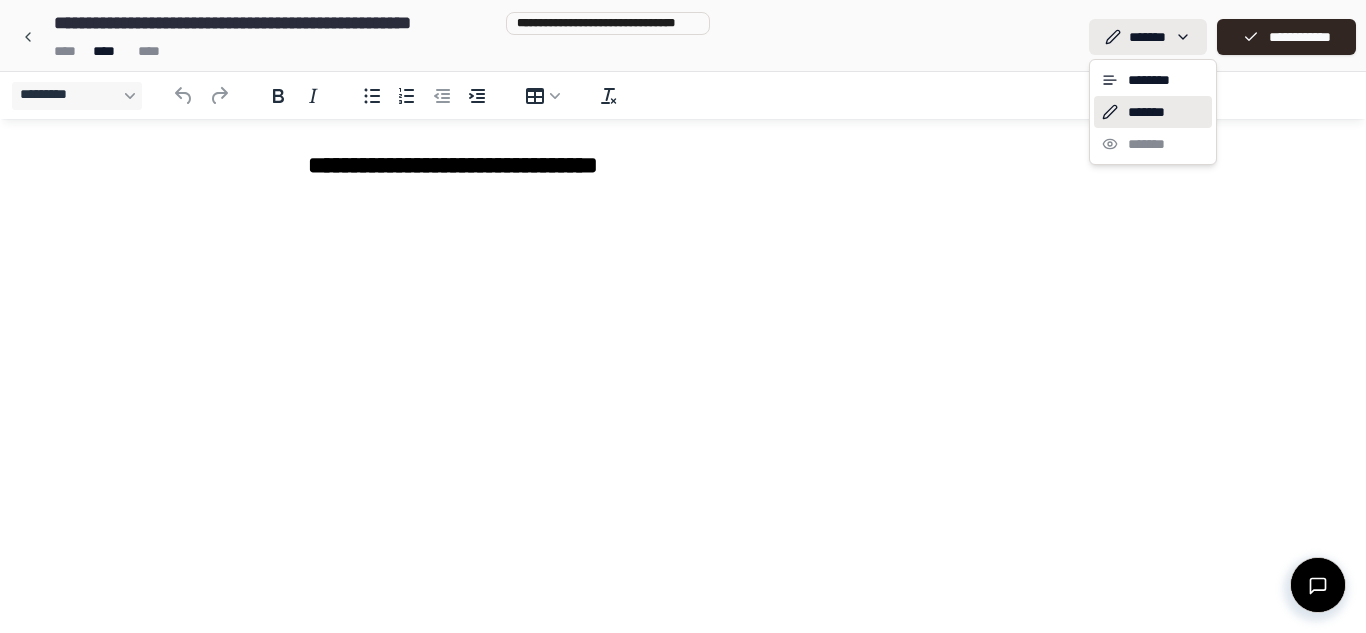 click on "**********" at bounding box center (683, 316) 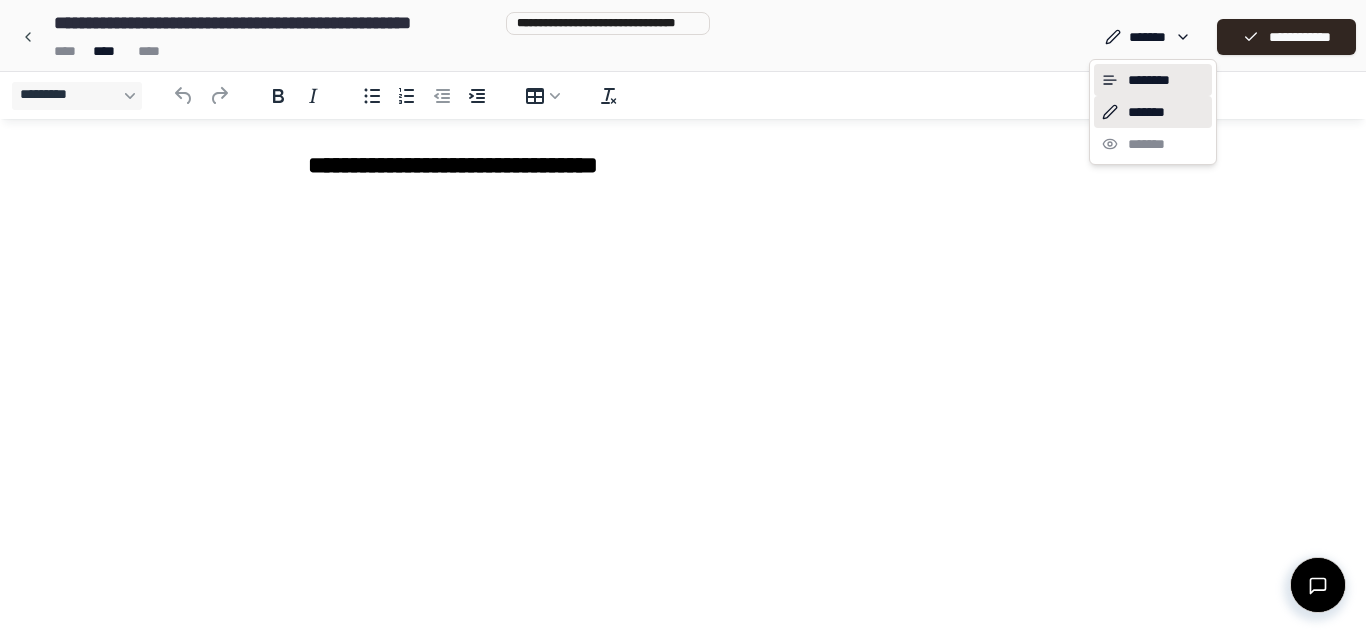 click on "********" at bounding box center (1153, 80) 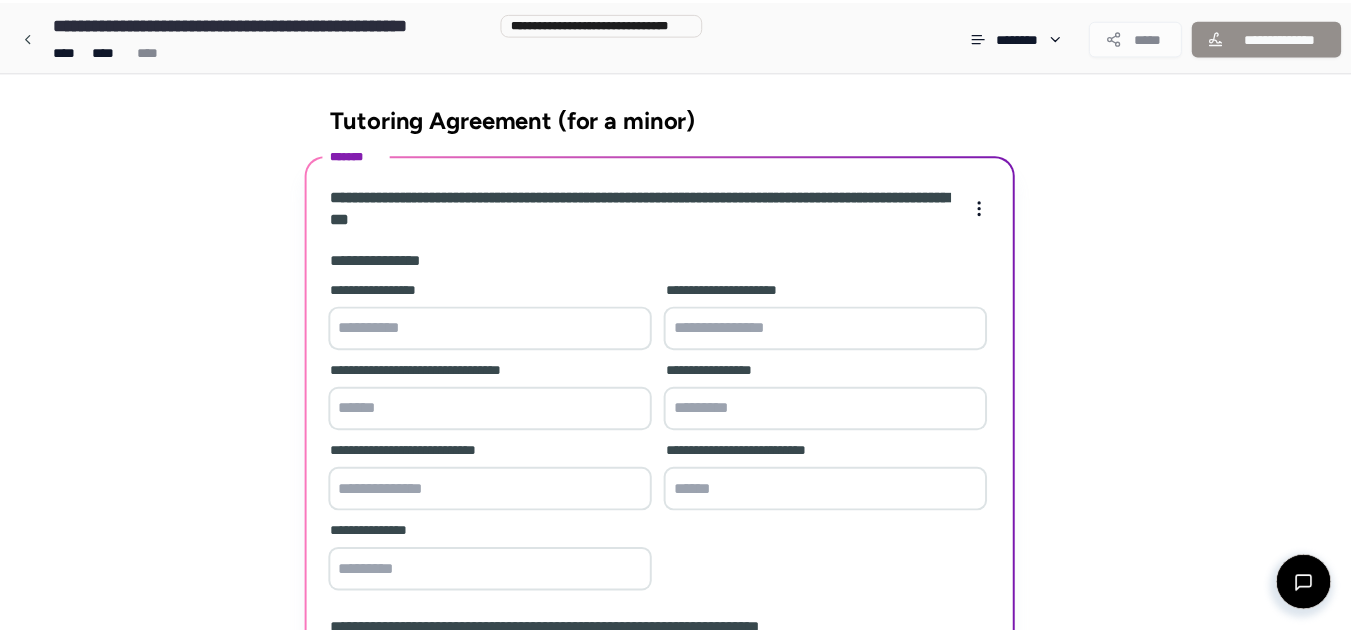 scroll, scrollTop: 323, scrollLeft: 0, axis: vertical 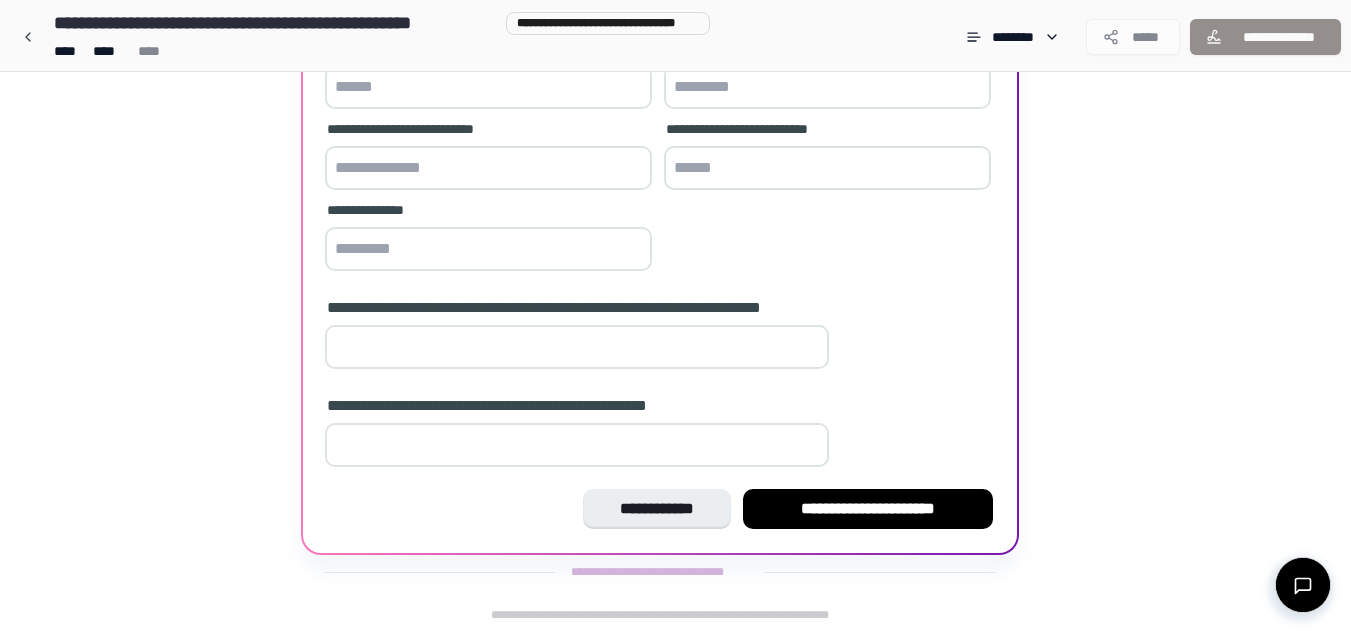 type 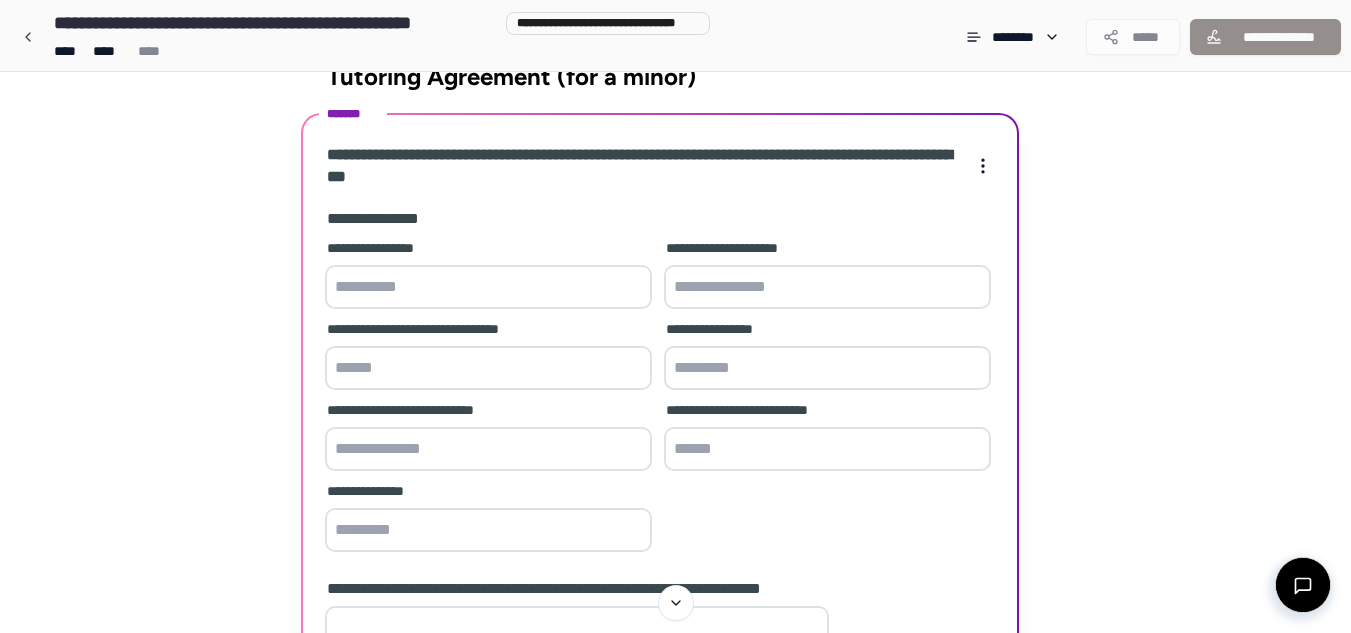 scroll, scrollTop: 3, scrollLeft: 0, axis: vertical 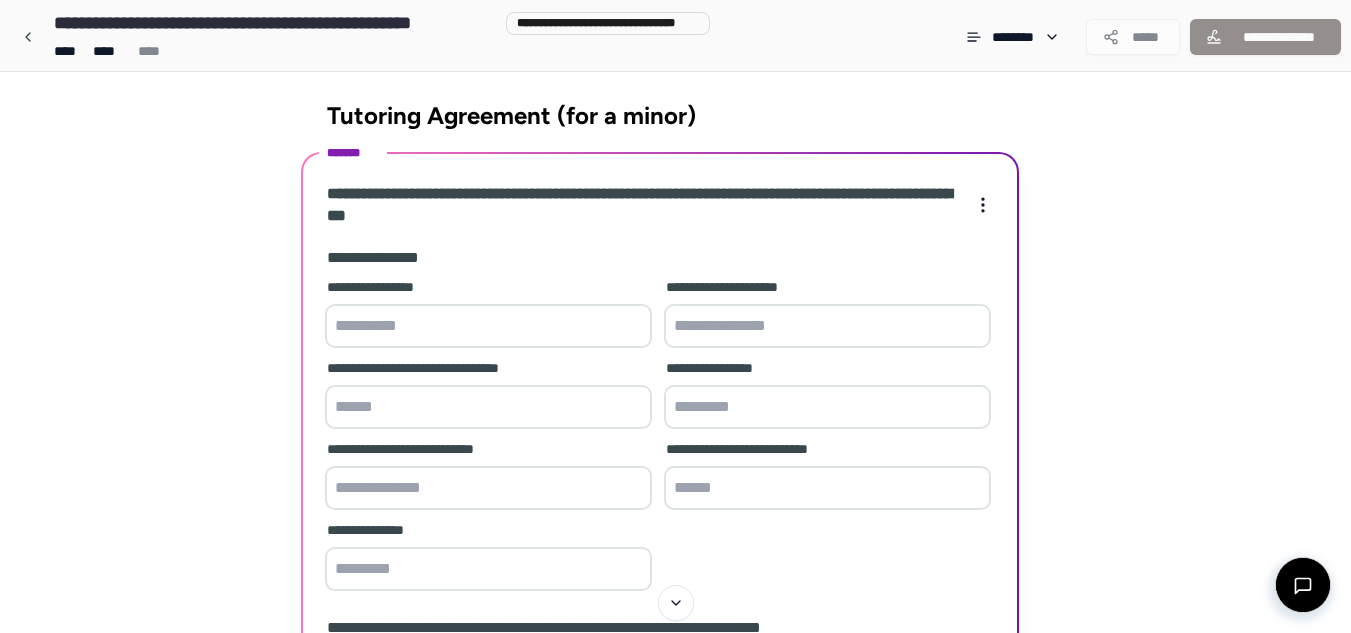 click at bounding box center (488, 326) 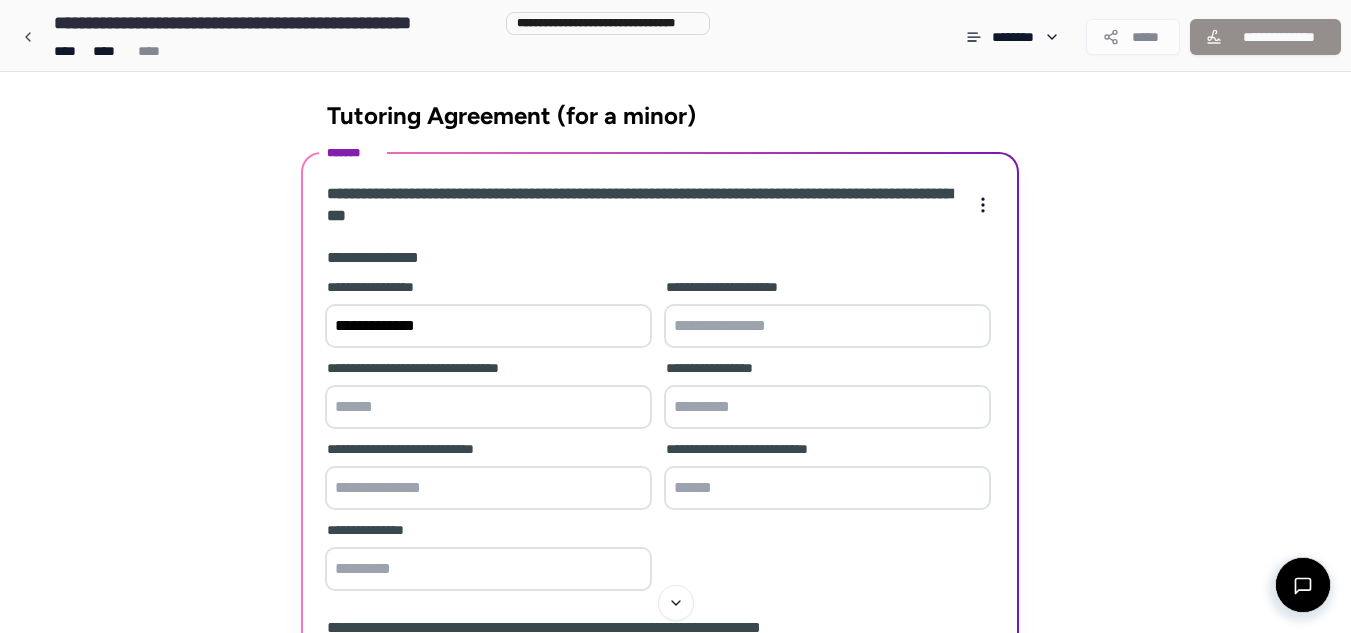 type on "**********" 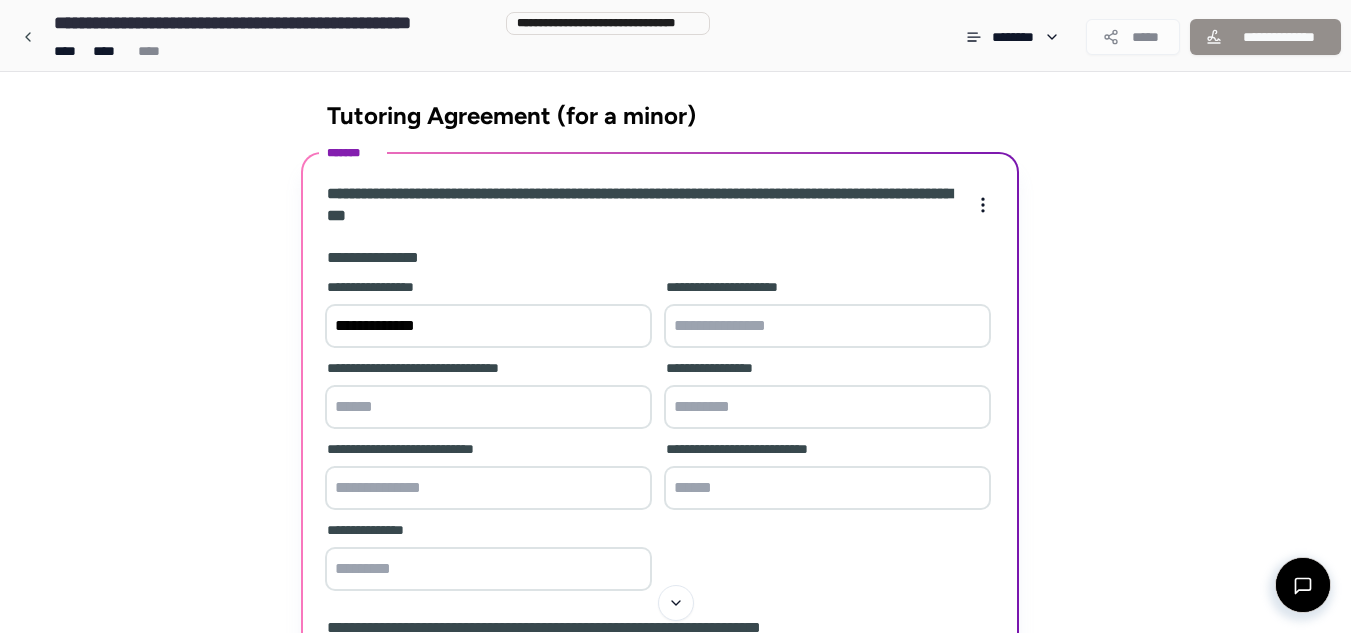 click at bounding box center [827, 326] 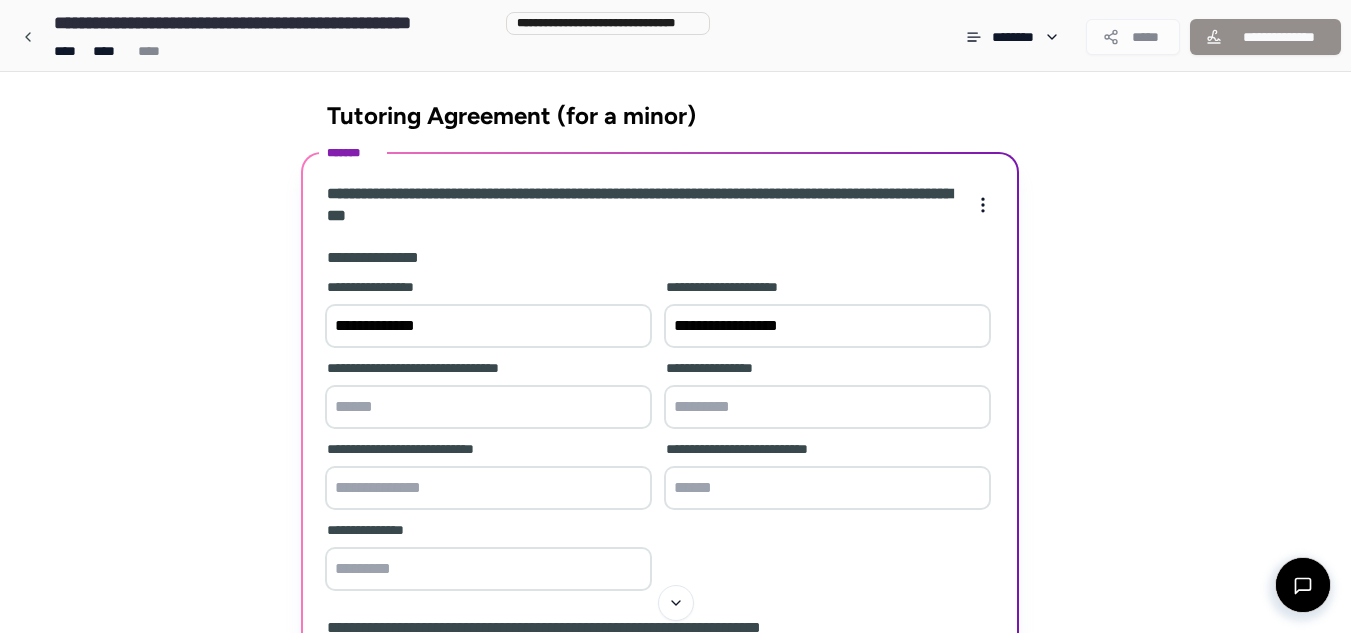 type on "**********" 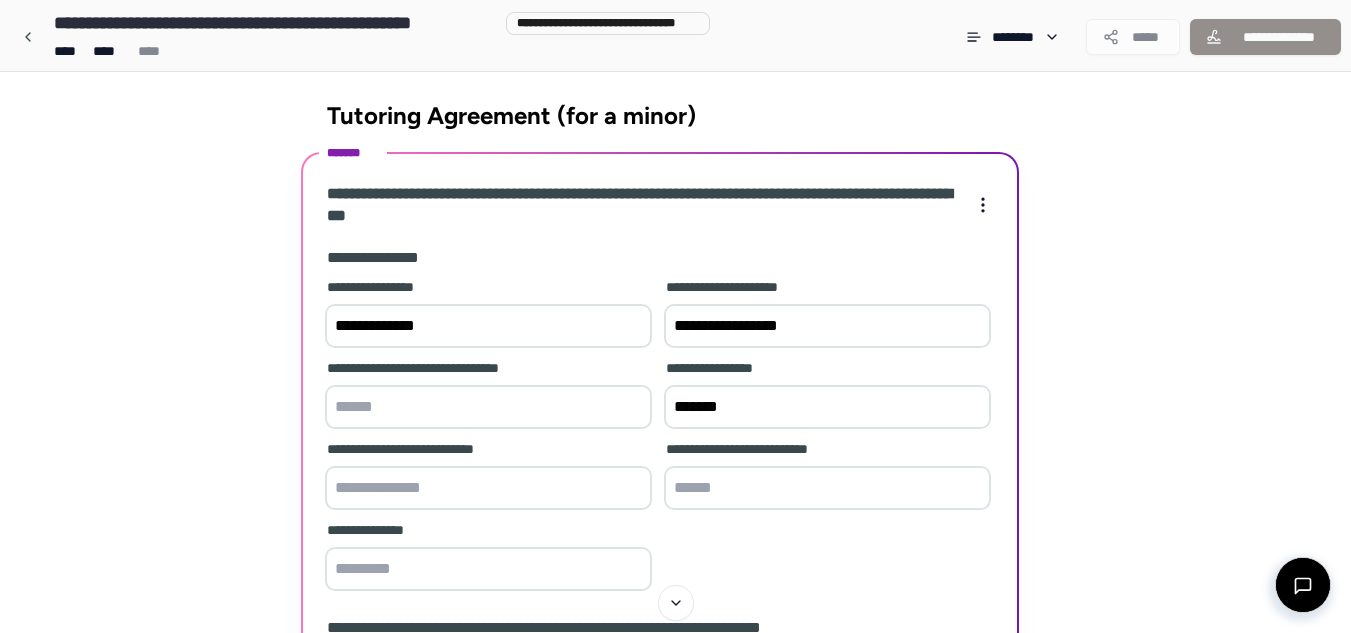 type on "*******" 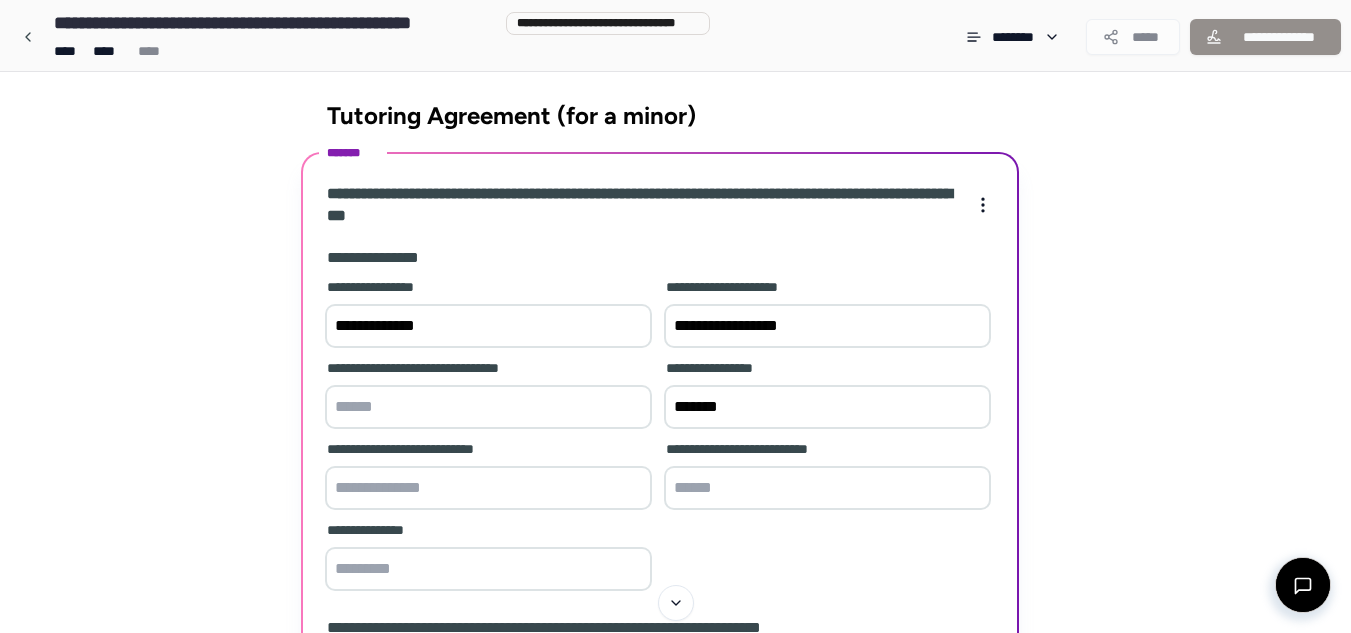 click at bounding box center (488, 488) 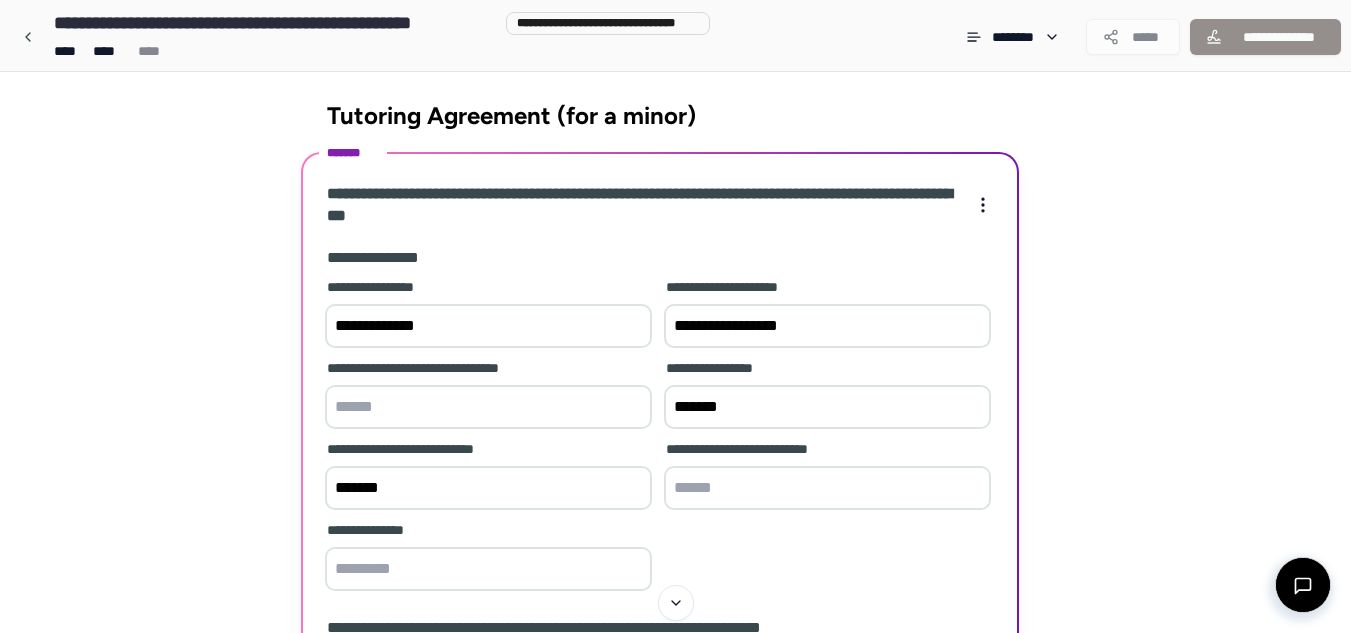 type on "*******" 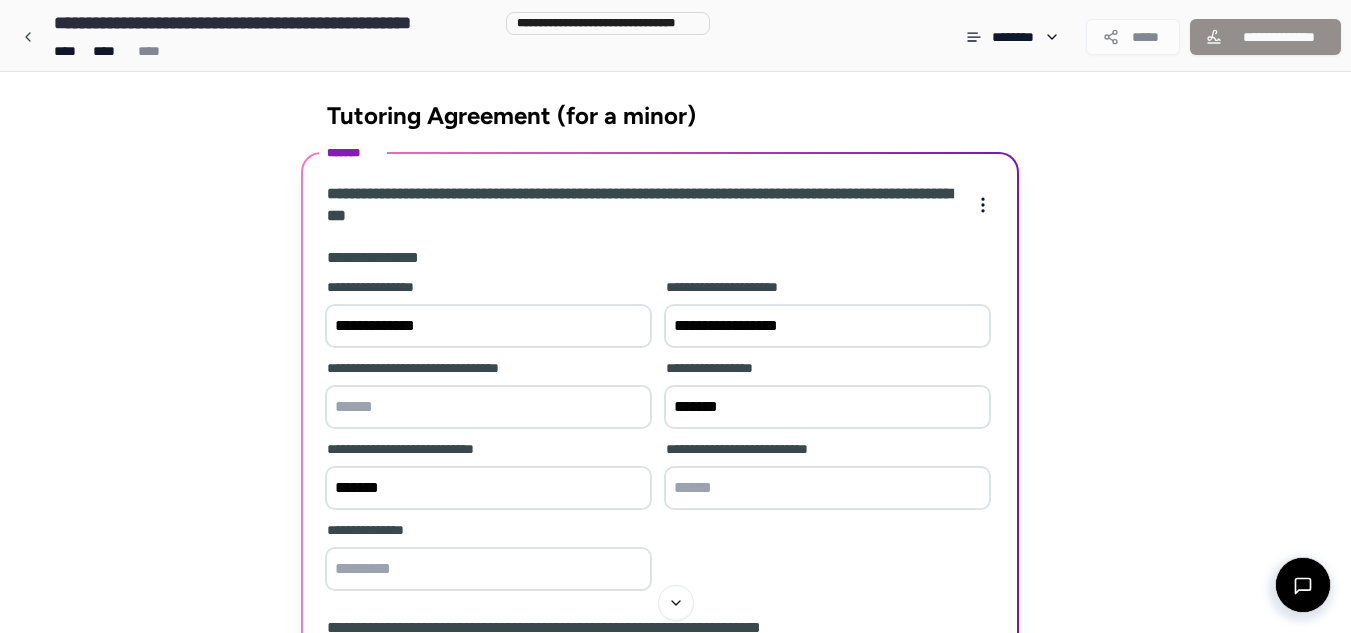 click at bounding box center [827, 488] 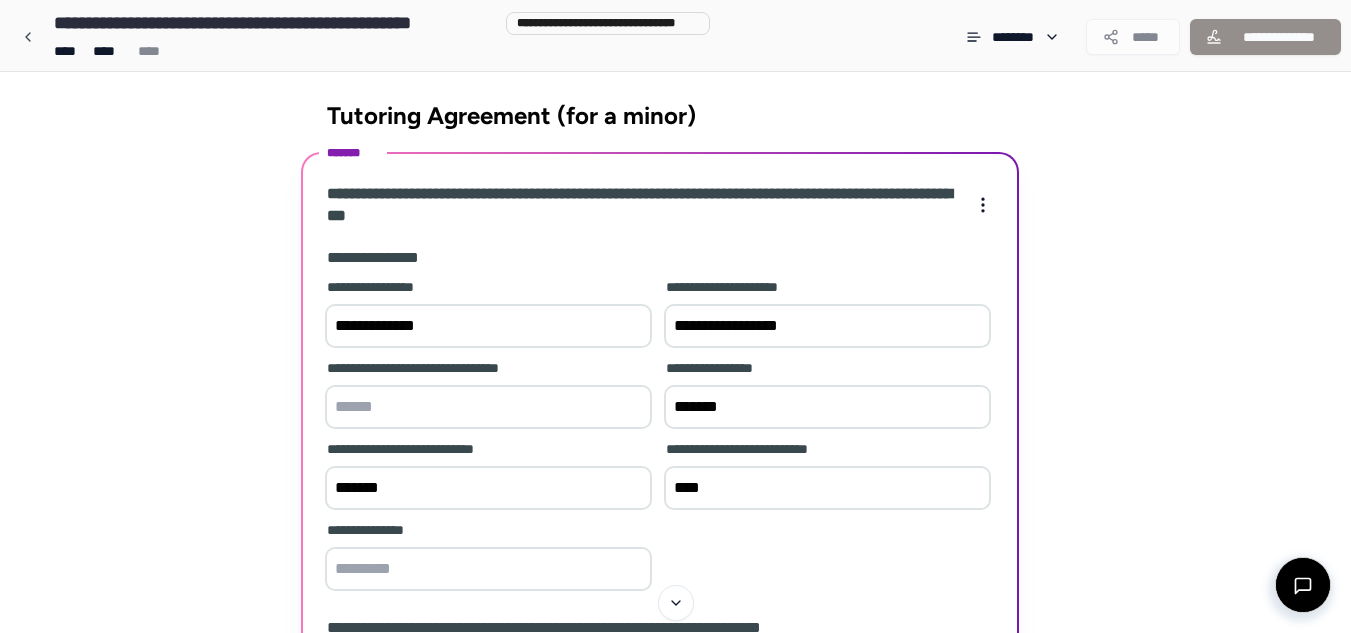 type on "****" 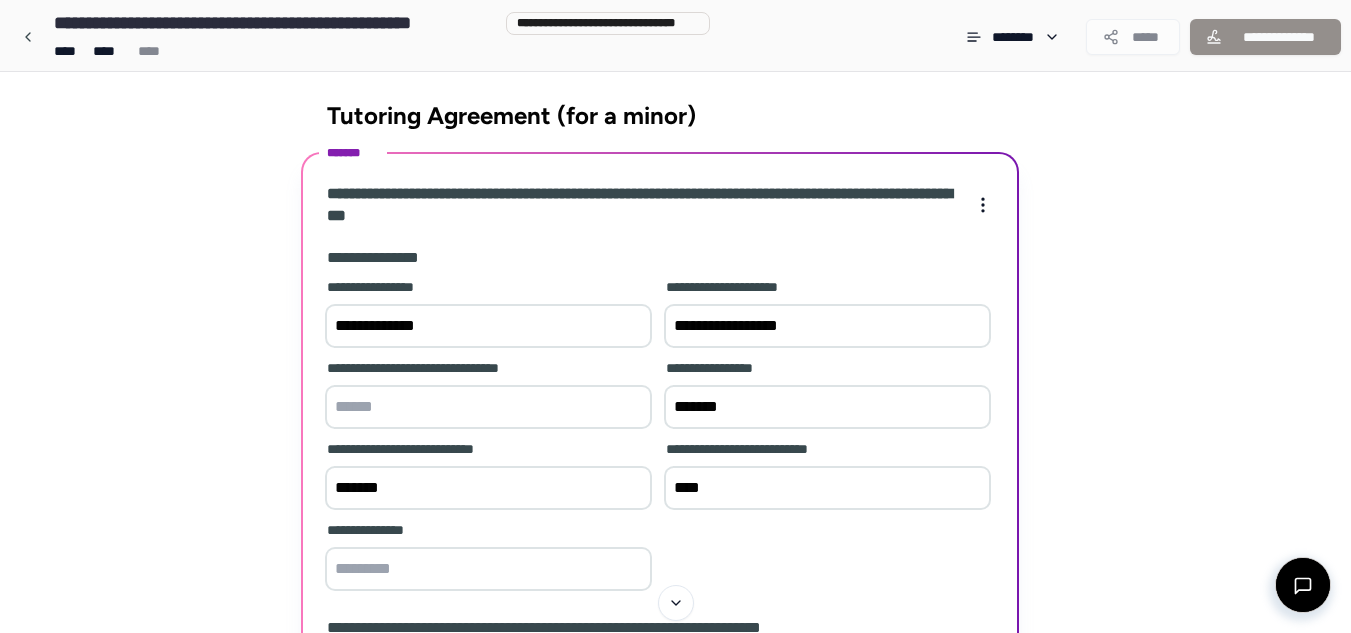 click at bounding box center (488, 569) 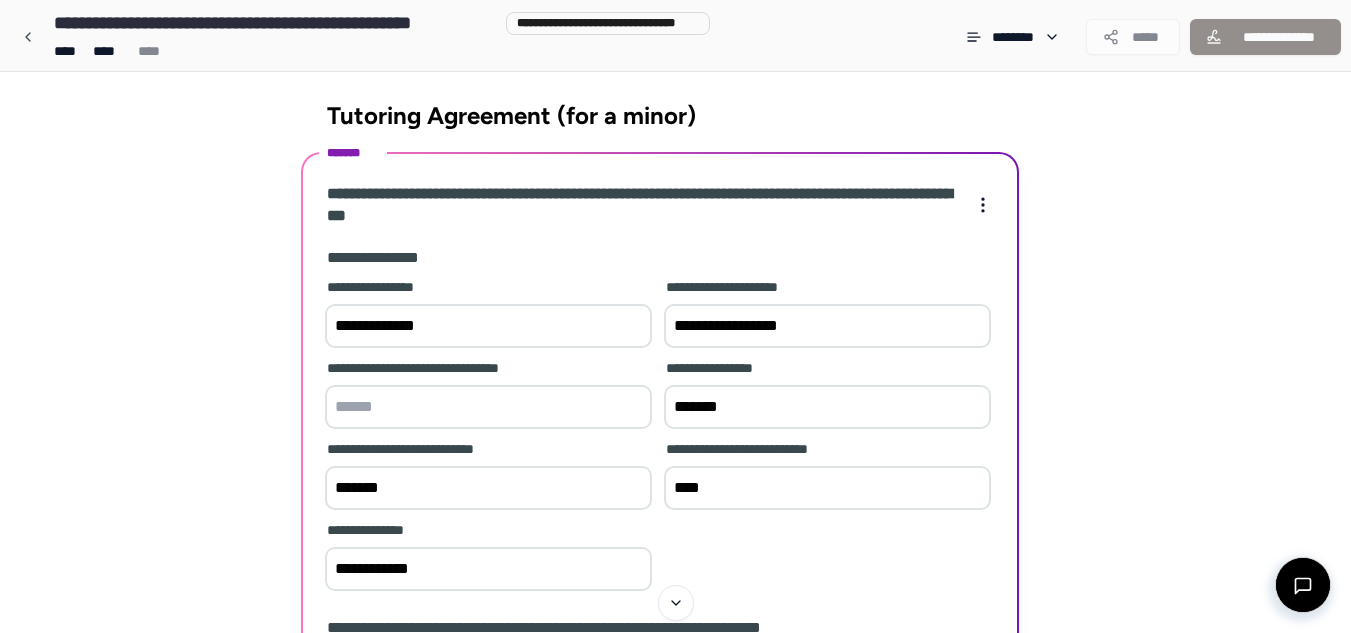 type on "**********" 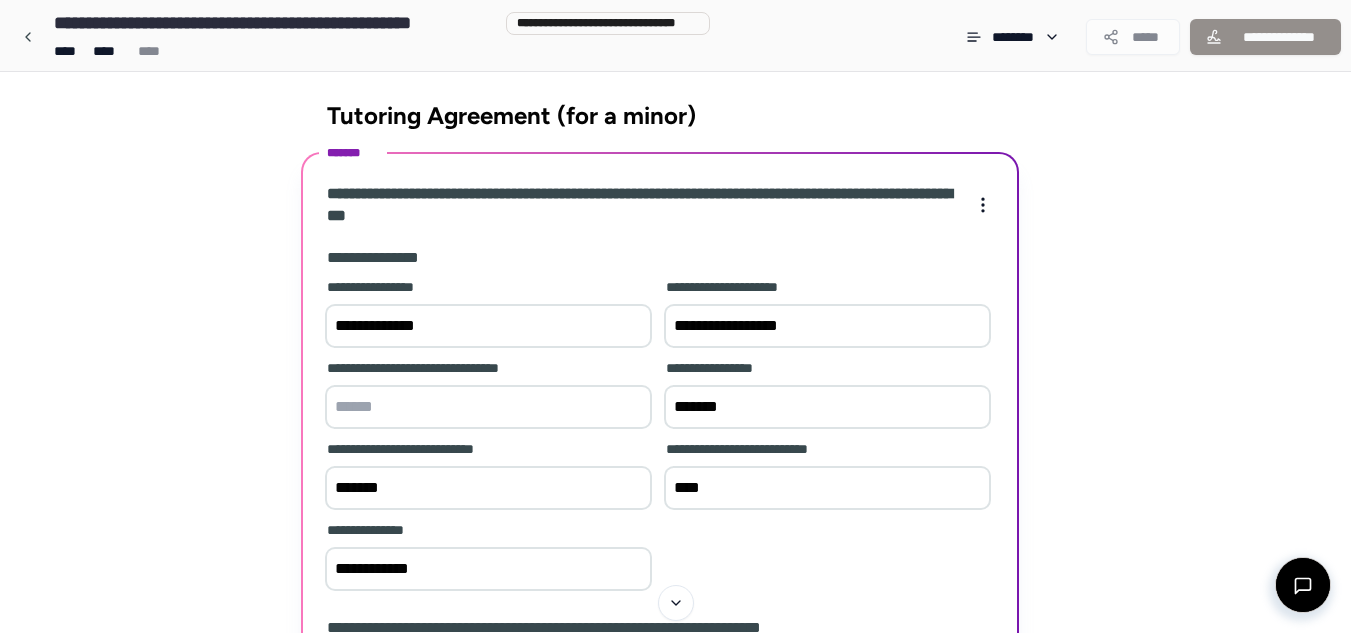 click on "**********" at bounding box center (660, 437) 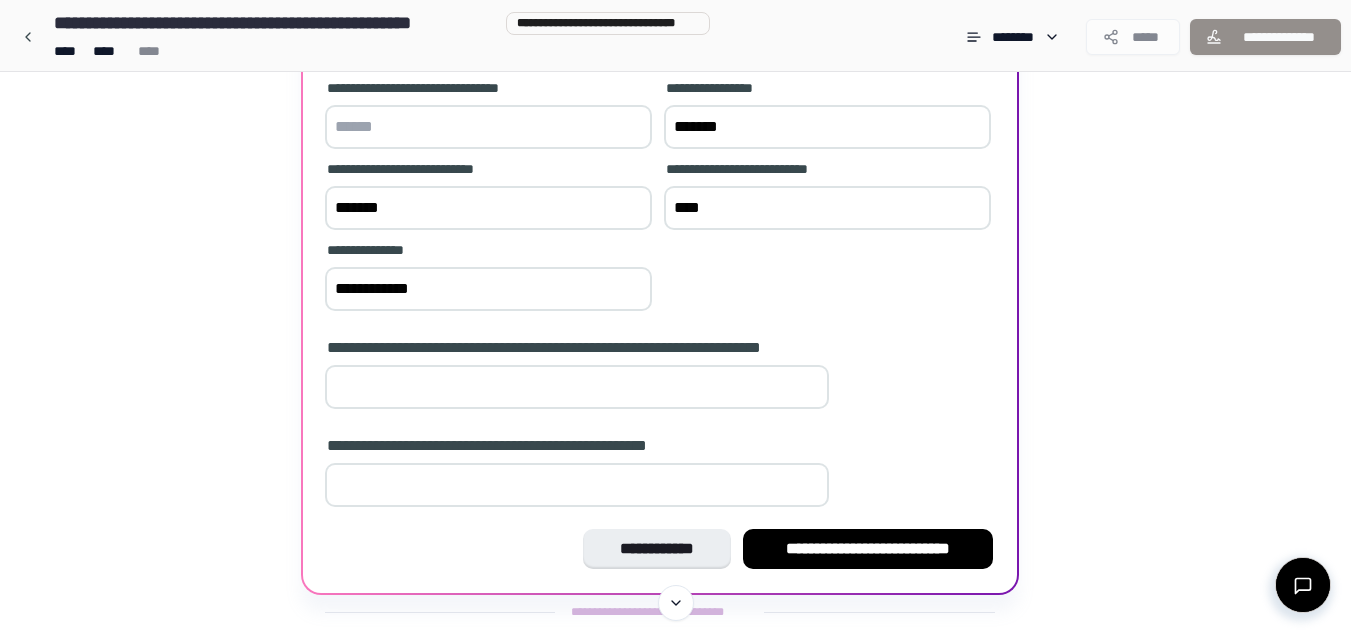 scroll, scrollTop: 323, scrollLeft: 0, axis: vertical 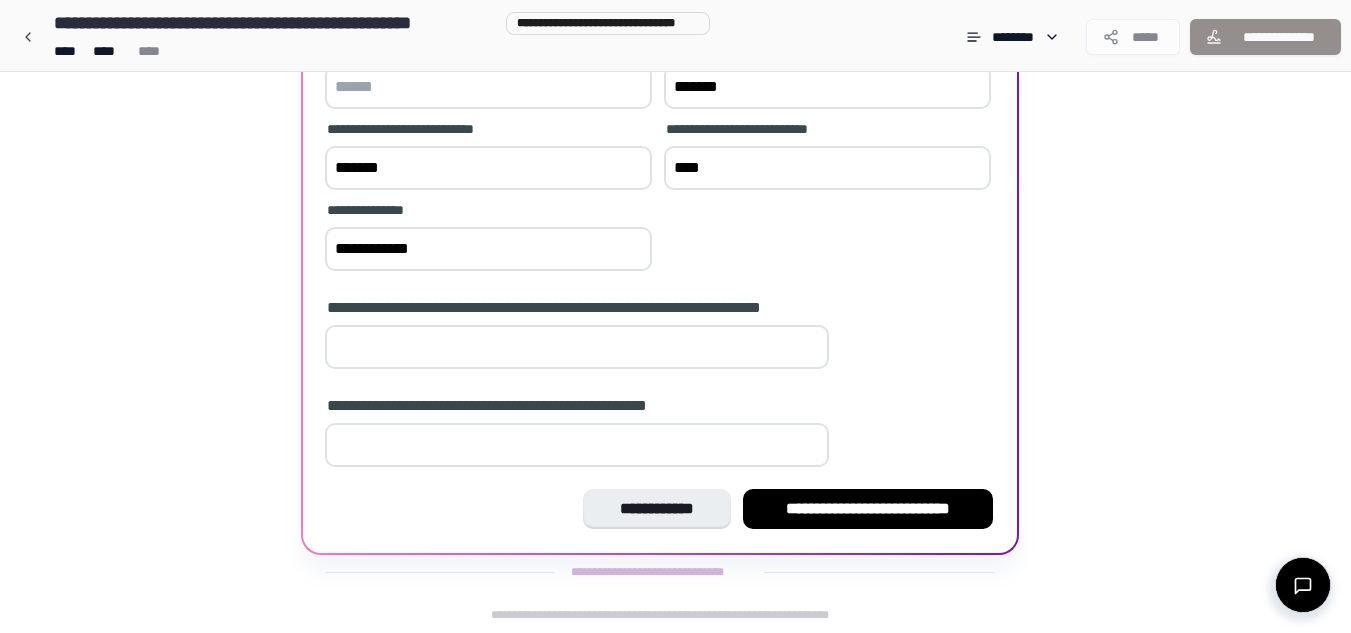 click at bounding box center (577, 347) 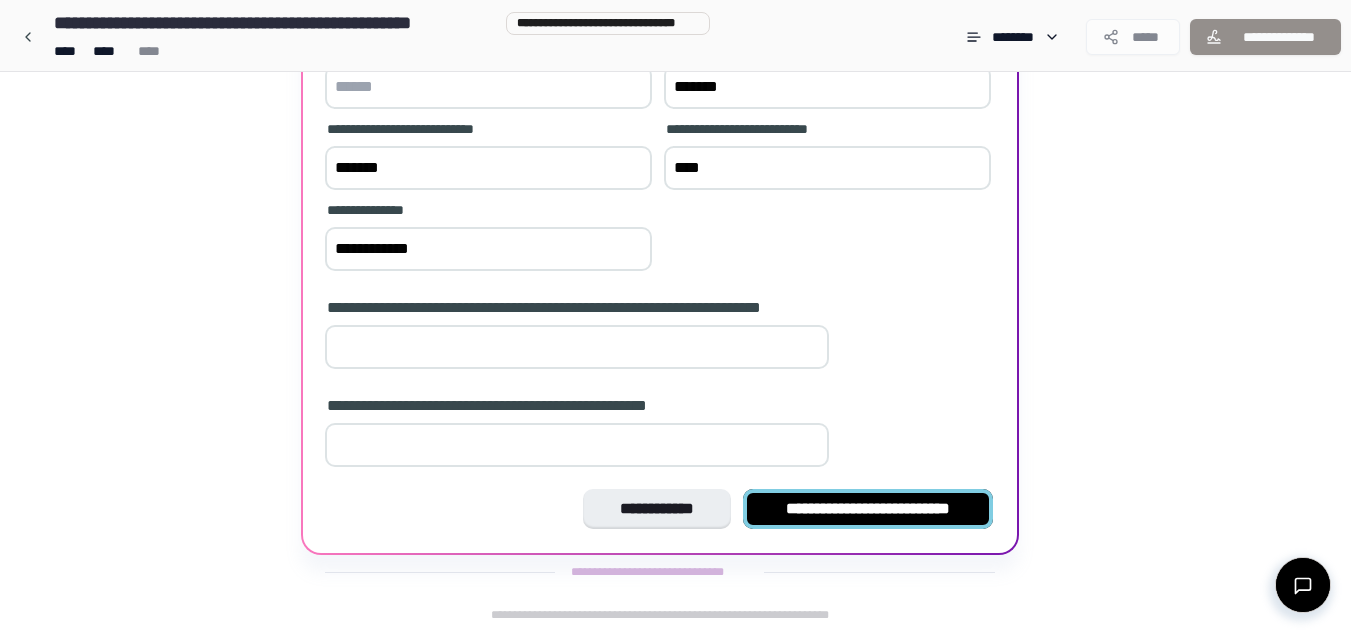 type on "*" 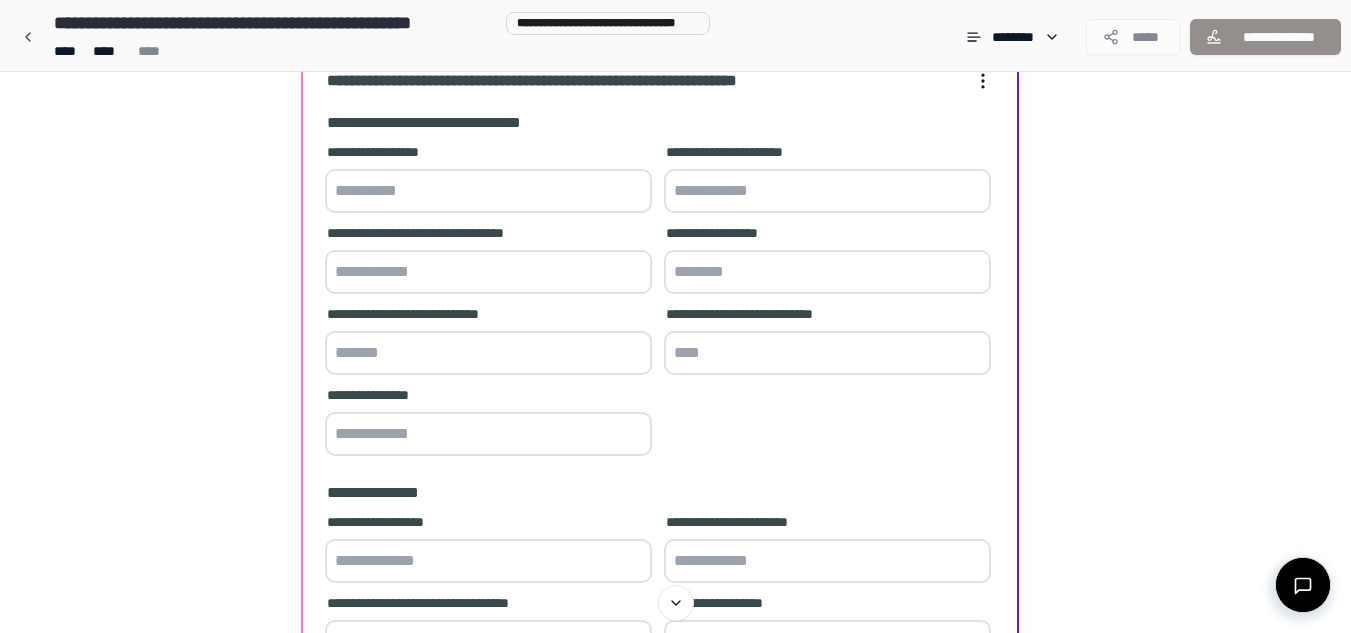 scroll, scrollTop: 133, scrollLeft: 0, axis: vertical 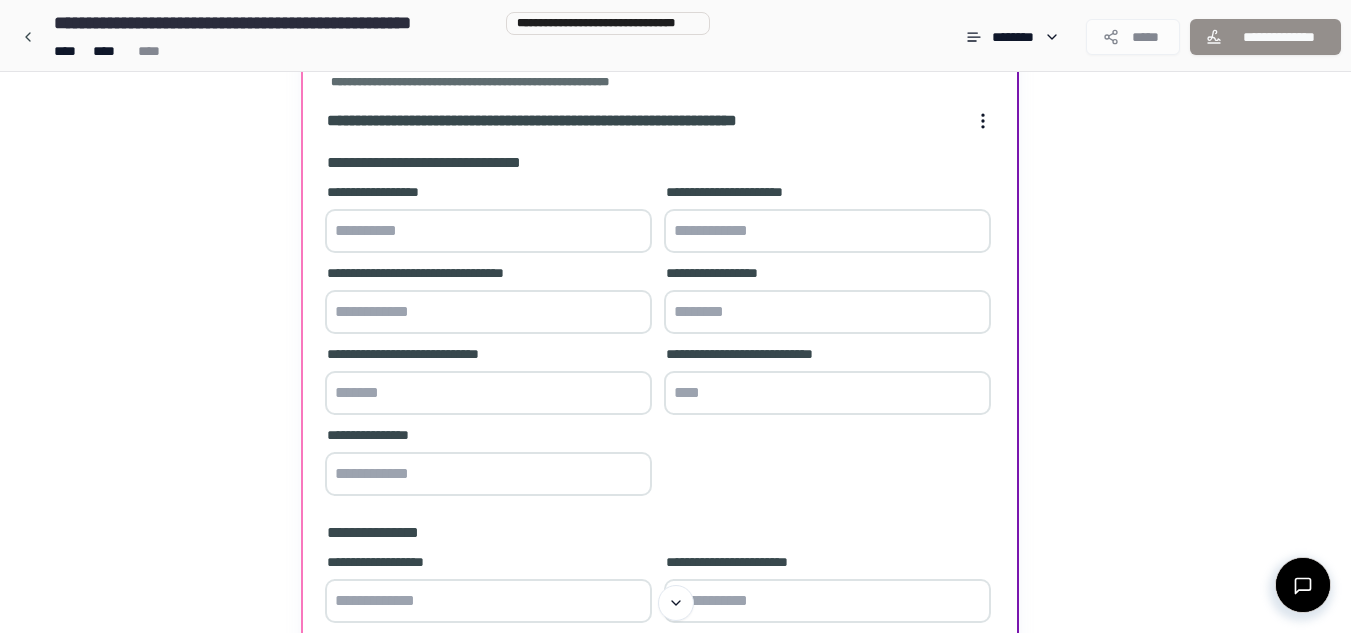 click at bounding box center [488, 231] 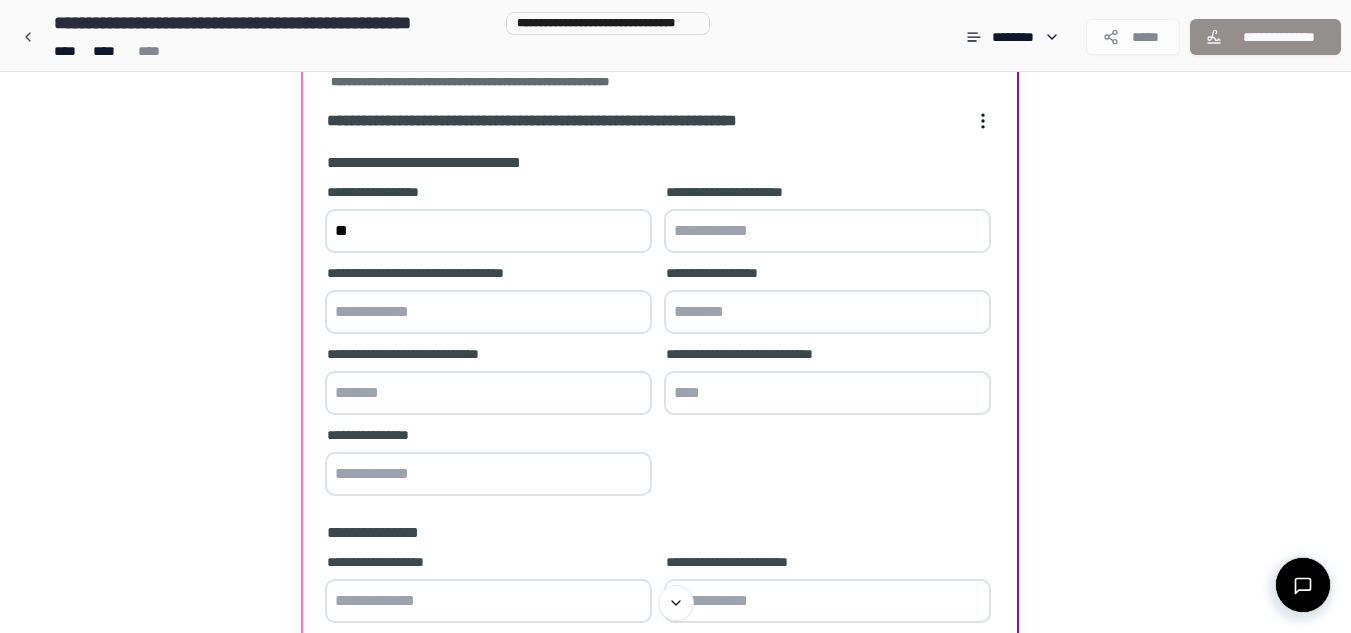 type on "*" 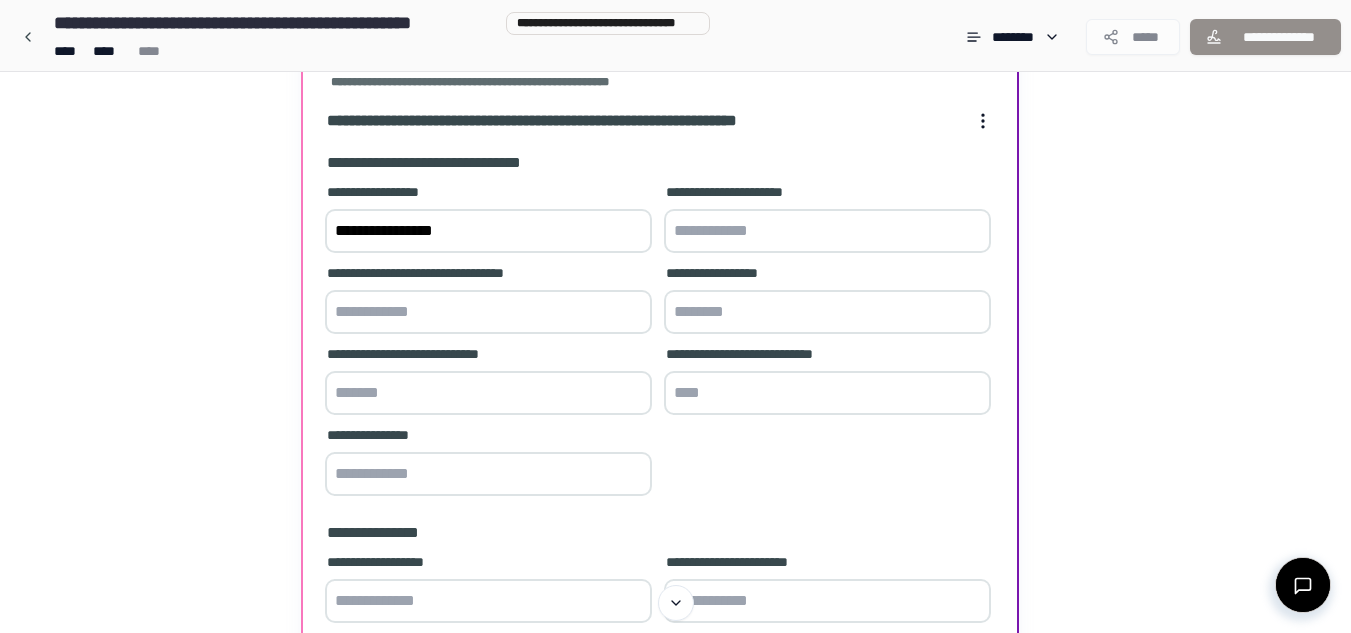 type on "**********" 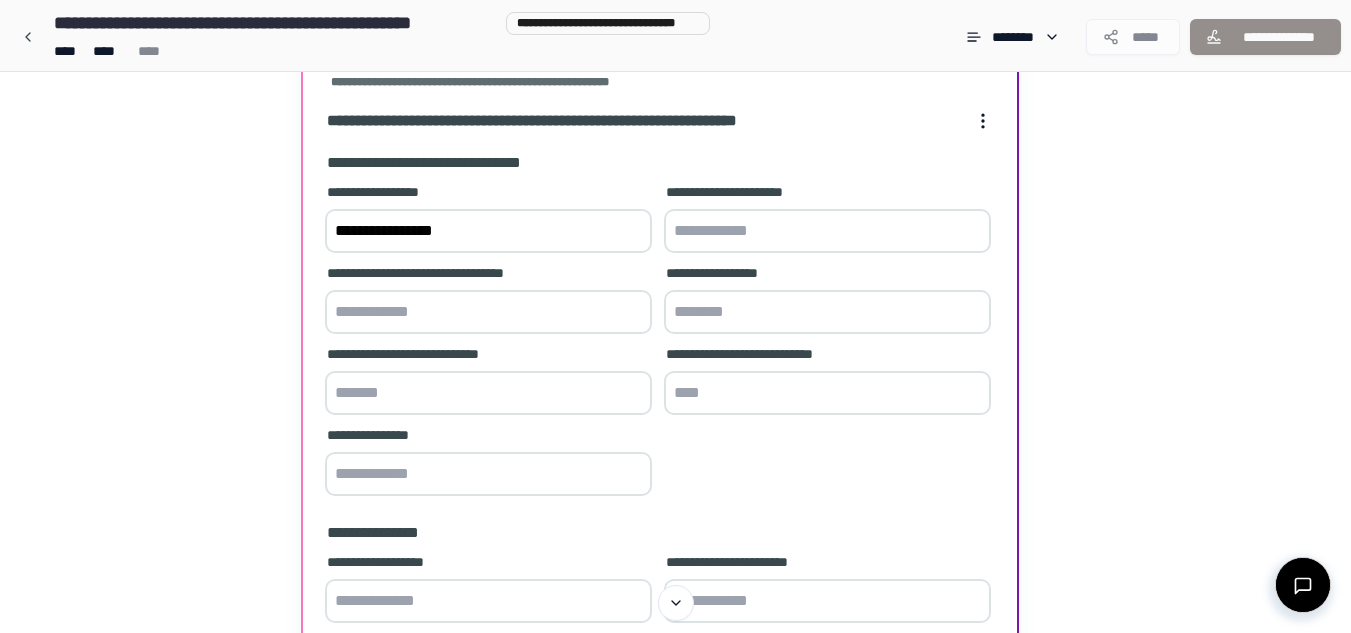 click at bounding box center [827, 231] 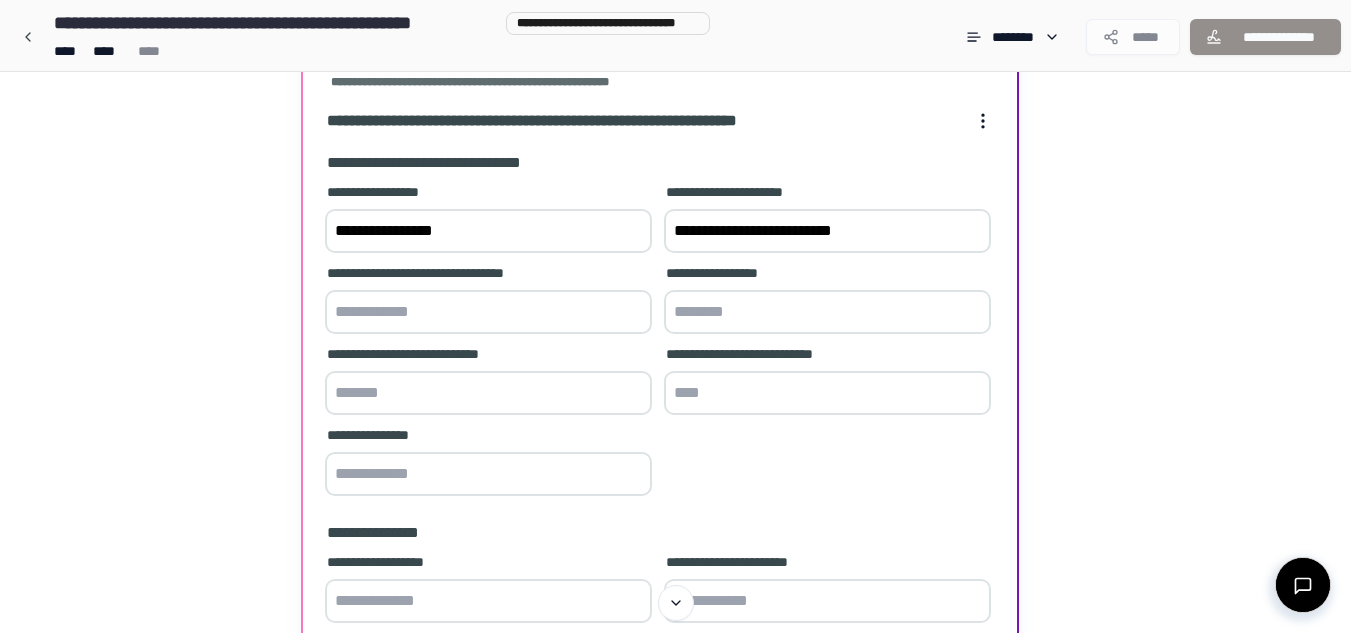 type on "**********" 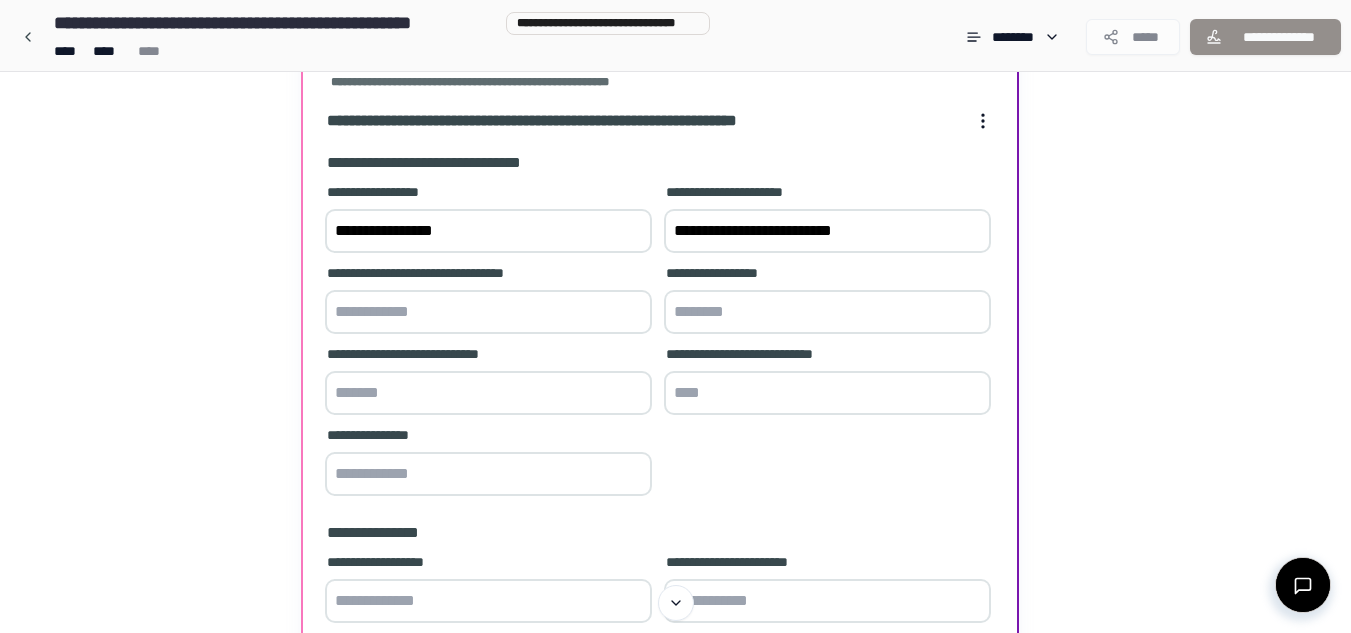 click at bounding box center (827, 393) 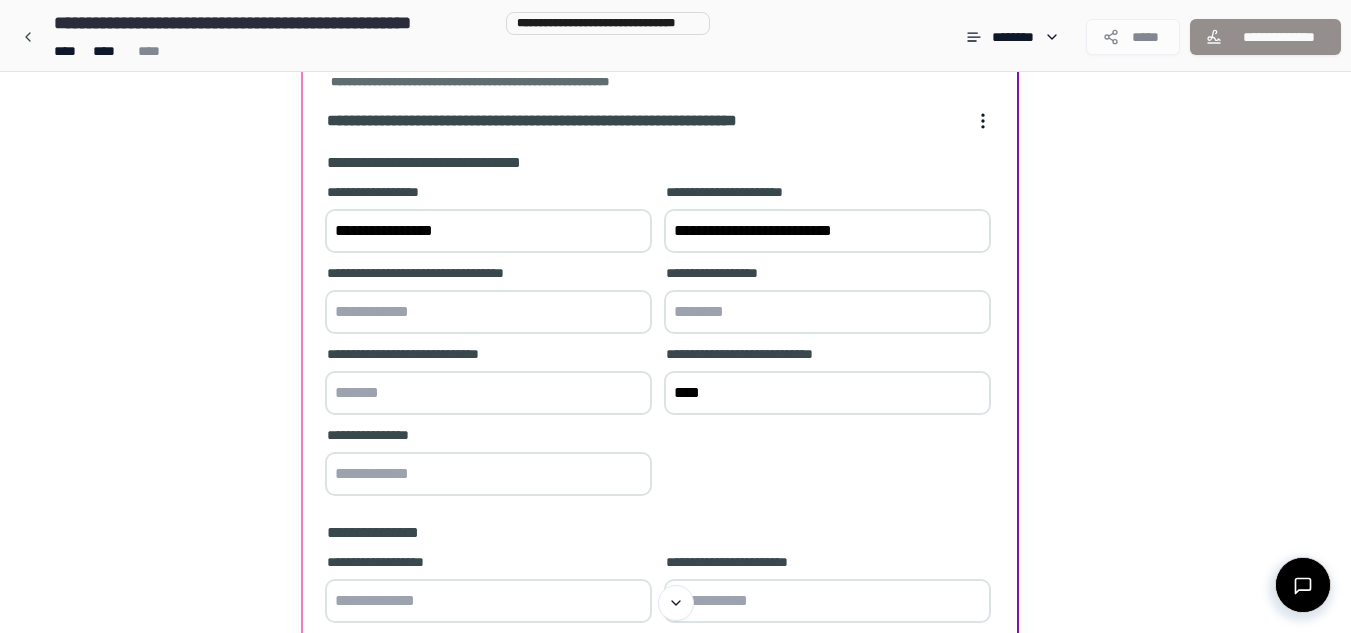 type on "****" 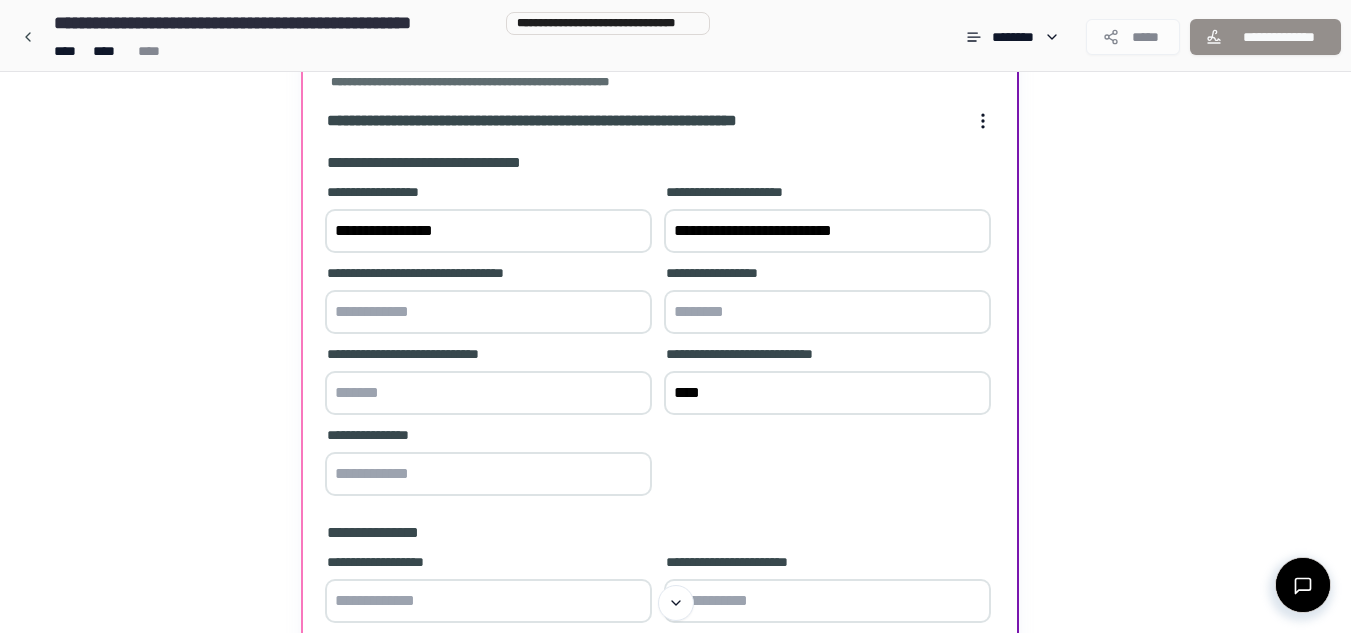 click at bounding box center (488, 393) 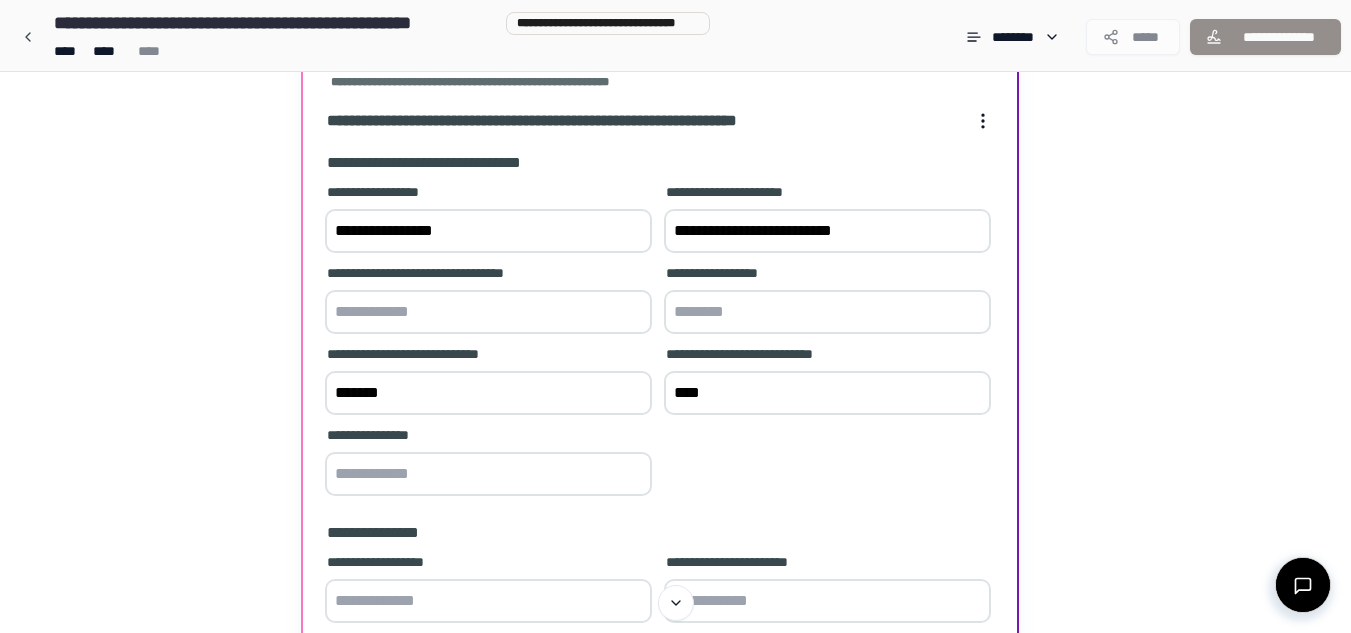 type on "*******" 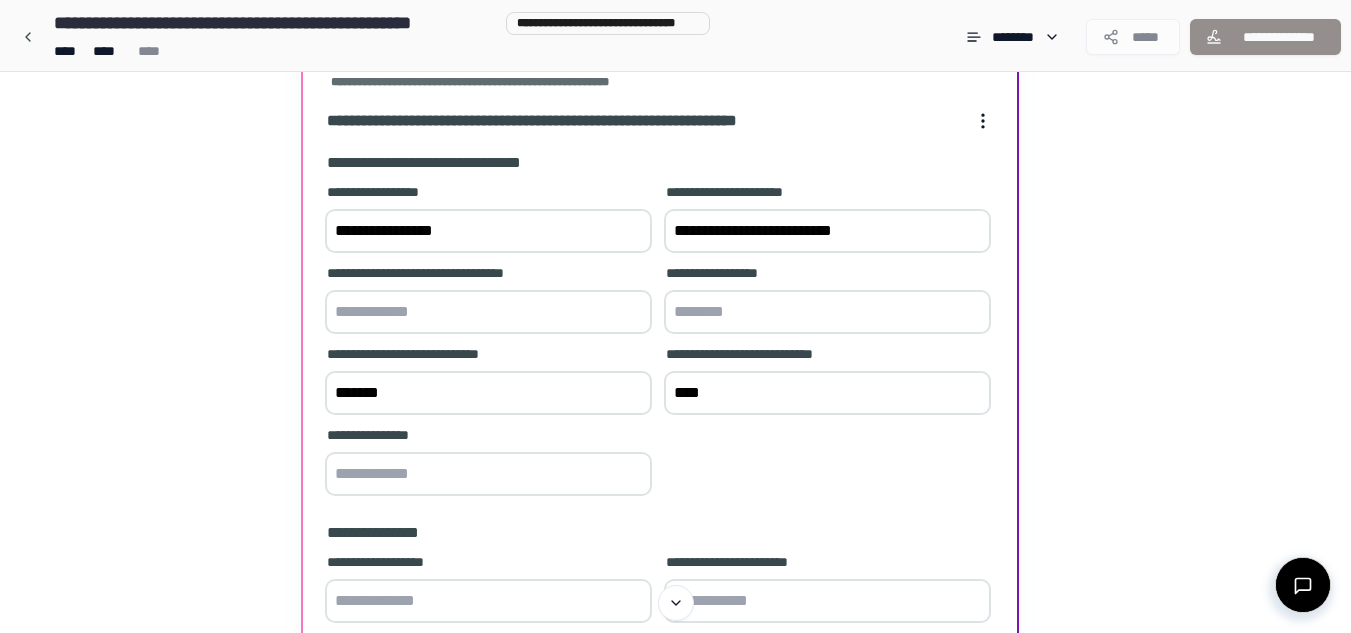click at bounding box center (488, 474) 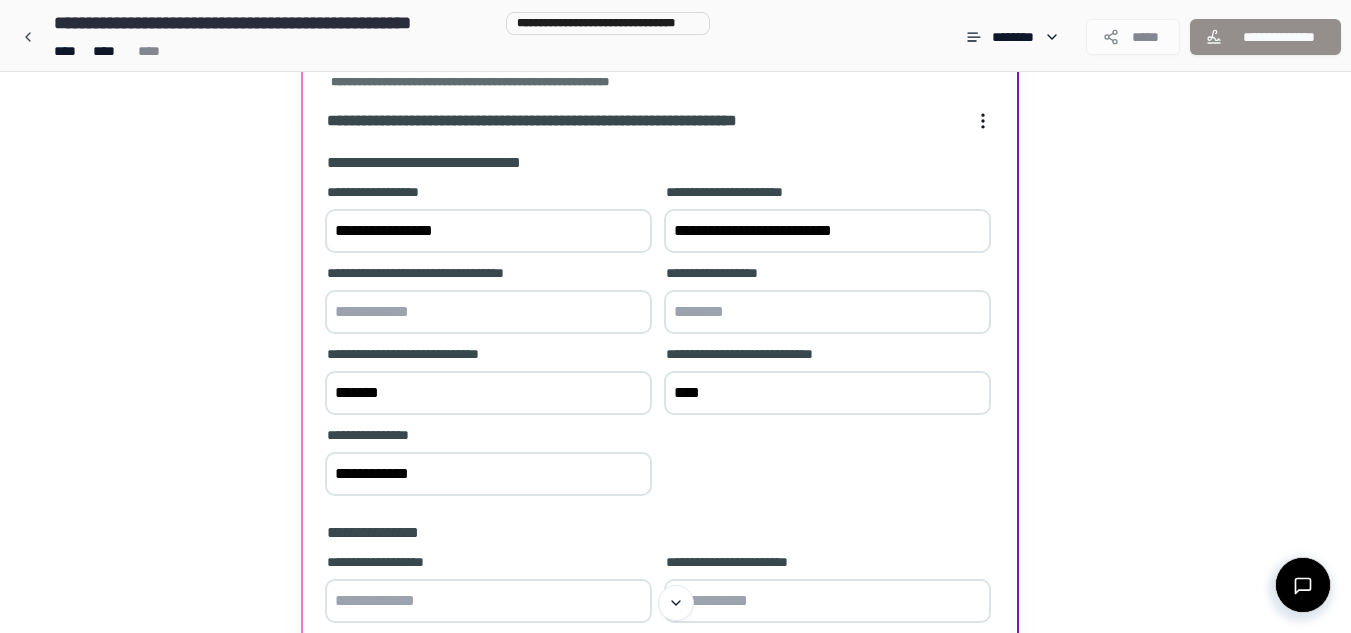 type on "**********" 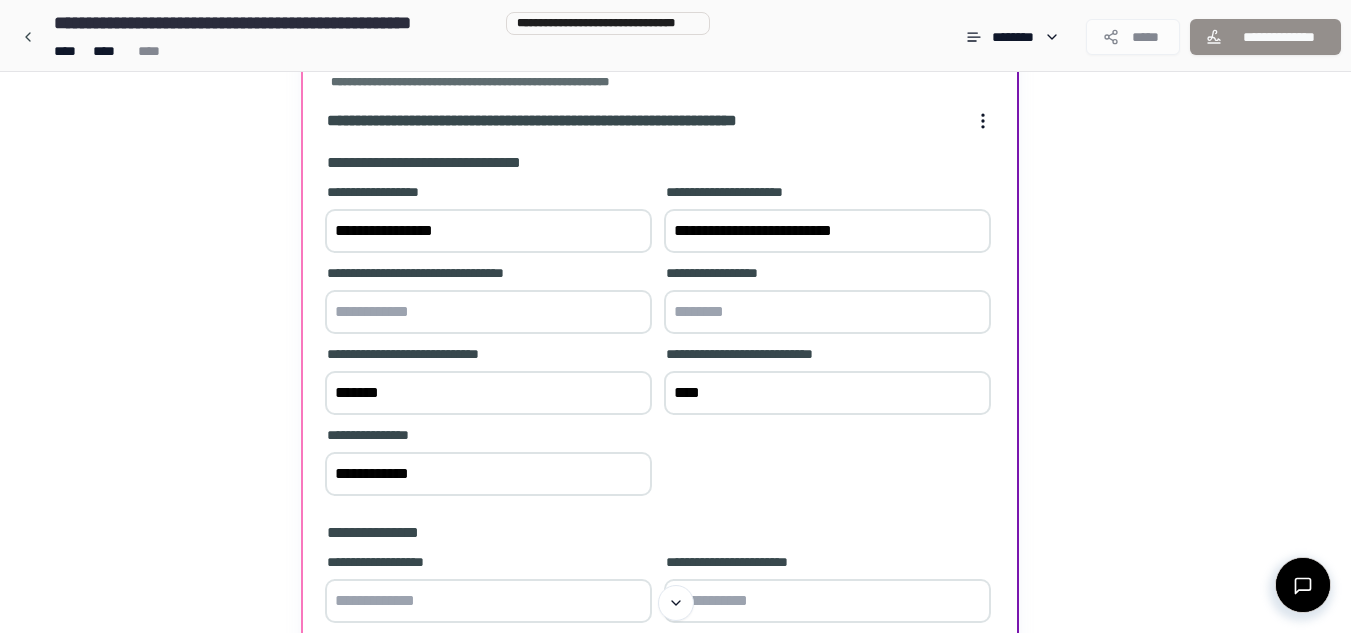 click at bounding box center [827, 312] 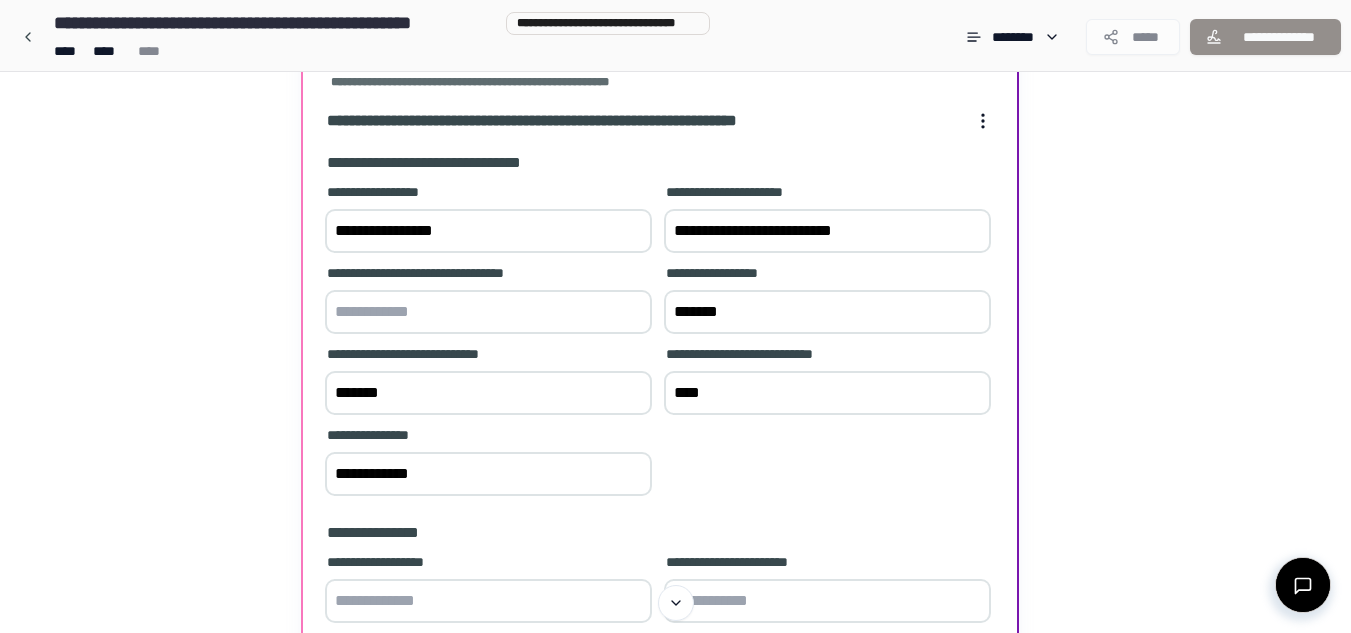 type on "*******" 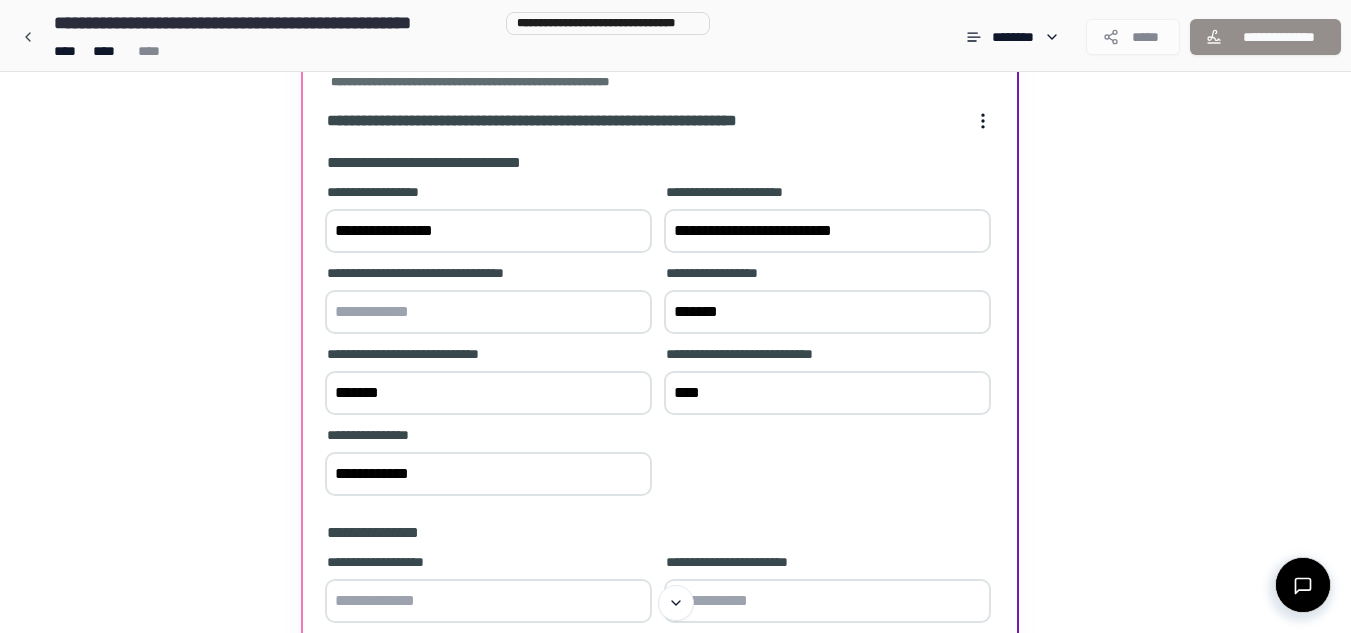 click at bounding box center [488, 601] 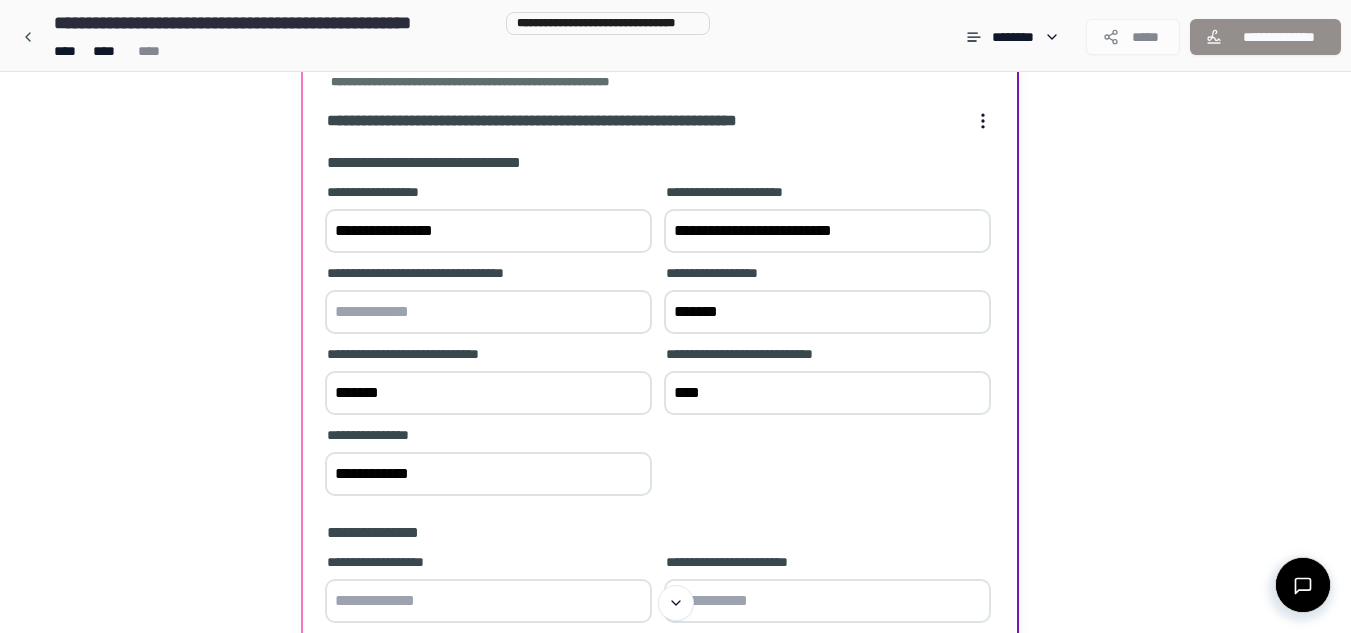 click on "**********" at bounding box center (660, 491) 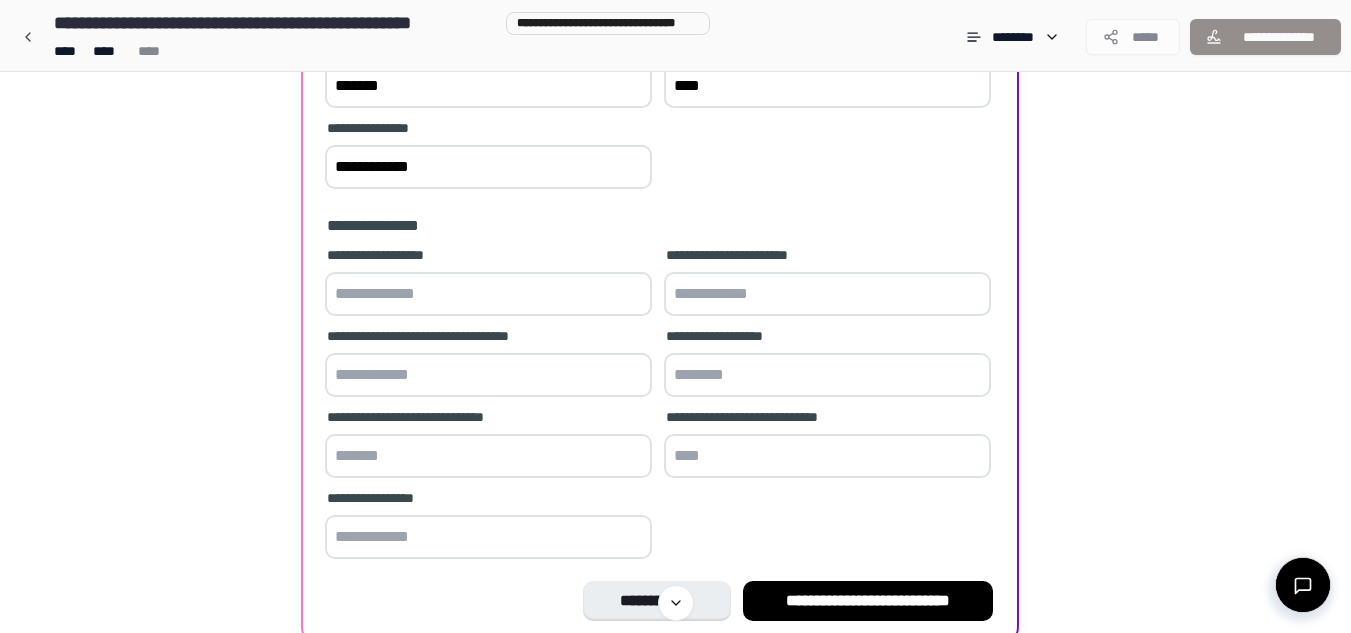 scroll, scrollTop: 480, scrollLeft: 0, axis: vertical 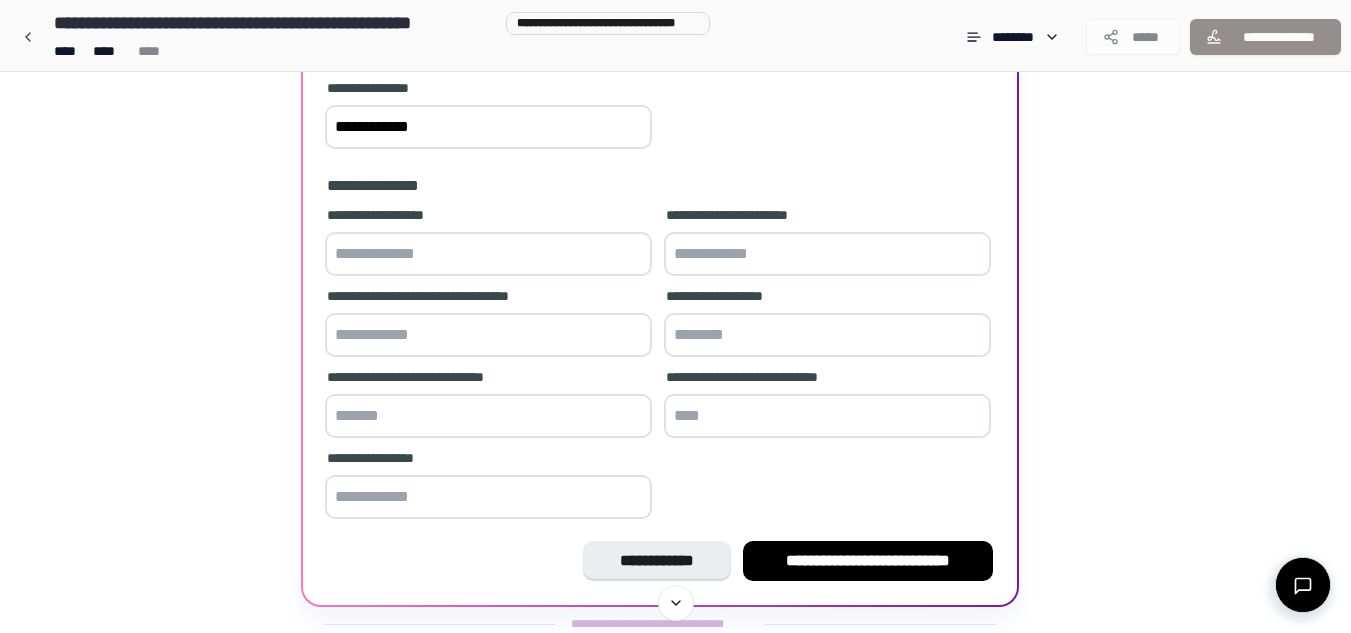 click at bounding box center [488, 254] 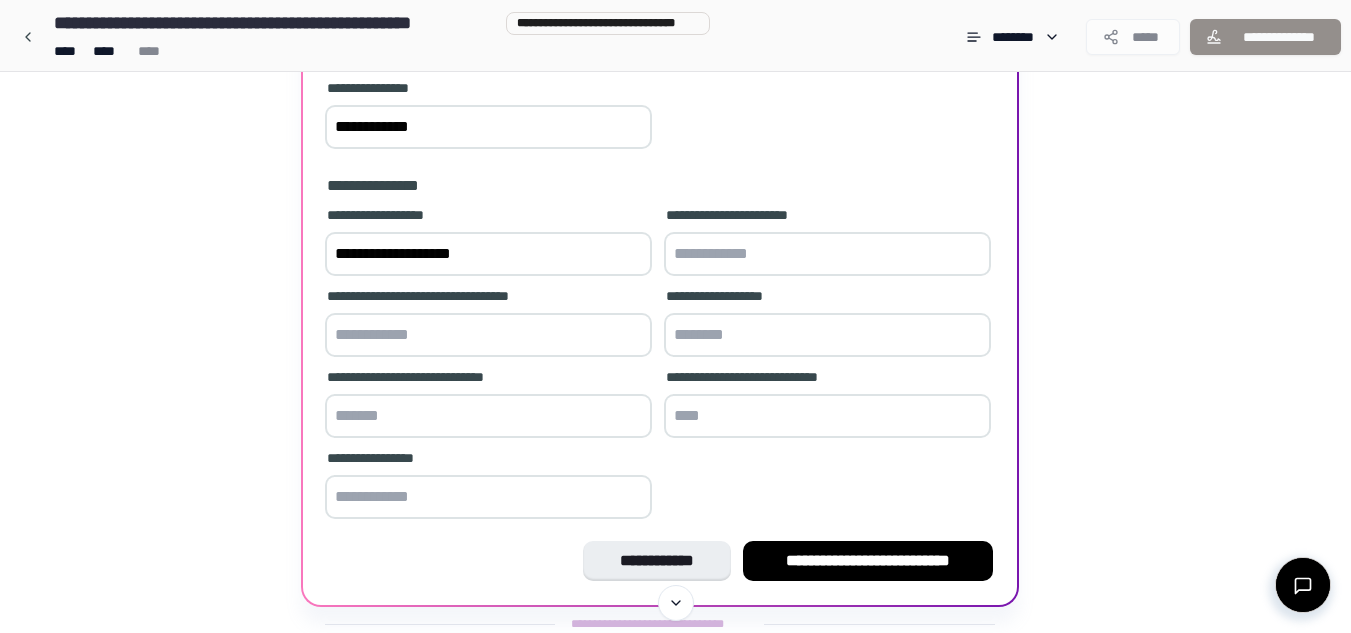 type on "**********" 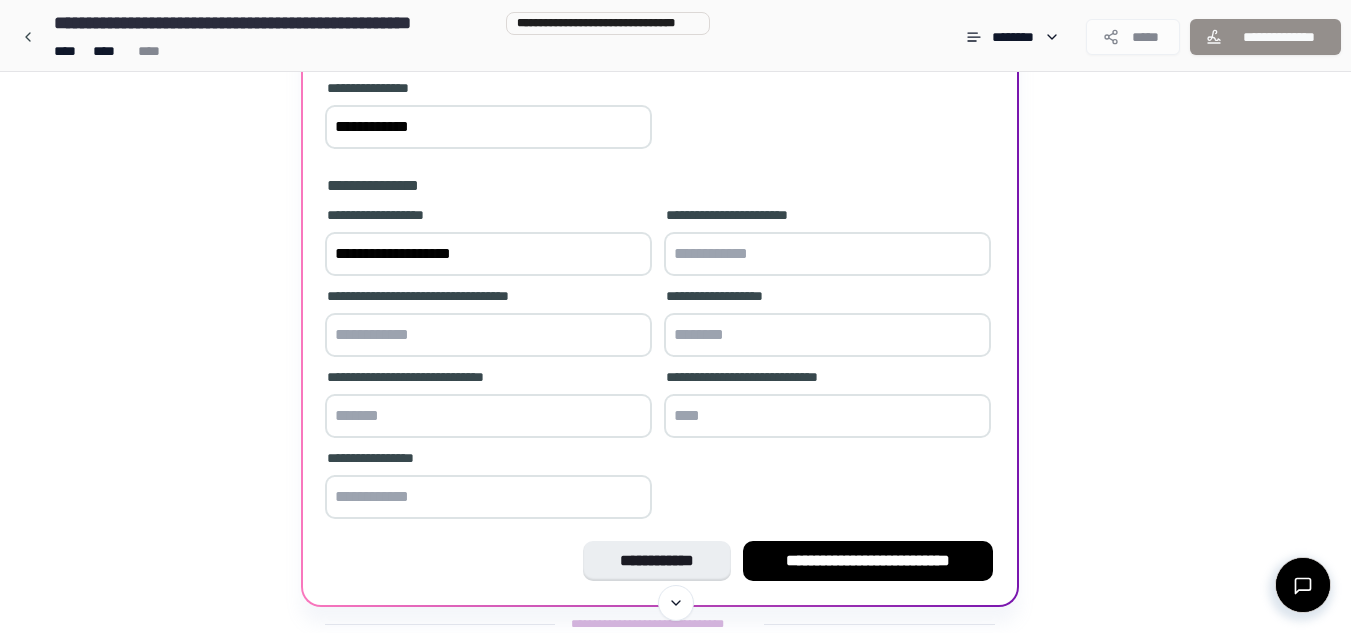 click at bounding box center (827, 254) 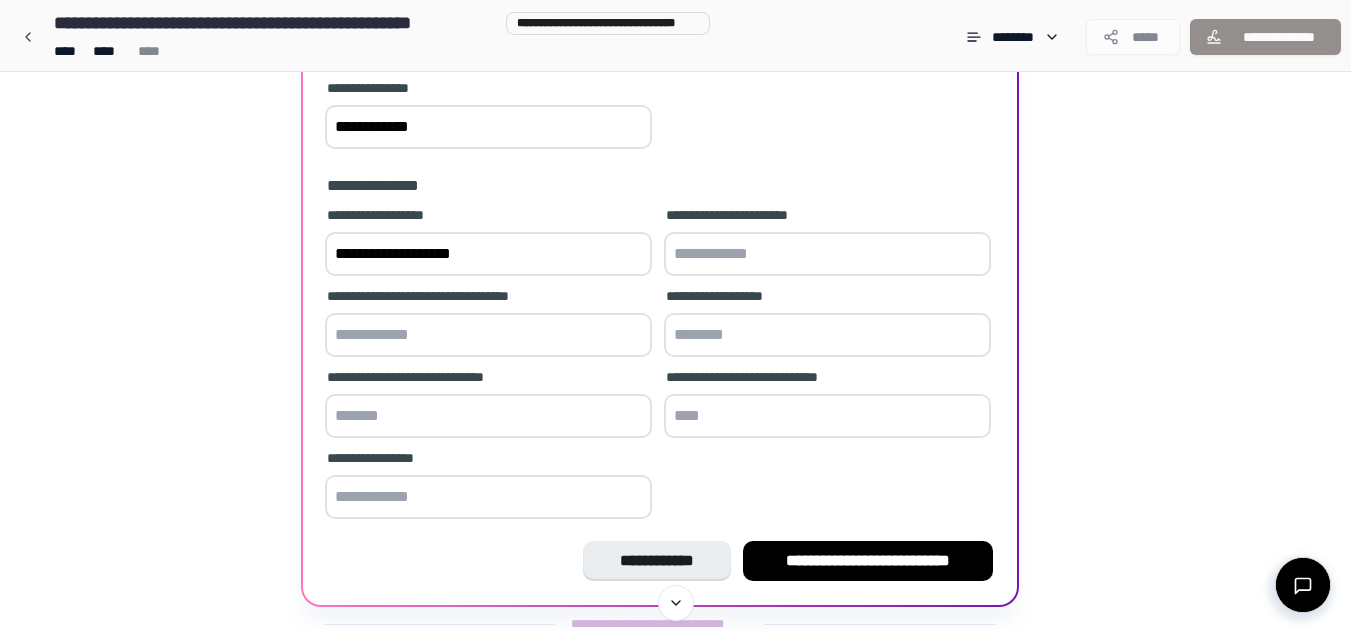click on "**********" at bounding box center [660, 186] 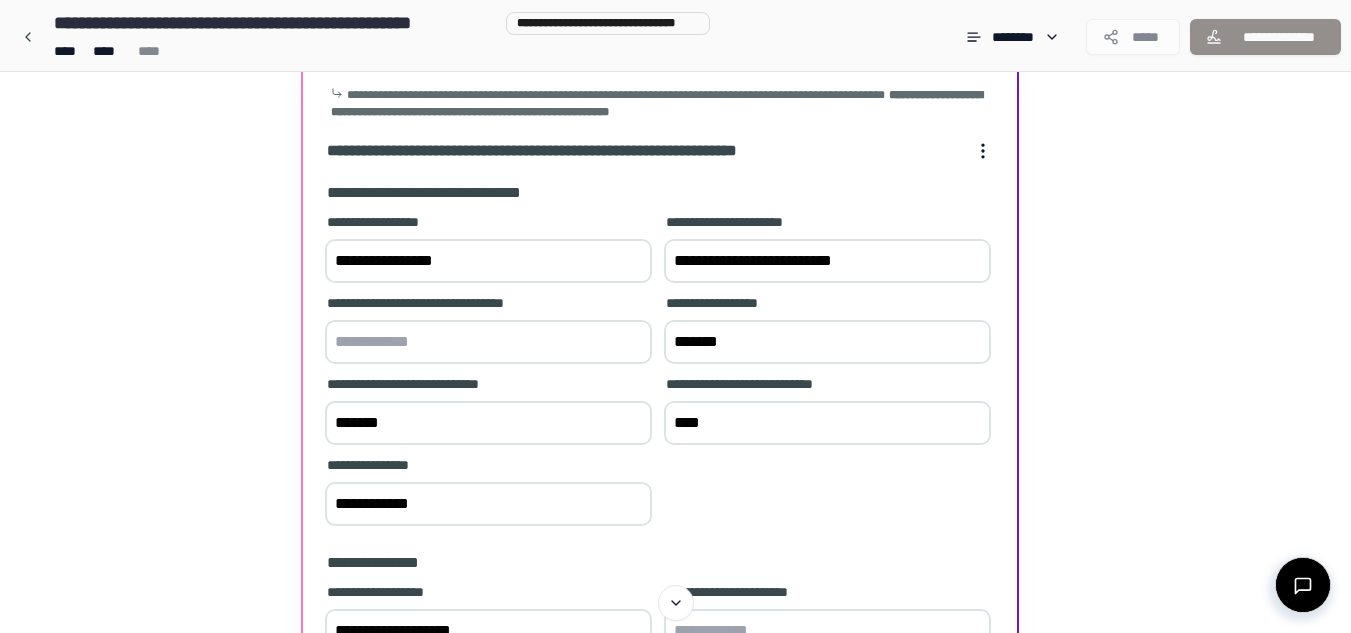 scroll, scrollTop: 80, scrollLeft: 0, axis: vertical 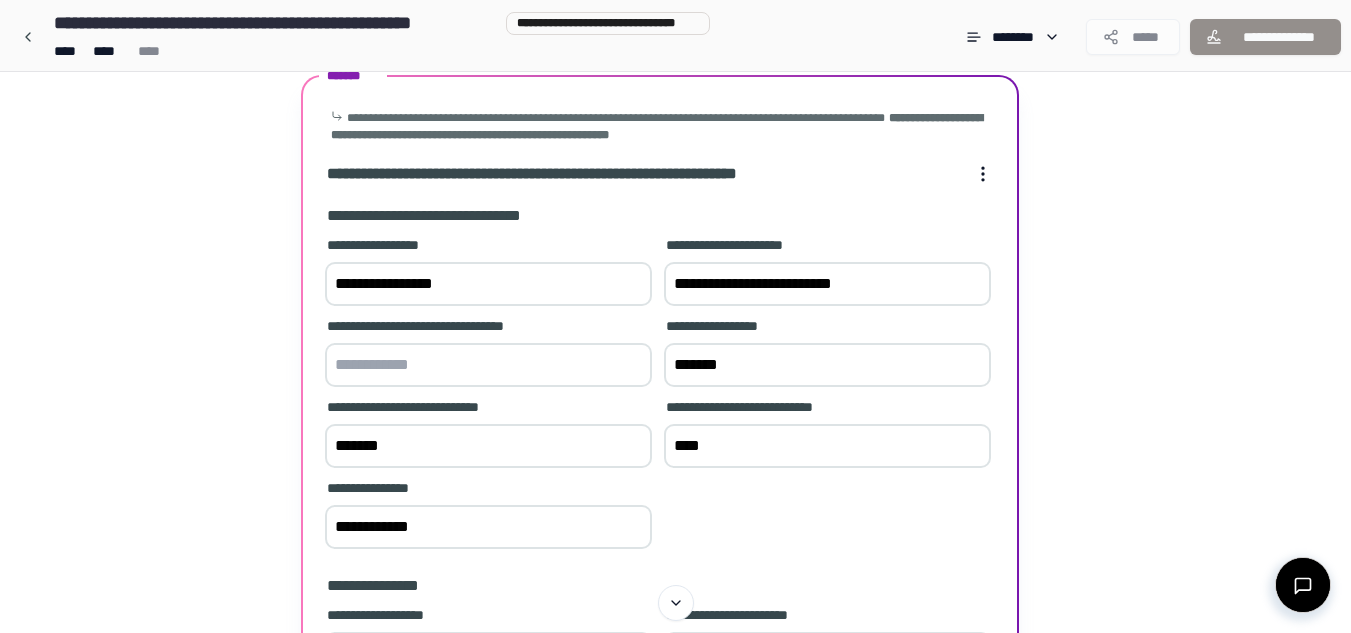click on "**********" at bounding box center (827, 284) 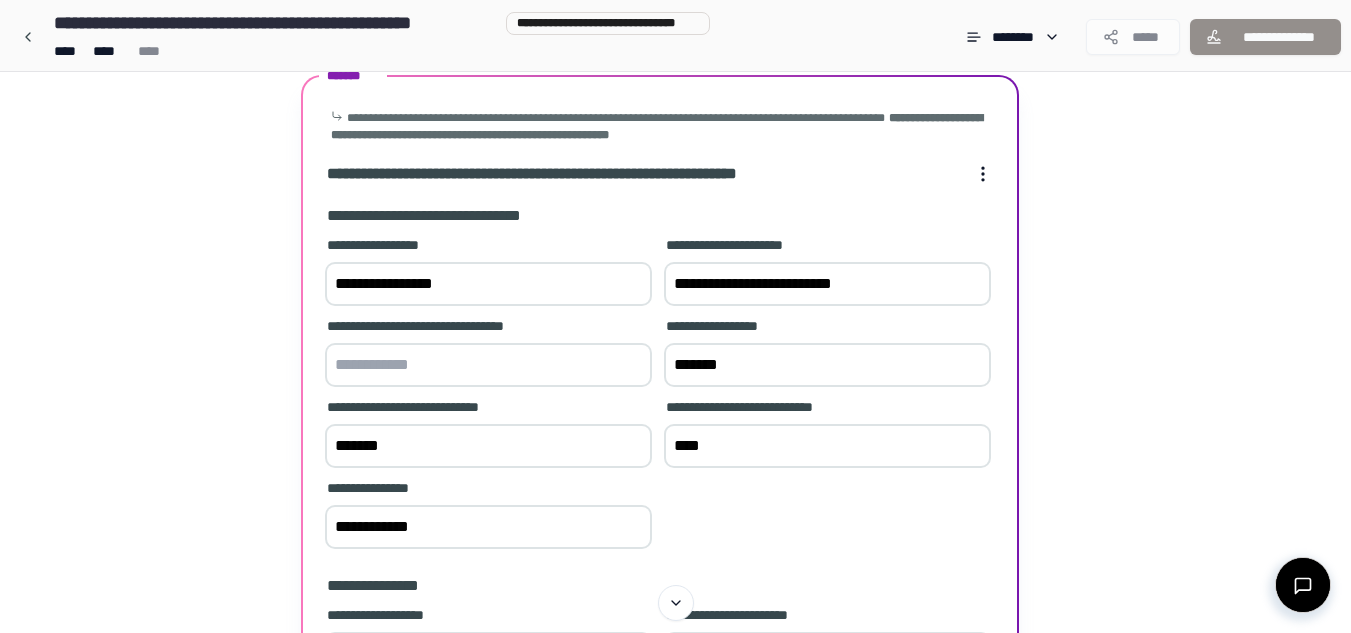 drag, startPoint x: 650, startPoint y: 275, endPoint x: 715, endPoint y: 268, distance: 65.37584 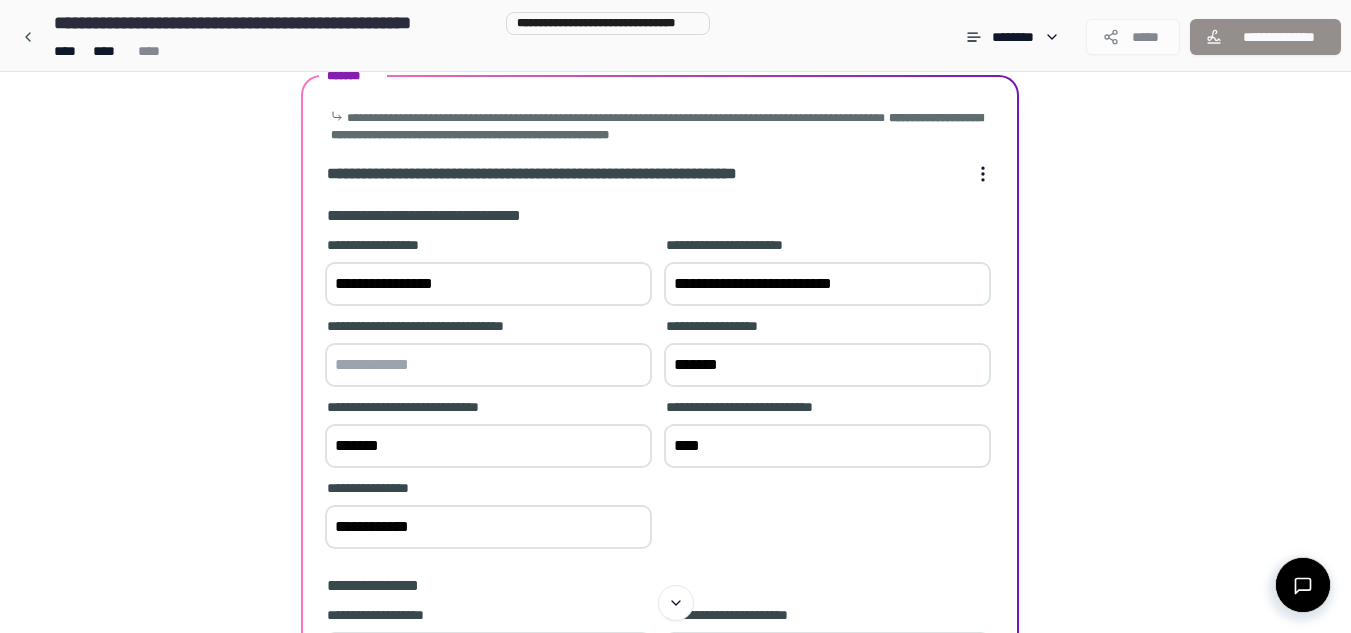 drag, startPoint x: 715, startPoint y: 268, endPoint x: 672, endPoint y: 280, distance: 44.64303 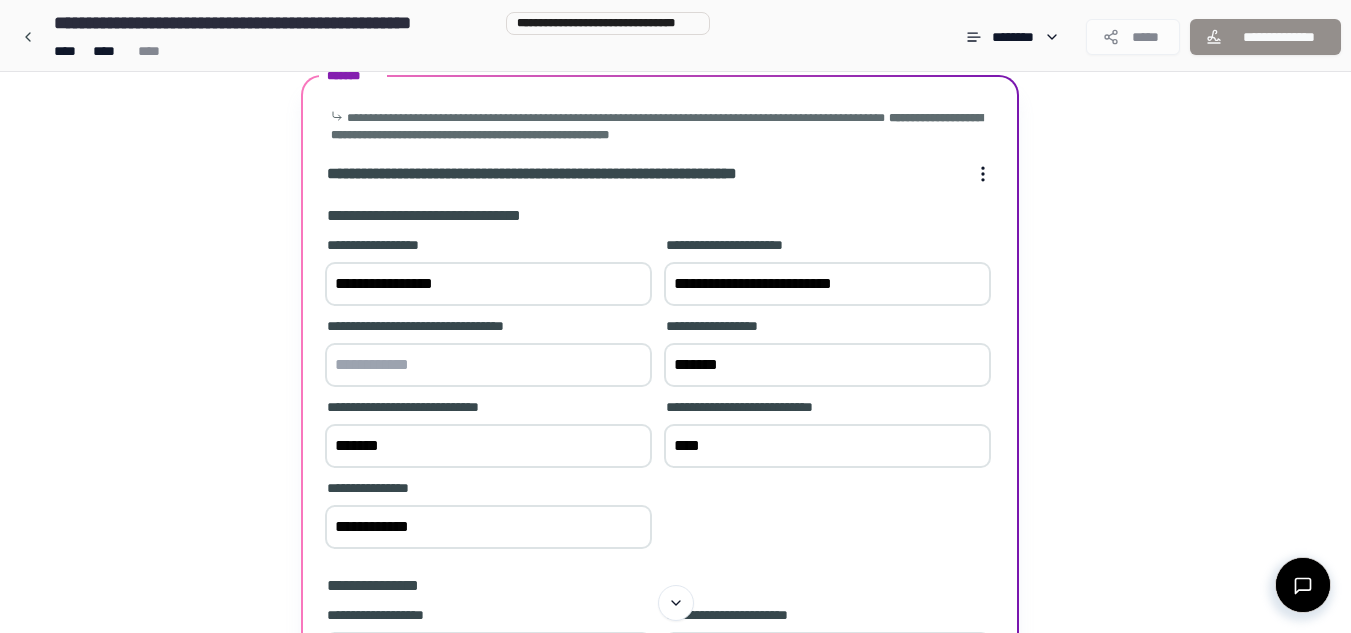 click on "**********" at bounding box center [827, 284] 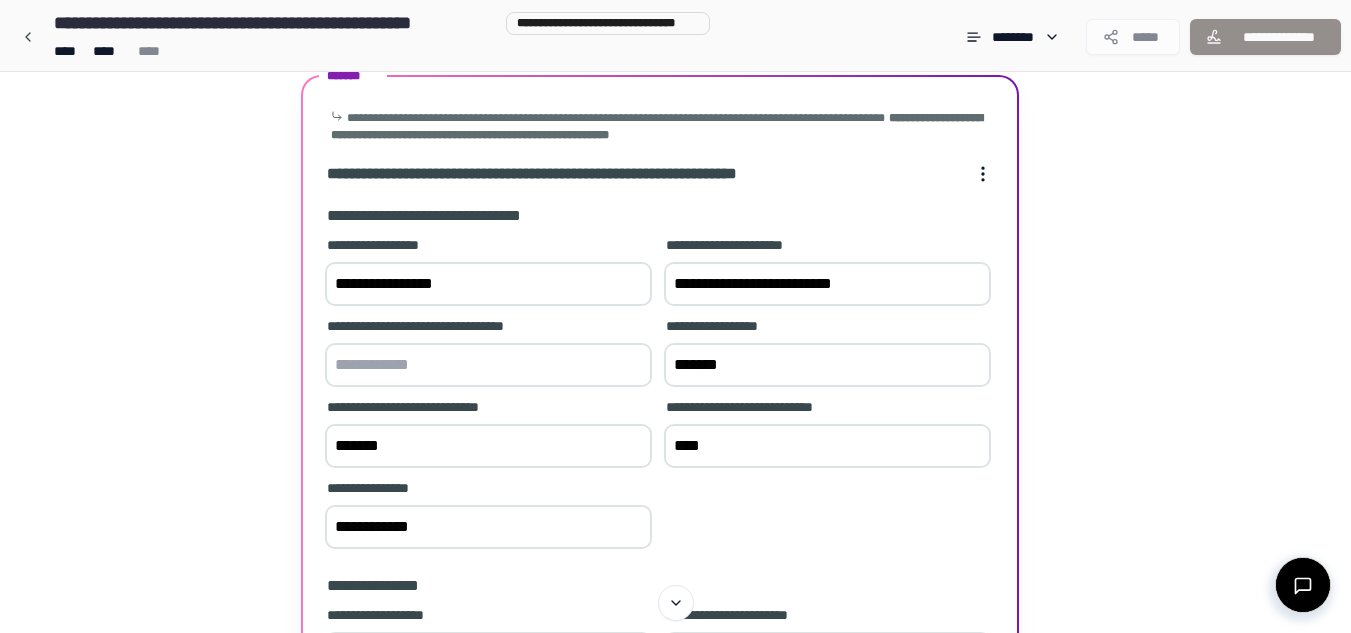 drag, startPoint x: 672, startPoint y: 280, endPoint x: 735, endPoint y: 286, distance: 63.28507 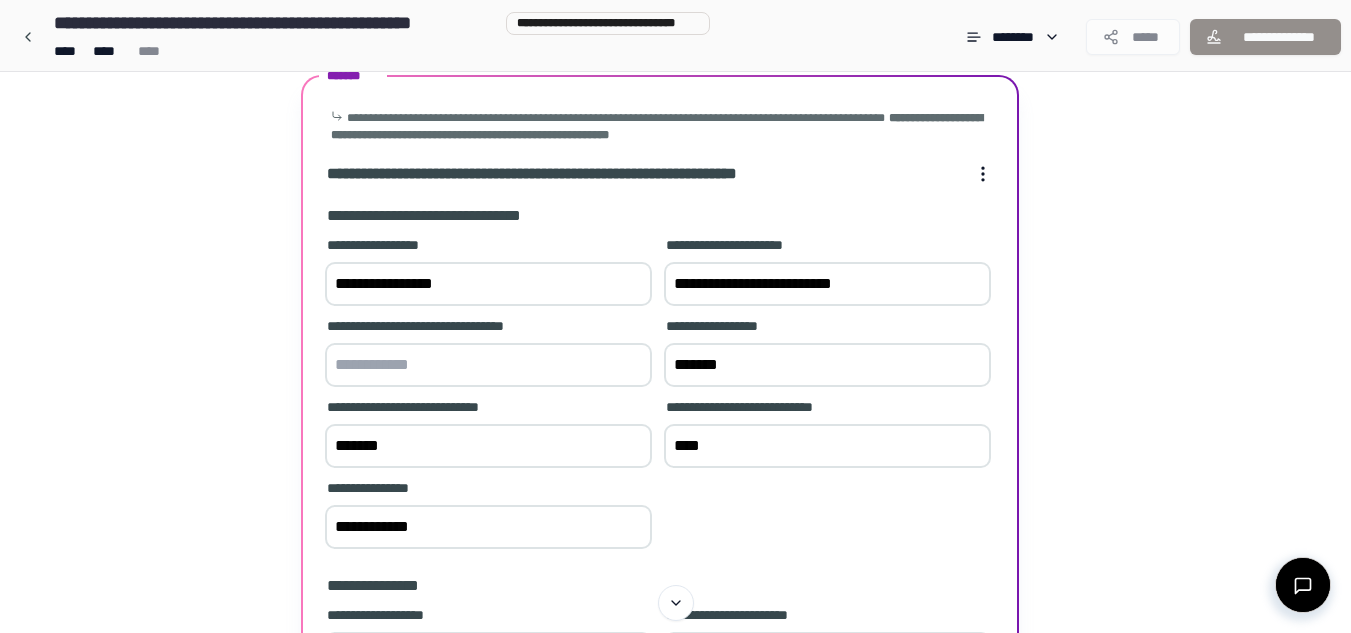 drag, startPoint x: 735, startPoint y: 286, endPoint x: 685, endPoint y: 284, distance: 50.039986 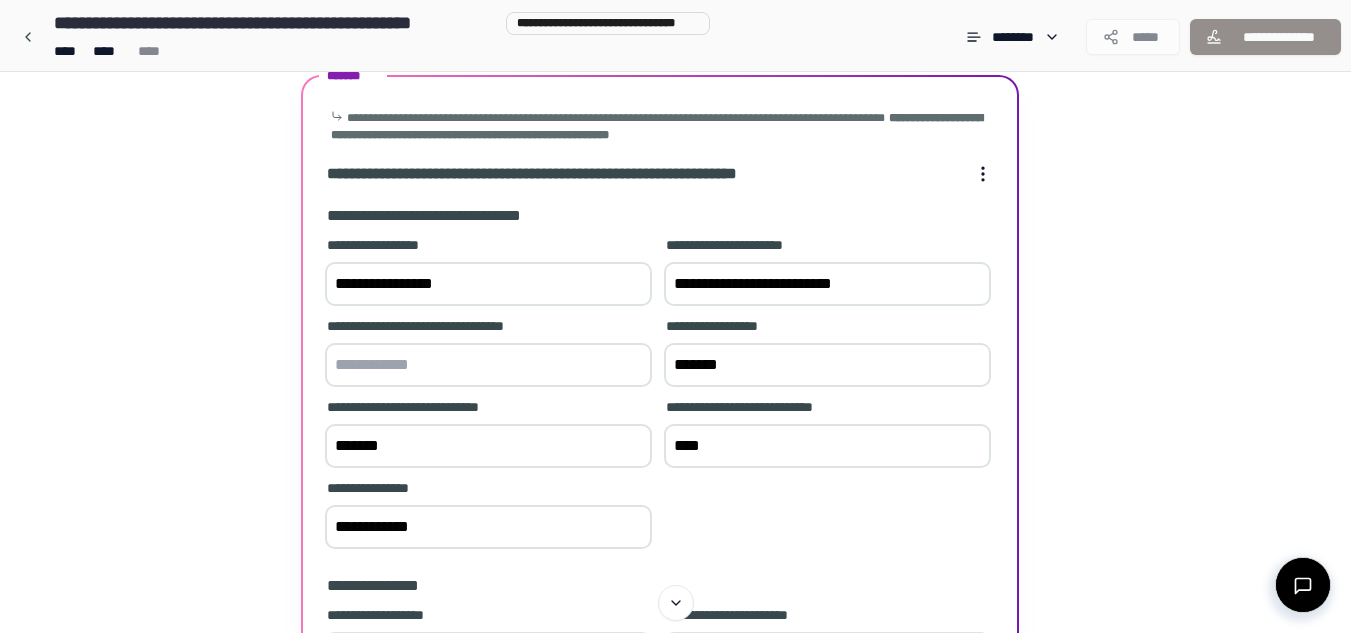 drag, startPoint x: 664, startPoint y: 284, endPoint x: 677, endPoint y: 281, distance: 13.341664 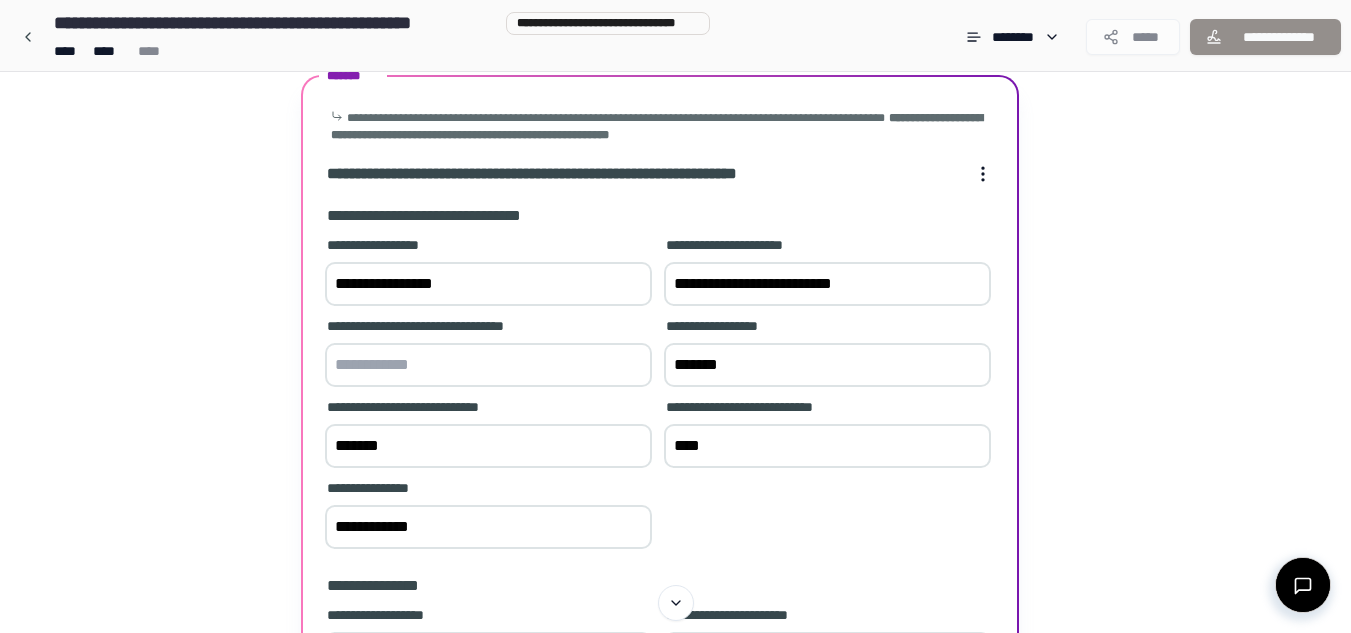 click on "**********" at bounding box center [660, 395] 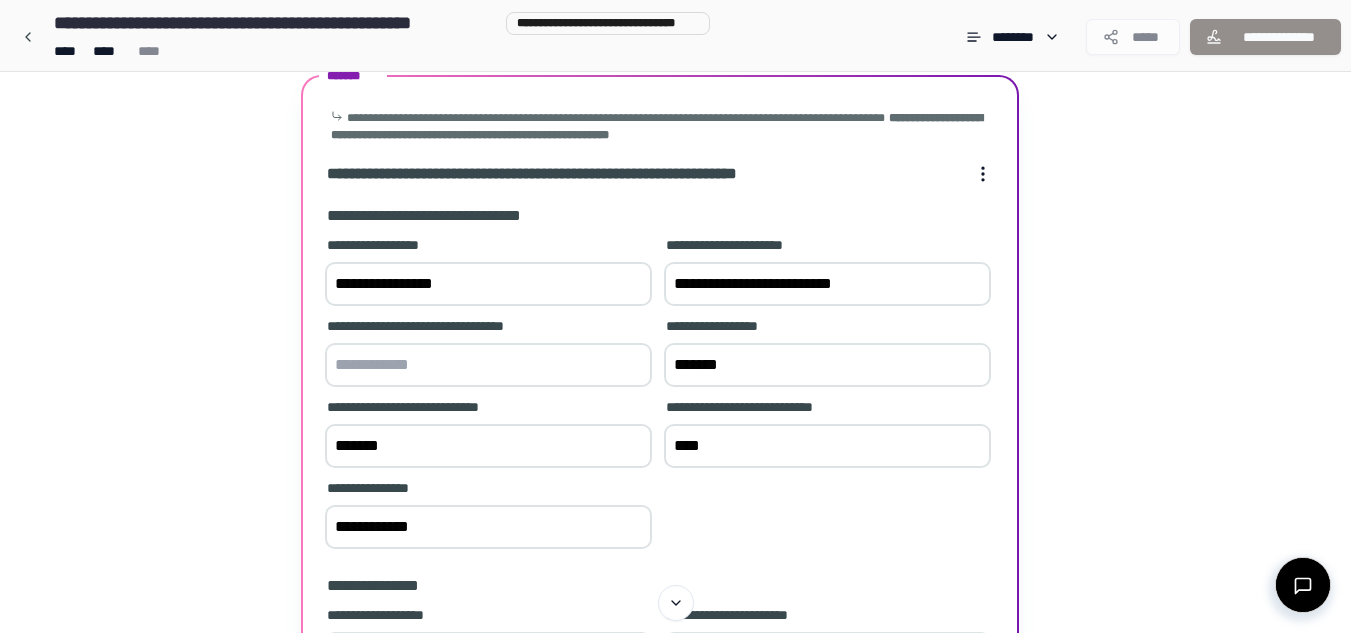 click on "**********" at bounding box center [827, 284] 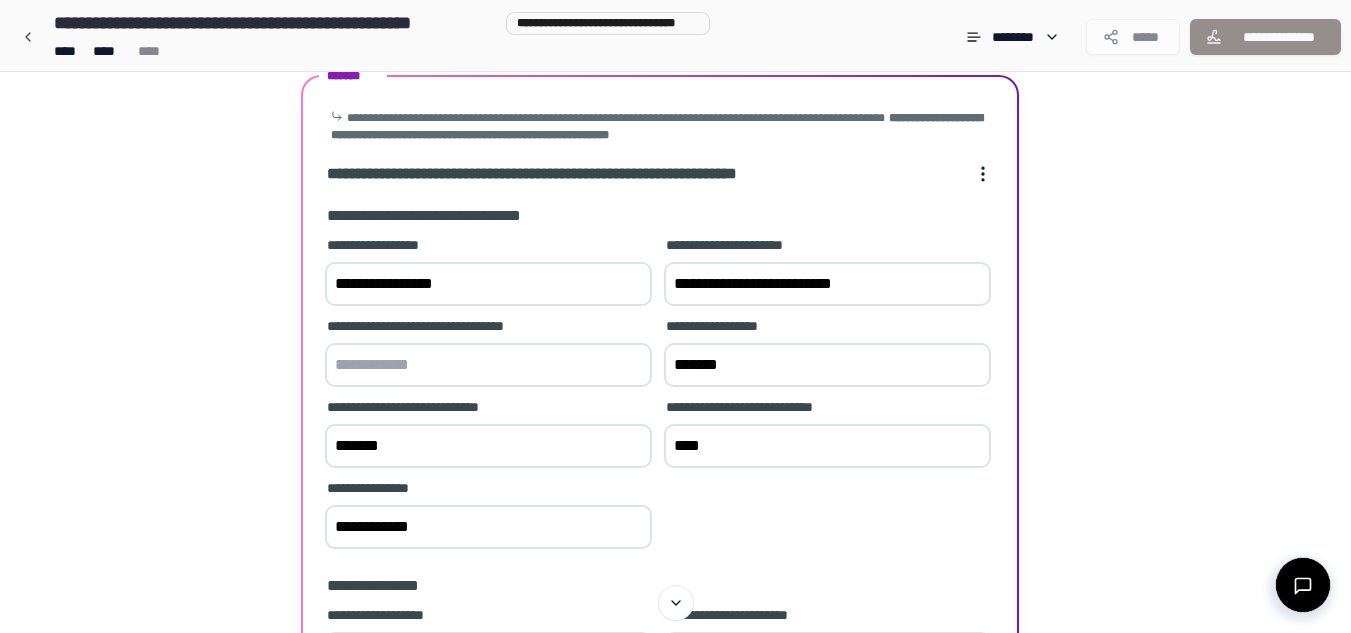 drag, startPoint x: 677, startPoint y: 282, endPoint x: 876, endPoint y: 271, distance: 199.30379 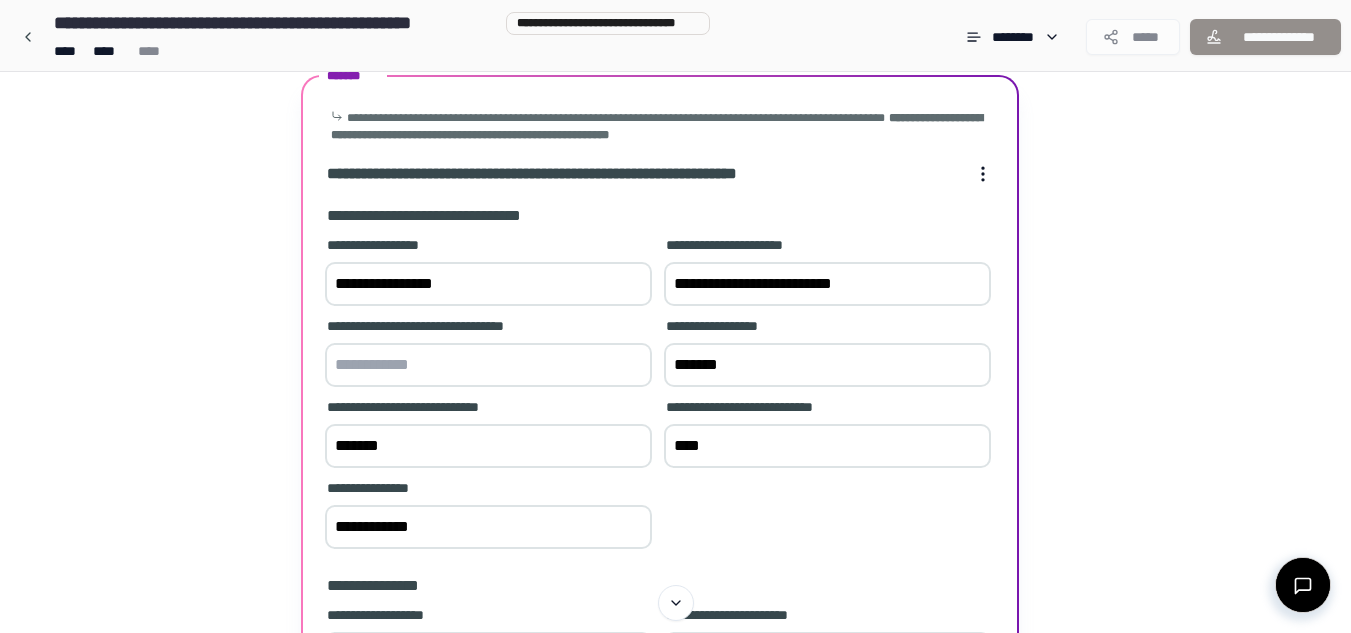 click on "**********" at bounding box center (827, 284) 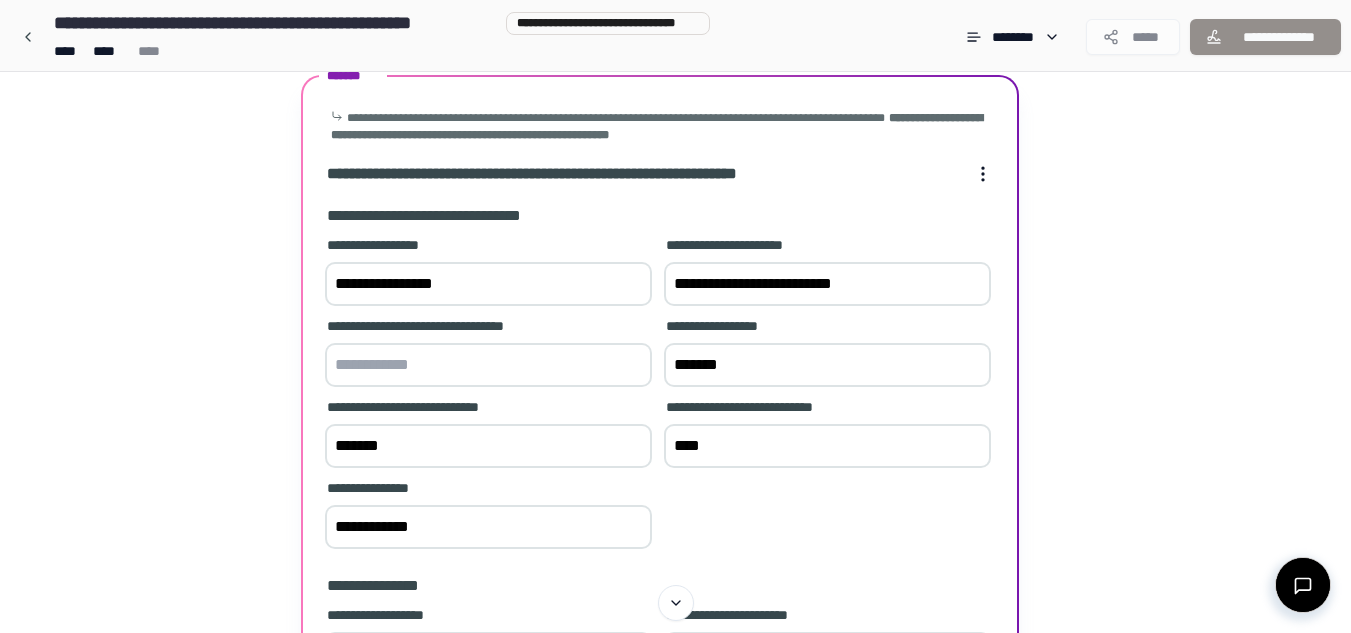 drag, startPoint x: 669, startPoint y: 278, endPoint x: 876, endPoint y: 272, distance: 207.08694 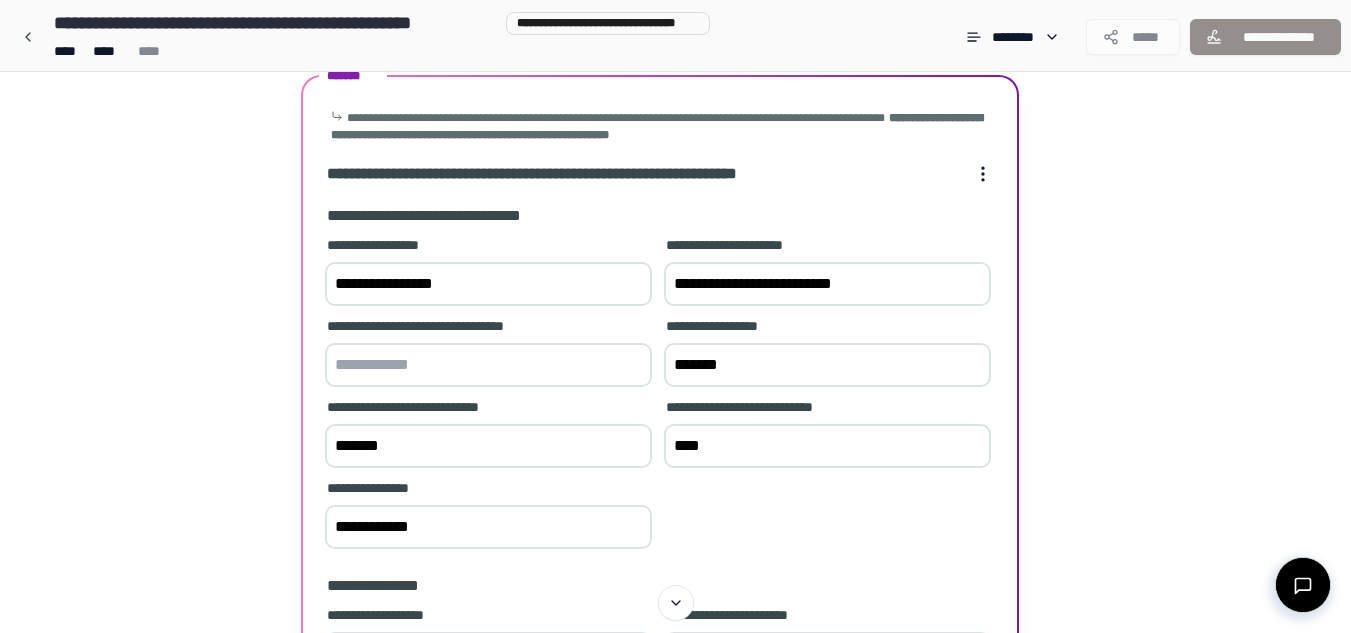 click on "**********" at bounding box center (827, 284) 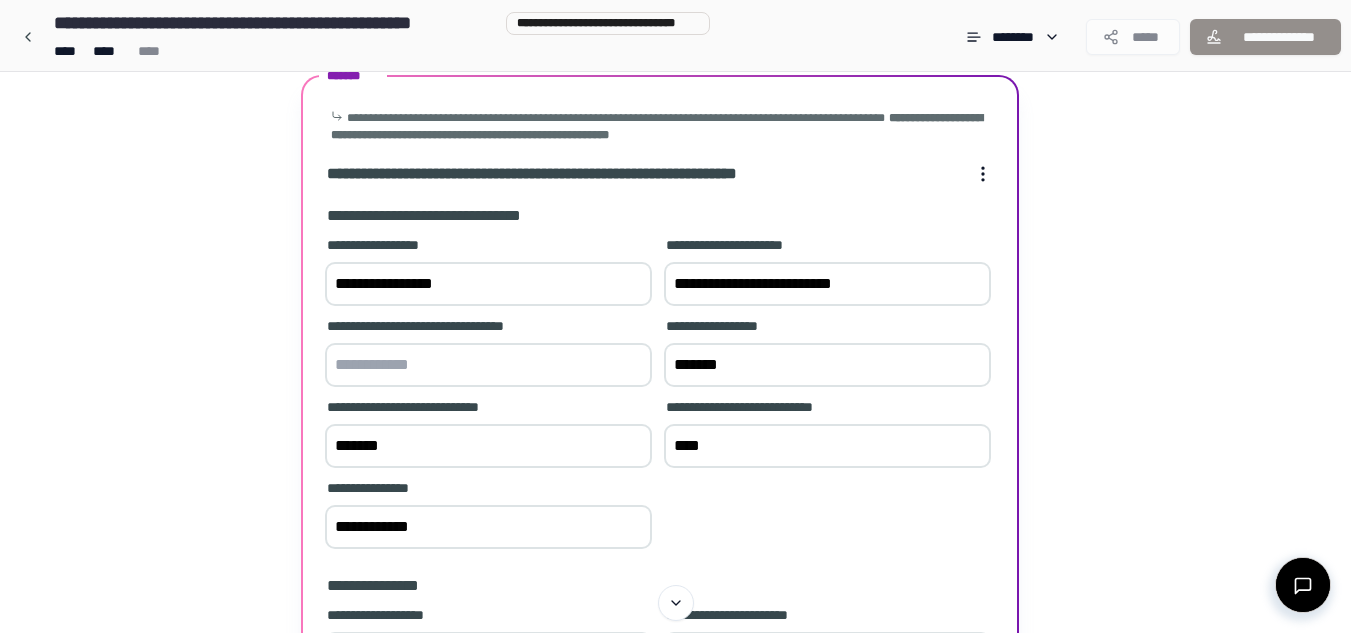 drag, startPoint x: 808, startPoint y: 286, endPoint x: 782, endPoint y: 280, distance: 26.683329 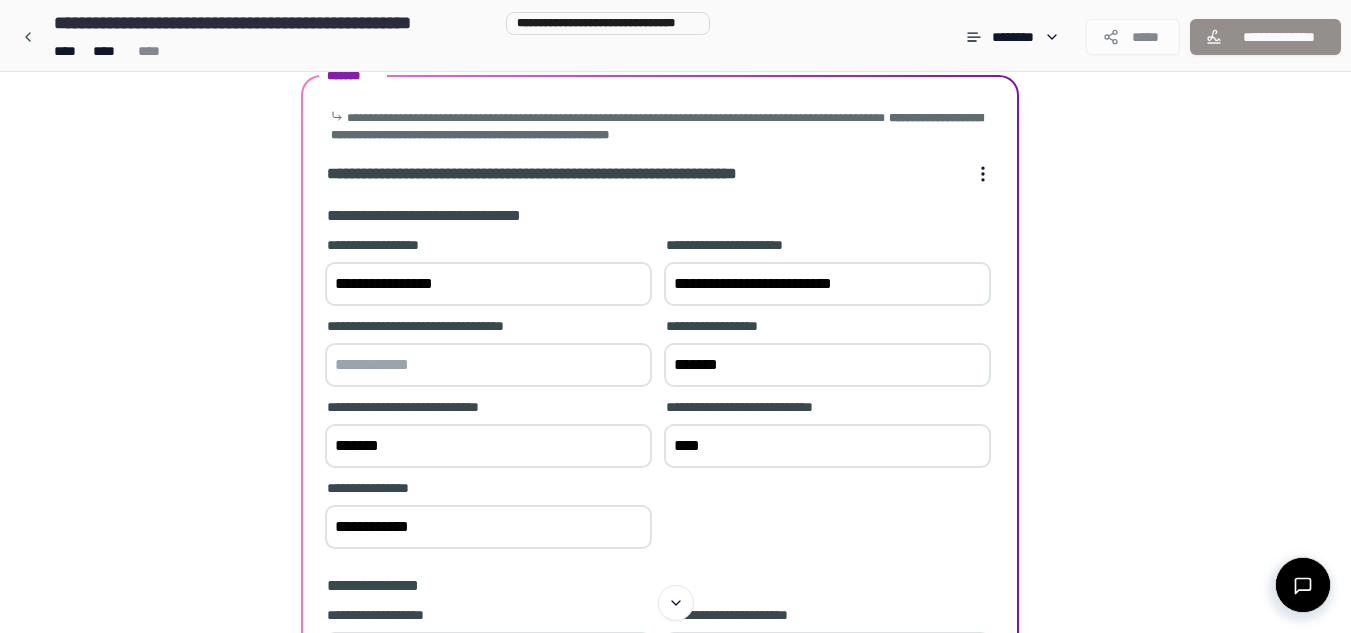 click on "**********" at bounding box center (660, 395) 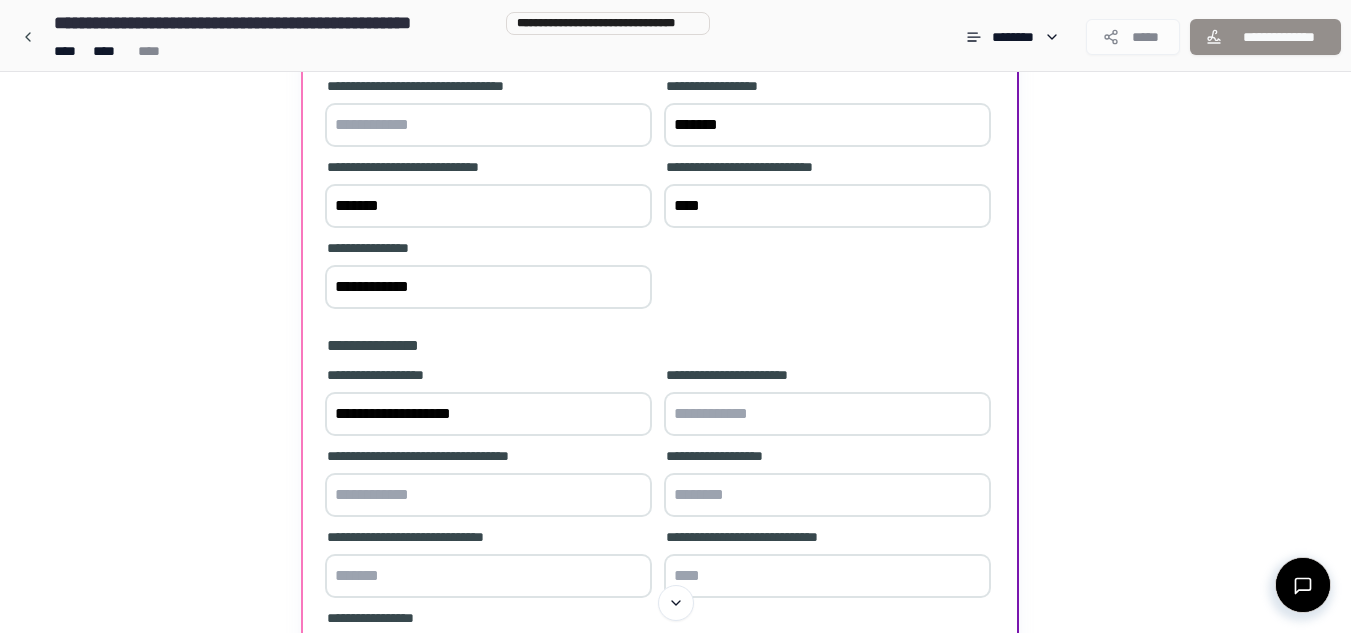 scroll, scrollTop: 360, scrollLeft: 0, axis: vertical 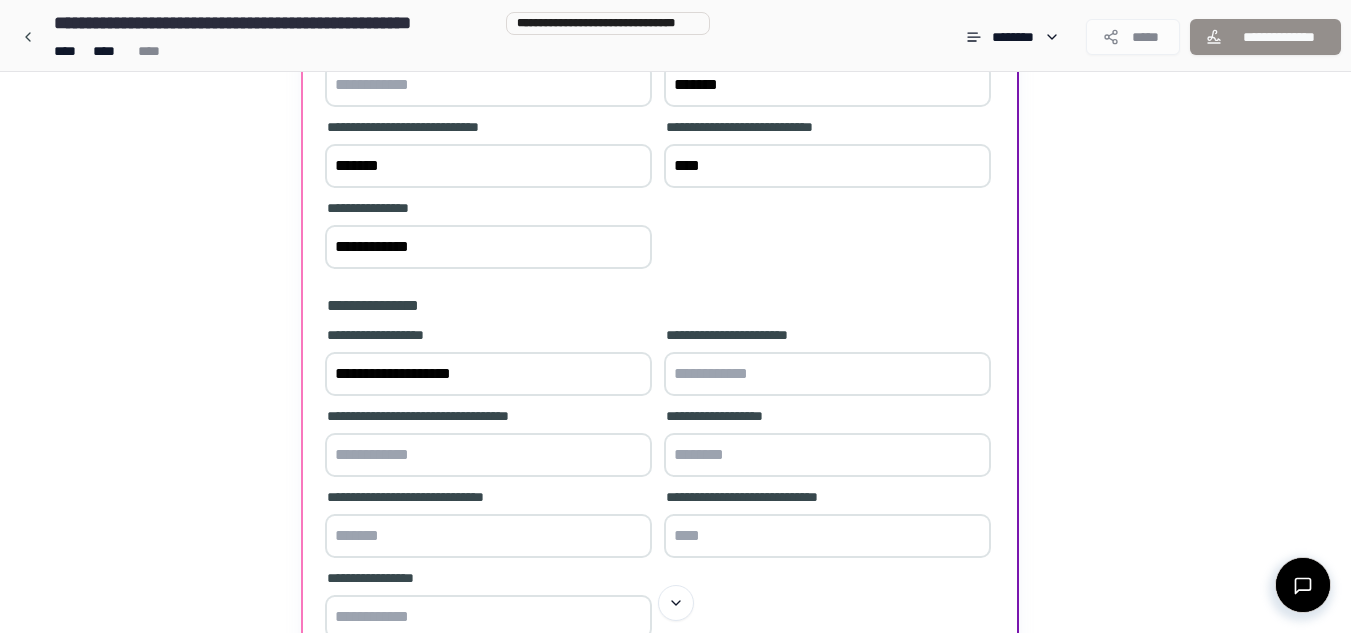 click at bounding box center [827, 374] 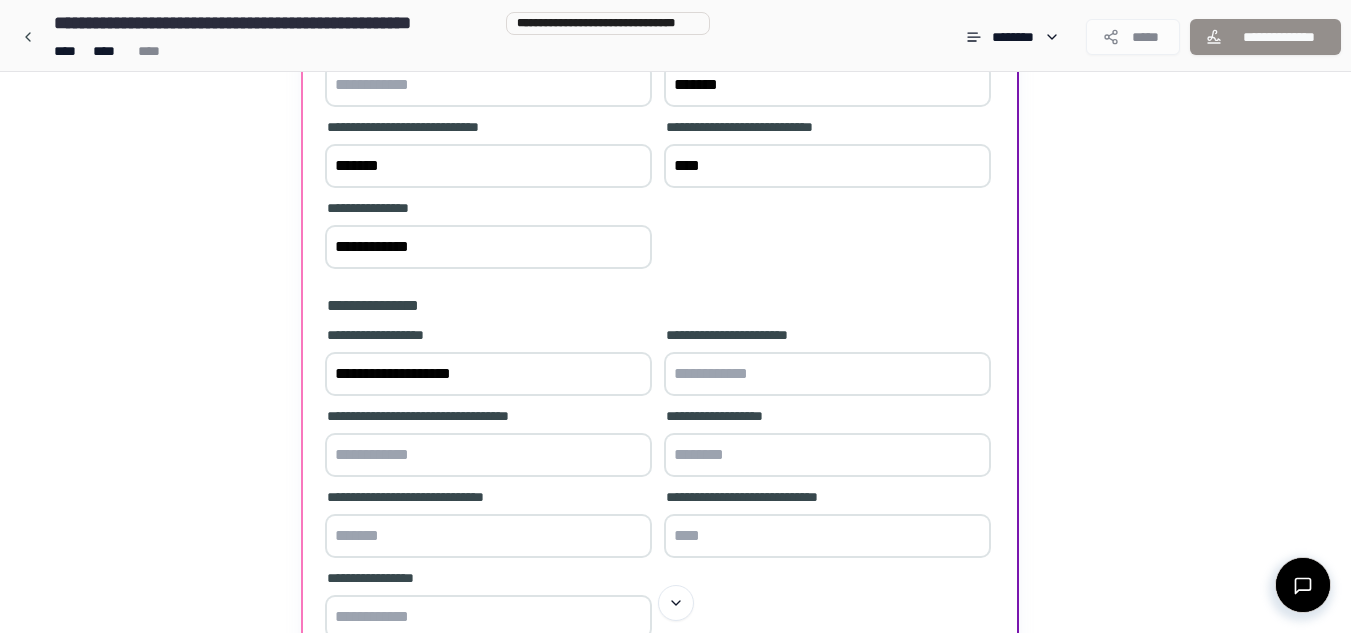 click at bounding box center [827, 374] 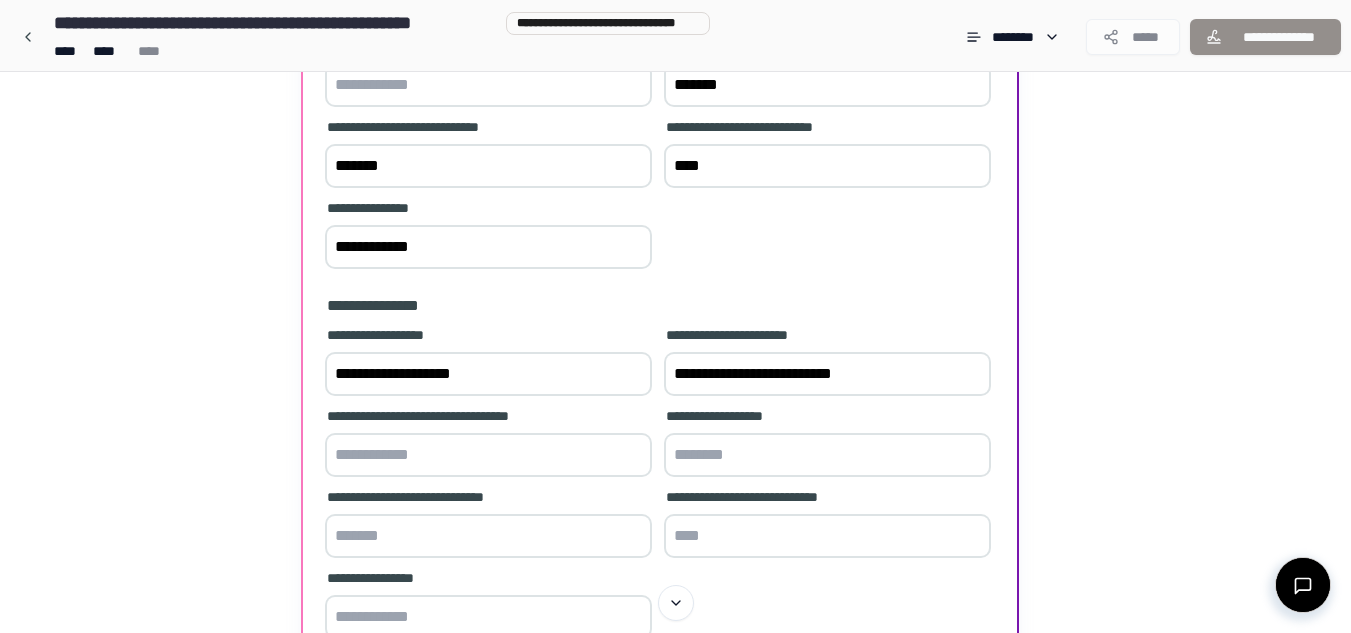 type on "**********" 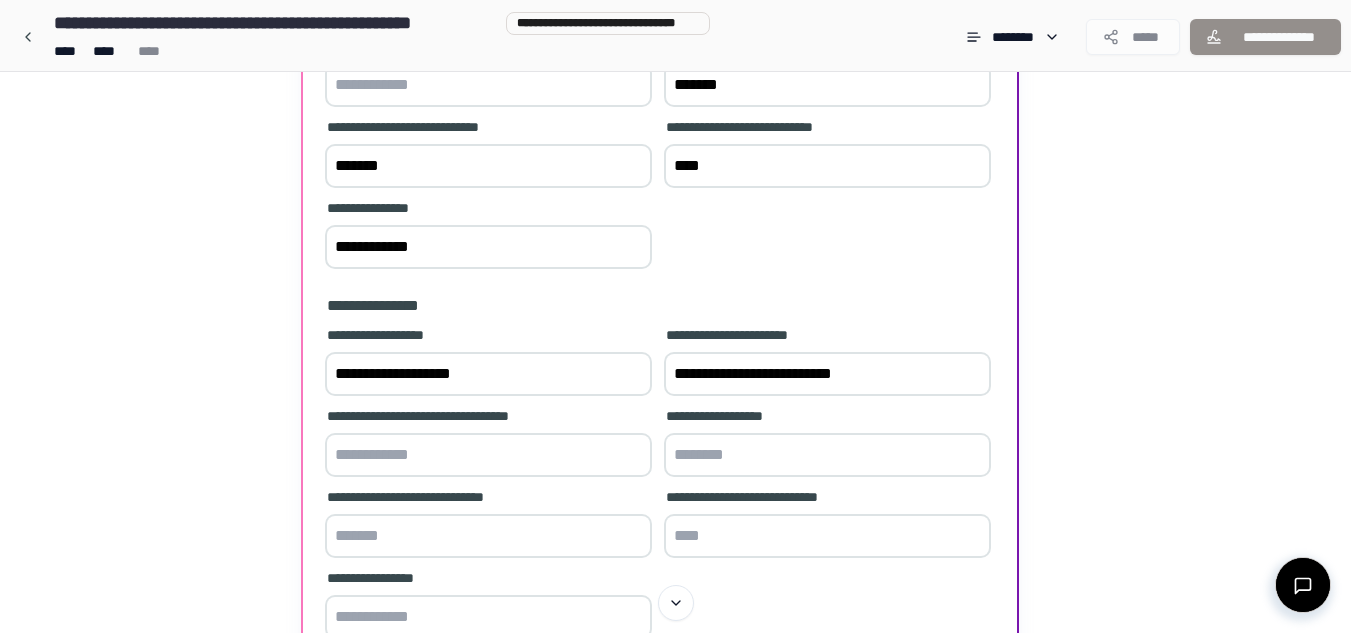 click at bounding box center (827, 455) 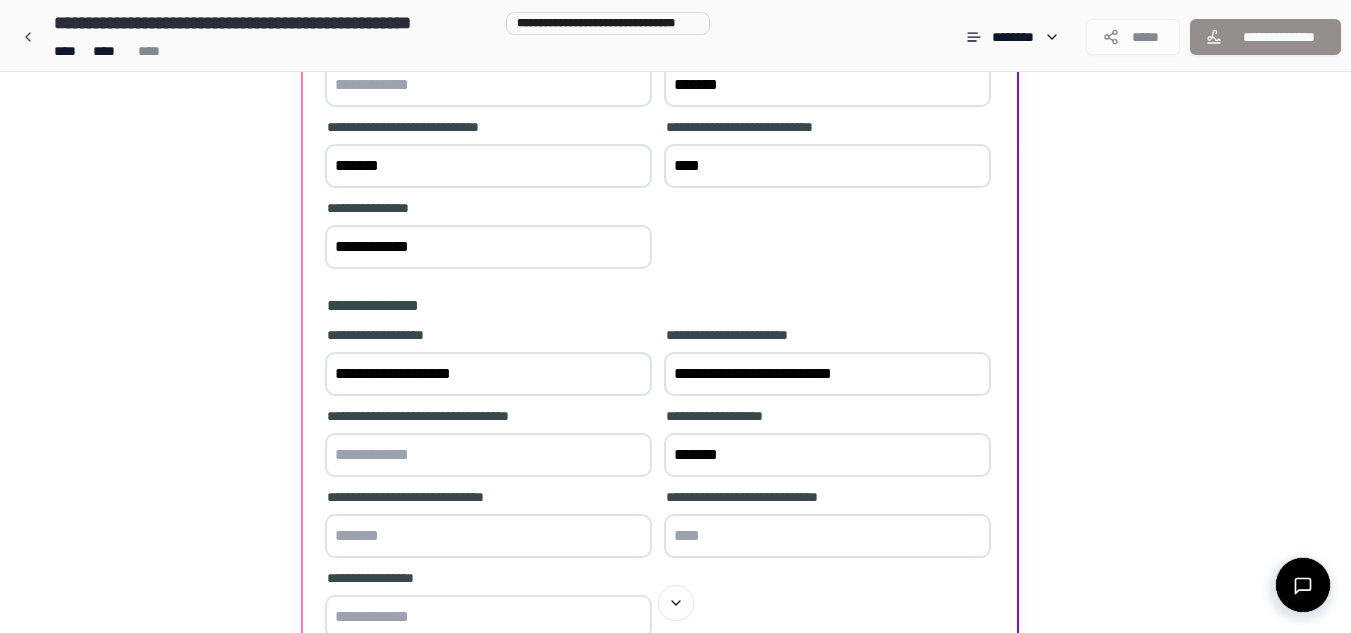 type on "*******" 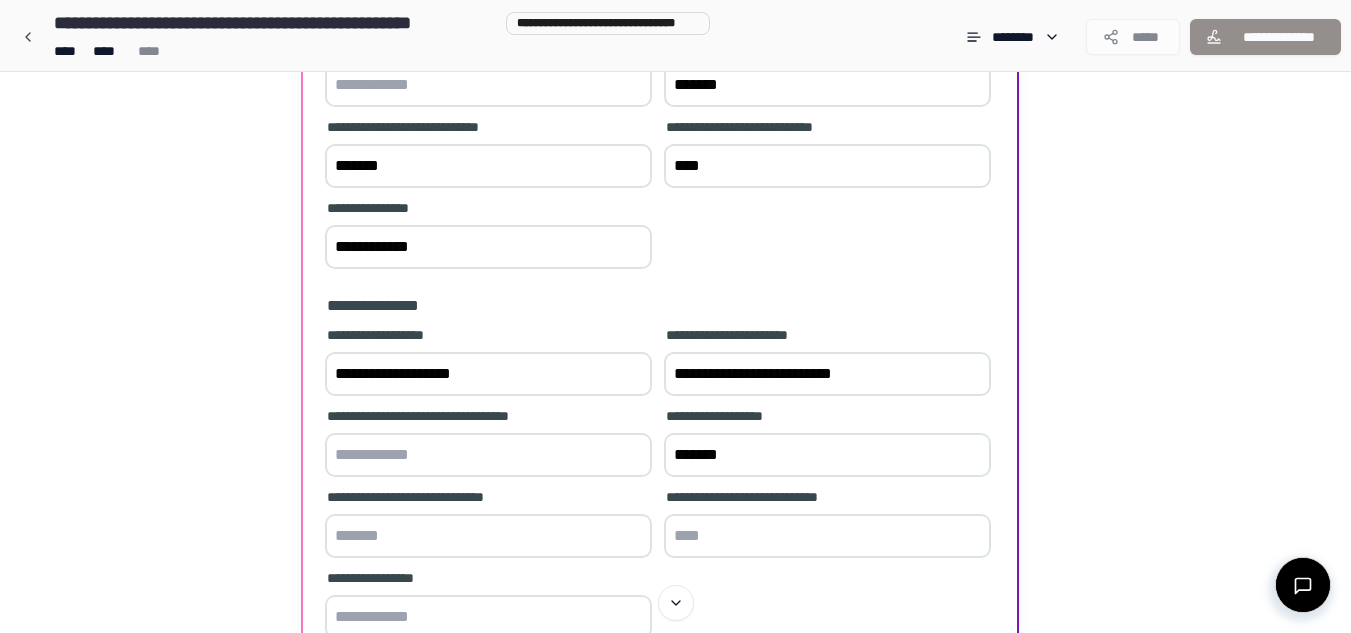 click at bounding box center (827, 536) 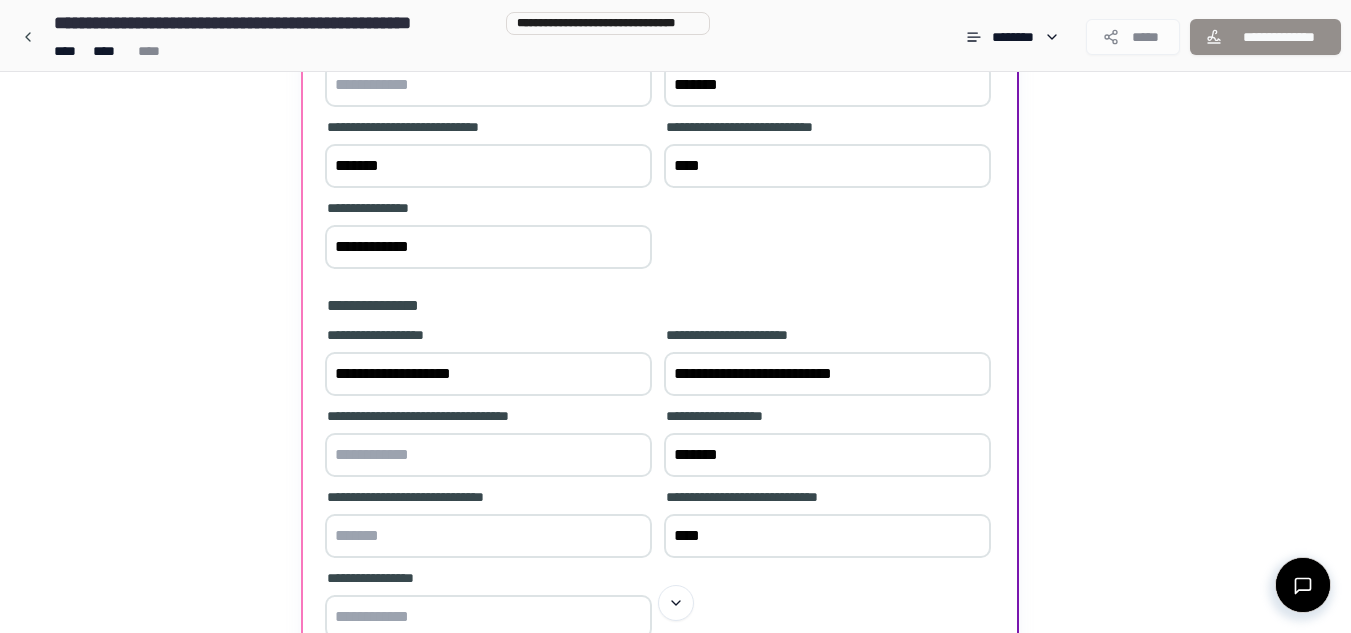 type on "****" 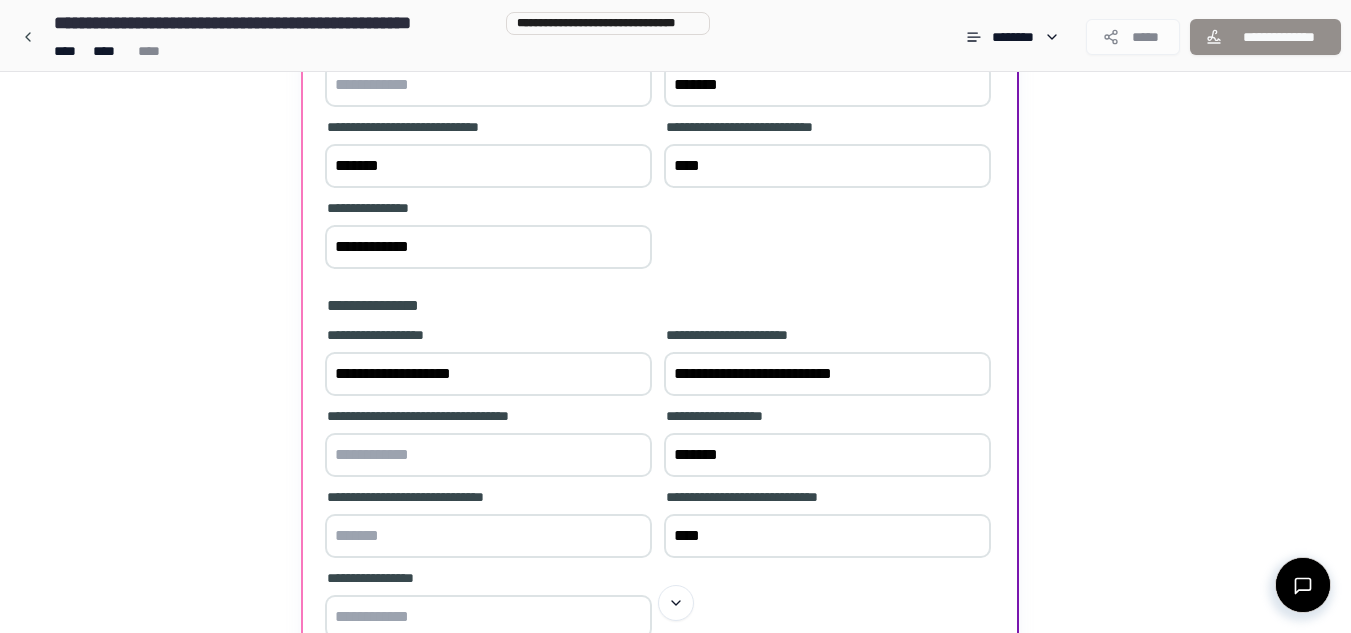 click at bounding box center [488, 536] 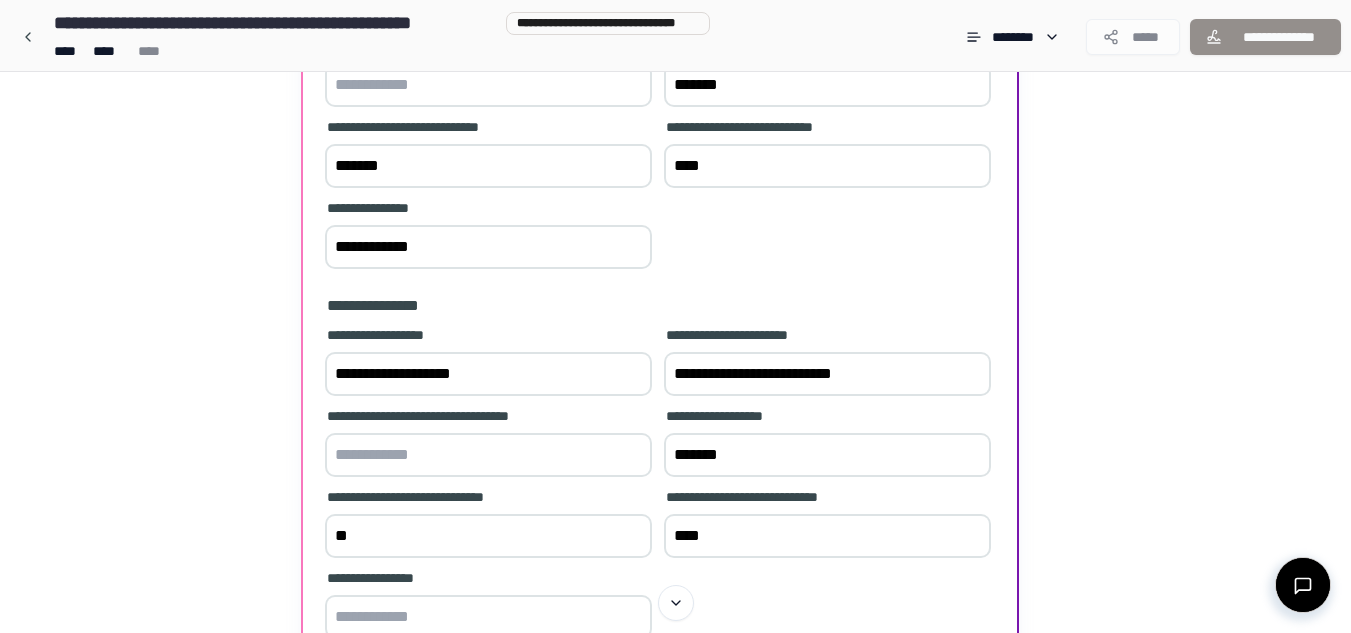 type on "*" 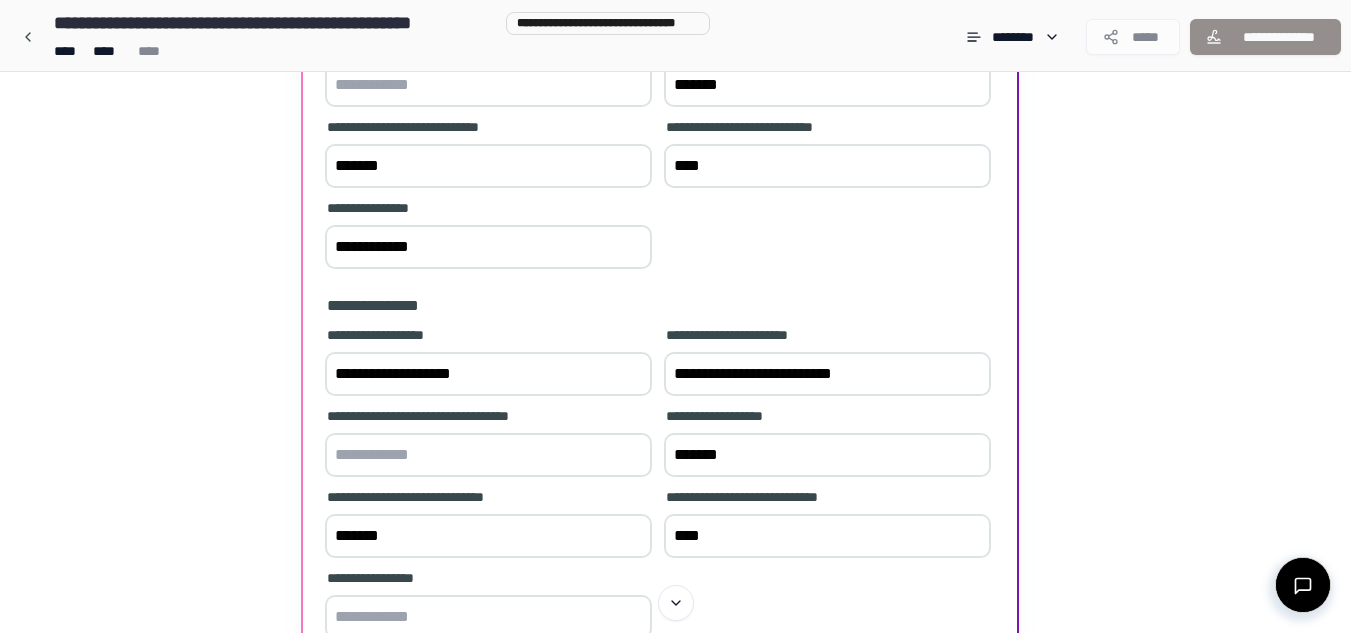 type on "*******" 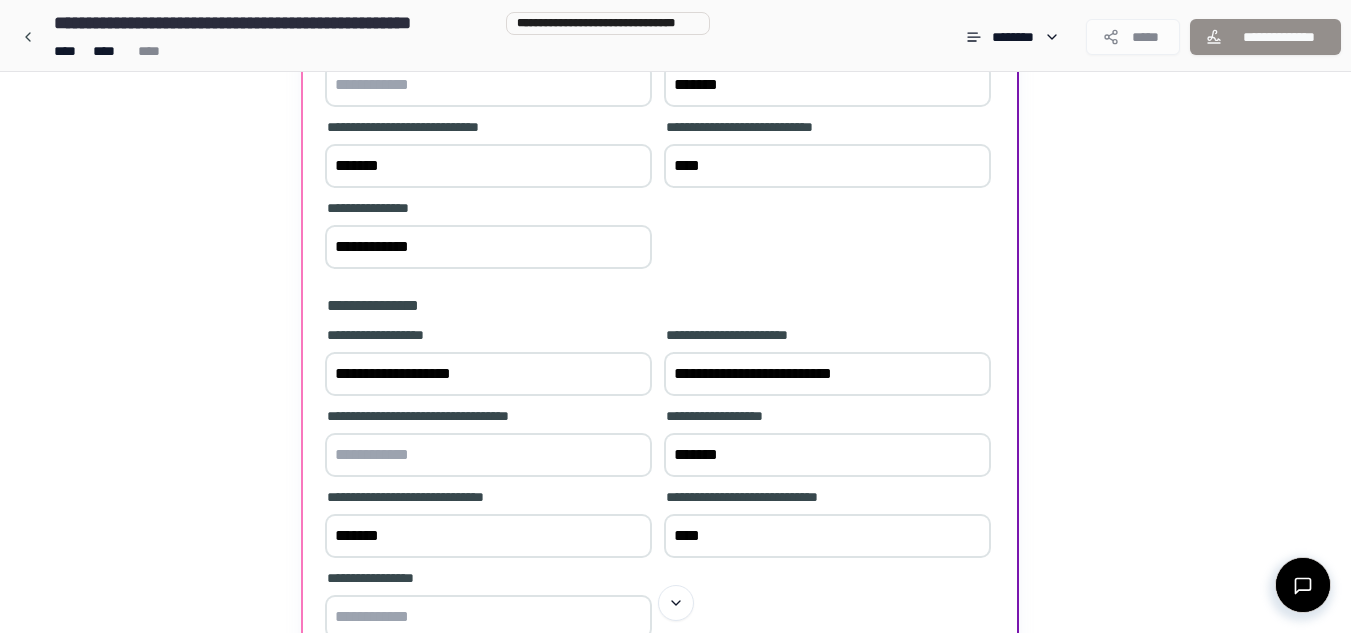click at bounding box center (488, 617) 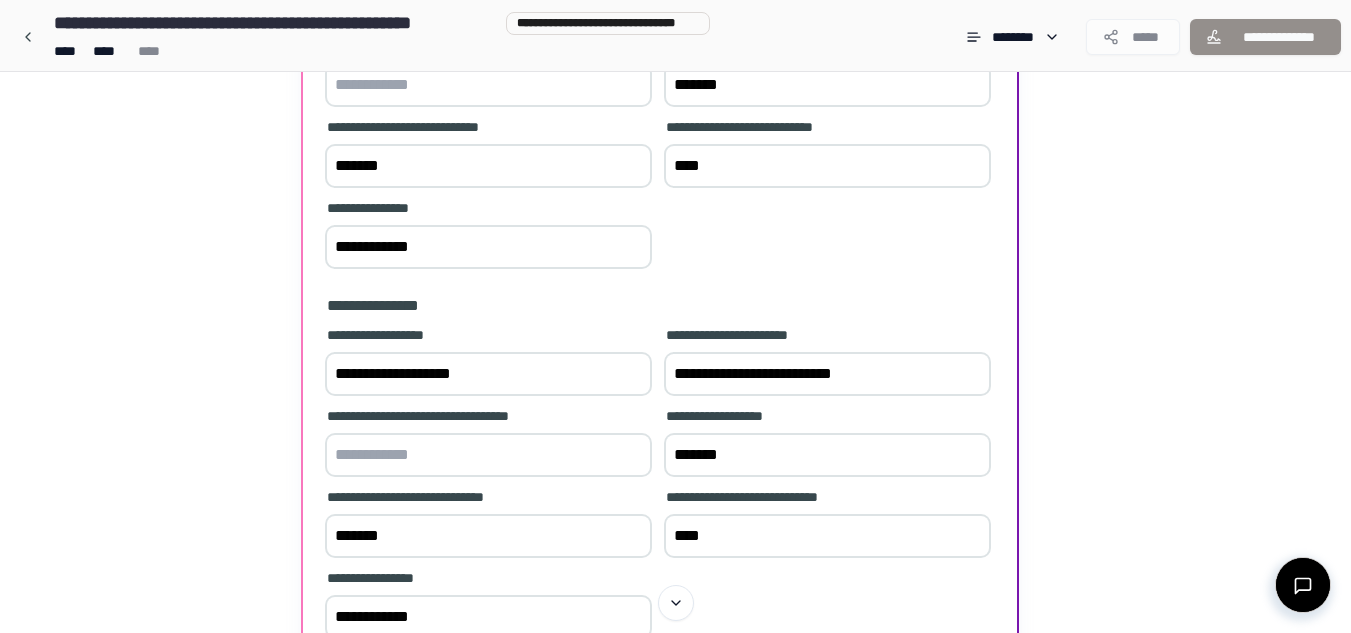 type on "**********" 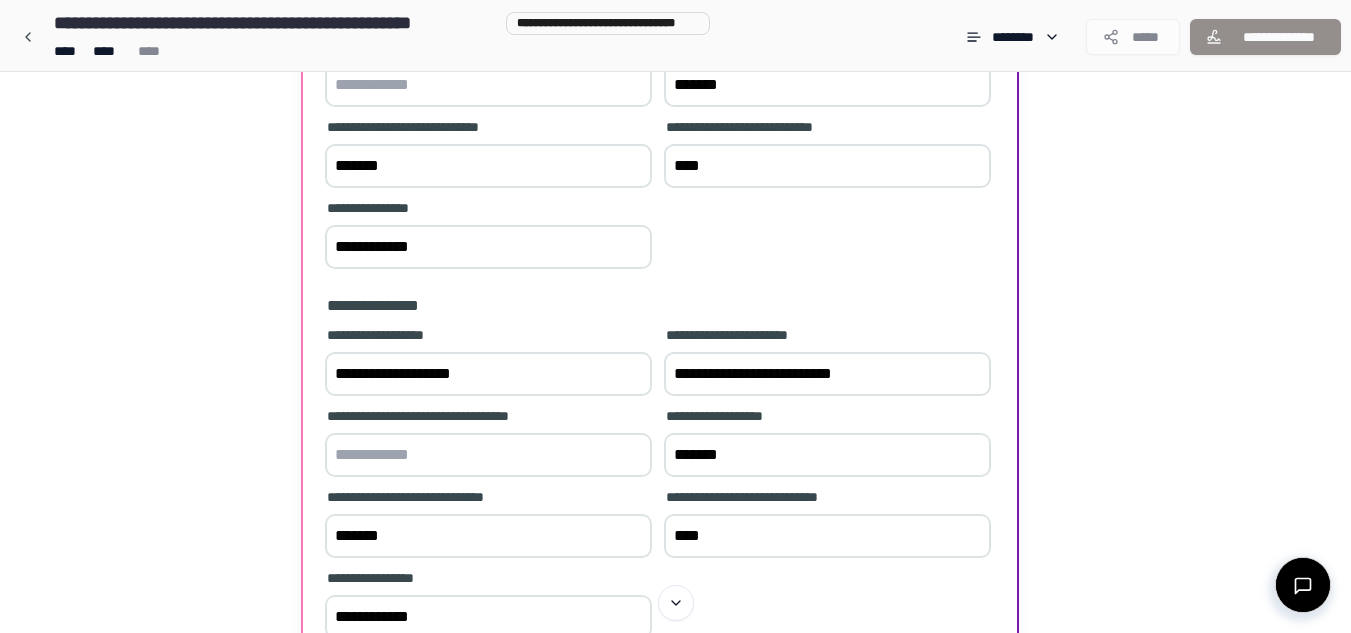 click on "**********" at bounding box center (660, 485) 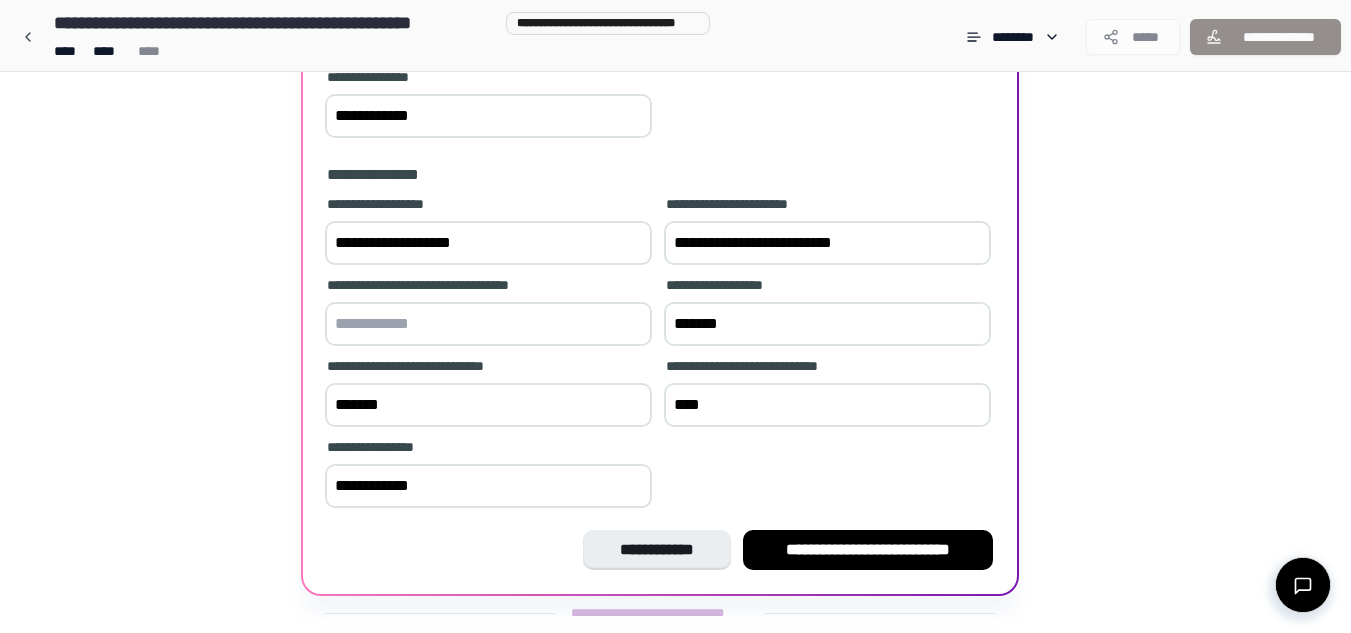 scroll, scrollTop: 533, scrollLeft: 0, axis: vertical 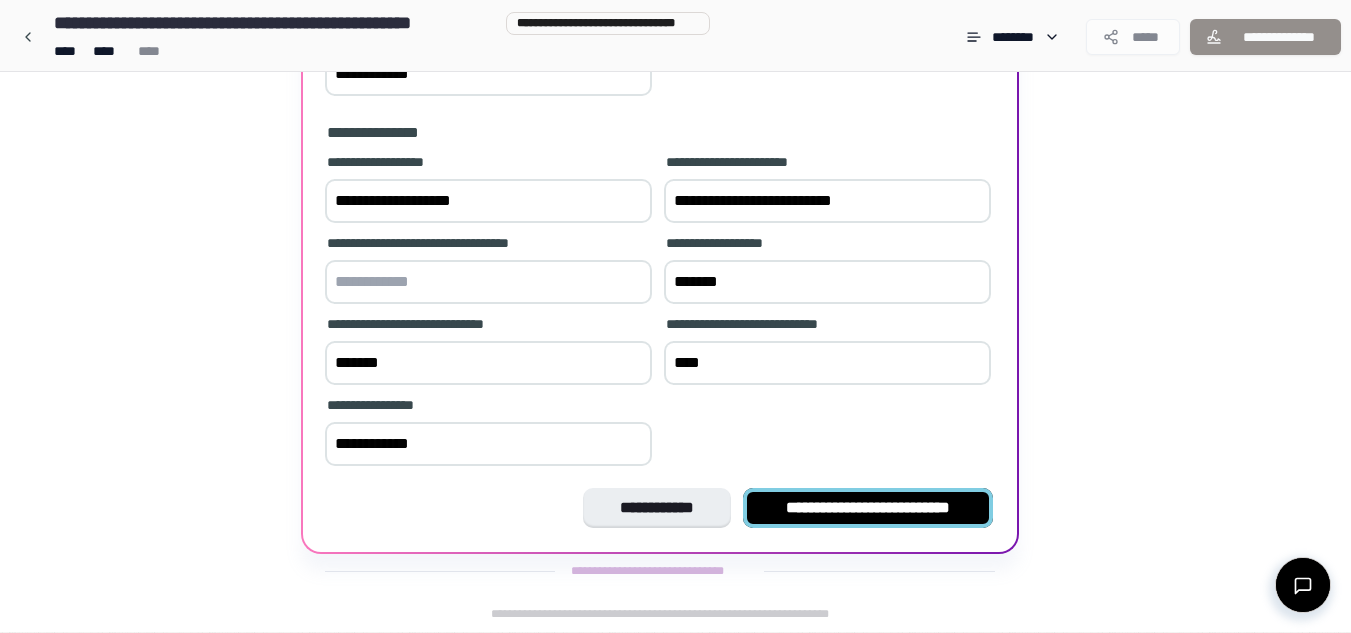 click on "**********" at bounding box center (868, 508) 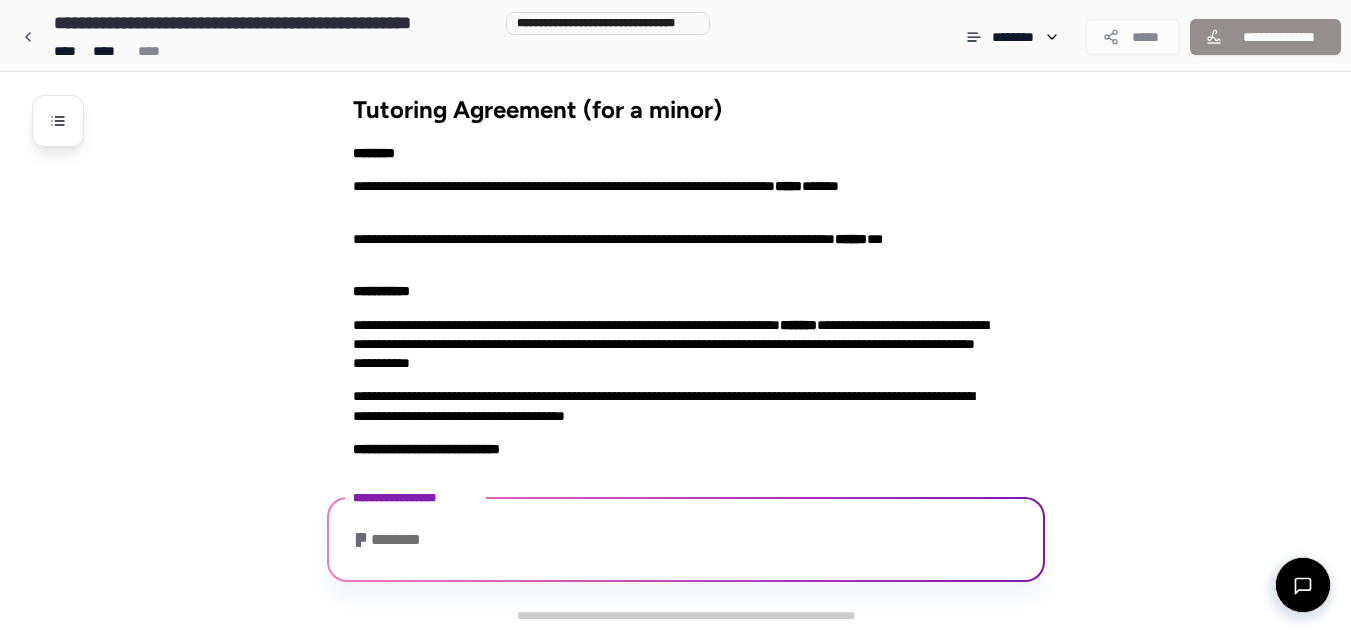 scroll, scrollTop: 429, scrollLeft: 0, axis: vertical 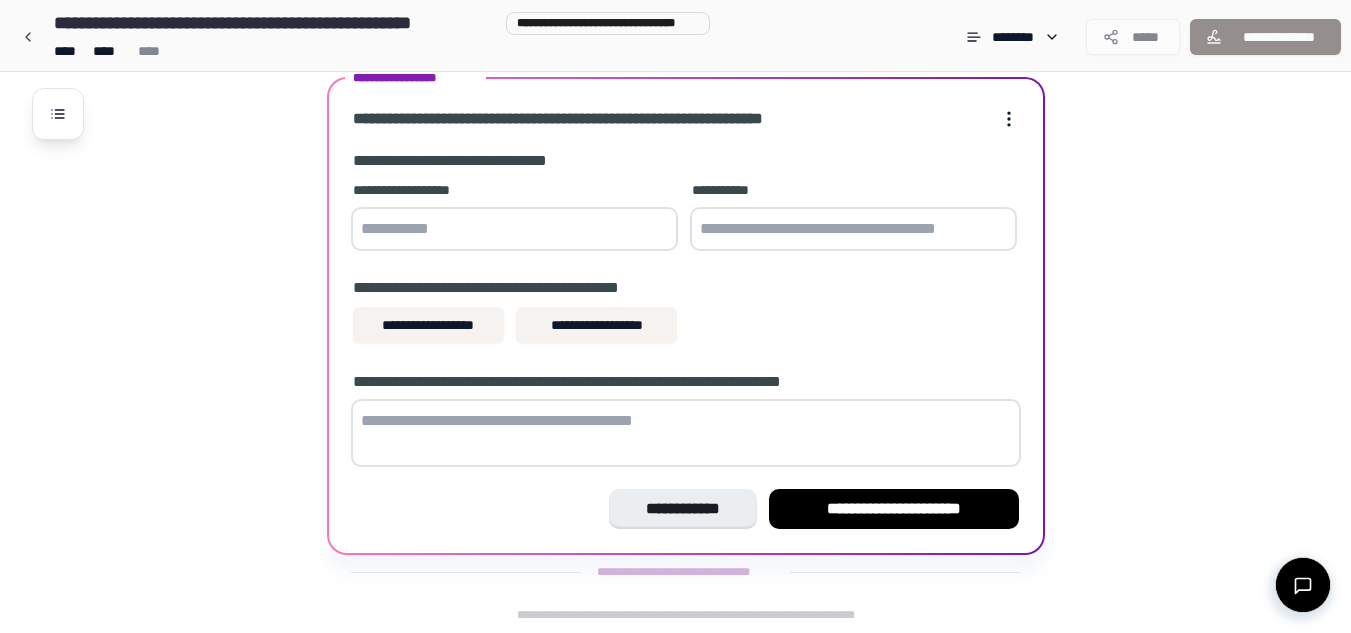 click at bounding box center [514, 229] 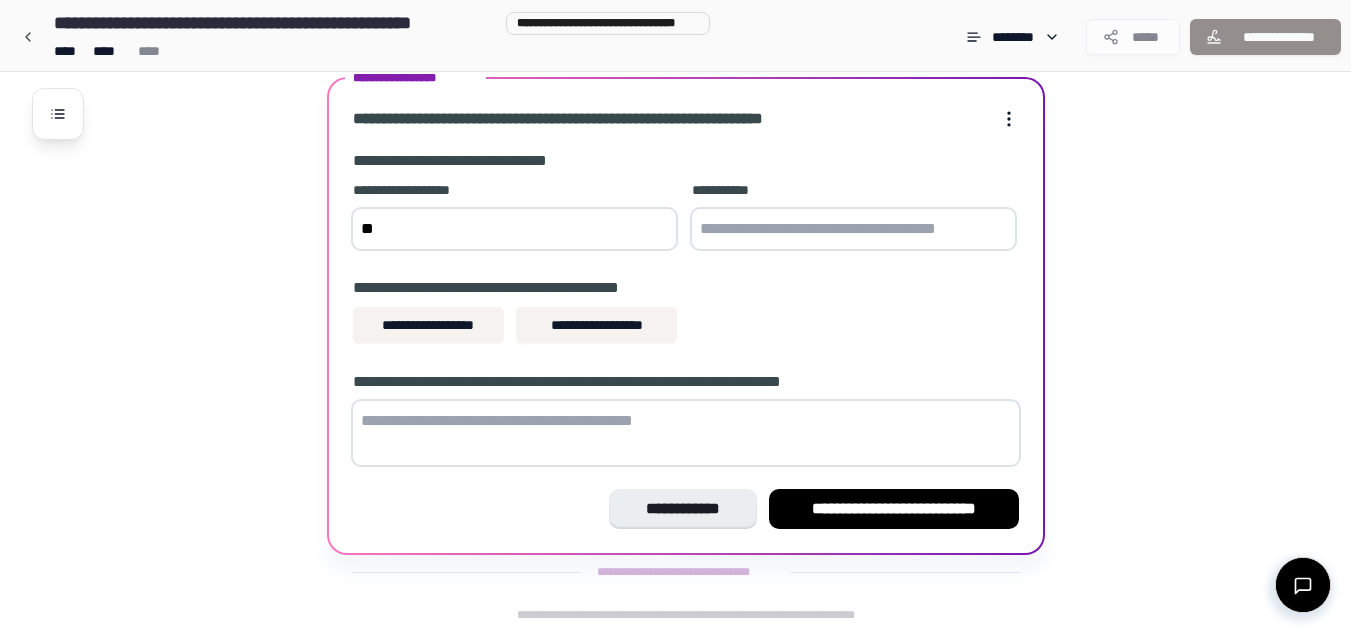 type on "*" 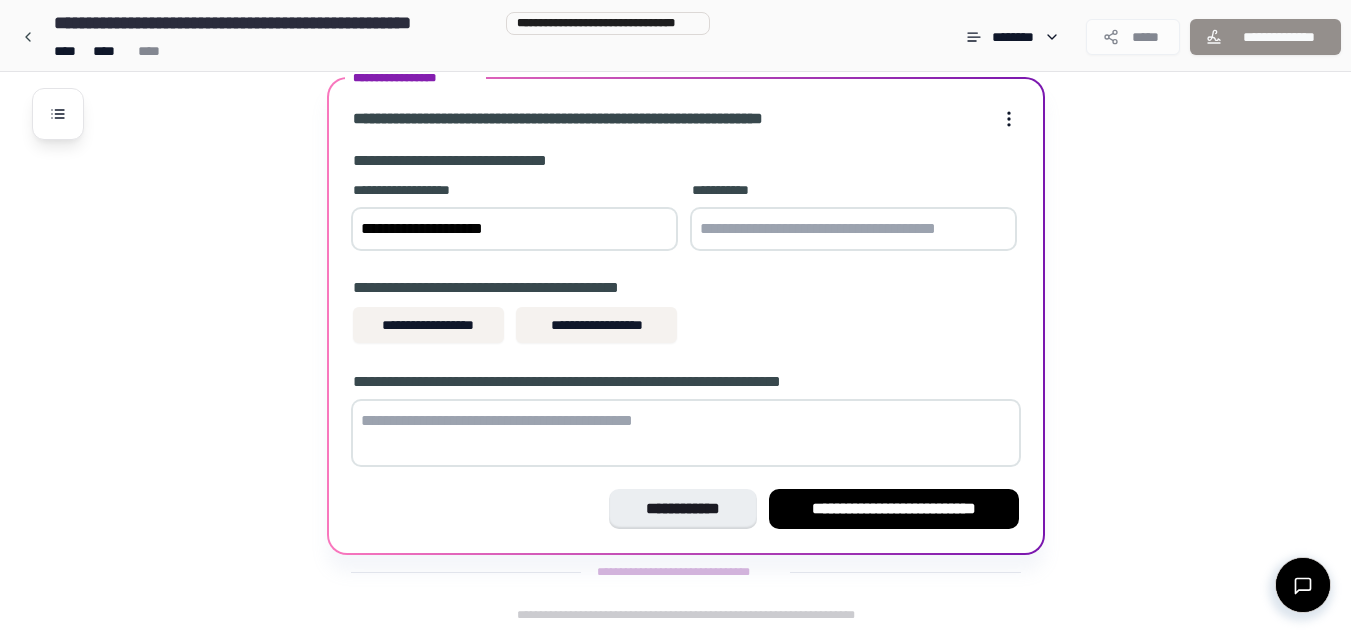 type on "**********" 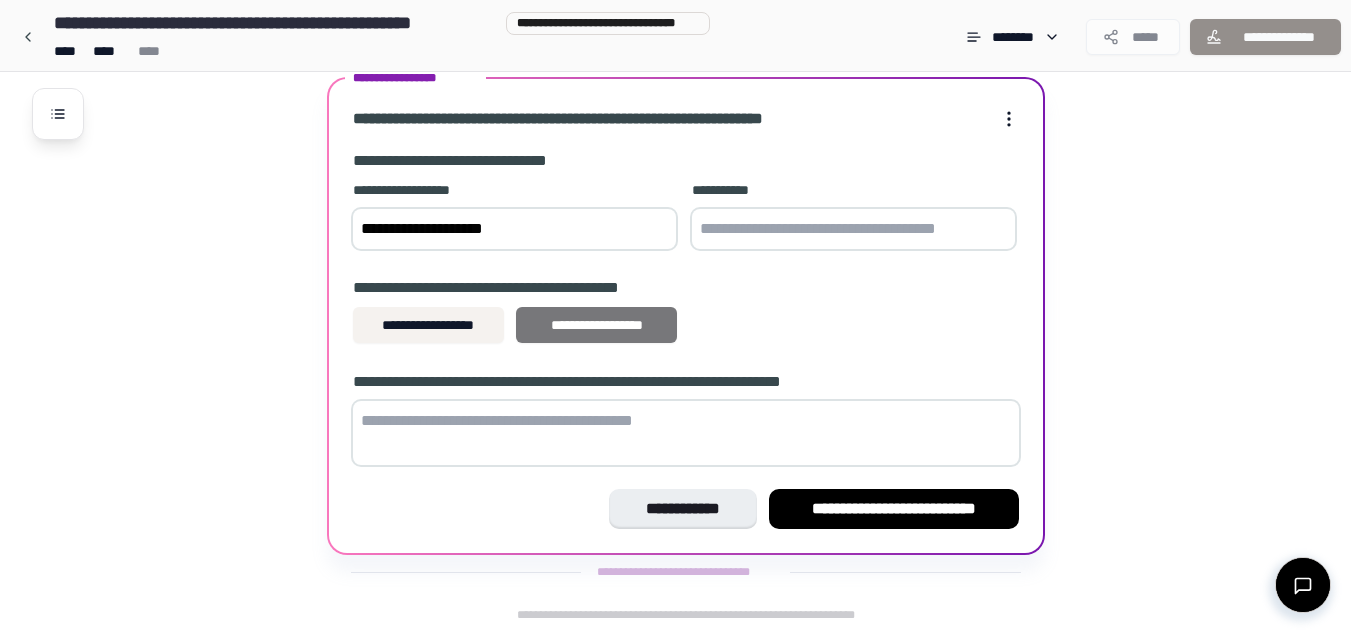 click on "**********" at bounding box center [596, 325] 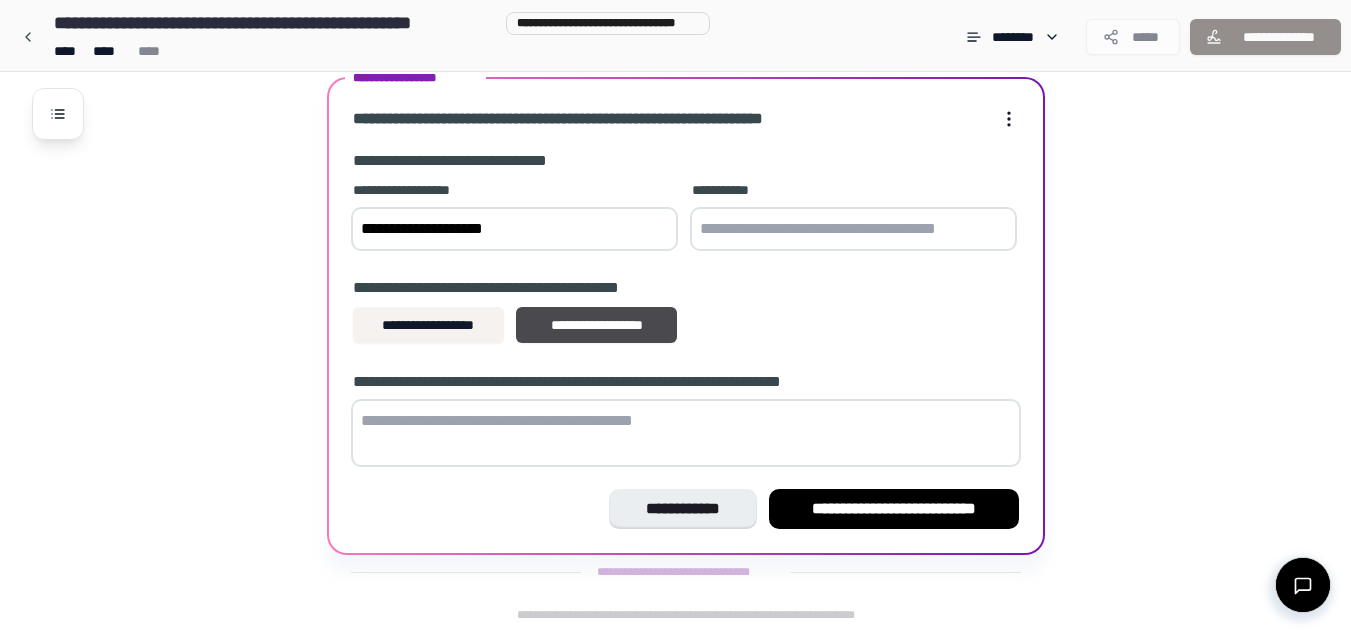 type 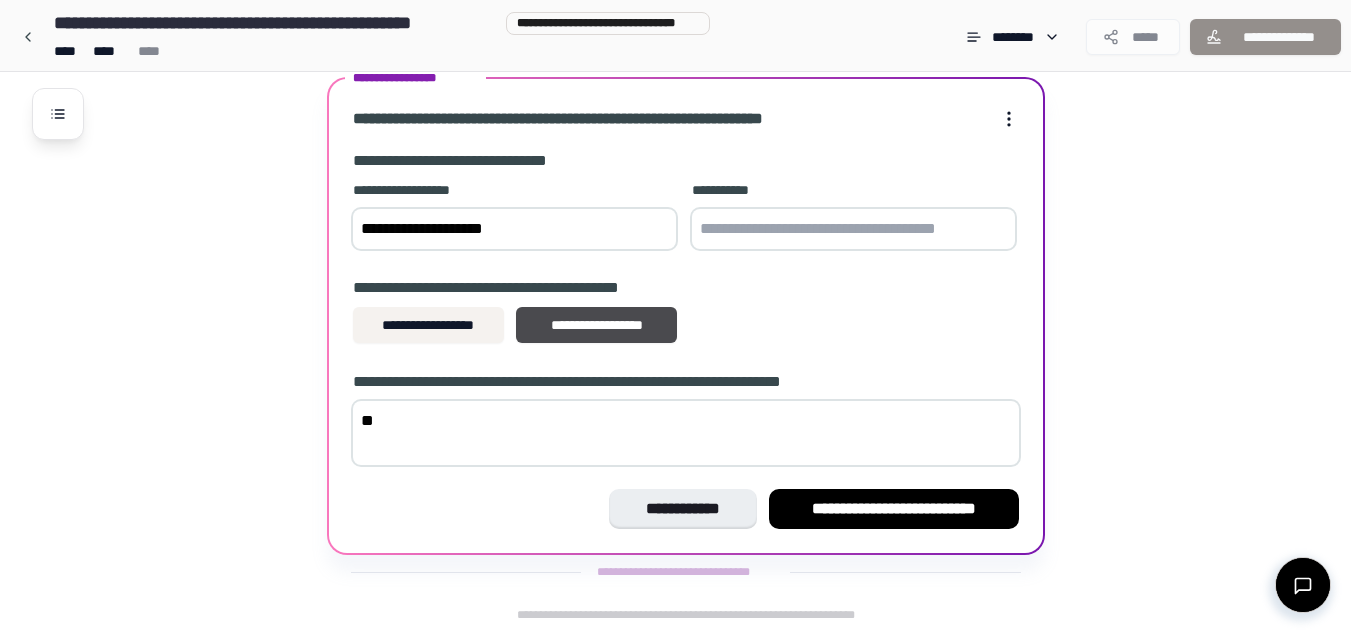 type on "*" 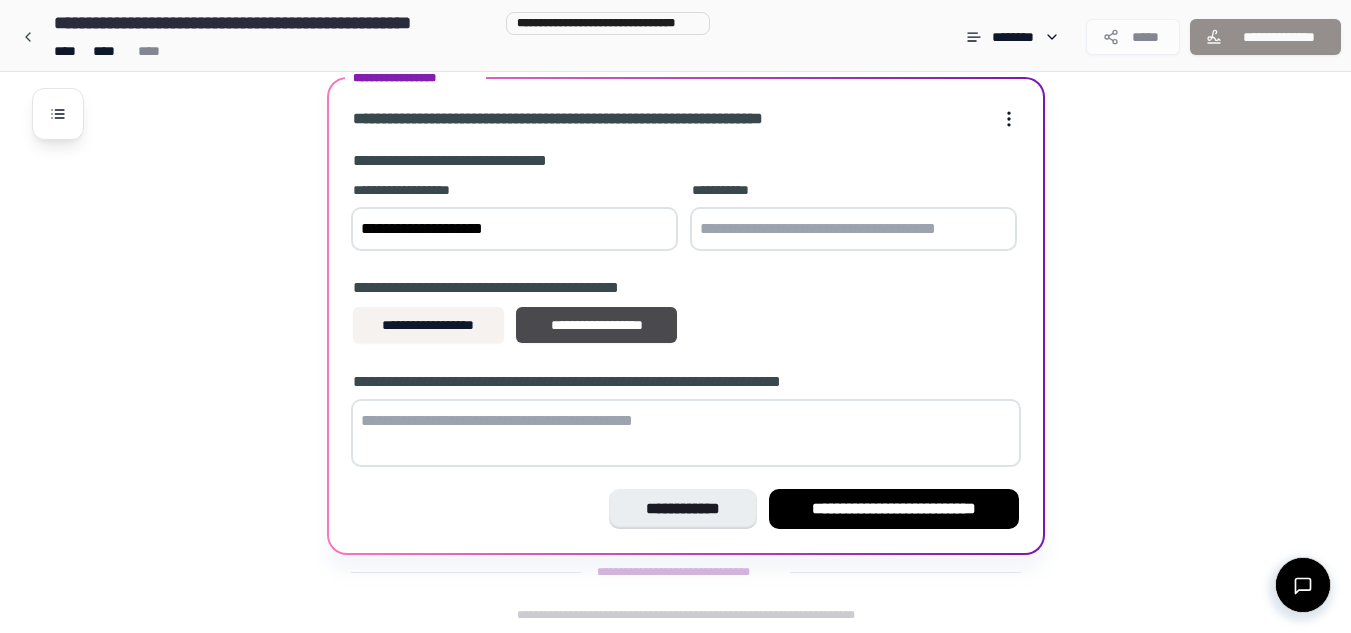 type on "*" 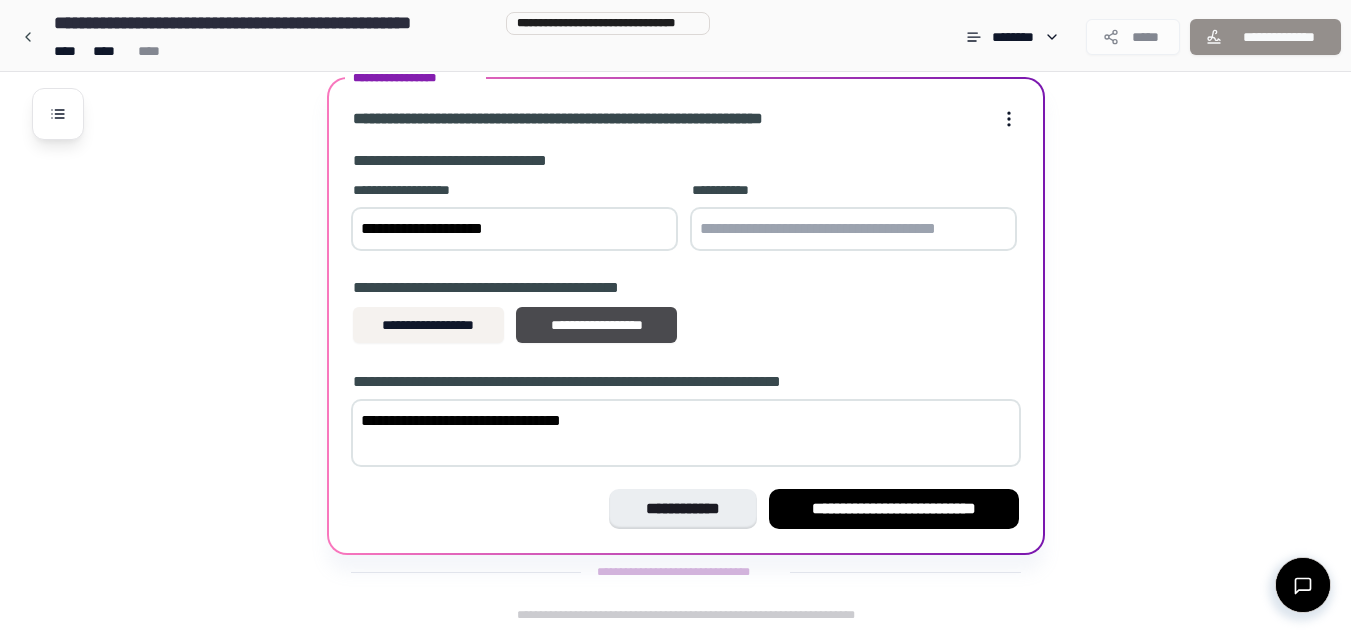 click on "**********" at bounding box center [686, 433] 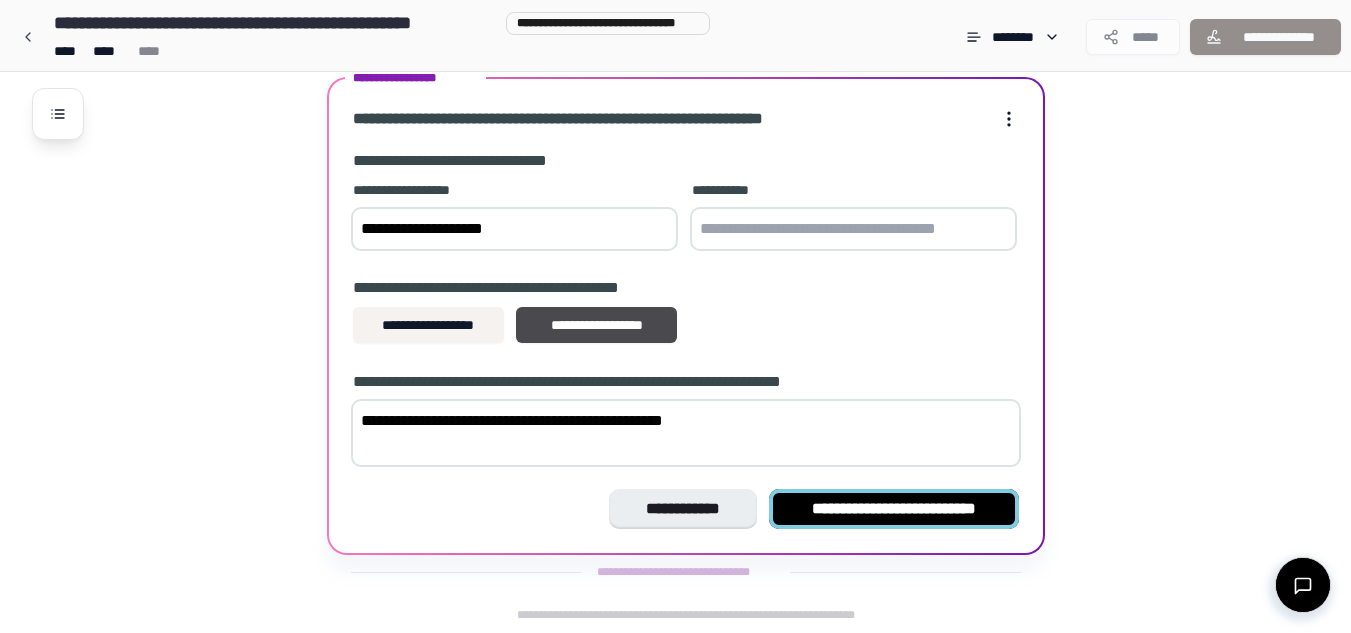 type on "**********" 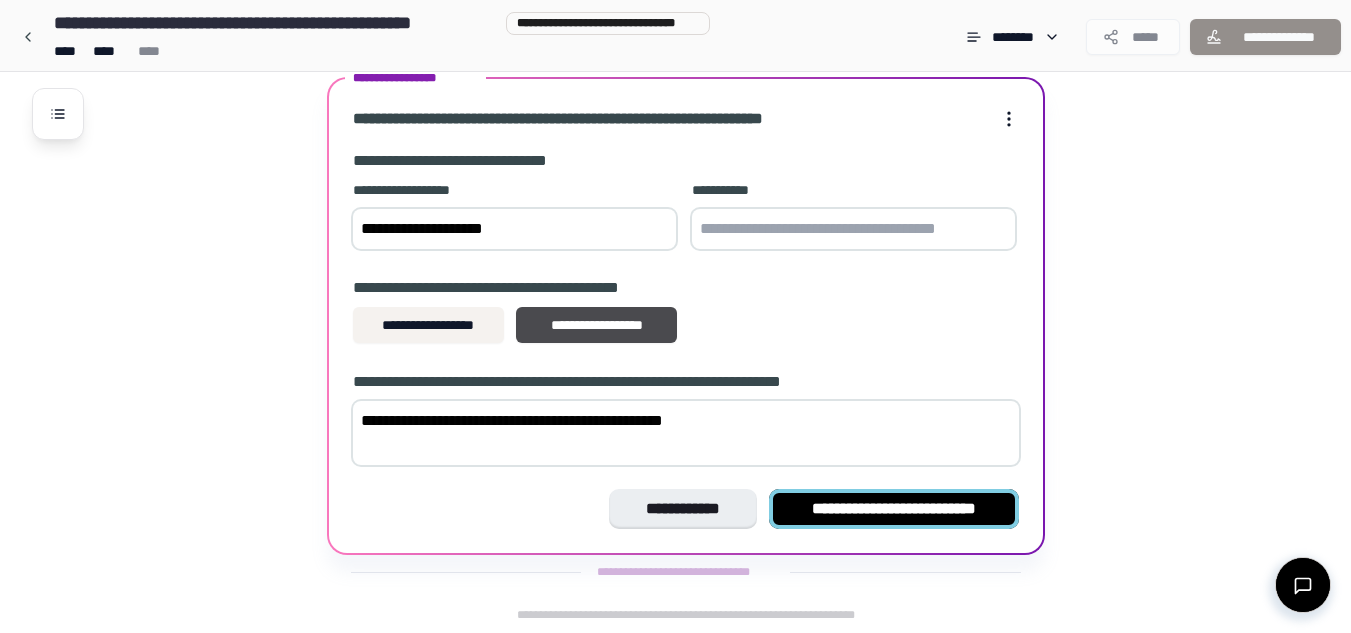click on "**********" at bounding box center (894, 509) 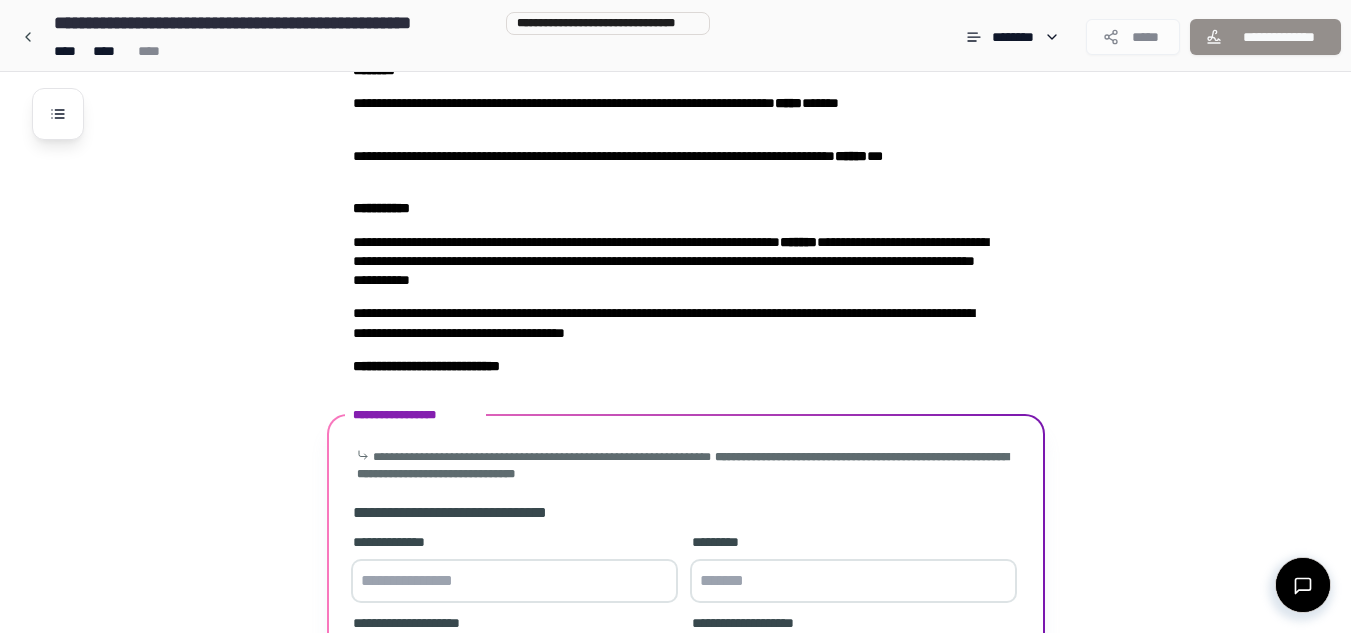 scroll, scrollTop: 391, scrollLeft: 0, axis: vertical 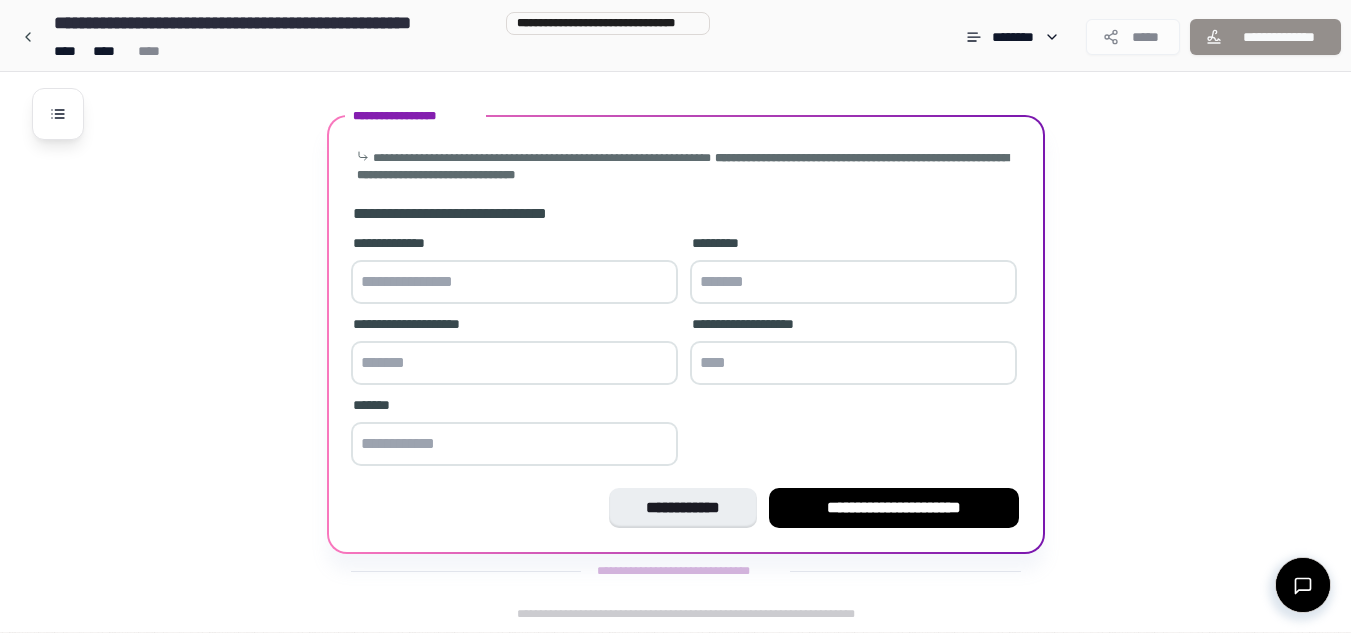 click at bounding box center [514, 282] 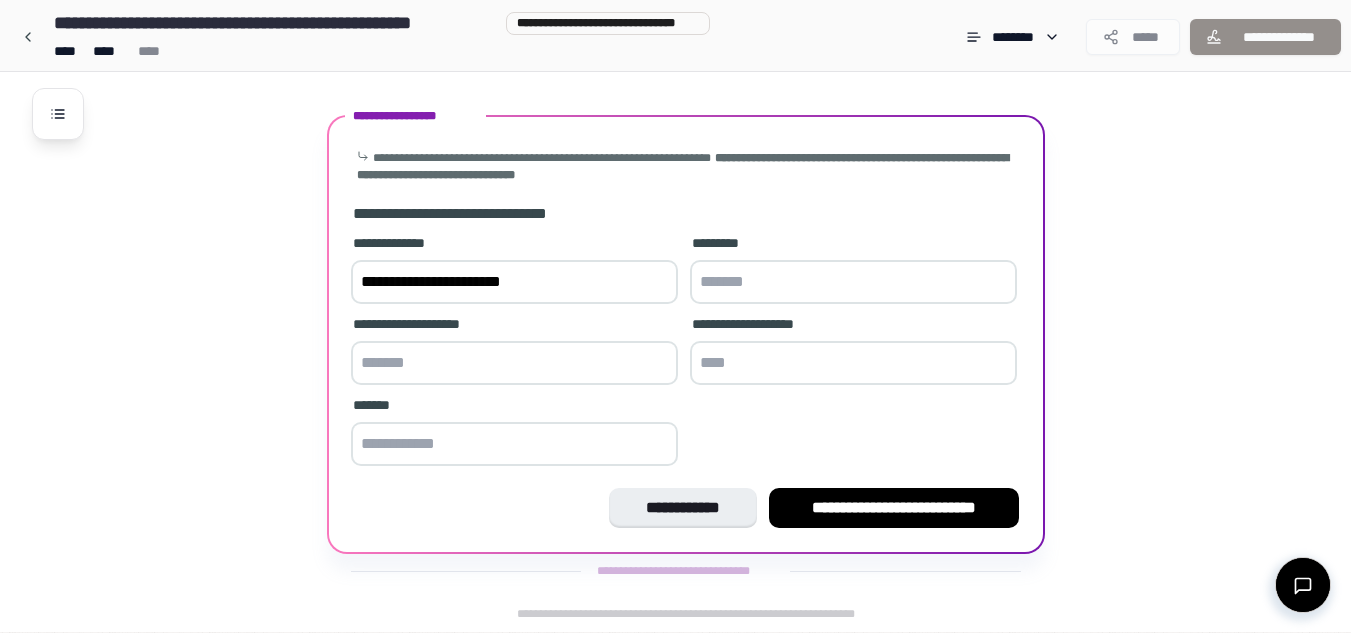 type on "**********" 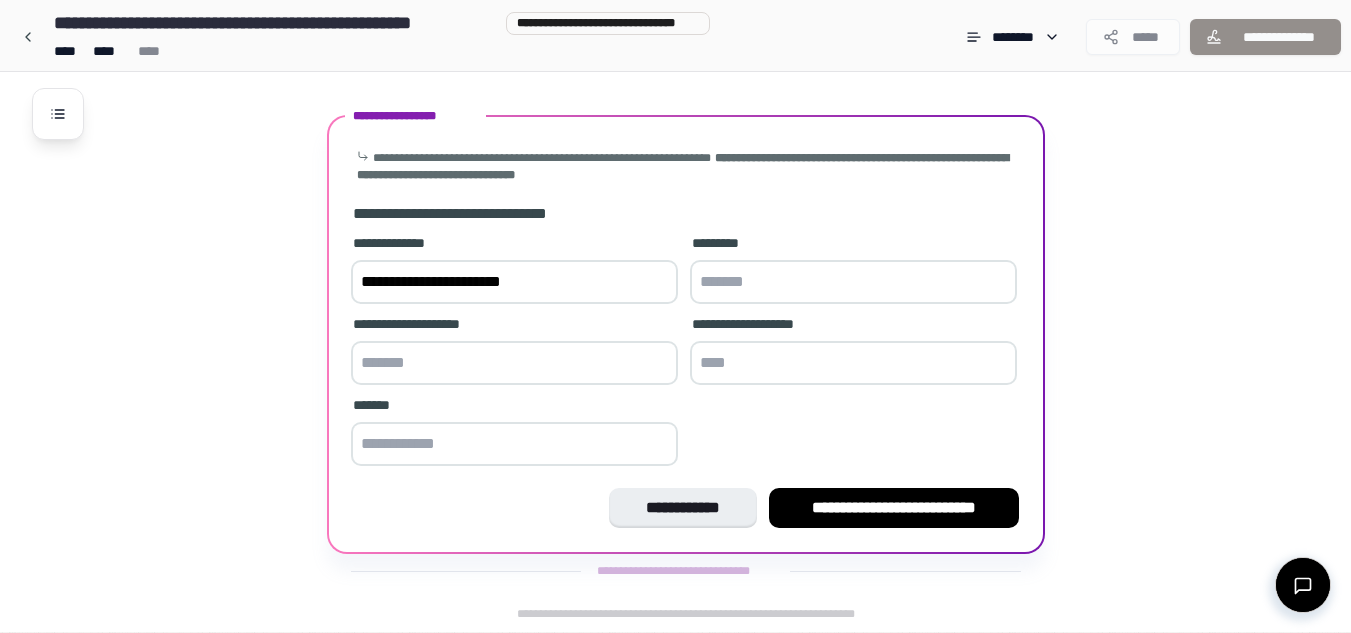 click at bounding box center [853, 282] 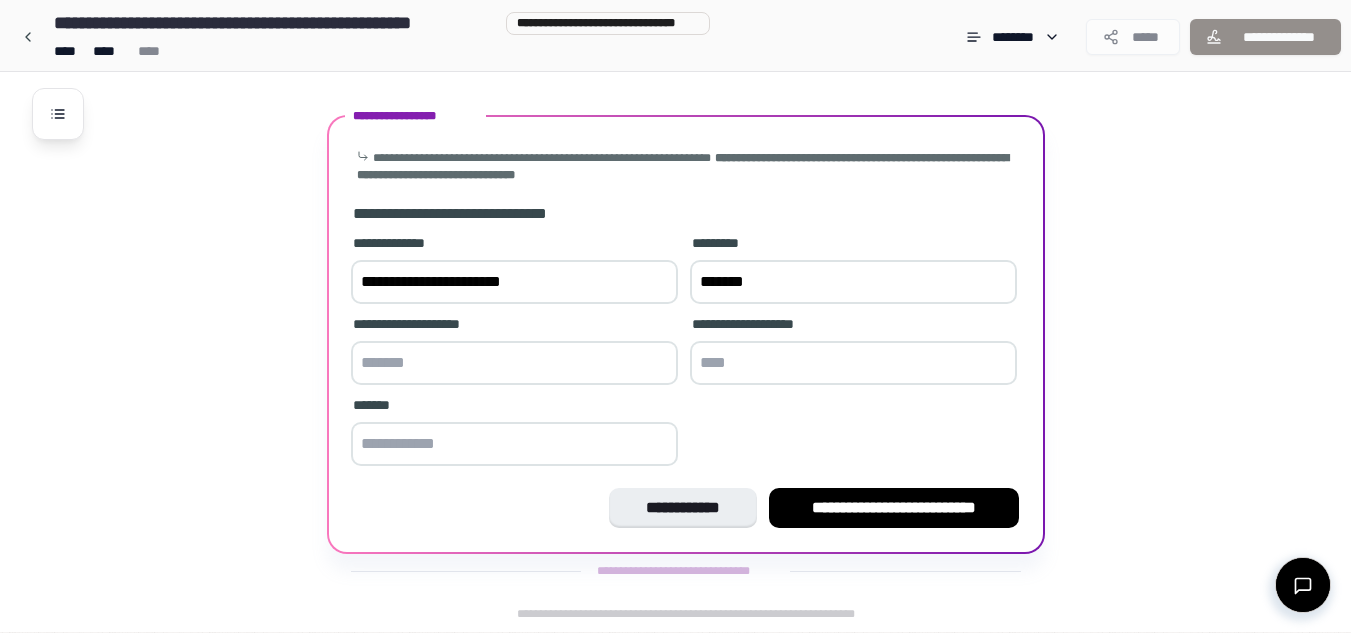 type on "*******" 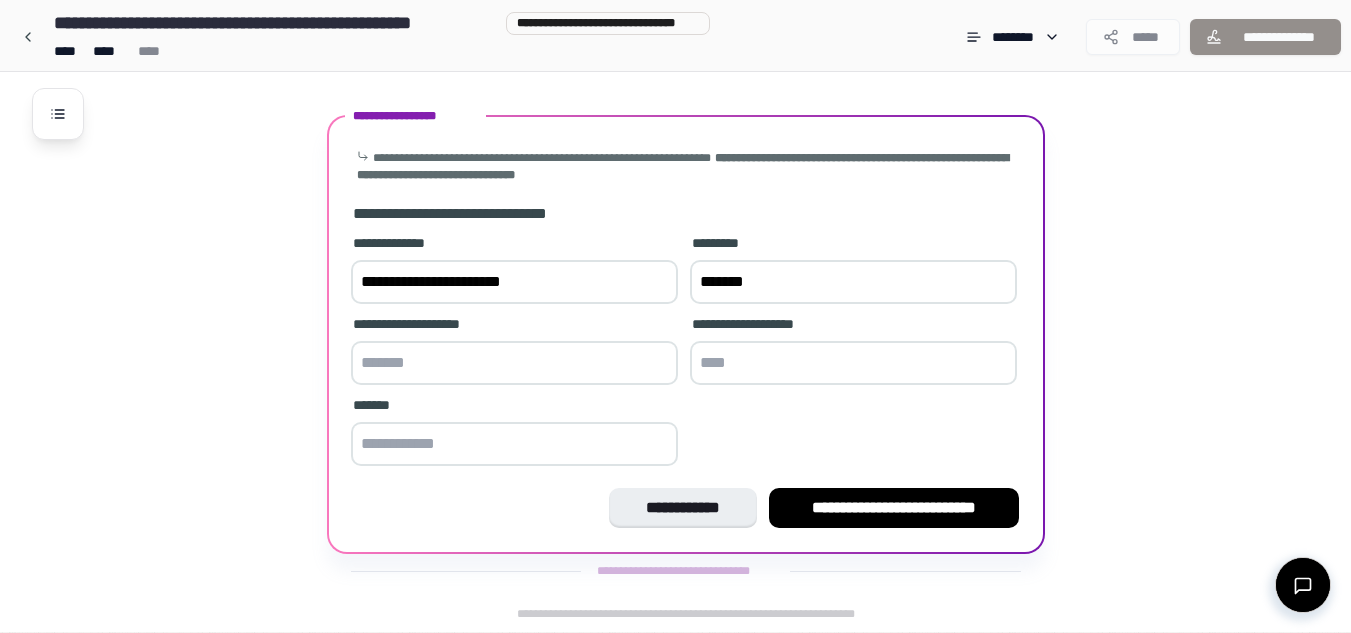 click at bounding box center [514, 363] 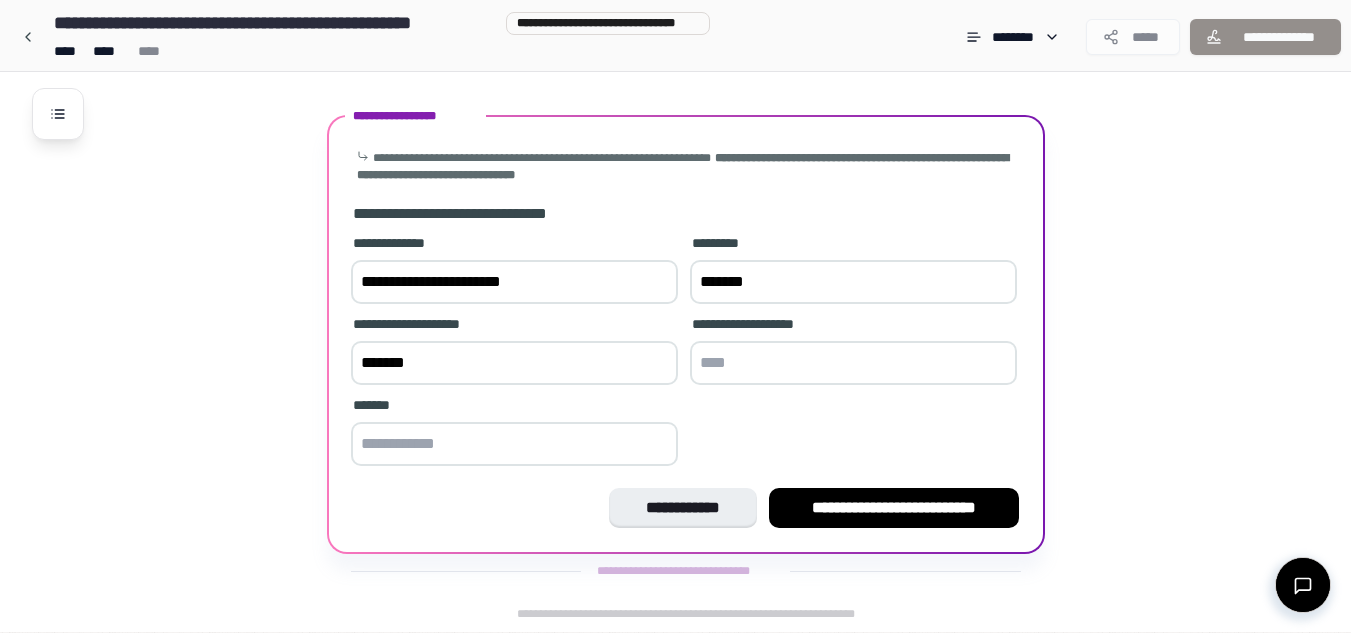 type on "*******" 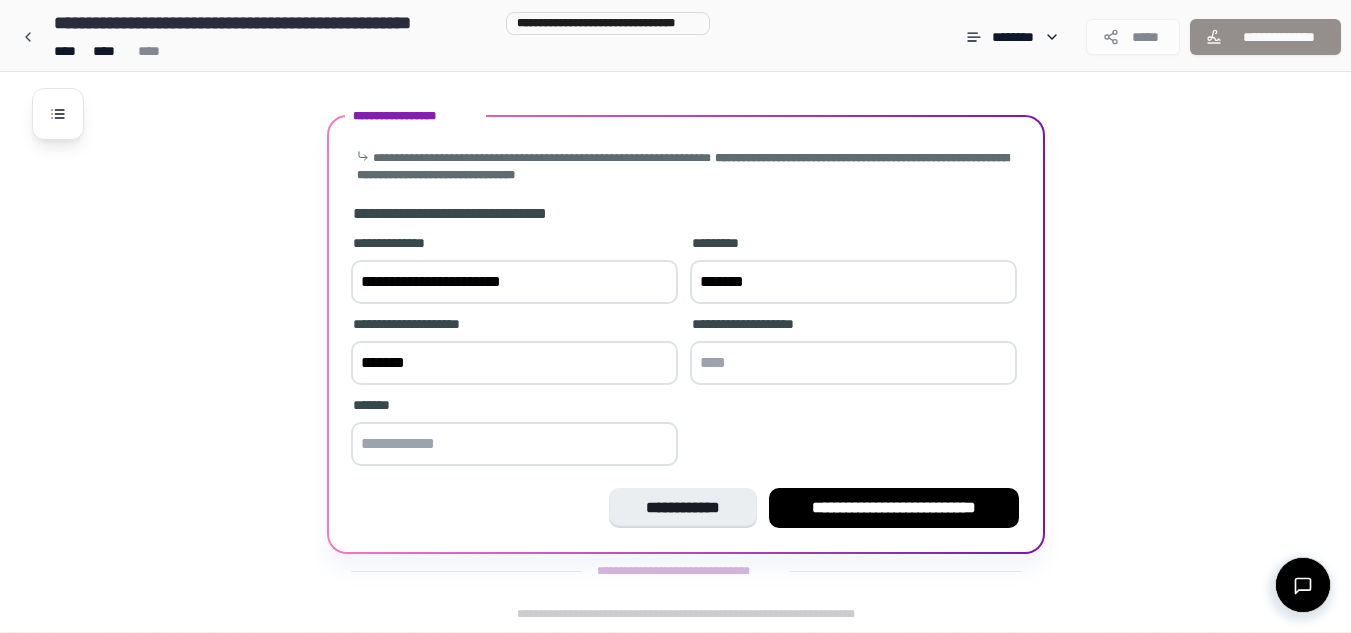 click at bounding box center (853, 363) 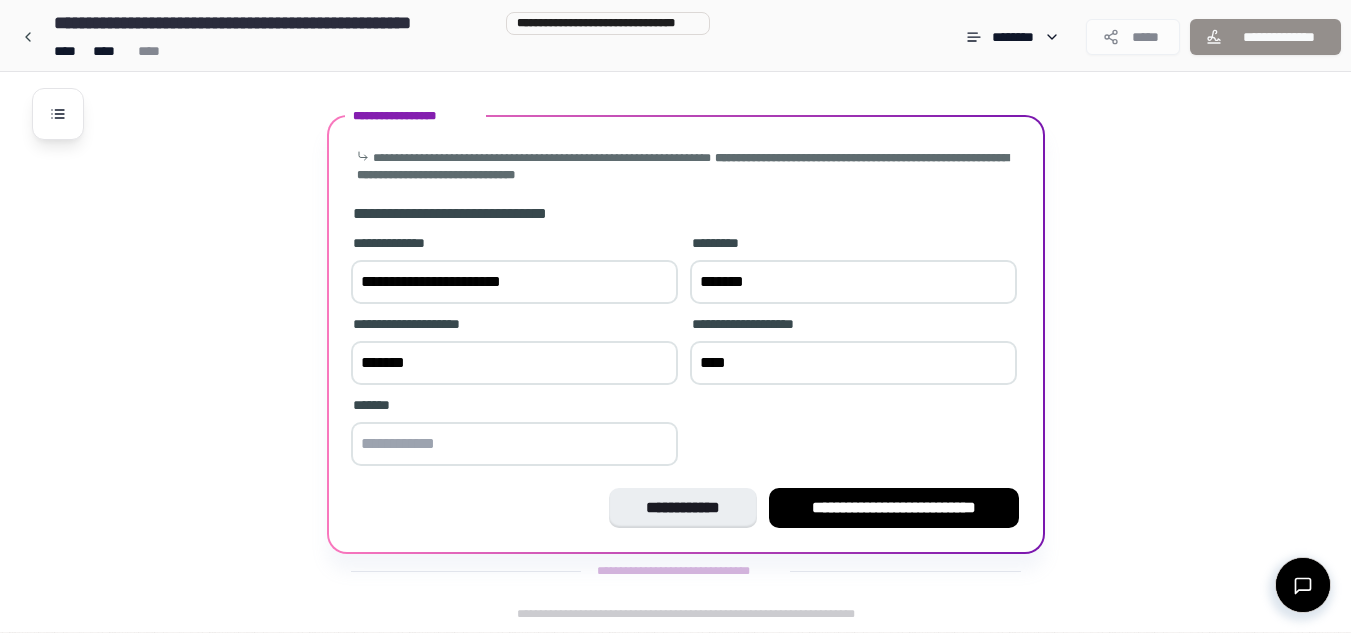 type on "****" 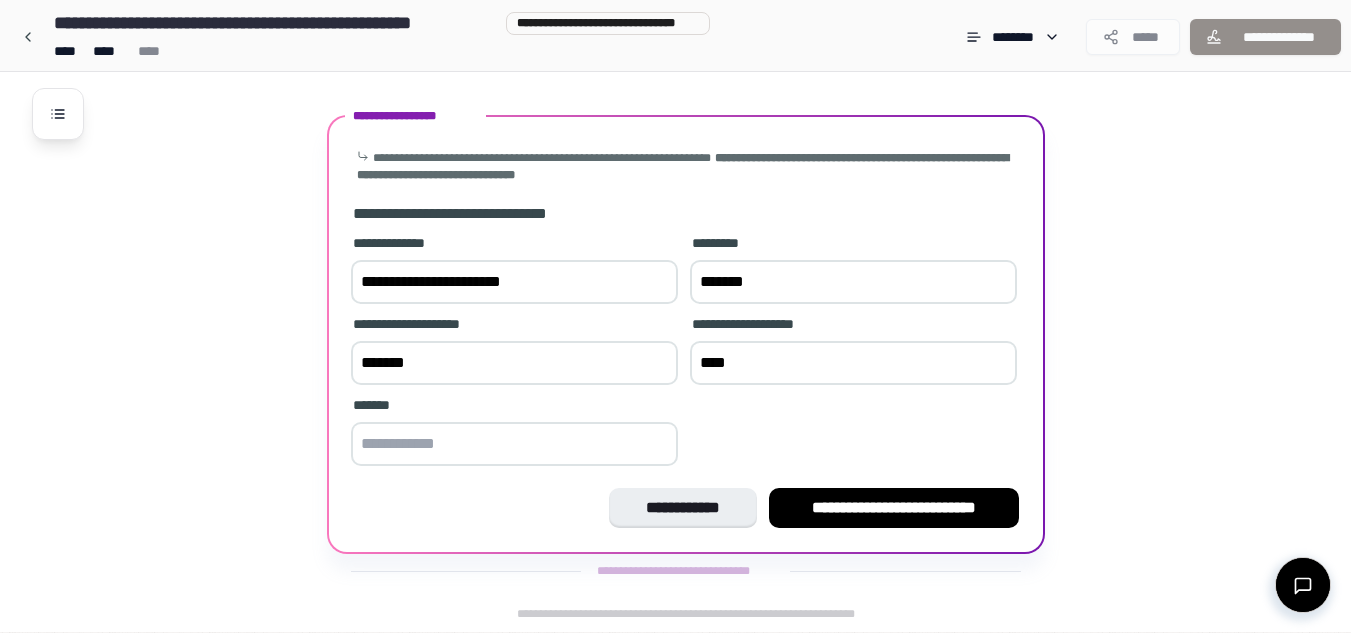 click at bounding box center [514, 444] 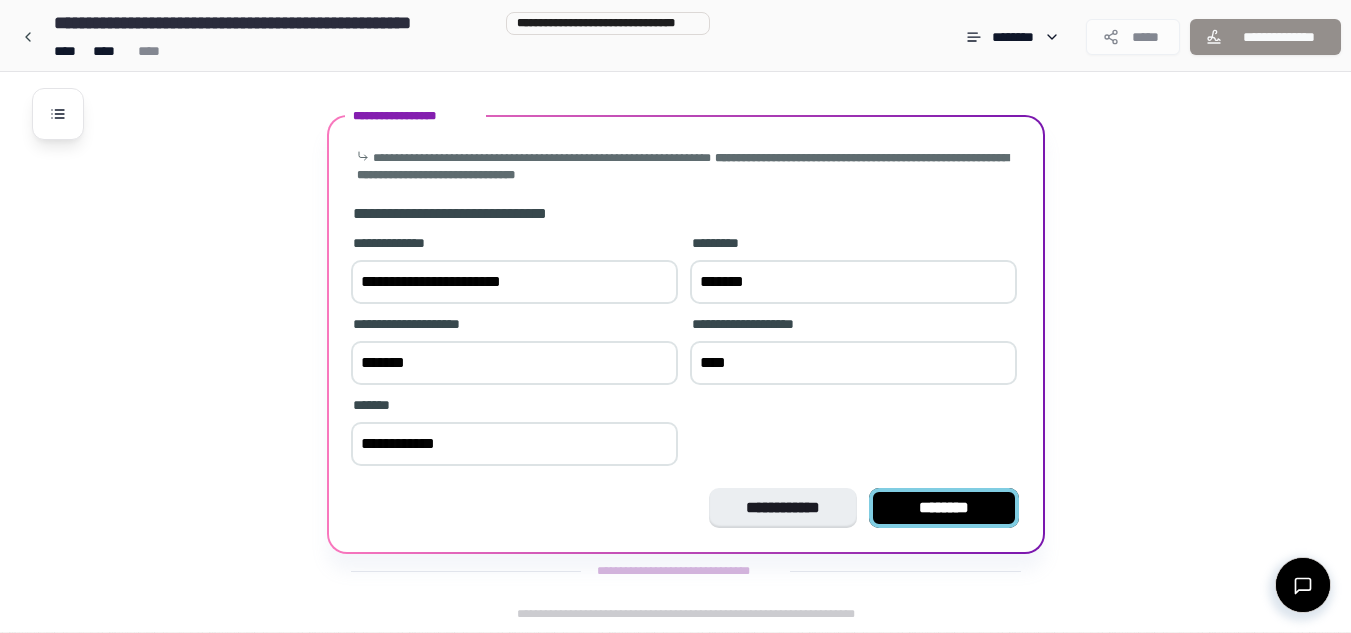 type on "**********" 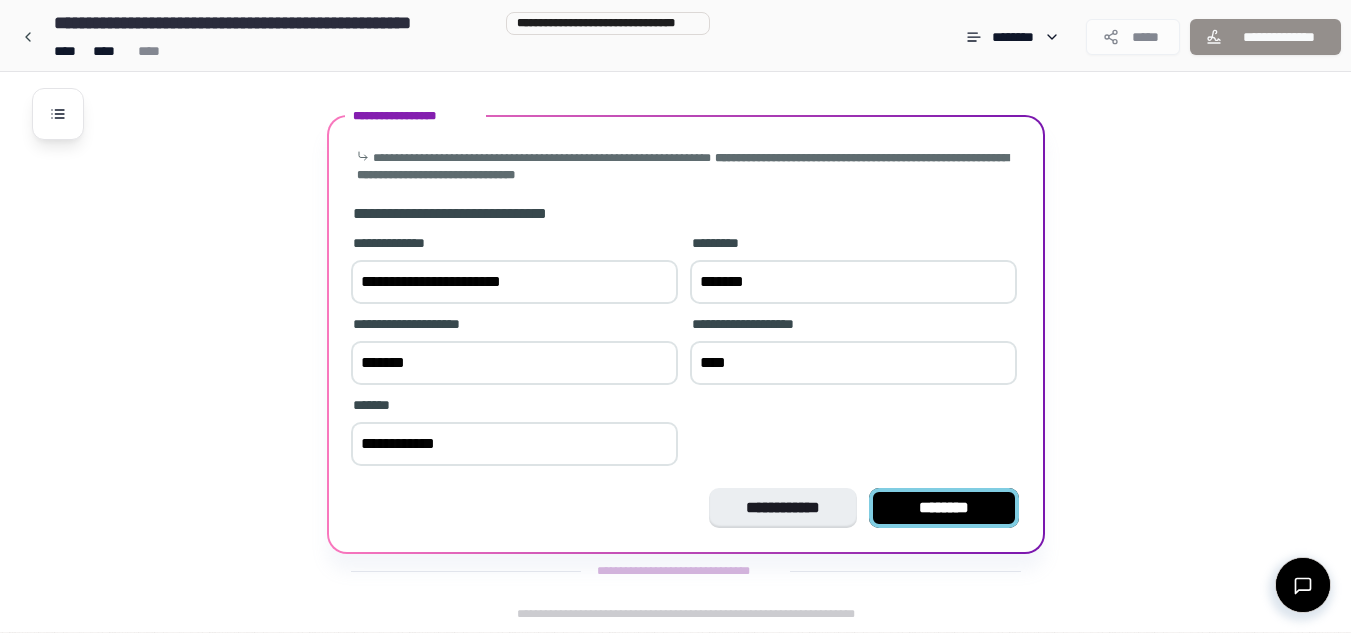 click on "********" at bounding box center (944, 508) 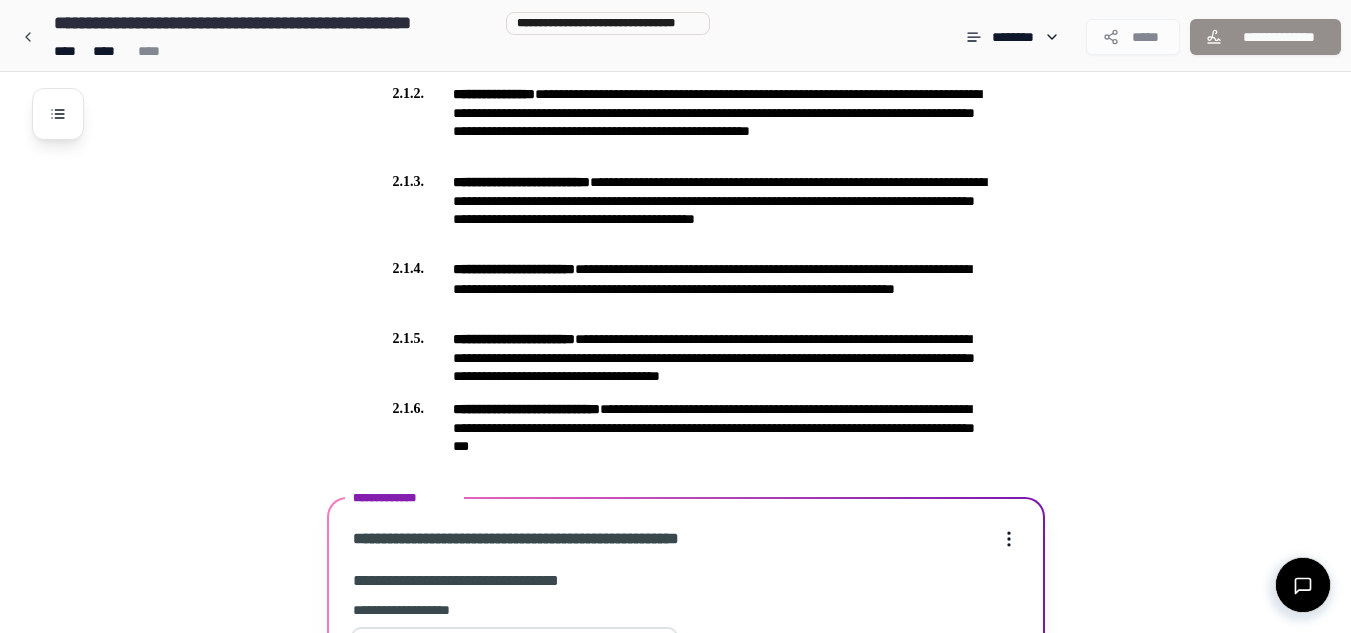 scroll, scrollTop: 1428, scrollLeft: 0, axis: vertical 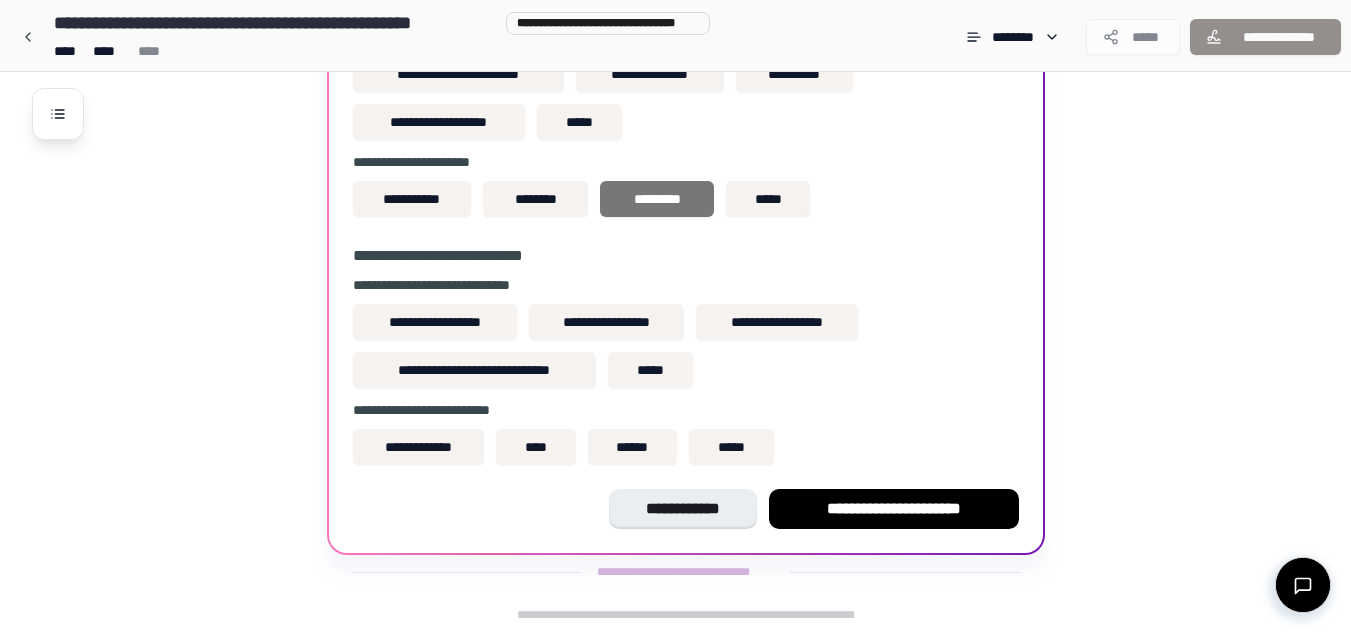 click on "*********" at bounding box center (656, 199) 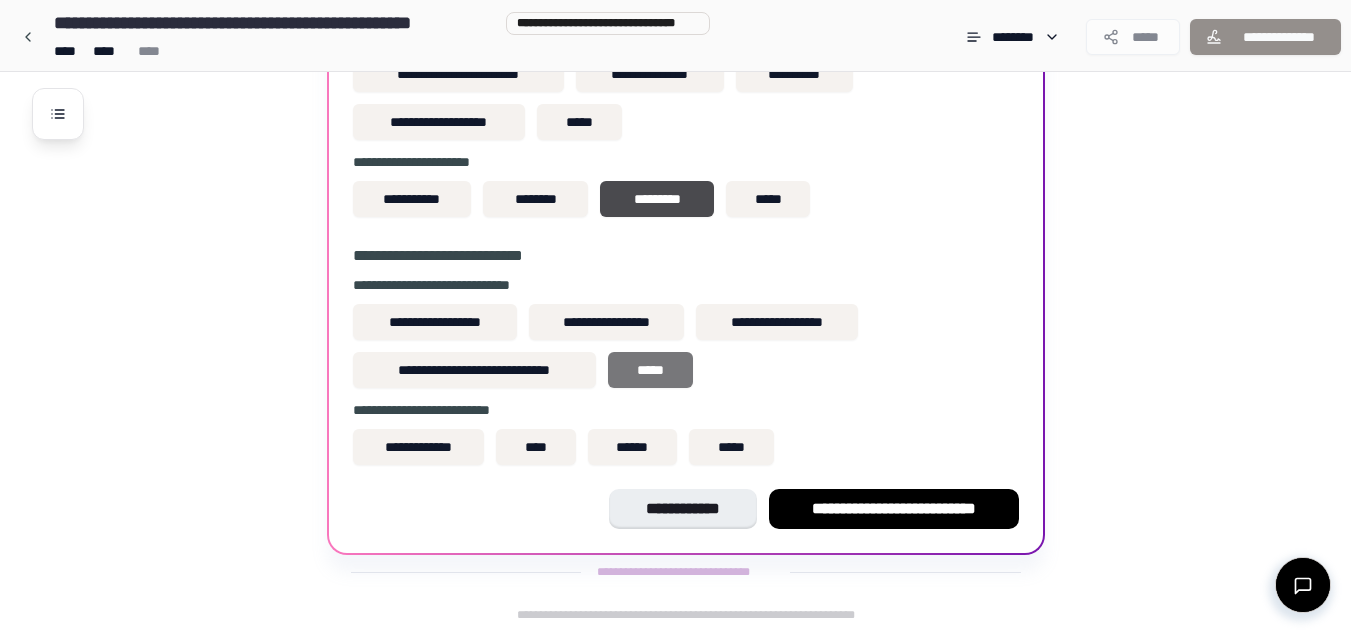 click on "*****" at bounding box center (650, 370) 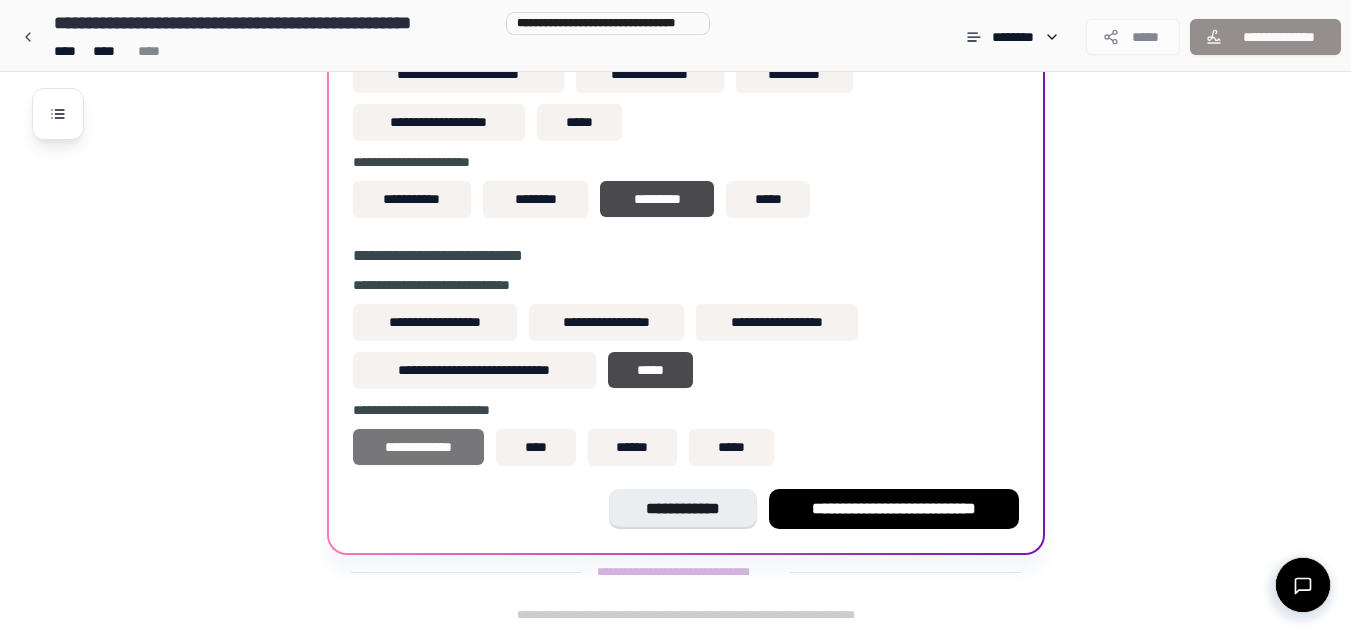click on "**********" at bounding box center (419, 447) 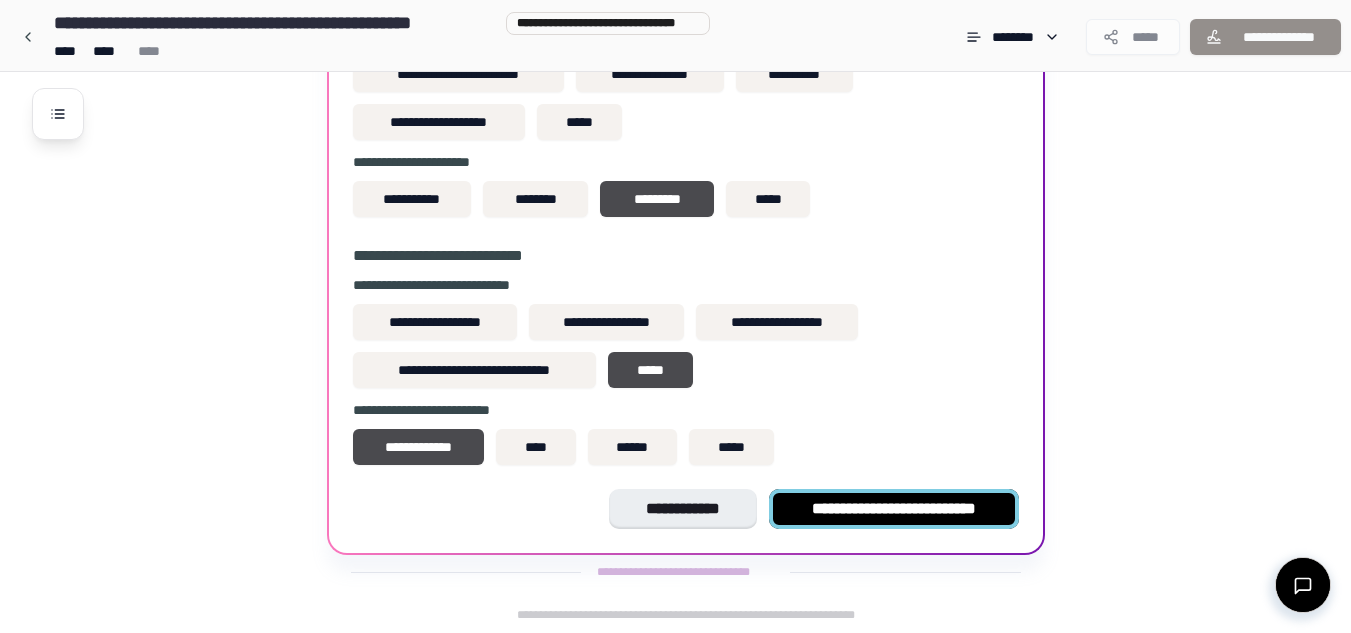click on "**********" at bounding box center (894, 509) 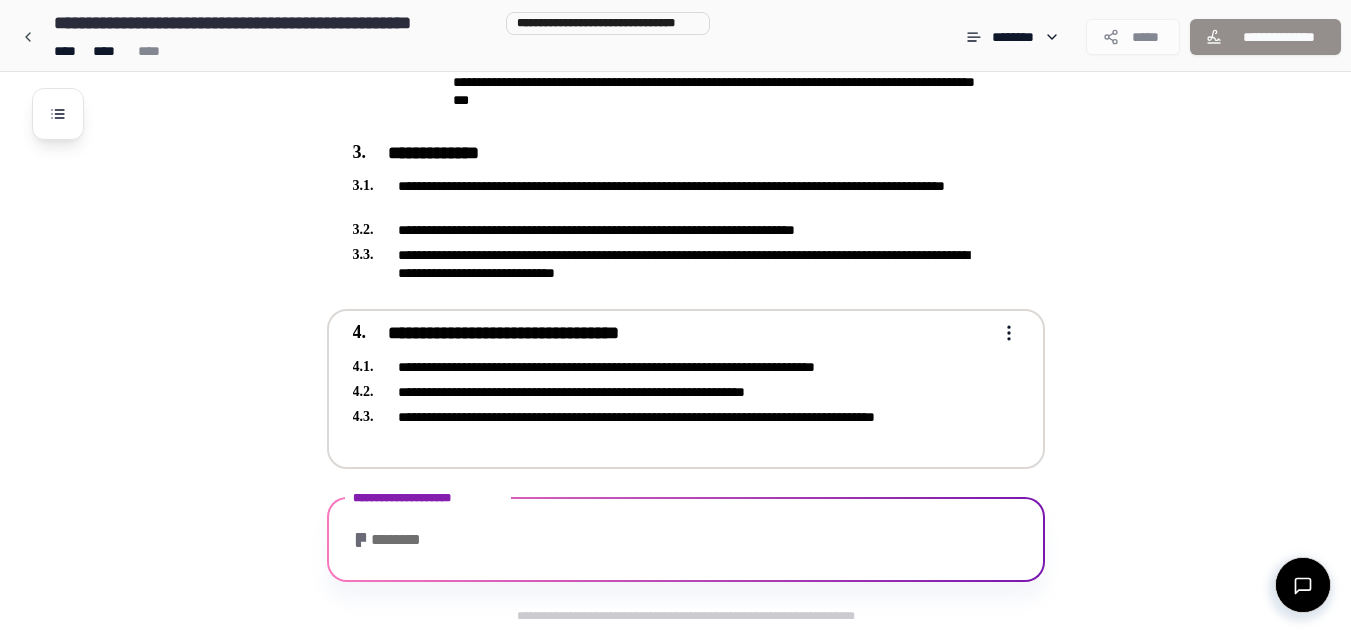 scroll, scrollTop: 1361, scrollLeft: 0, axis: vertical 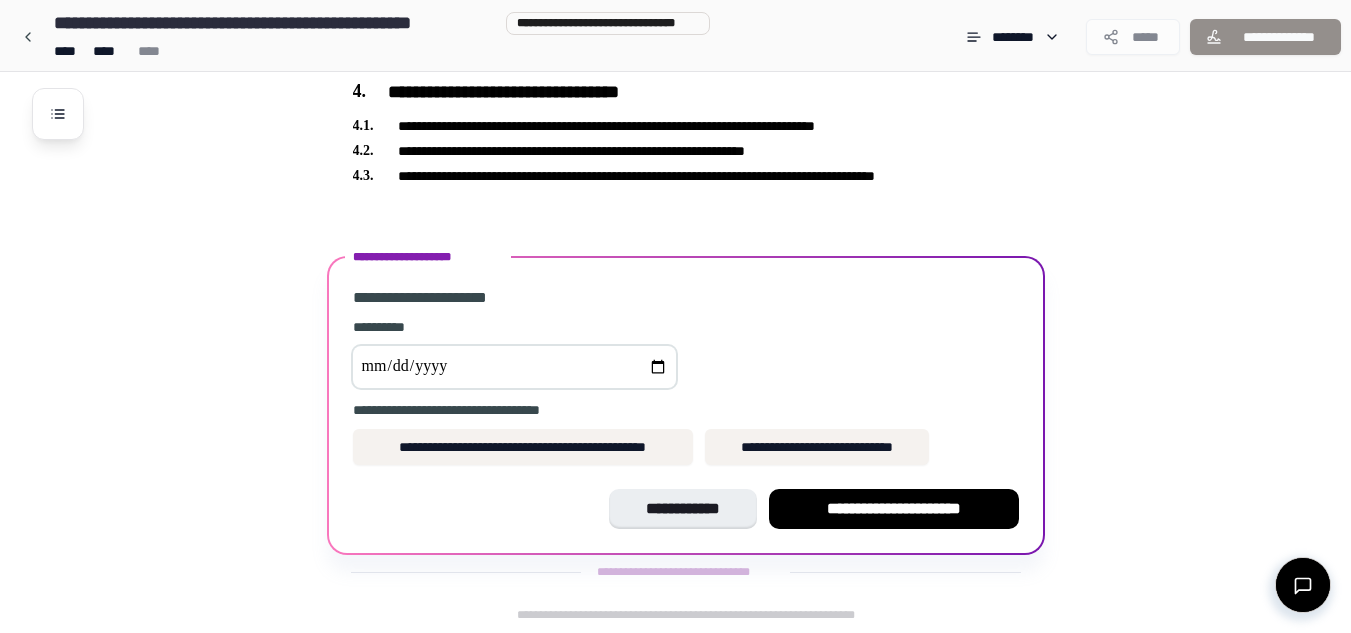 click at bounding box center [514, 367] 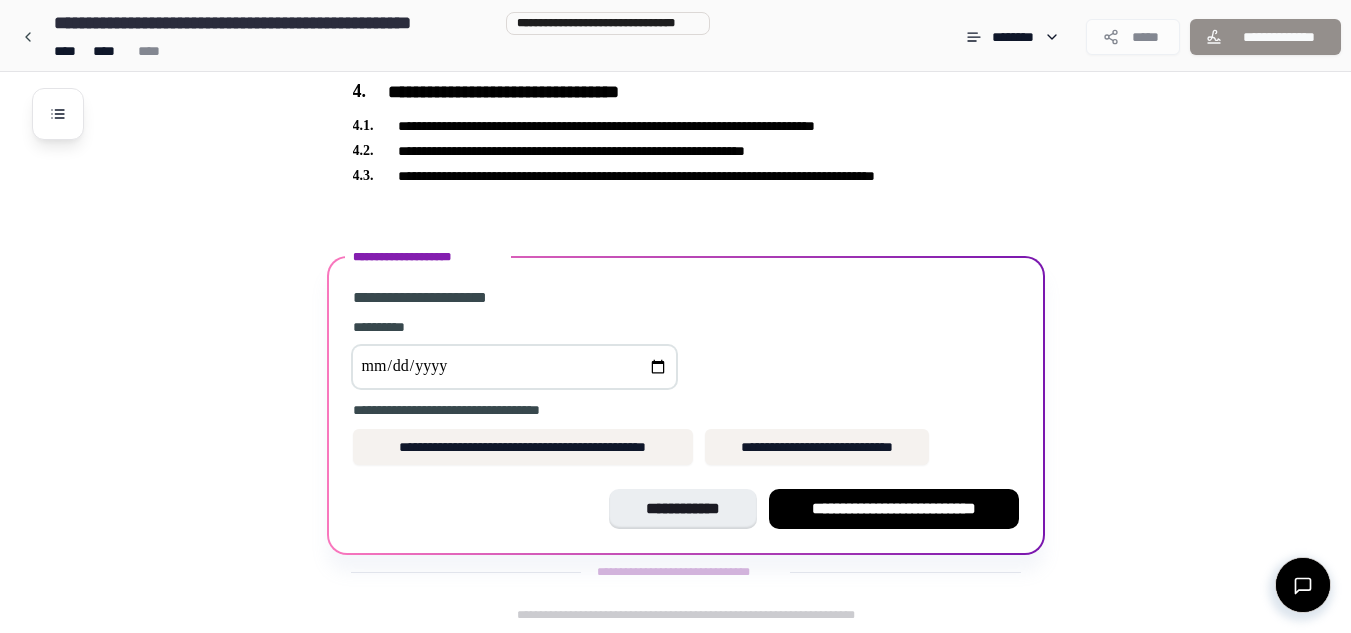 type on "**********" 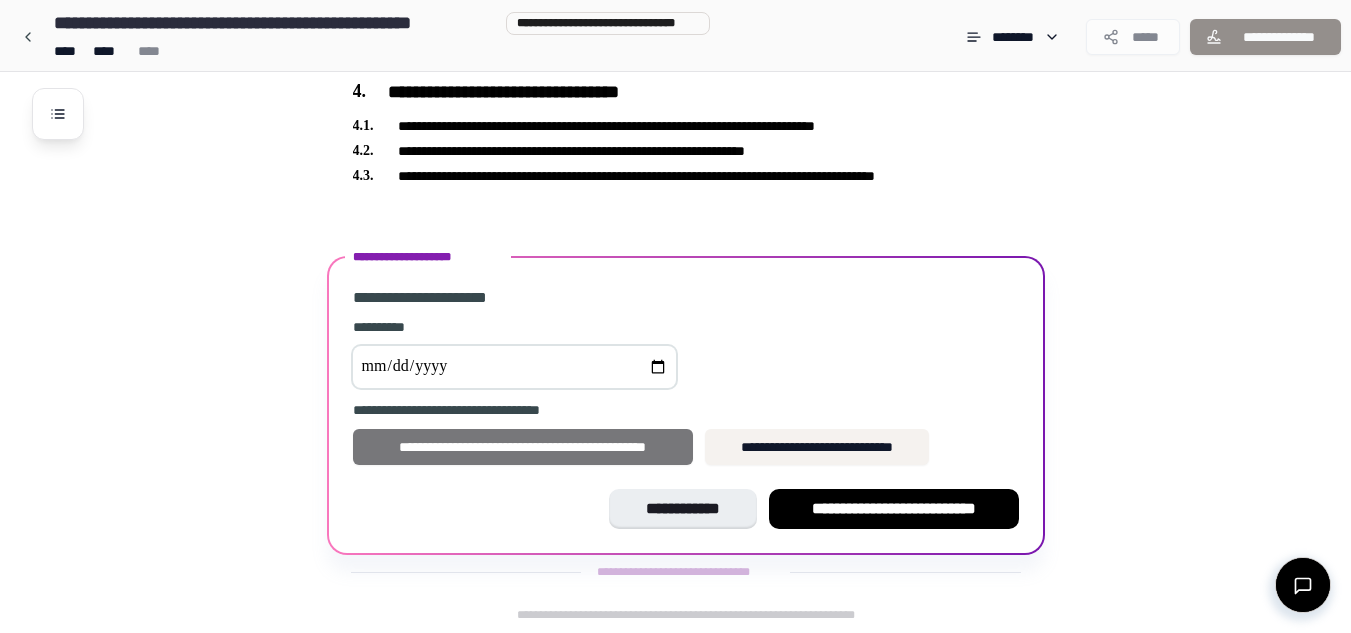 click on "**********" at bounding box center [523, 447] 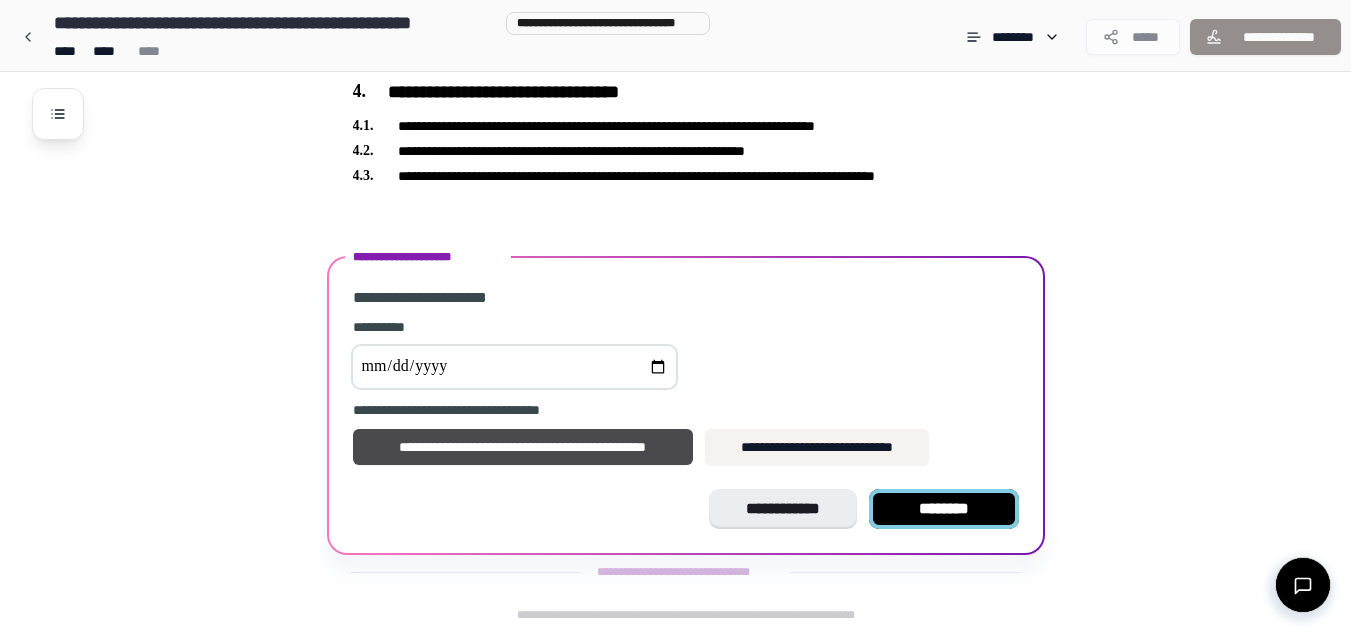 click on "********" at bounding box center (944, 509) 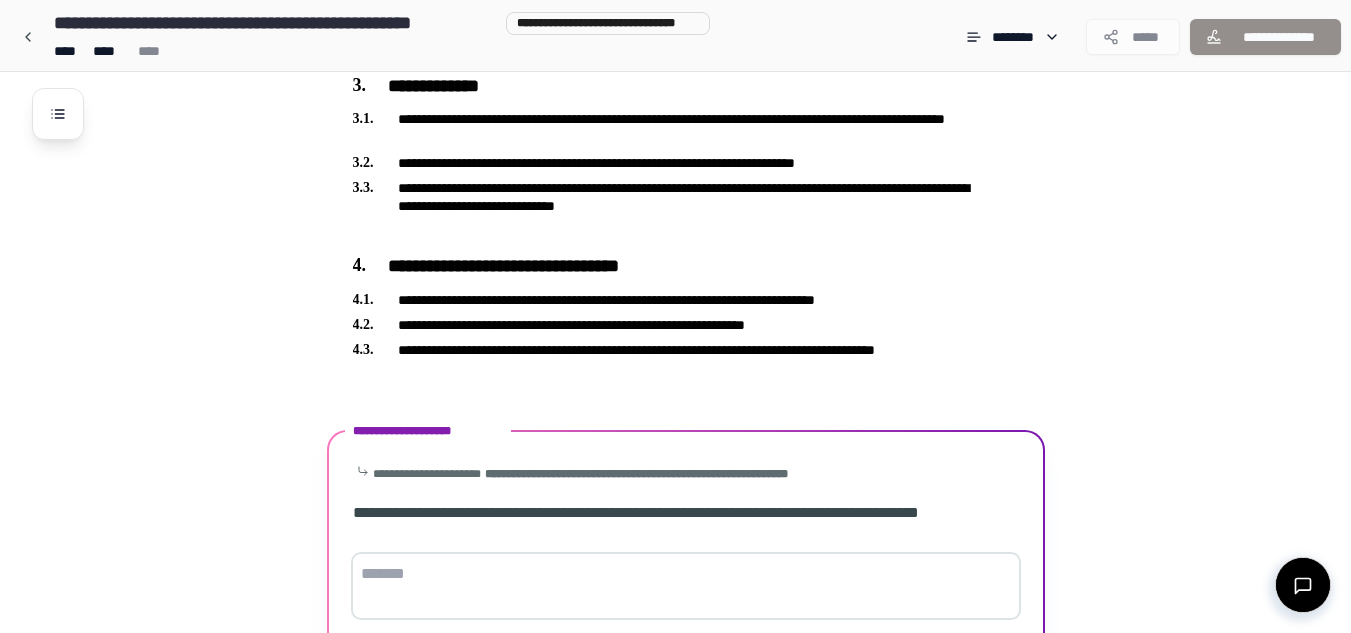 scroll, scrollTop: 1340, scrollLeft: 0, axis: vertical 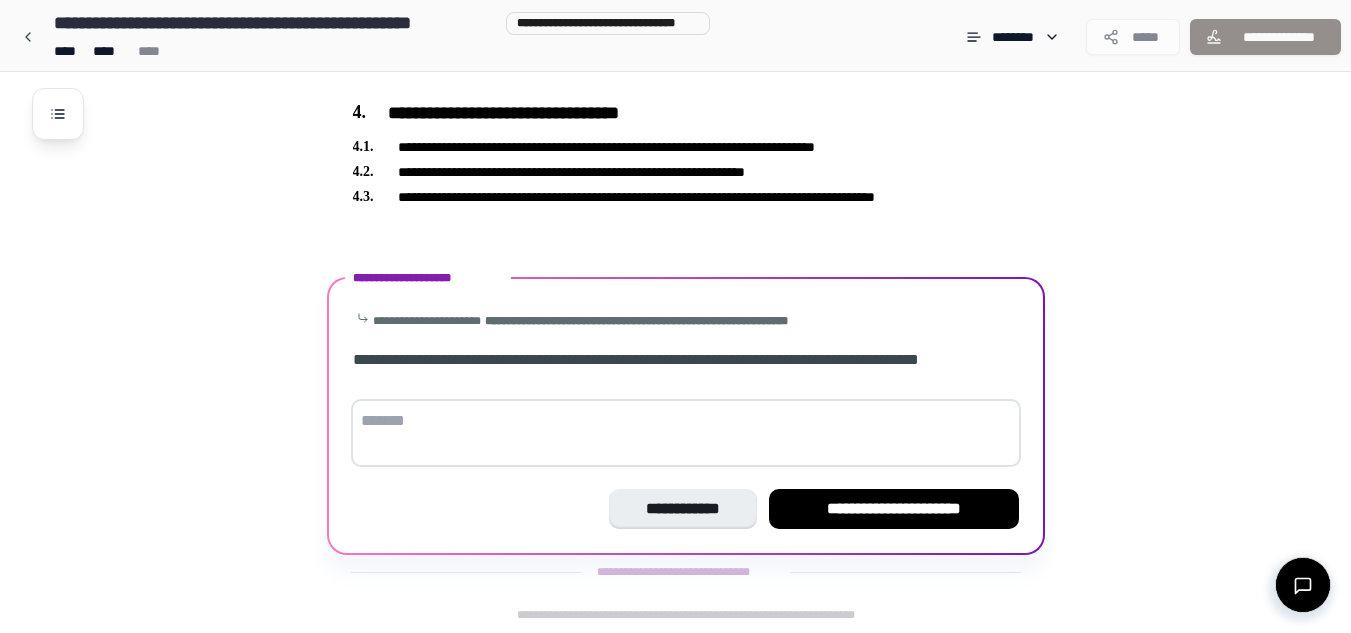 click at bounding box center [686, 433] 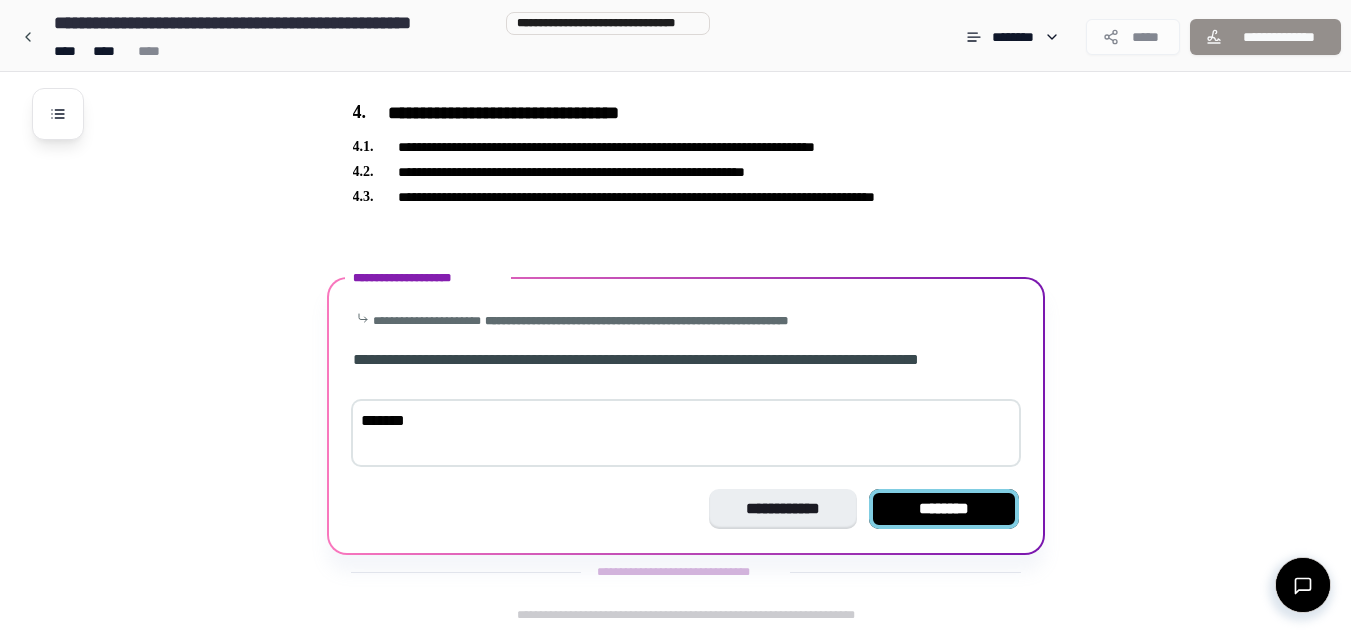 type on "*******" 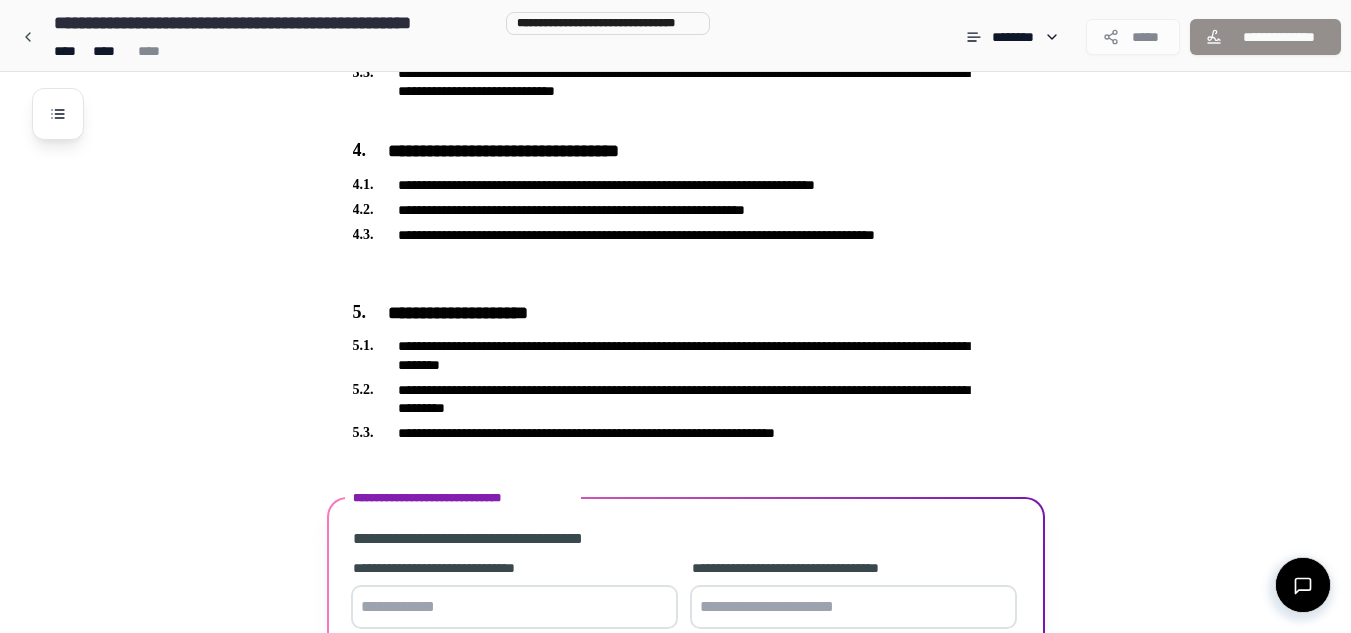 scroll, scrollTop: 1464, scrollLeft: 0, axis: vertical 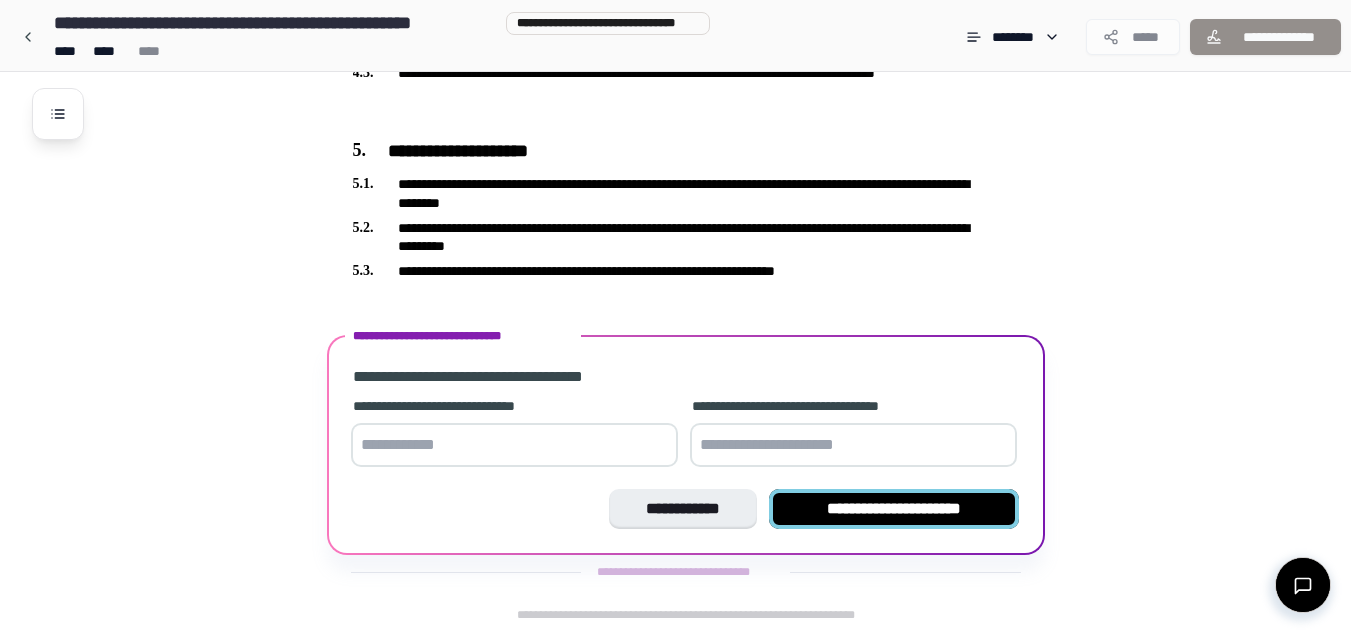 click on "**********" at bounding box center (894, 509) 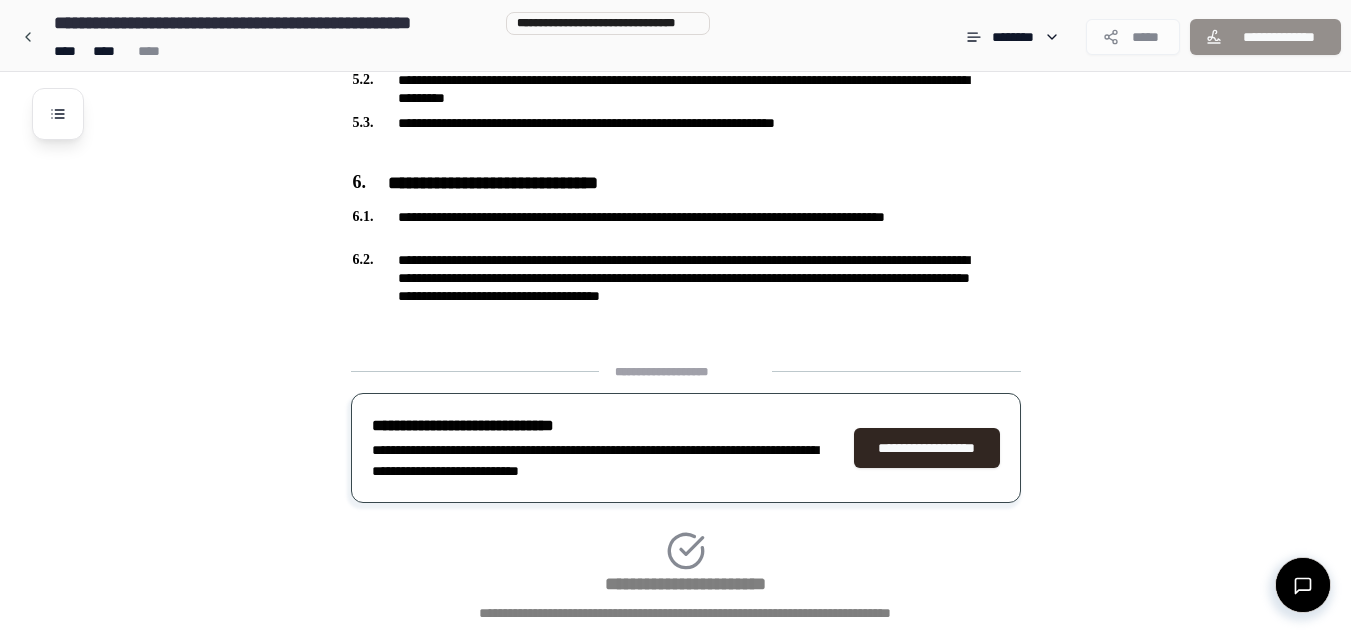 scroll, scrollTop: 1746, scrollLeft: 0, axis: vertical 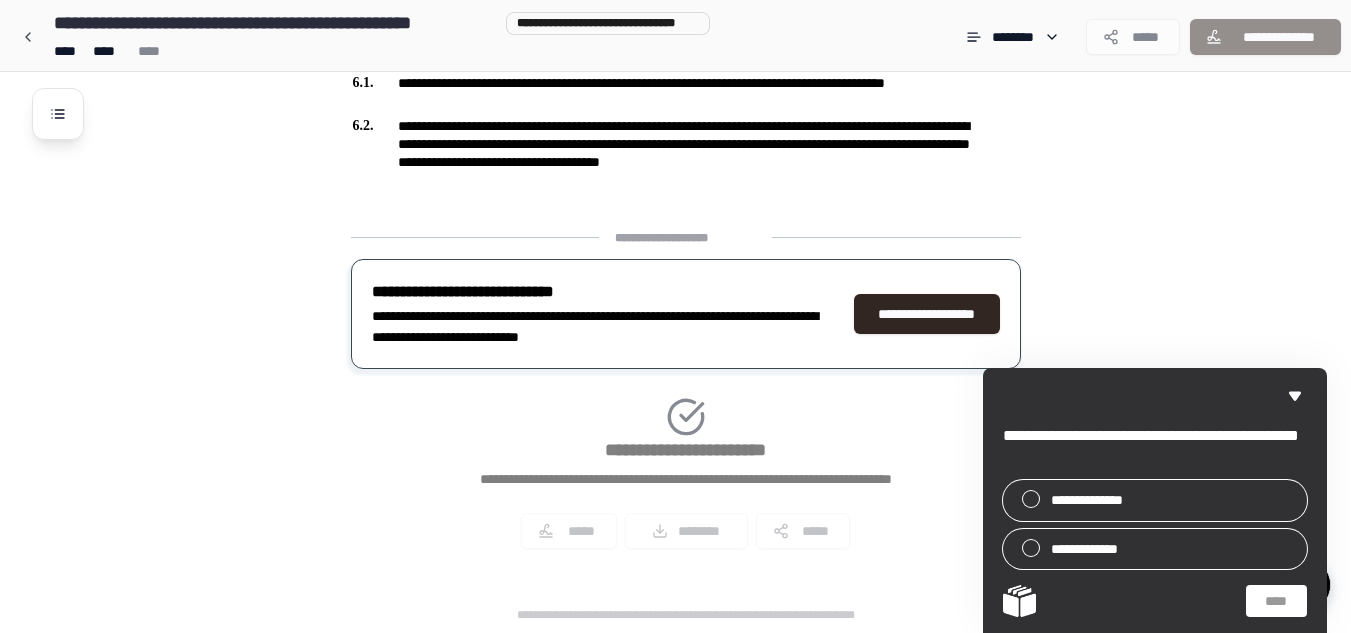 click on "**********" at bounding box center (686, 397) 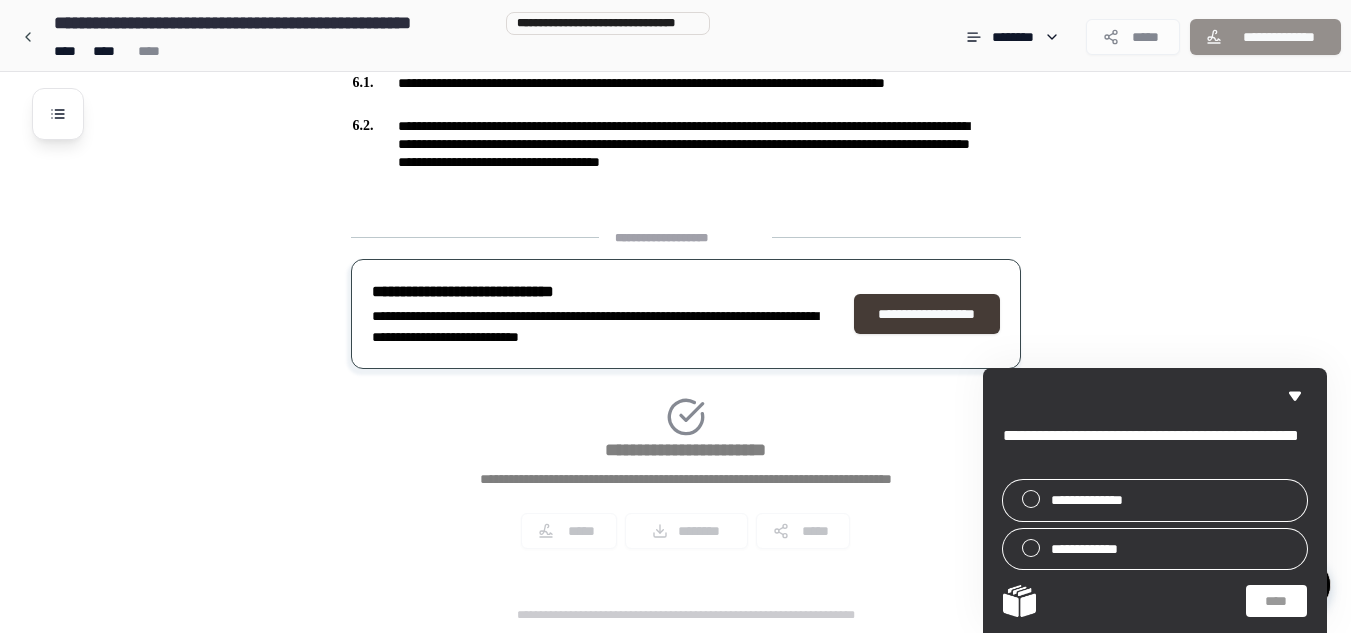 click on "**********" at bounding box center (927, 314) 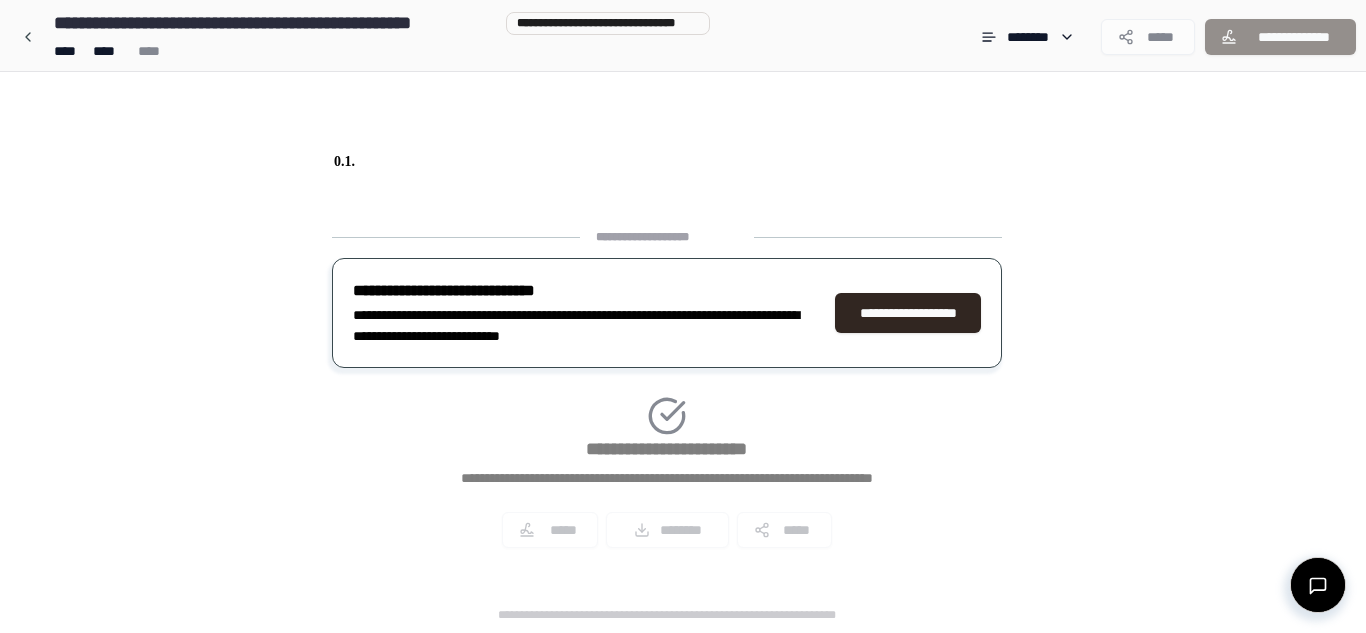 scroll, scrollTop: 0, scrollLeft: 0, axis: both 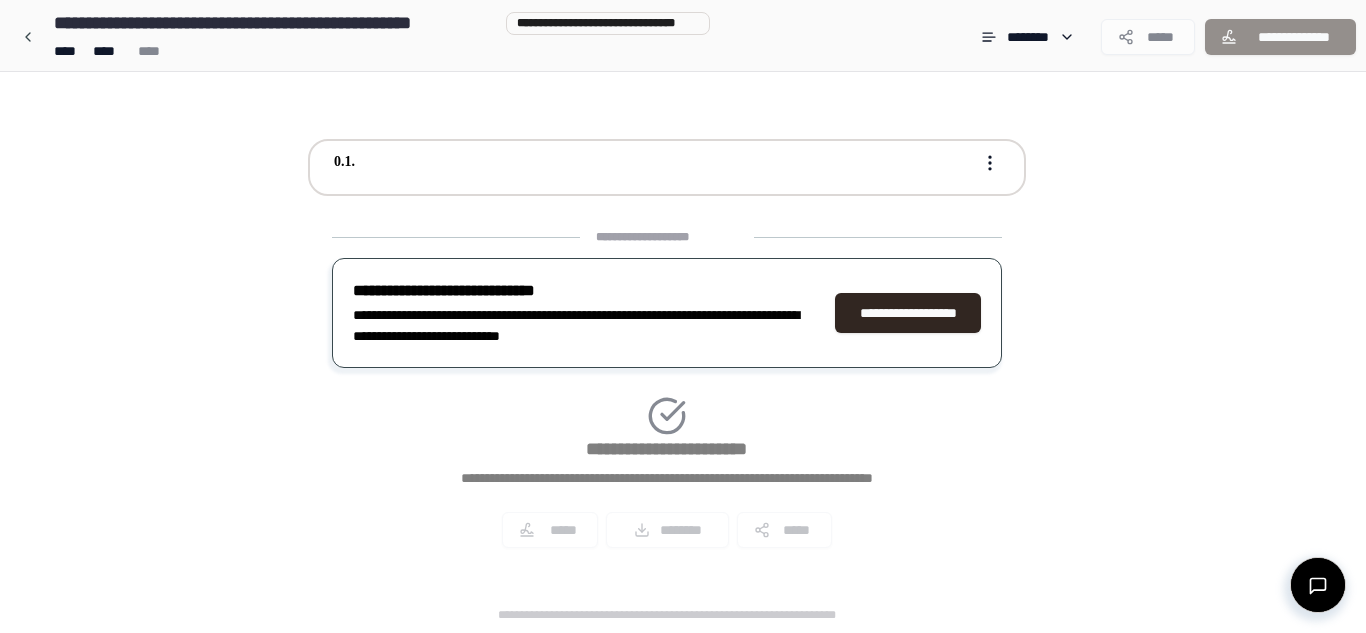 click at bounding box center [667, 167] 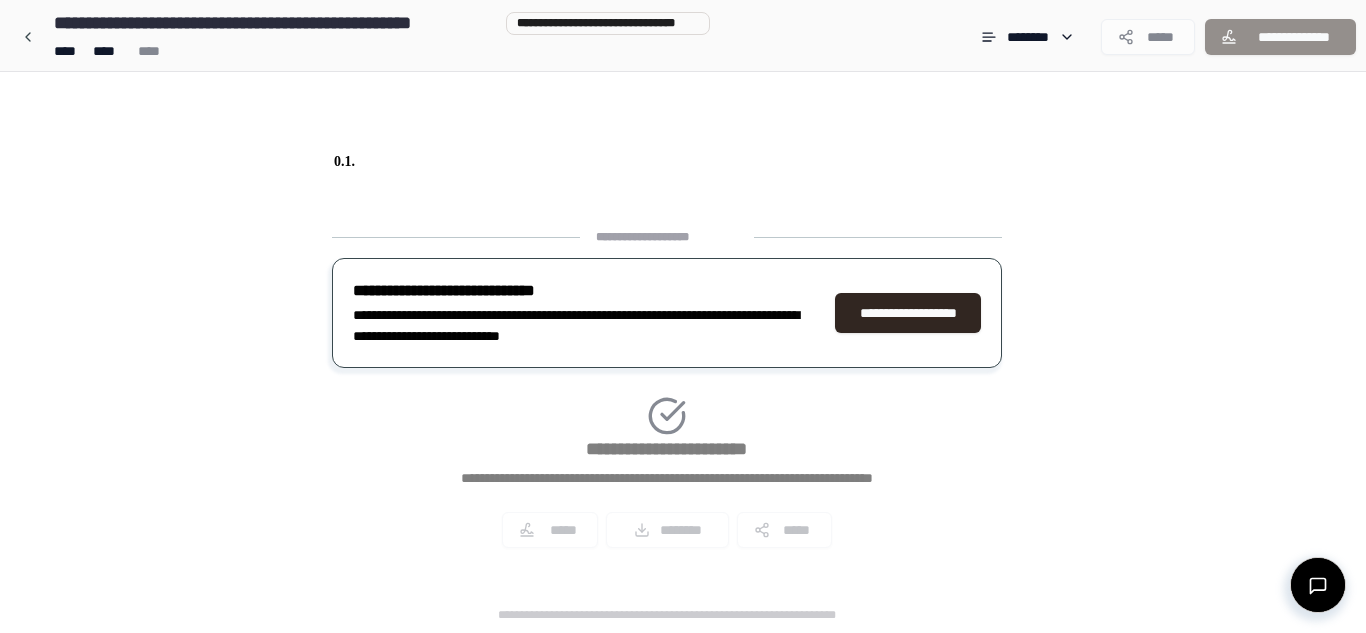 drag, startPoint x: 503, startPoint y: 107, endPoint x: 446, endPoint y: 128, distance: 60.74537 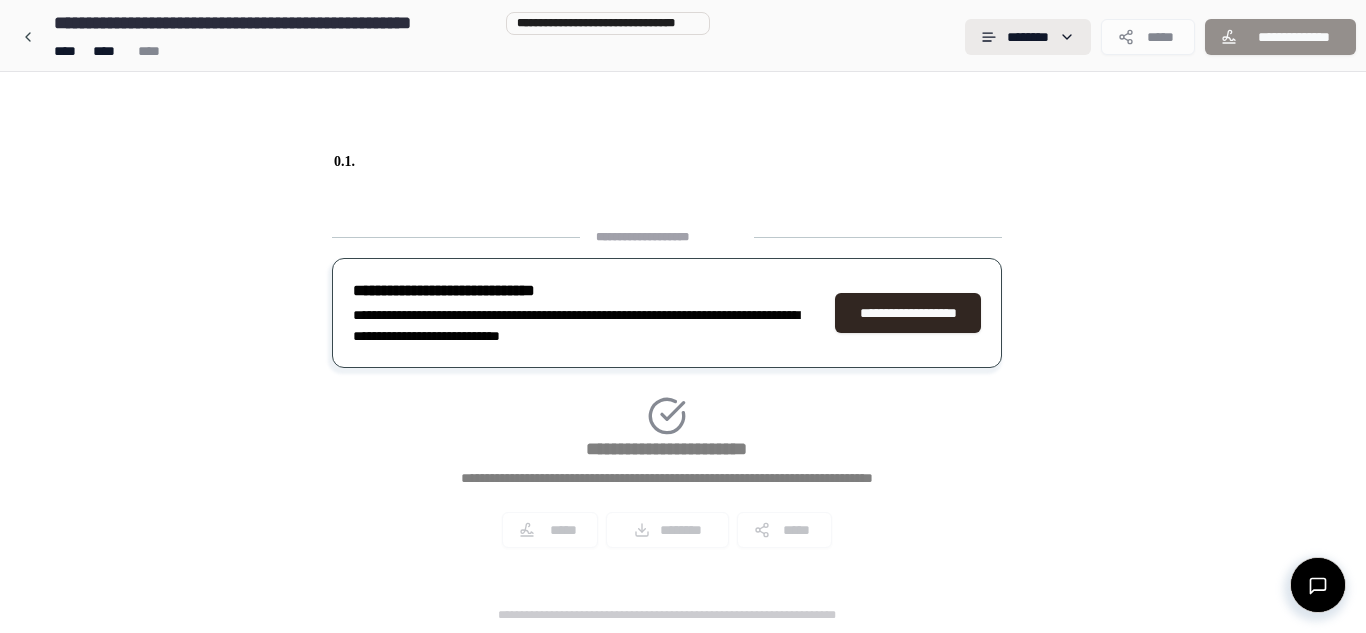 click on "**********" at bounding box center (683, 316) 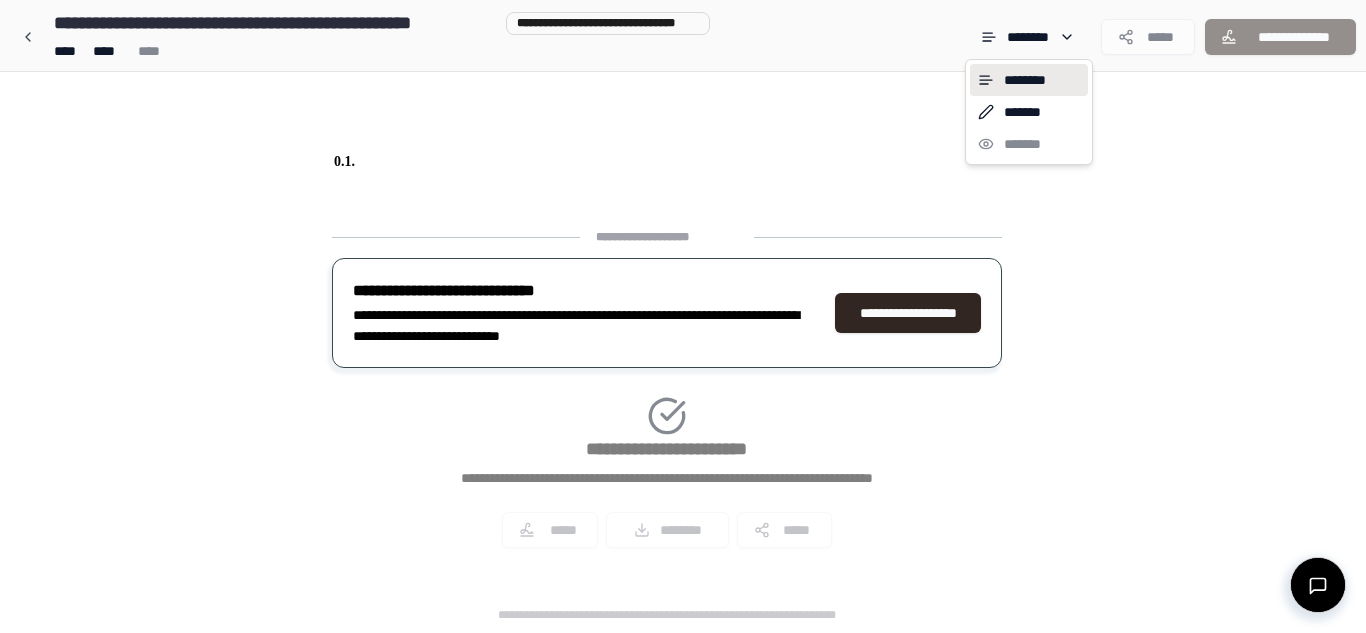 click on "********" at bounding box center [1029, 80] 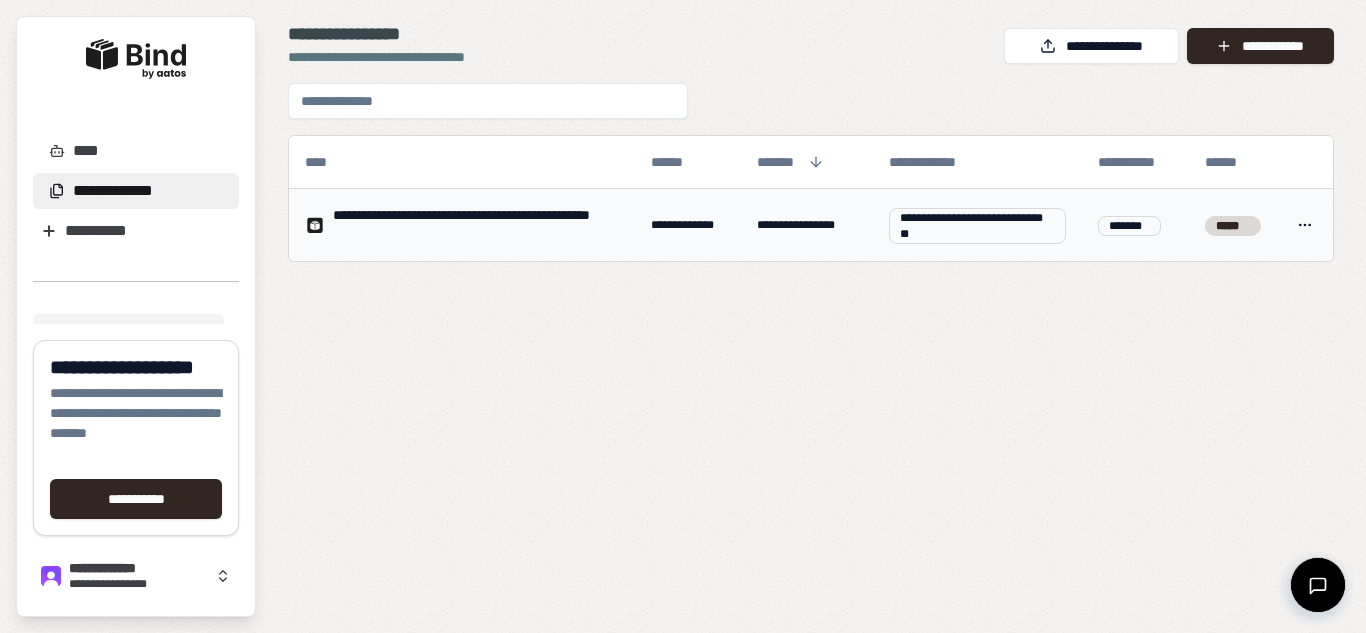 click on "*****" at bounding box center [1233, 226] 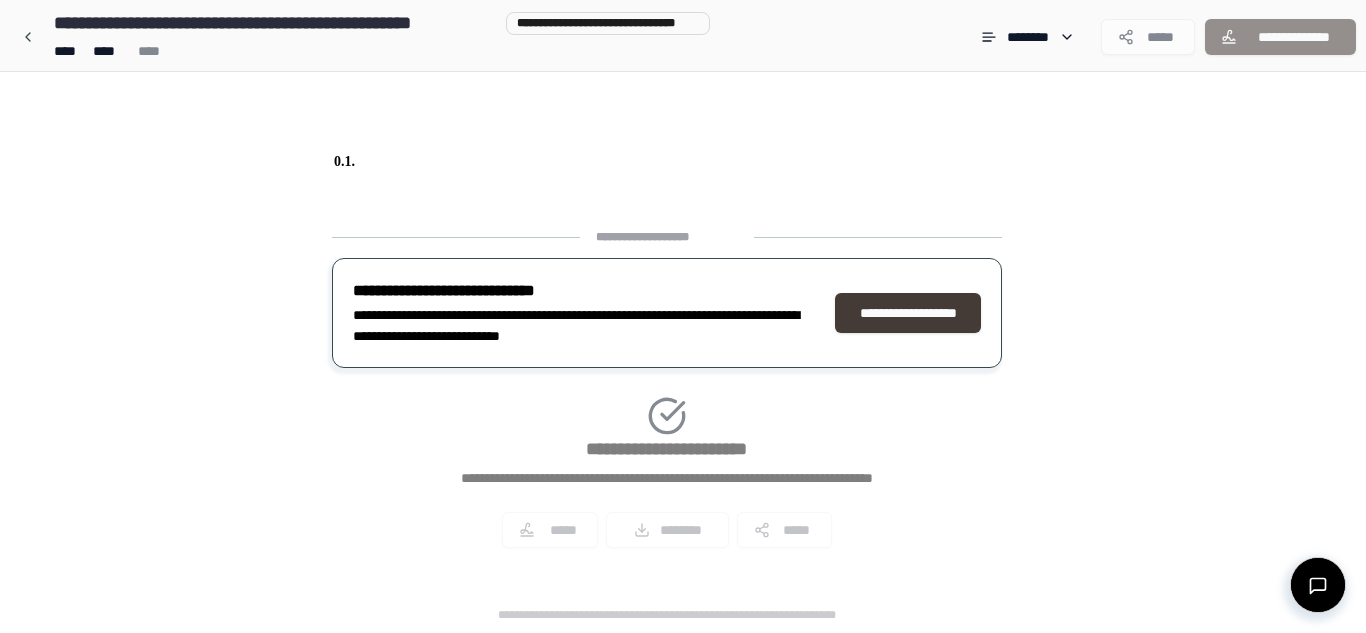 click on "**********" at bounding box center (908, 313) 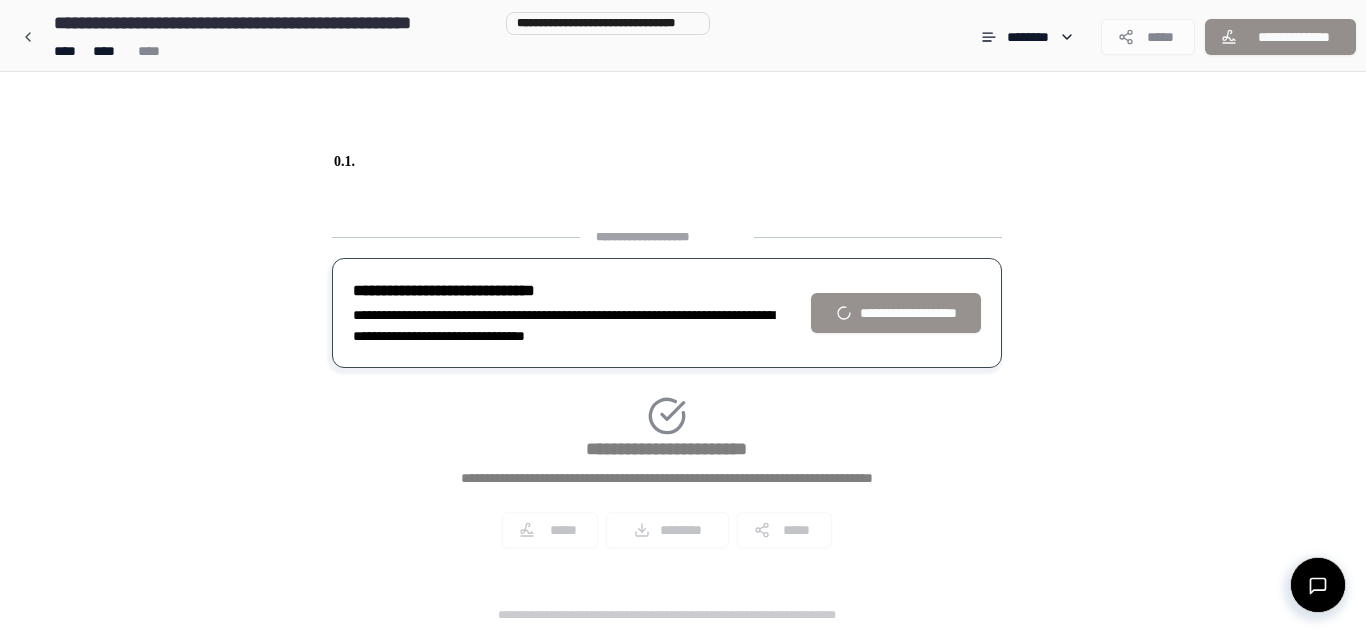 click on "*****" at bounding box center [1148, 37] 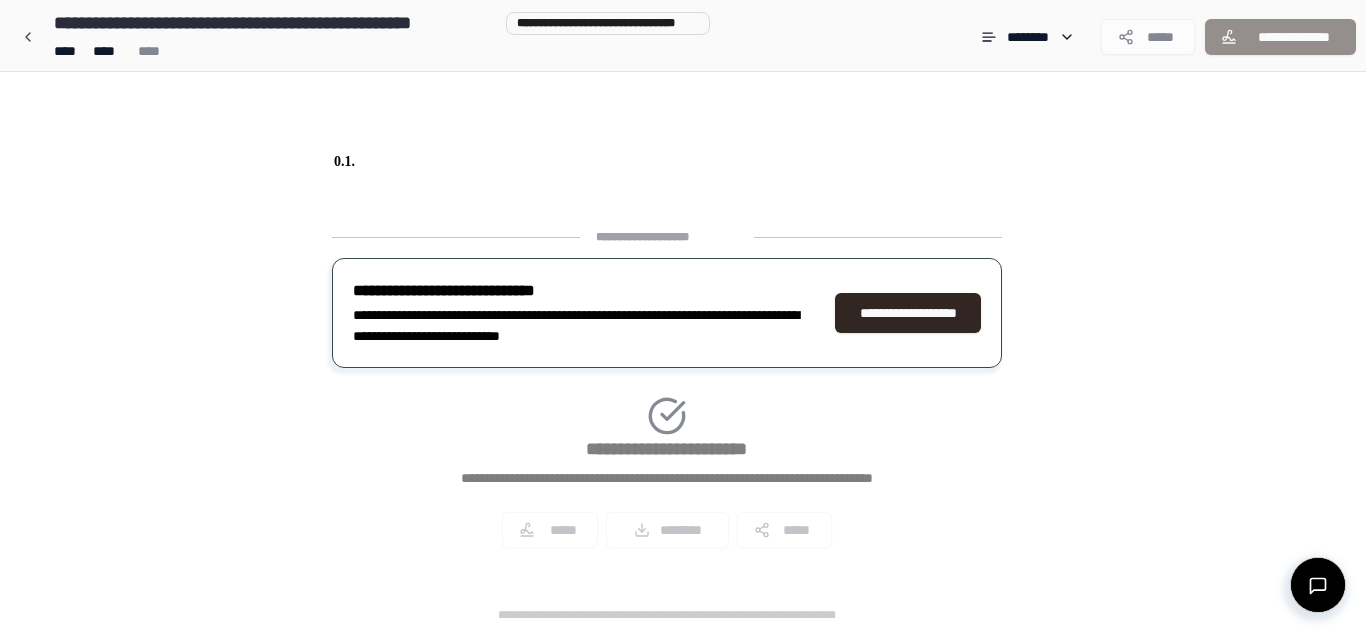 click on "**********" at bounding box center [1280, 37] 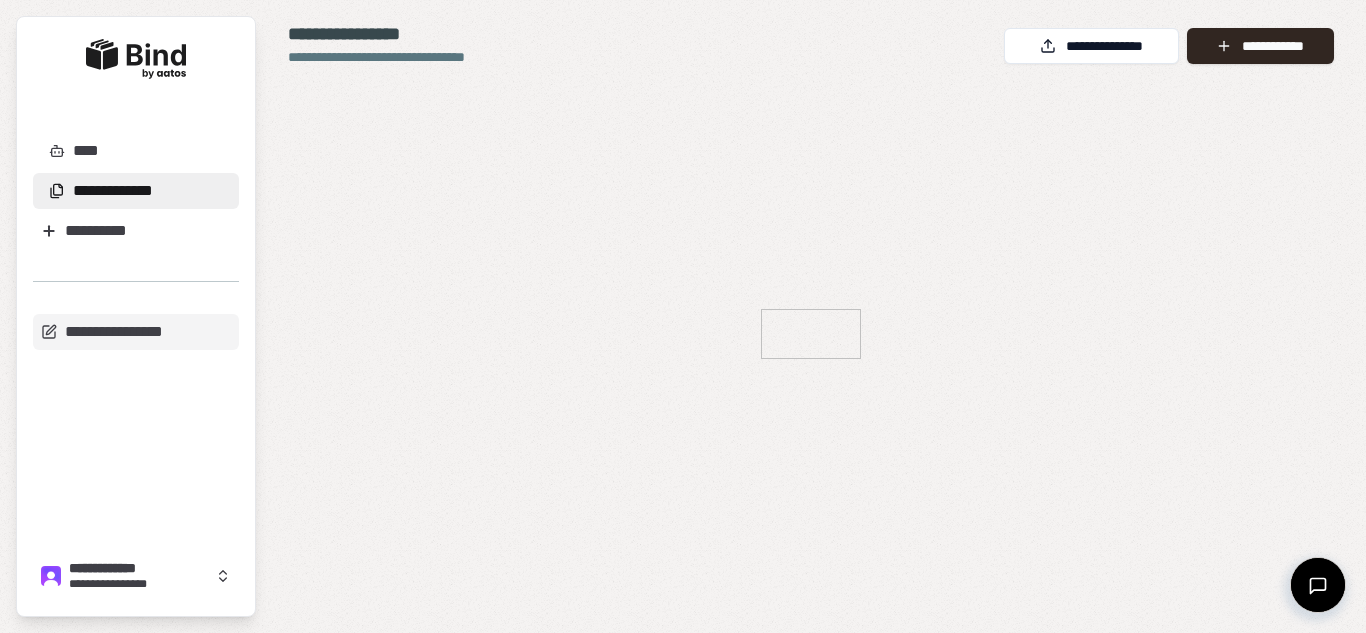 scroll, scrollTop: 0, scrollLeft: 0, axis: both 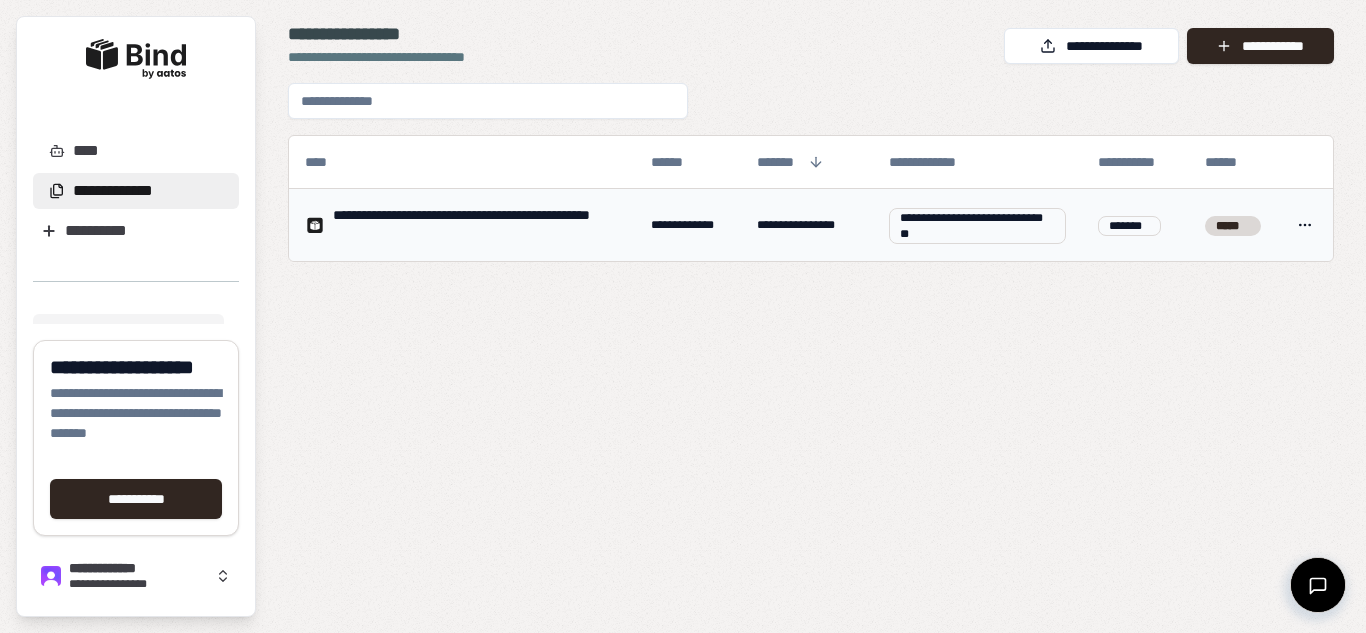 click on "**********" at bounding box center (683, 316) 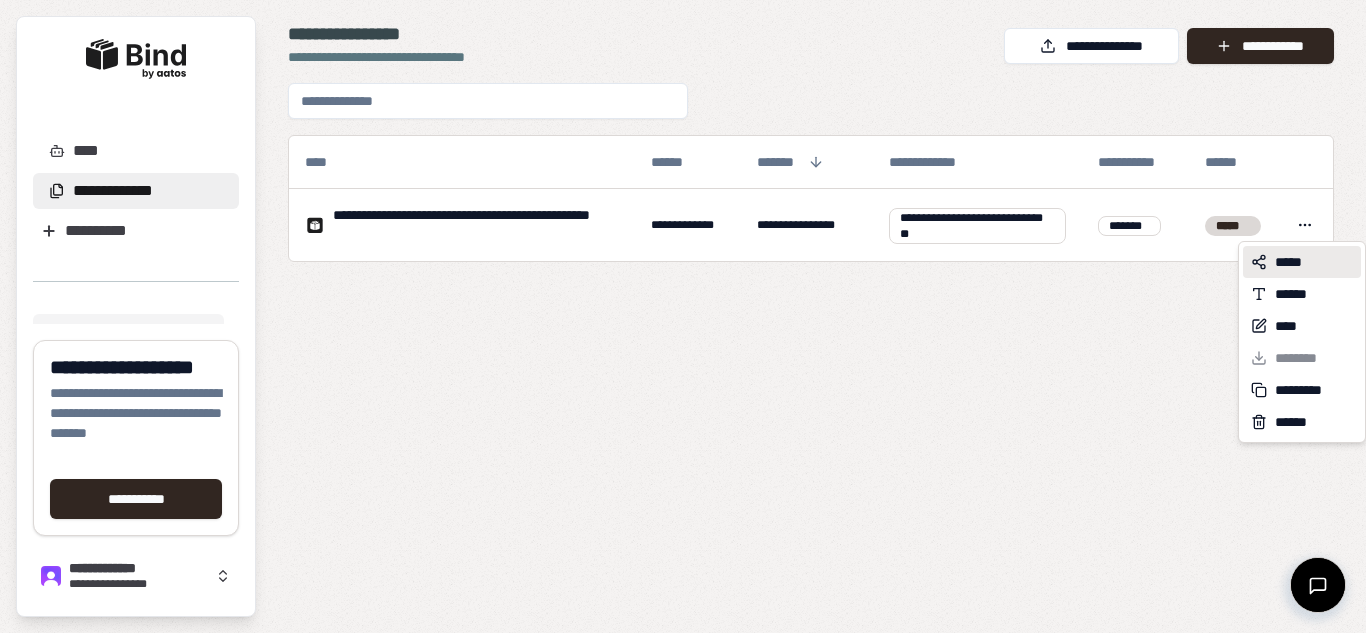 click on "*****" at bounding box center [1293, 262] 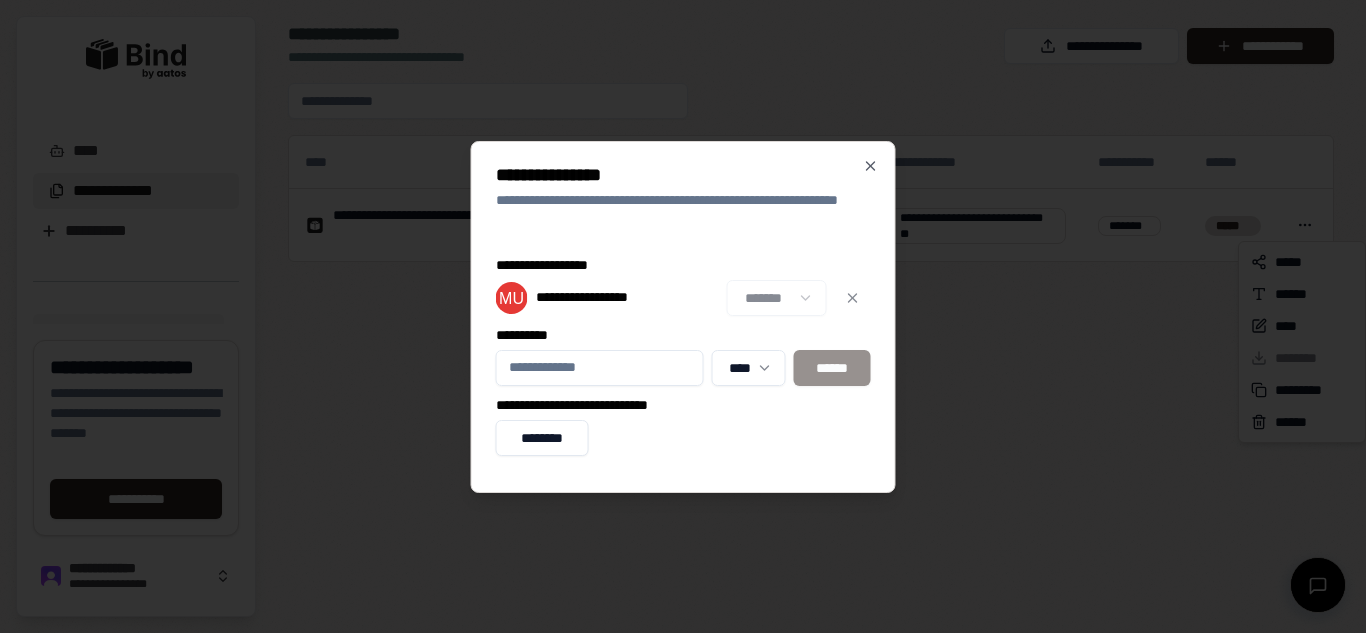click on "**********" at bounding box center (600, 368) 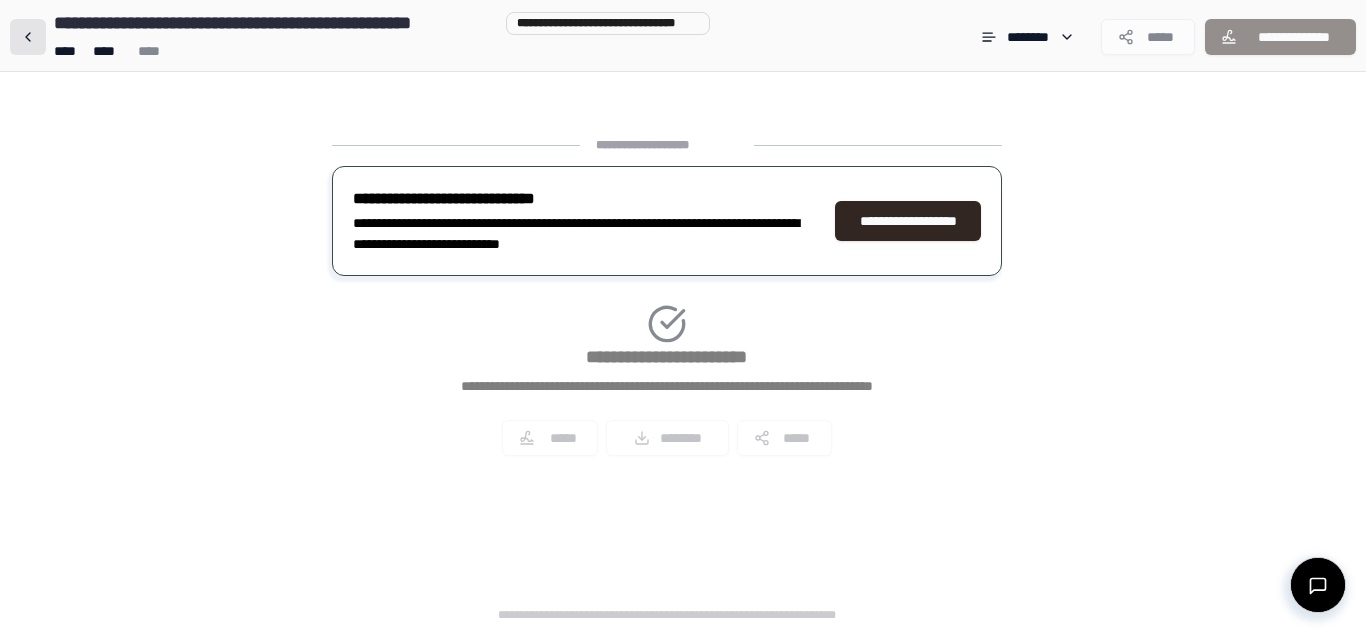 click at bounding box center (28, 37) 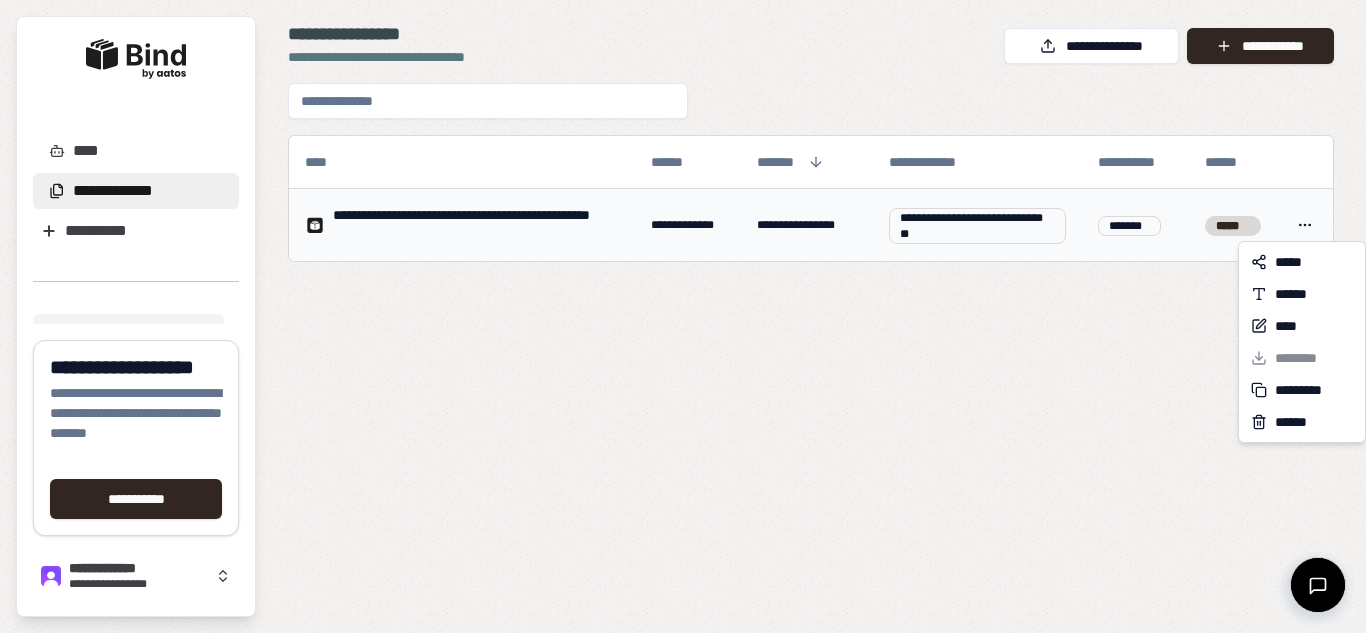 click on "**********" at bounding box center [683, 316] 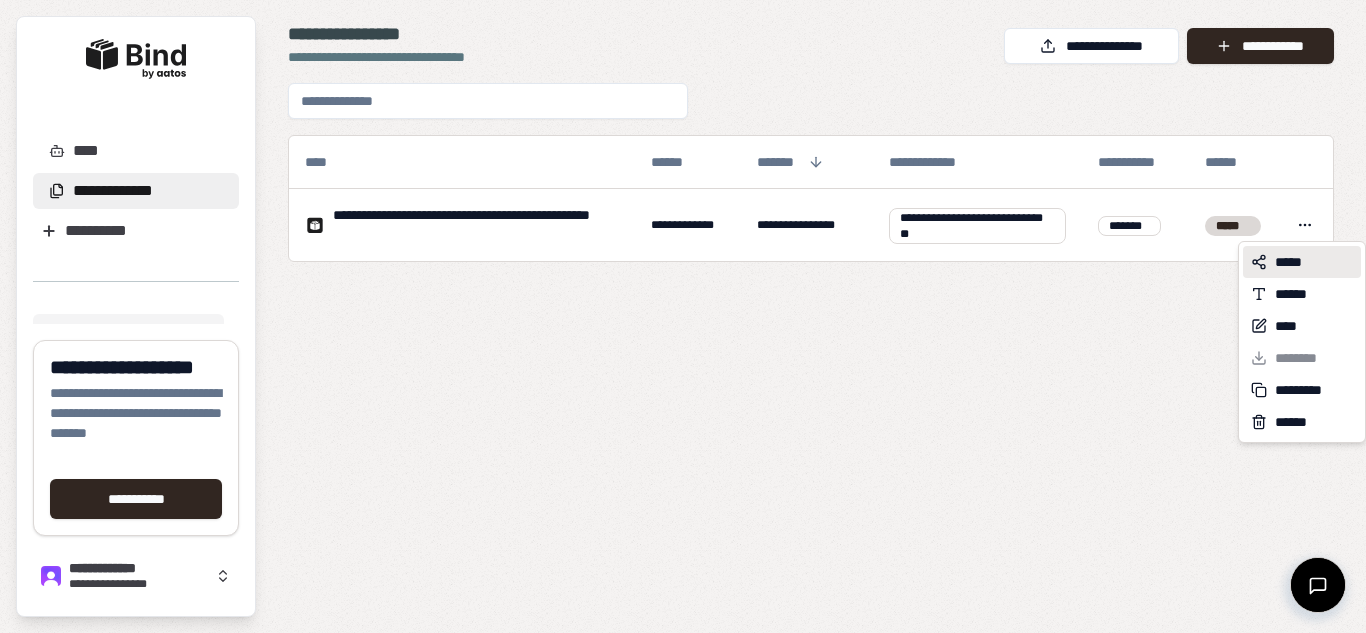 click on "*****" at bounding box center [1293, 262] 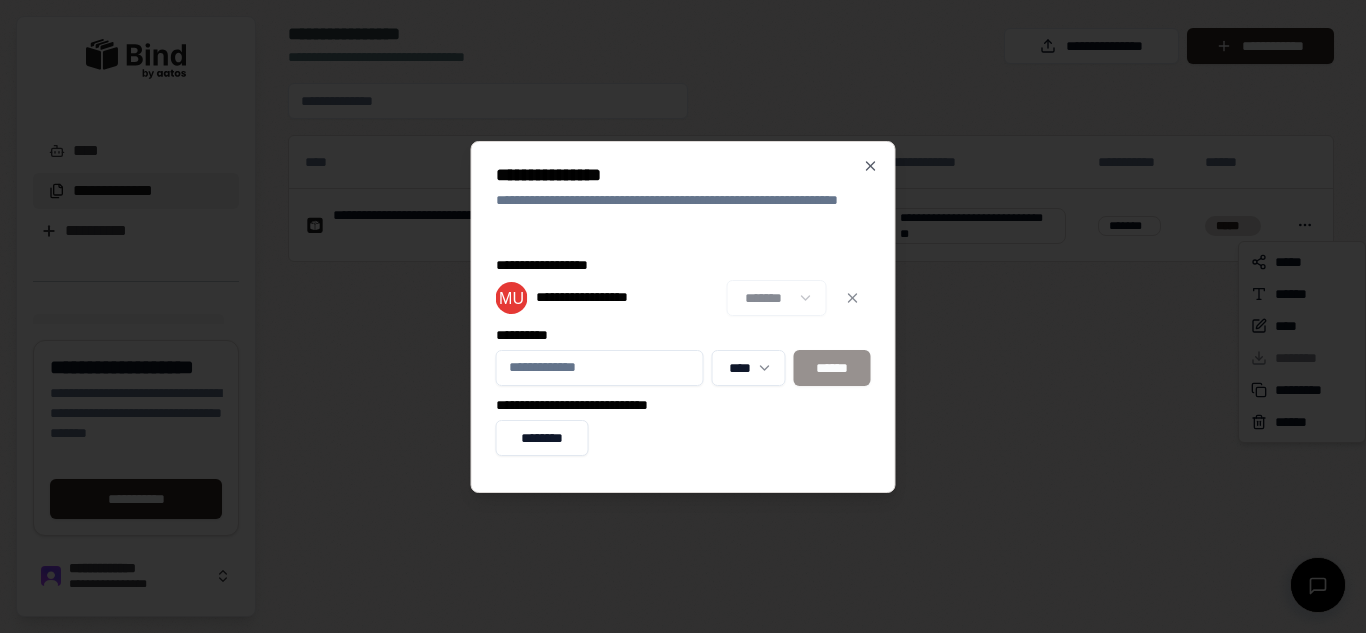 click on "*******" at bounding box center (799, 298) 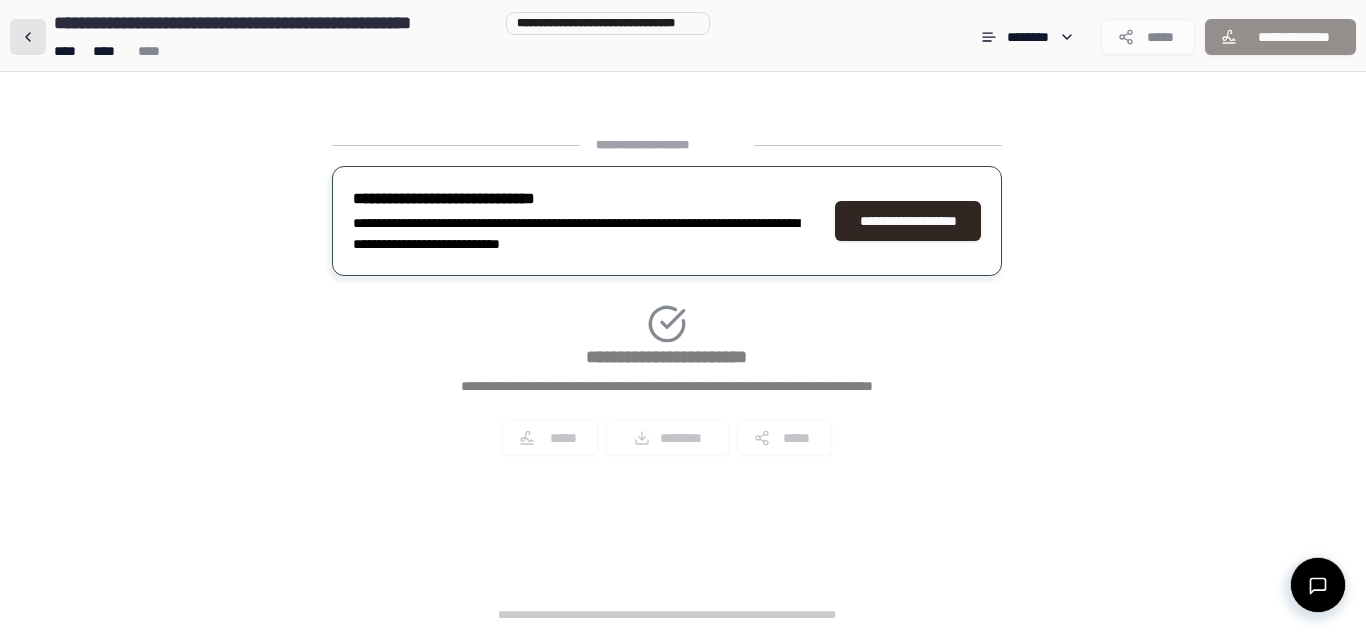 click at bounding box center (28, 37) 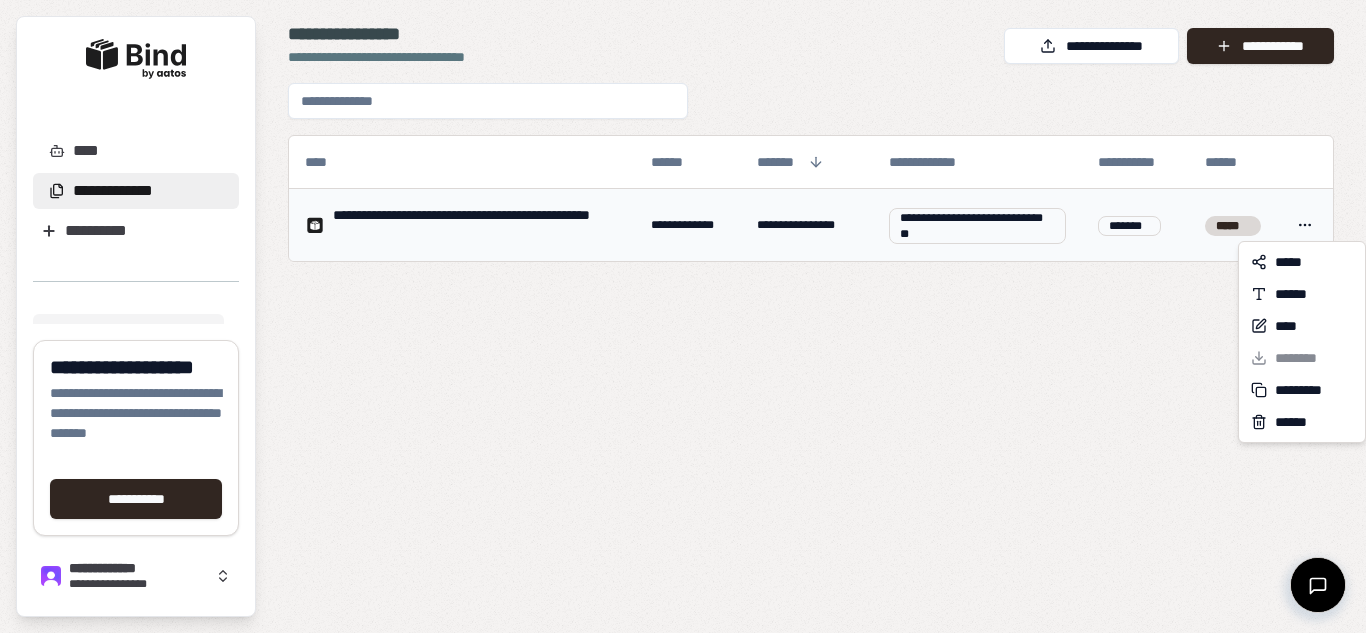 click on "**********" at bounding box center [683, 316] 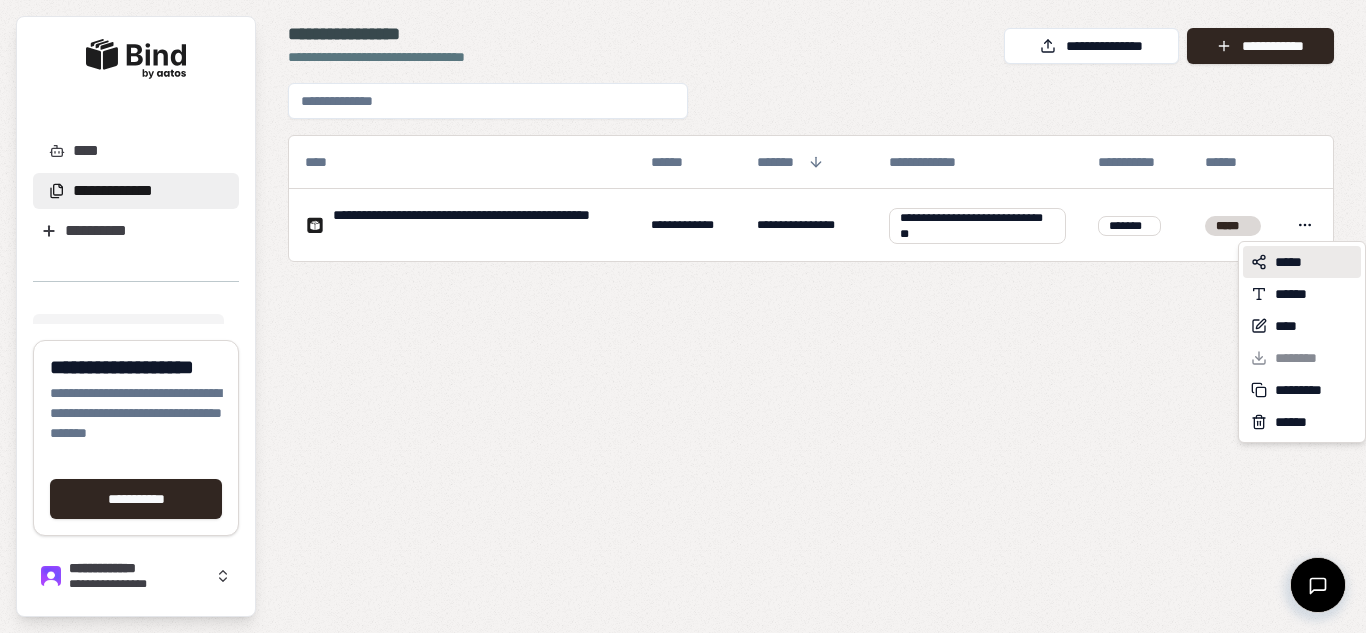 click on "*****" at bounding box center [1293, 262] 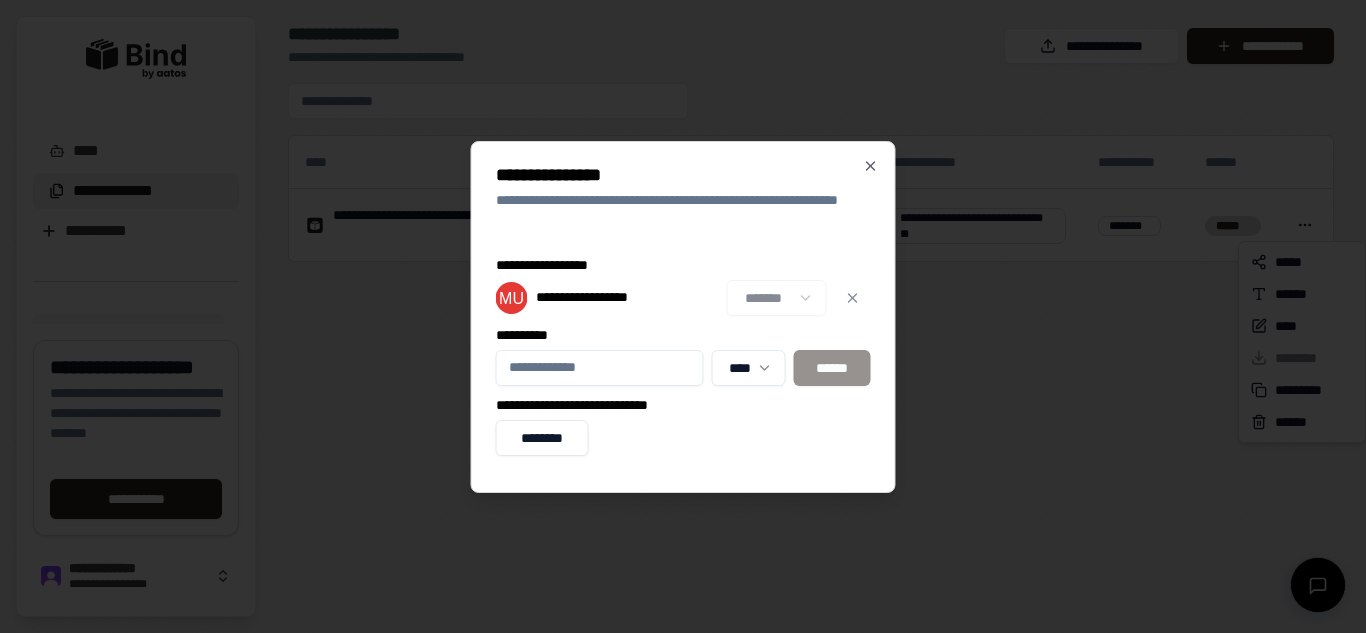 click on "**********" at bounding box center (606, 297) 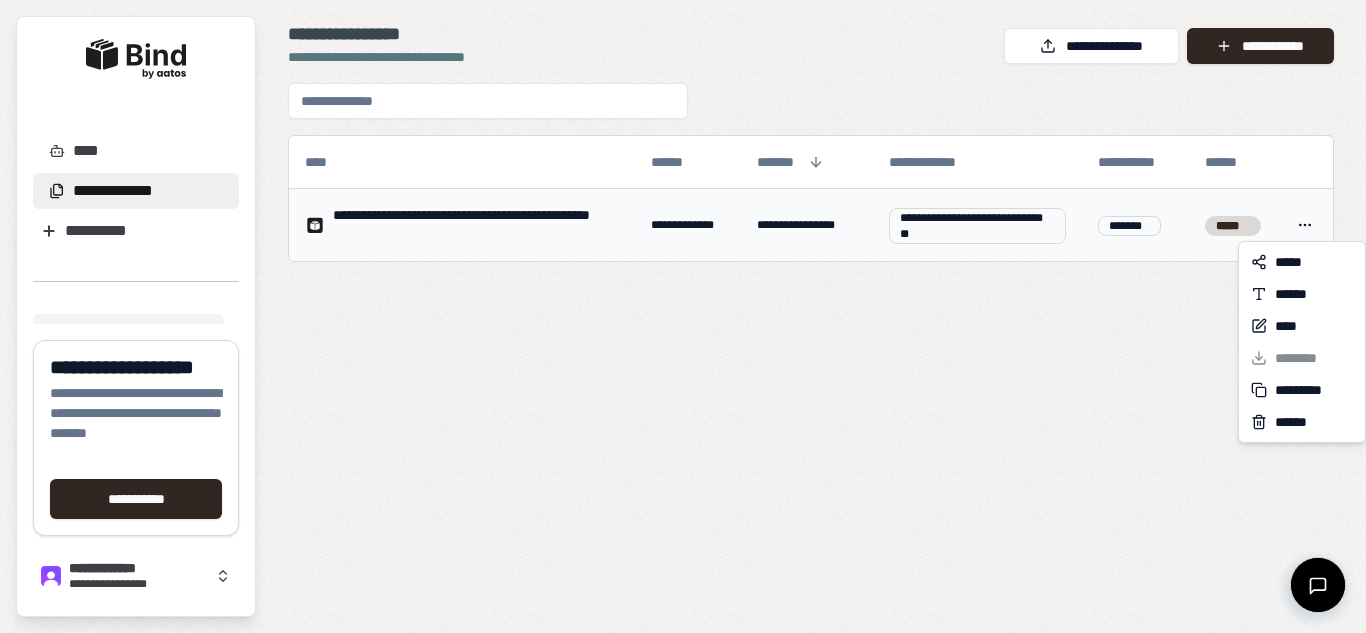click on "**********" at bounding box center (683, 316) 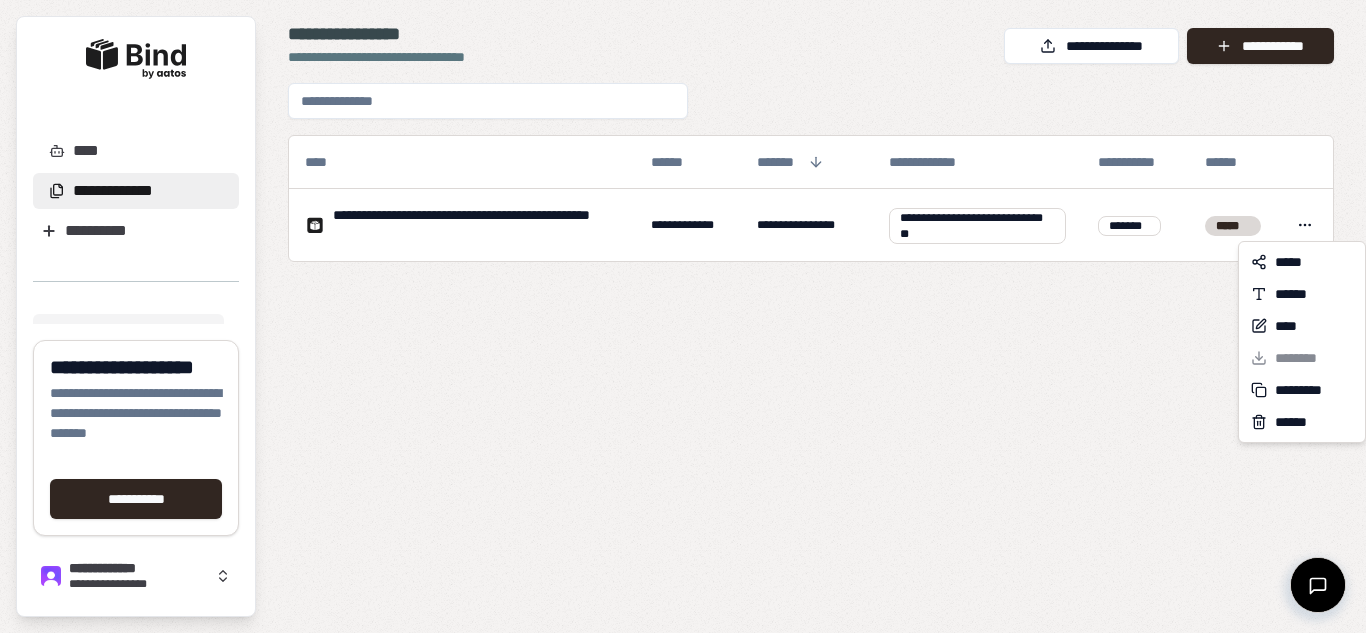 click on "***** ****** **** ******** ********* ******" at bounding box center [1302, 342] 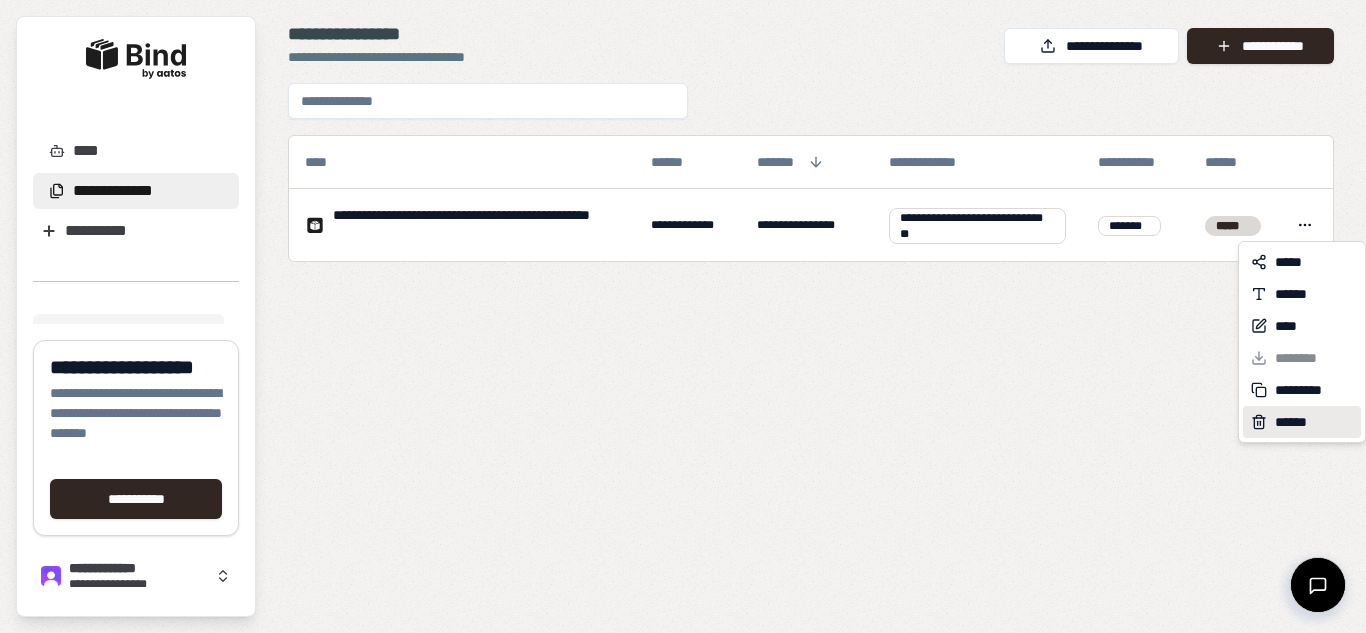 click on "******" at bounding box center (1295, 422) 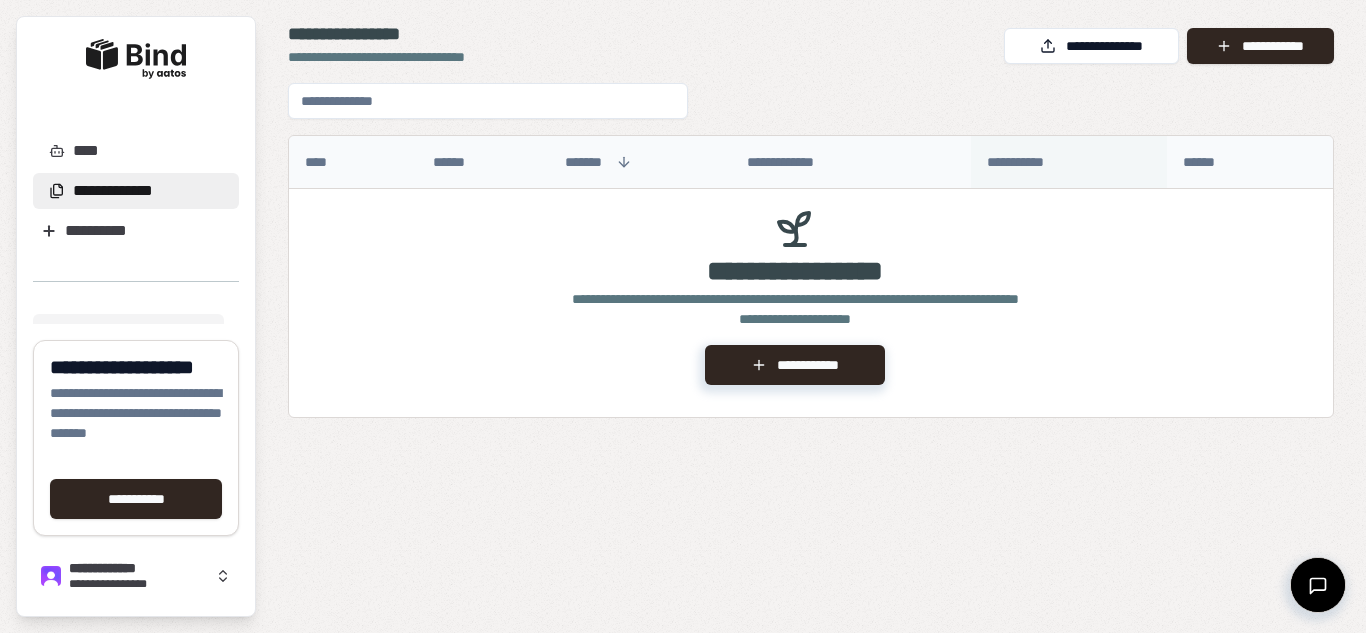 click on "**********" at bounding box center (1024, 162) 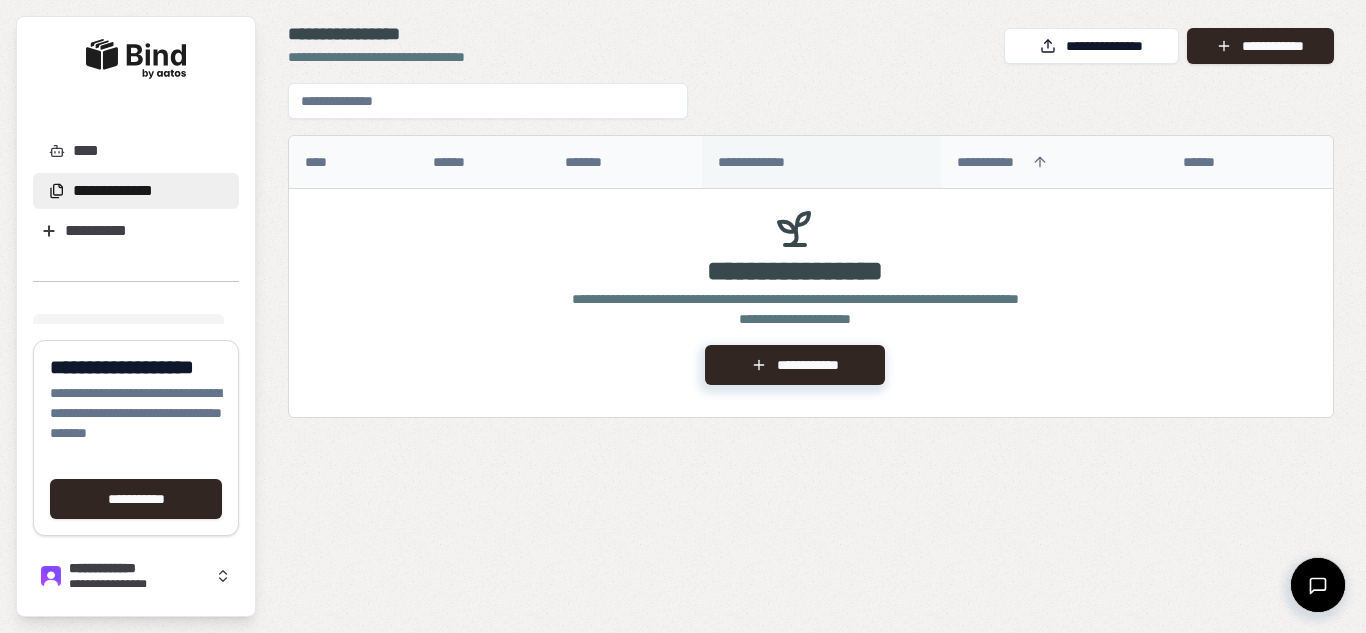 click on "**********" at bounding box center [767, 162] 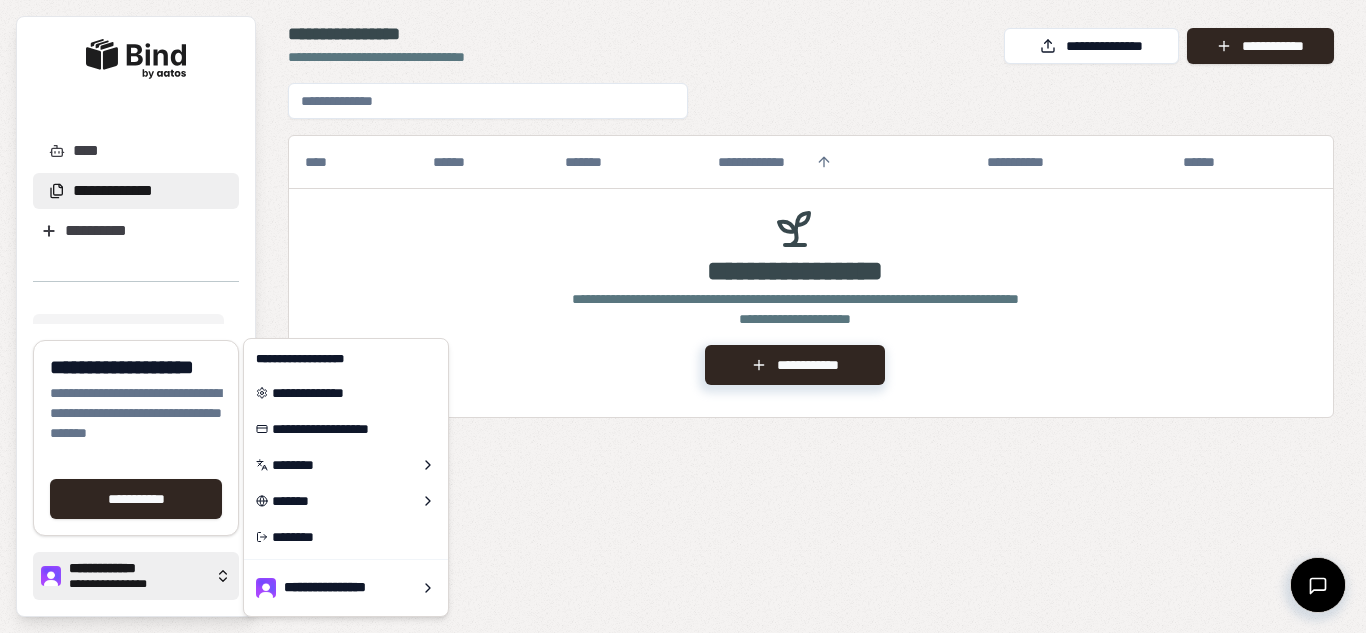 click 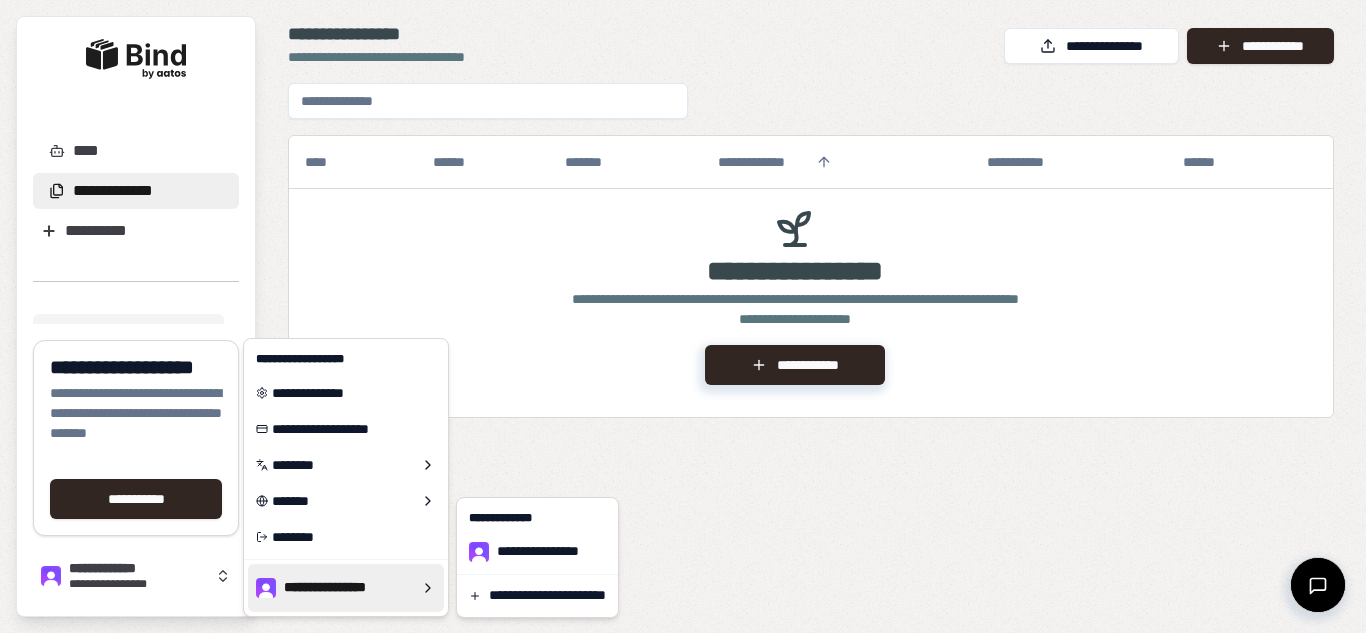 click on "**********" at bounding box center [683, 316] 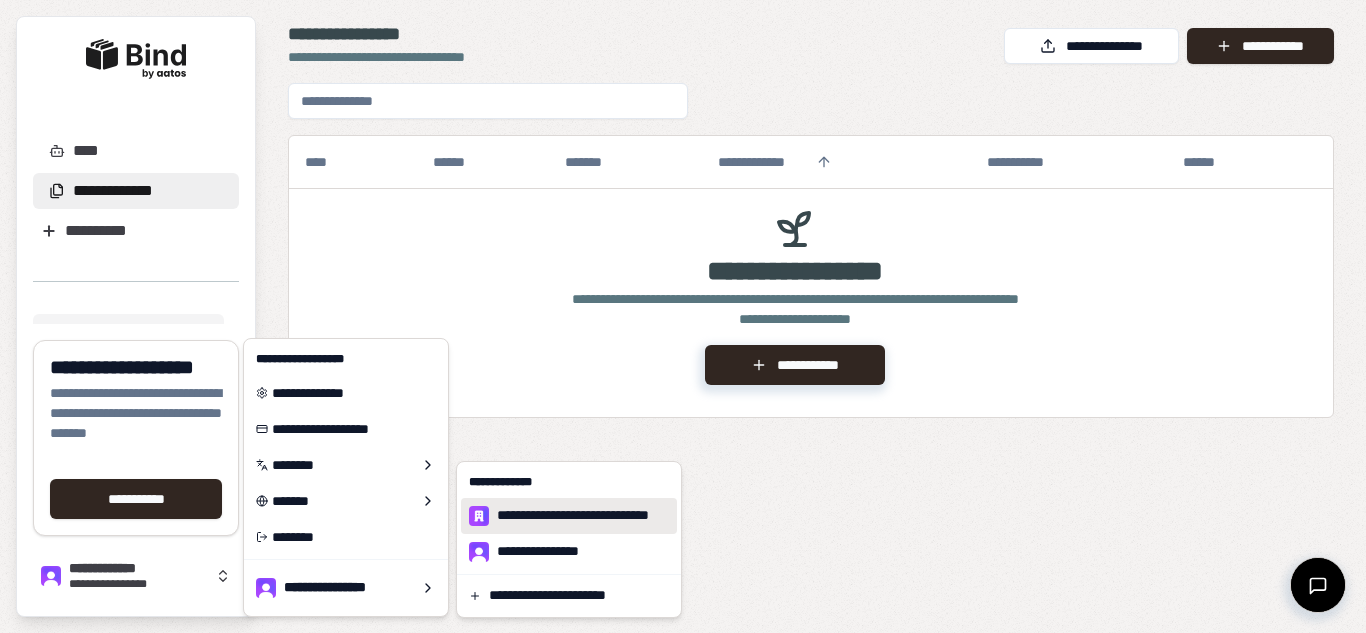 click on "**********" at bounding box center (583, 516) 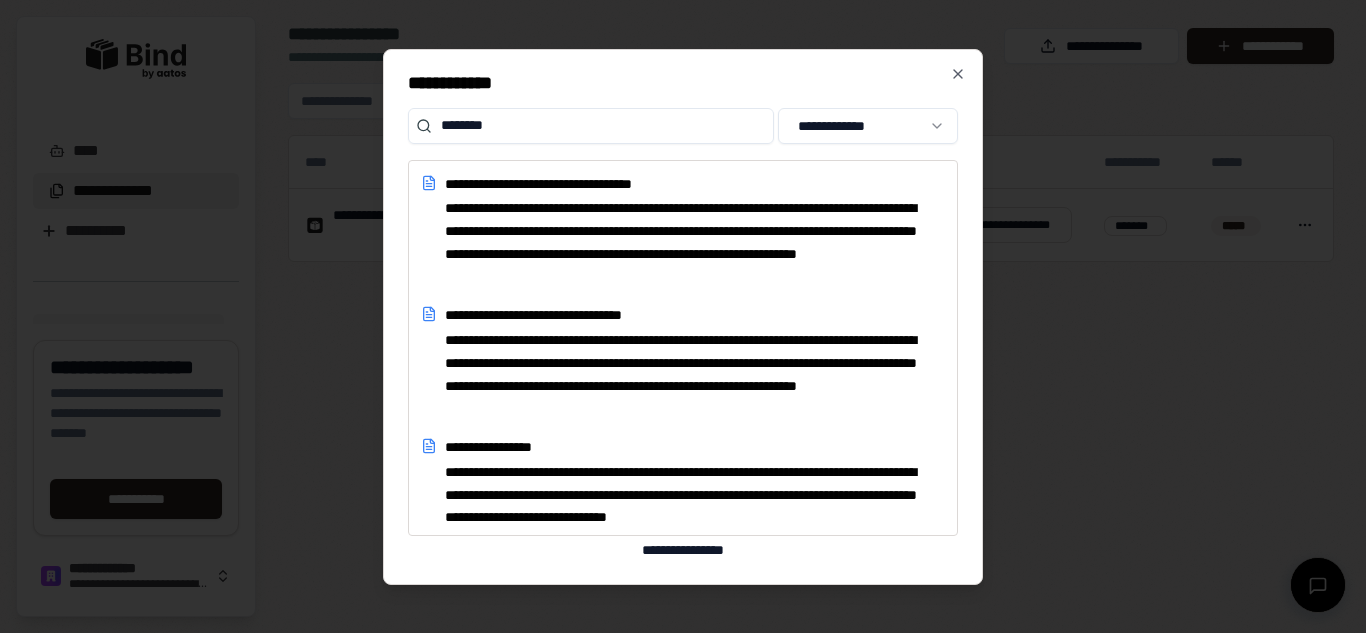 scroll, scrollTop: 0, scrollLeft: 0, axis: both 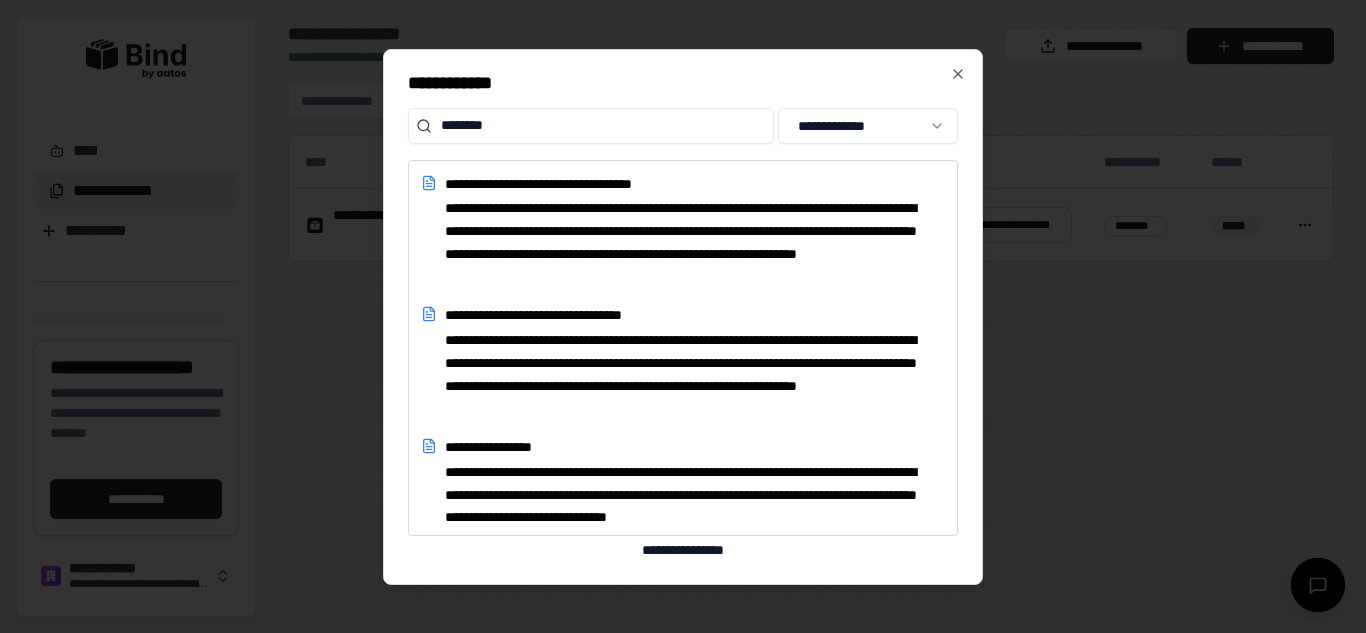 type on "********" 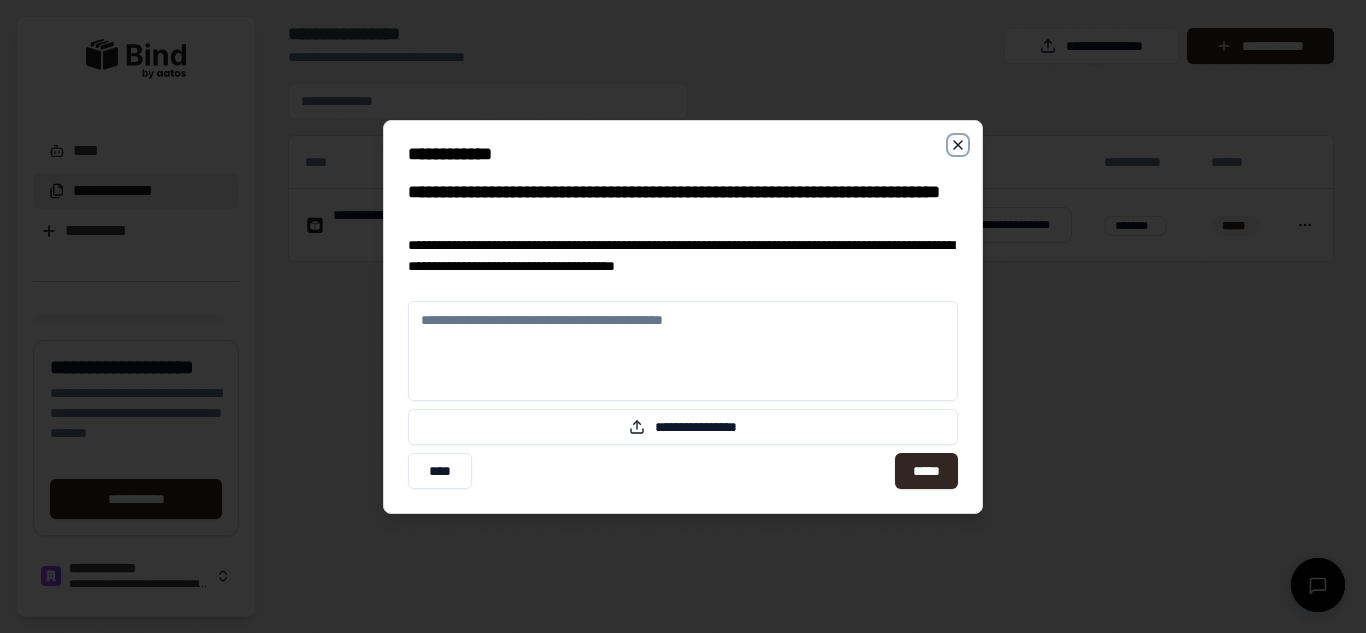click 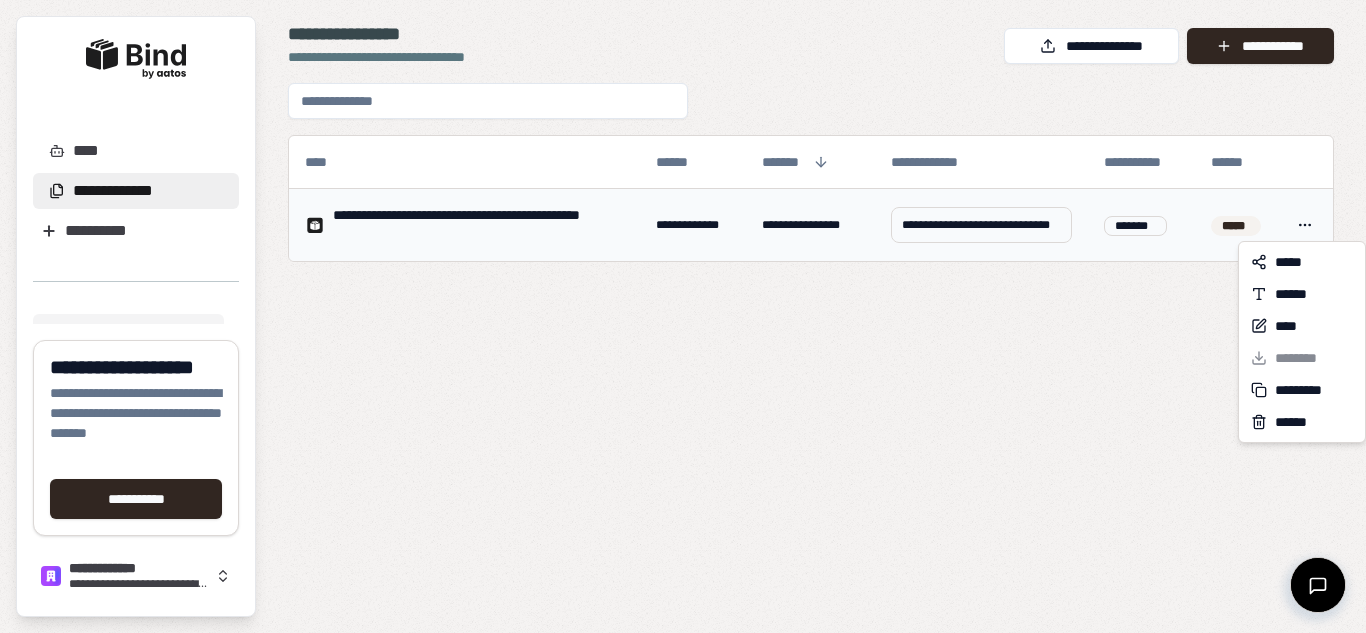 click on "**********" at bounding box center [683, 316] 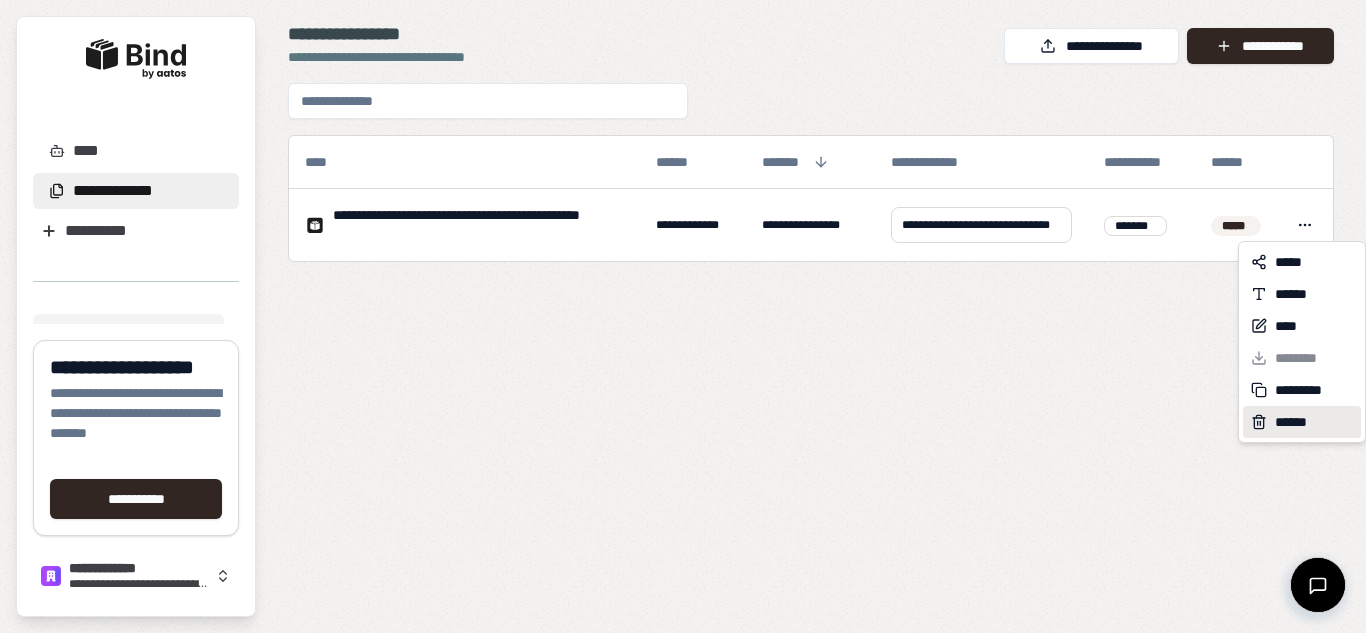 click on "******" at bounding box center [1302, 422] 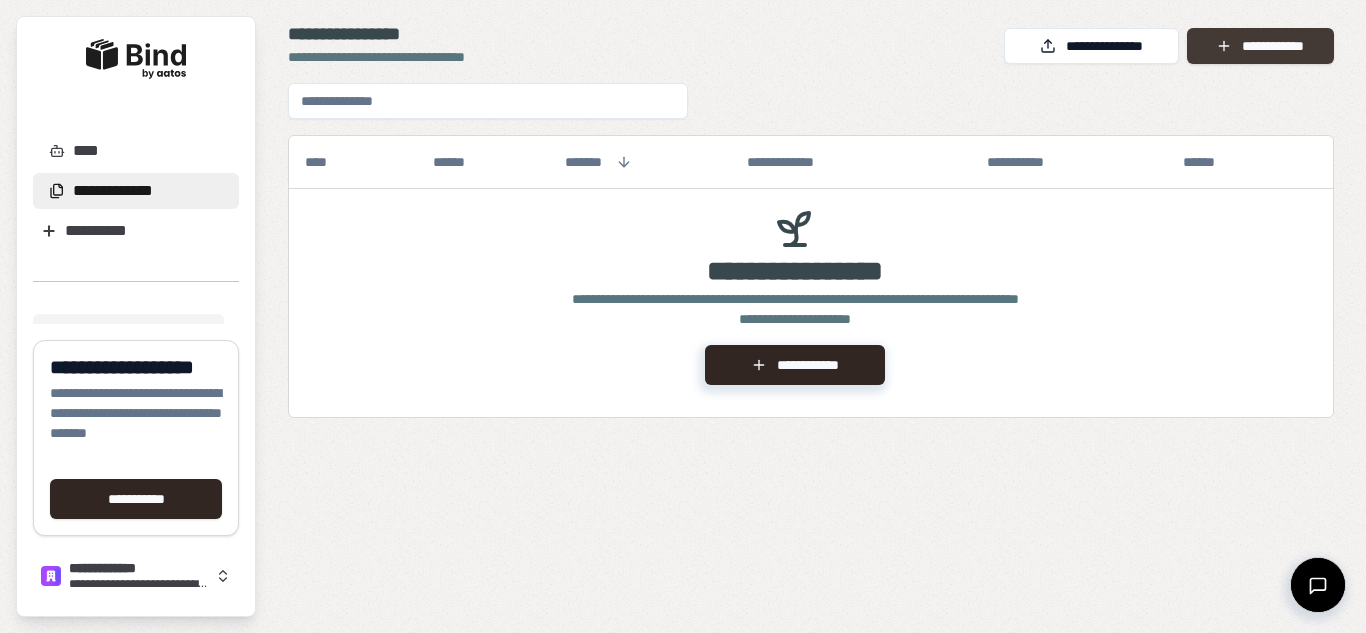 click on "**********" at bounding box center (1260, 46) 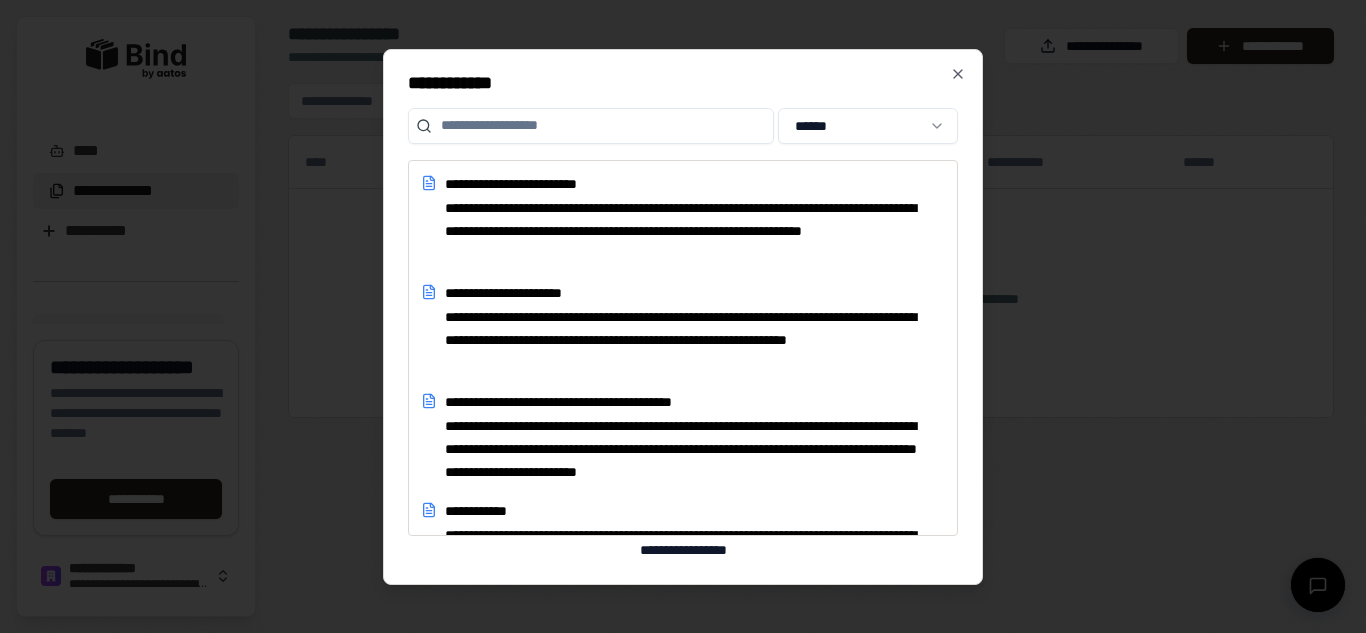 click at bounding box center [591, 126] 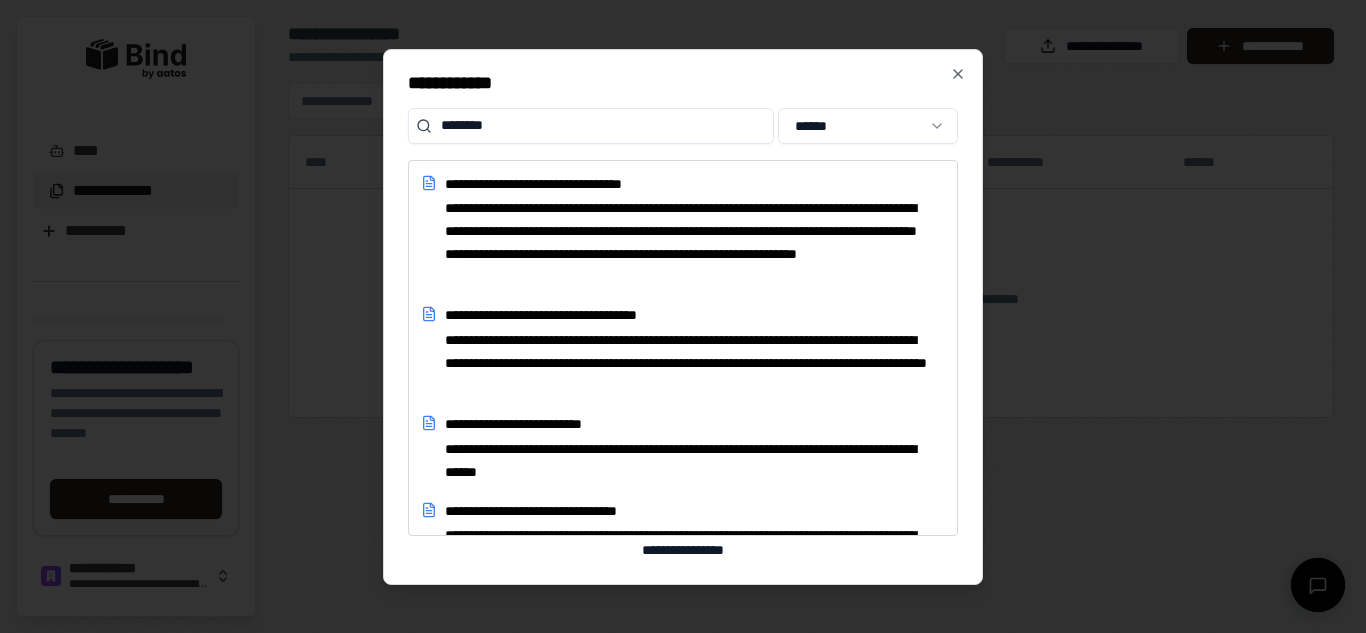 type on "********" 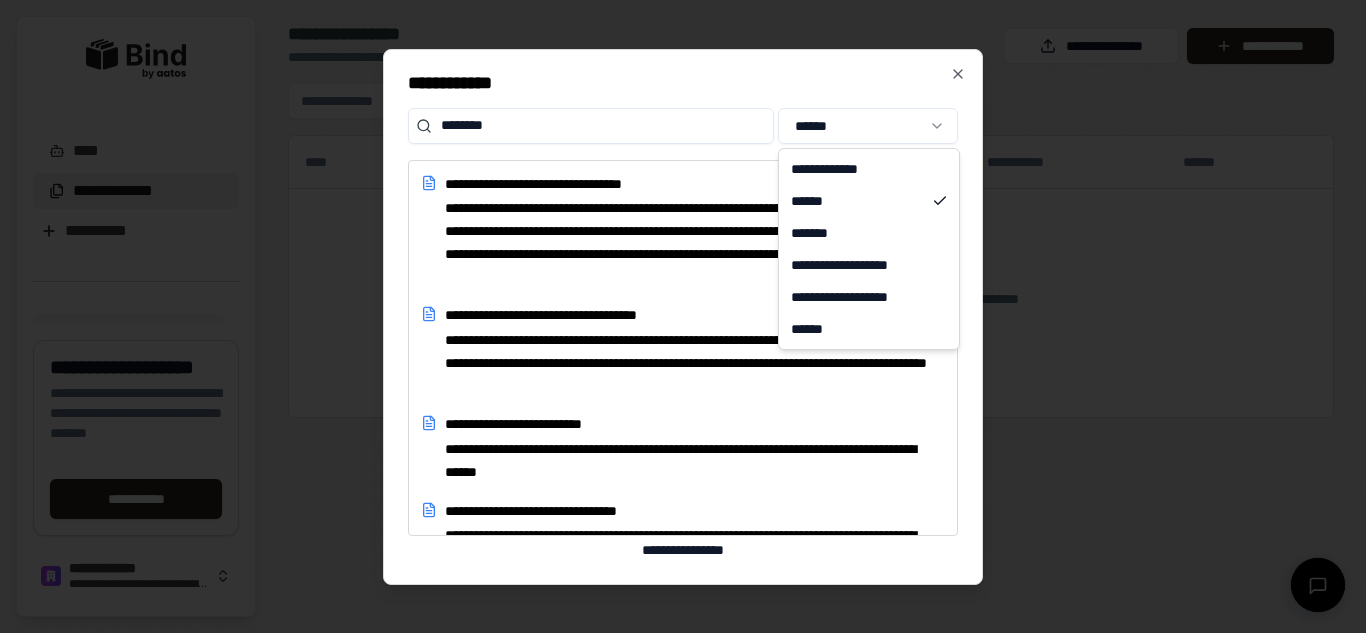 click on "**********" at bounding box center (683, 316) 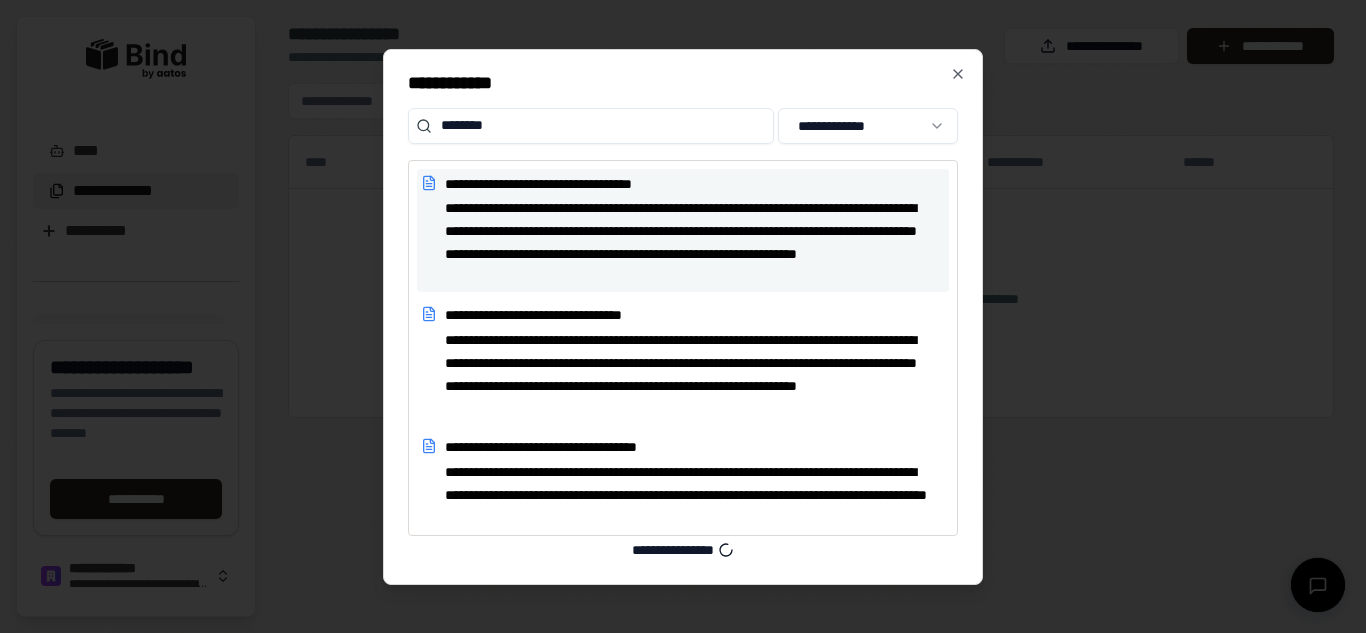click on "**********" at bounding box center (687, 184) 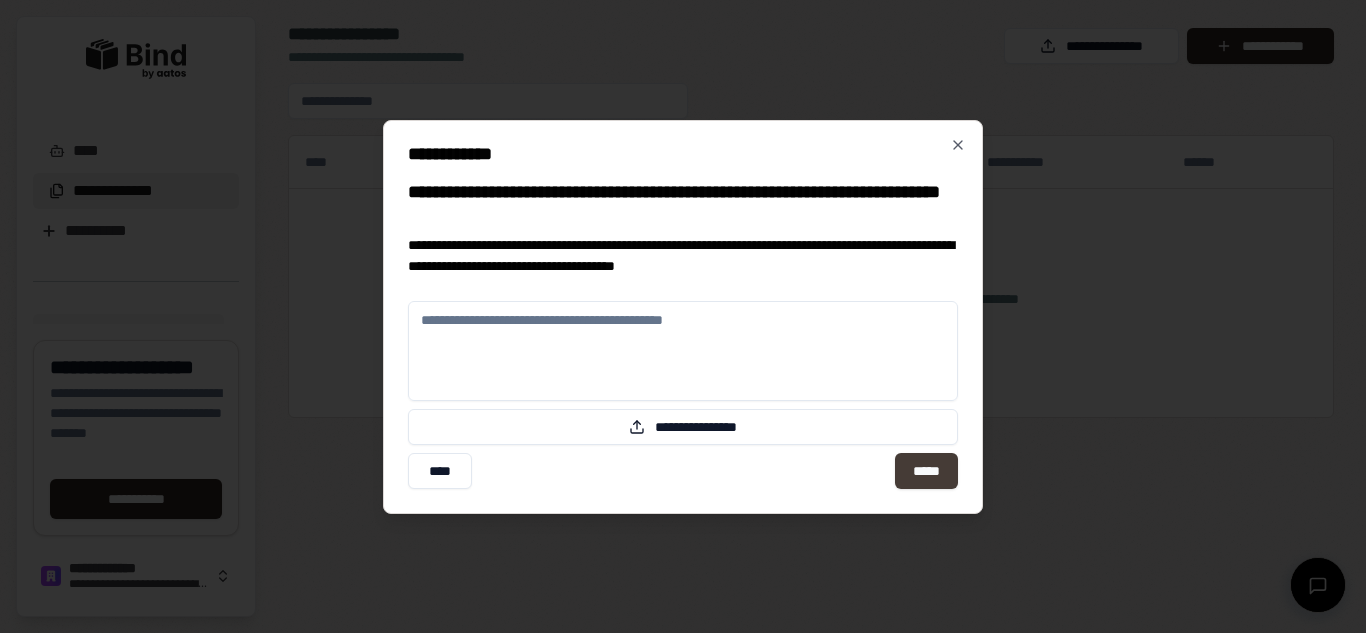 click on "*****" at bounding box center [926, 471] 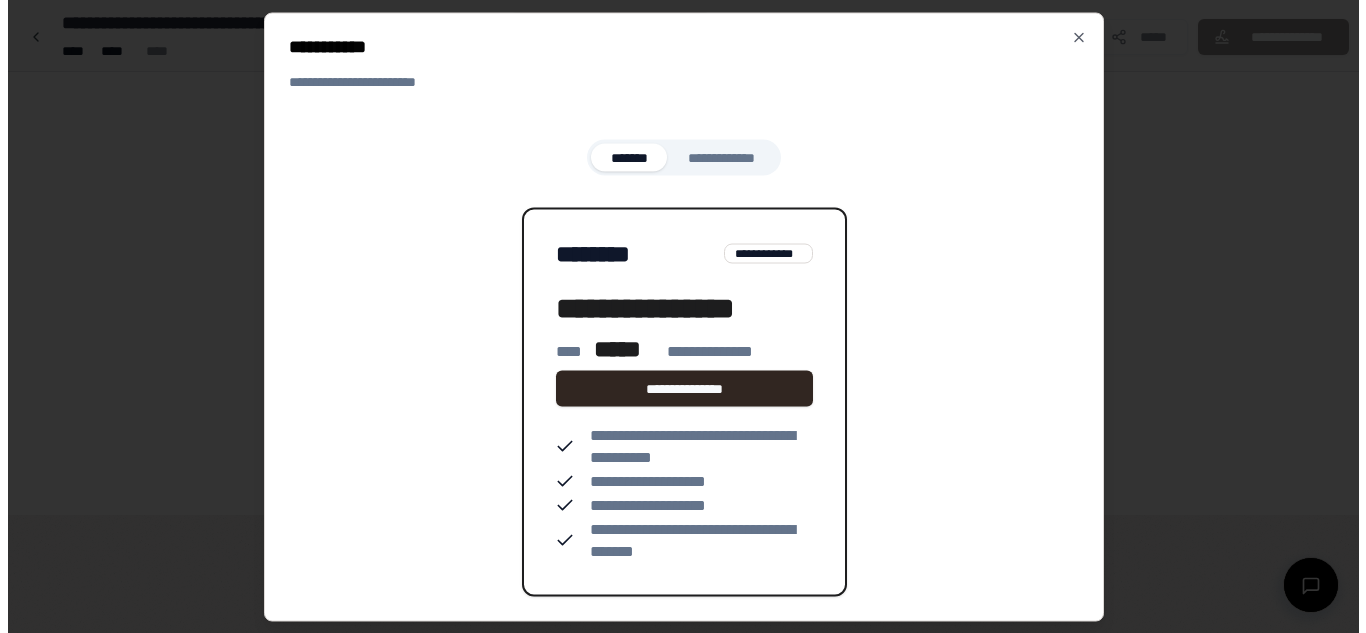 scroll, scrollTop: 0, scrollLeft: 0, axis: both 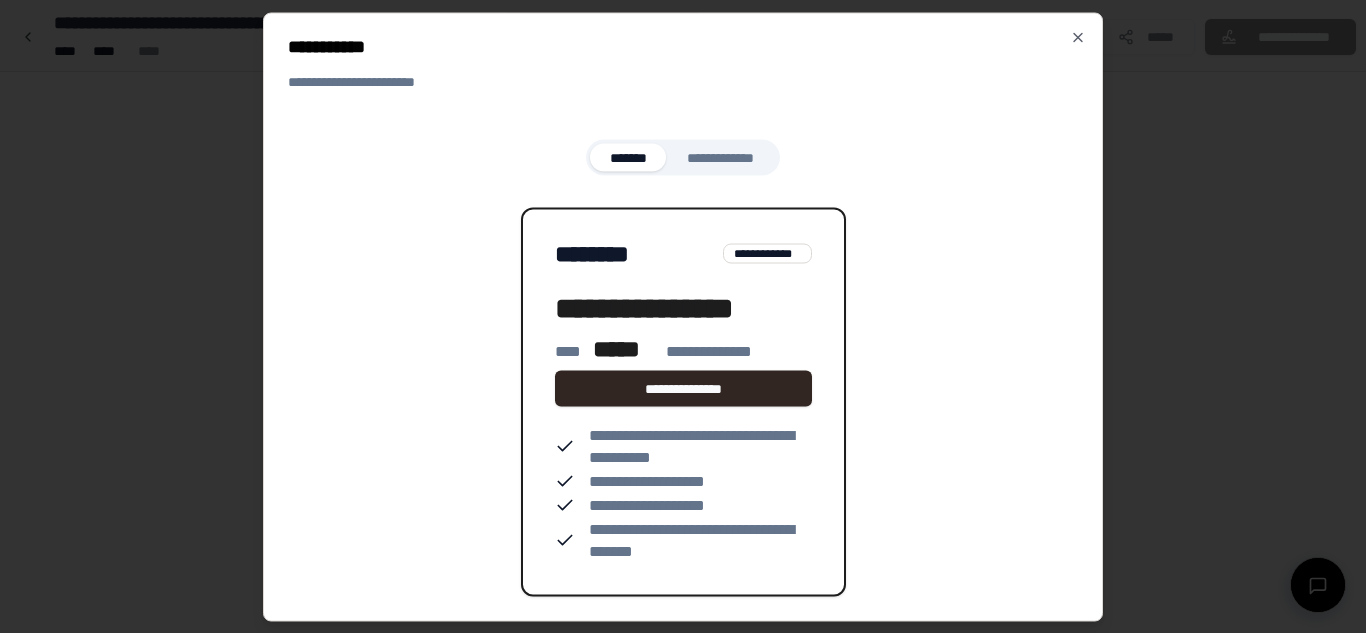 click on "**********" at bounding box center (767, 253) 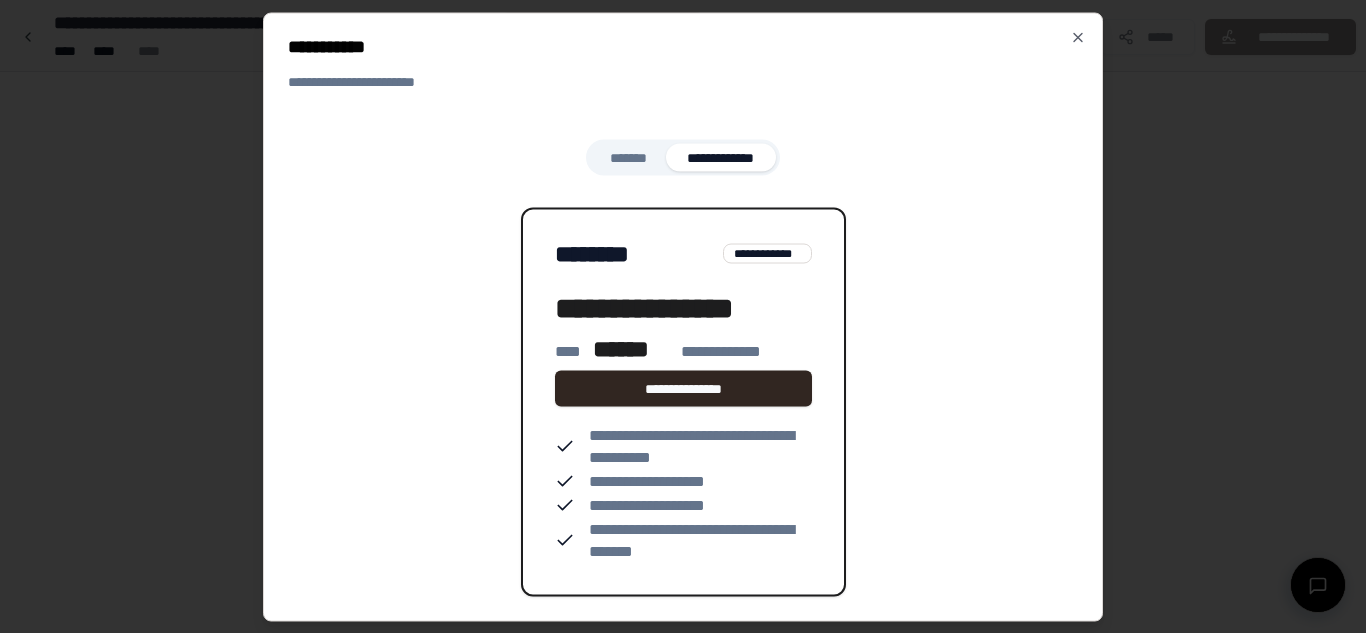 click on "*******" at bounding box center [628, 157] 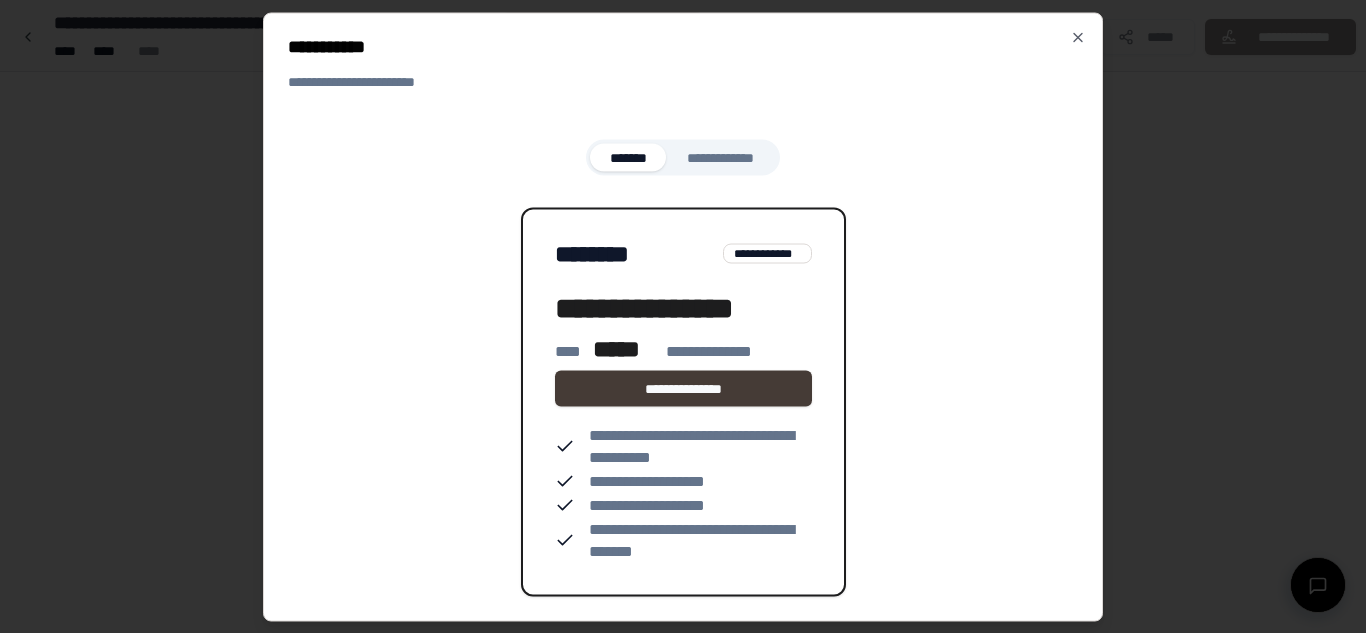 click on "**********" at bounding box center [683, 388] 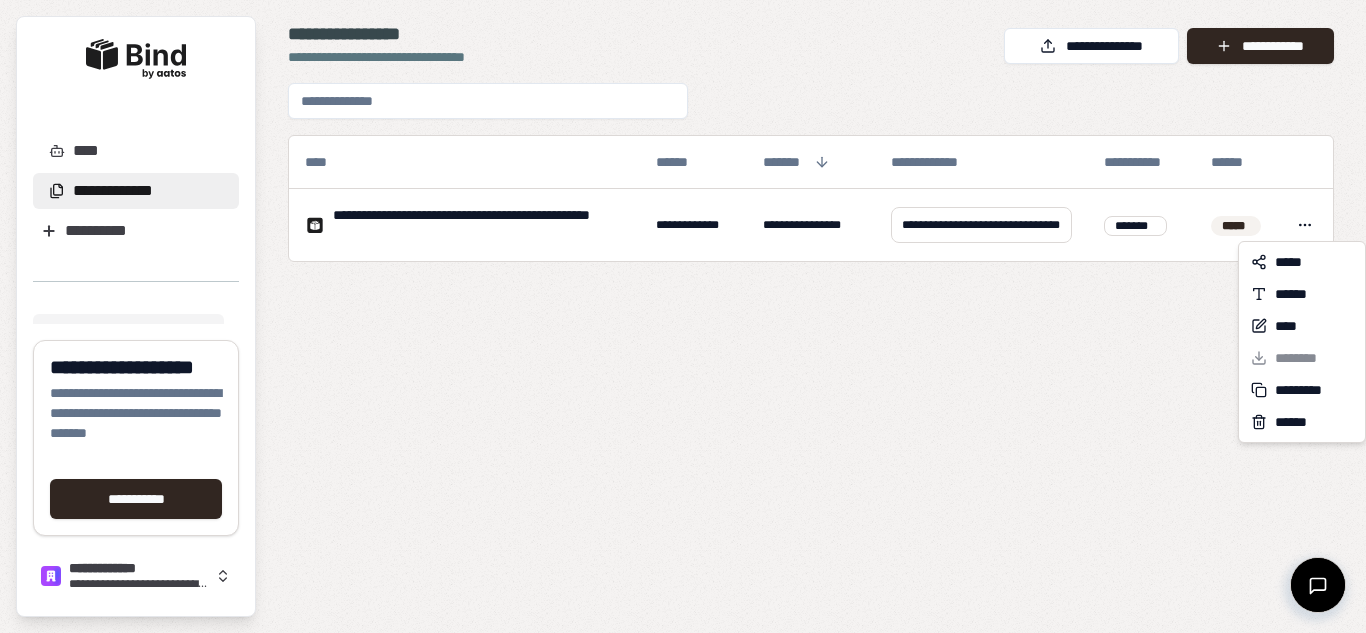 scroll, scrollTop: 0, scrollLeft: 0, axis: both 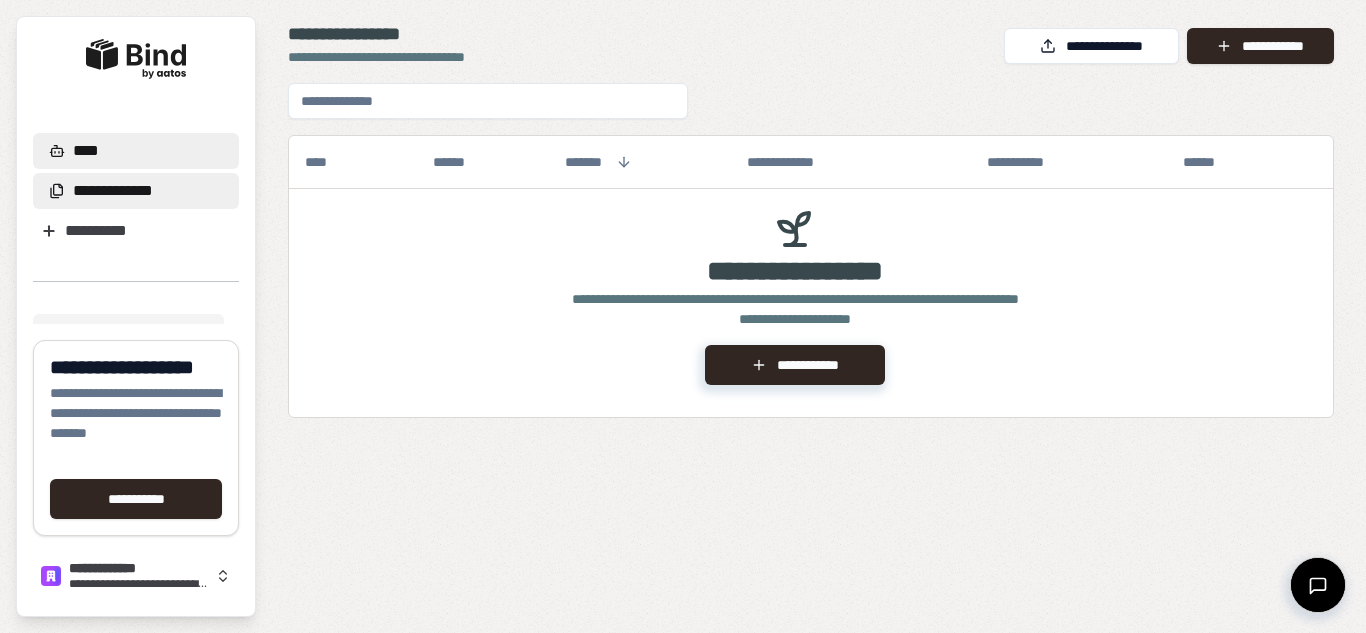 click on "****" at bounding box center [136, 151] 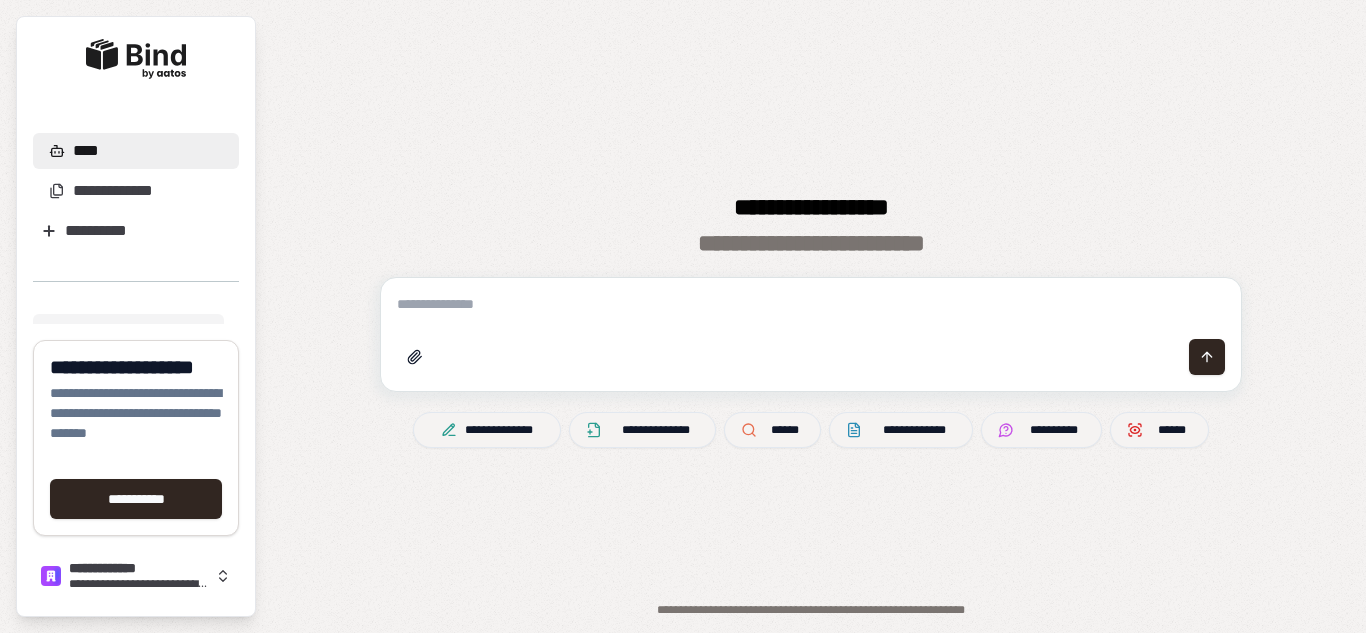 click at bounding box center [811, 334] 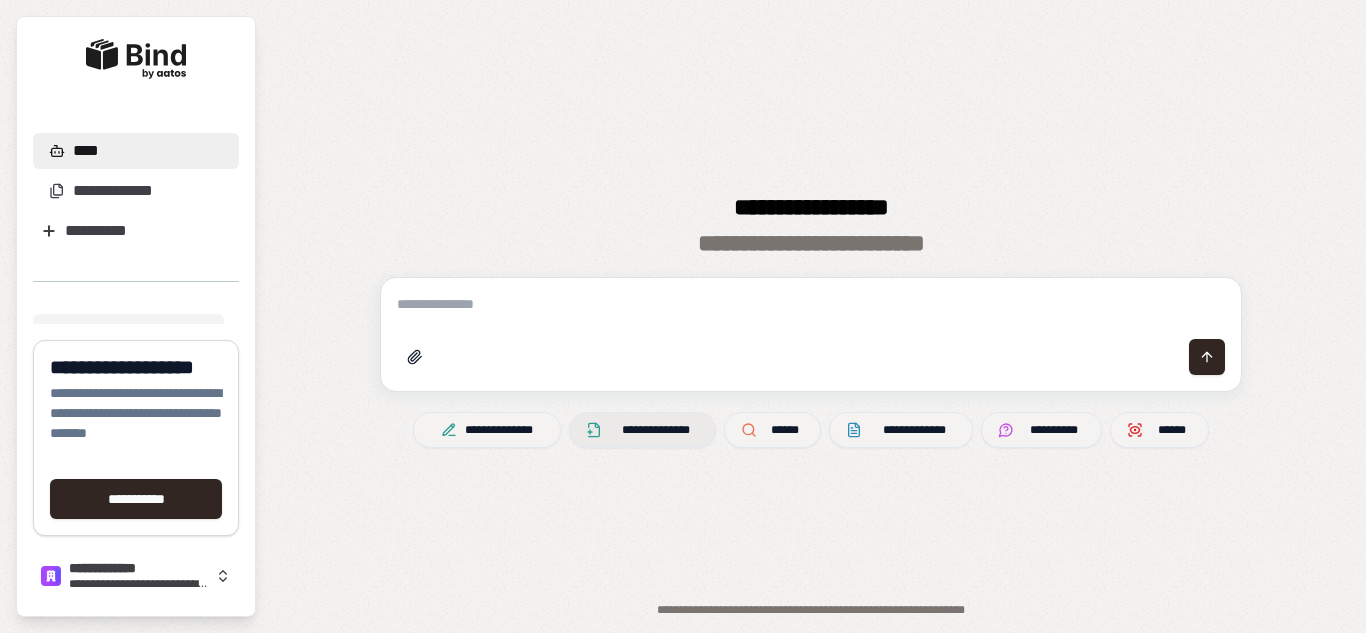 click on "**********" at bounding box center [655, 430] 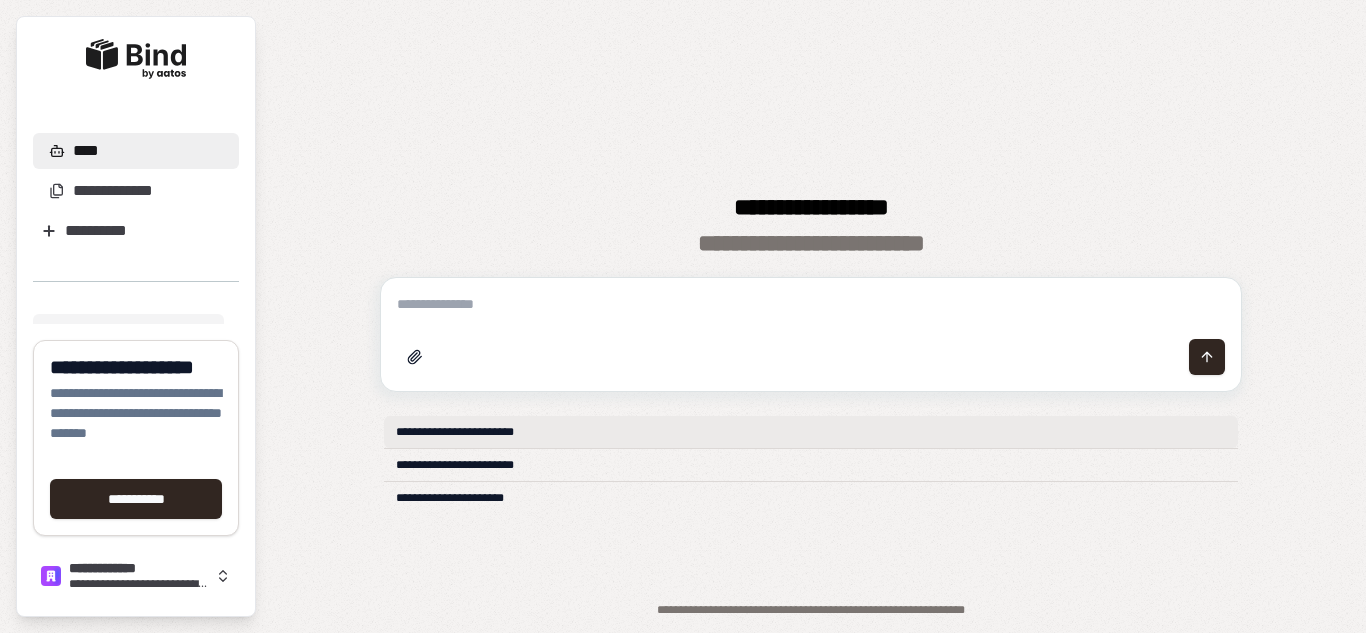click on "**********" at bounding box center [811, 432] 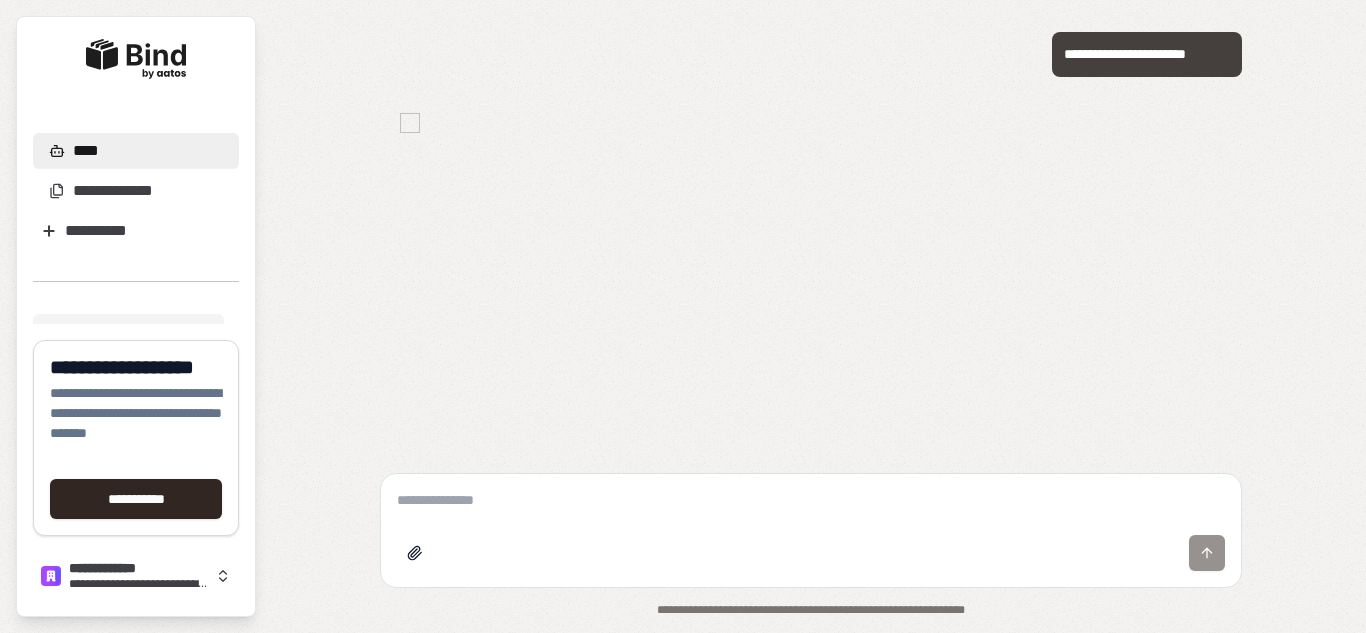 click at bounding box center [811, 500] 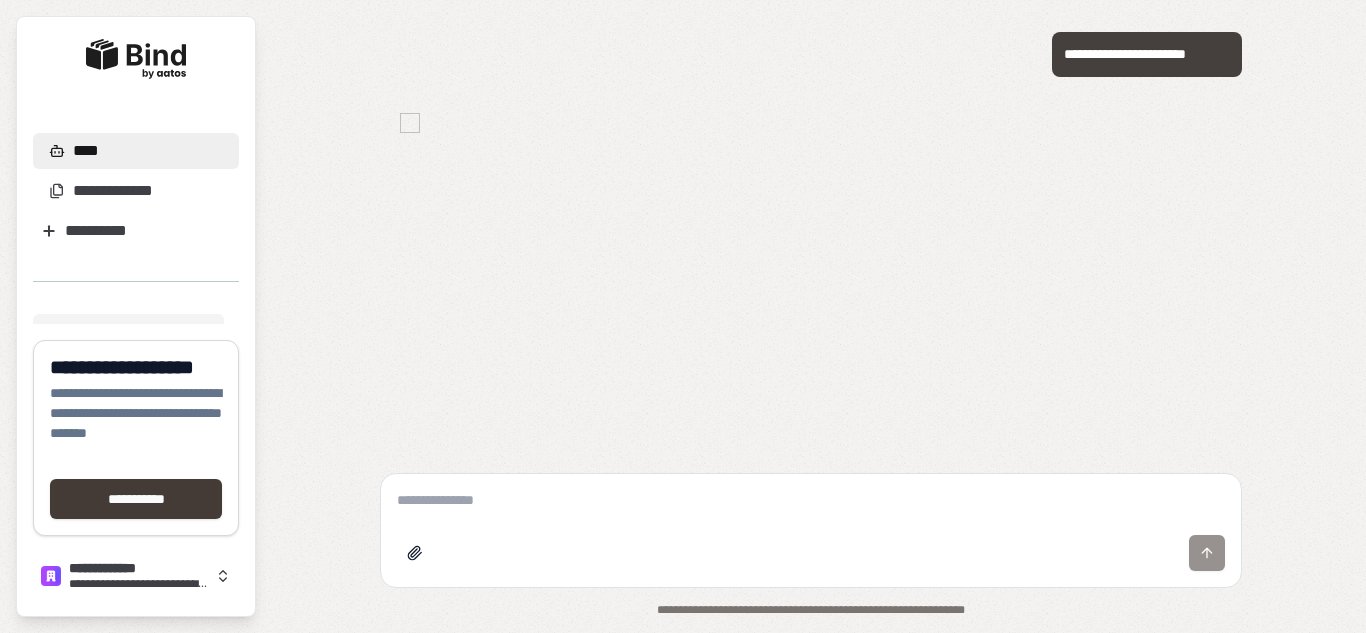 click on "**********" at bounding box center (136, 499) 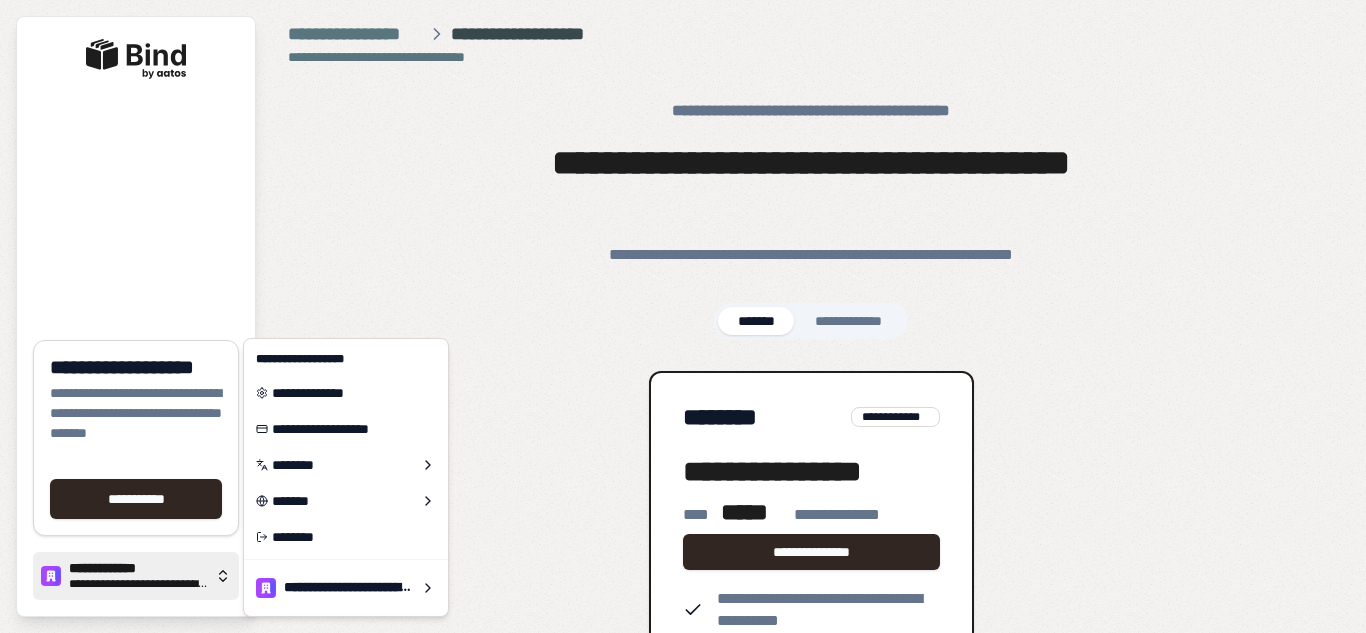 click on "**********" at bounding box center [136, 576] 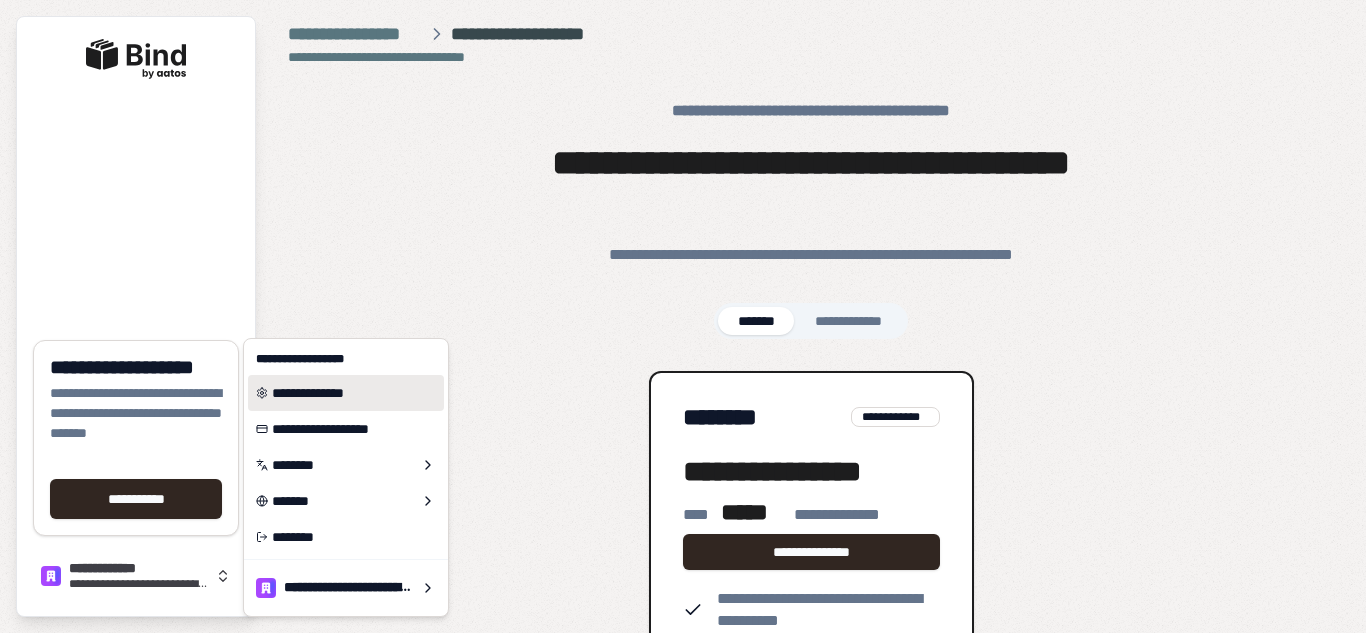 click on "**********" at bounding box center [346, 393] 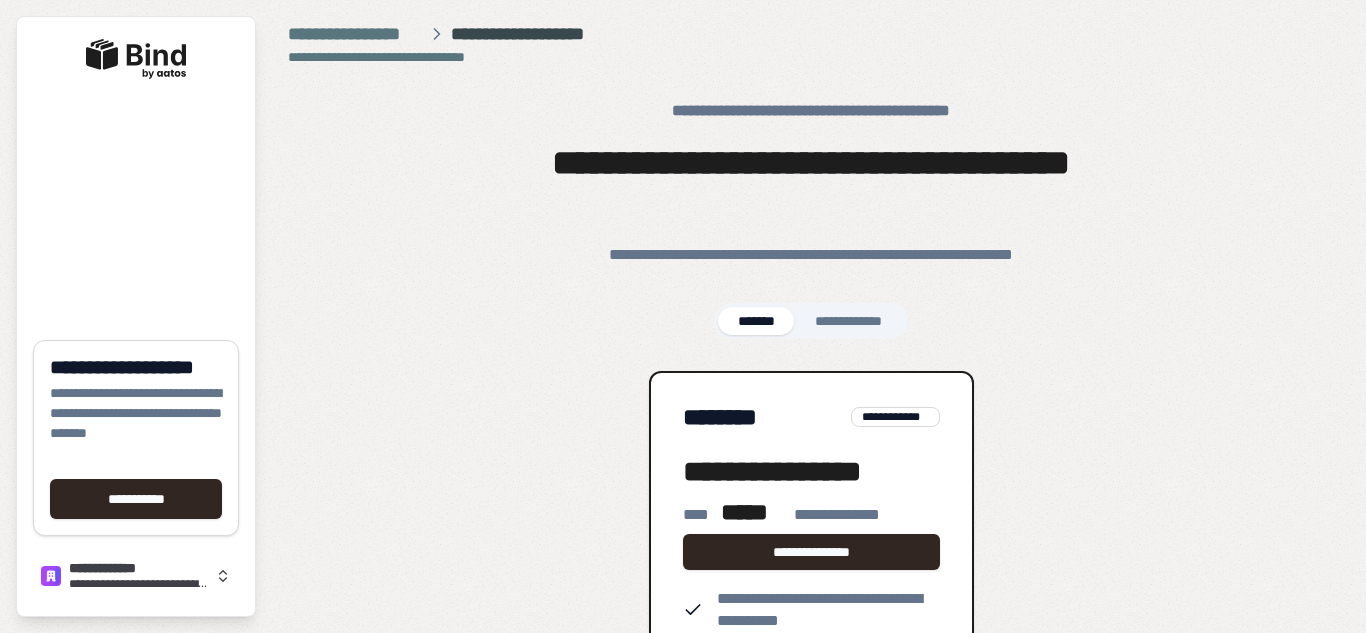 click on "**********" at bounding box center [811, 429] 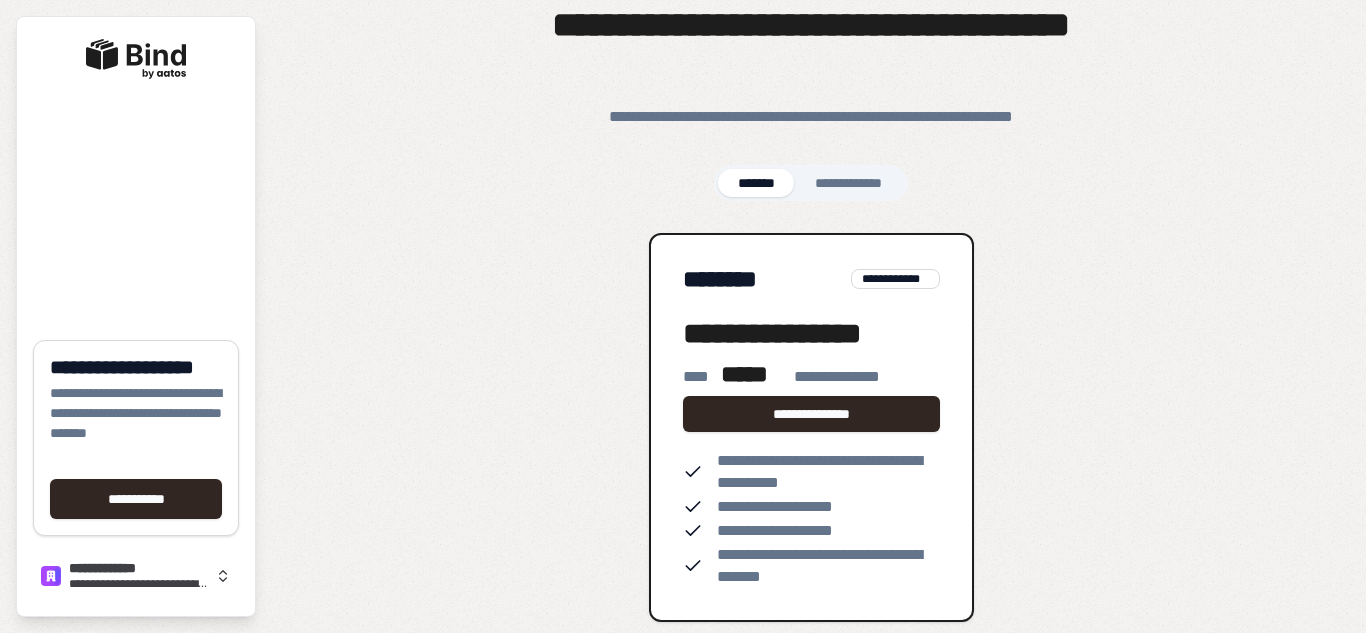 scroll, scrollTop: 159, scrollLeft: 0, axis: vertical 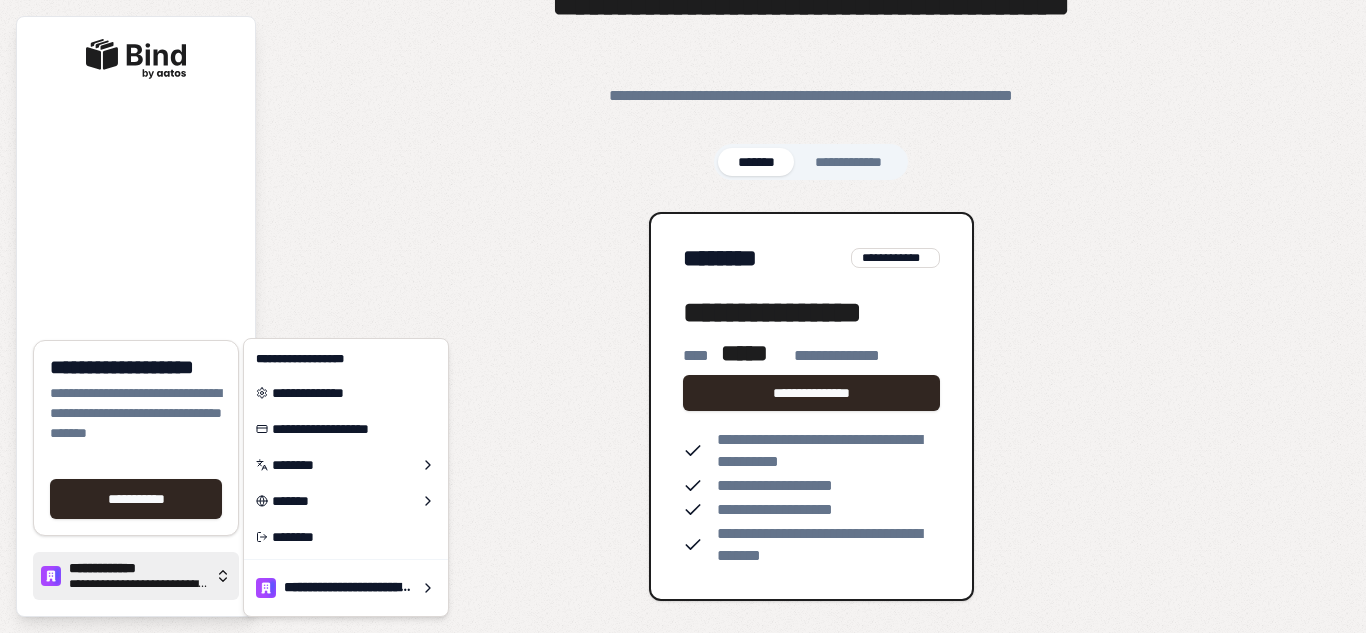 click on "**********" at bounding box center (136, 576) 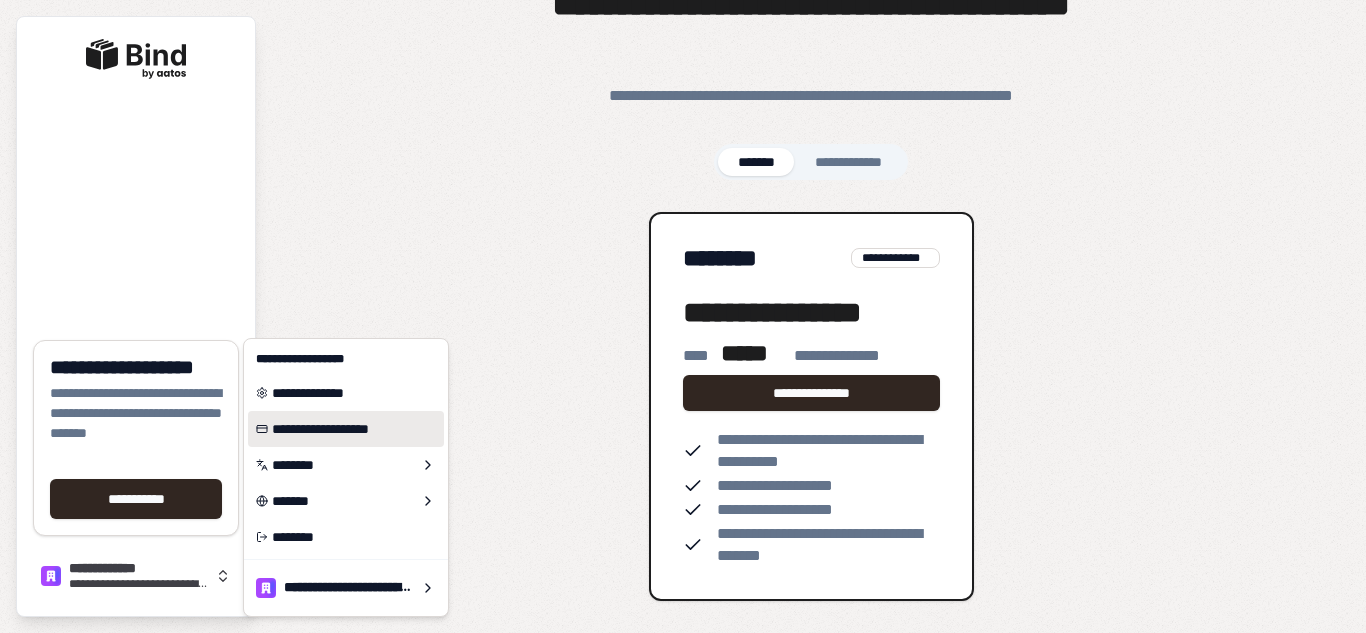 click on "**********" at bounding box center (346, 429) 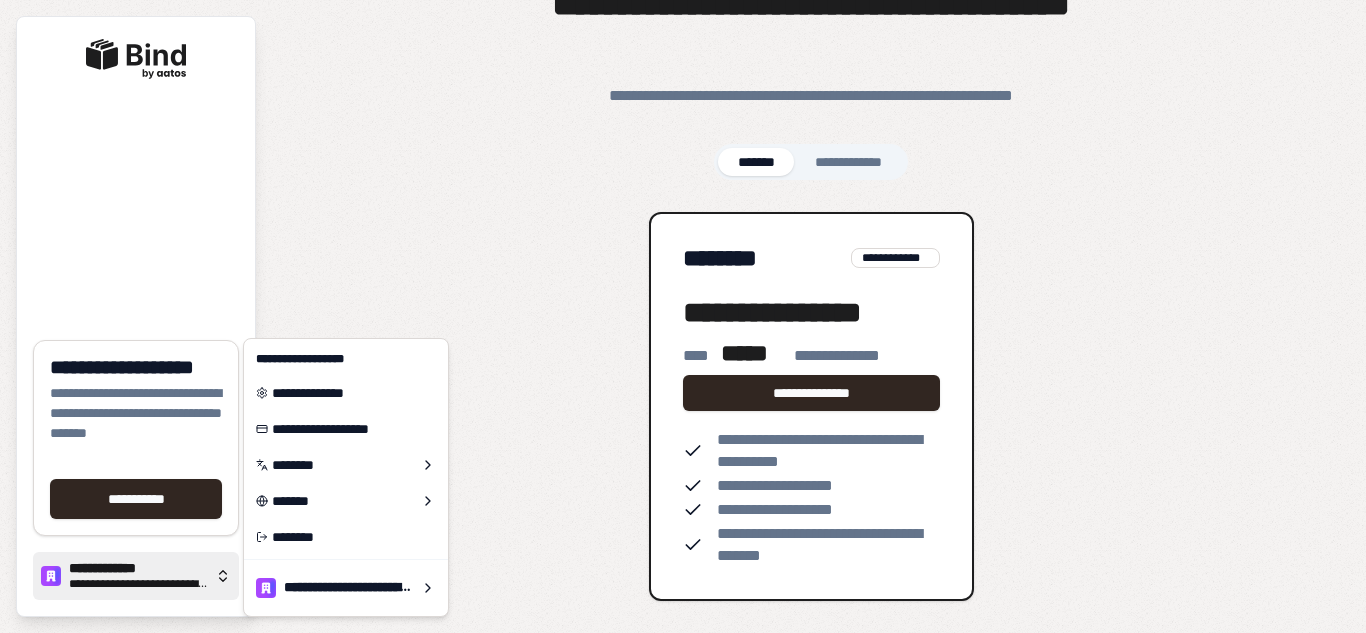 click 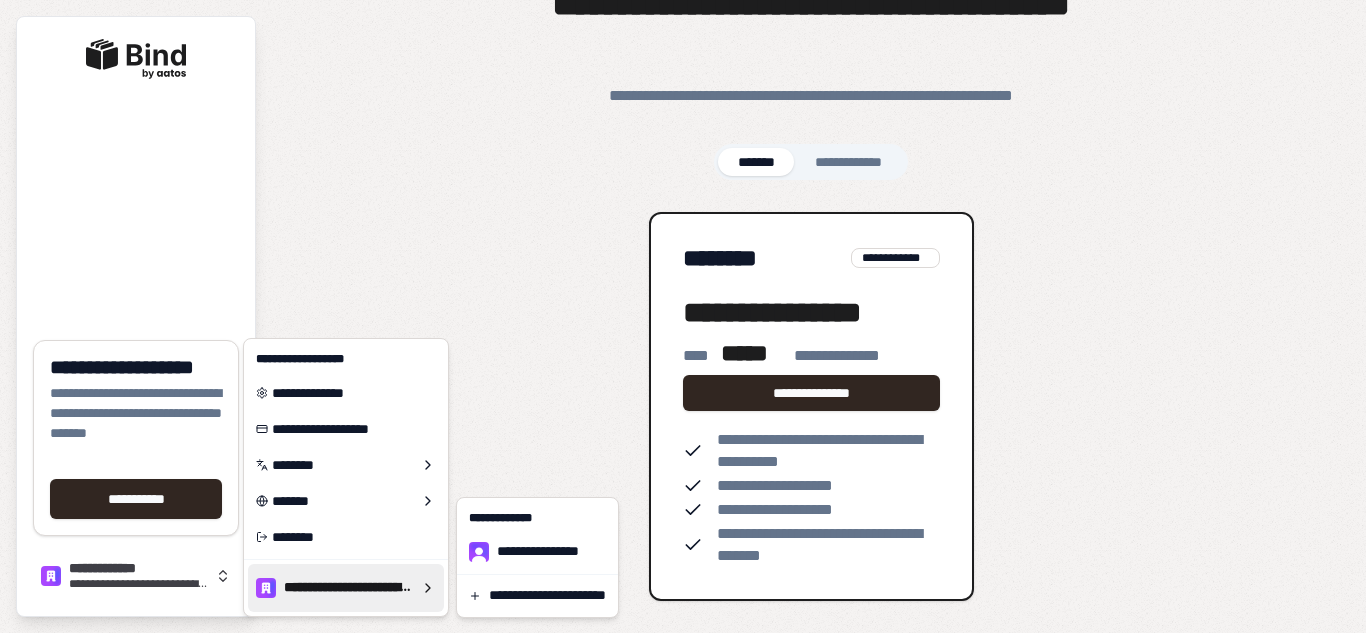 click on "**********" at bounding box center (683, 316) 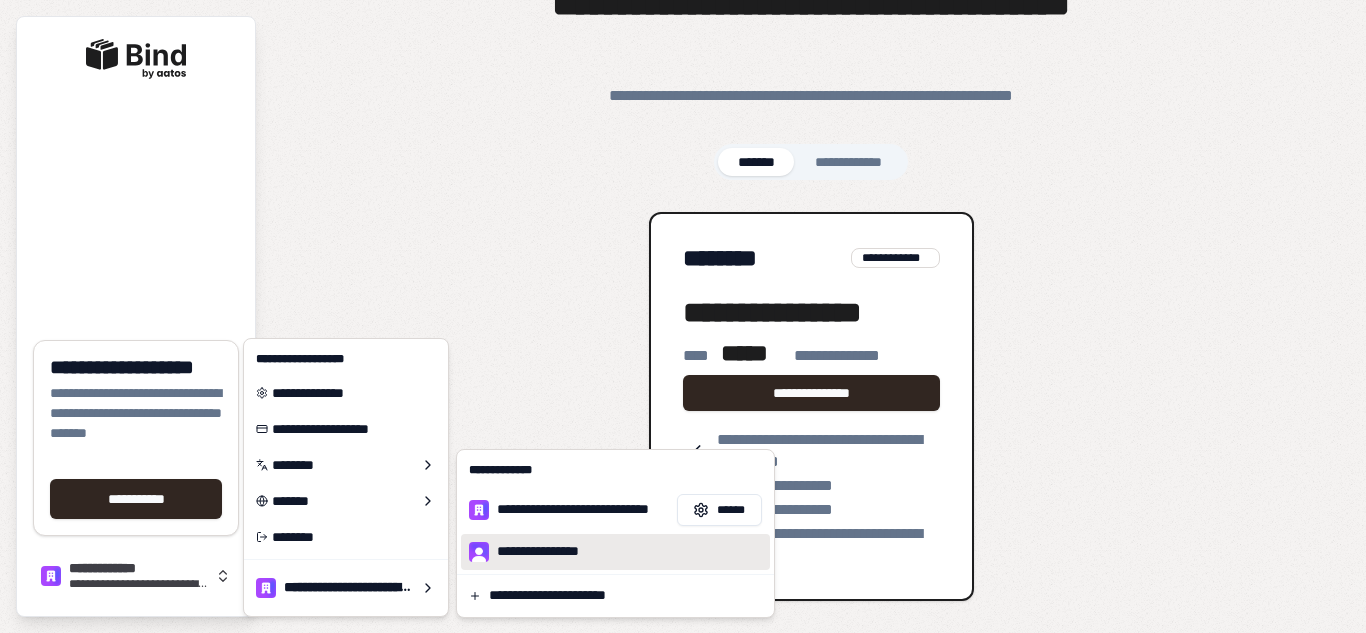 click on "**********" at bounding box center [537, 552] 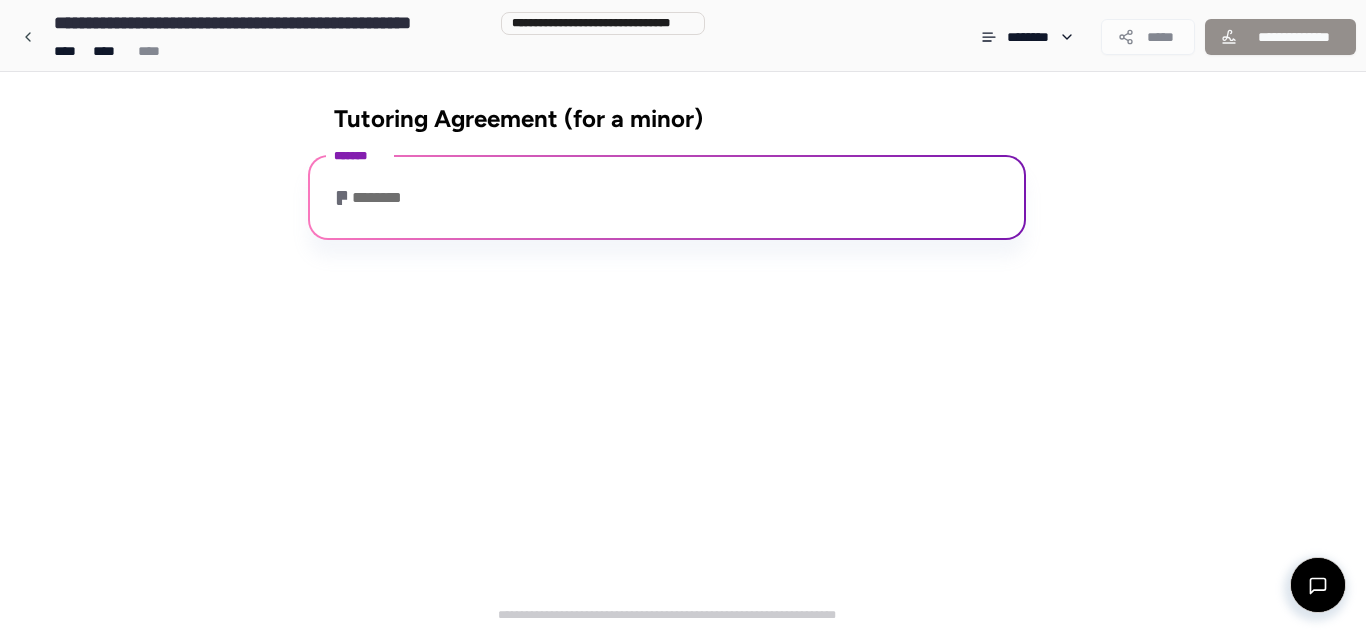 scroll, scrollTop: 0, scrollLeft: 0, axis: both 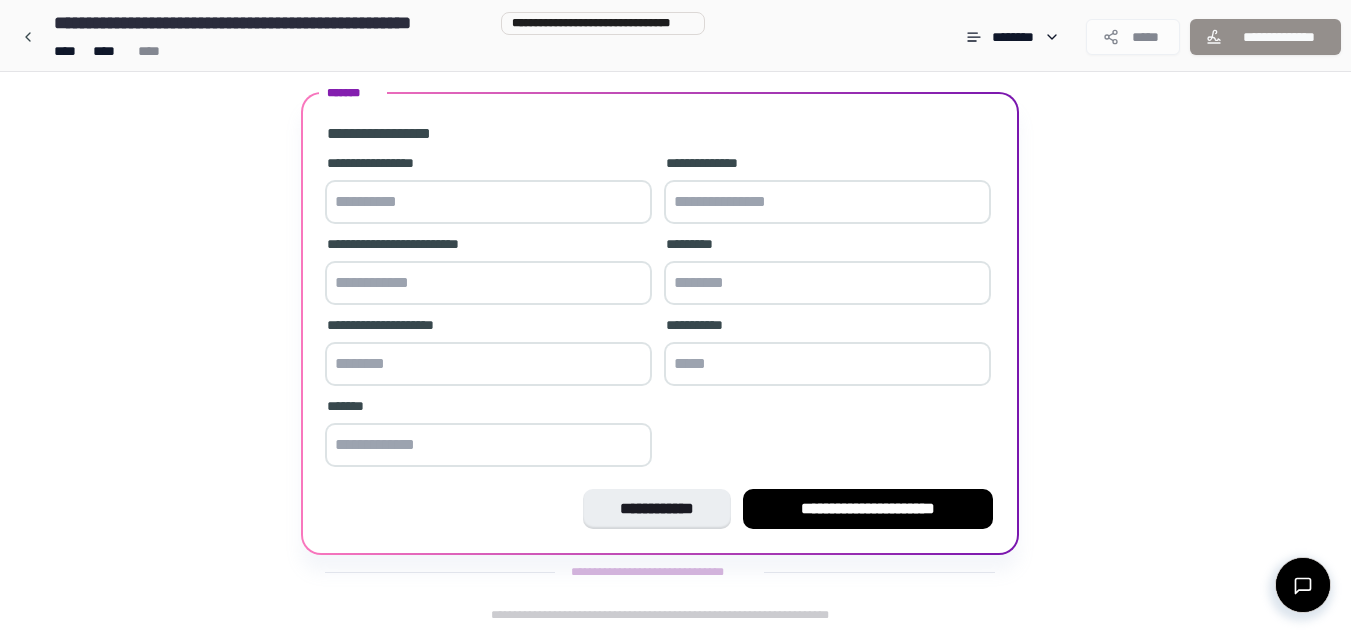 click at bounding box center [488, 202] 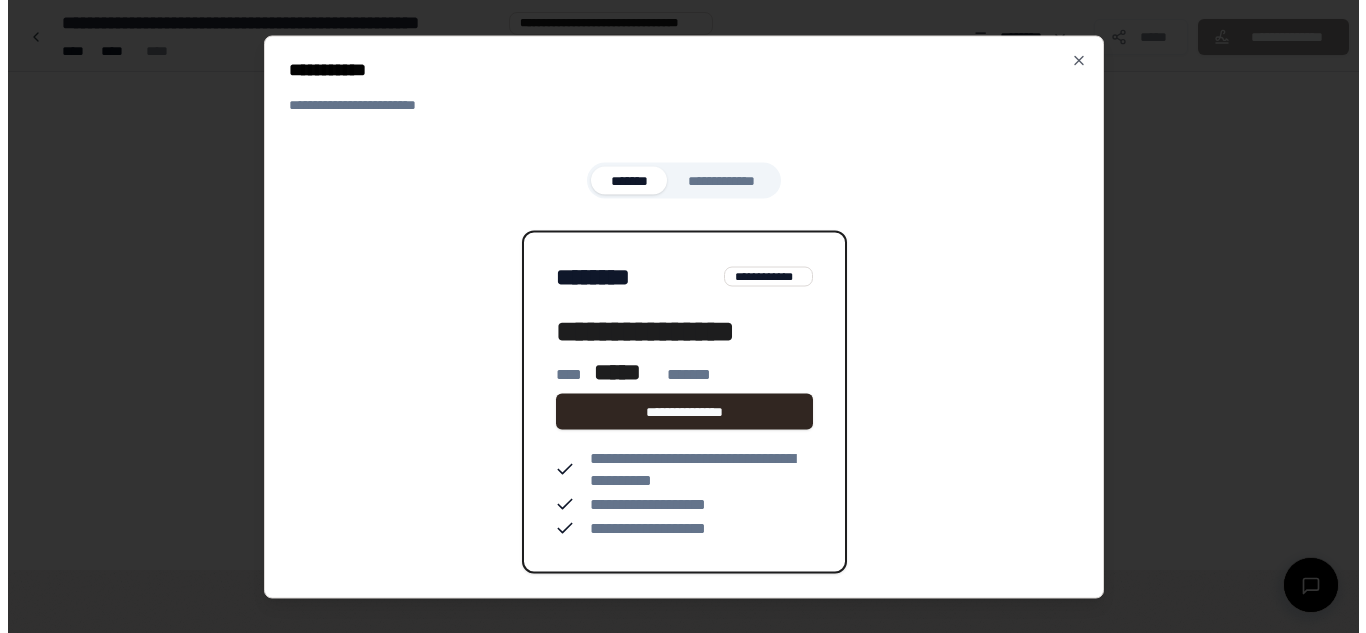 scroll, scrollTop: 0, scrollLeft: 0, axis: both 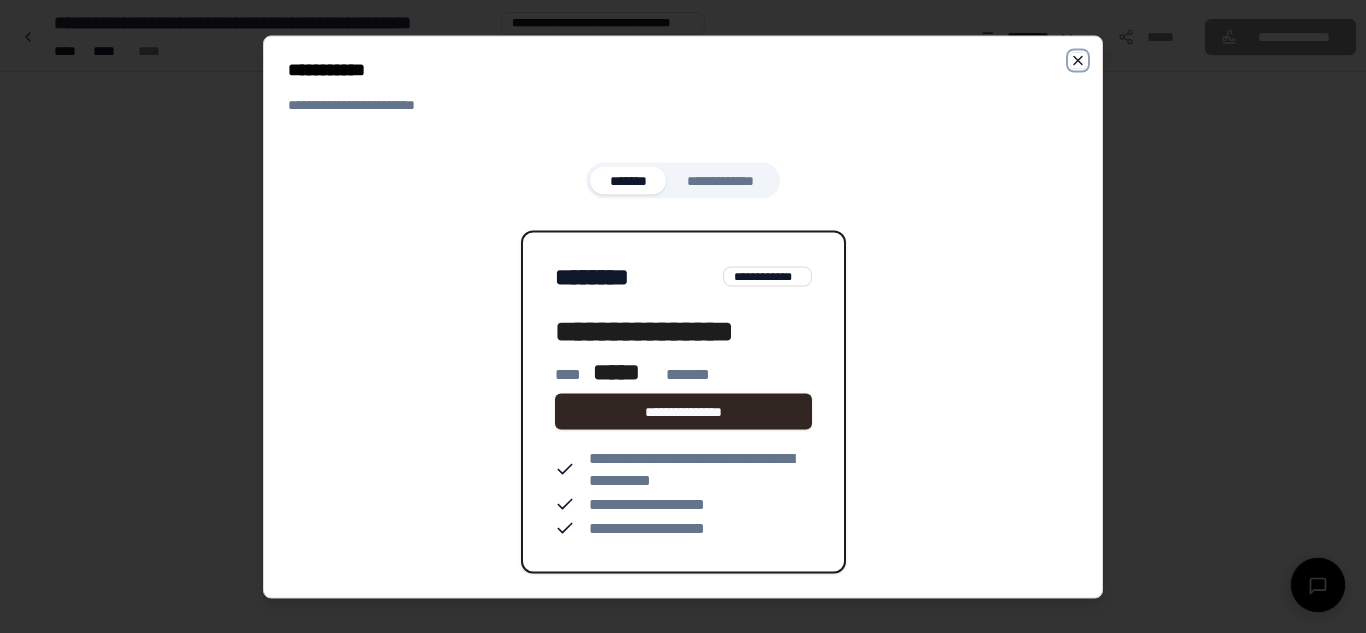 click 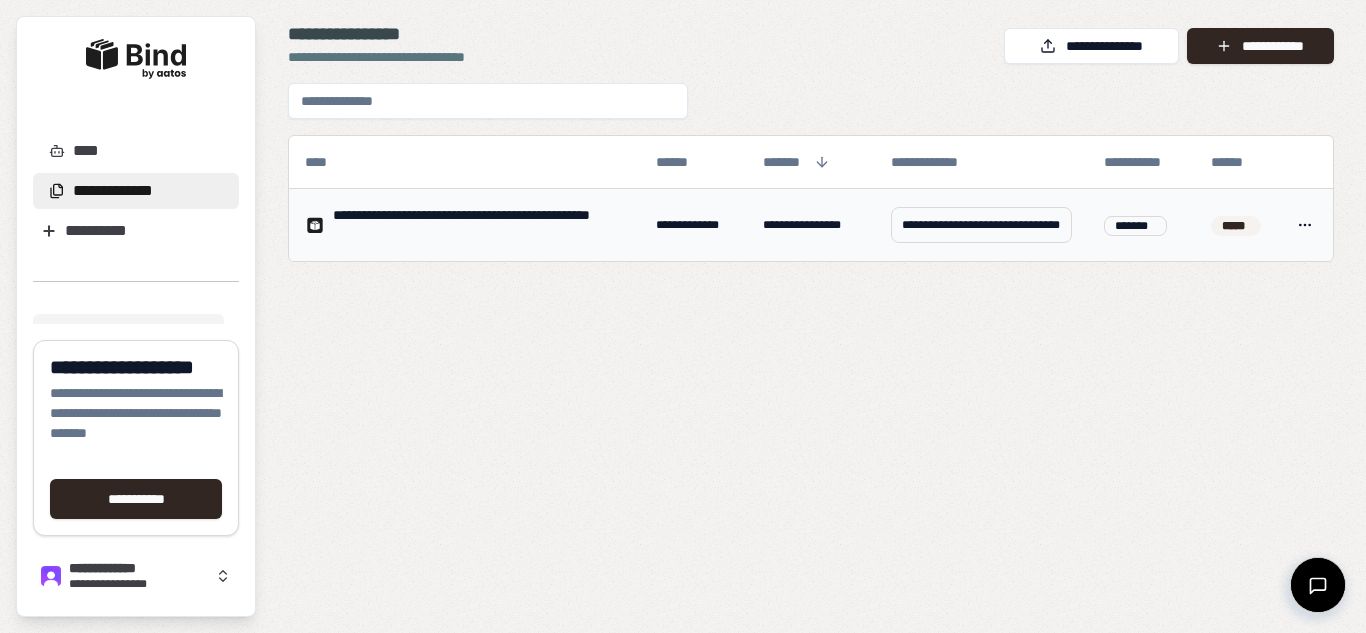 click on "**********" at bounding box center [693, 225] 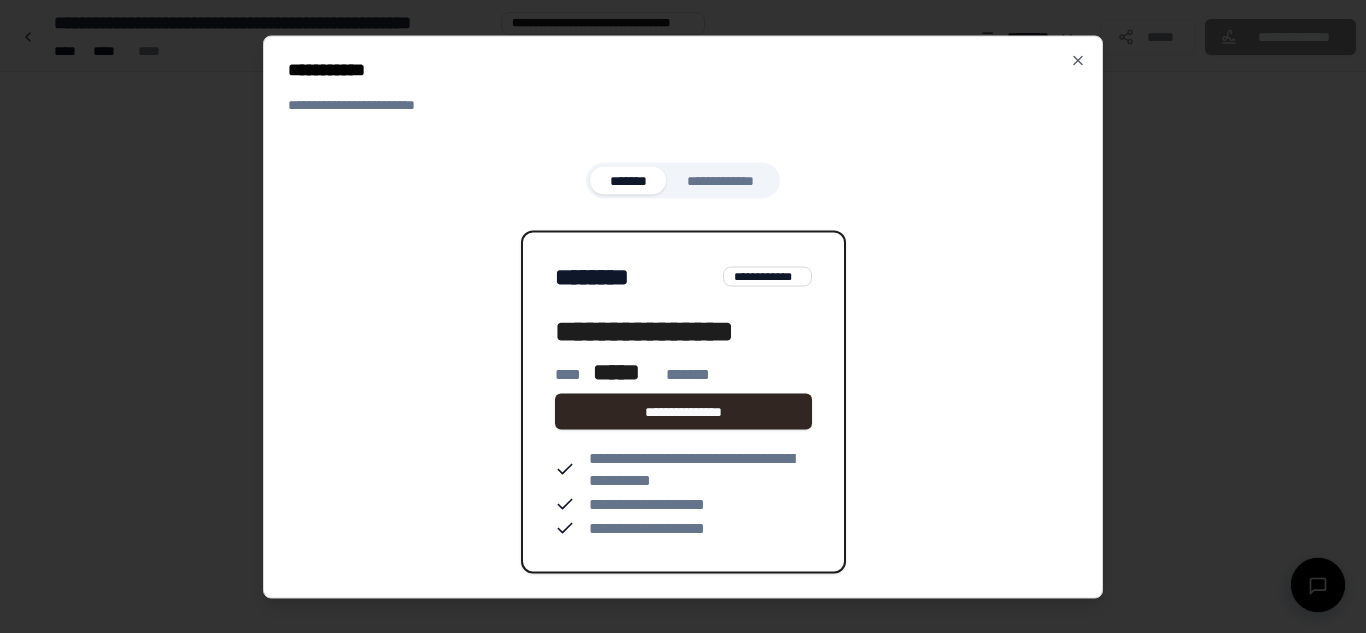 click on "**********" at bounding box center (683, 316) 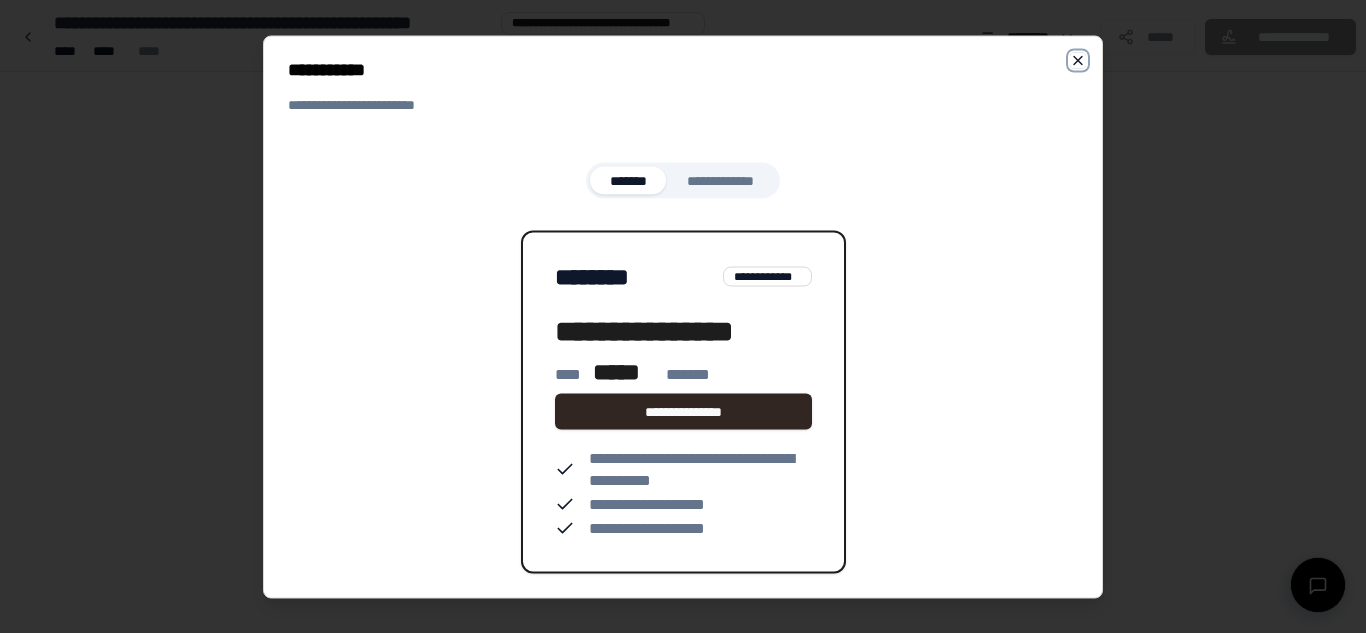 click 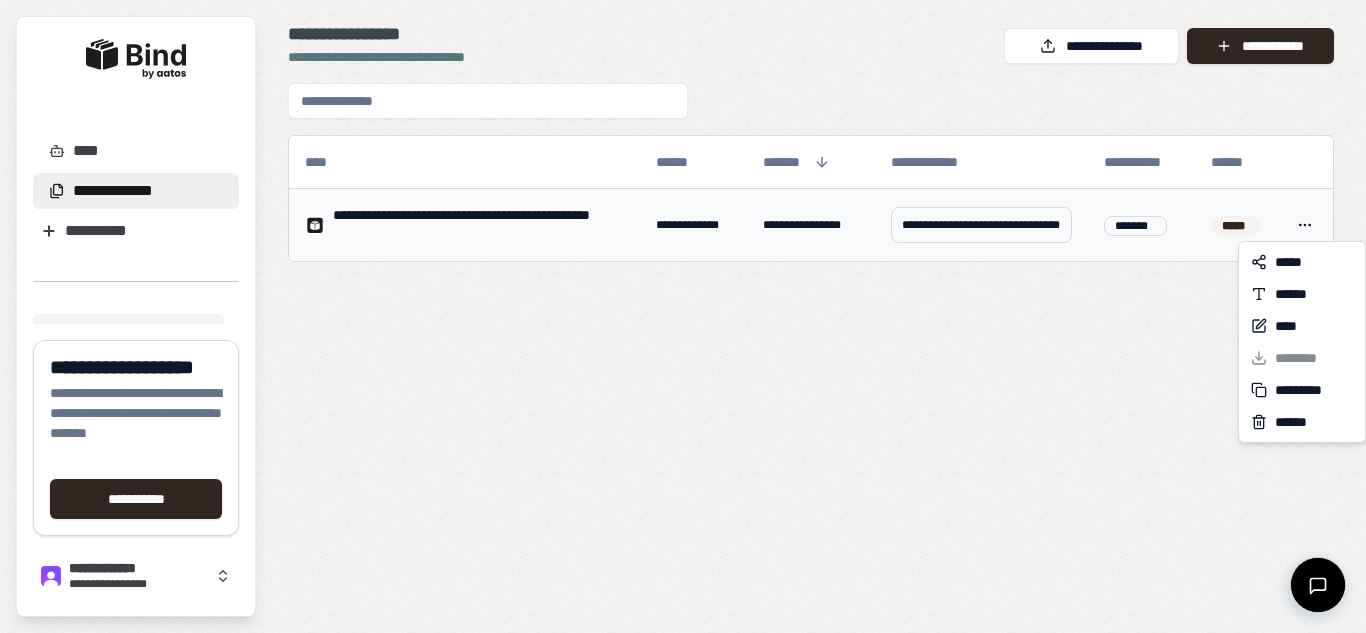 click on "**********" at bounding box center (683, 316) 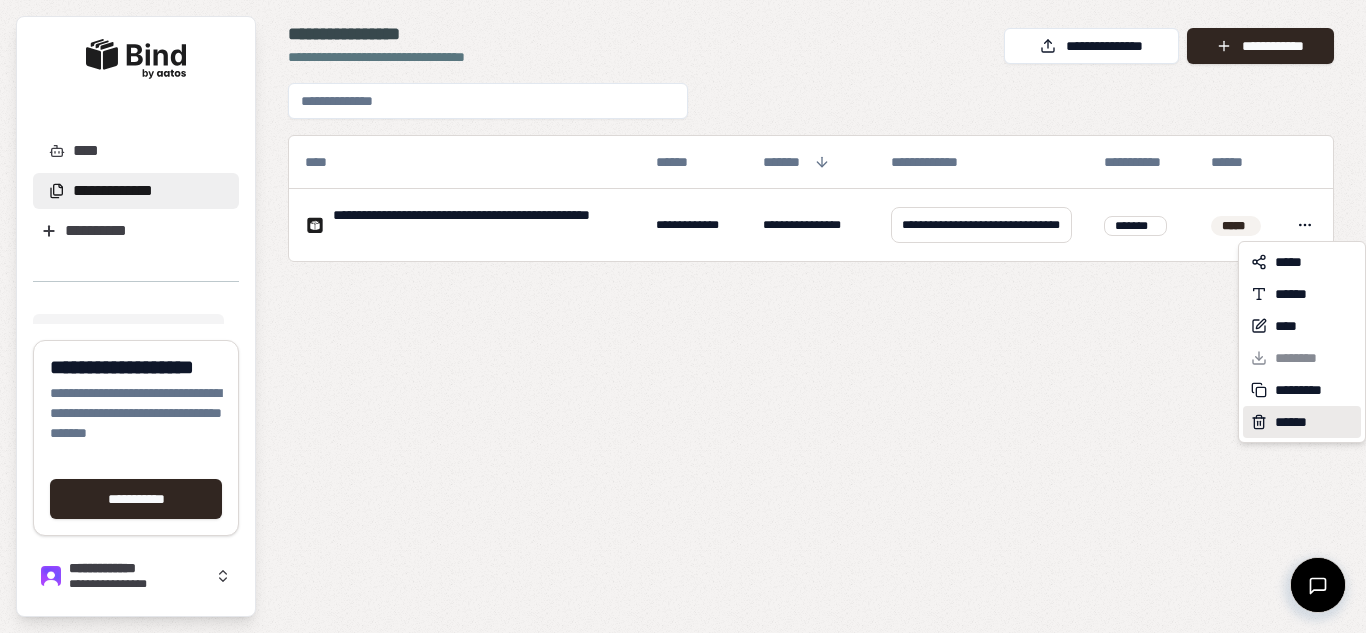 click on "******" at bounding box center [1295, 422] 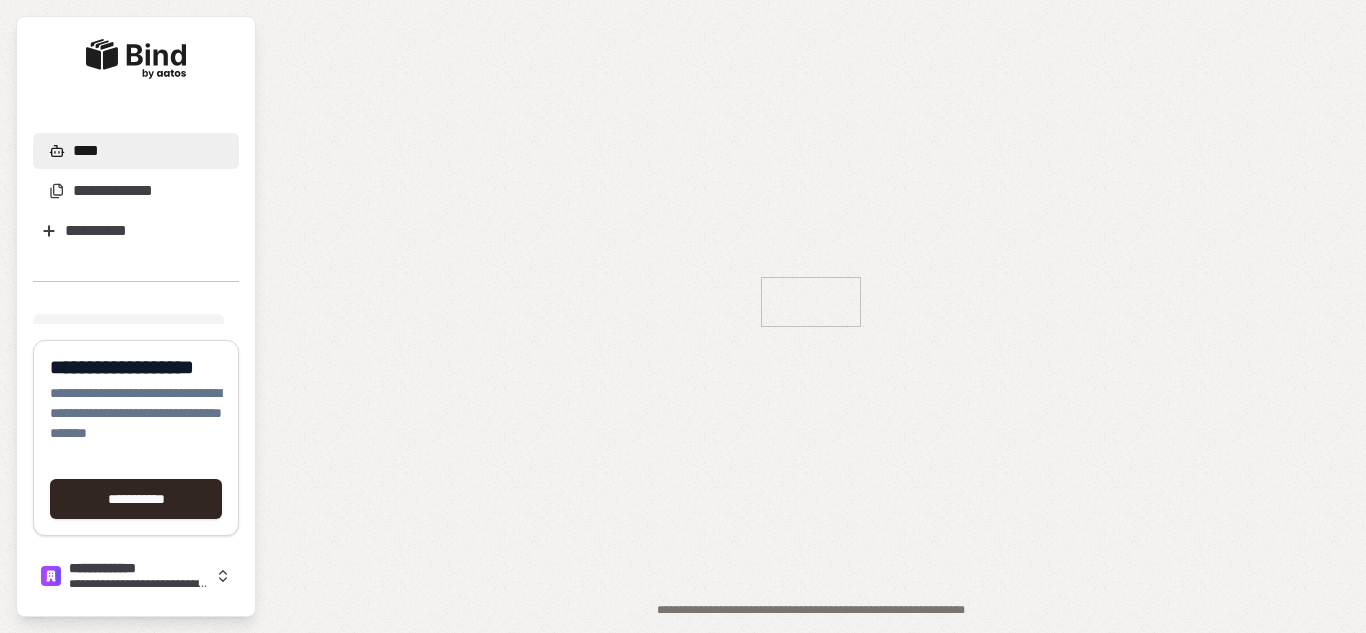 scroll, scrollTop: 0, scrollLeft: 0, axis: both 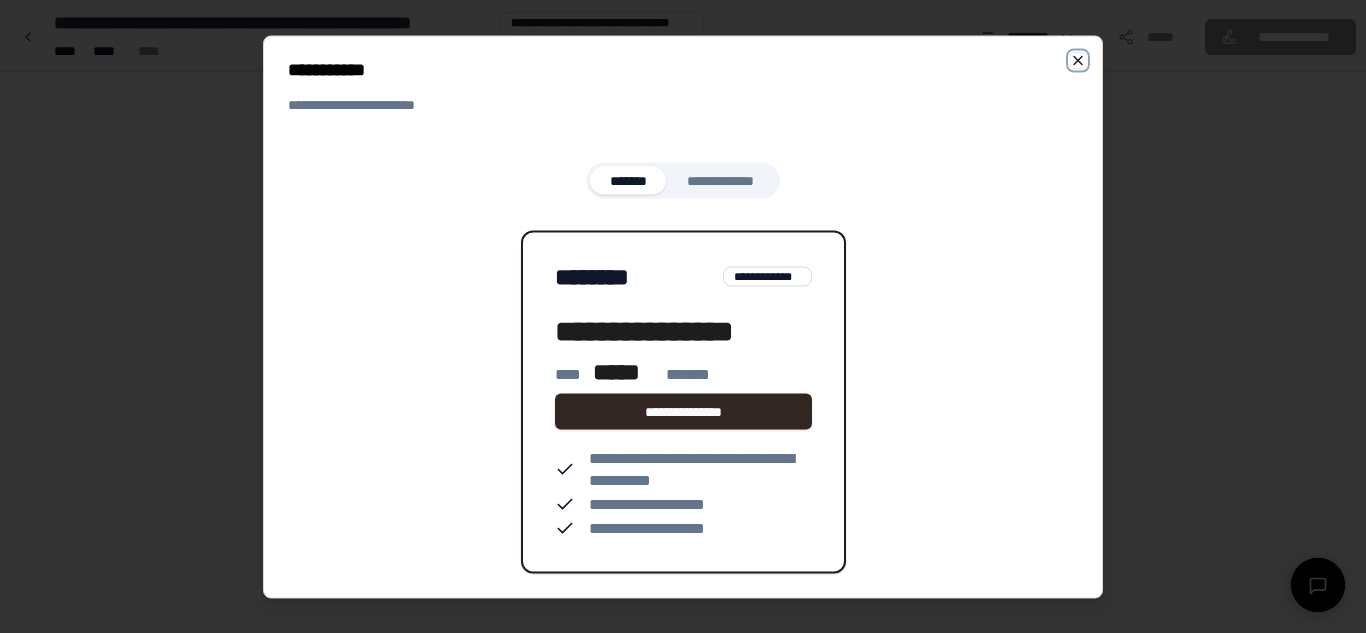 click 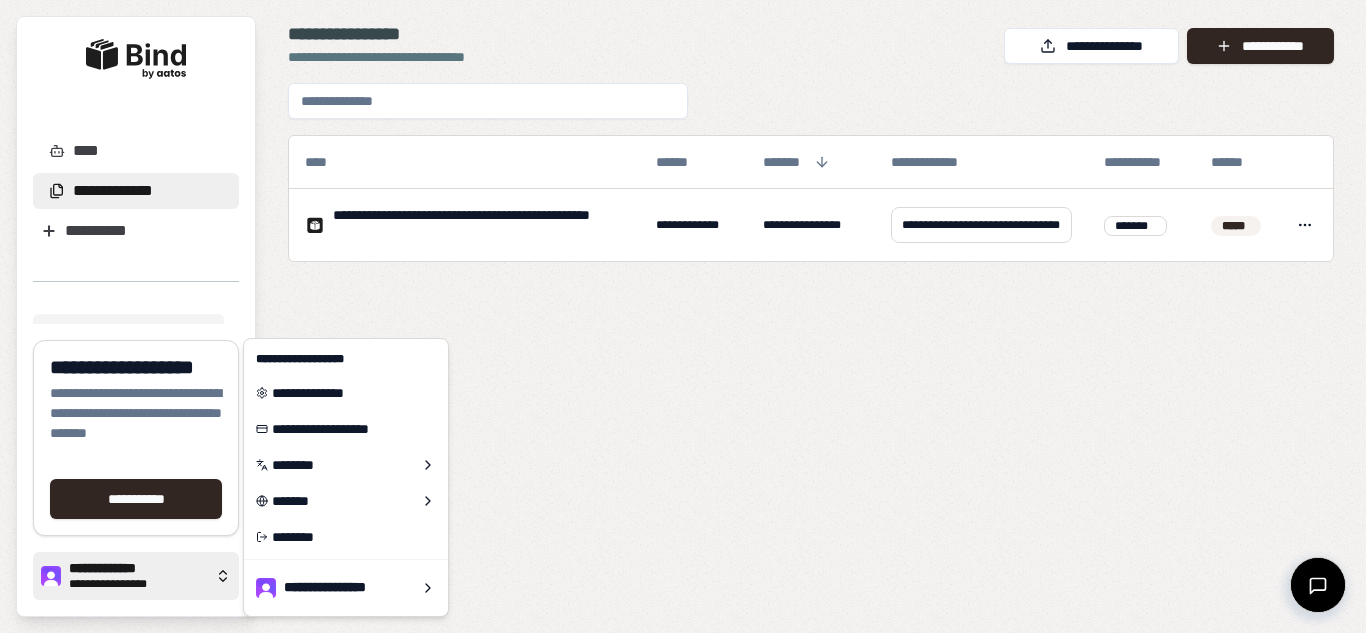 click on "**********" at bounding box center [138, 569] 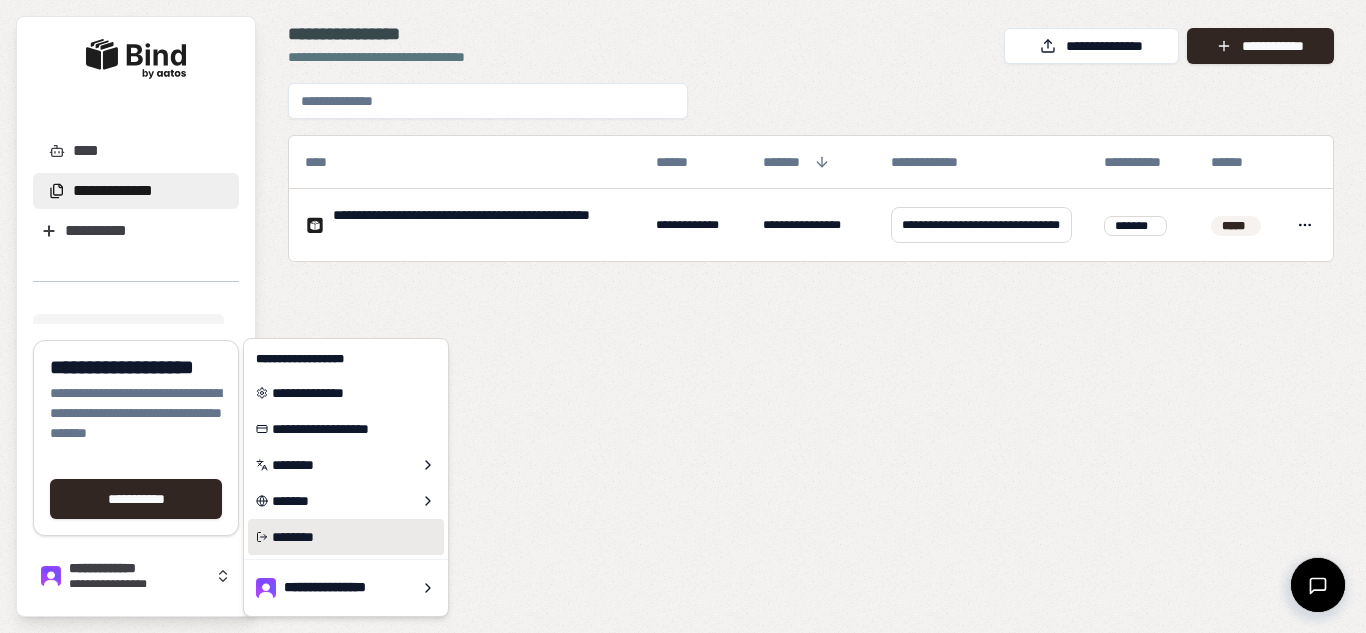 click on "********" at bounding box center [346, 537] 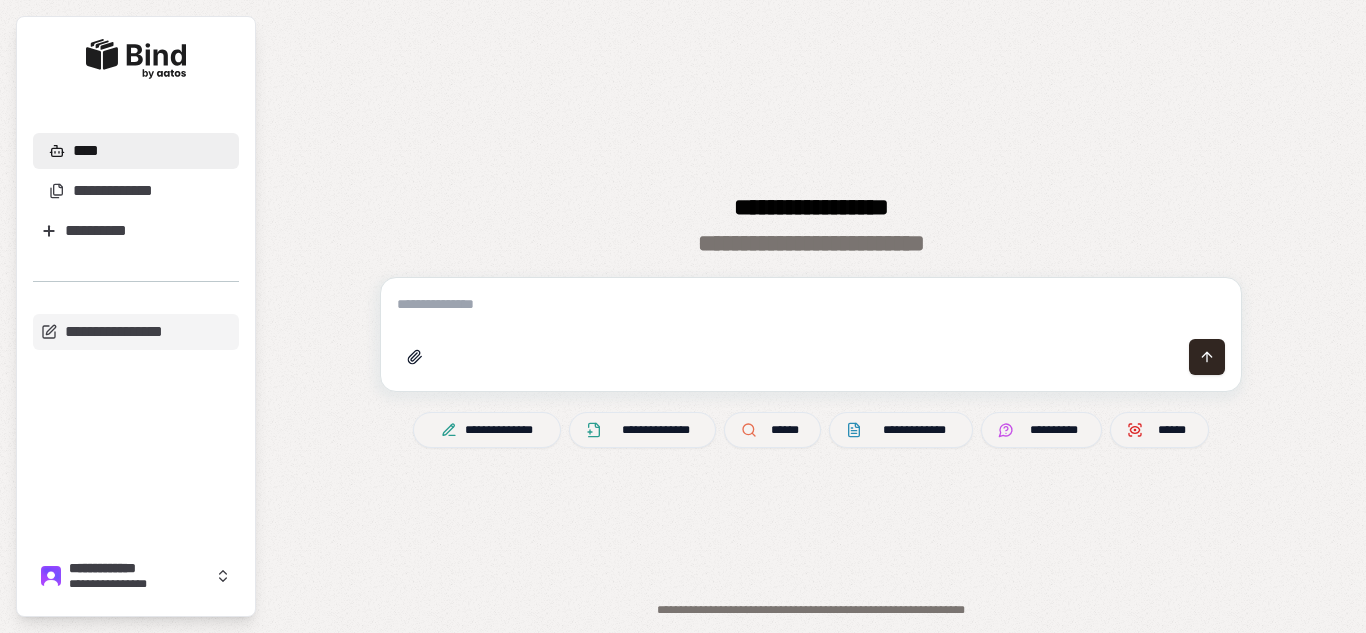 scroll, scrollTop: 0, scrollLeft: 0, axis: both 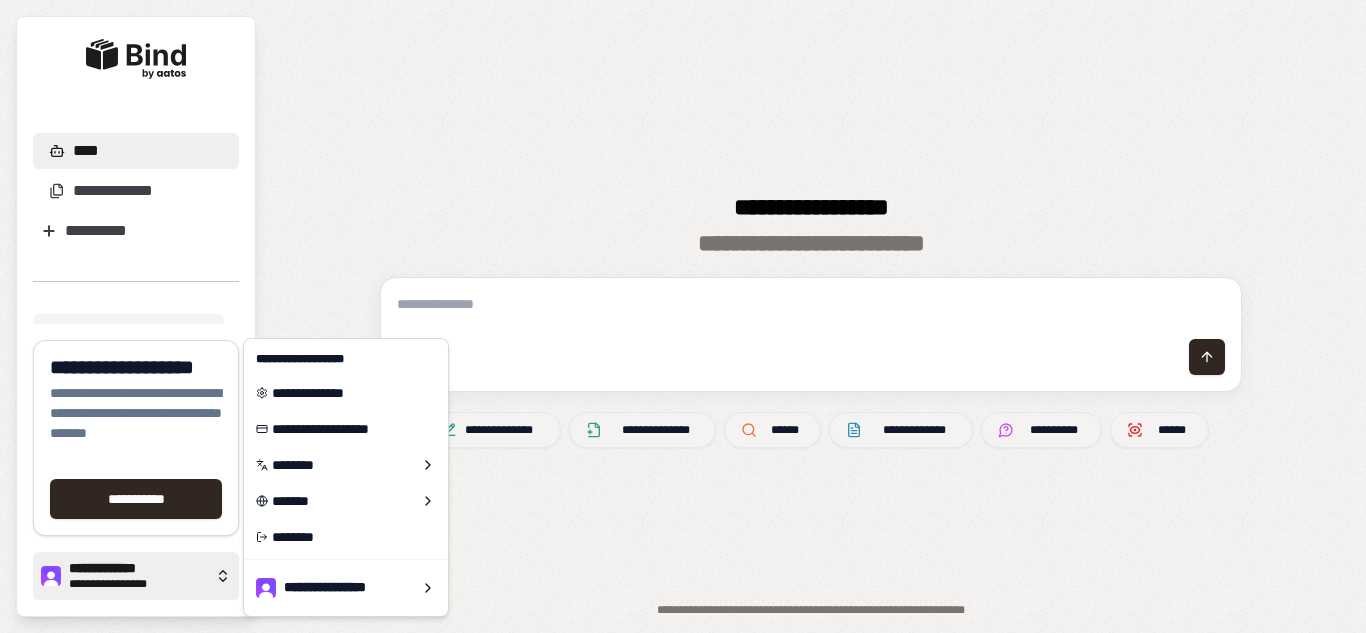 click on "**********" at bounding box center [138, 569] 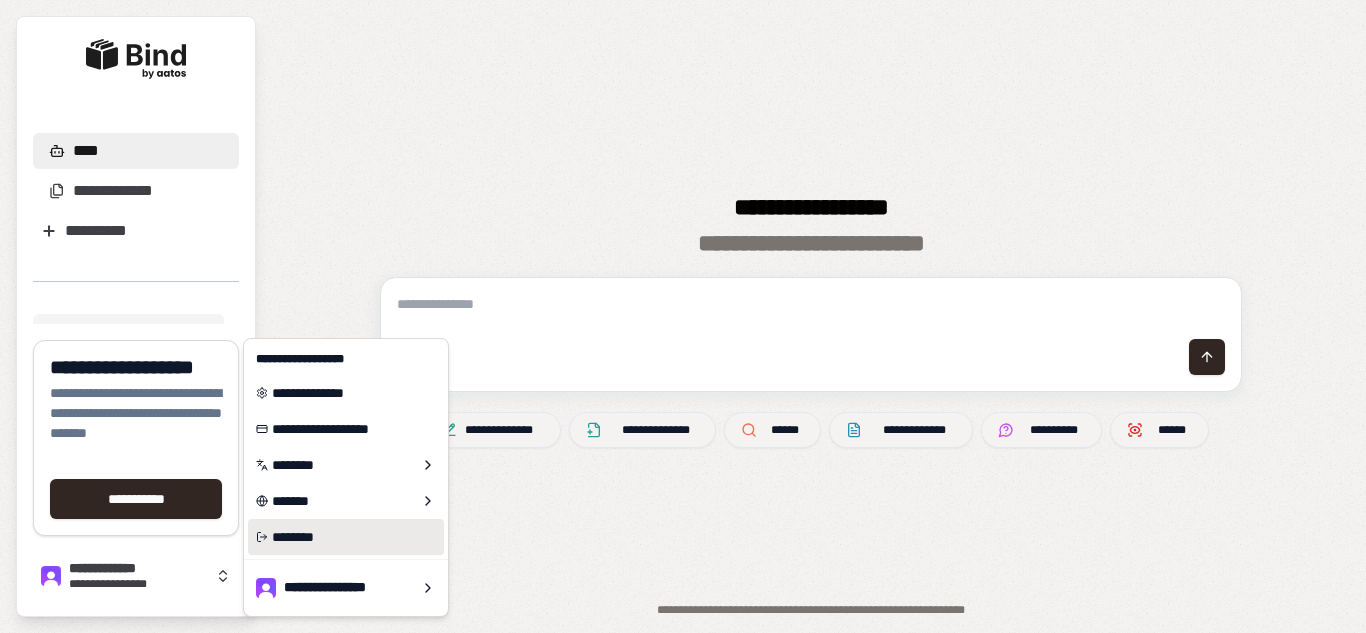 click on "********" at bounding box center (346, 537) 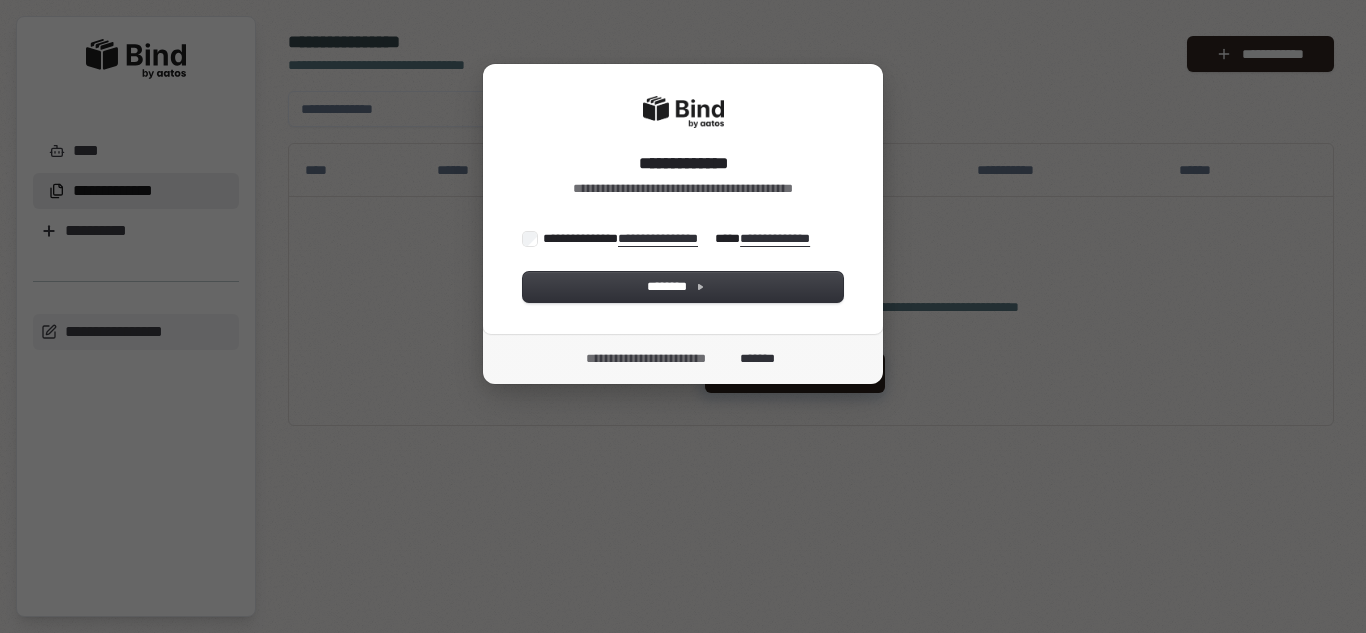scroll, scrollTop: 0, scrollLeft: 0, axis: both 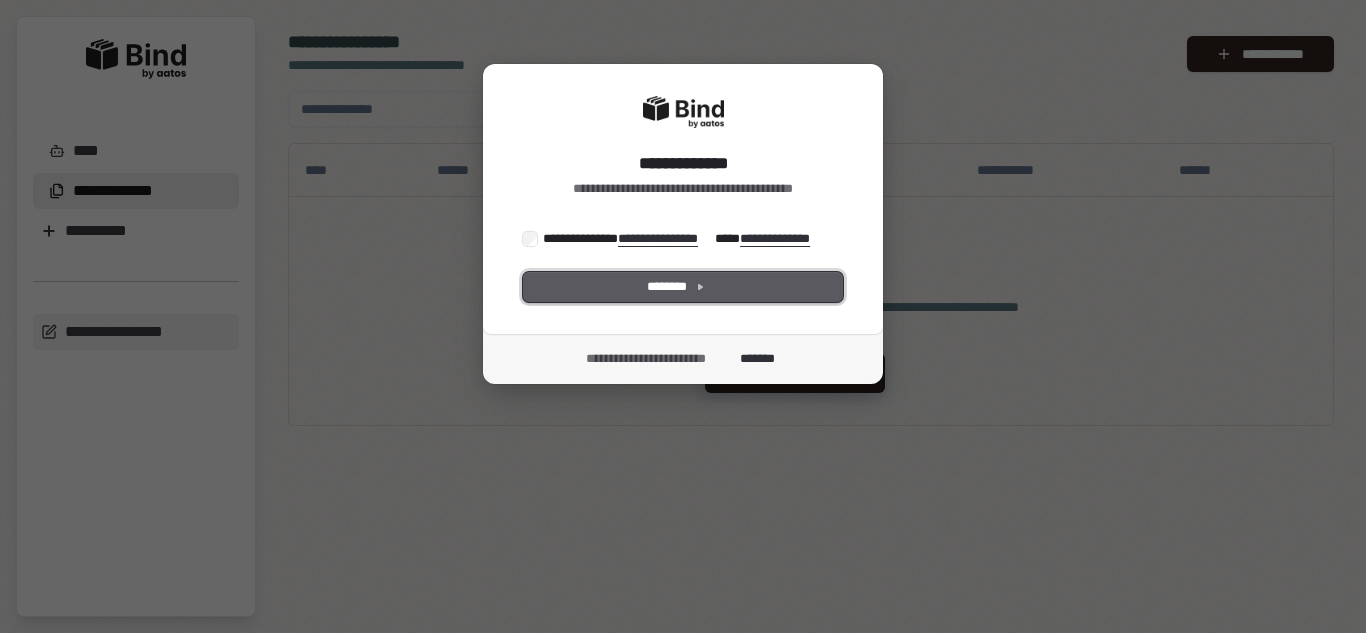 click on "********" at bounding box center [683, 287] 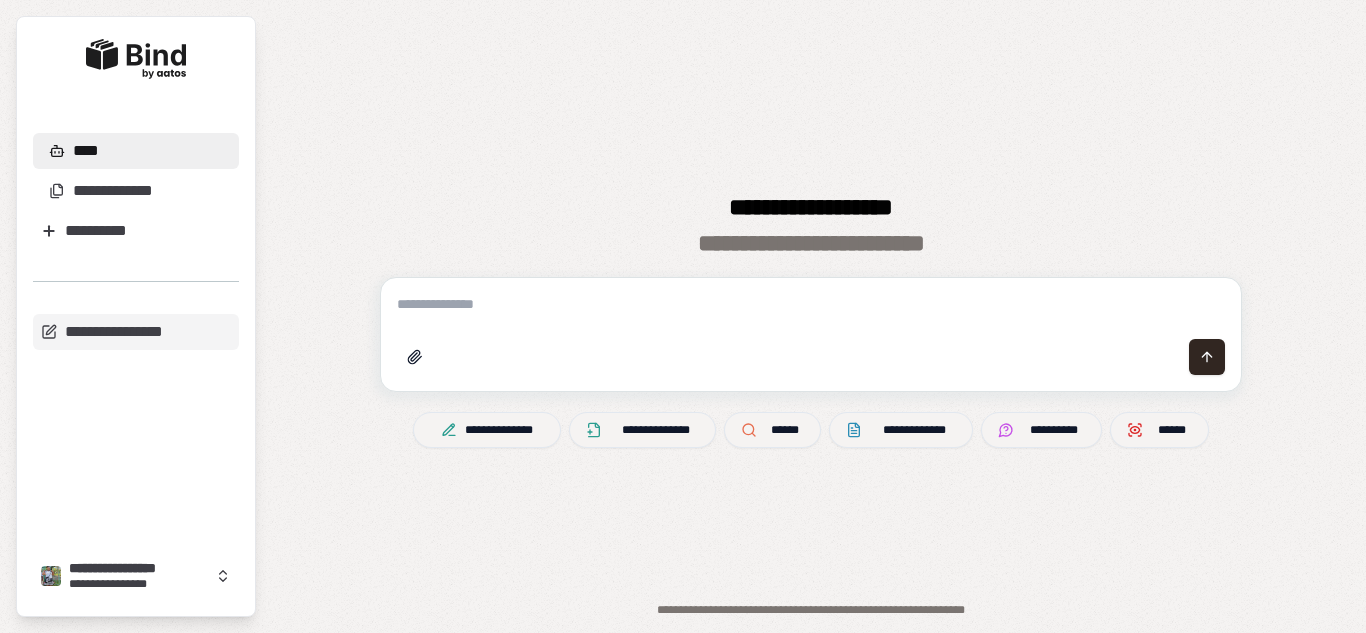 scroll, scrollTop: 0, scrollLeft: 0, axis: both 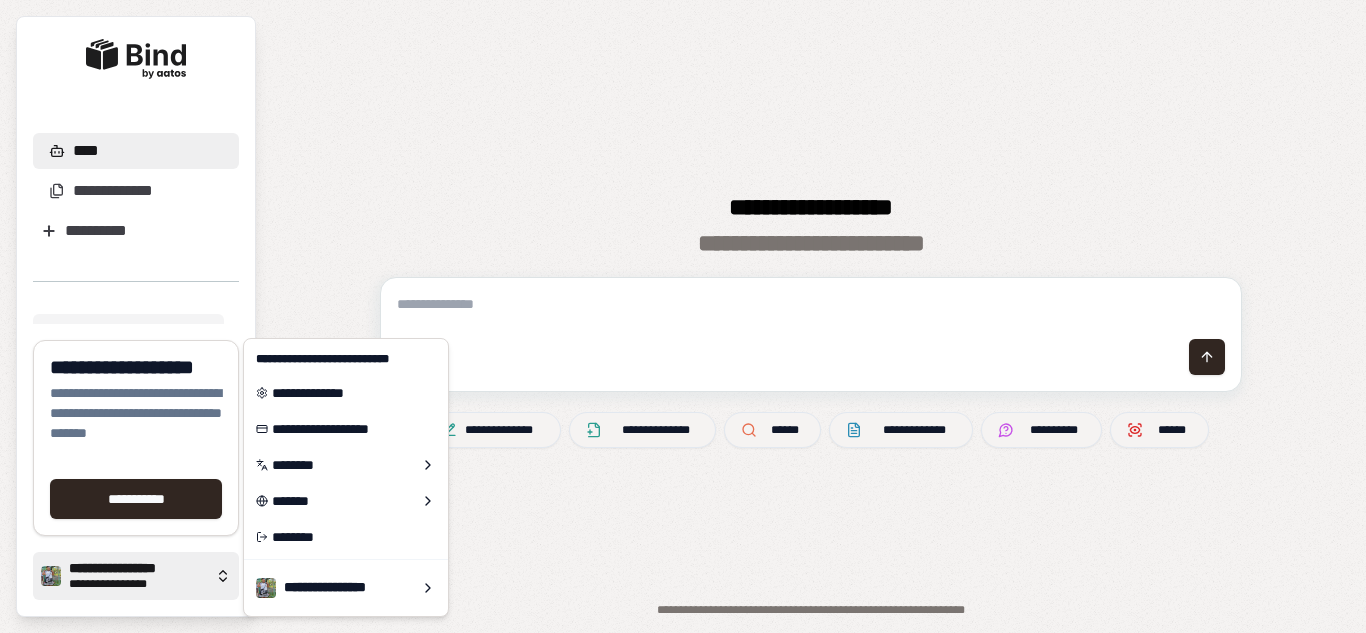 click on "**********" at bounding box center [136, 576] 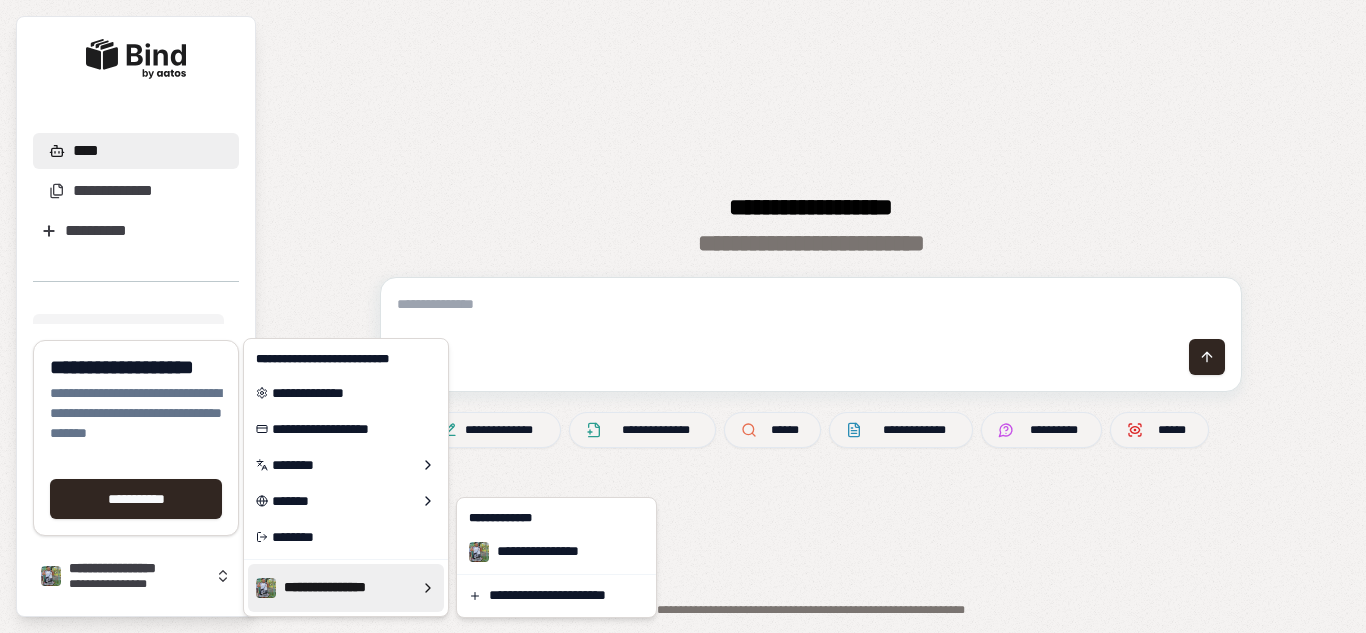 click on "**********" at bounding box center (683, 316) 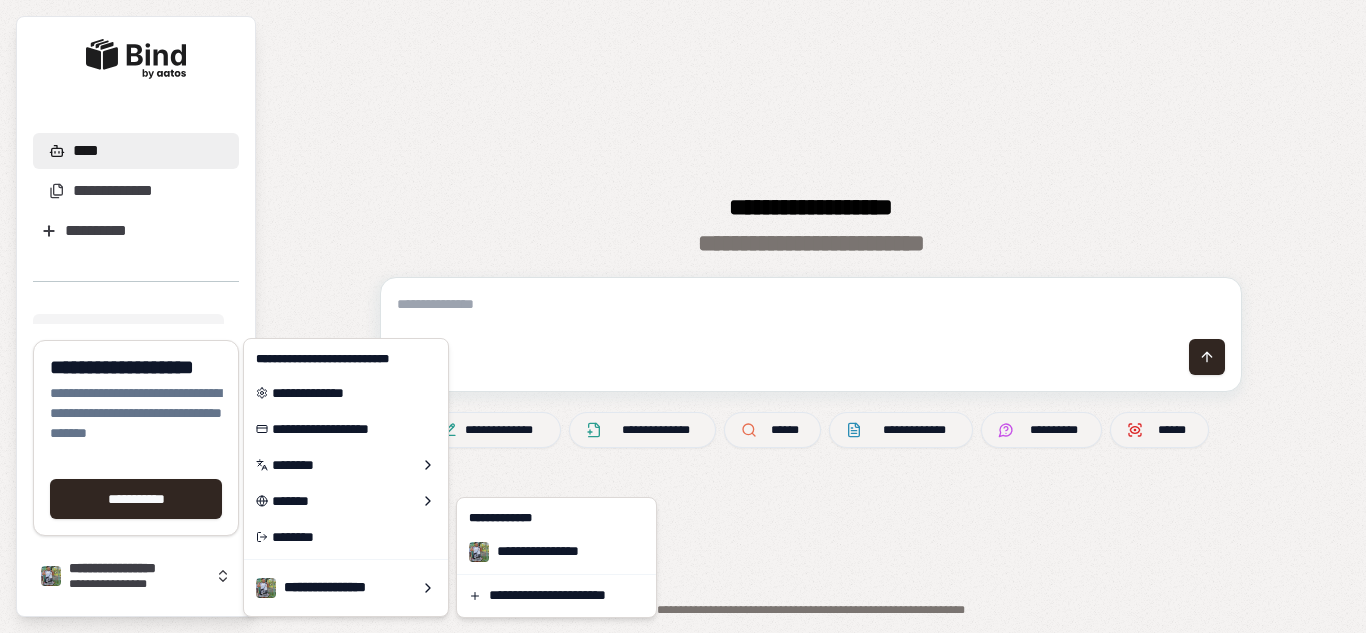 click on "**********" at bounding box center (537, 552) 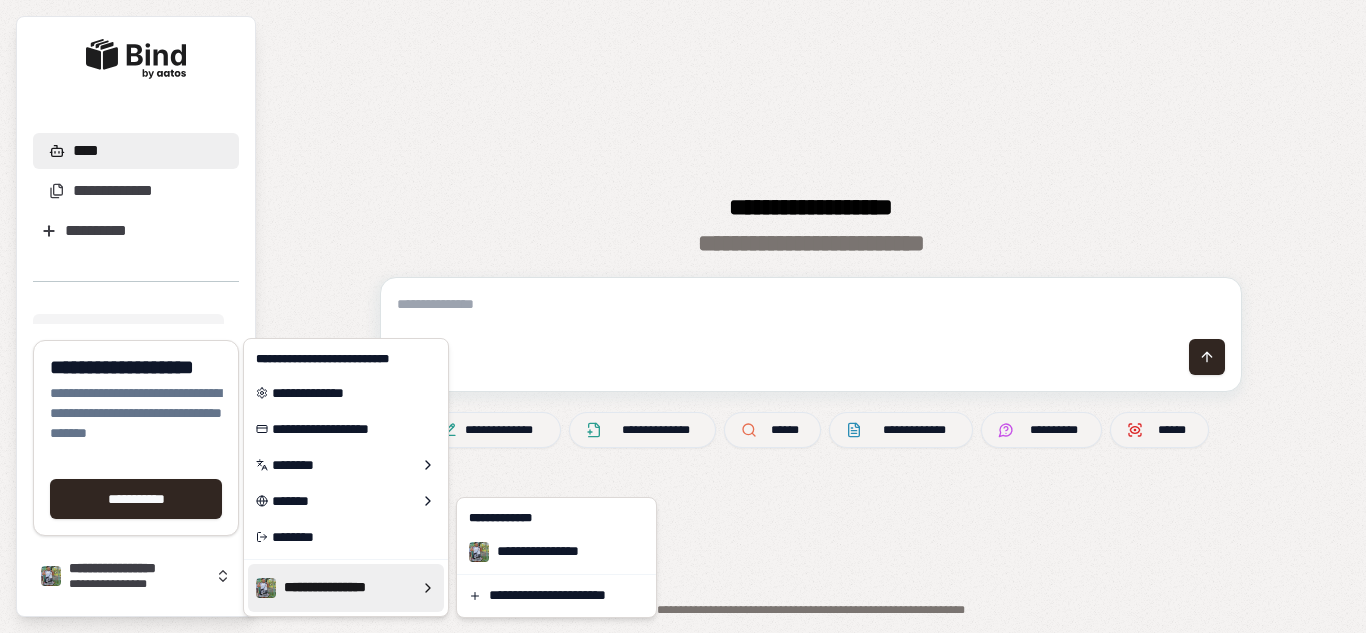 click on "**********" at bounding box center (683, 316) 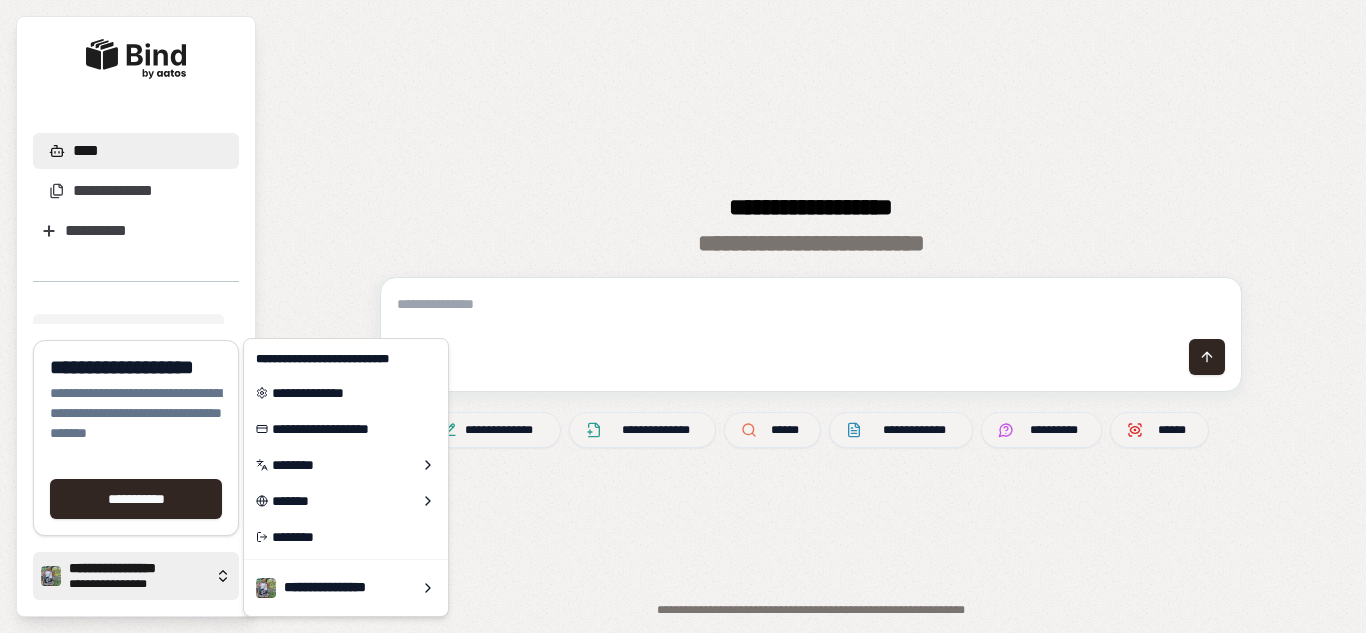click on "**********" at bounding box center (138, 569) 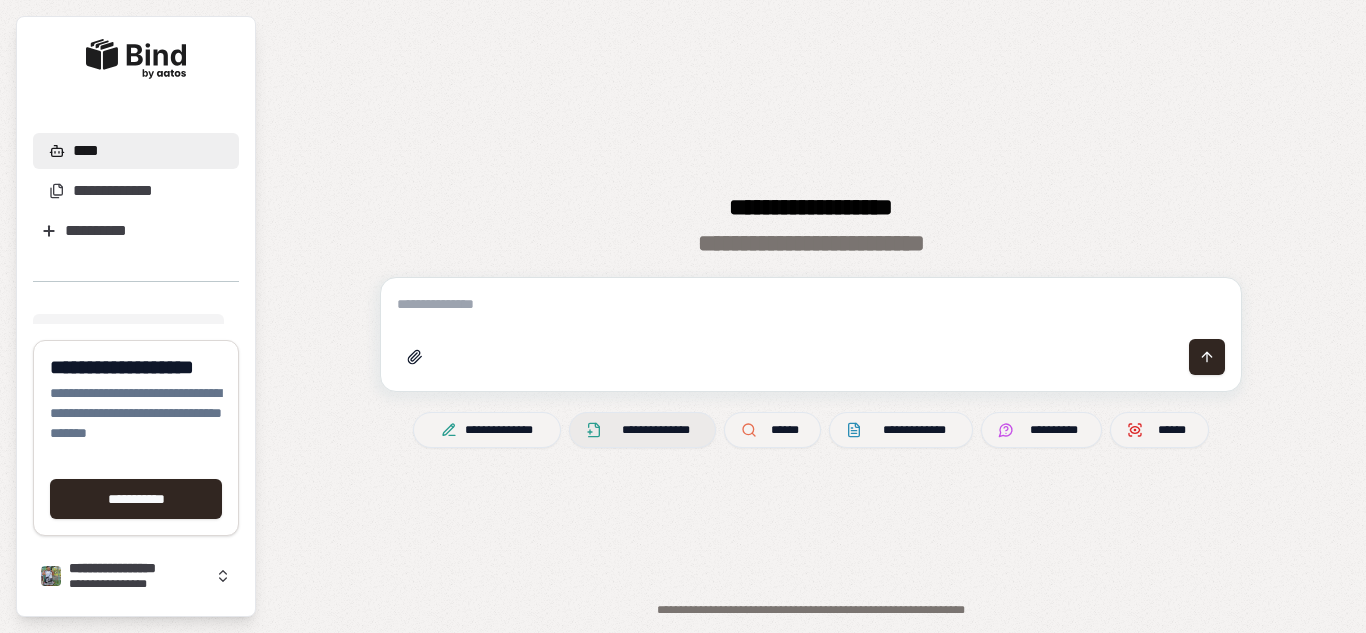 click on "**********" at bounding box center (655, 430) 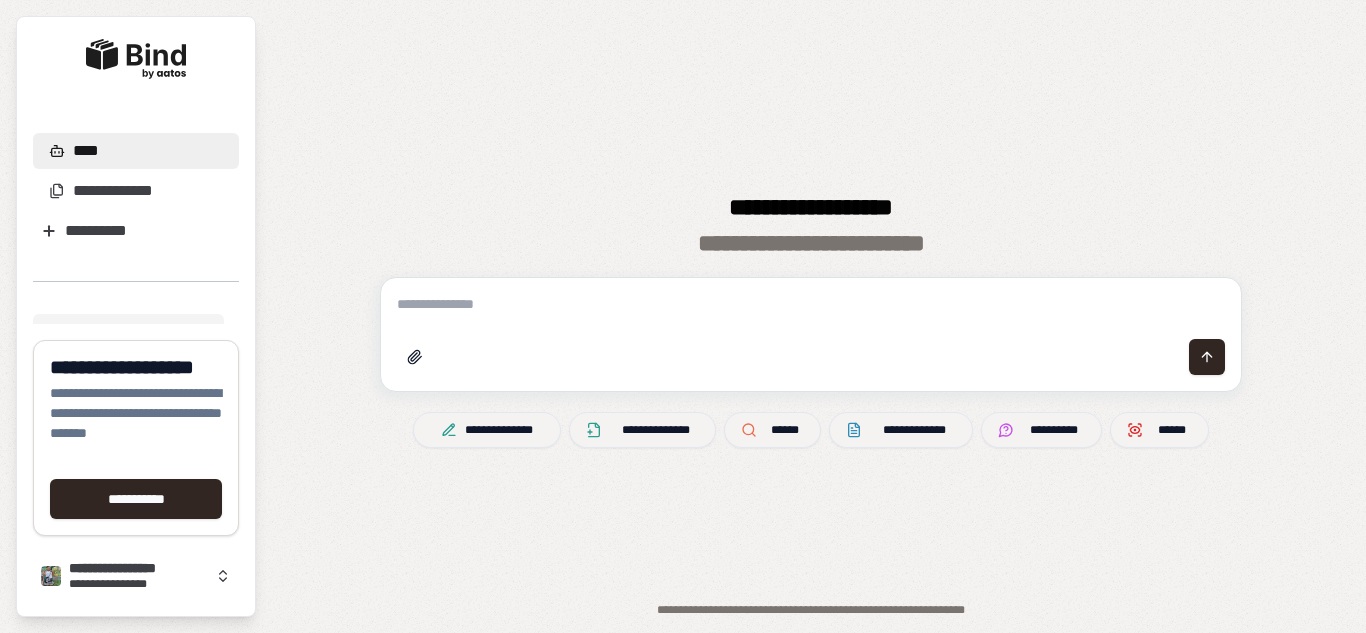 click on "**********" at bounding box center [811, 310] 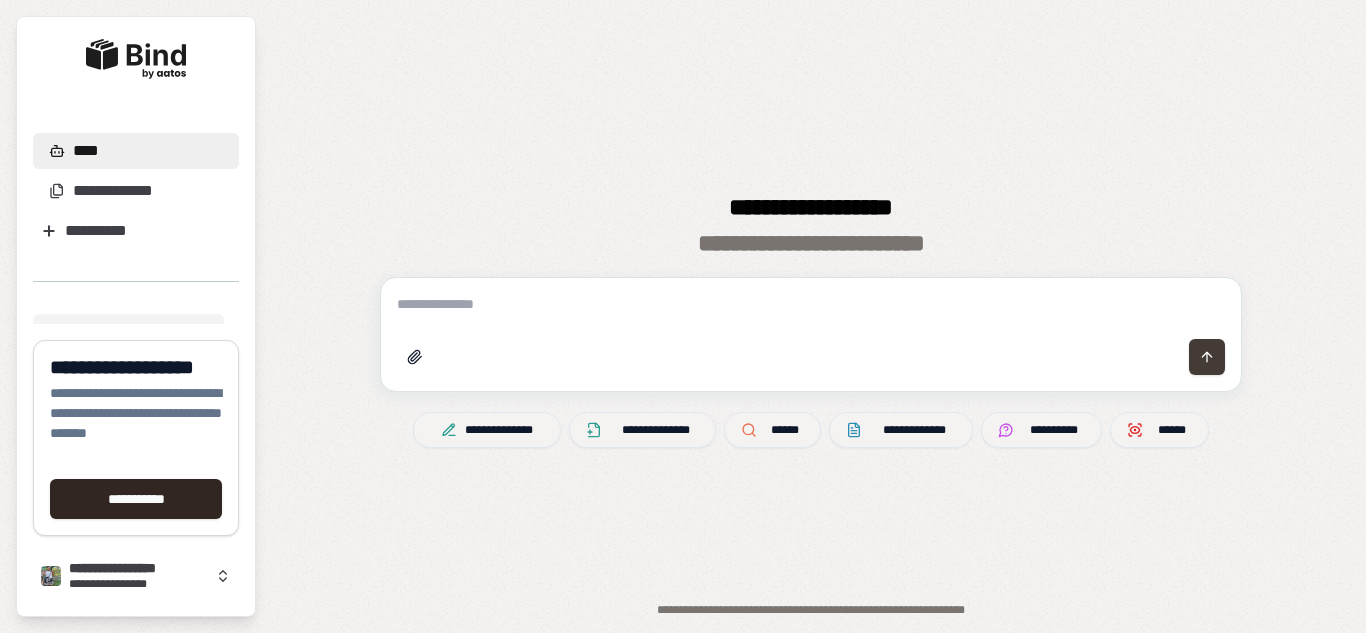 click at bounding box center [1207, 357] 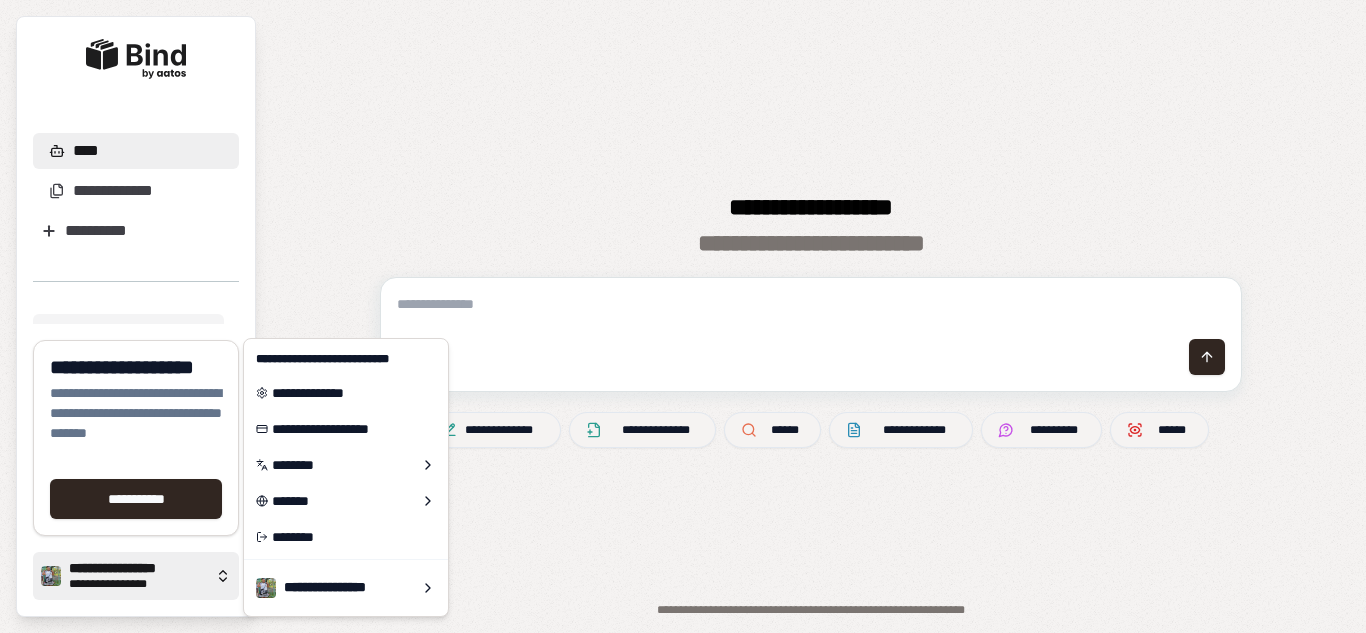 click on "**********" at bounding box center (138, 584) 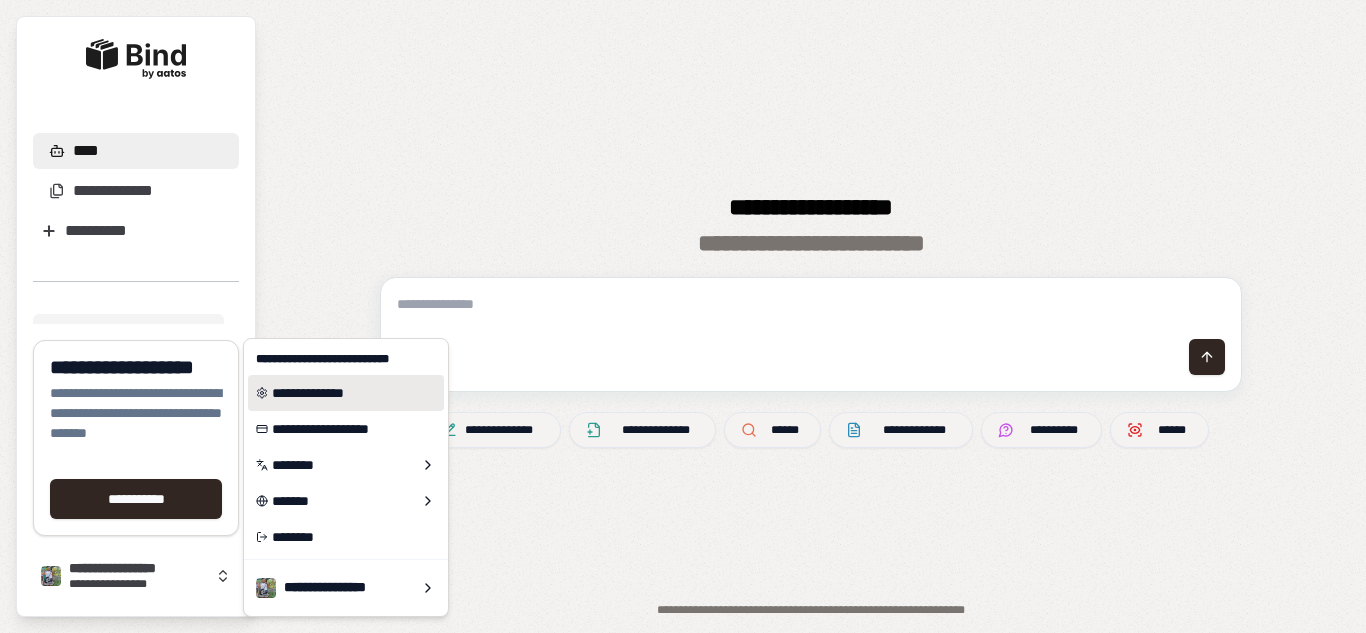 click on "**********" at bounding box center (346, 393) 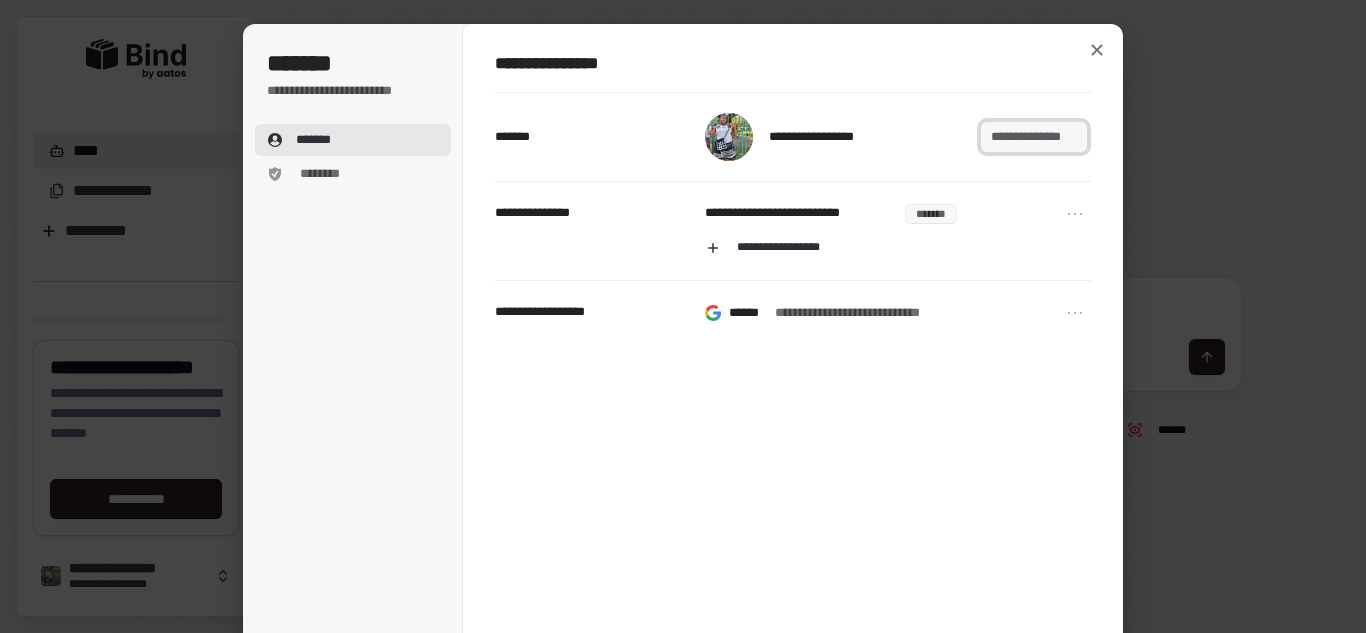 click on "**********" at bounding box center (1034, 137) 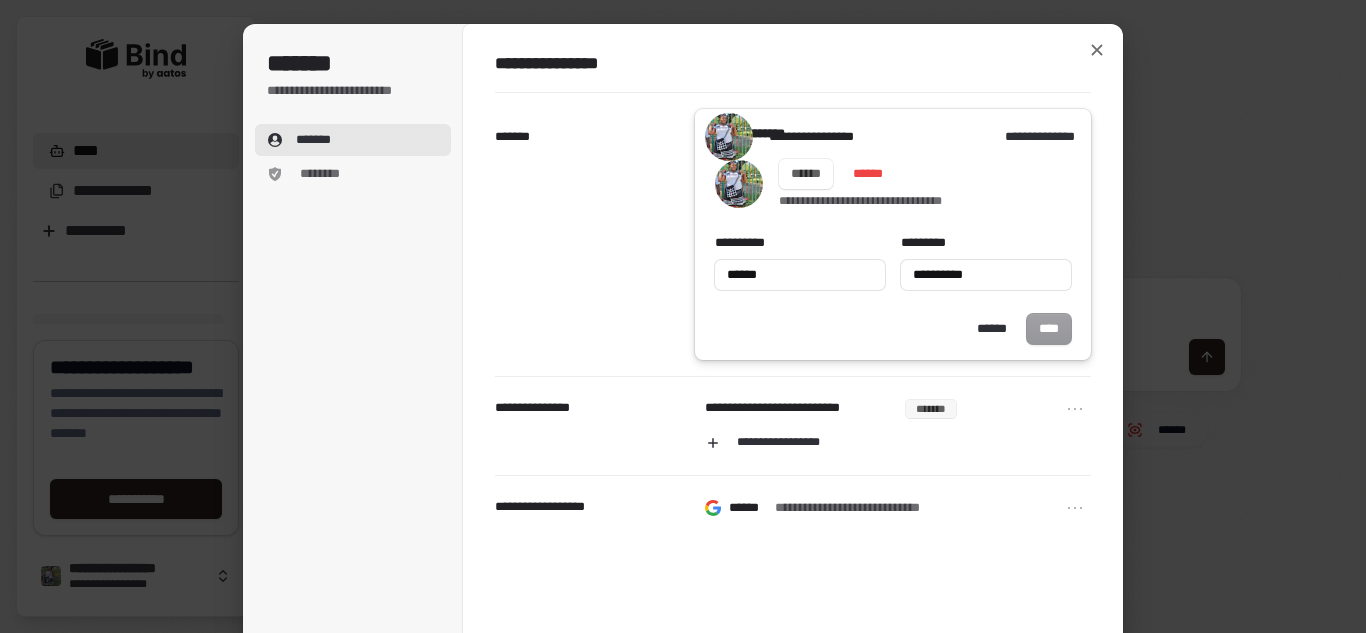 type on "******" 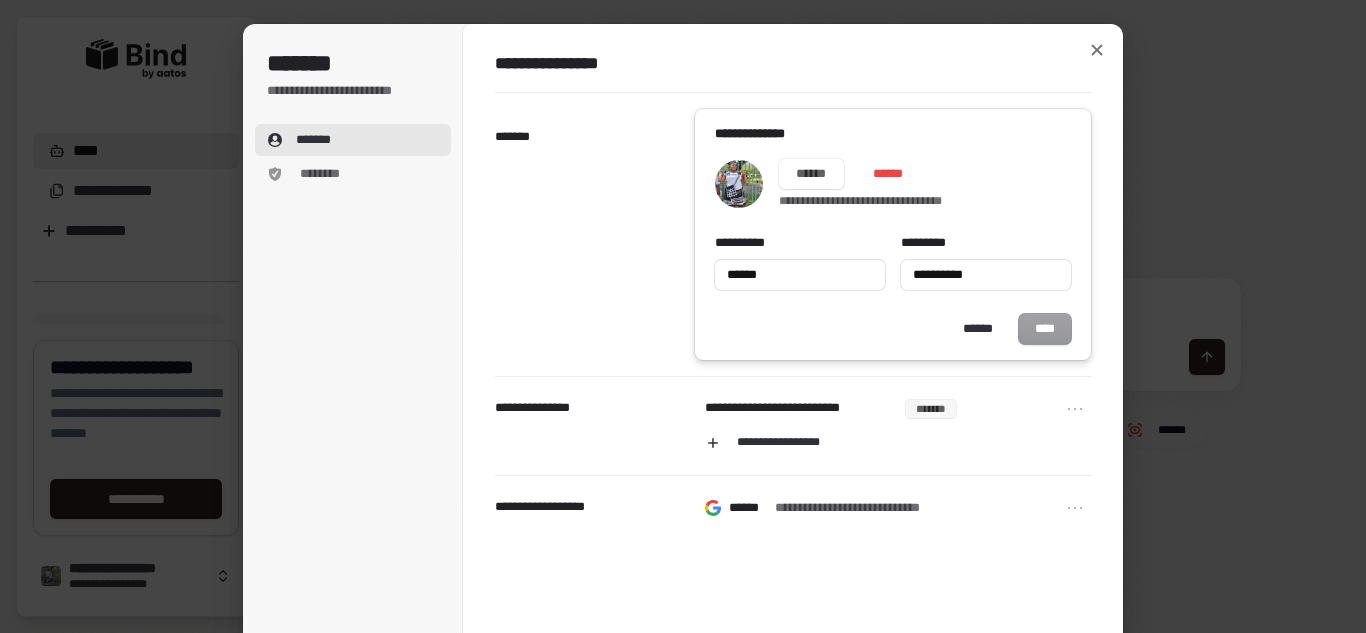 type on "******" 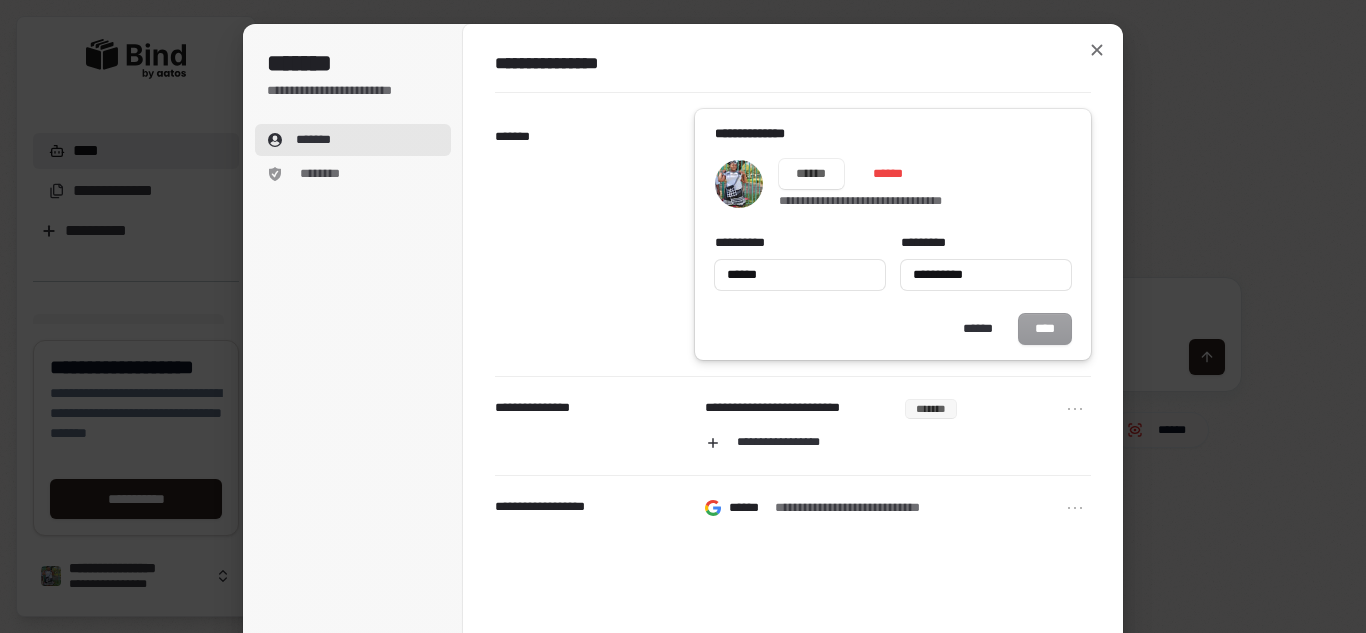 click on "**** ******" at bounding box center [893, 329] 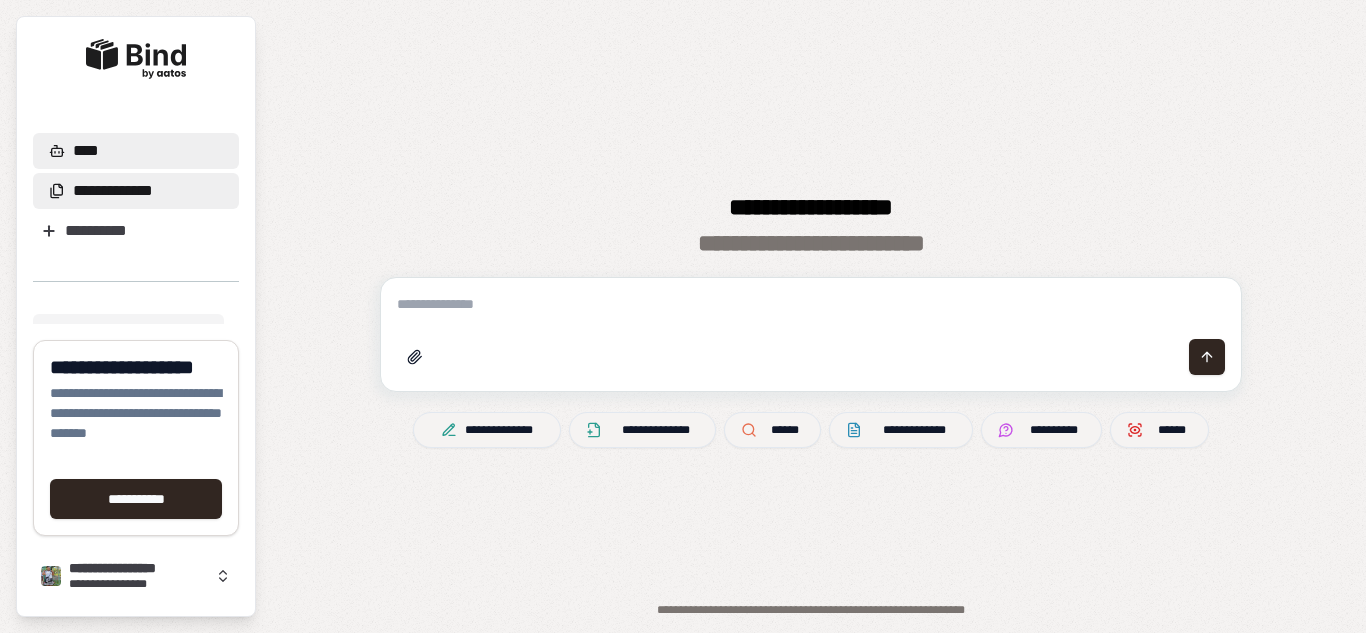 click on "**********" at bounding box center [113, 191] 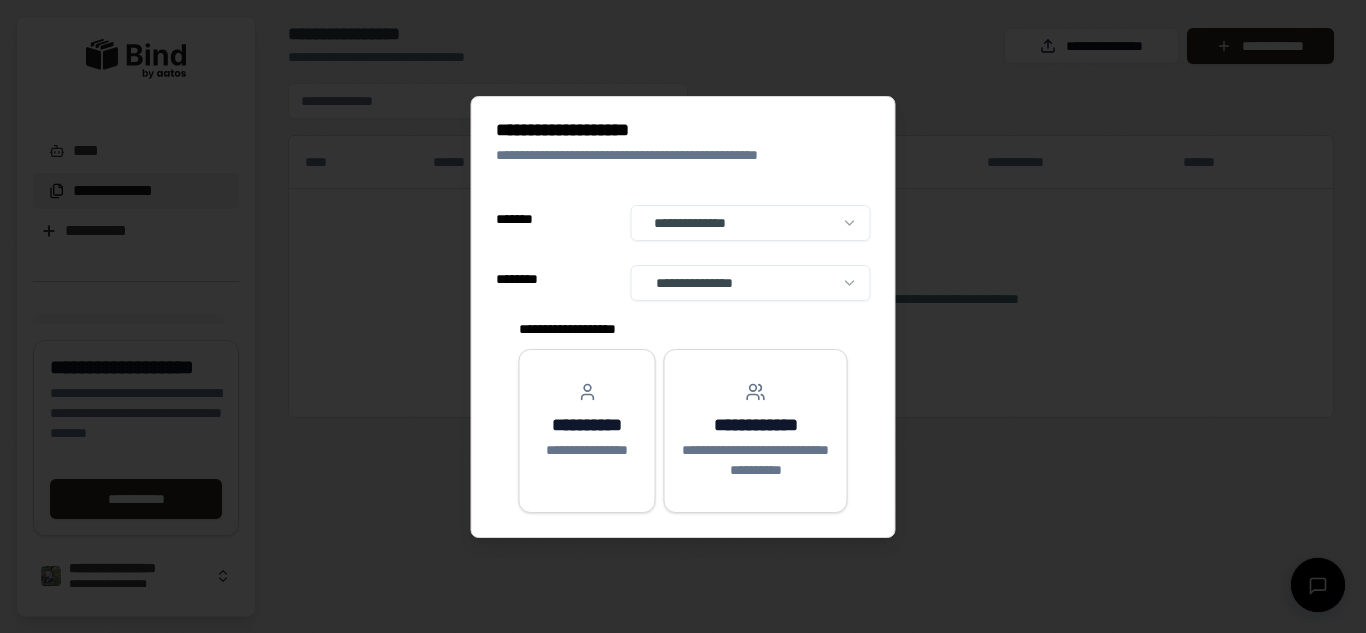 select on "**" 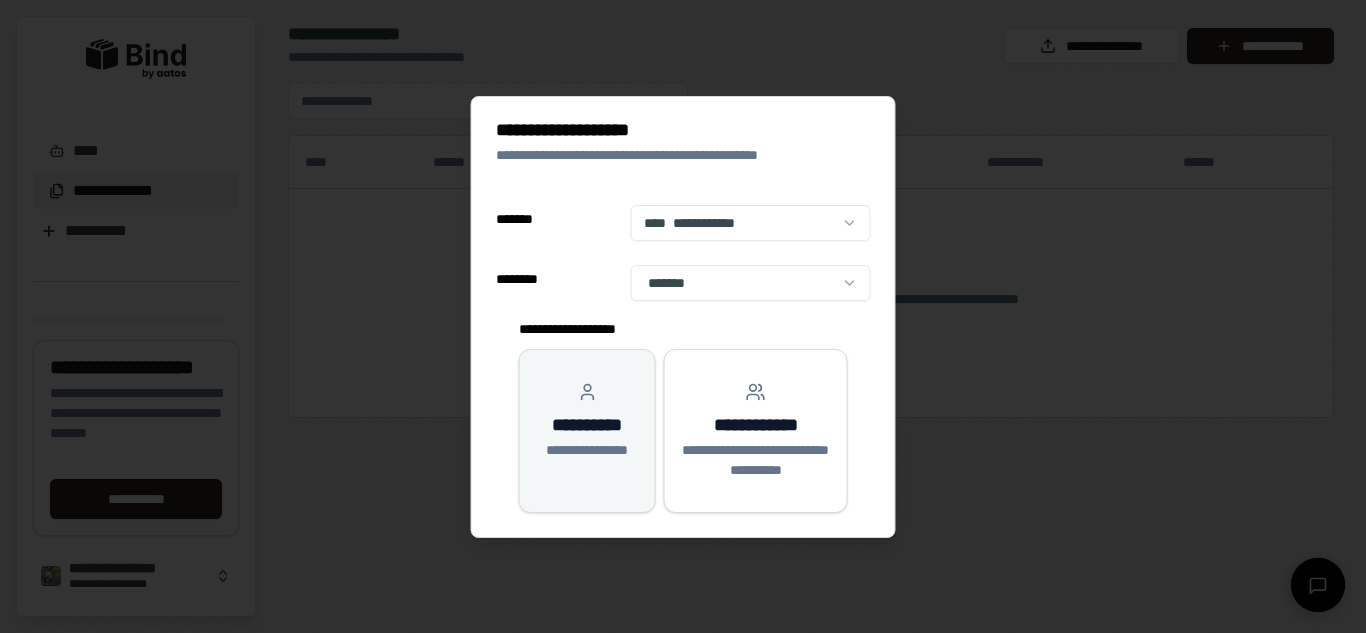 click on "**********" at bounding box center [587, 425] 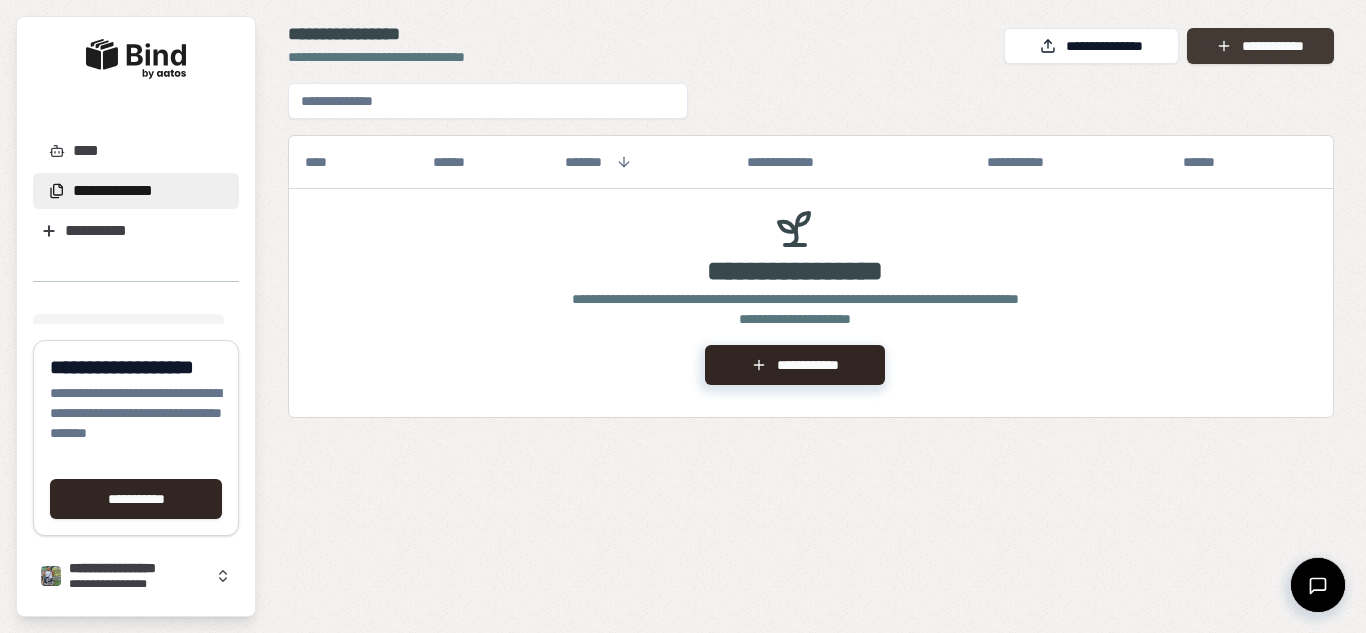 click on "**********" at bounding box center [1260, 46] 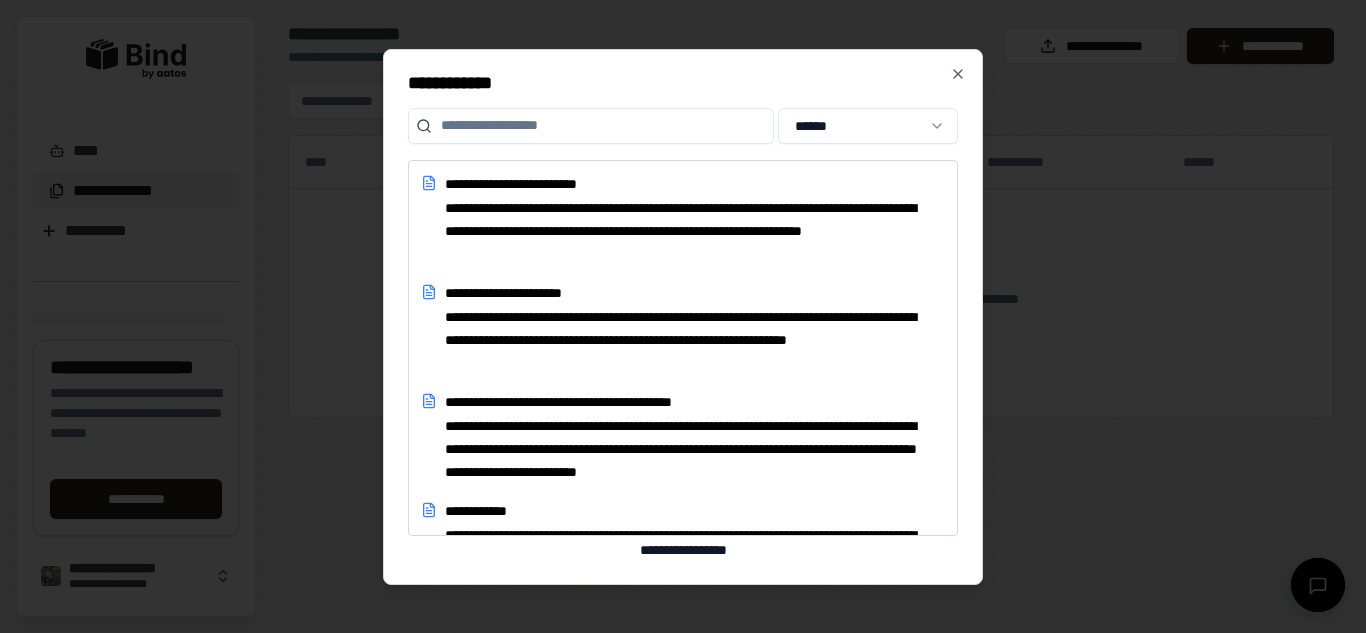 click at bounding box center [591, 126] 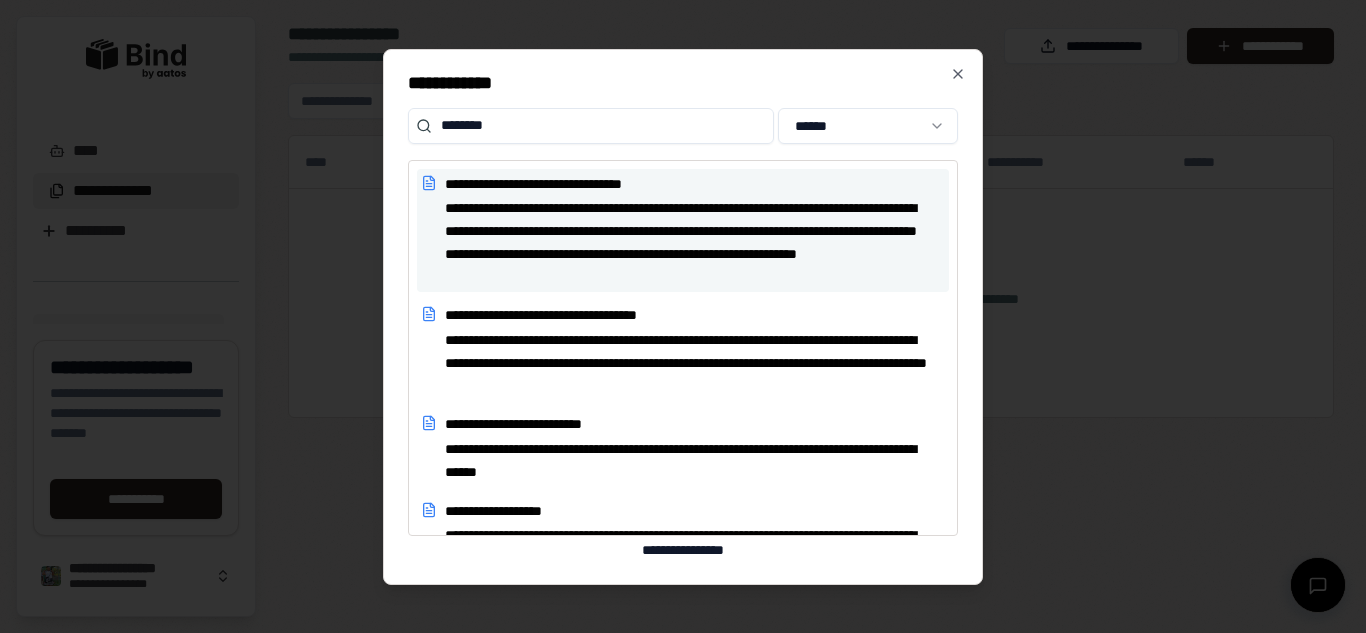type on "********" 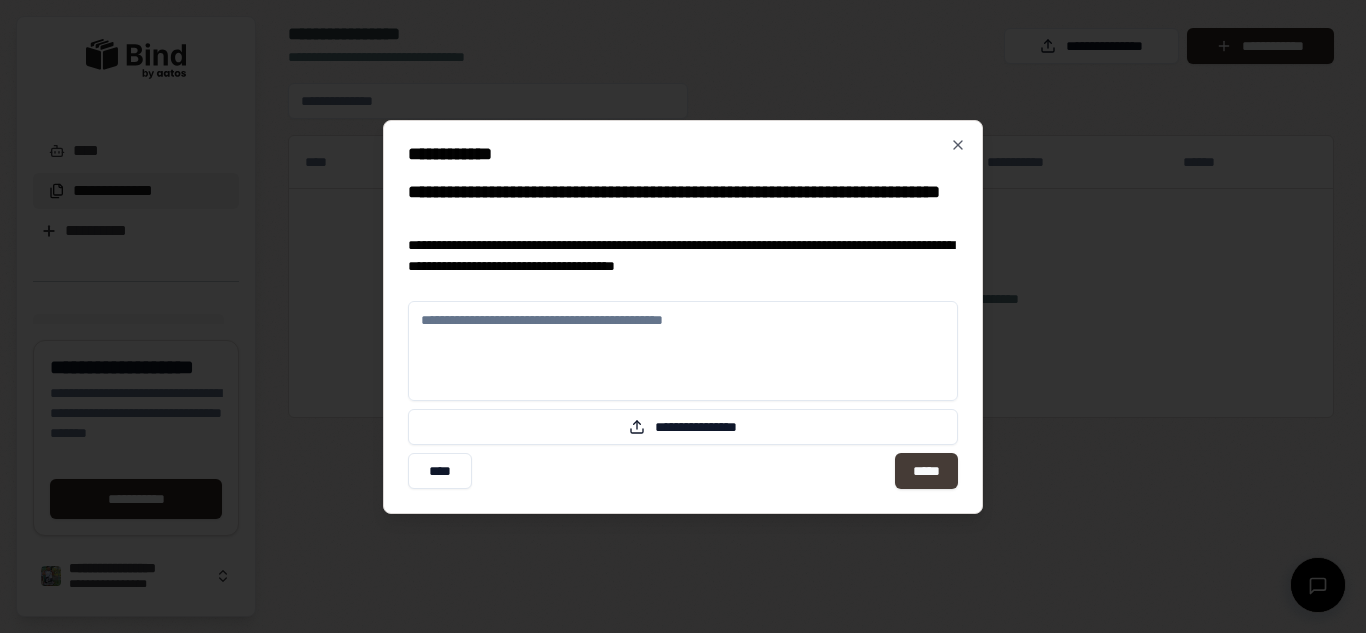 click on "*****" at bounding box center (926, 471) 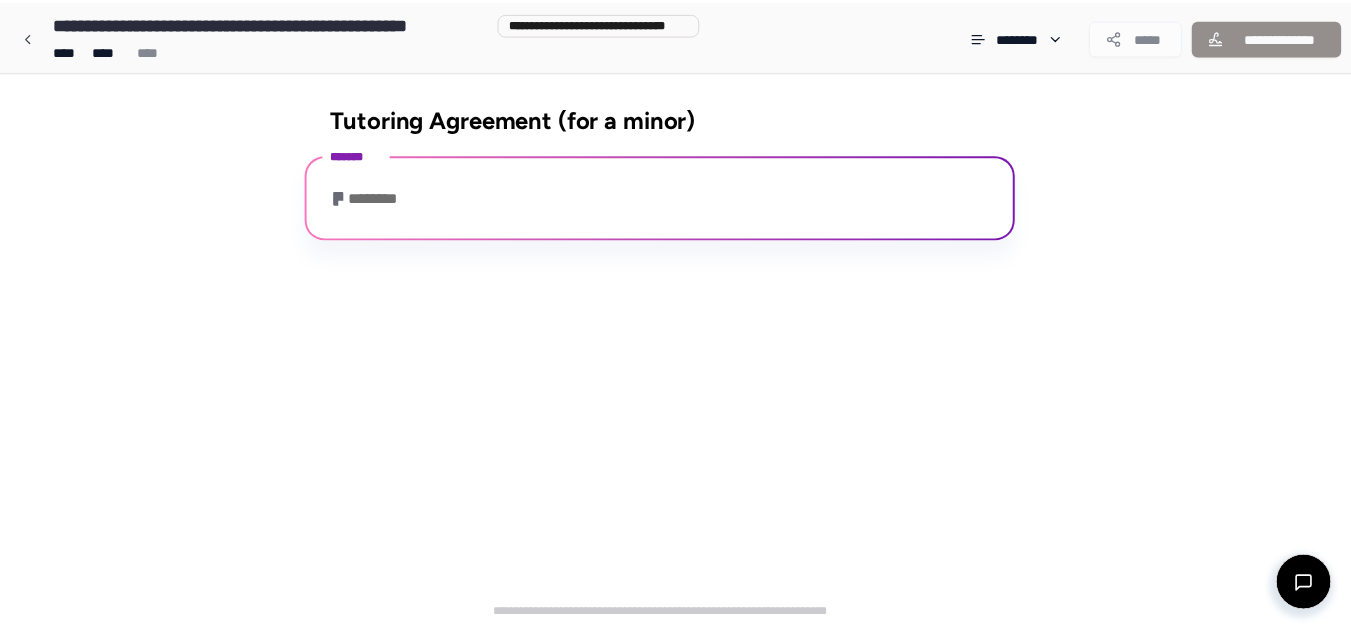 scroll, scrollTop: 63, scrollLeft: 0, axis: vertical 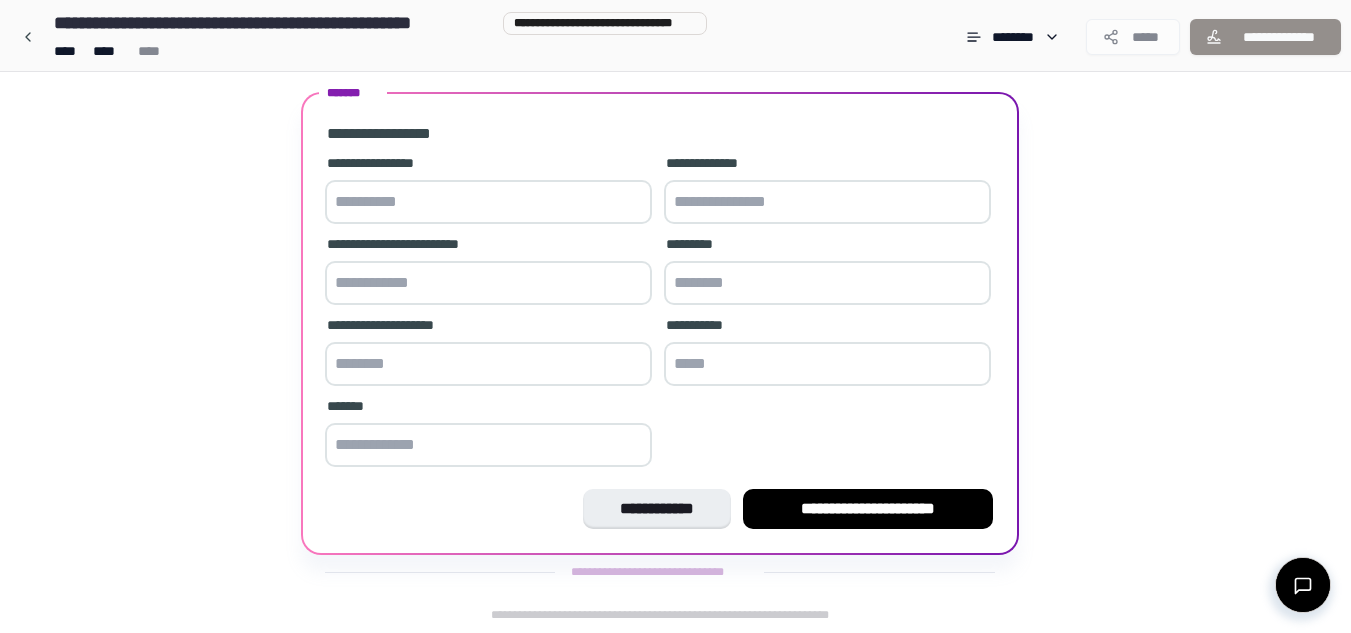 click at bounding box center (488, 202) 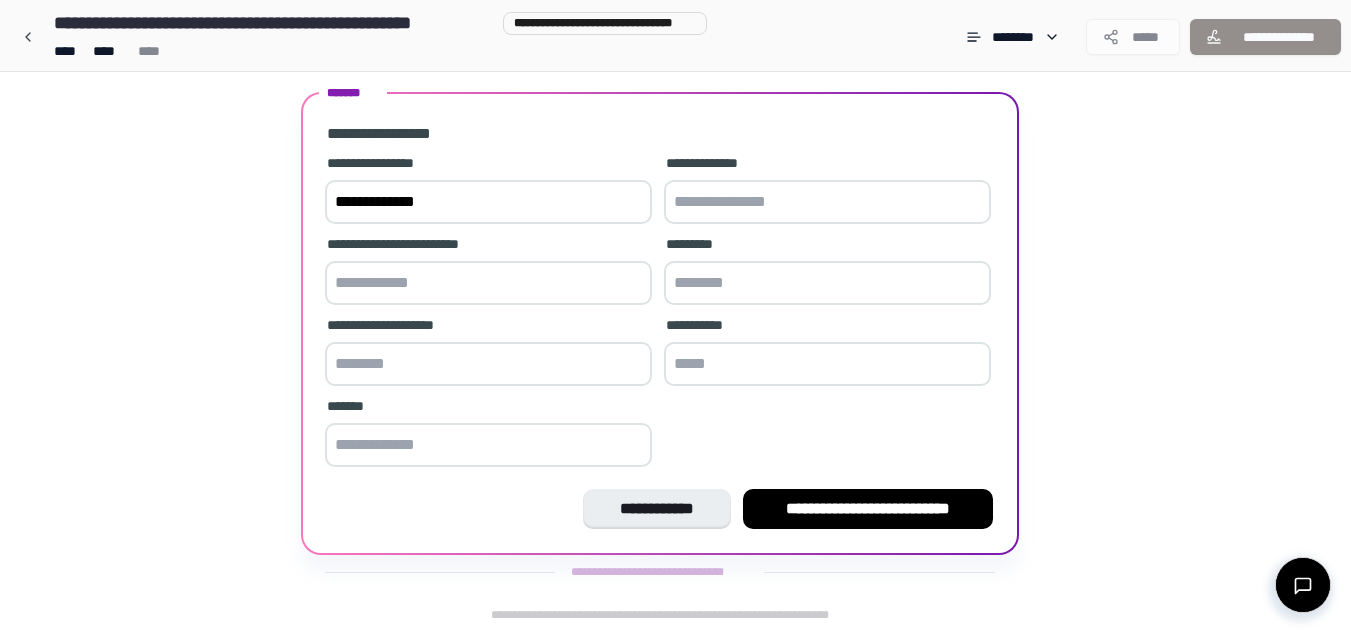 type on "**********" 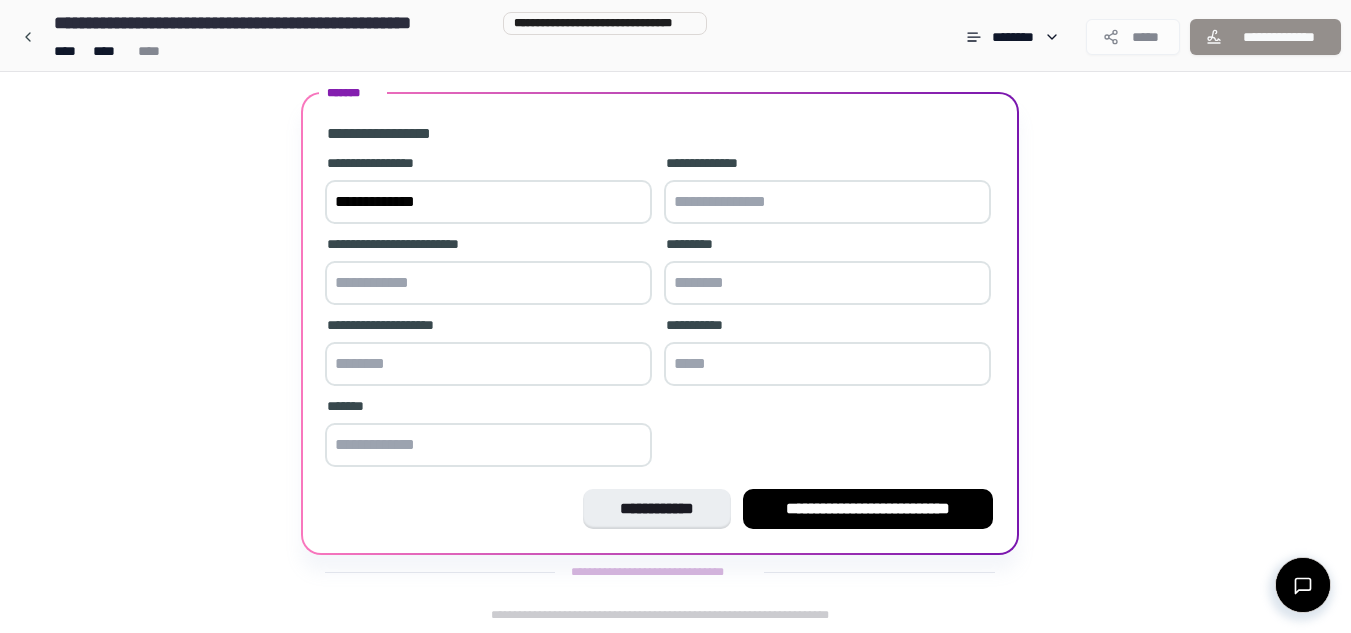 click at bounding box center (827, 202) 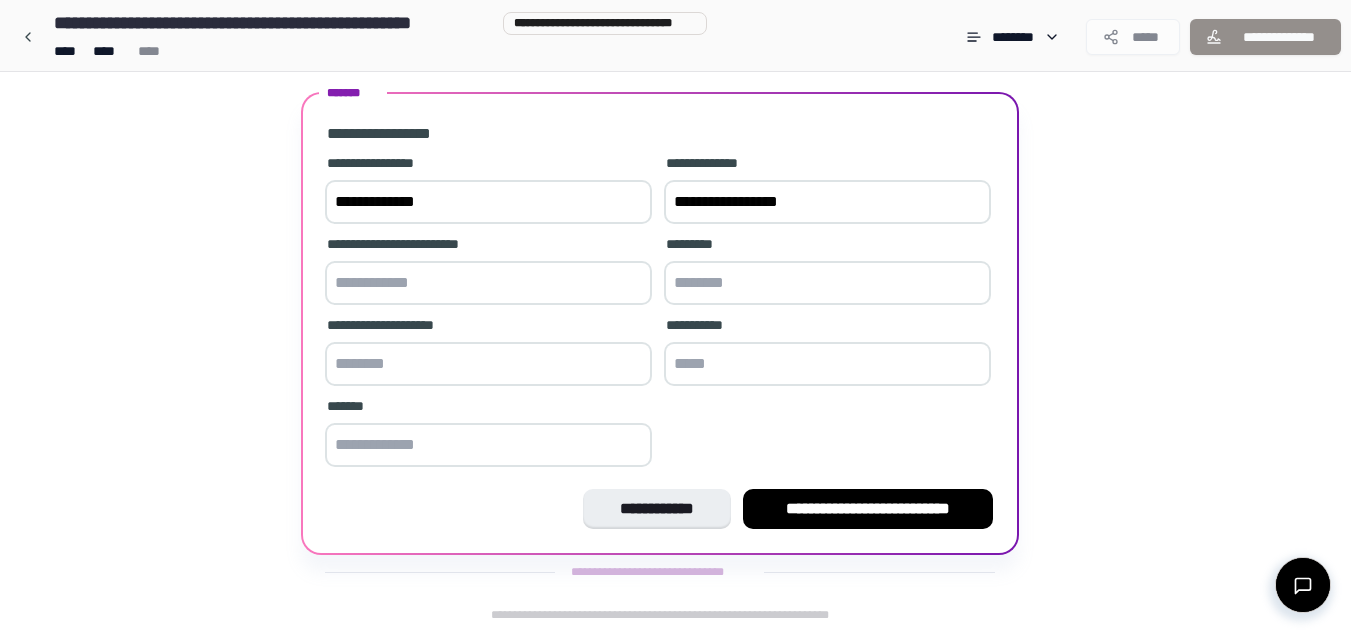 type on "**********" 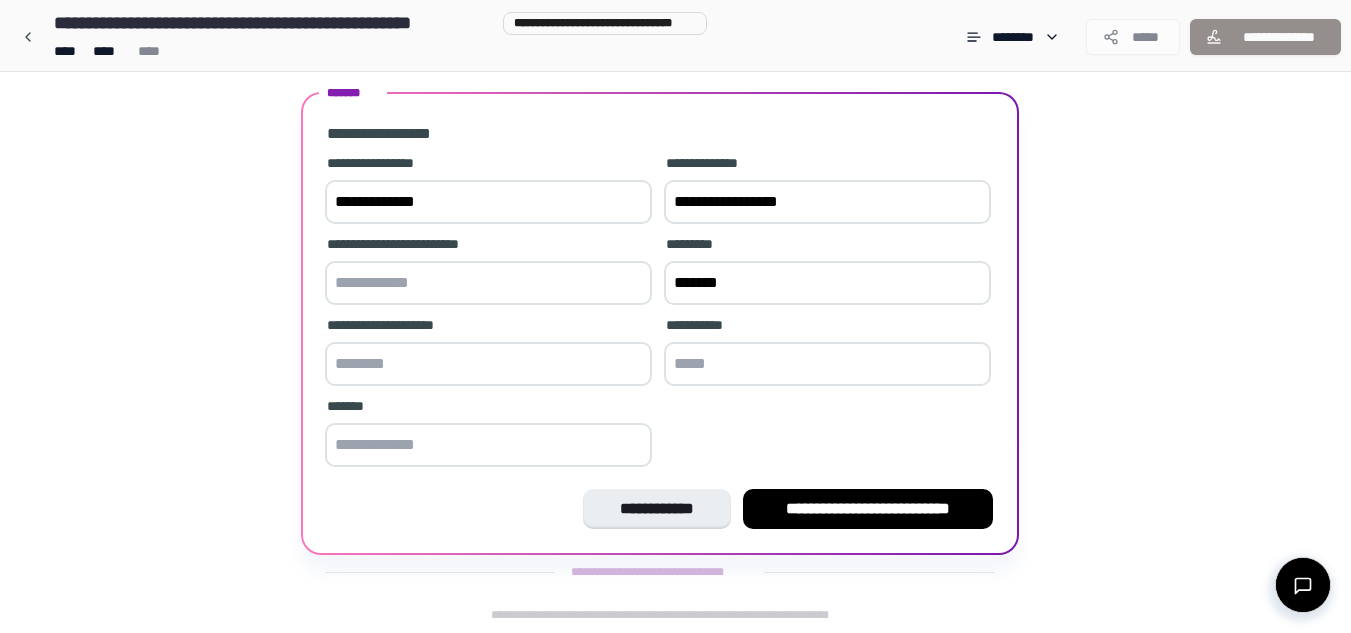 click on "*******" at bounding box center (827, 283) 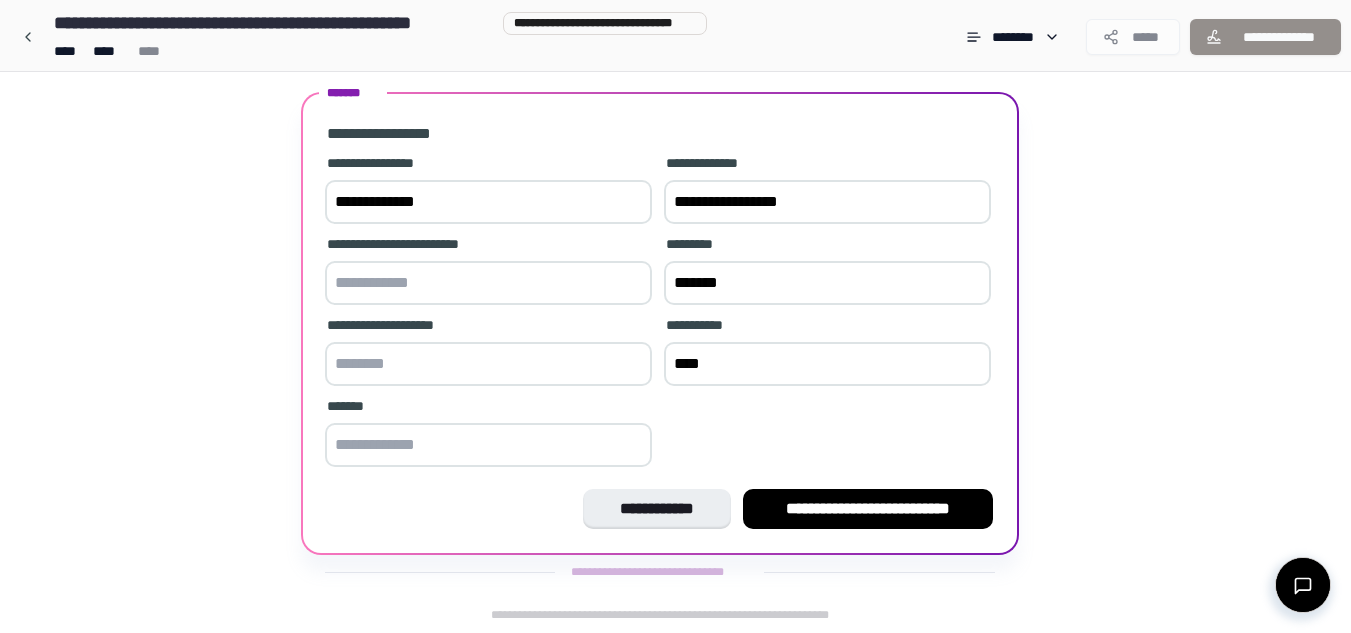 type on "****" 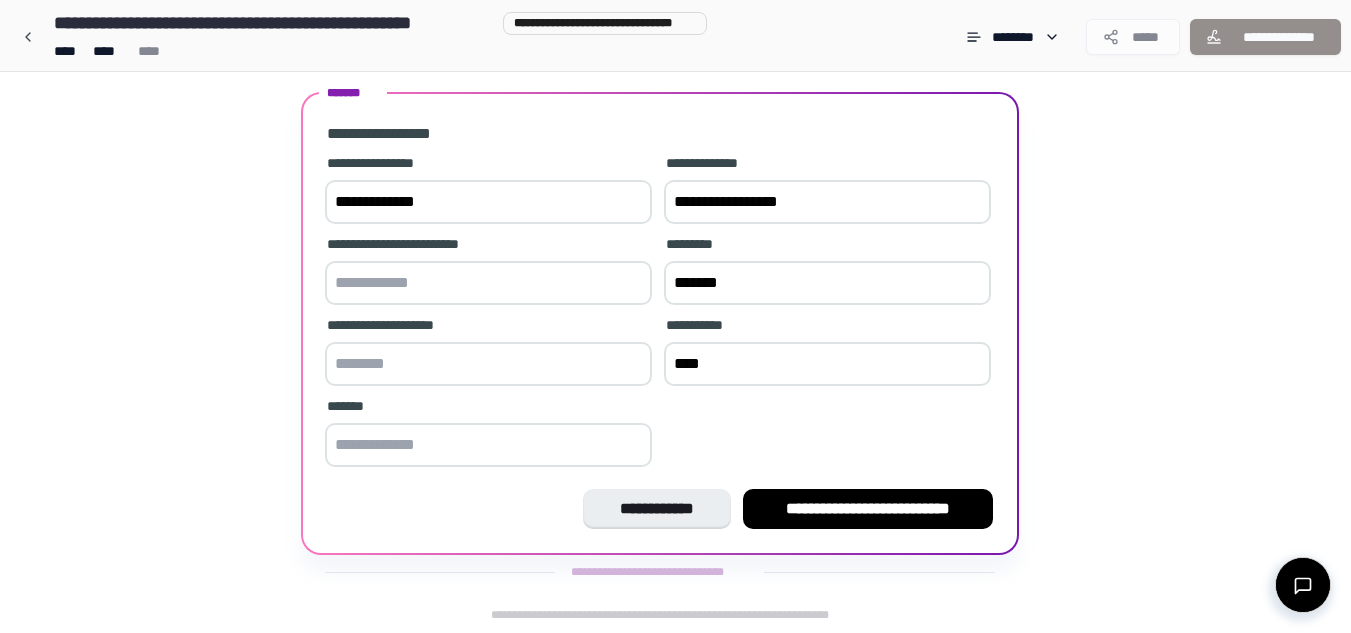 click at bounding box center [488, 364] 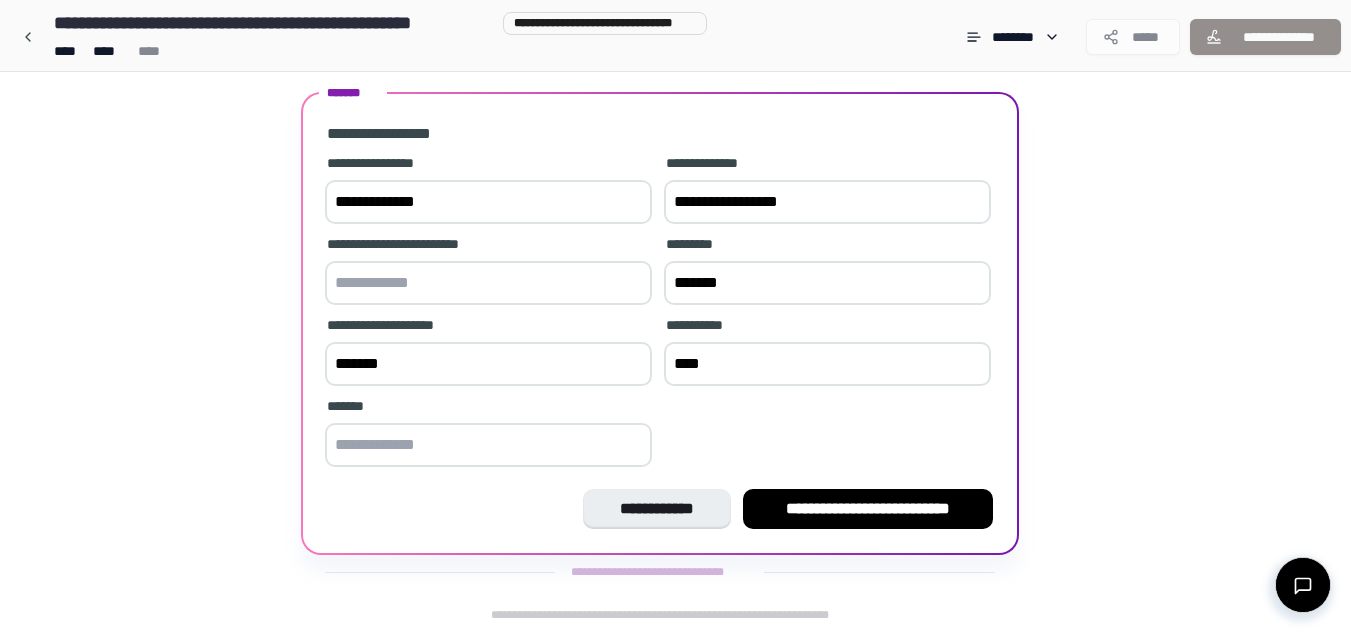 type on "*******" 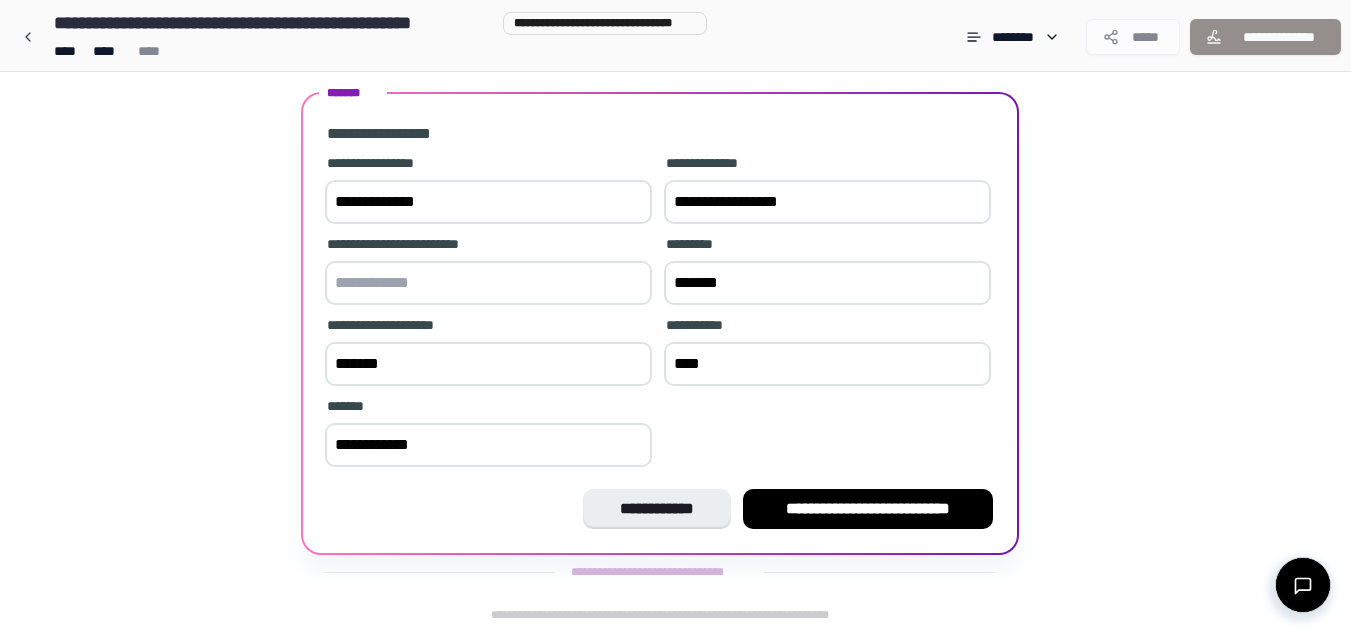 type on "**********" 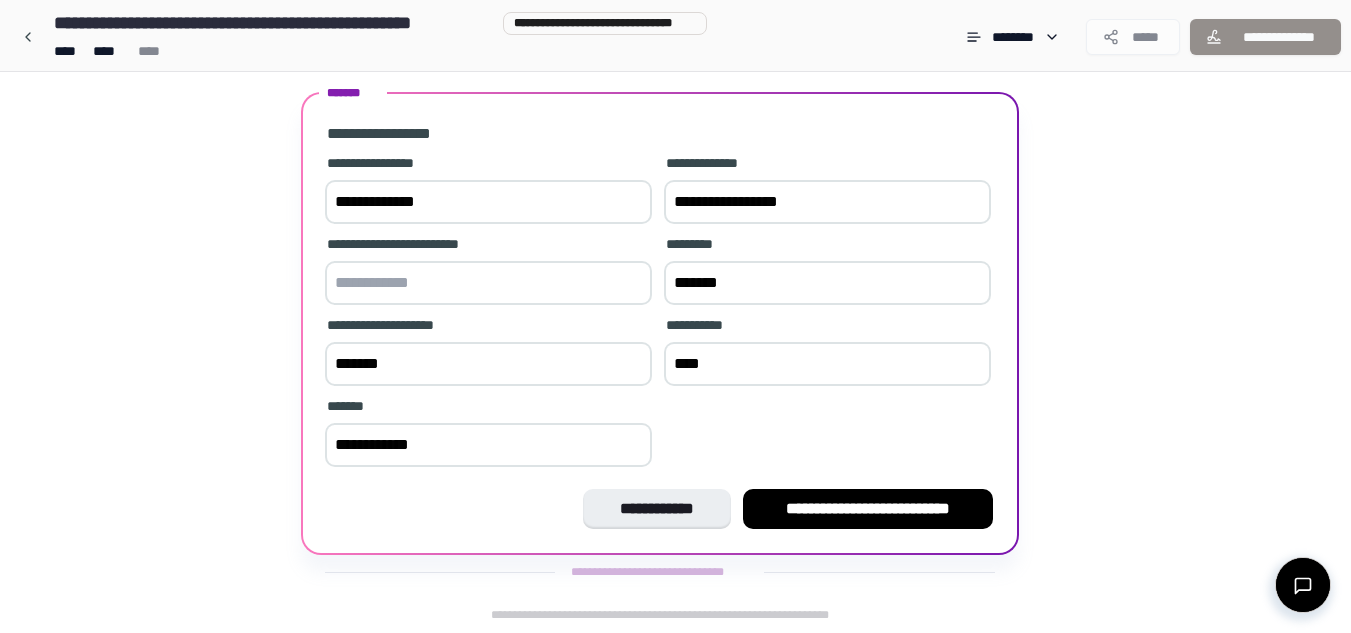 click on "**********" at bounding box center [827, 202] 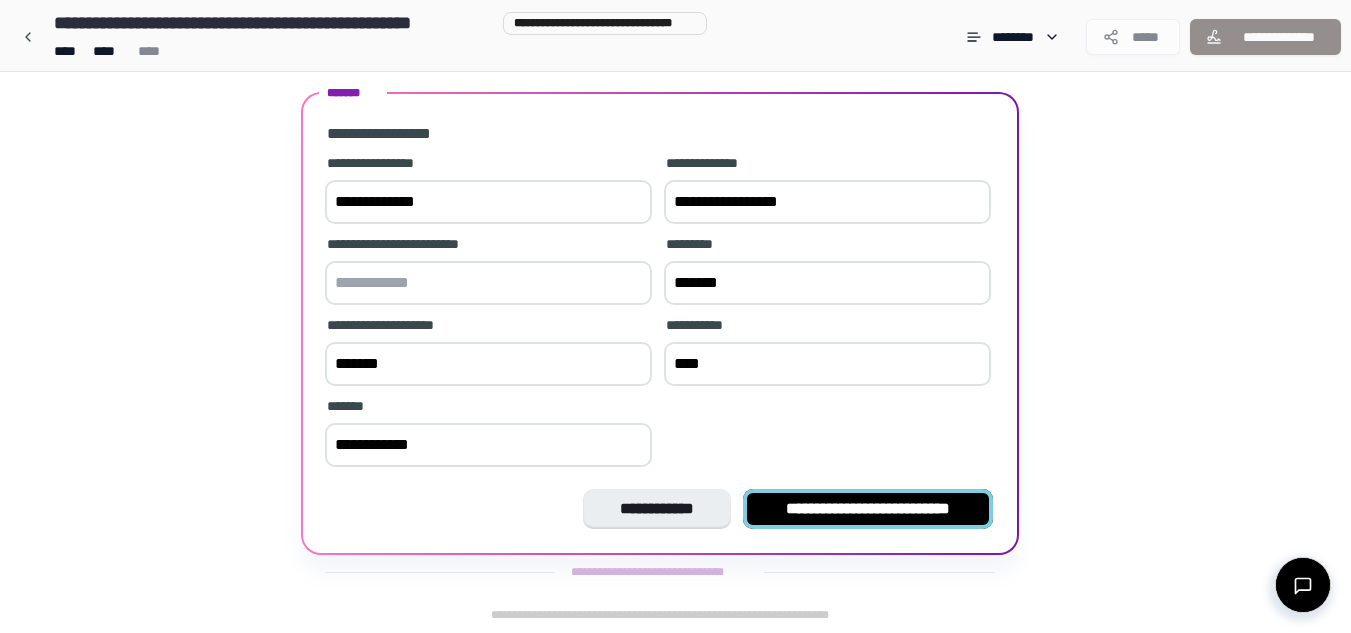 type on "**********" 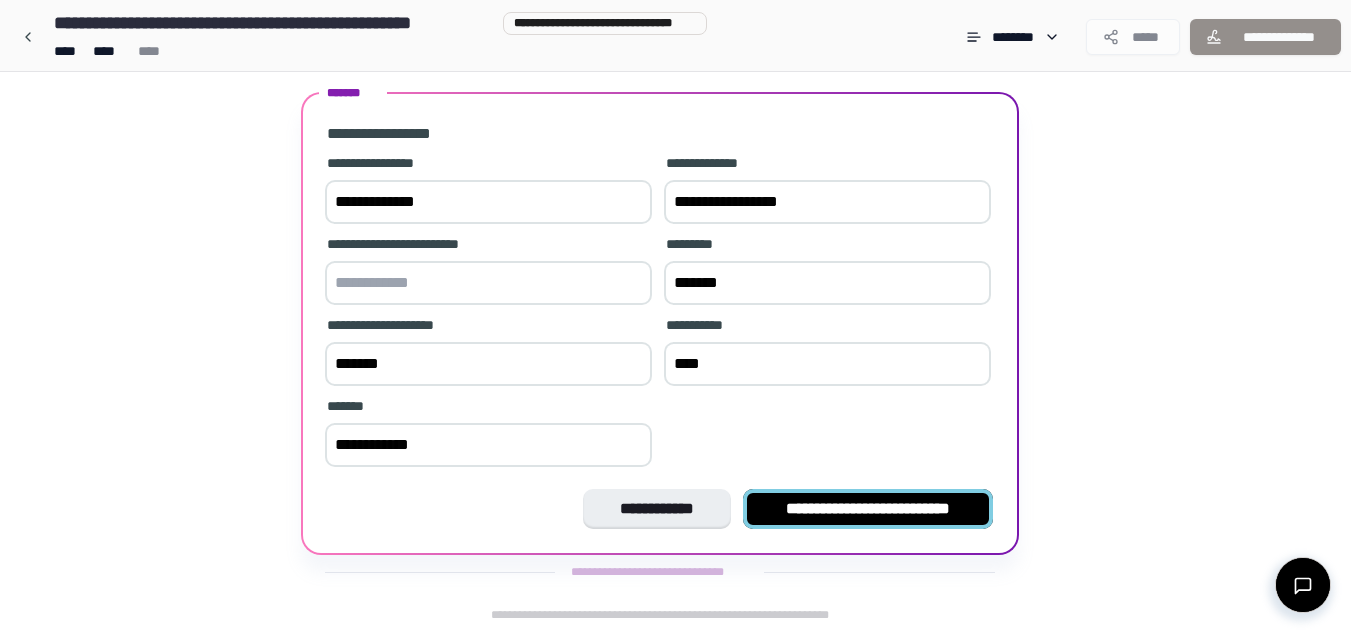 click on "**********" at bounding box center [868, 509] 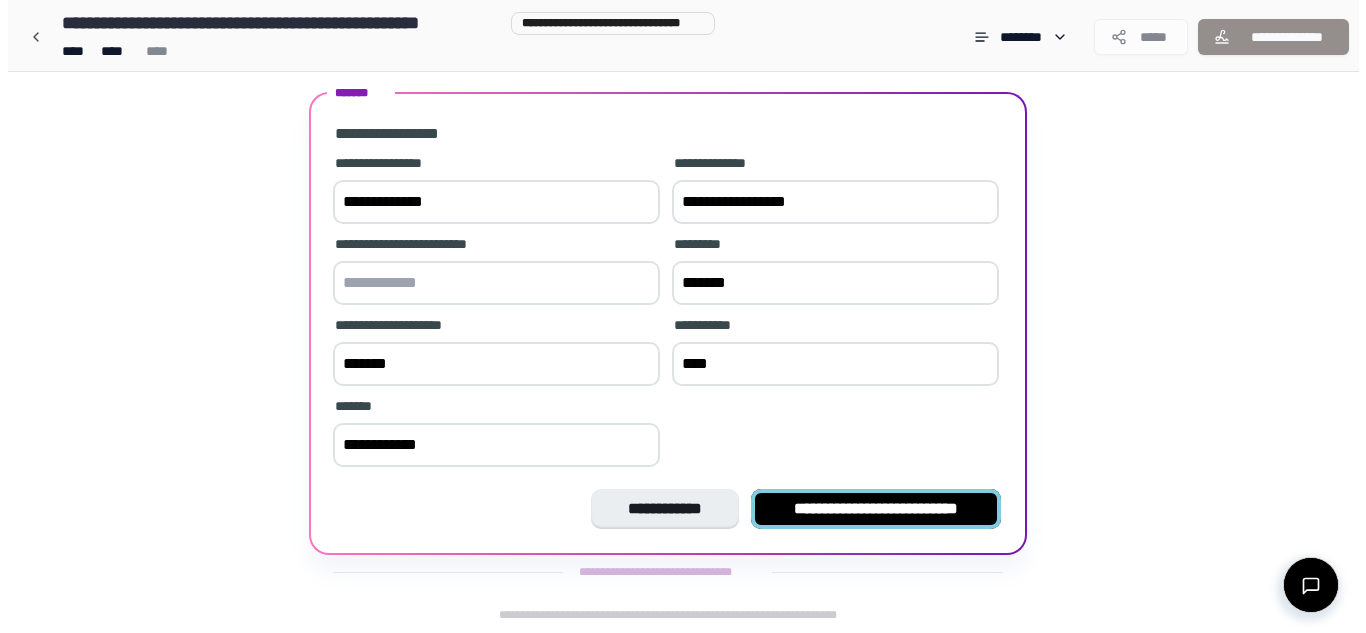 scroll, scrollTop: 0, scrollLeft: 0, axis: both 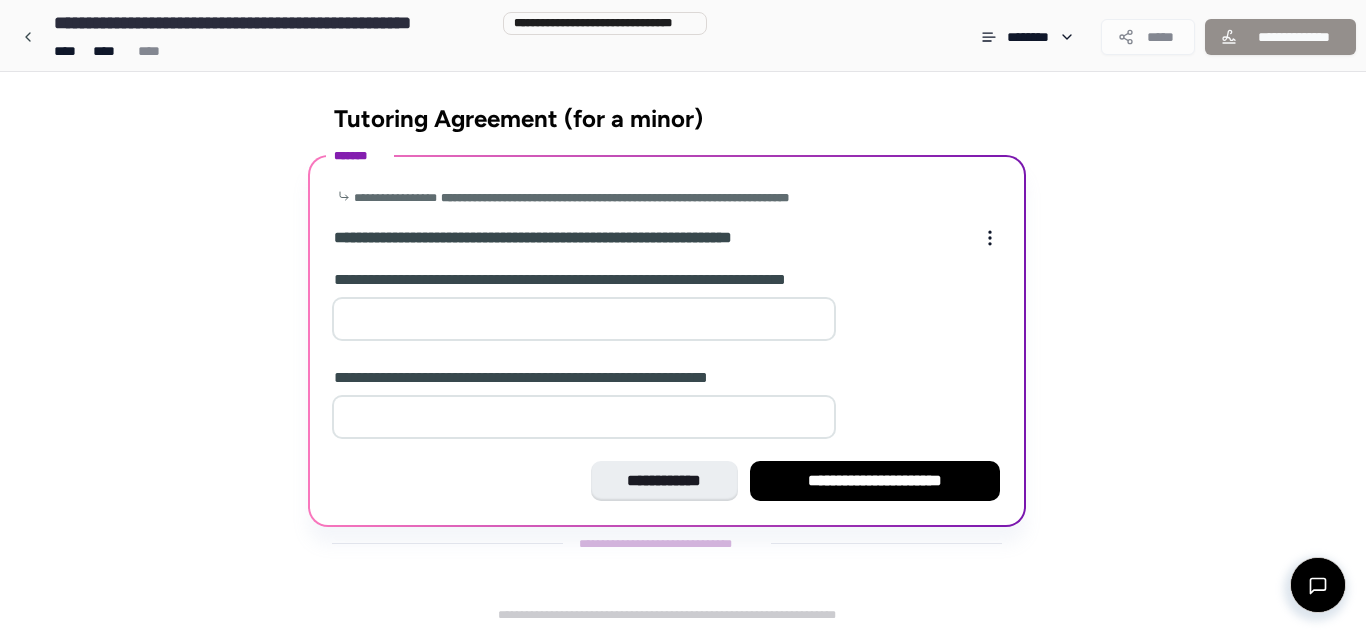 click at bounding box center (584, 319) 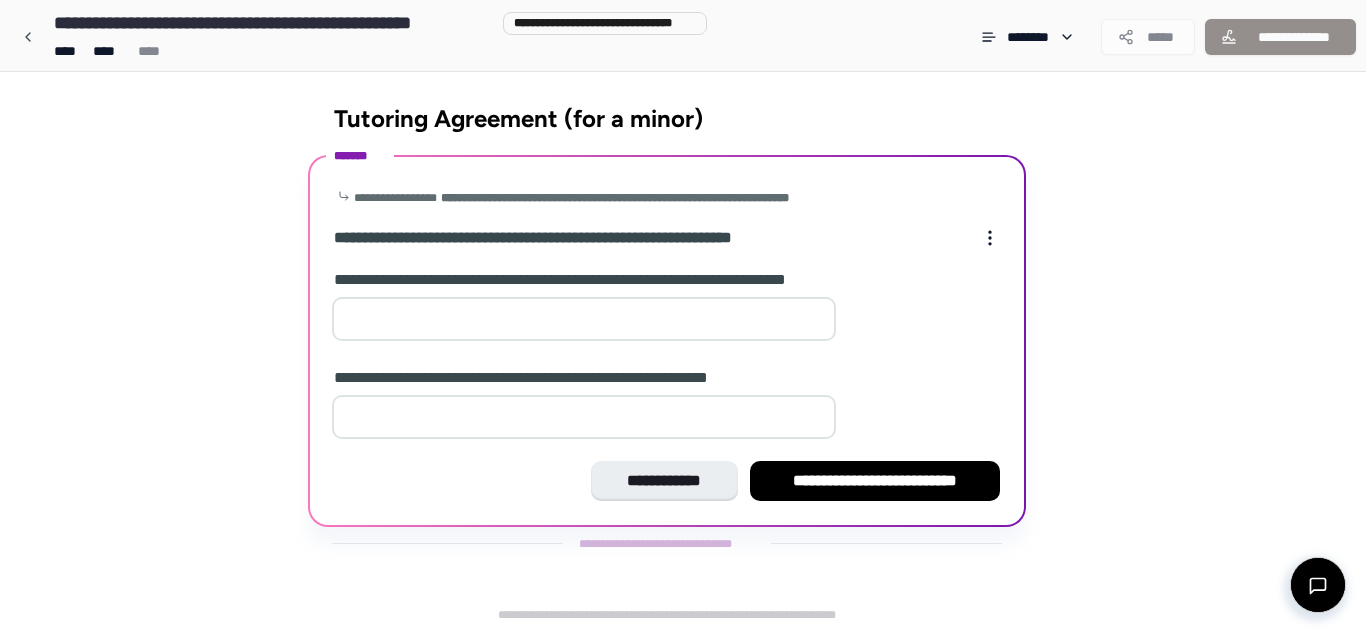 type on "*" 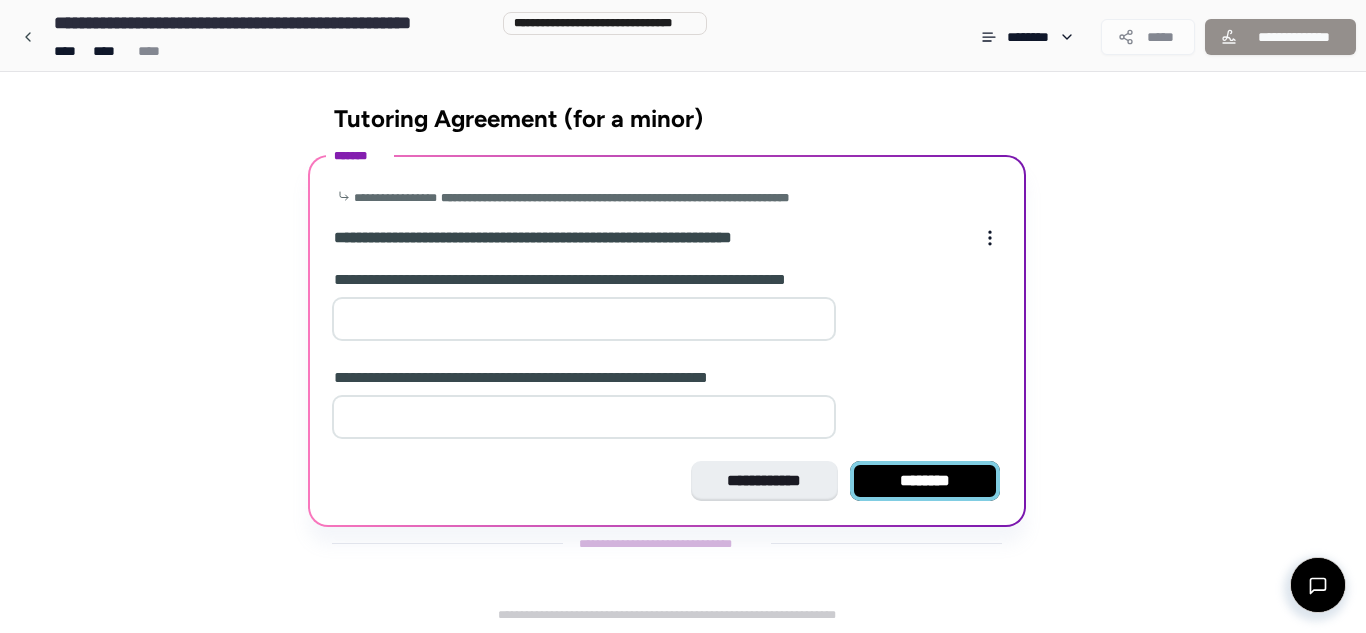 type on "*" 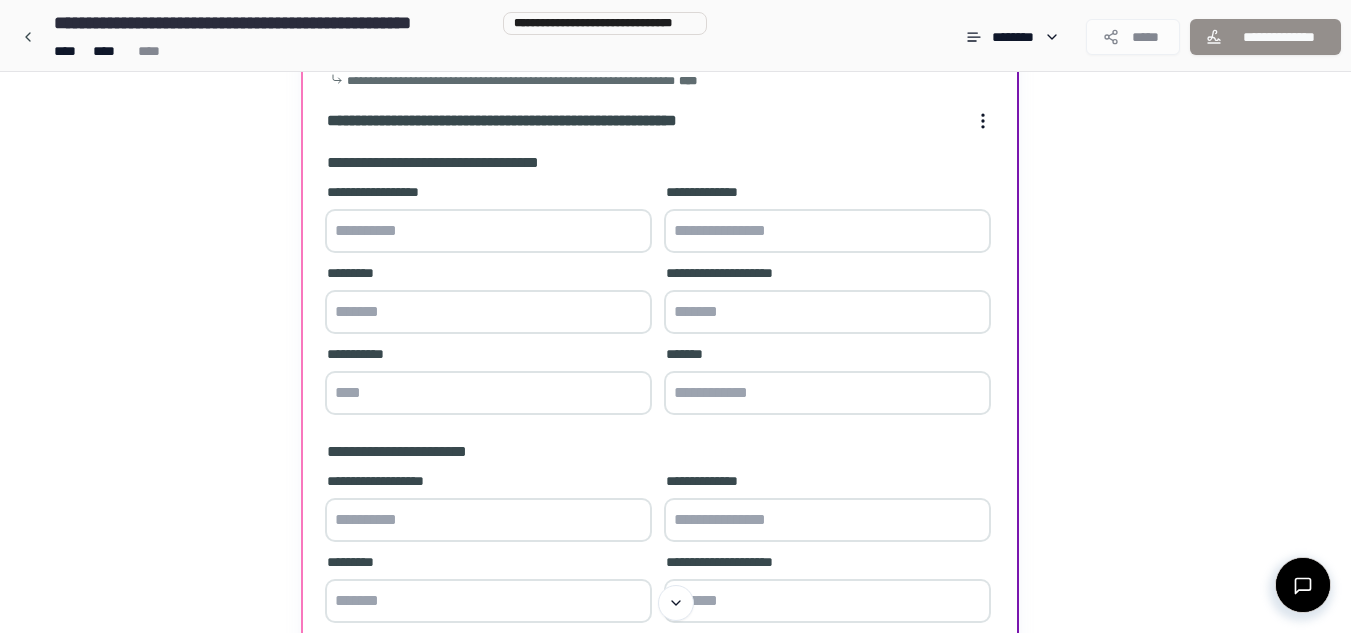 scroll, scrollTop: 139, scrollLeft: 0, axis: vertical 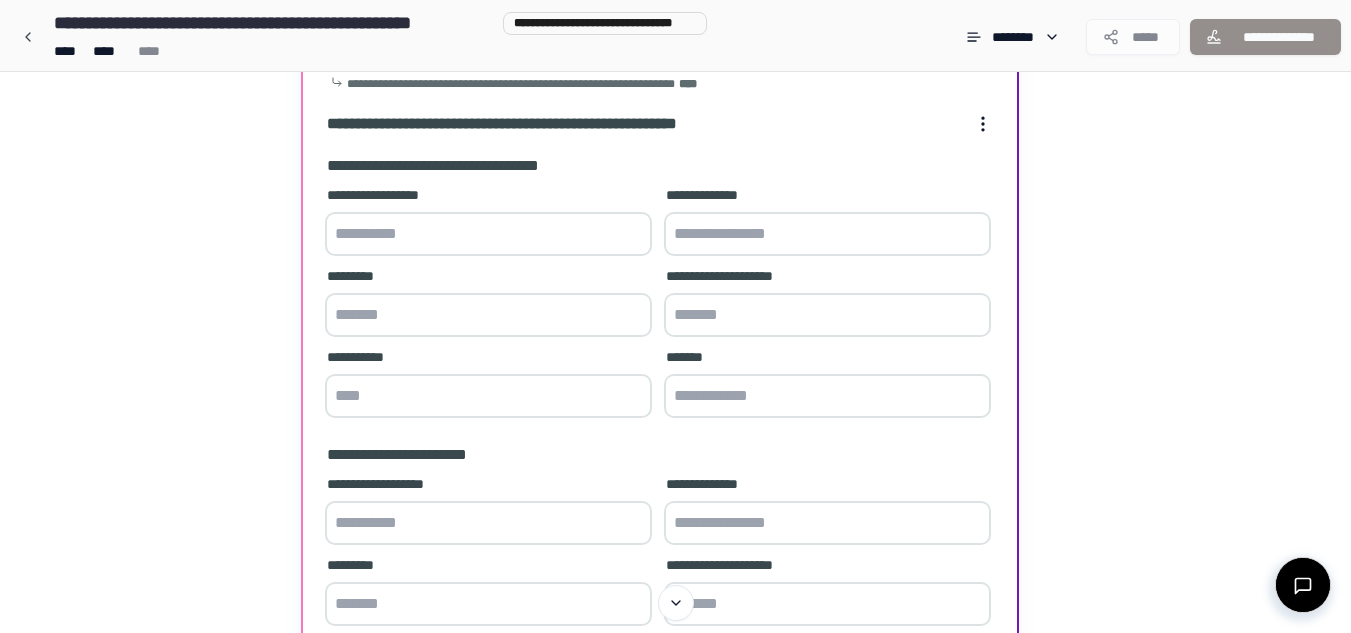 click at bounding box center [488, 234] 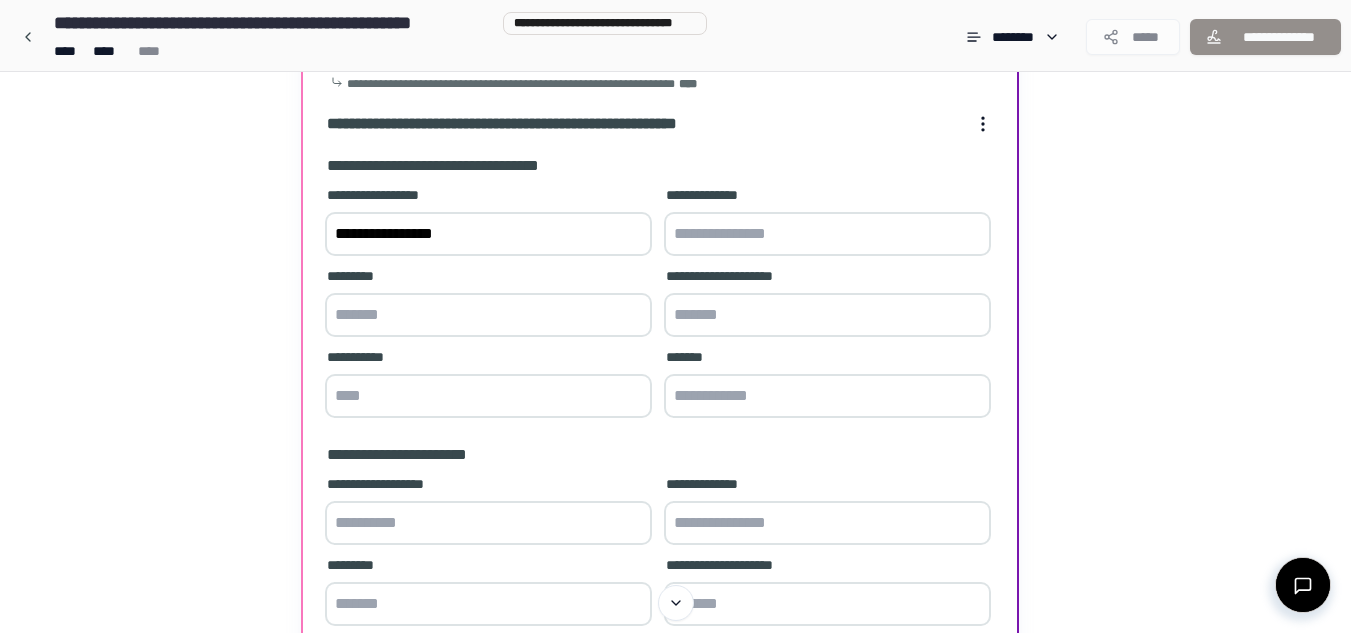 type on "**********" 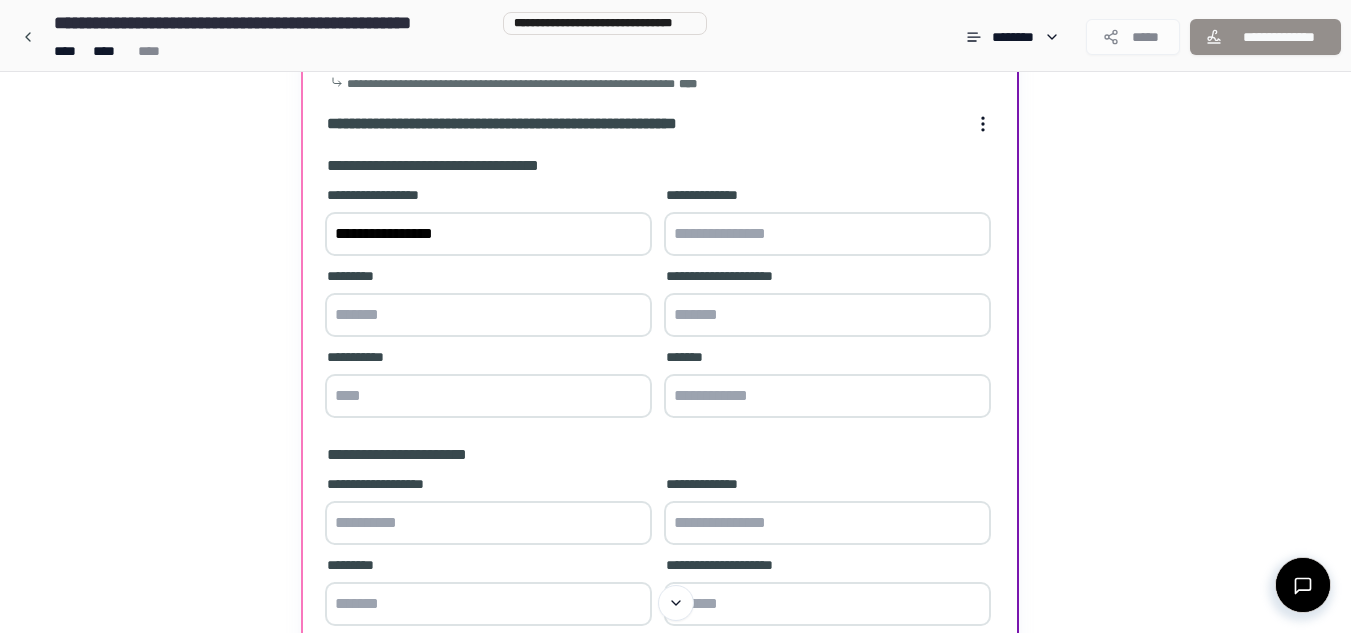 click at bounding box center [827, 234] 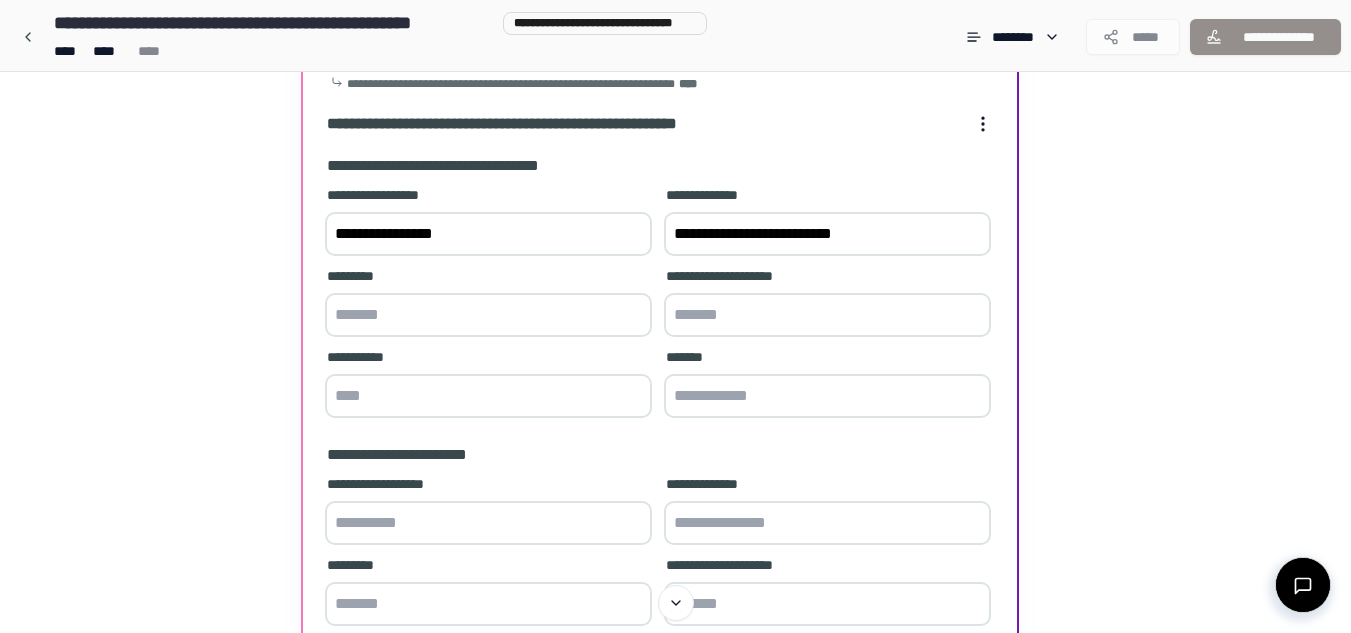 type on "**********" 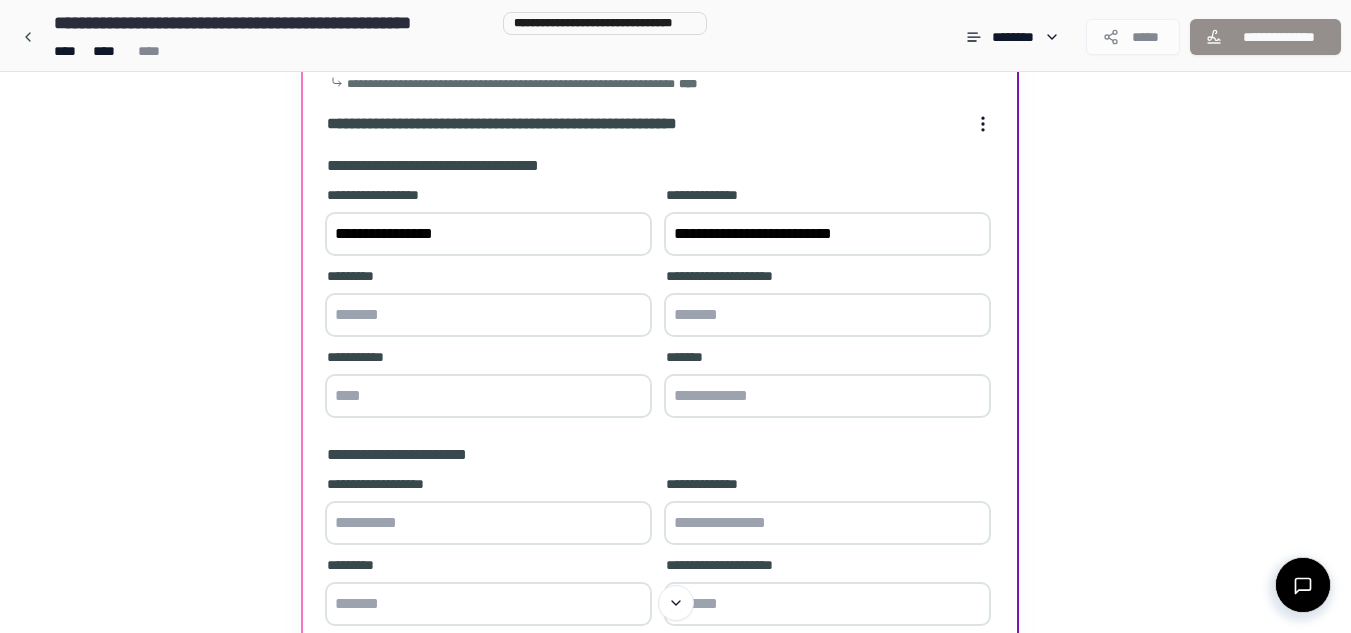 click at bounding box center (488, 396) 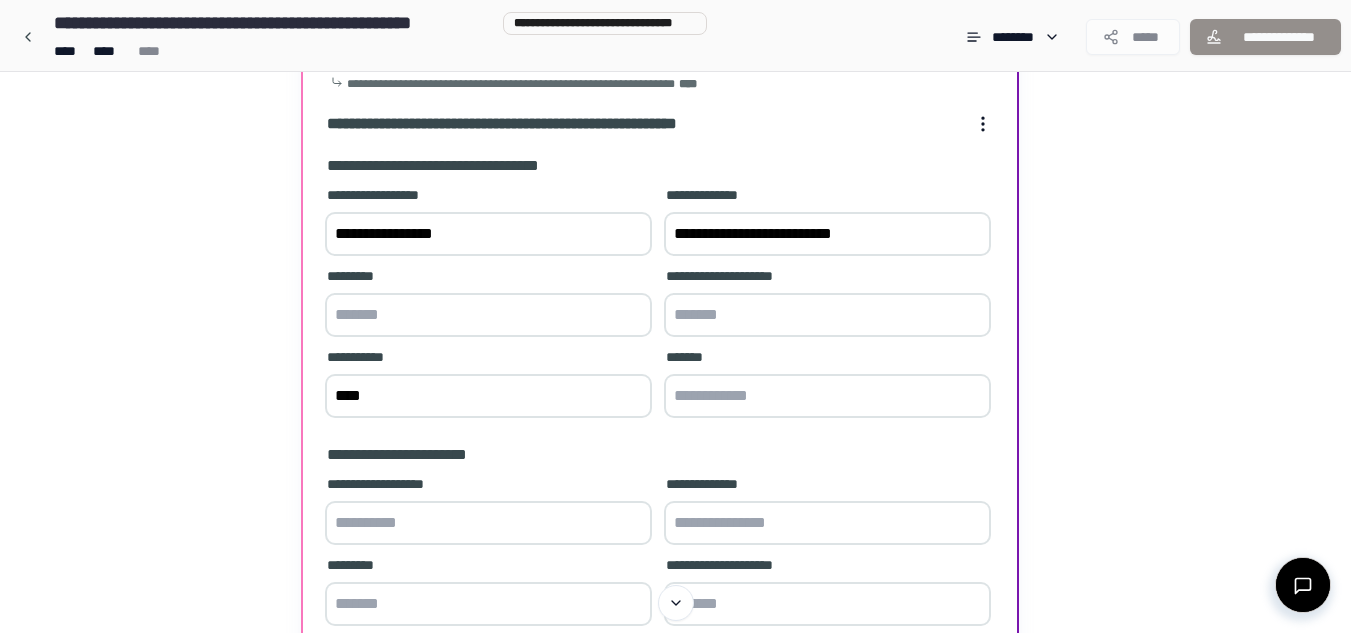type on "****" 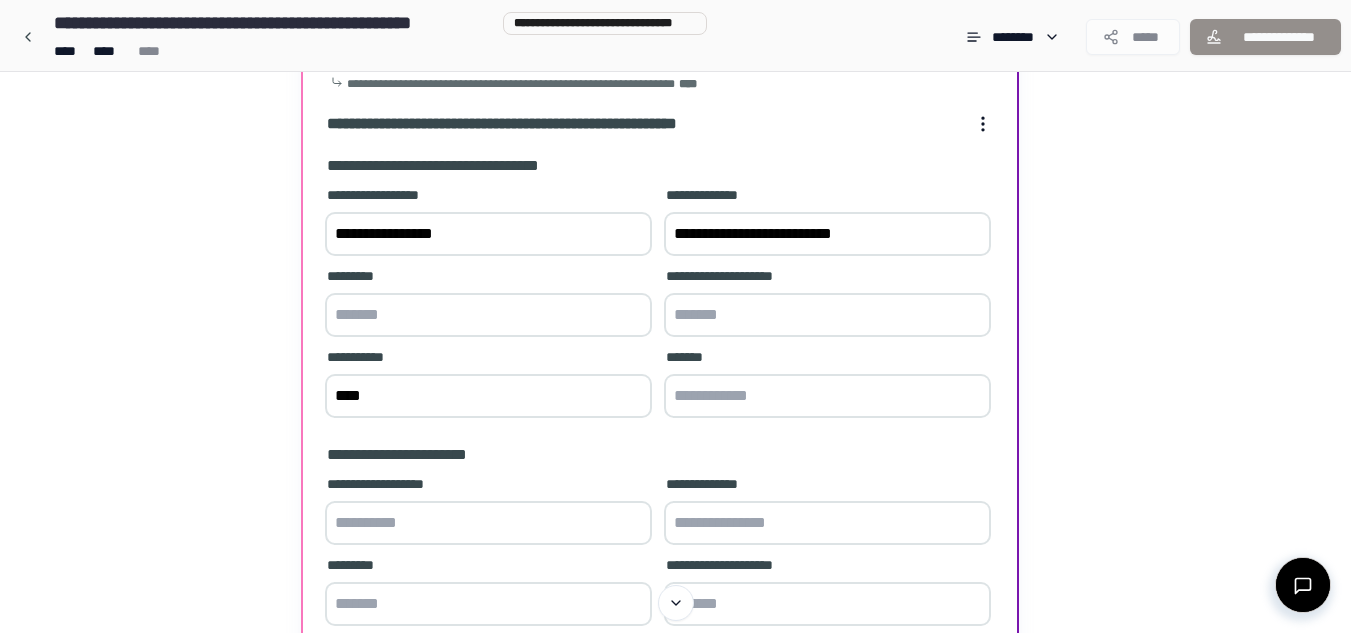 click at bounding box center [488, 315] 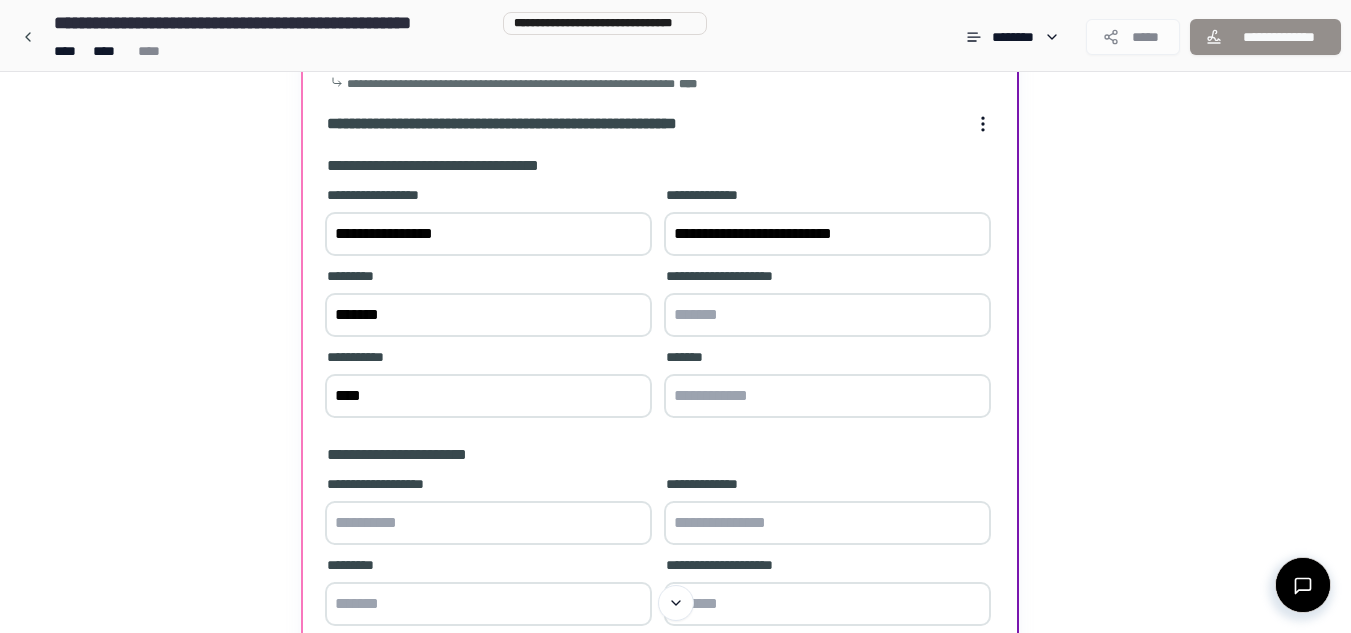 type on "*******" 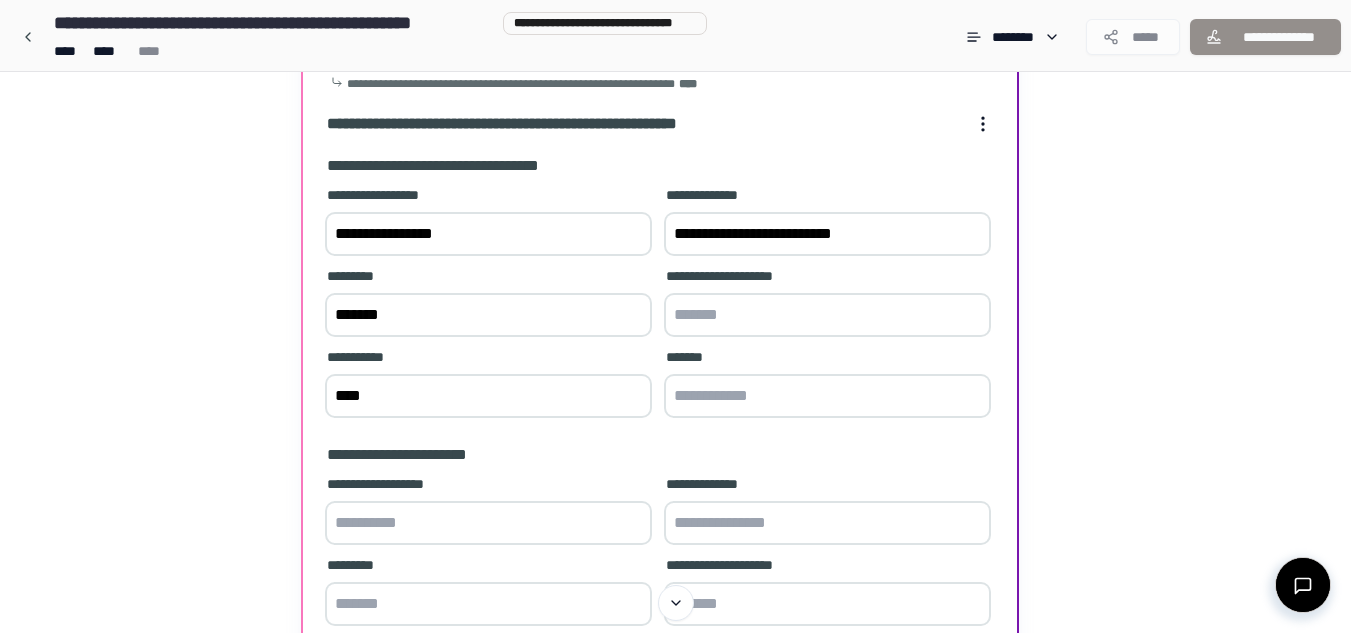 click at bounding box center [827, 315] 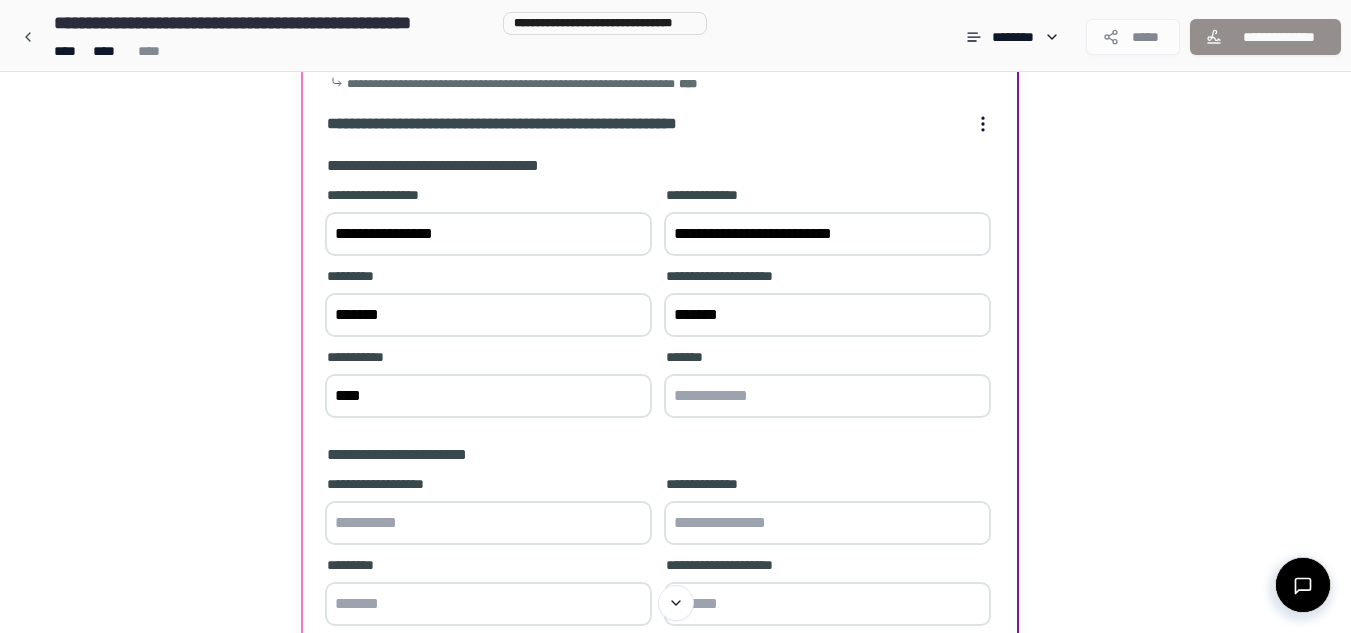 type on "*******" 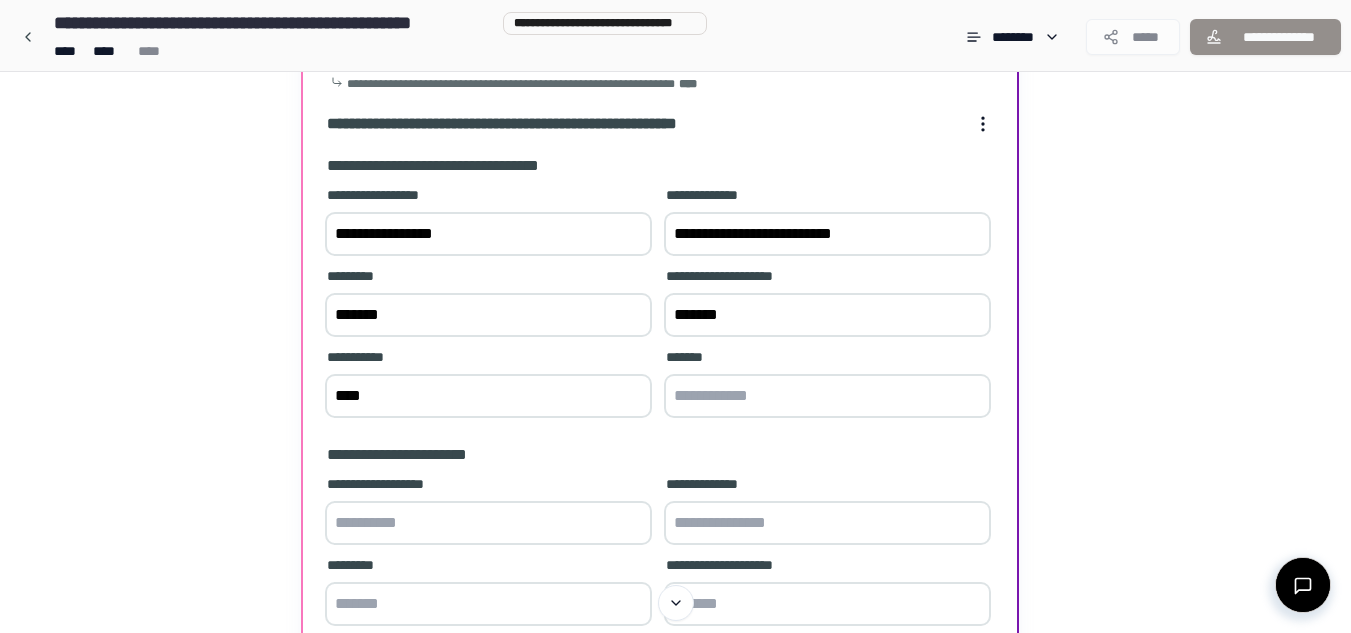 click at bounding box center (827, 396) 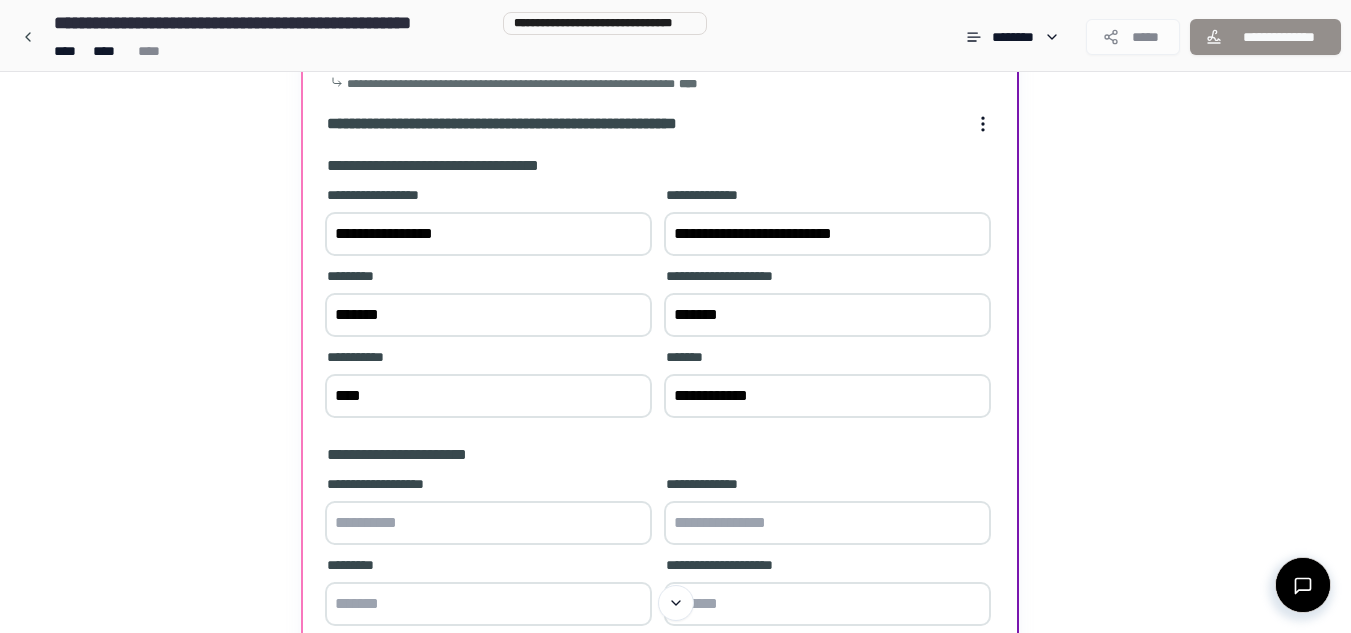 type on "**********" 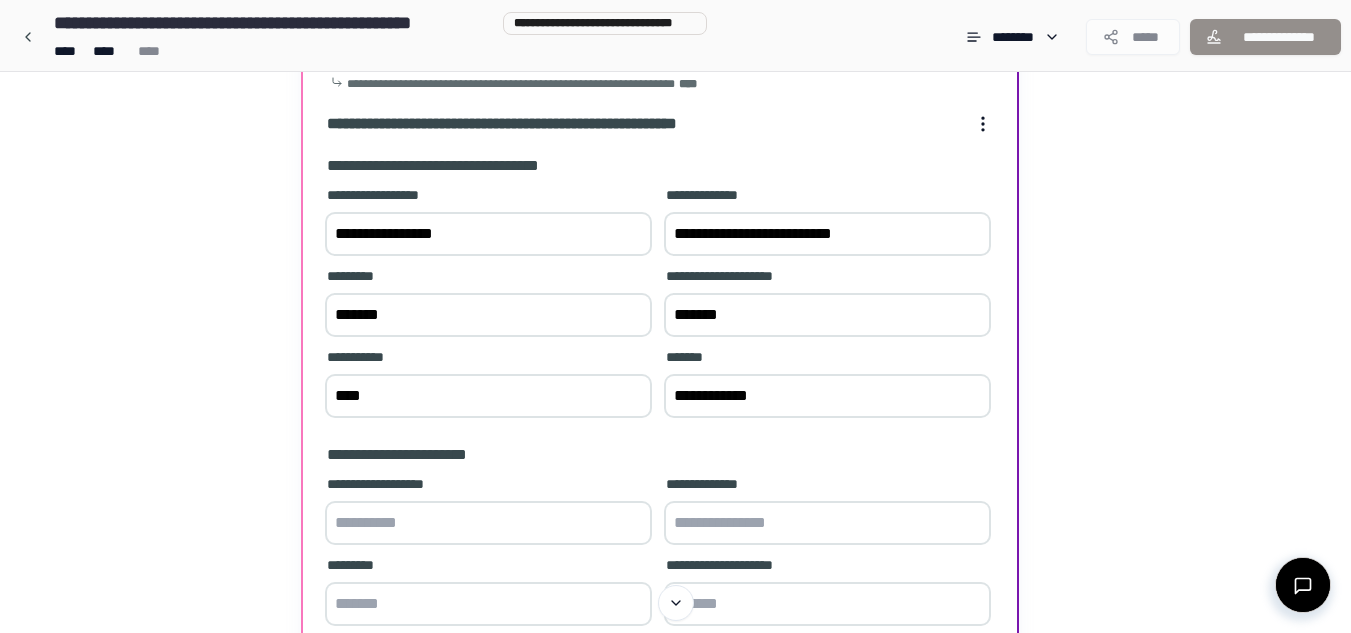 click at bounding box center [488, 523] 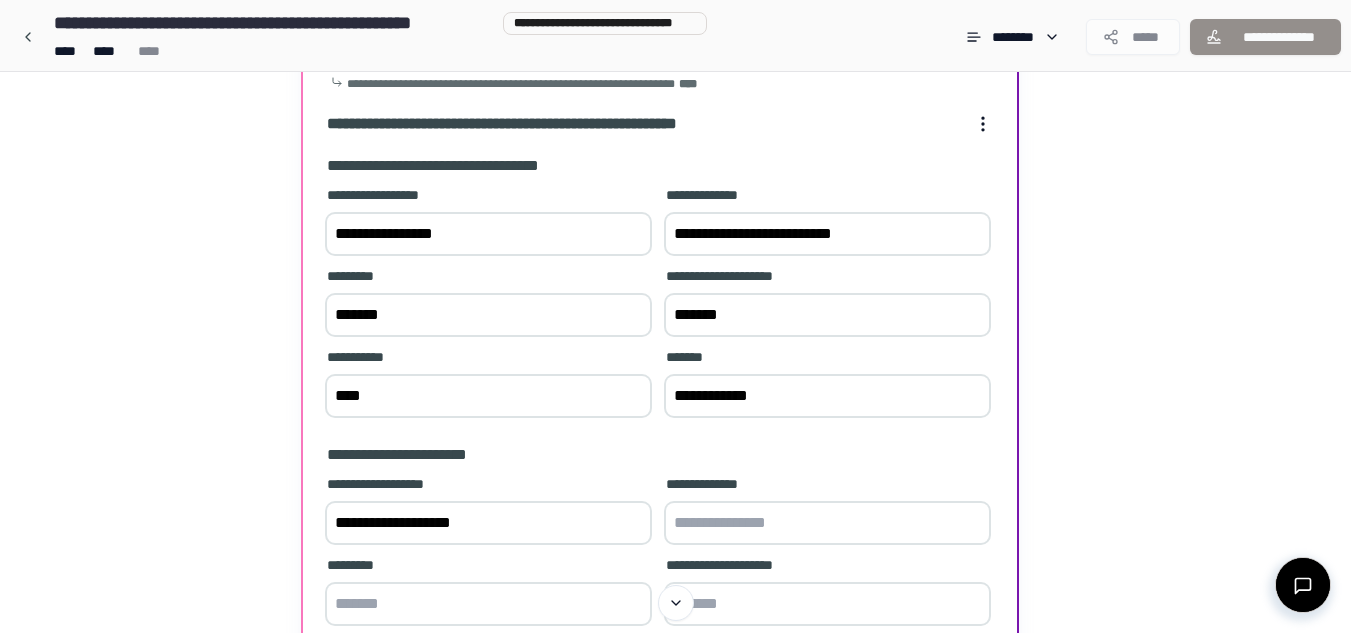 type on "**********" 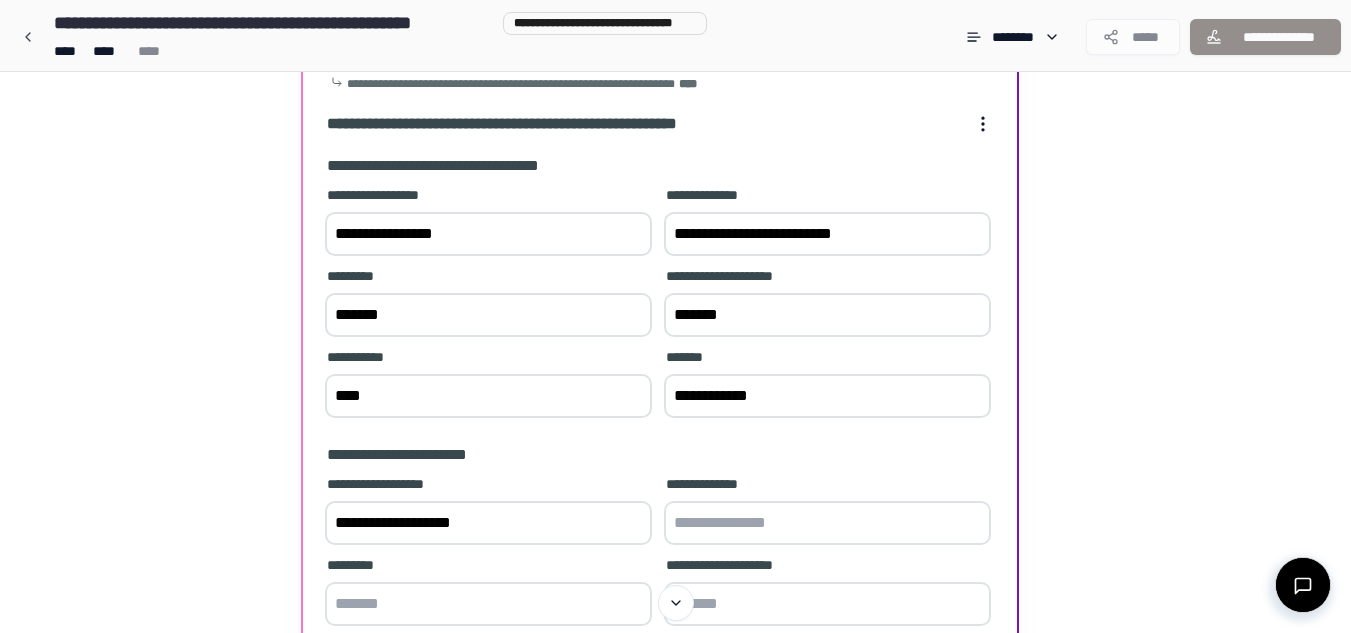 click at bounding box center [827, 523] 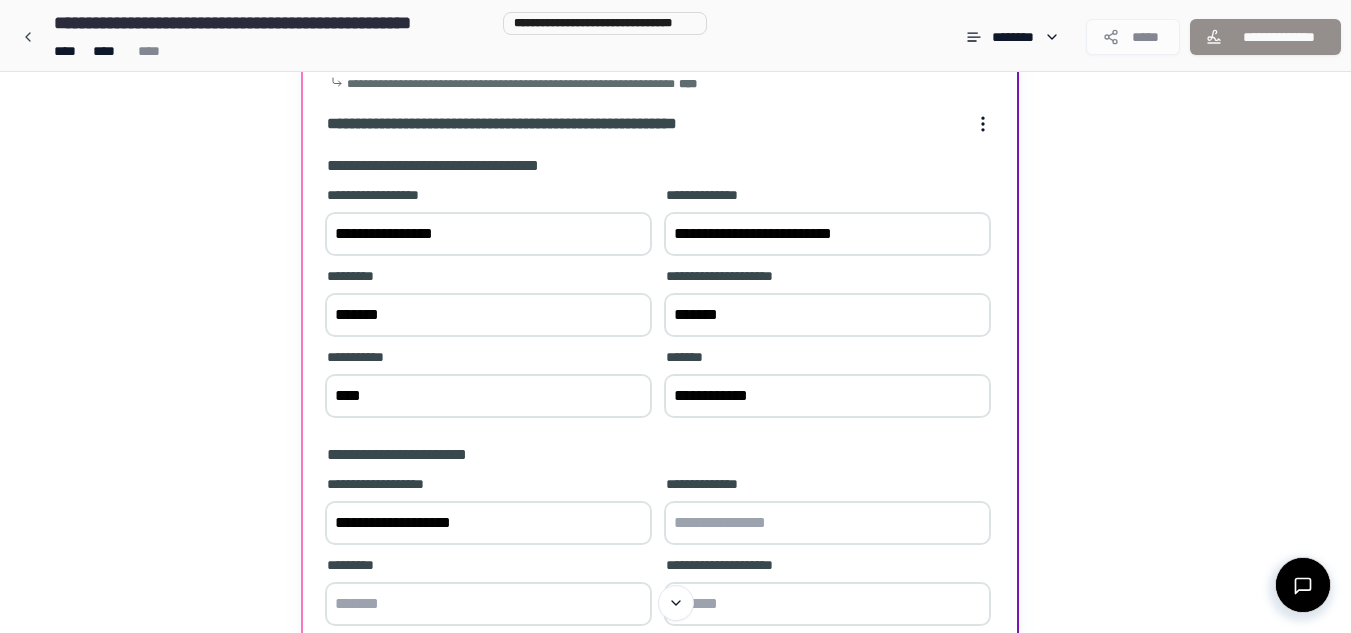 drag, startPoint x: 671, startPoint y: 233, endPoint x: 877, endPoint y: 253, distance: 206.9686 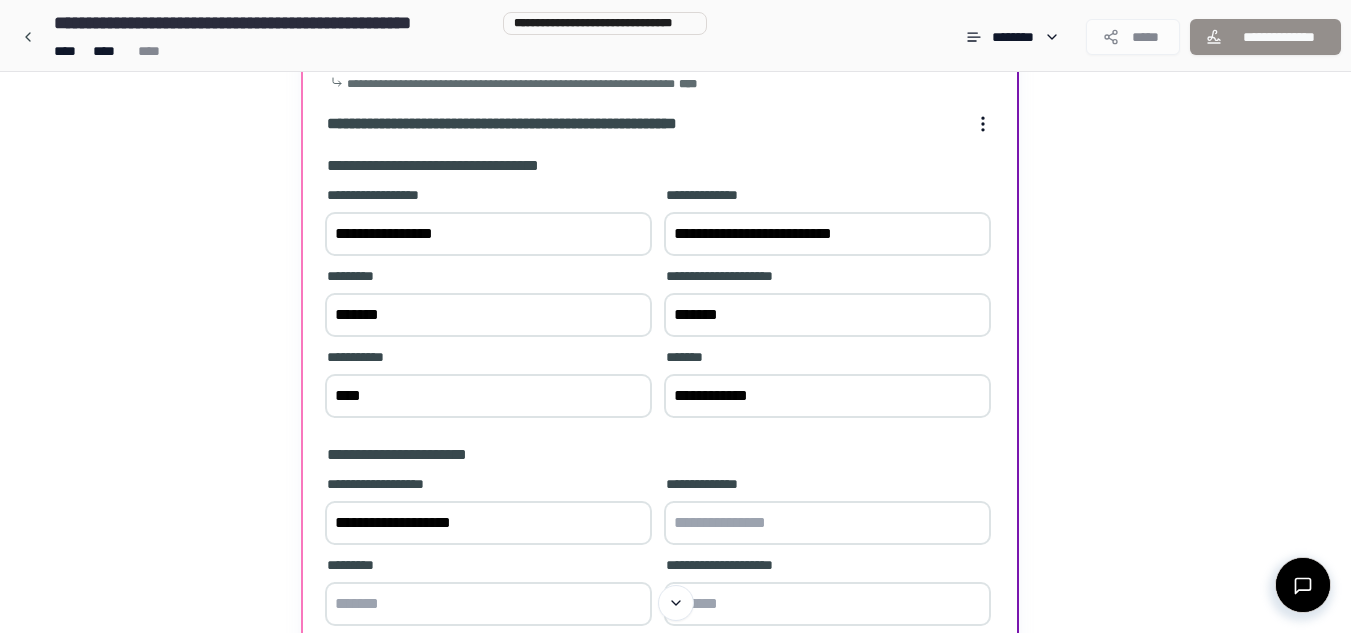 click on "**********" at bounding box center (827, 234) 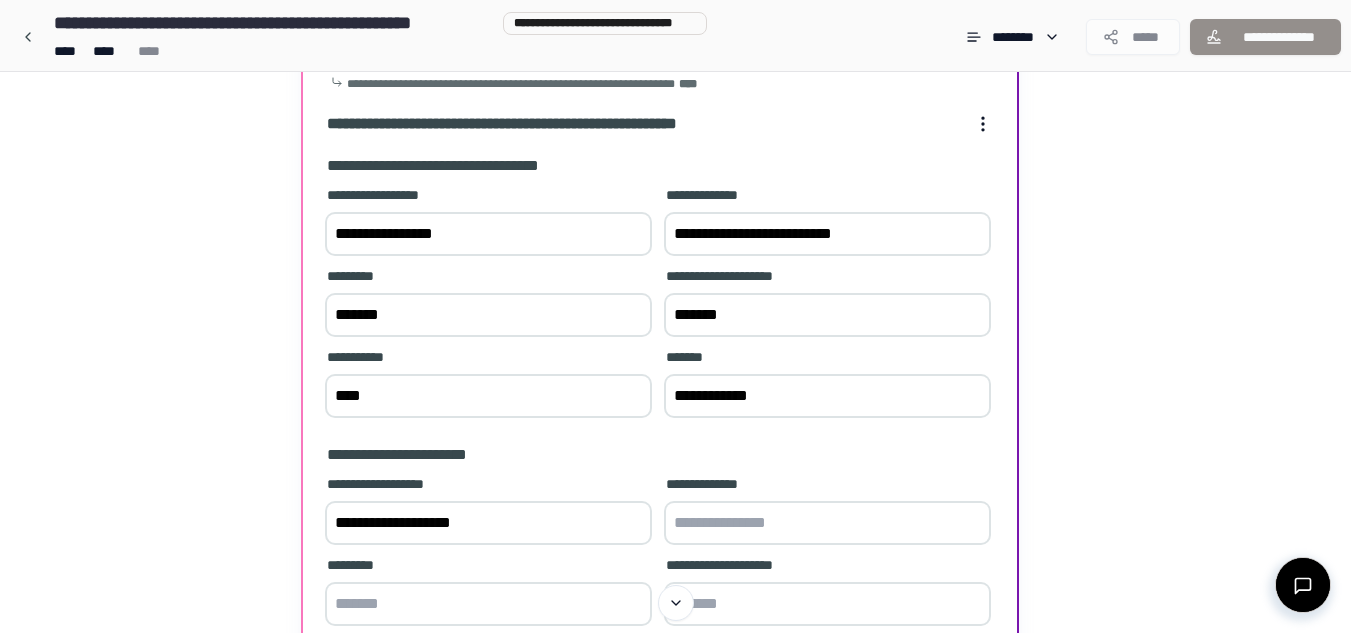 drag, startPoint x: 672, startPoint y: 232, endPoint x: 903, endPoint y: 239, distance: 231.10603 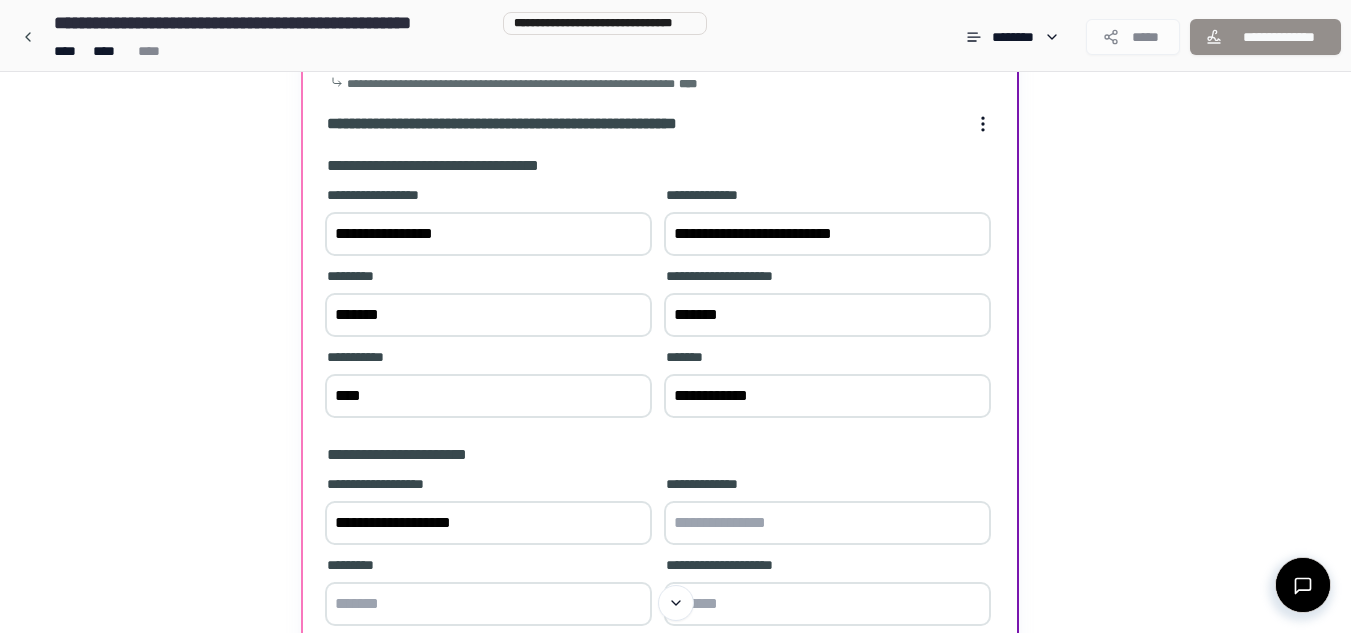 click on "**********" at bounding box center [827, 234] 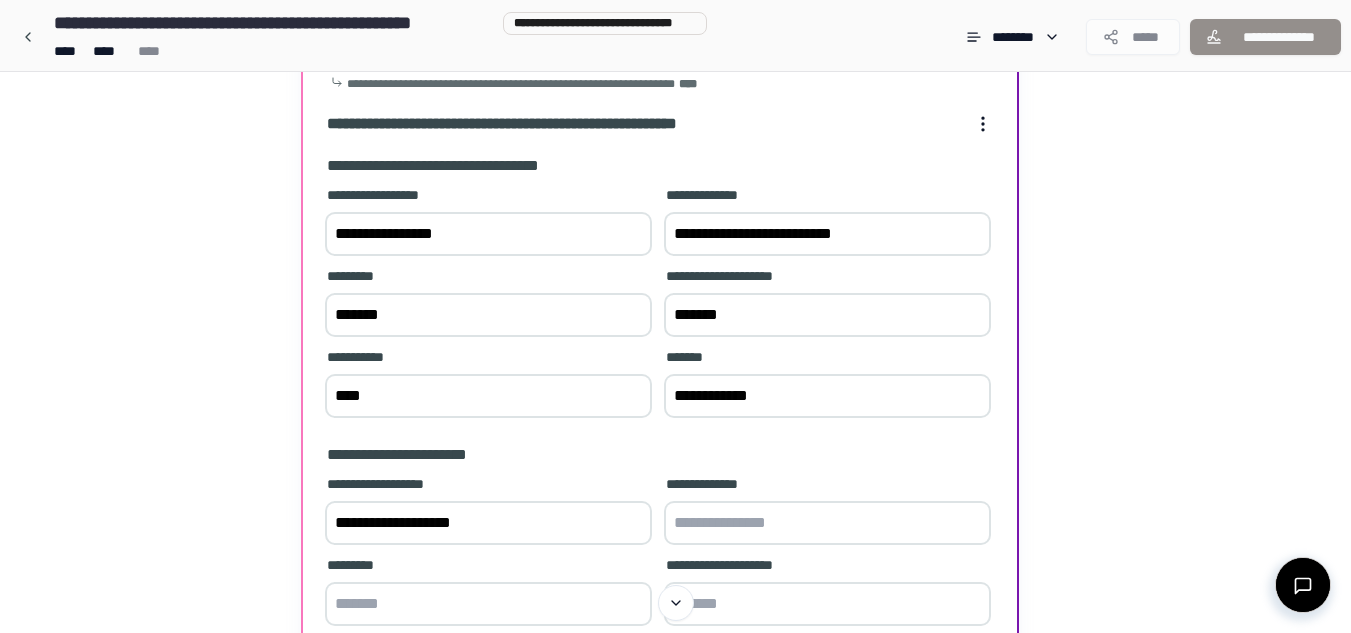click at bounding box center [827, 523] 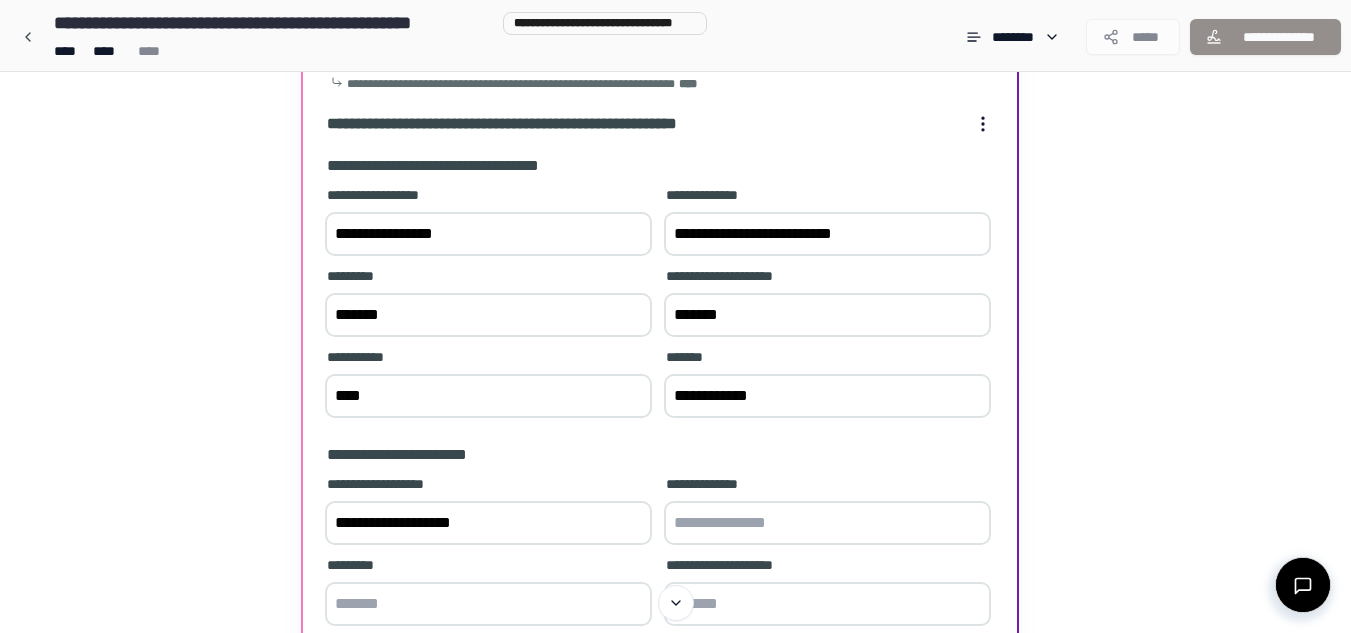 click at bounding box center [827, 523] 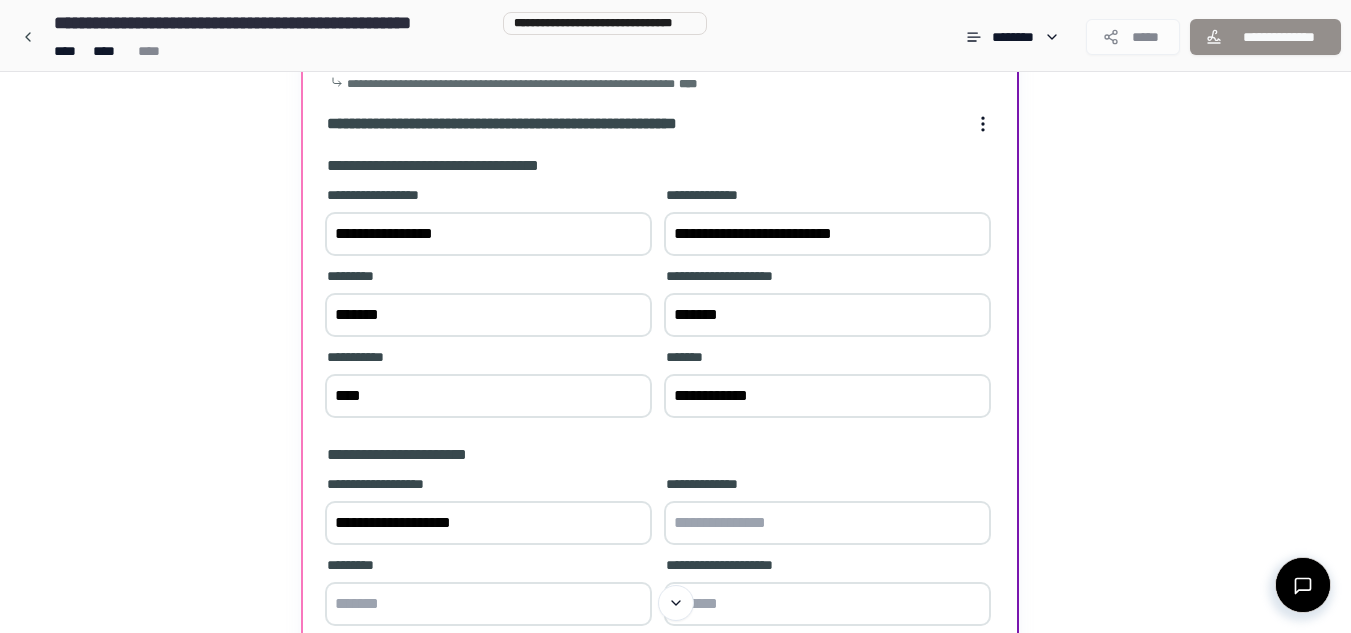 paste on "**********" 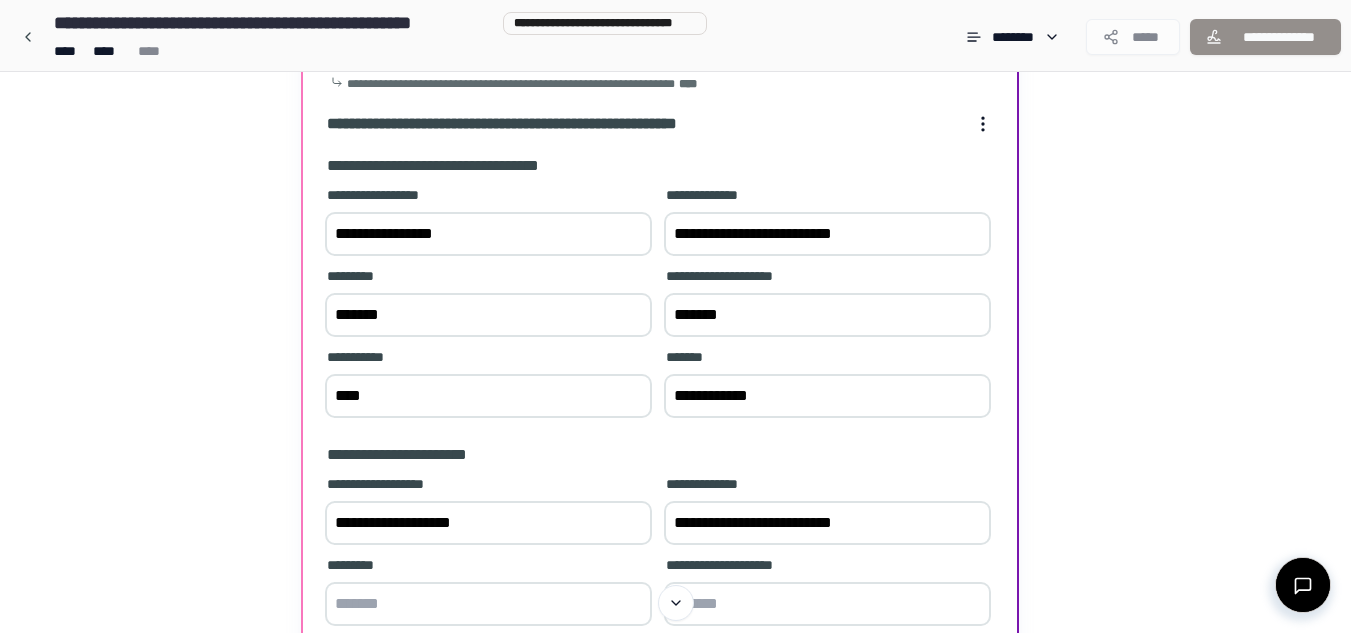 type on "**********" 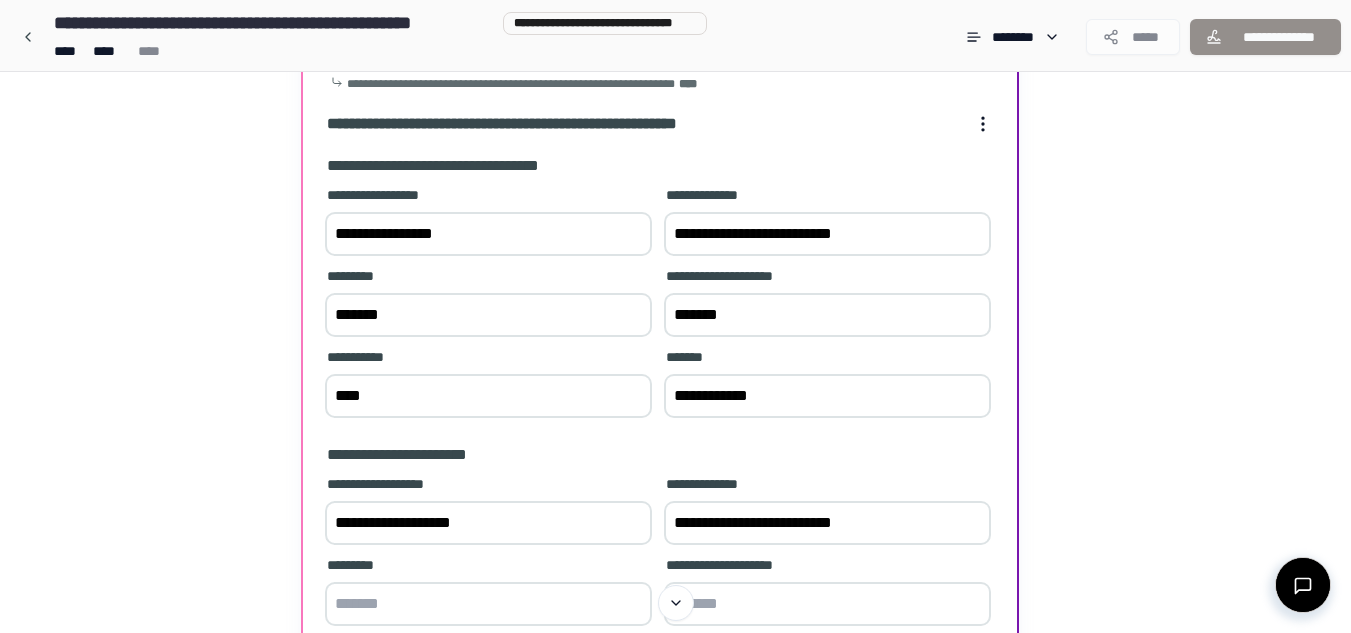 click at bounding box center (827, 604) 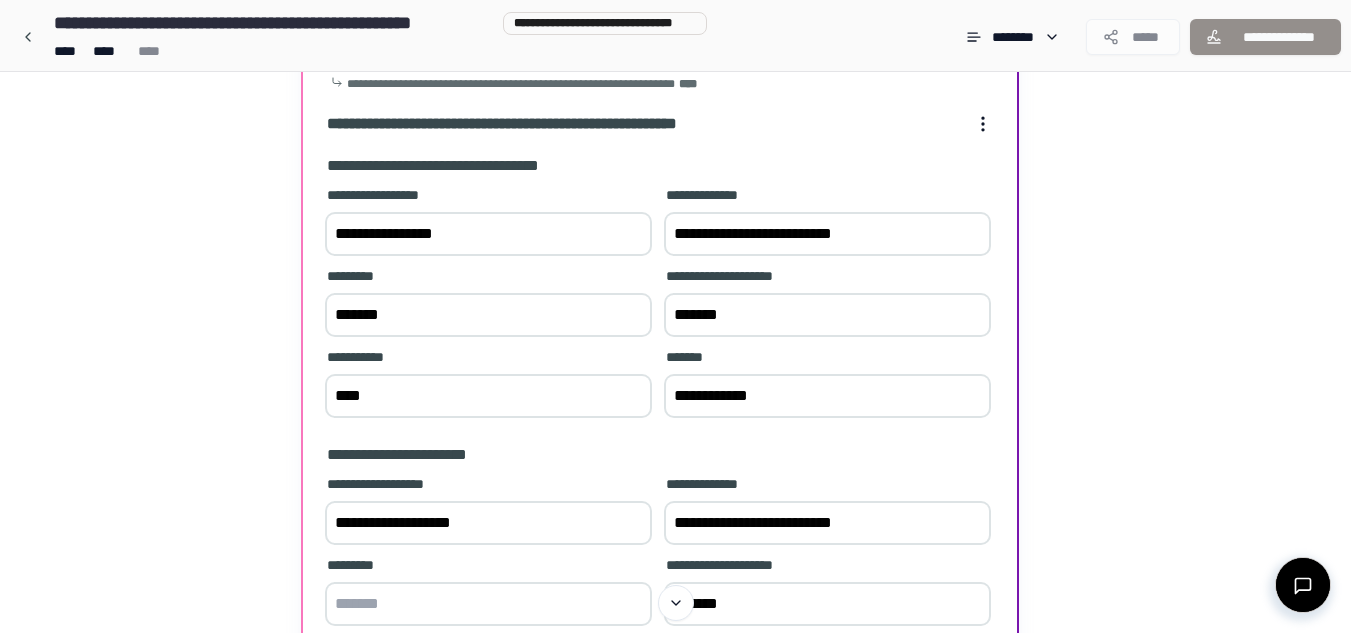 type on "*******" 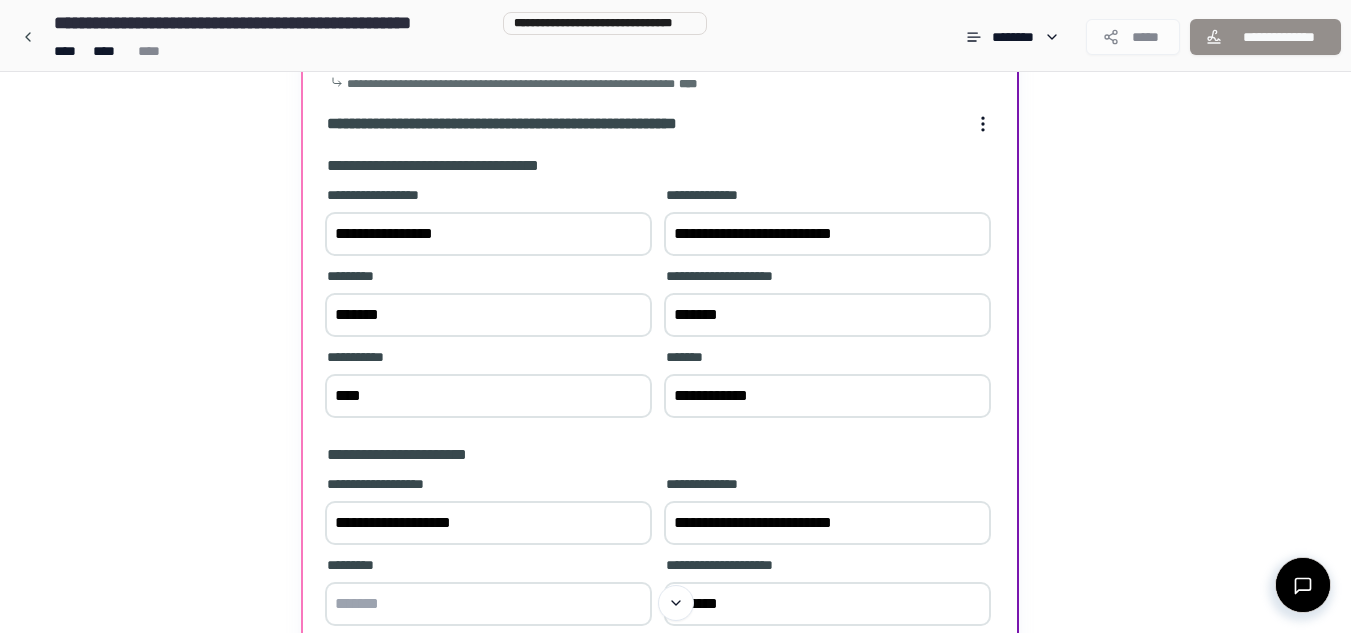 click at bounding box center (488, 604) 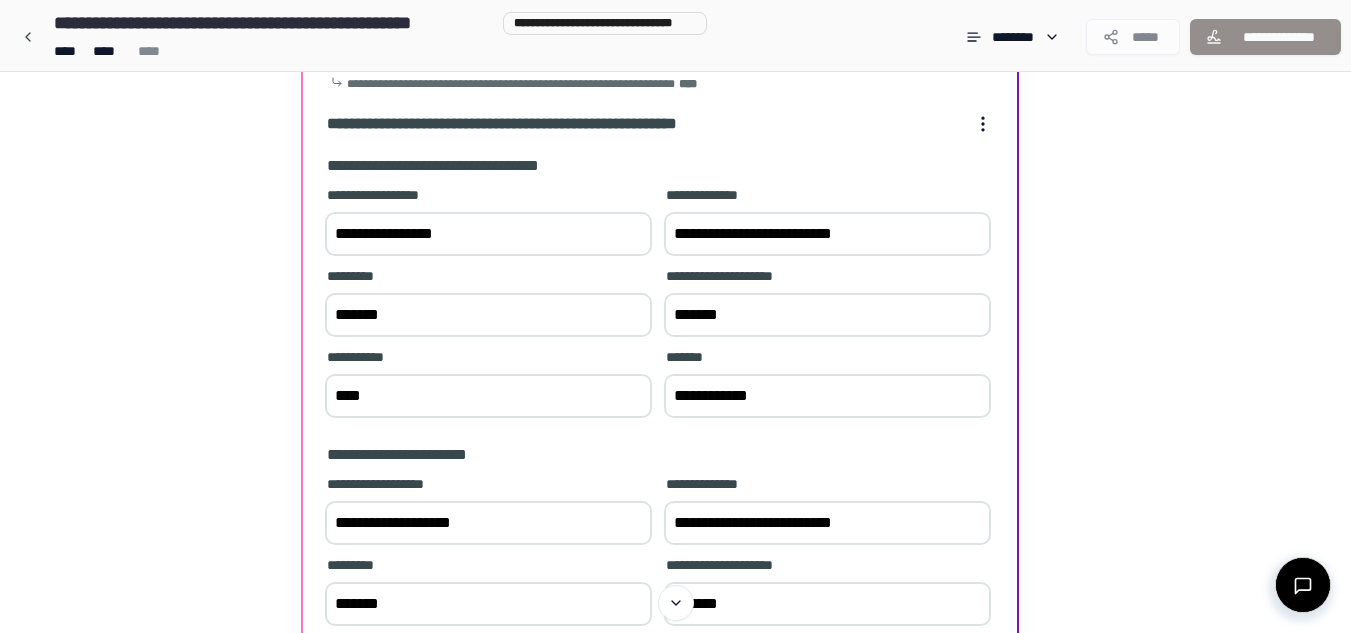 type on "*******" 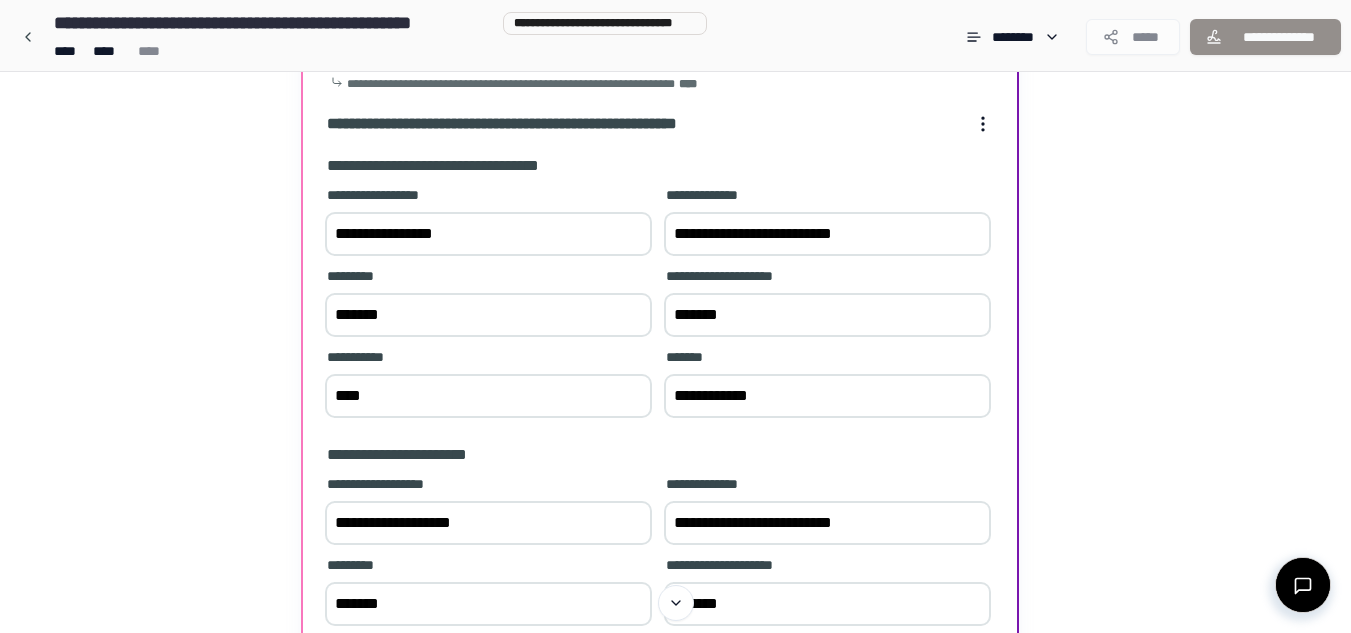 click on "[NAME] [NAME] [ADDRESS] [ADDRESS] [ADDRESS] [ADDRESS] [ADDRESS] [ADDRESS] [ADDRESS] [ADDRESS] [ADDRESS] [ADDRESS] [ADDRESS] [ADDRESS] [ADDRESS] [ADDRESS] [ADDRESS] [ADDRESS] [ADDRESS] [ADDRESS] [ADDRESS] [ADDRESS] [ADDRESS] [ADDRESS] [ADDRESS] [ADDRESS] [ADDRESS] [ADDRESS] [ADDRESS] [ADDRESS] [ADDRESS] [ADDRESS] [ADDRESS] [ADDRESS] [ADDRESS] [ADDRESS] [ADDRESS] [ADDRESS] [ADDRESS]" at bounding box center [660, 405] 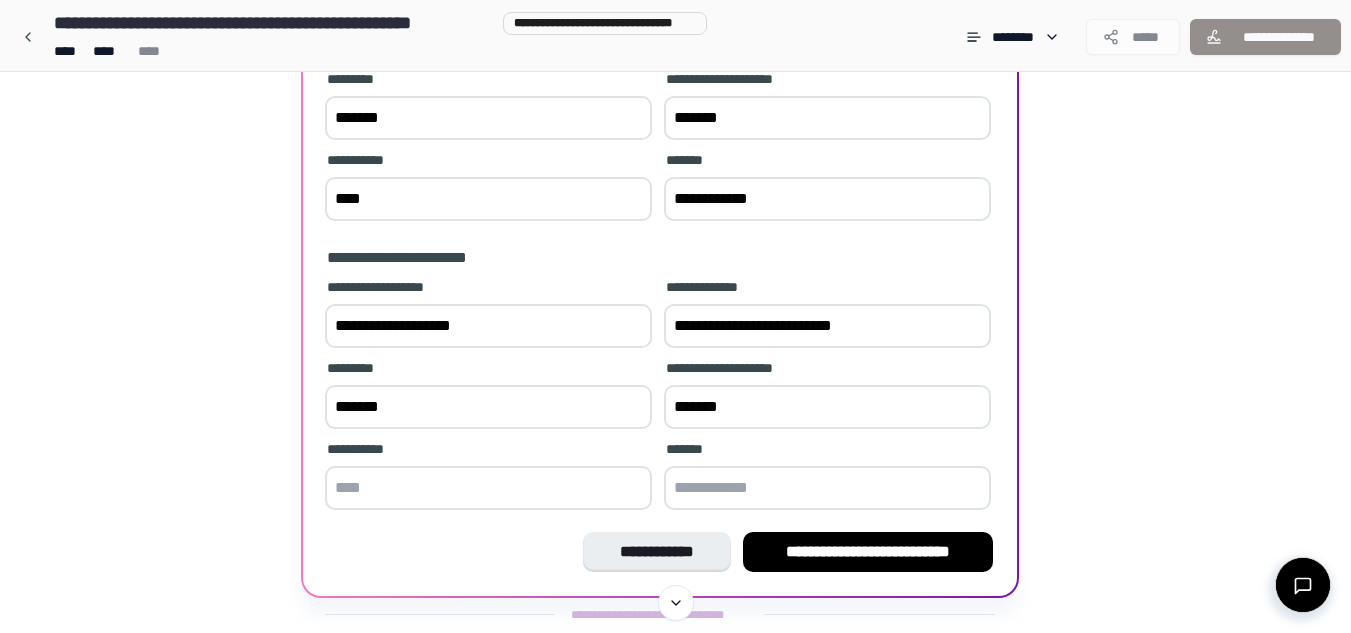 scroll, scrollTop: 339, scrollLeft: 0, axis: vertical 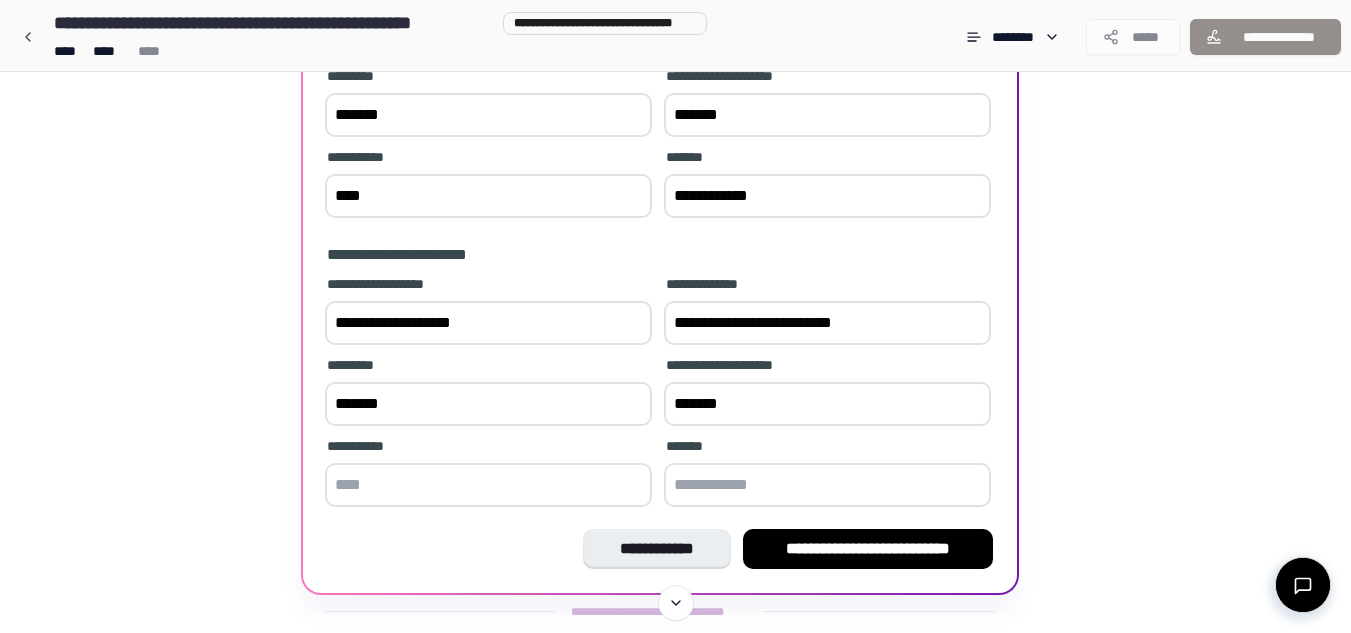 click at bounding box center (827, 485) 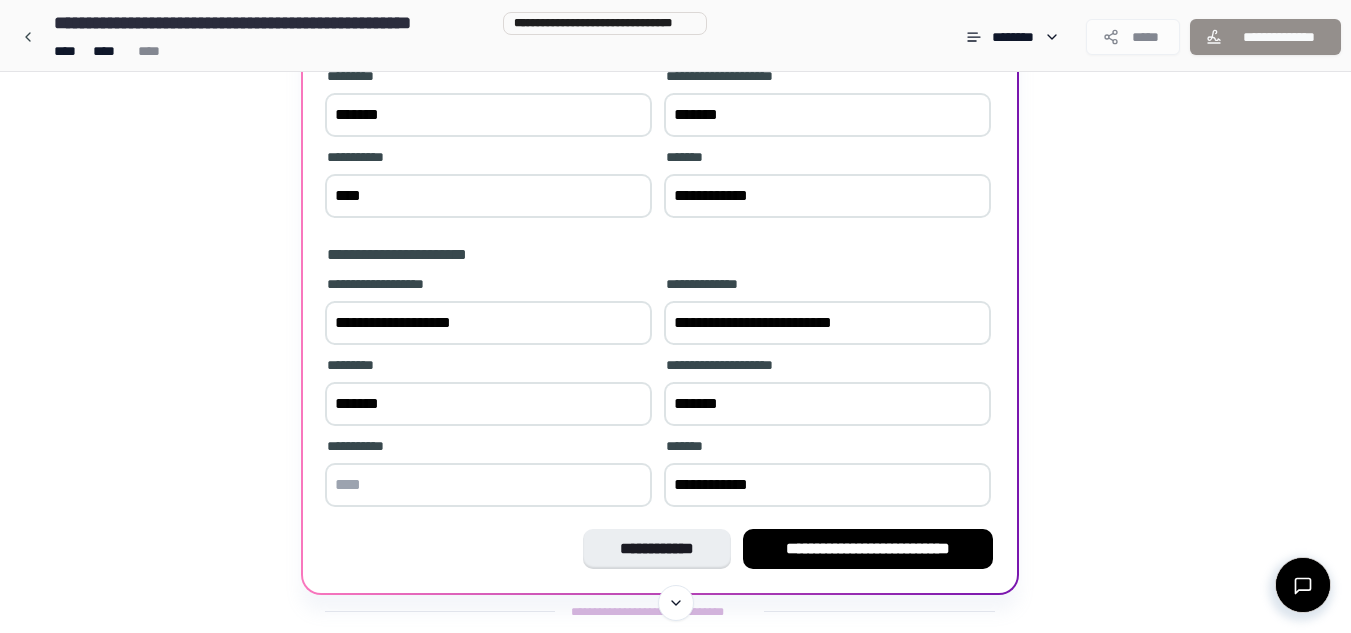 type on "**********" 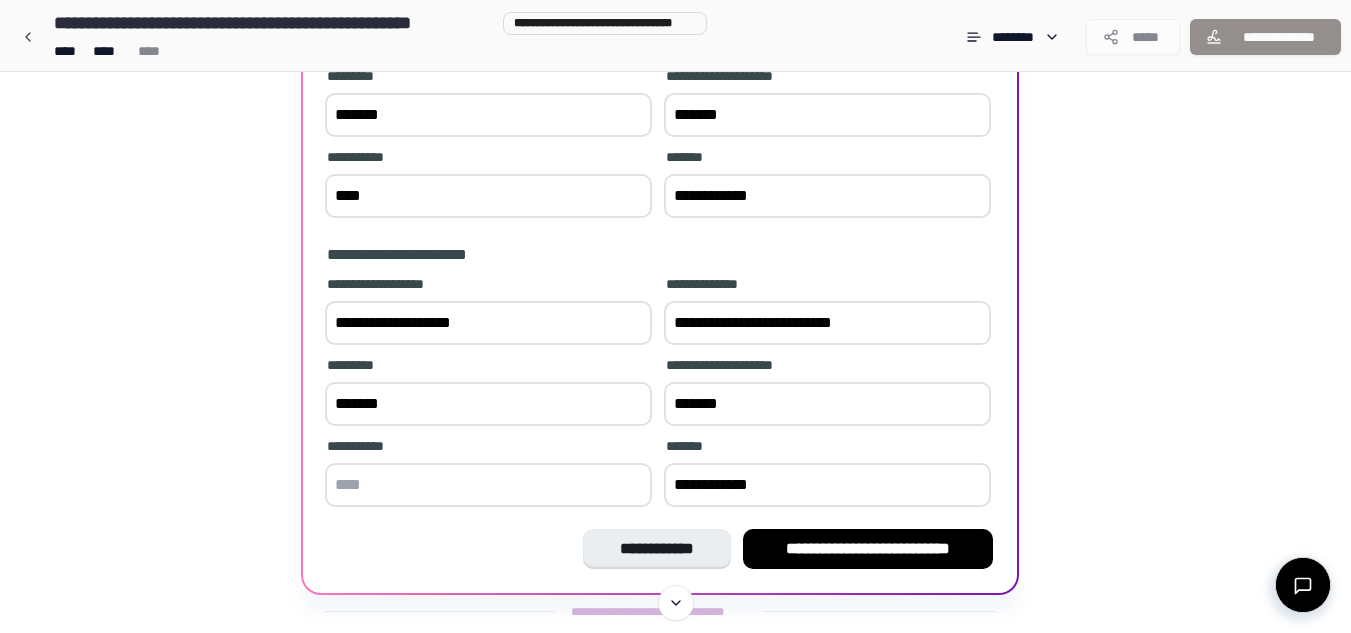 click at bounding box center (488, 485) 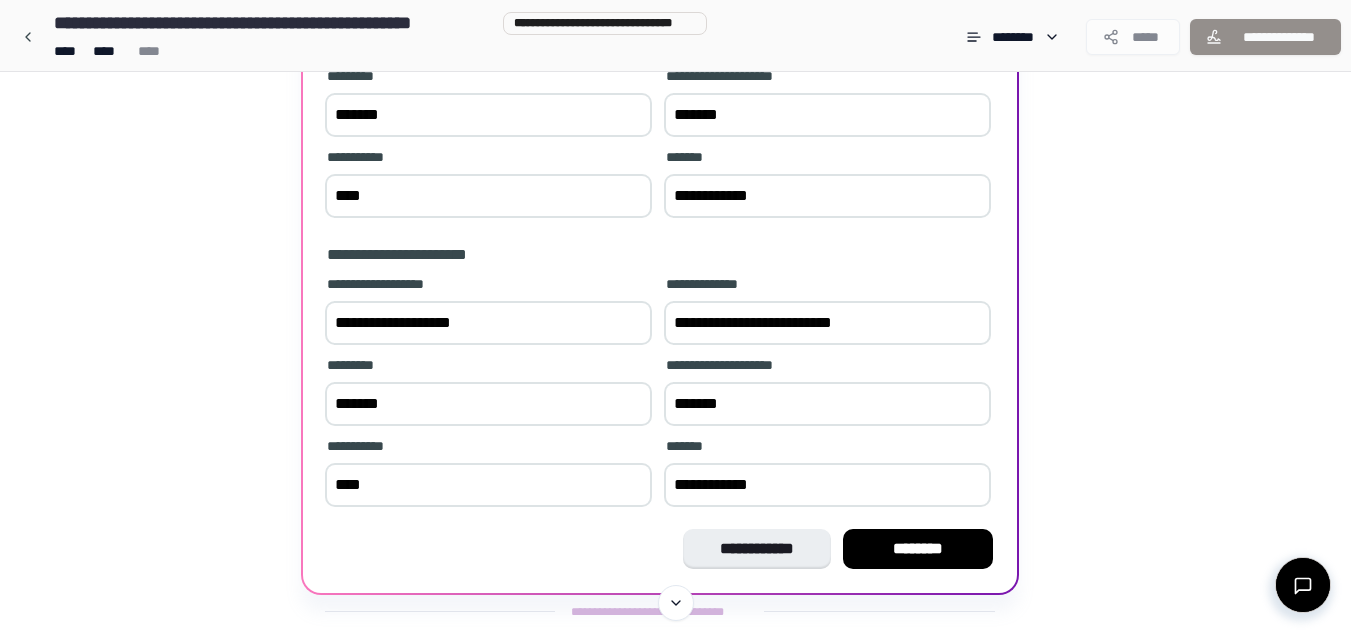 type on "****" 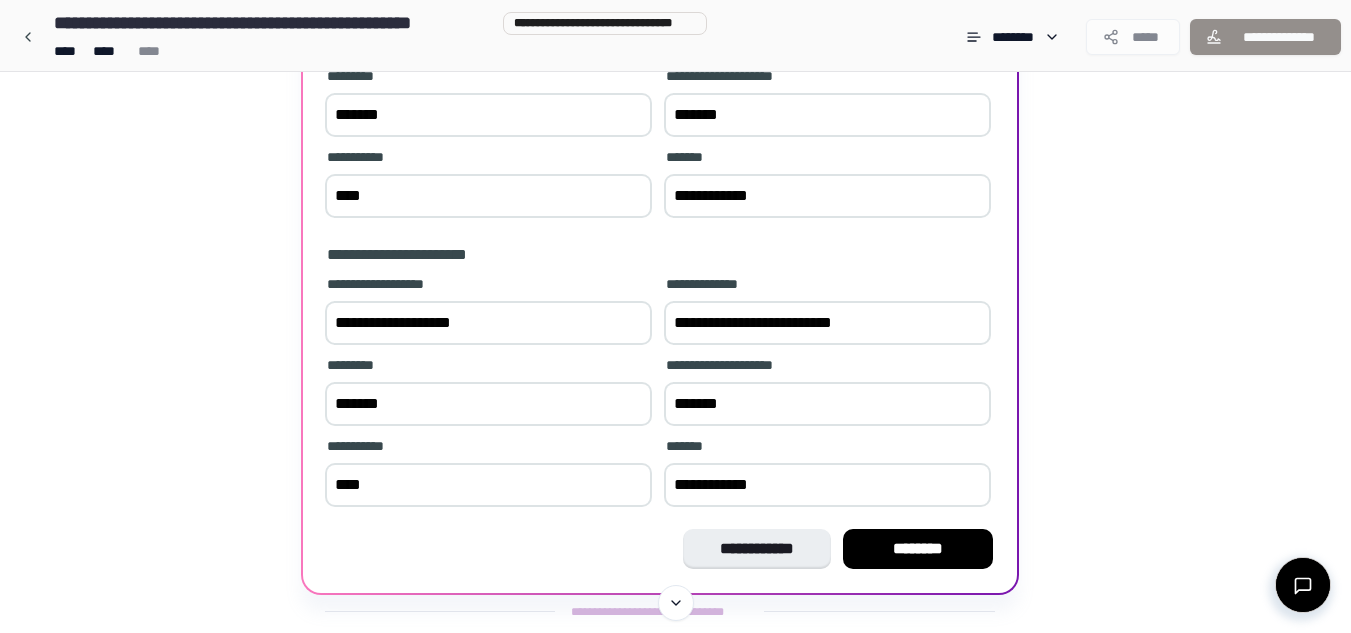click on "**********" at bounding box center (660, 378) 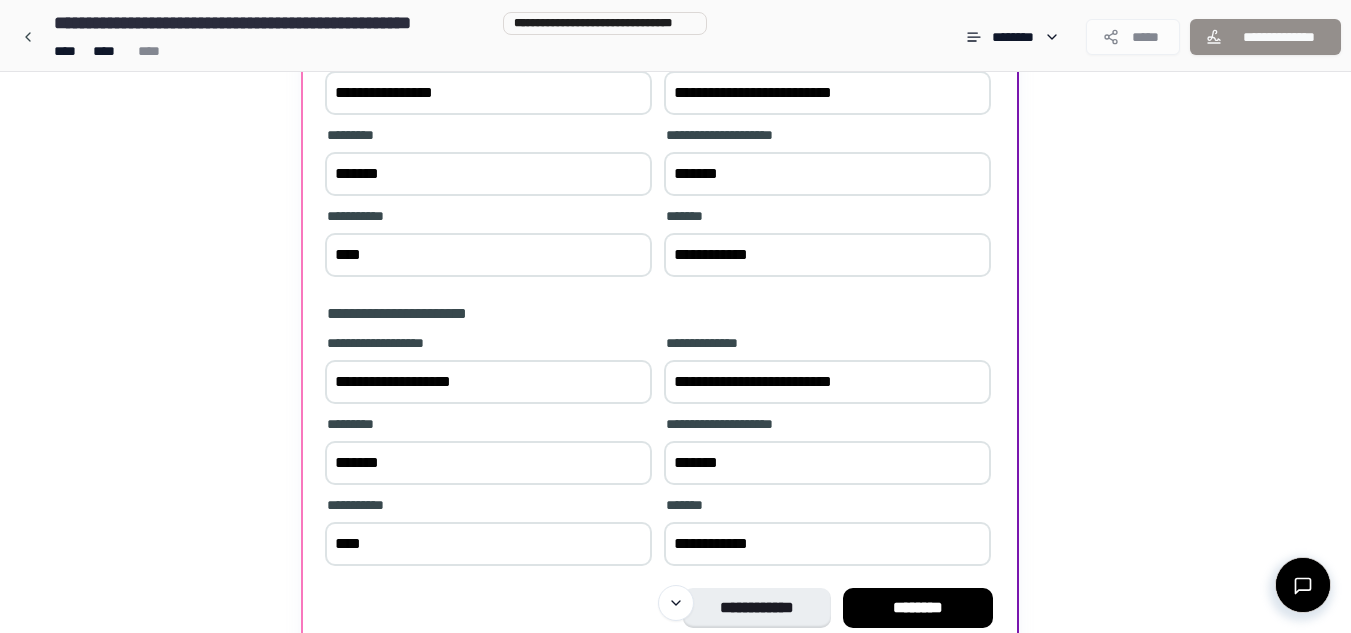 scroll, scrollTop: 379, scrollLeft: 0, axis: vertical 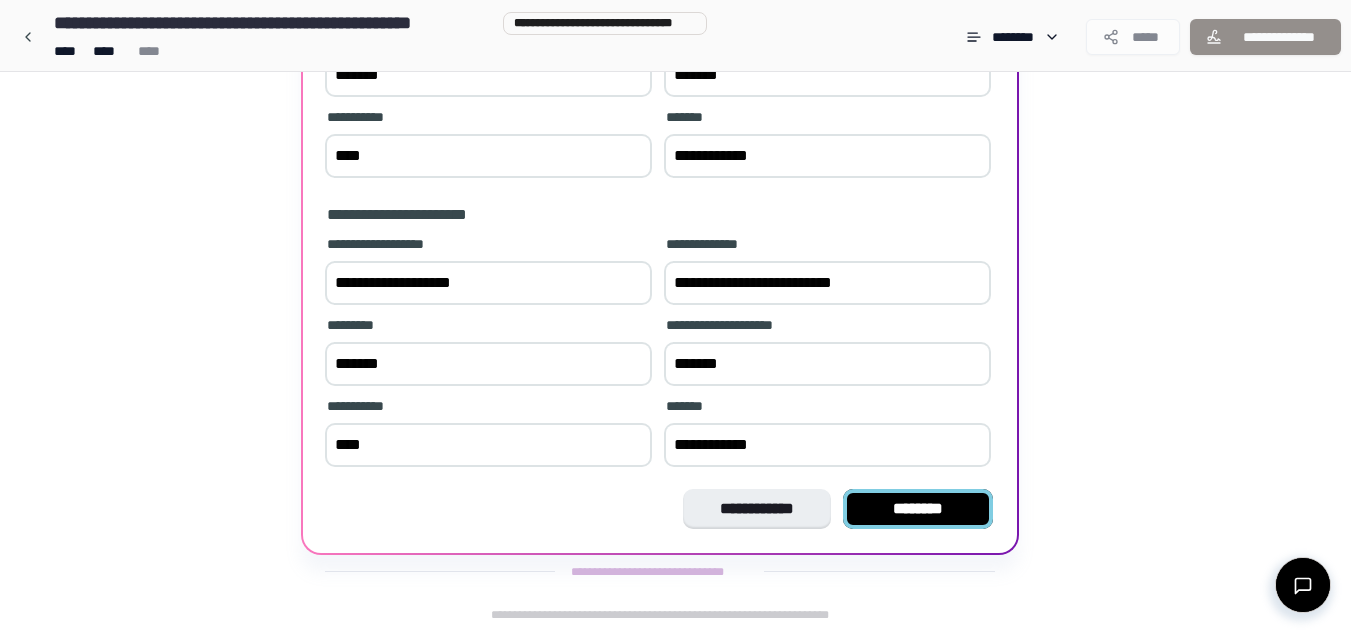 click on "********" at bounding box center (918, 509) 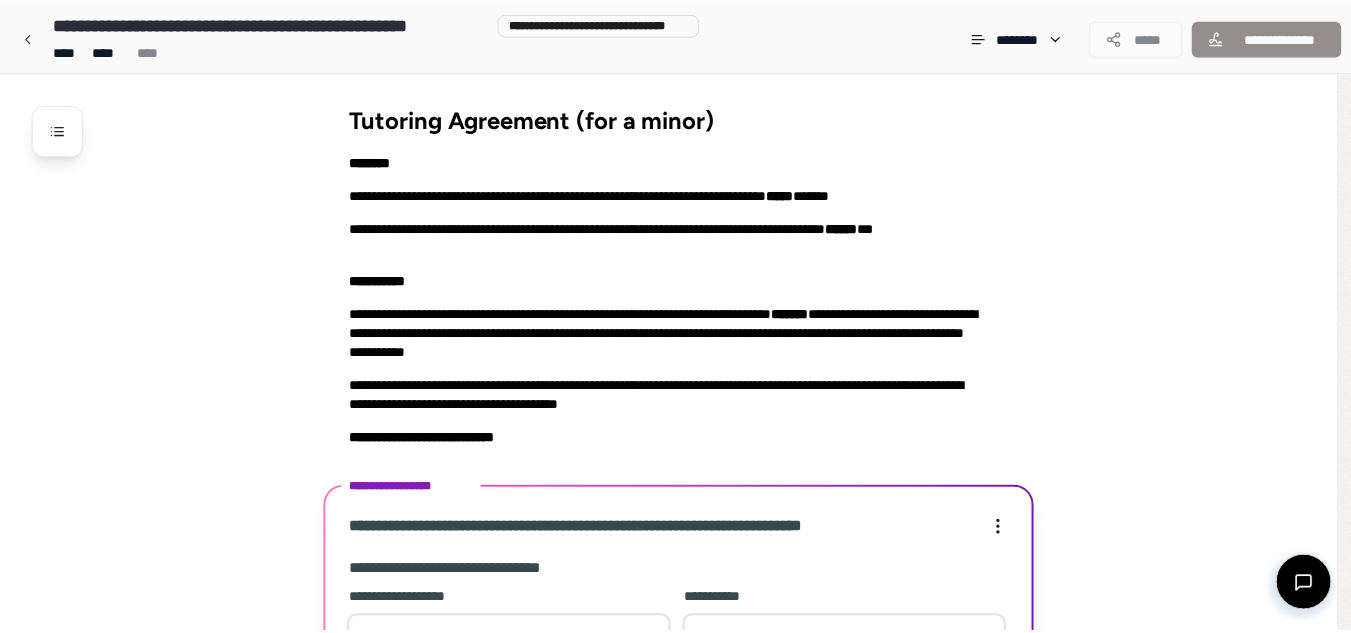 scroll, scrollTop: 288, scrollLeft: 0, axis: vertical 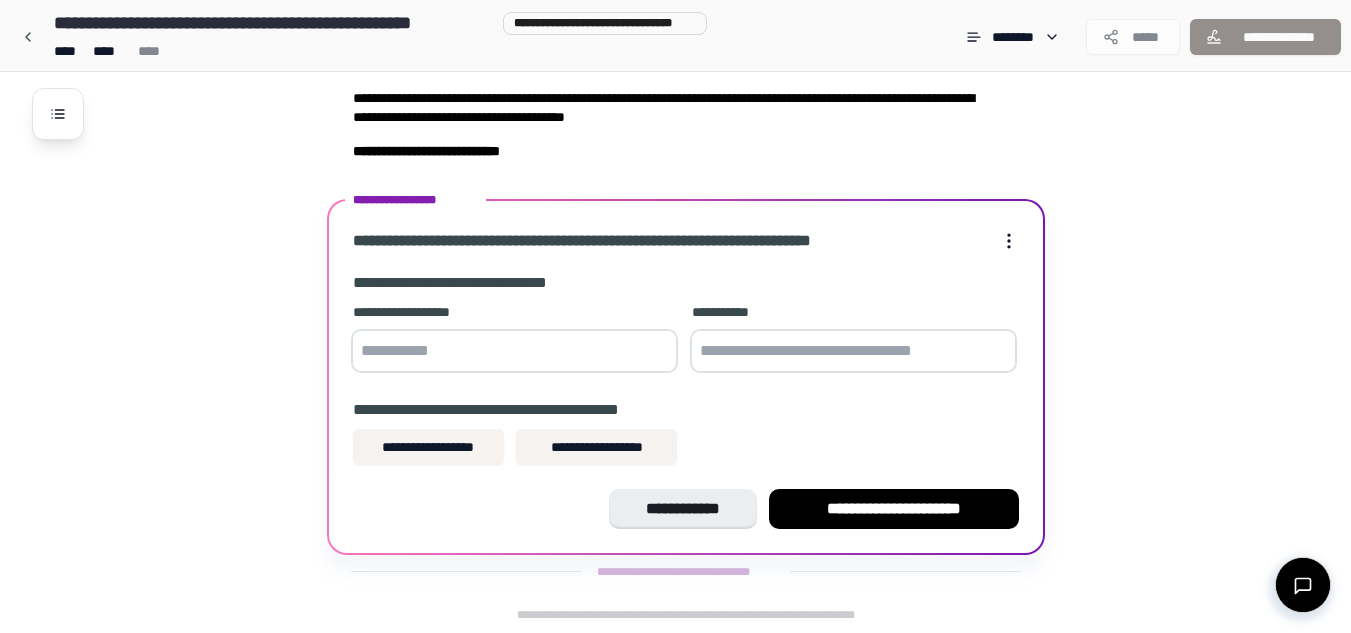 click at bounding box center [514, 351] 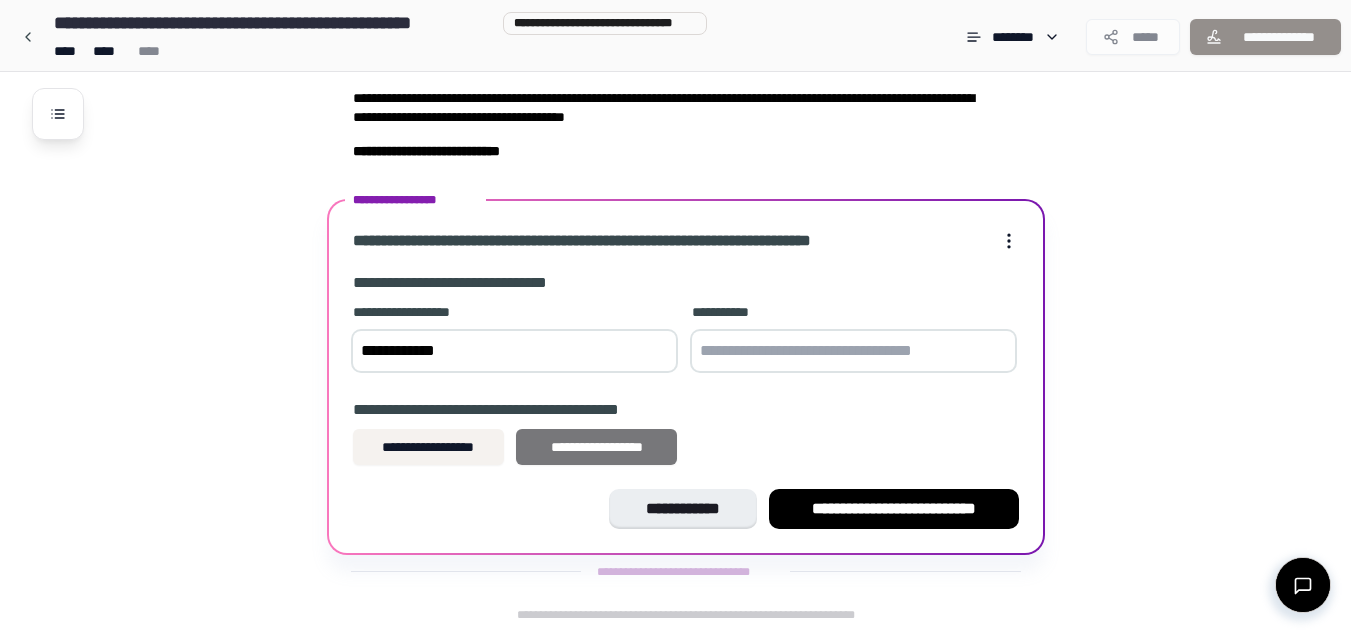 type on "**********" 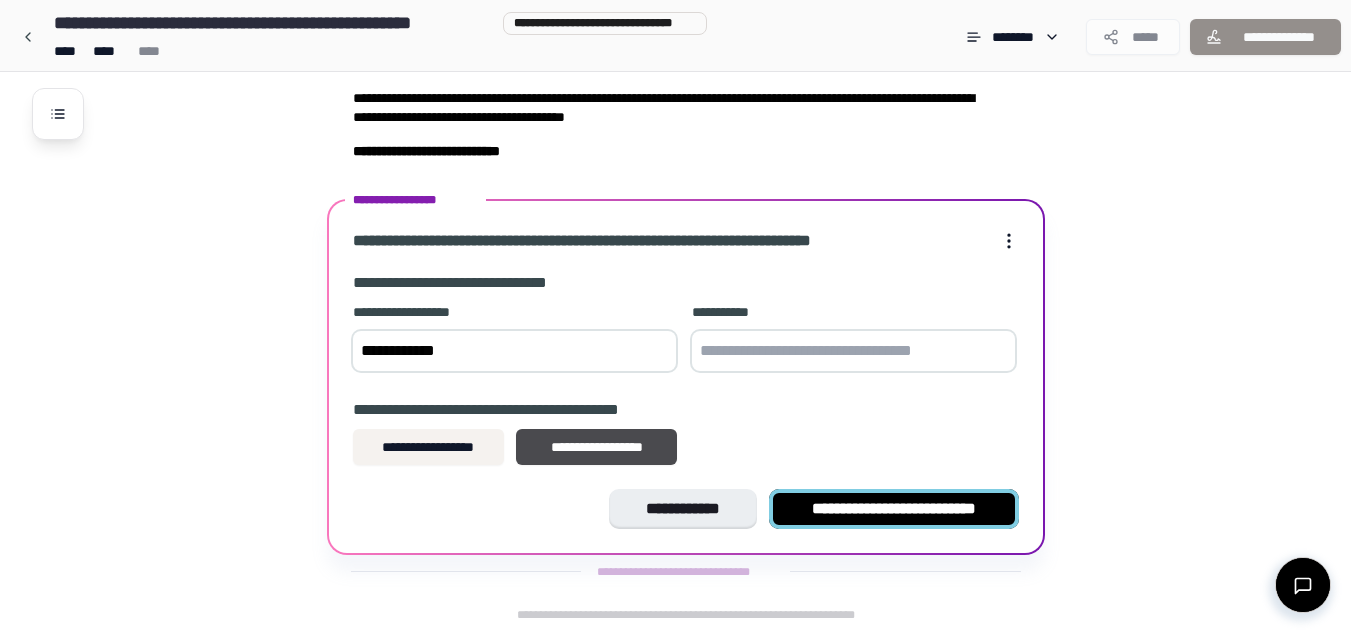 click on "**********" at bounding box center [894, 509] 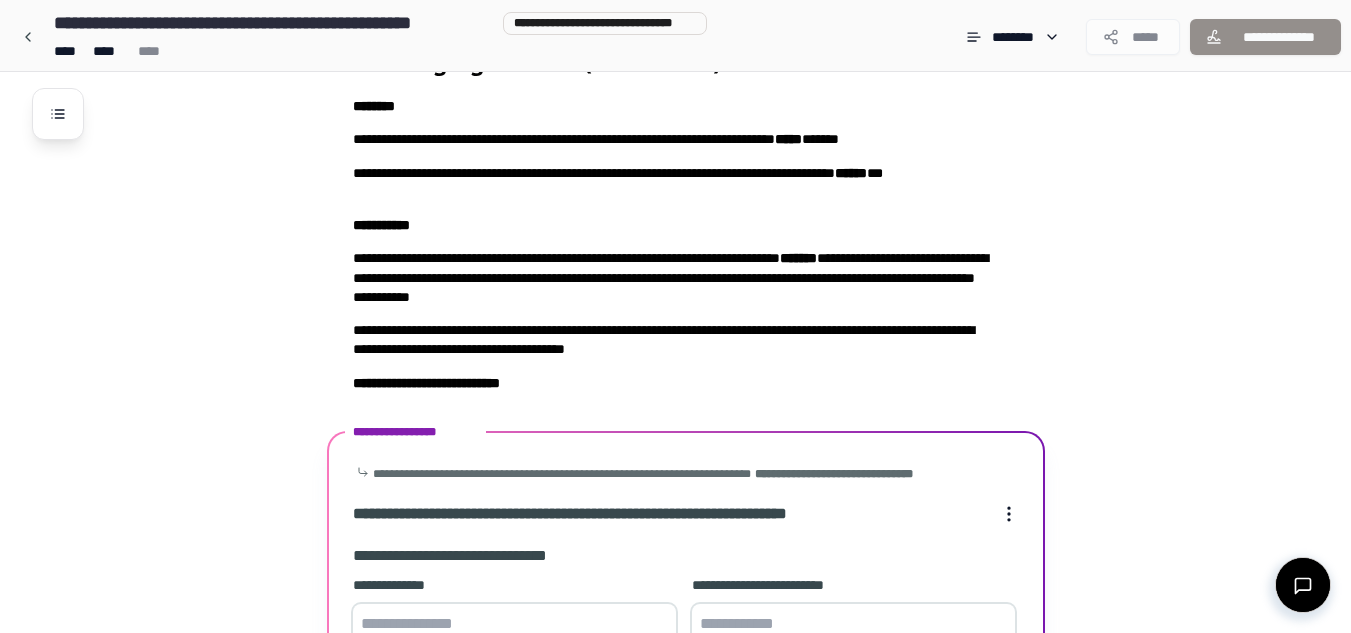 scroll, scrollTop: 541, scrollLeft: 0, axis: vertical 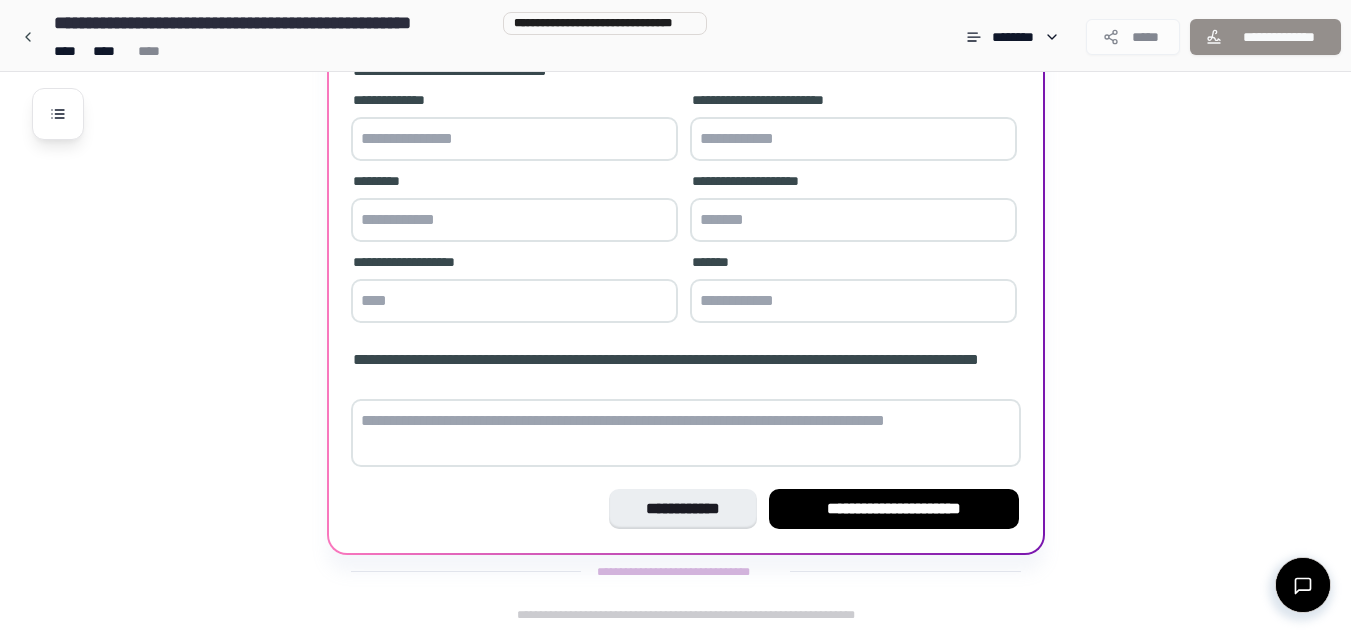 click on "Tutoring Agreement (for a minor) [NAME]
[ADDRESS] [NAME]
[ADDRESS] [NAME]
[STATE]
[ADDRESS] [NAME] [ADDRESS]
[ADDRESS]
[ADDRESS] [NAME] [ADDRESS]
[ADDRESS]
[ADDRESS] [NAME] [ADDRESS] [ADDRESS]
[ADDRESS]" at bounding box center (702, 82) 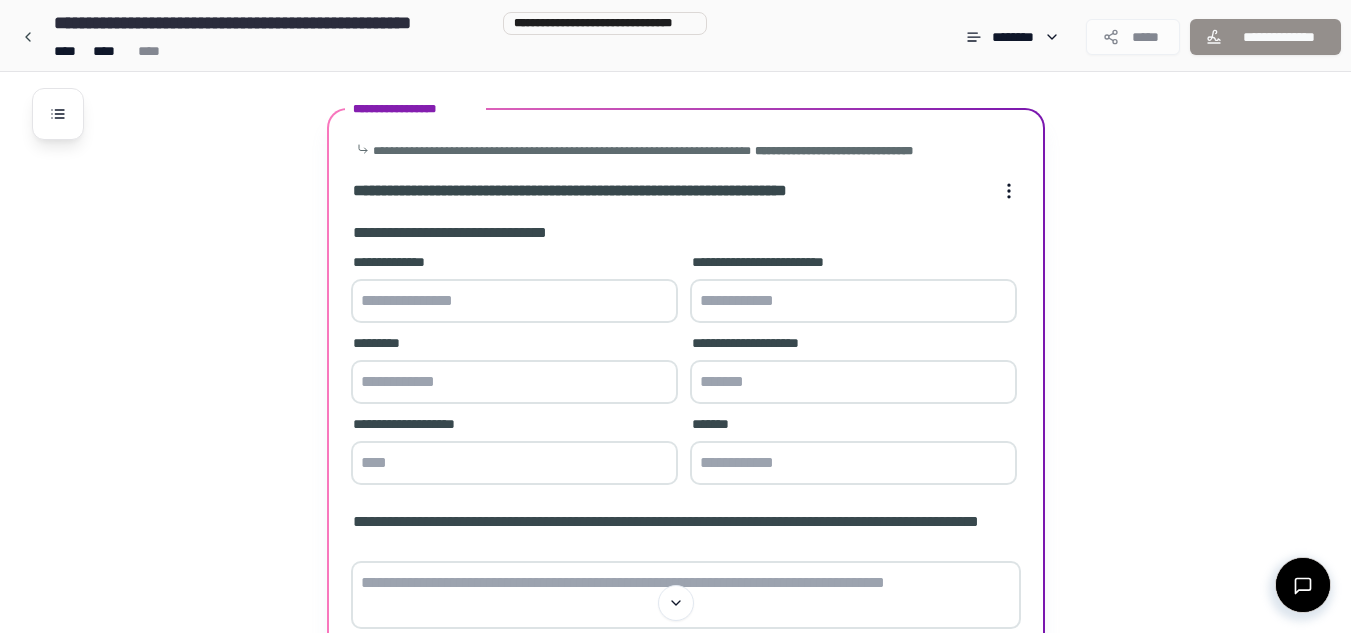 scroll, scrollTop: 381, scrollLeft: 0, axis: vertical 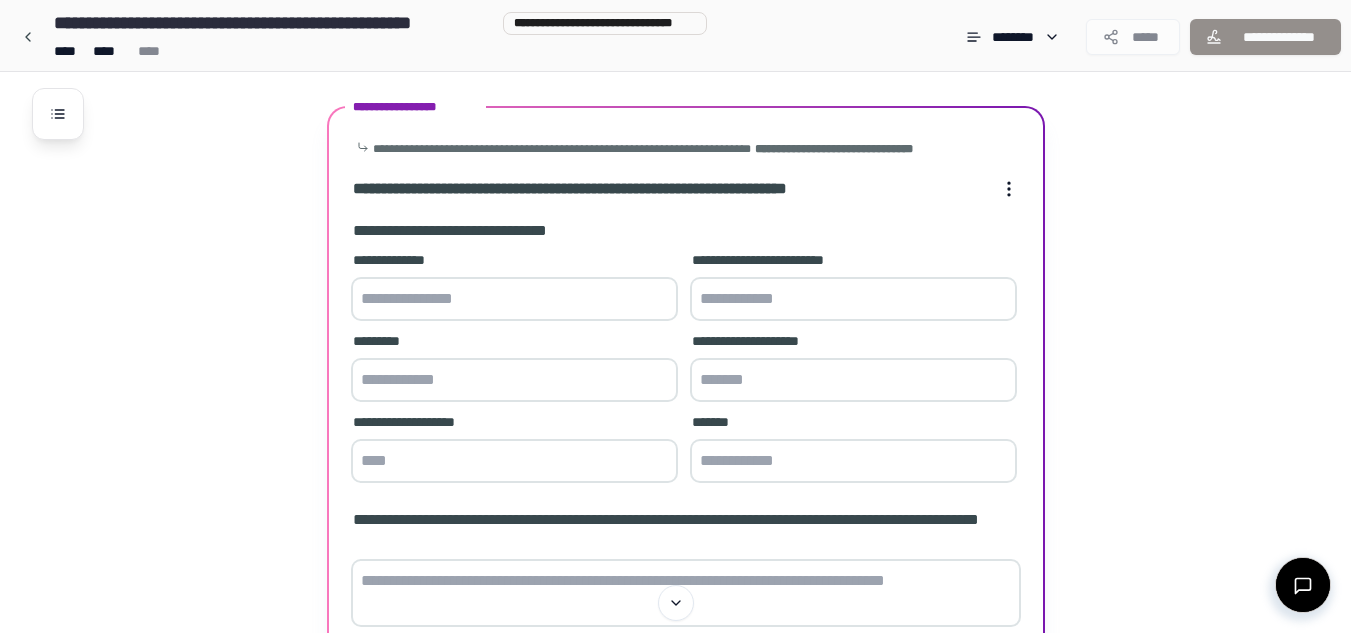 click at bounding box center (514, 299) 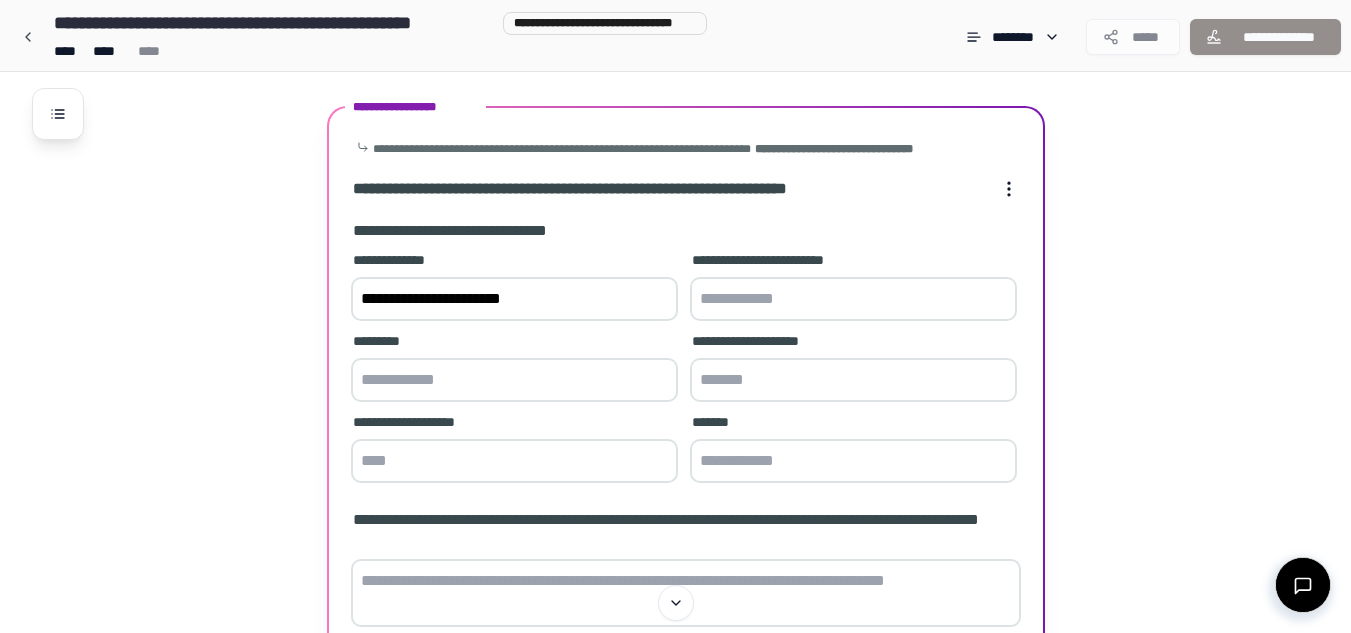 type on "**********" 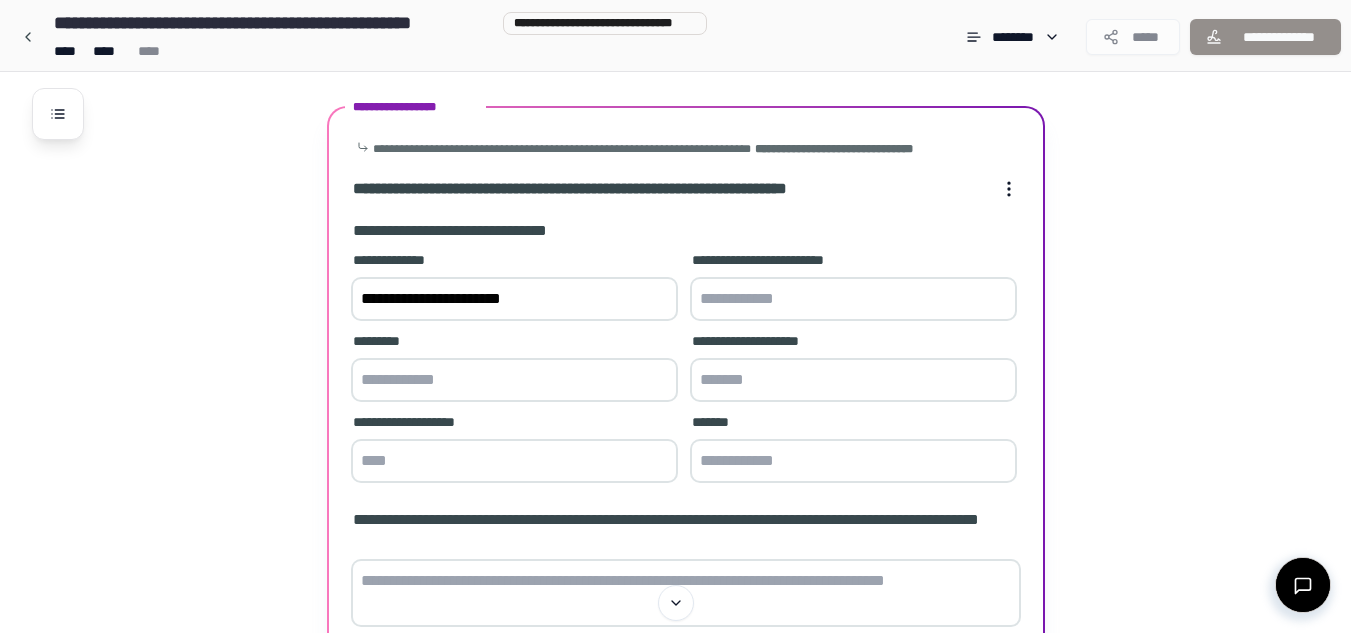 click at bounding box center (514, 380) 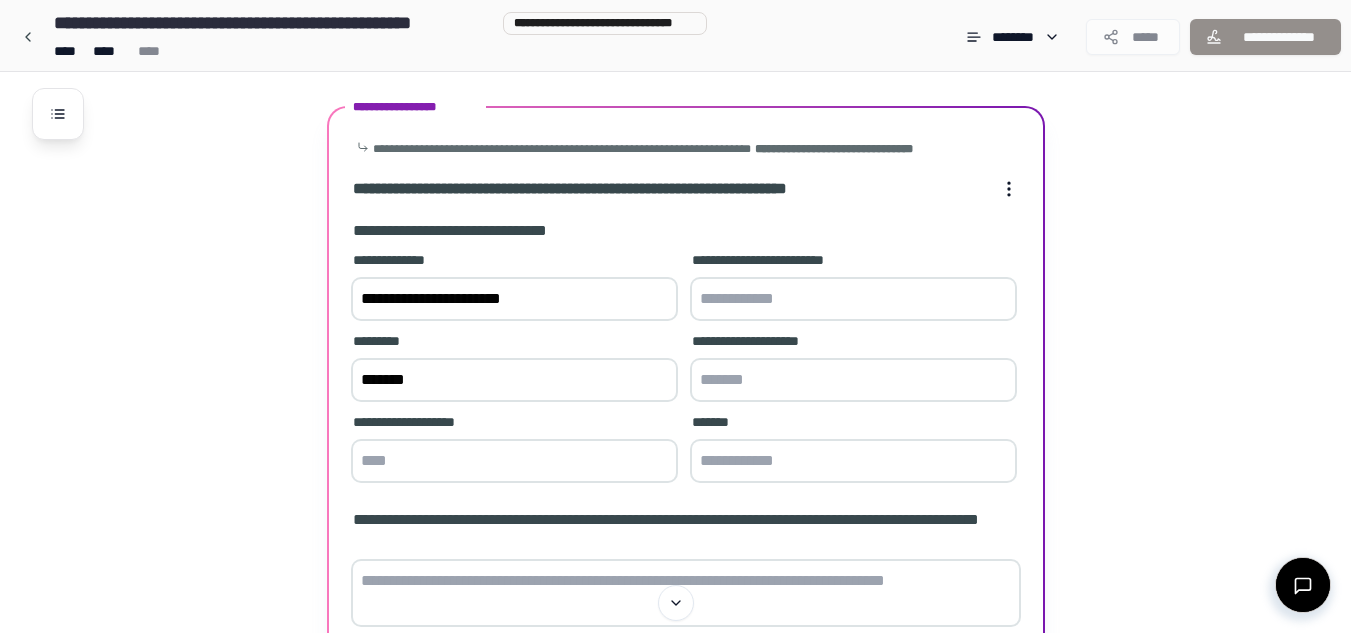 type on "*******" 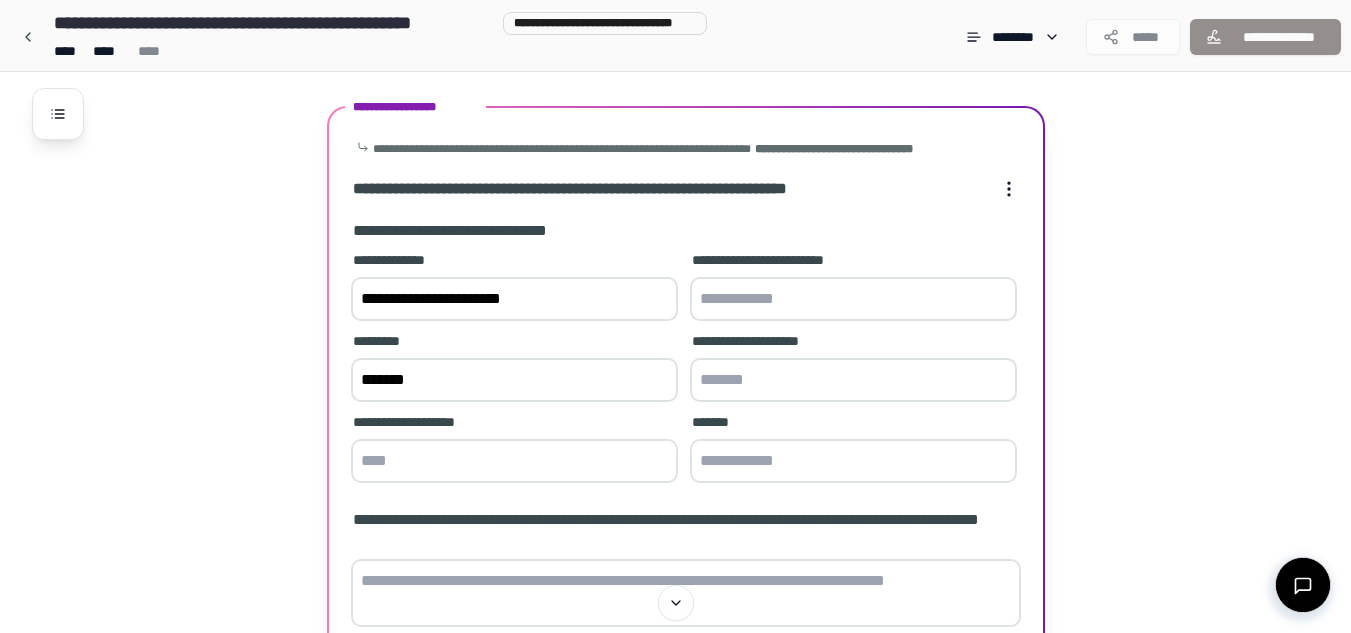 click at bounding box center (853, 380) 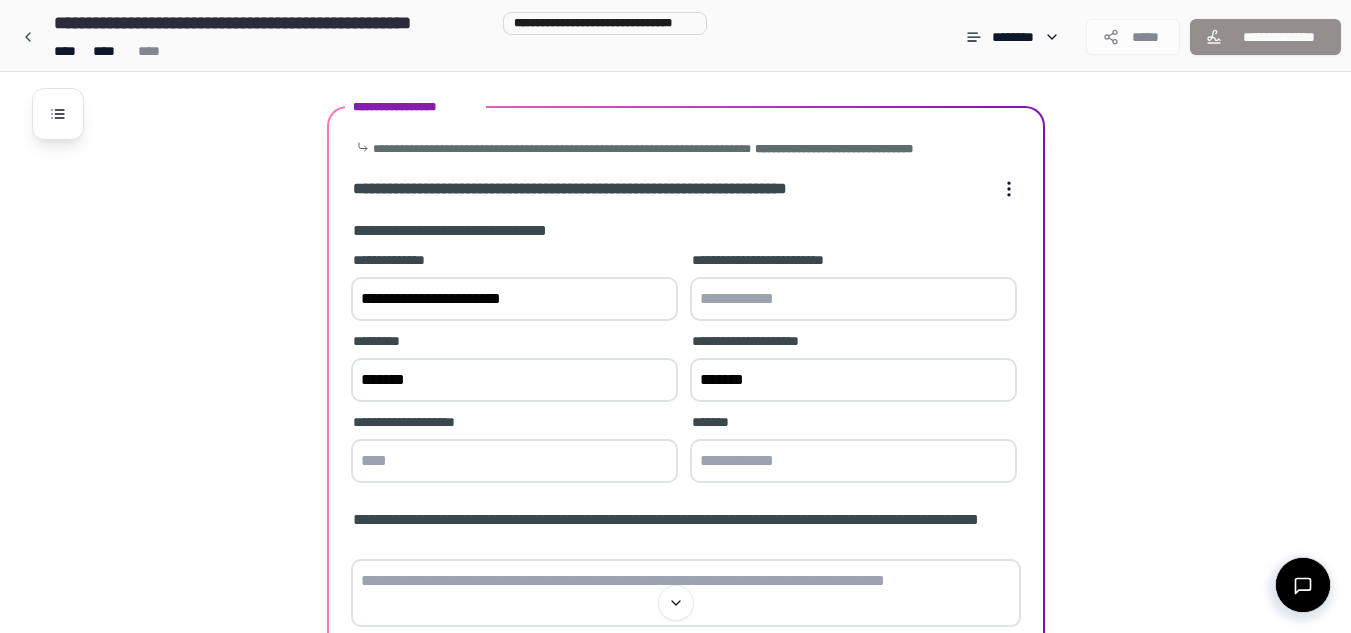 type on "*******" 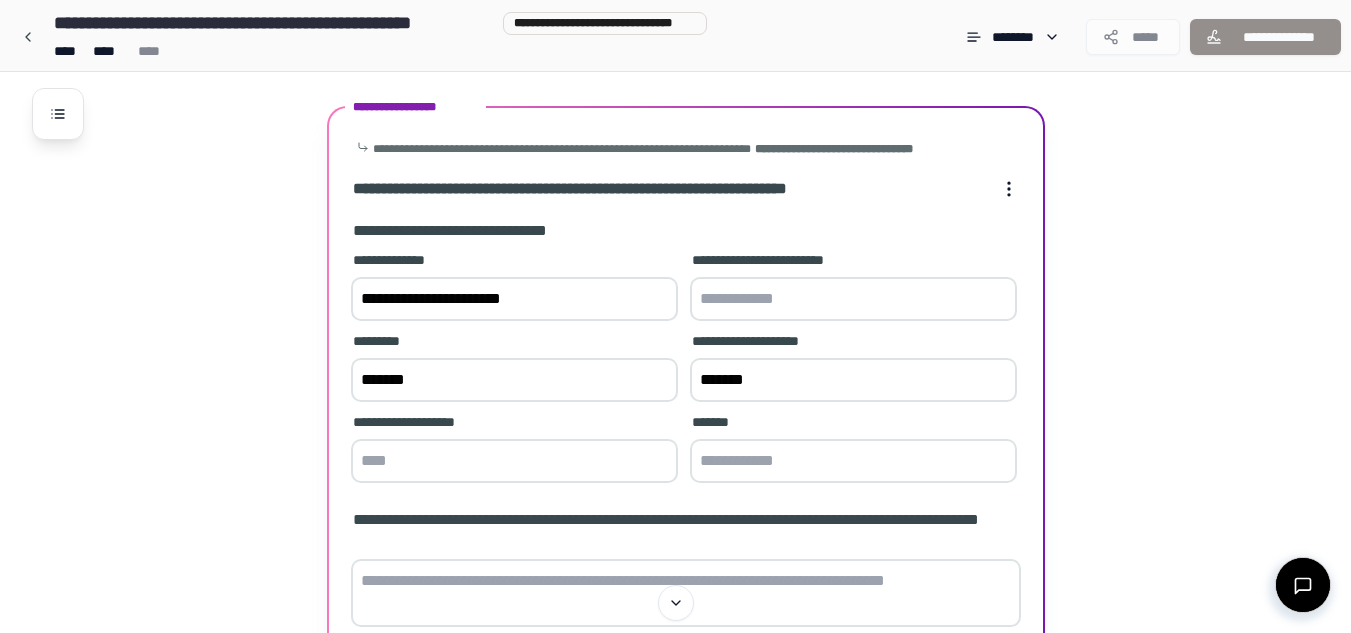 click at bounding box center [514, 461] 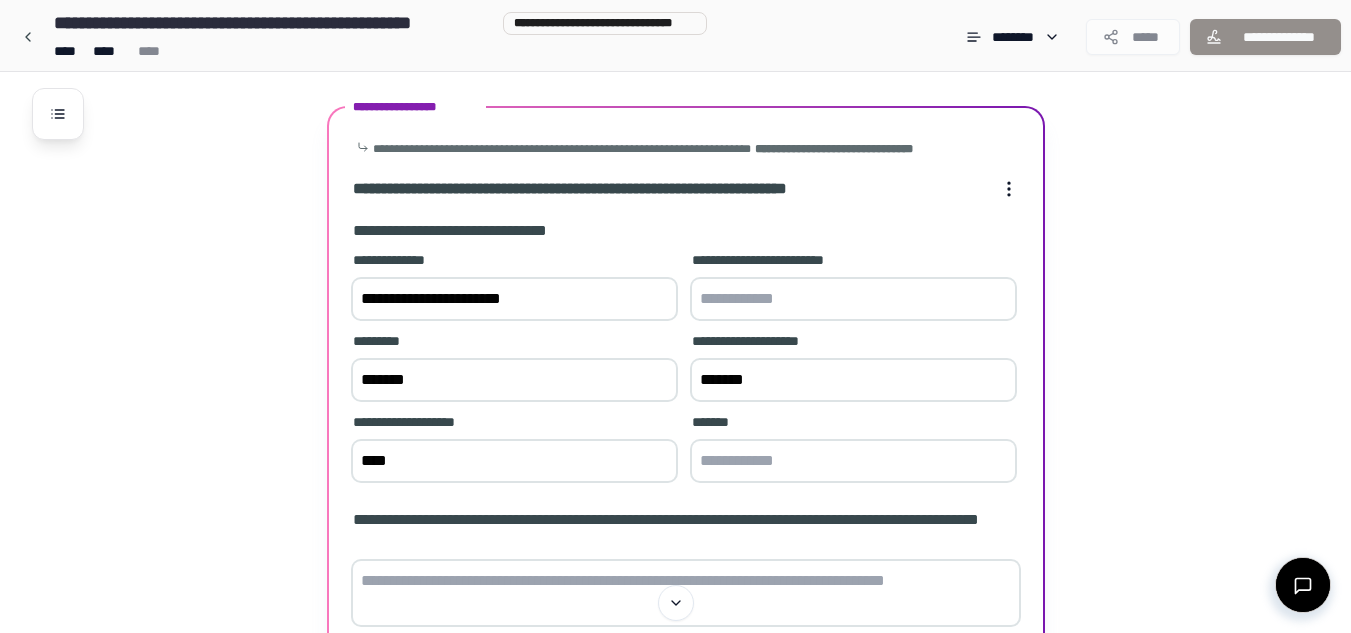 type on "****" 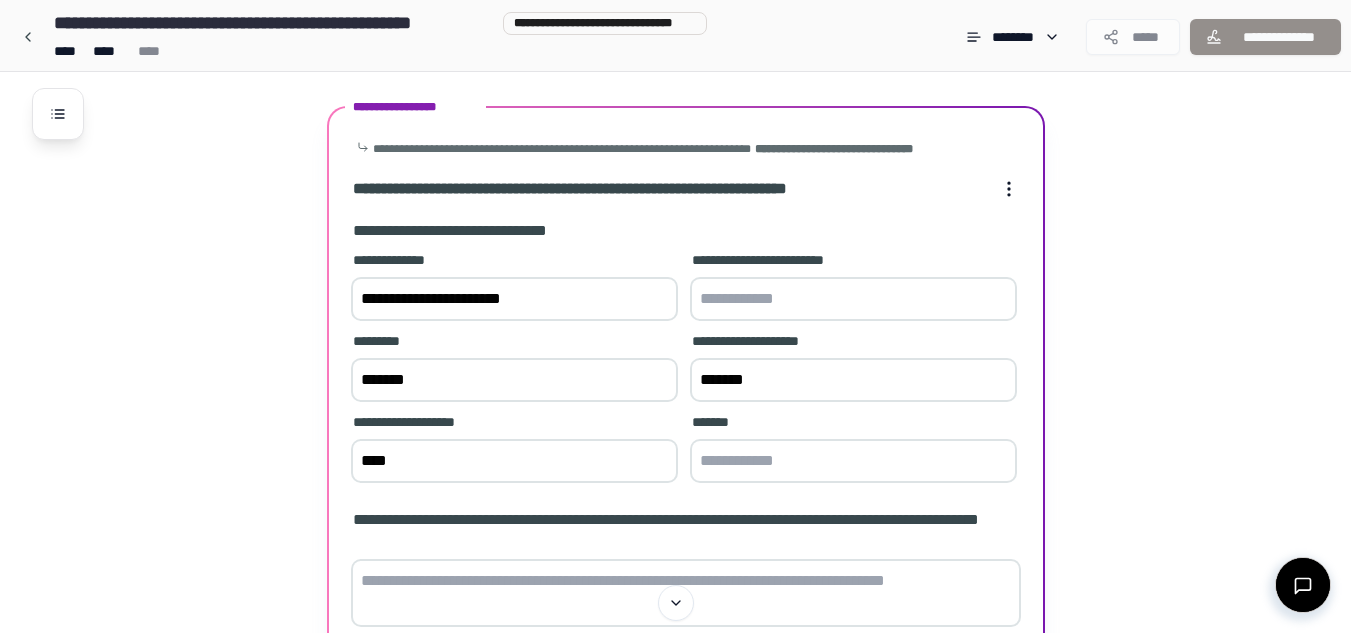 click at bounding box center [853, 461] 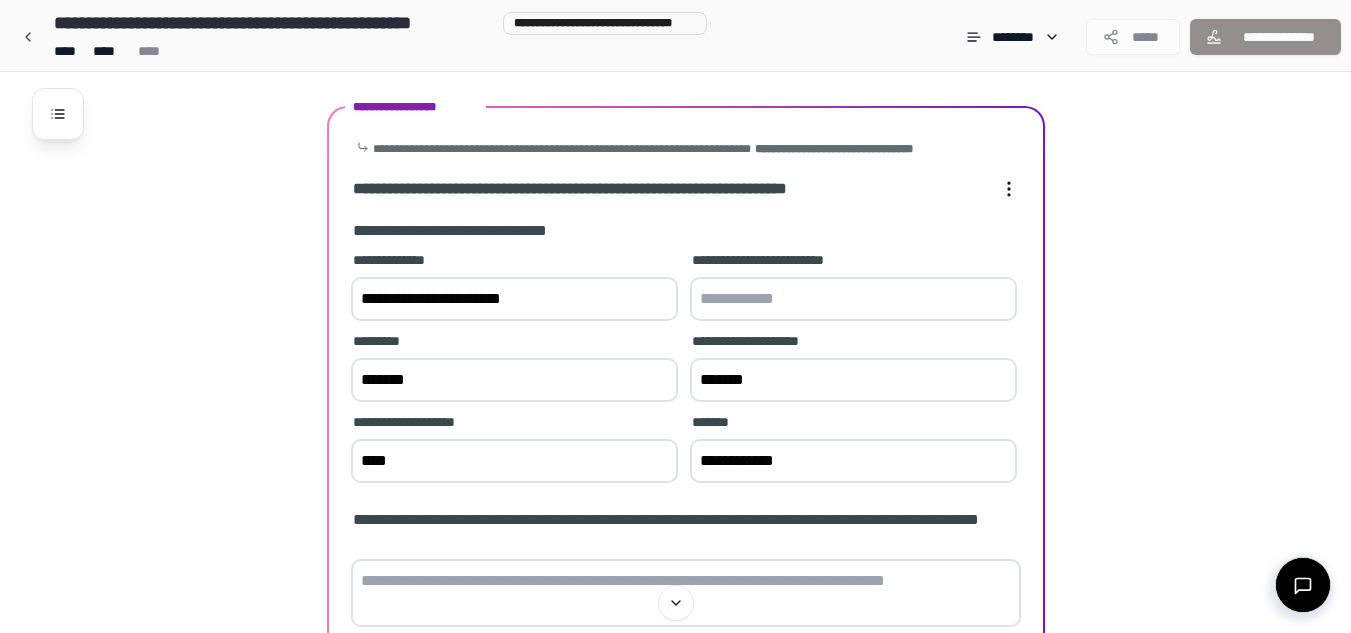 type on "**********" 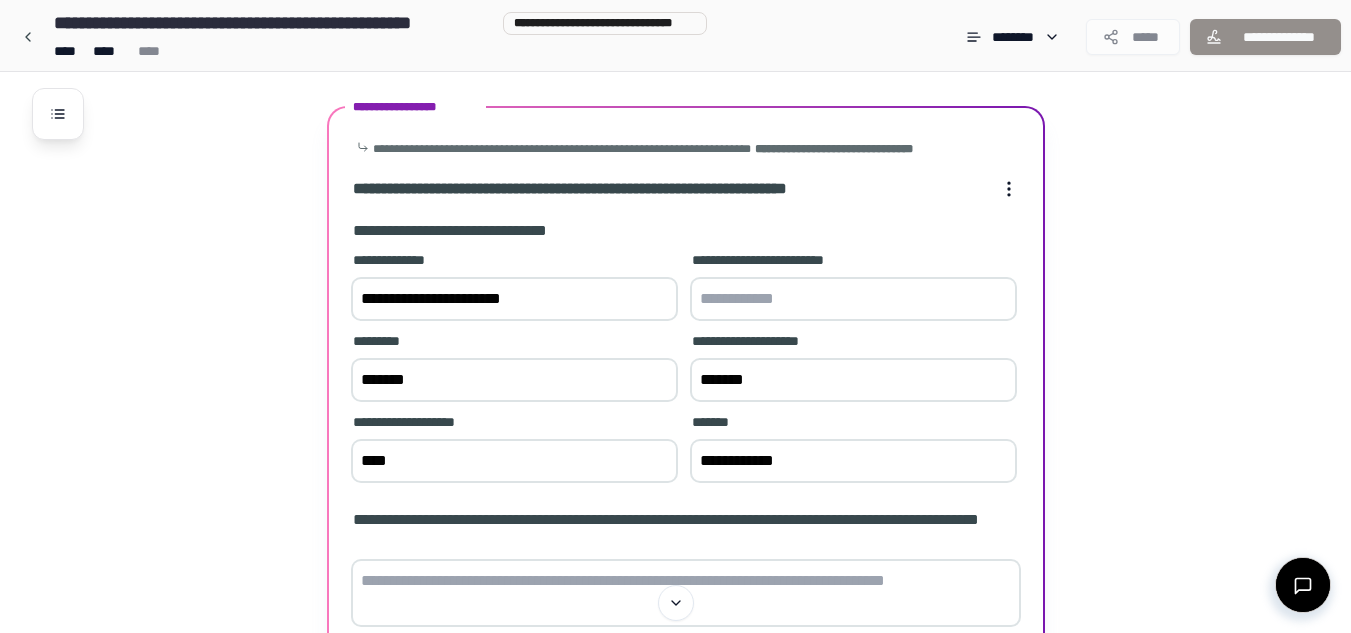 click at bounding box center [686, 593] 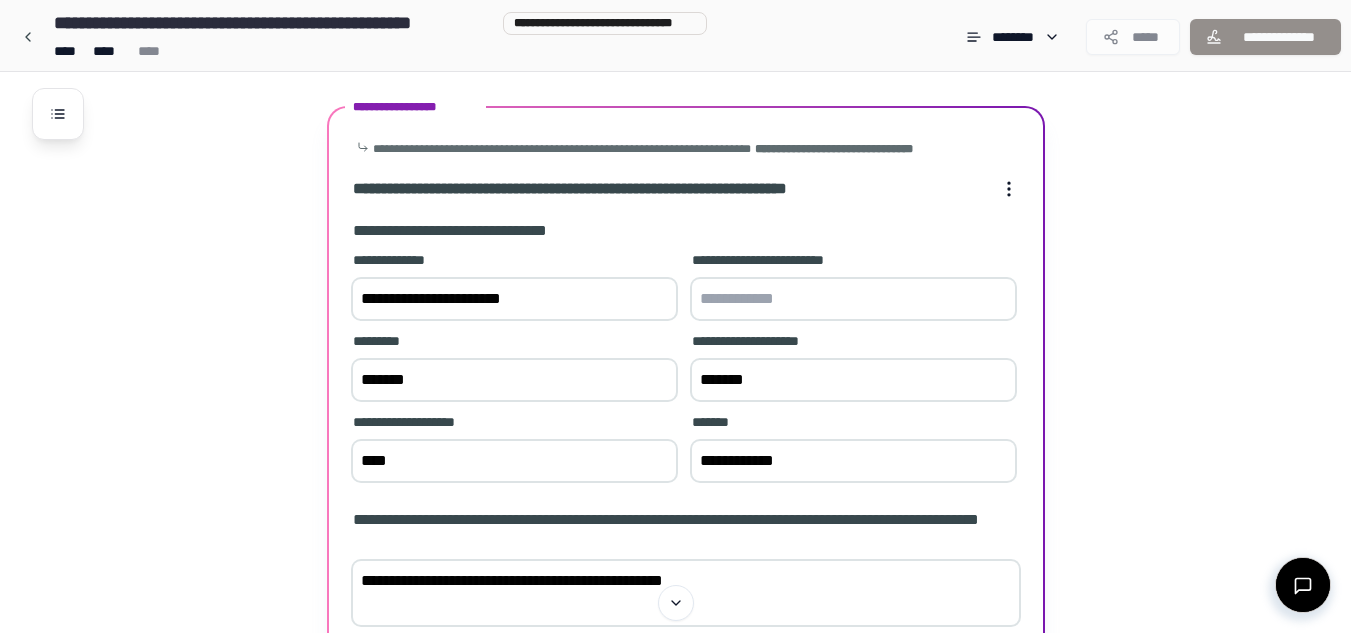 type on "**********" 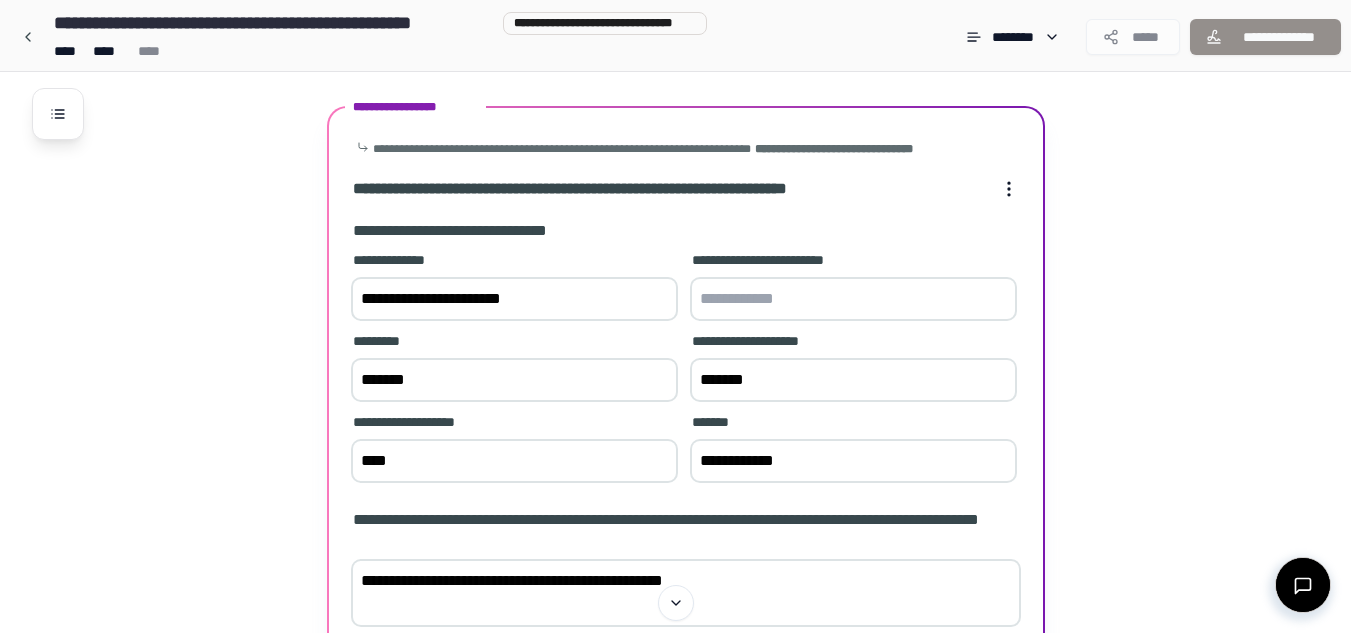 click on "**********" at bounding box center [686, 531] 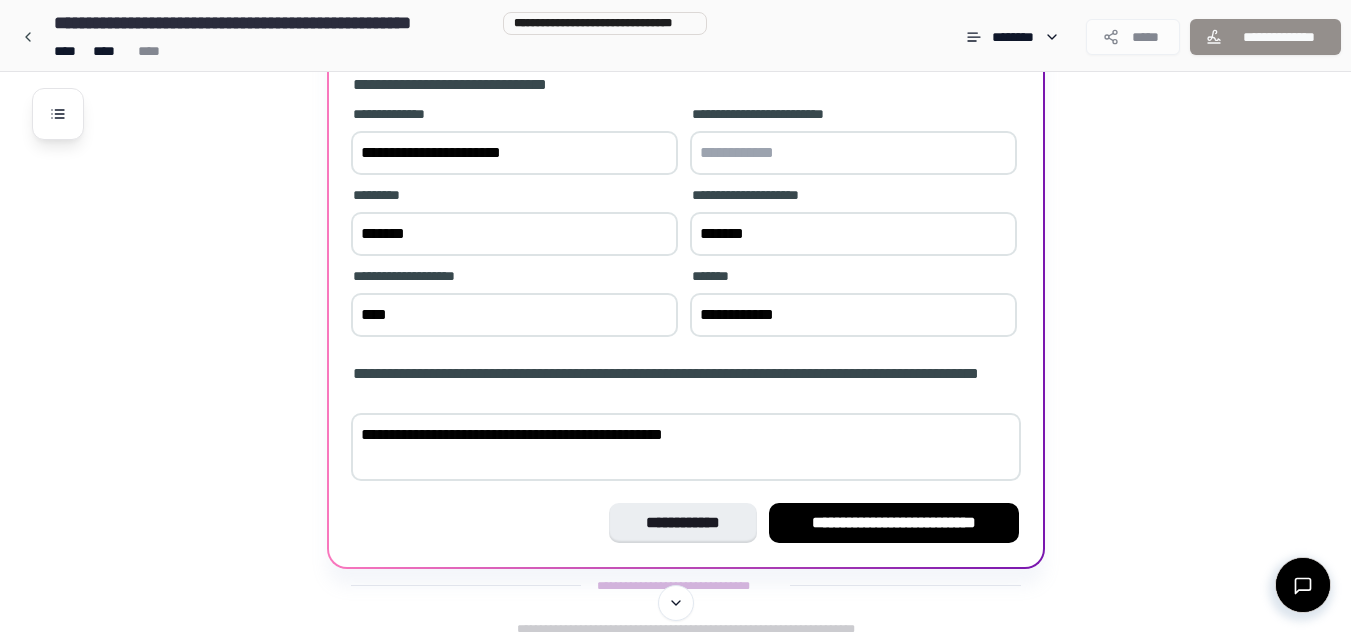 scroll, scrollTop: 541, scrollLeft: 0, axis: vertical 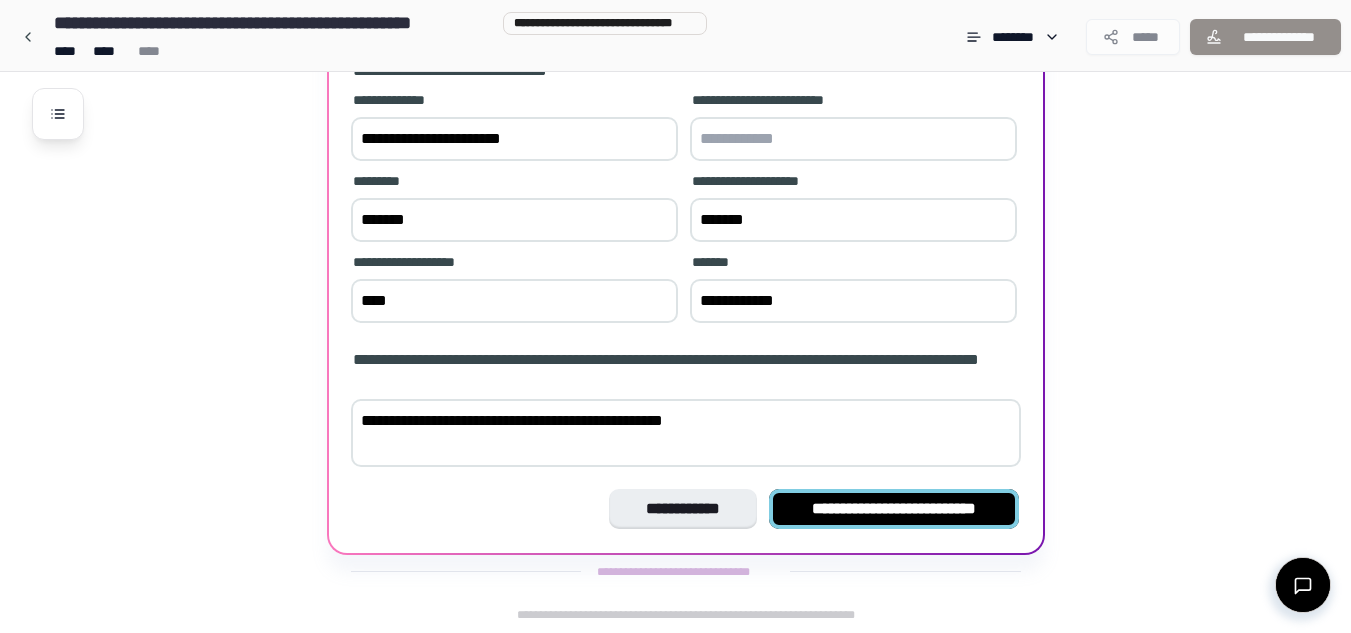 click on "**********" at bounding box center (894, 509) 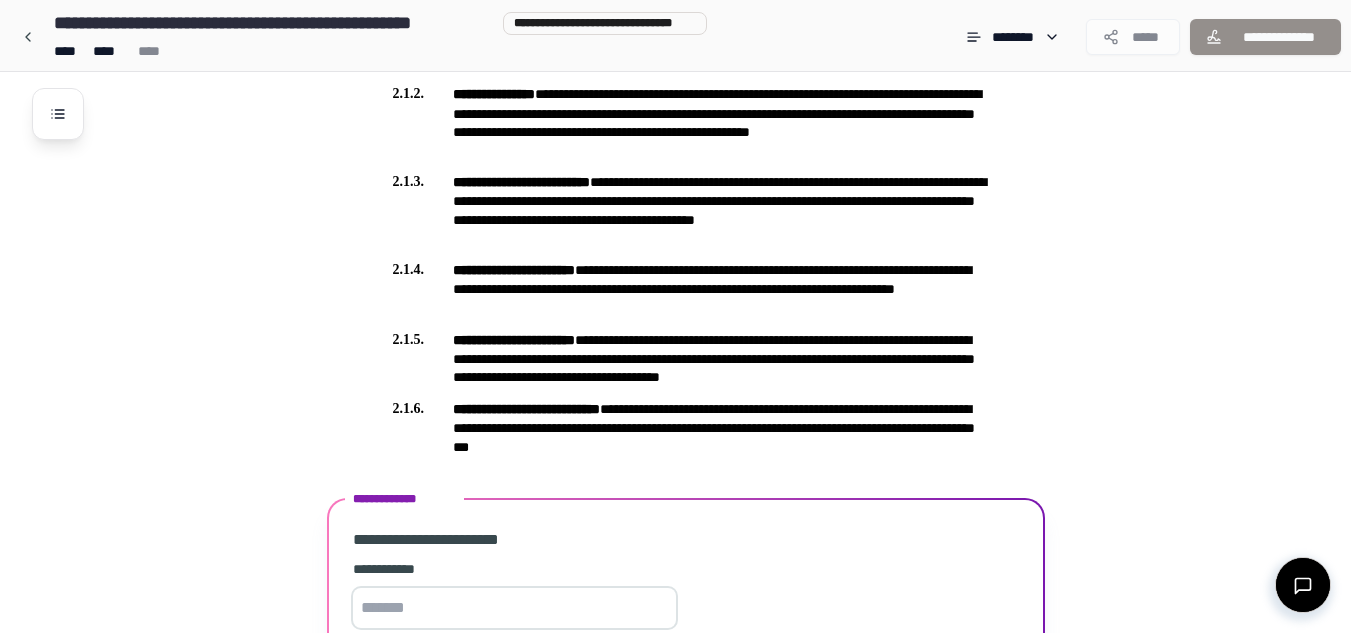 scroll, scrollTop: 1178, scrollLeft: 0, axis: vertical 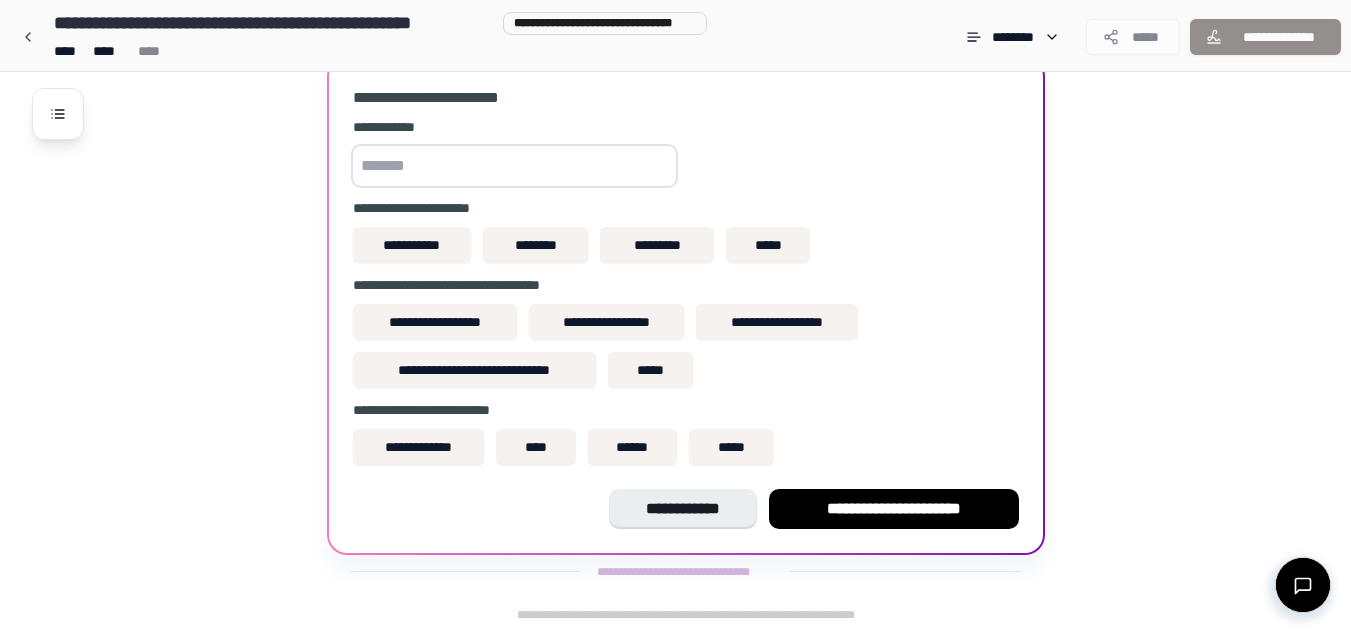 click at bounding box center [514, 166] 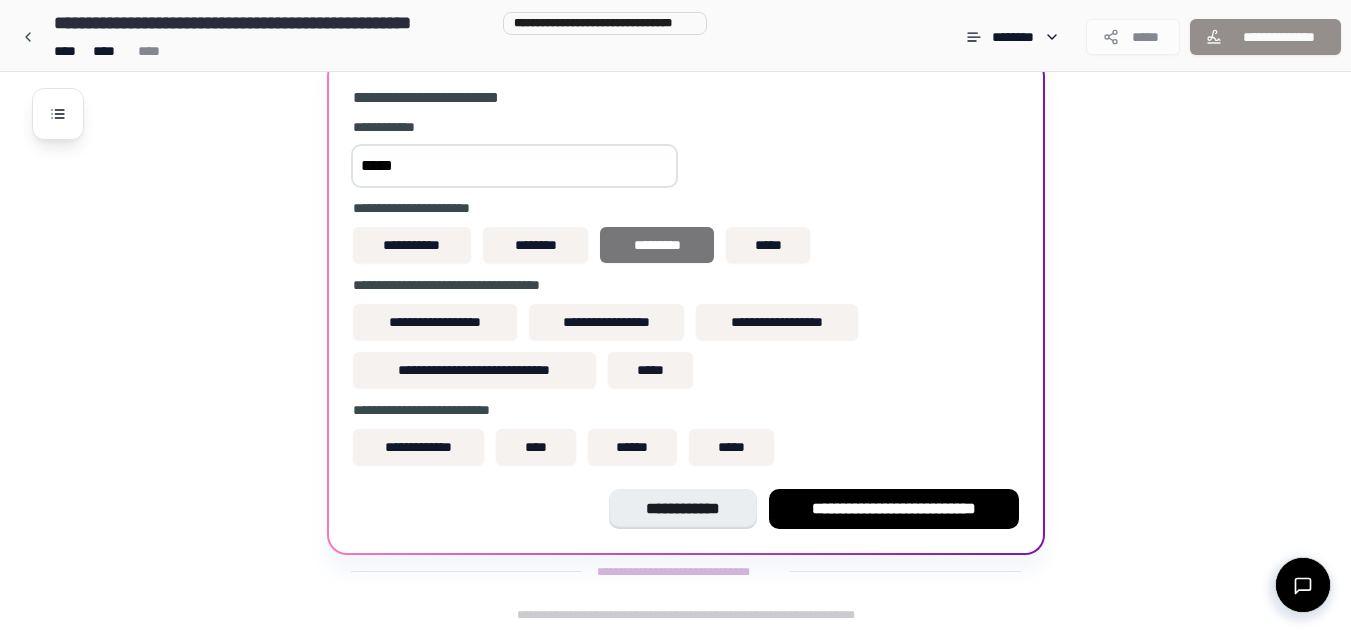 type on "*****" 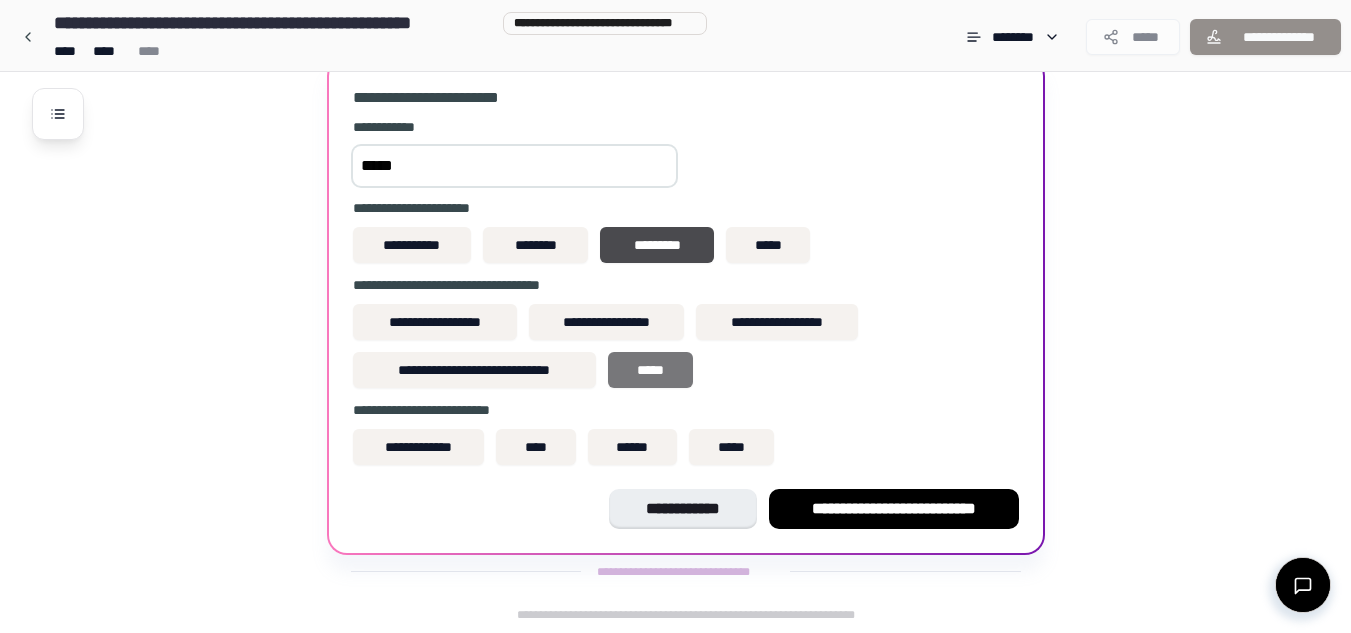 click on "*****" at bounding box center (650, 370) 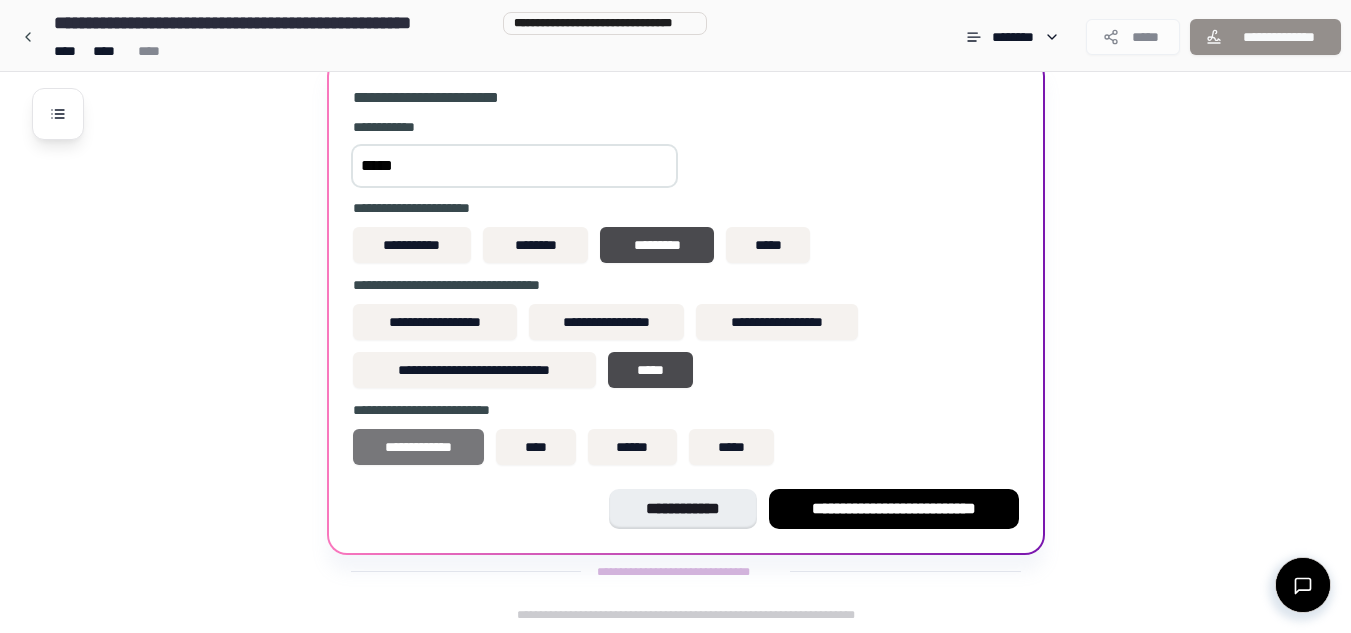 click on "**********" at bounding box center [419, 447] 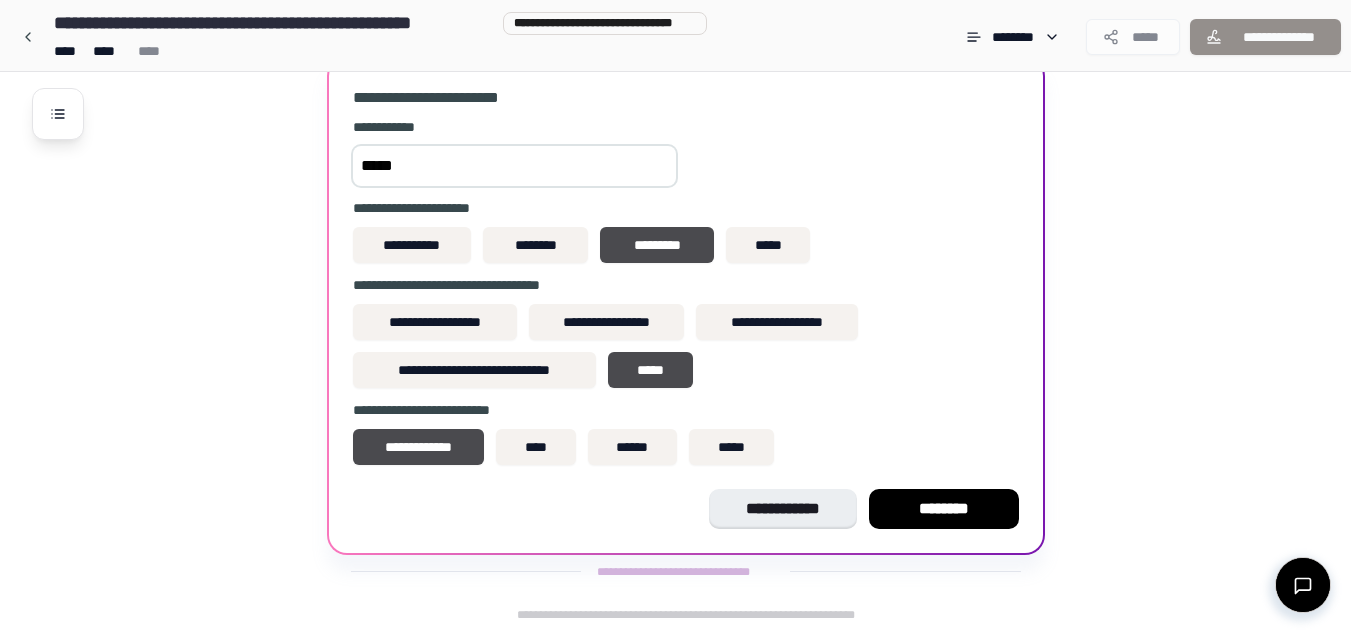 type 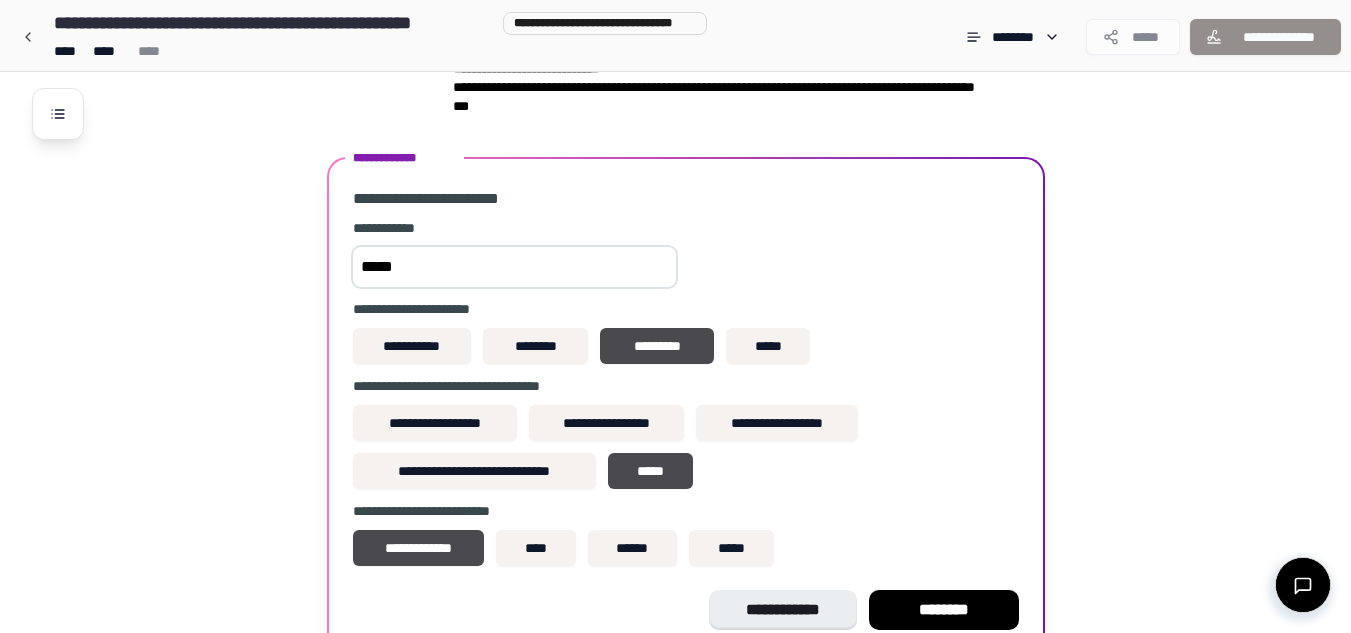 scroll, scrollTop: 1178, scrollLeft: 0, axis: vertical 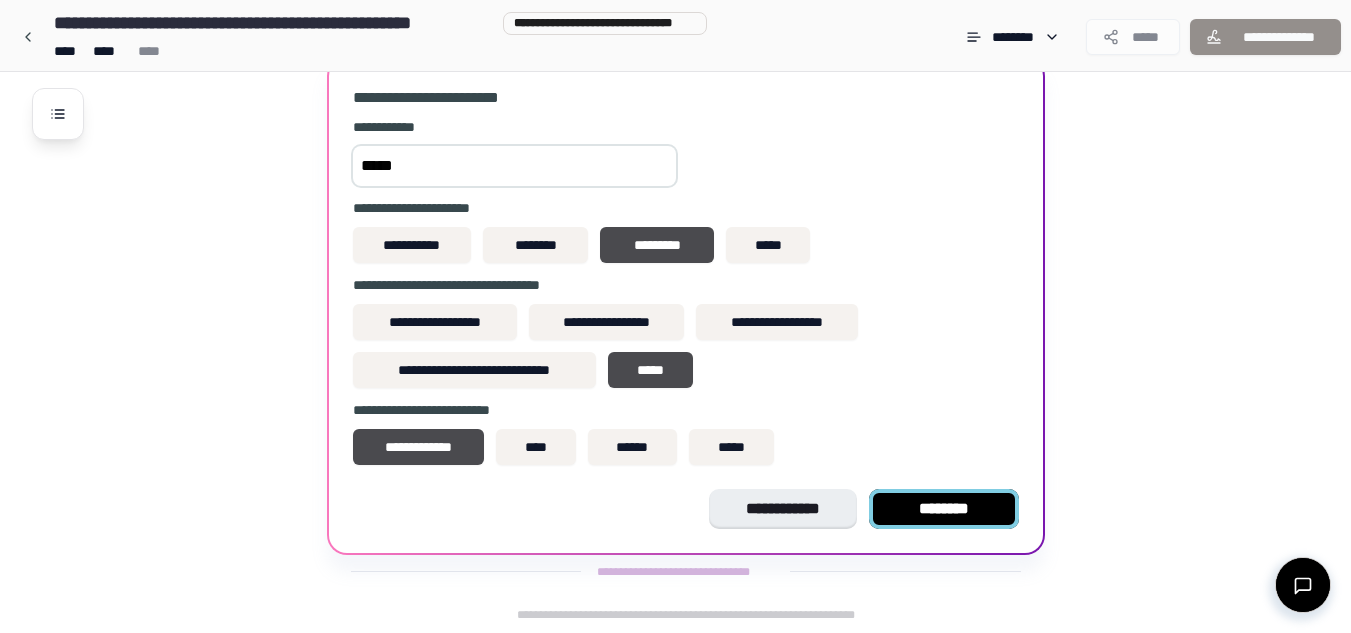 click on "********" at bounding box center [944, 509] 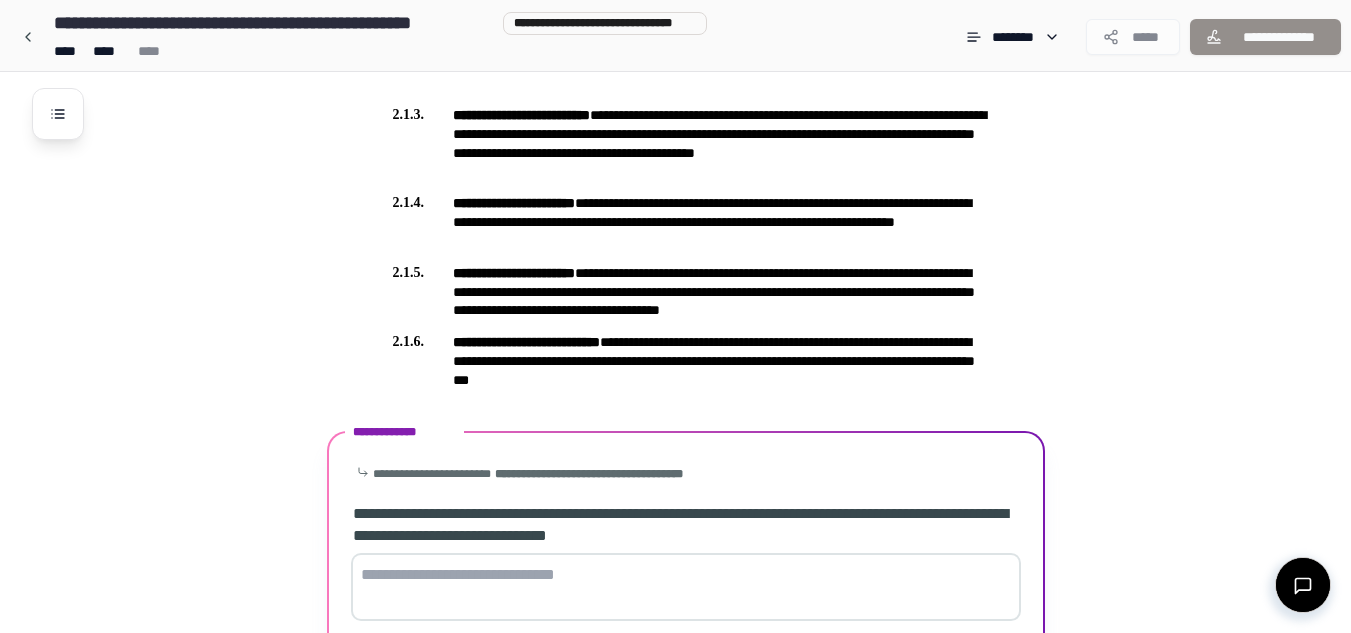 scroll, scrollTop: 957, scrollLeft: 0, axis: vertical 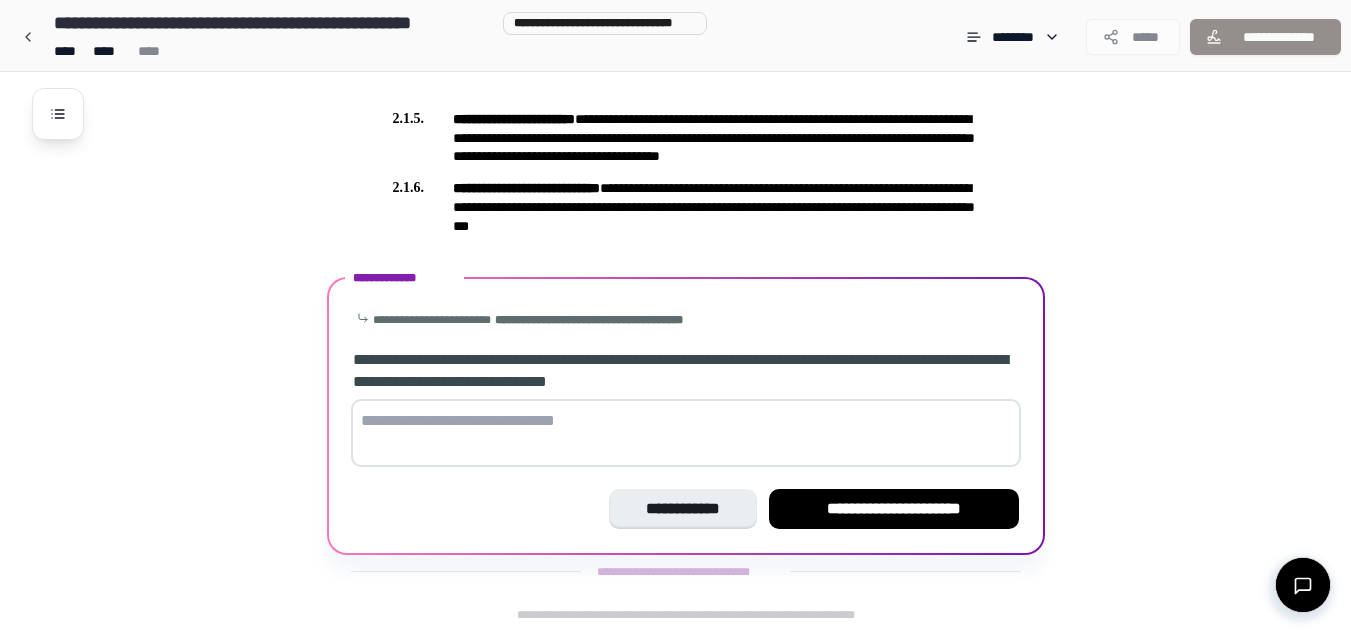 click at bounding box center [686, 433] 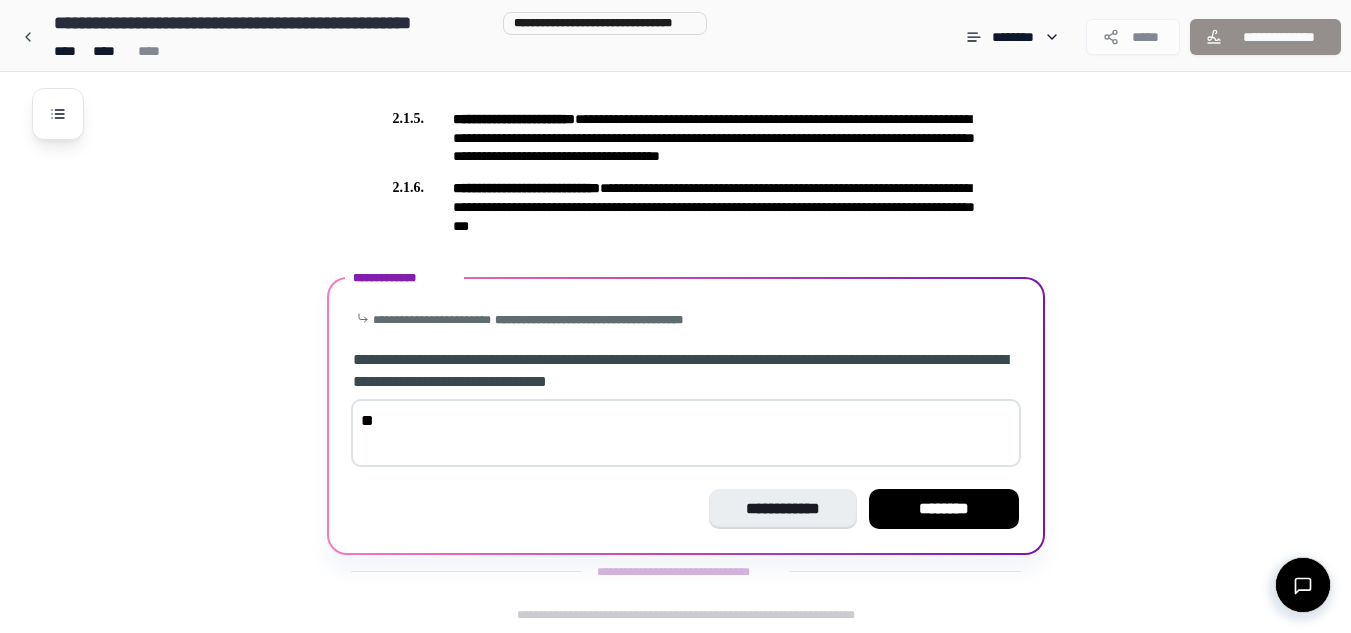 type on "*" 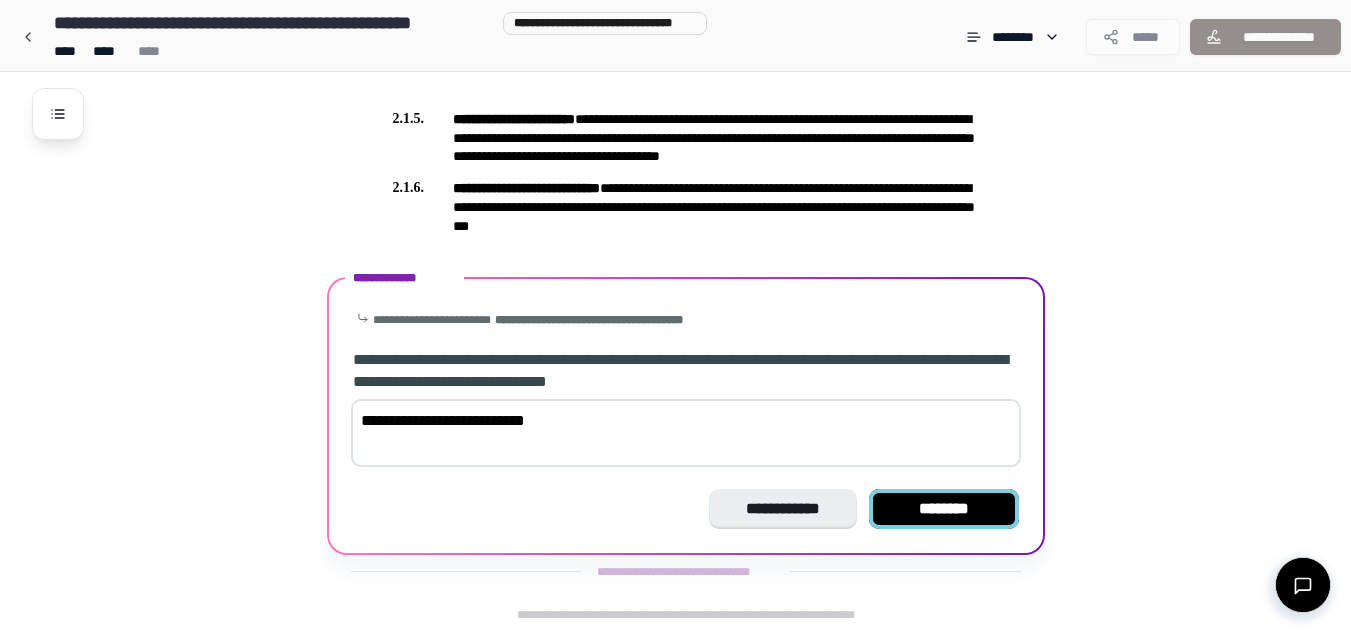 type on "**********" 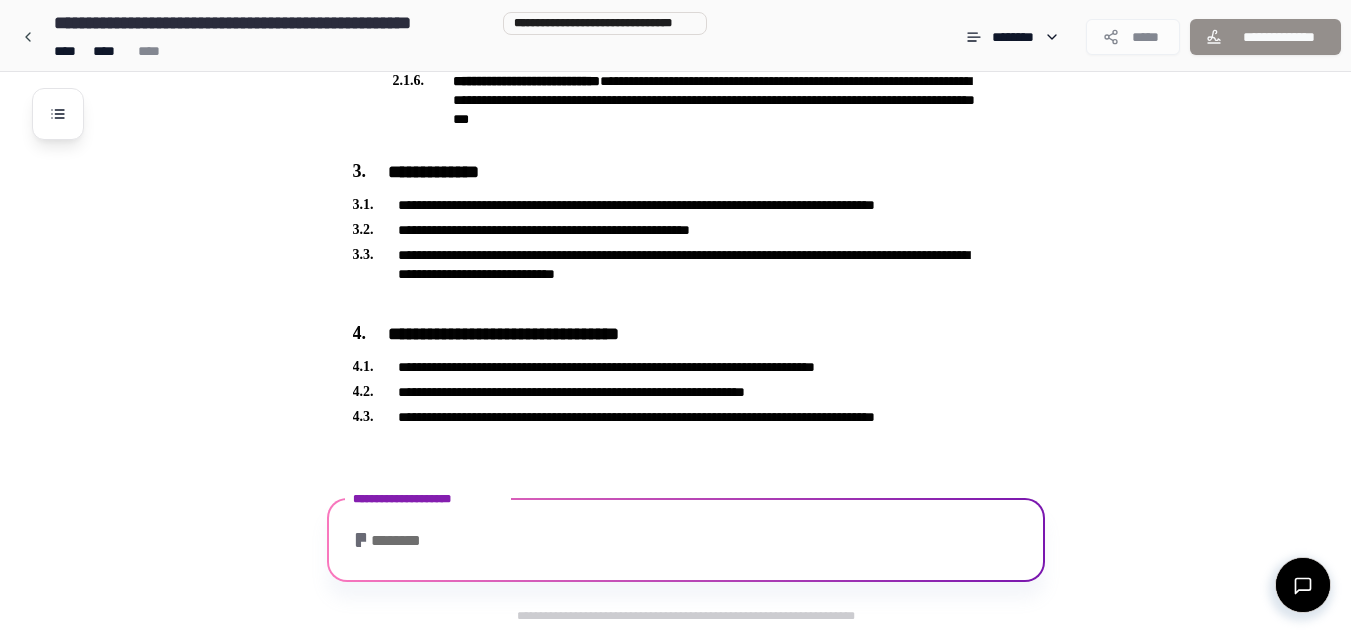 scroll, scrollTop: 1468, scrollLeft: 0, axis: vertical 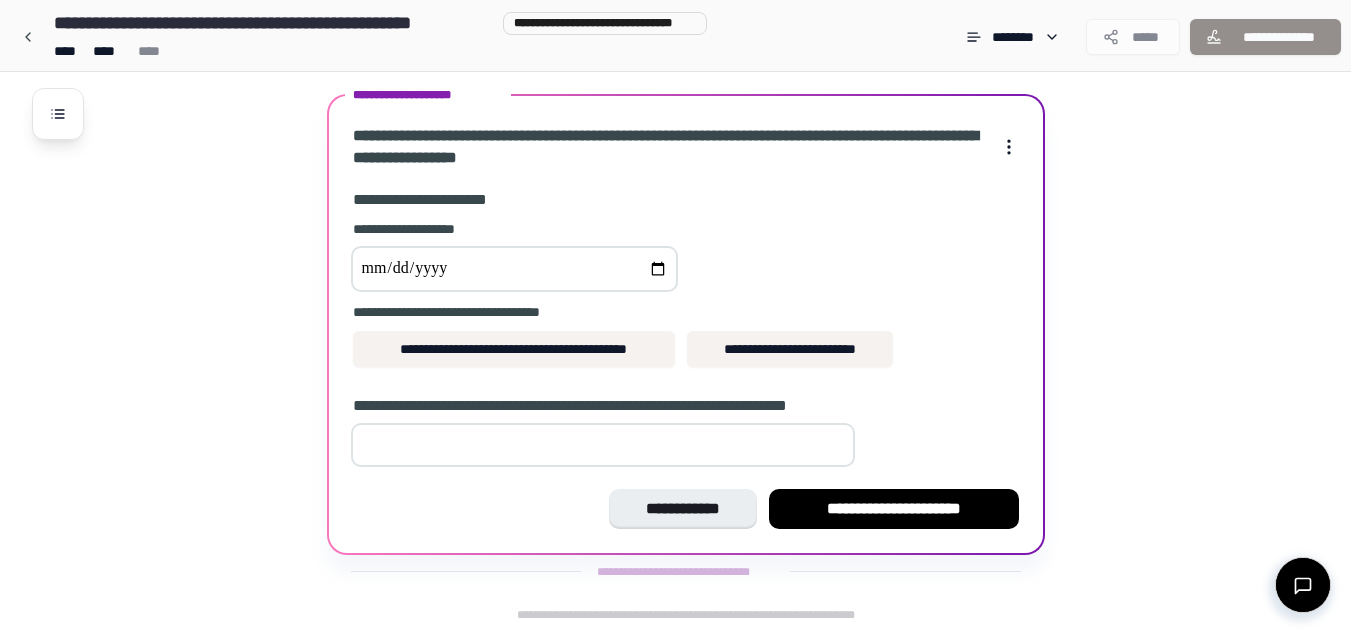 click at bounding box center (514, 269) 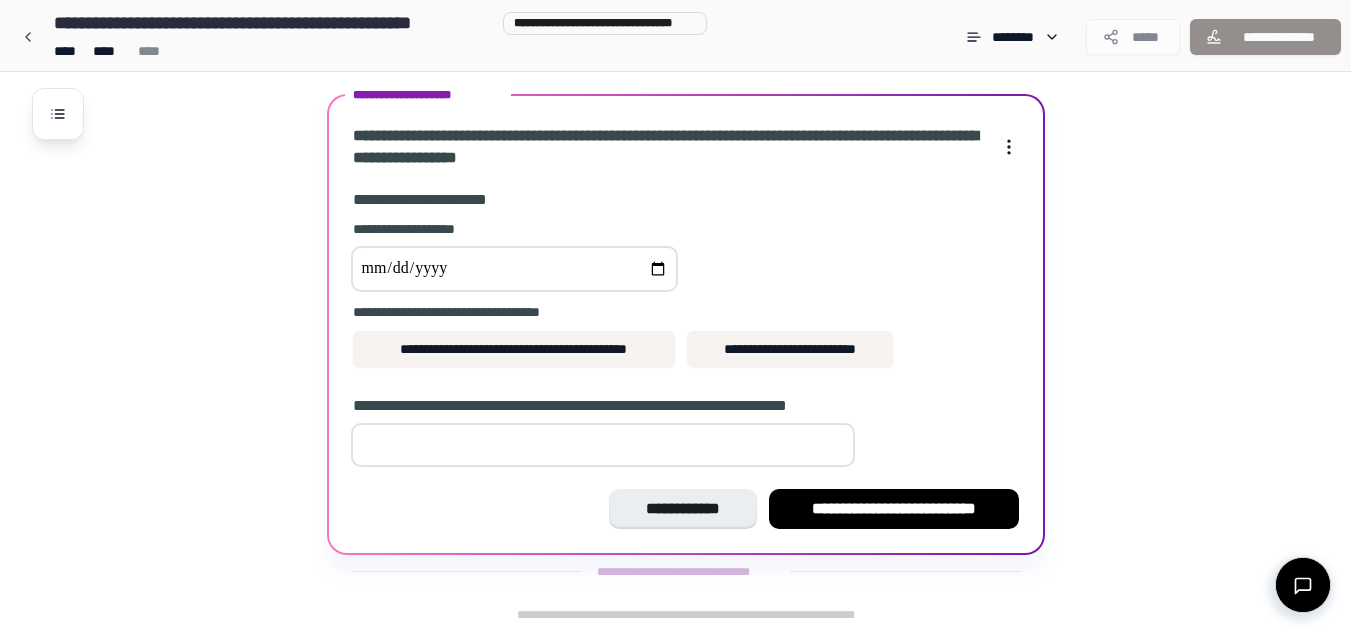 type on "**********" 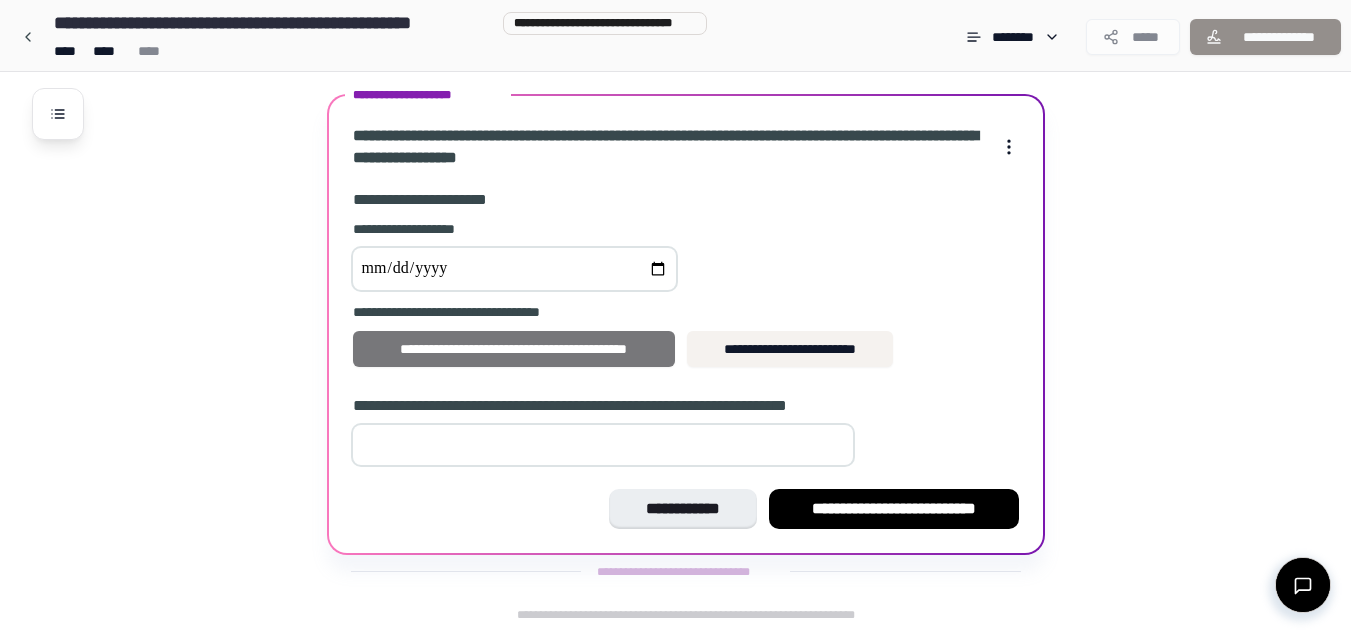 click on "**********" at bounding box center [514, 349] 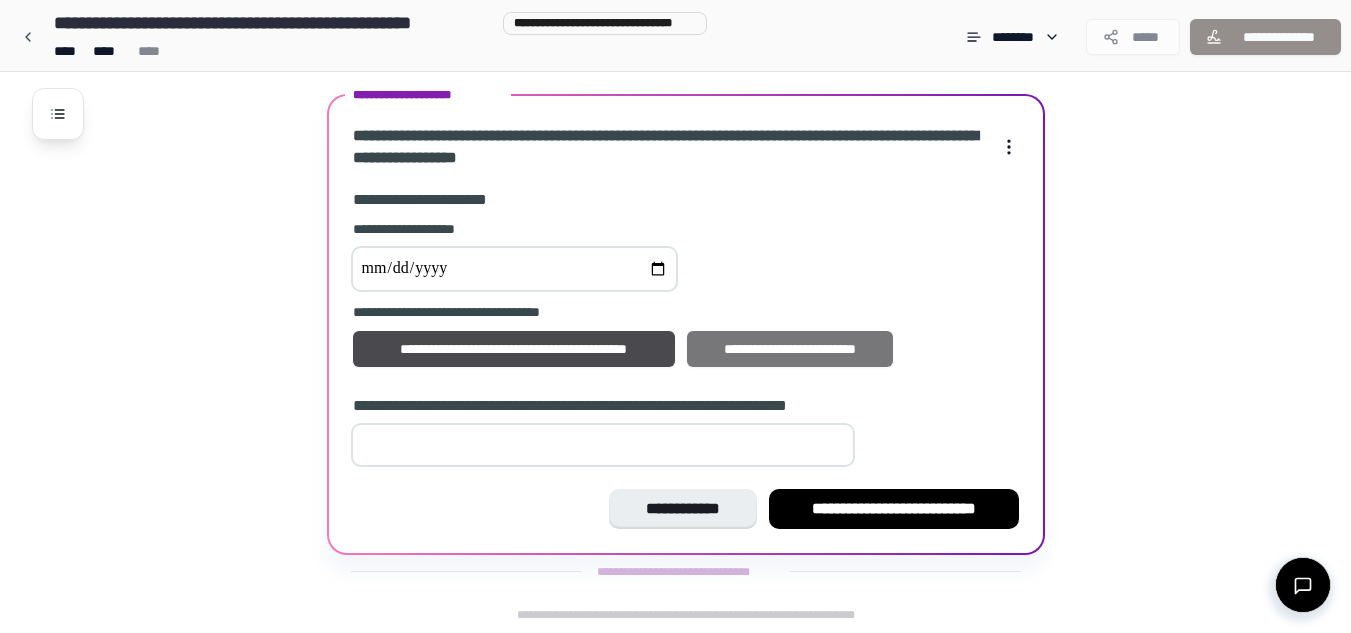 click on "**********" at bounding box center [790, 349] 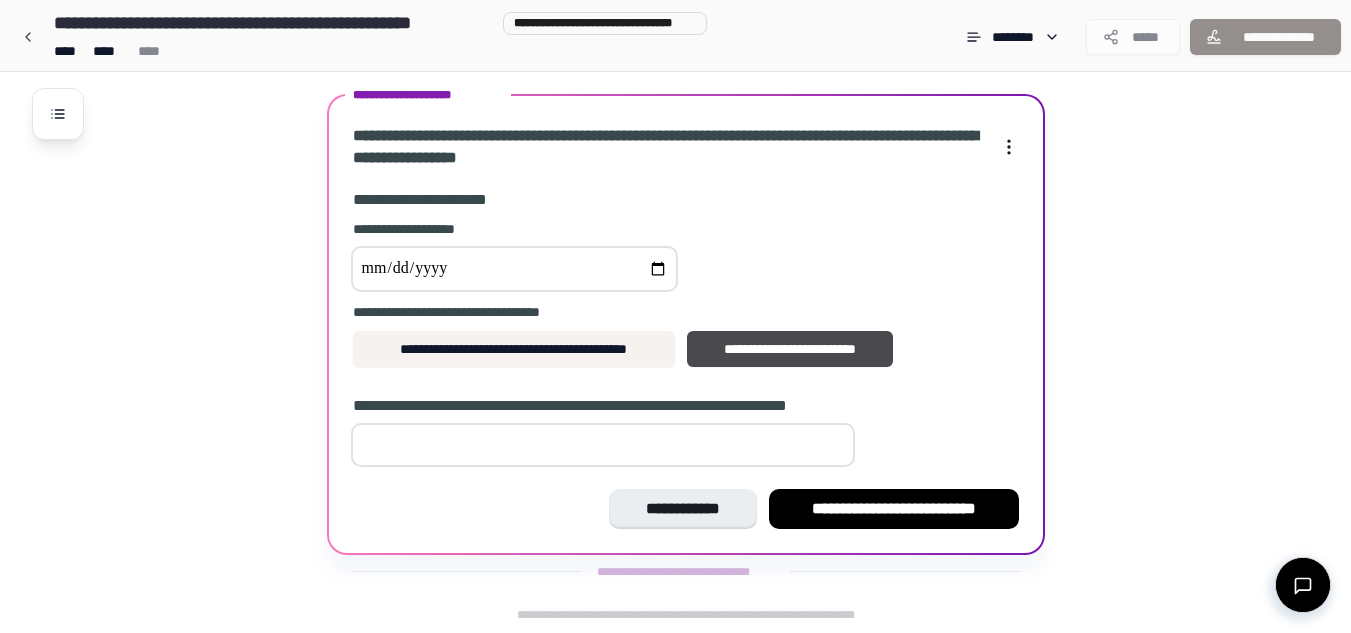 drag, startPoint x: 838, startPoint y: 458, endPoint x: 838, endPoint y: 446, distance: 12 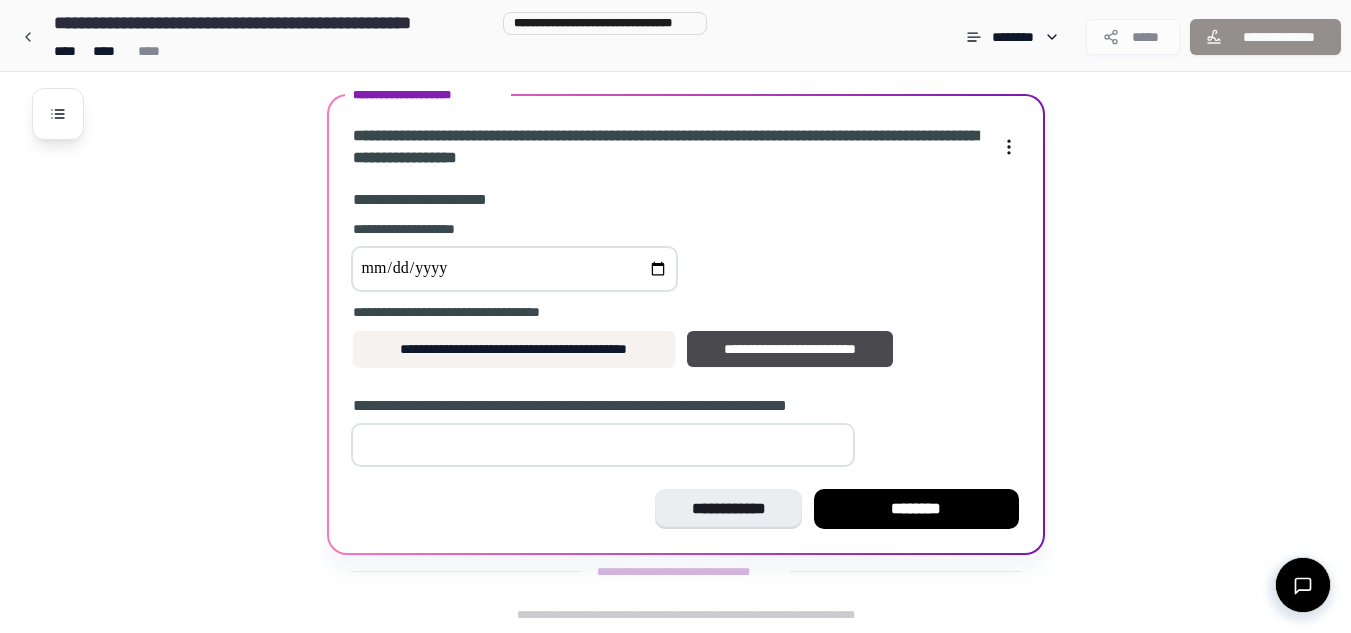 click on "**" at bounding box center (603, 445) 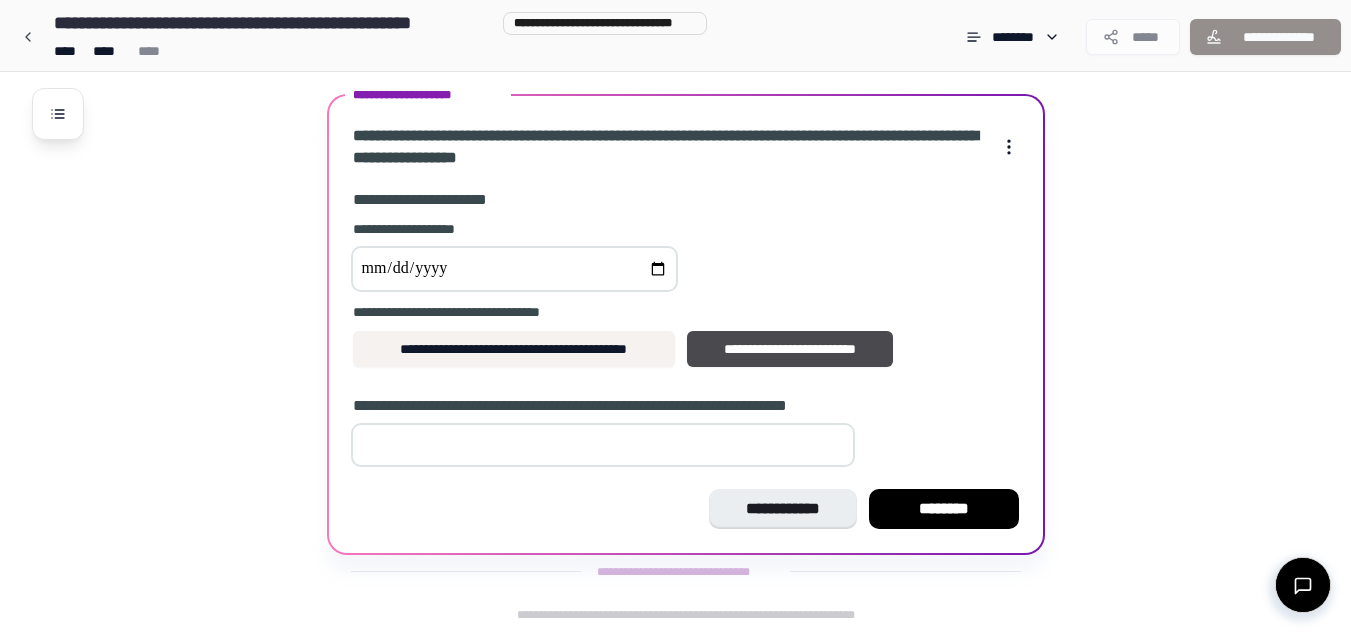 click on "**" at bounding box center [603, 445] 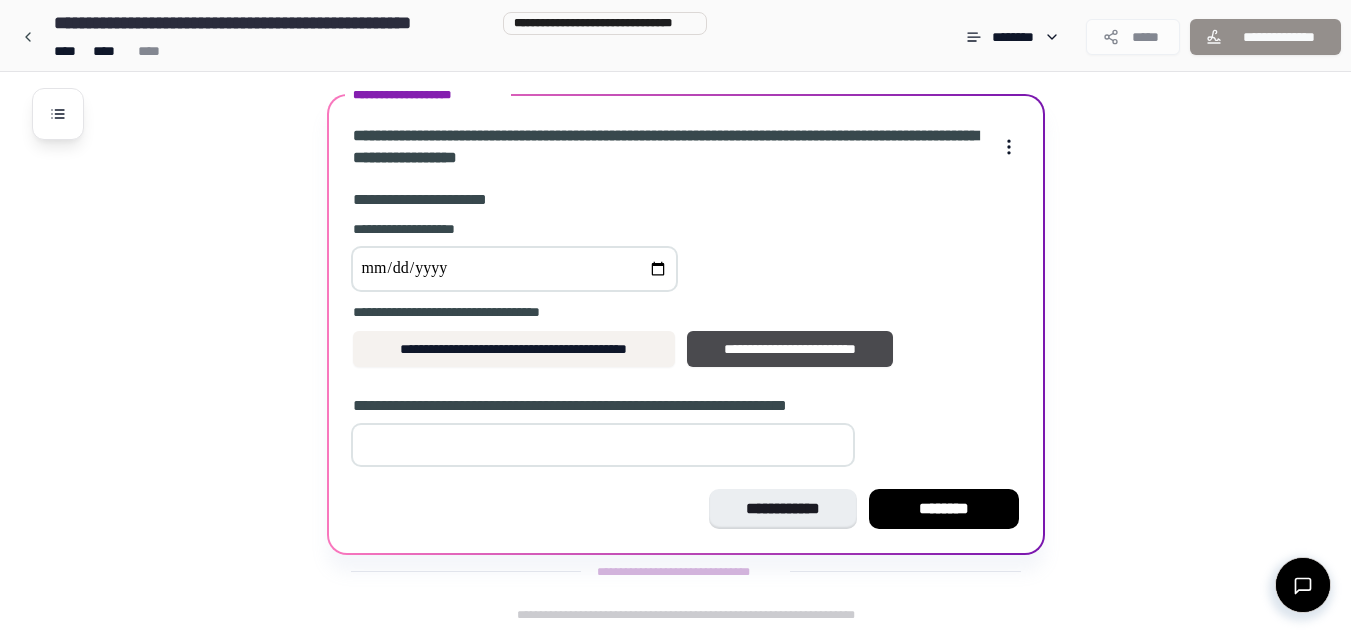 click on "**" at bounding box center (603, 445) 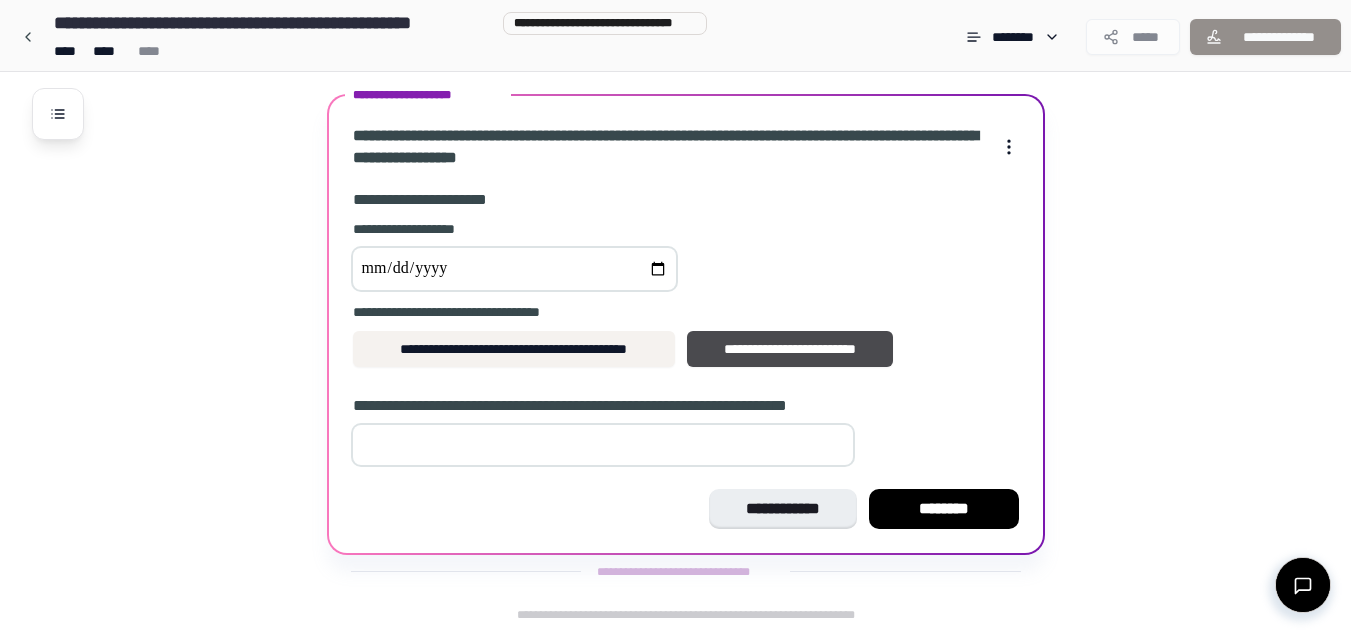 click on "**" at bounding box center [603, 445] 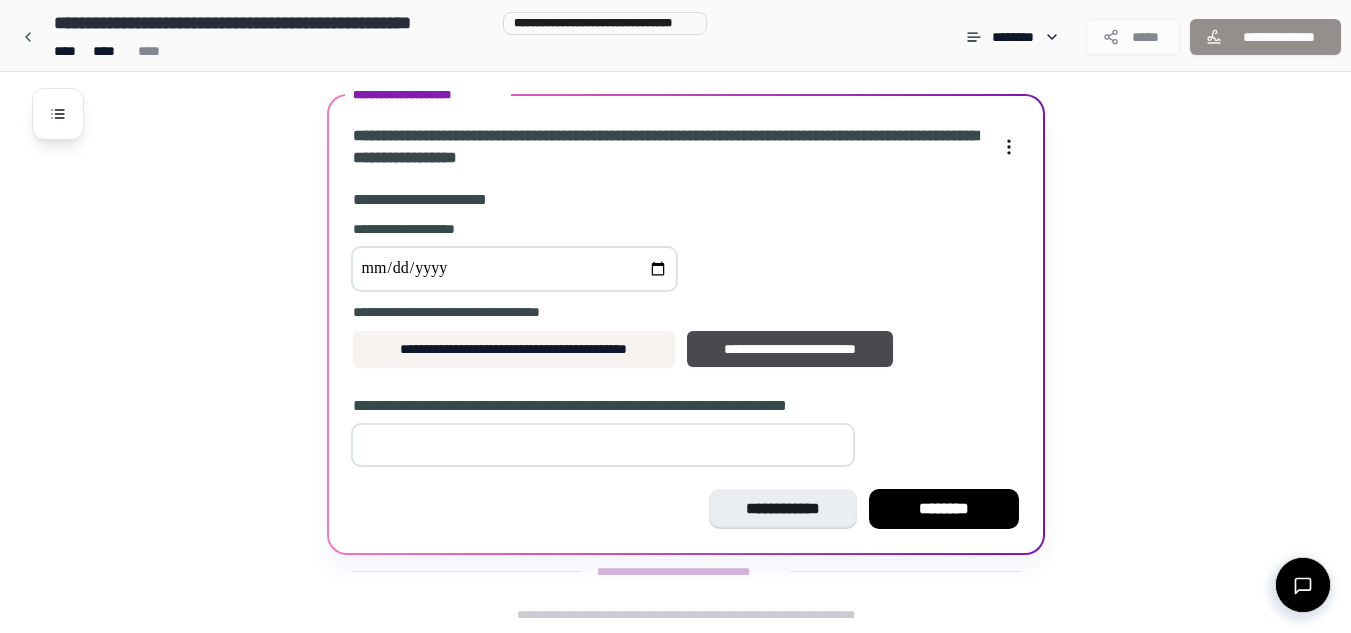 click on "**" at bounding box center [603, 445] 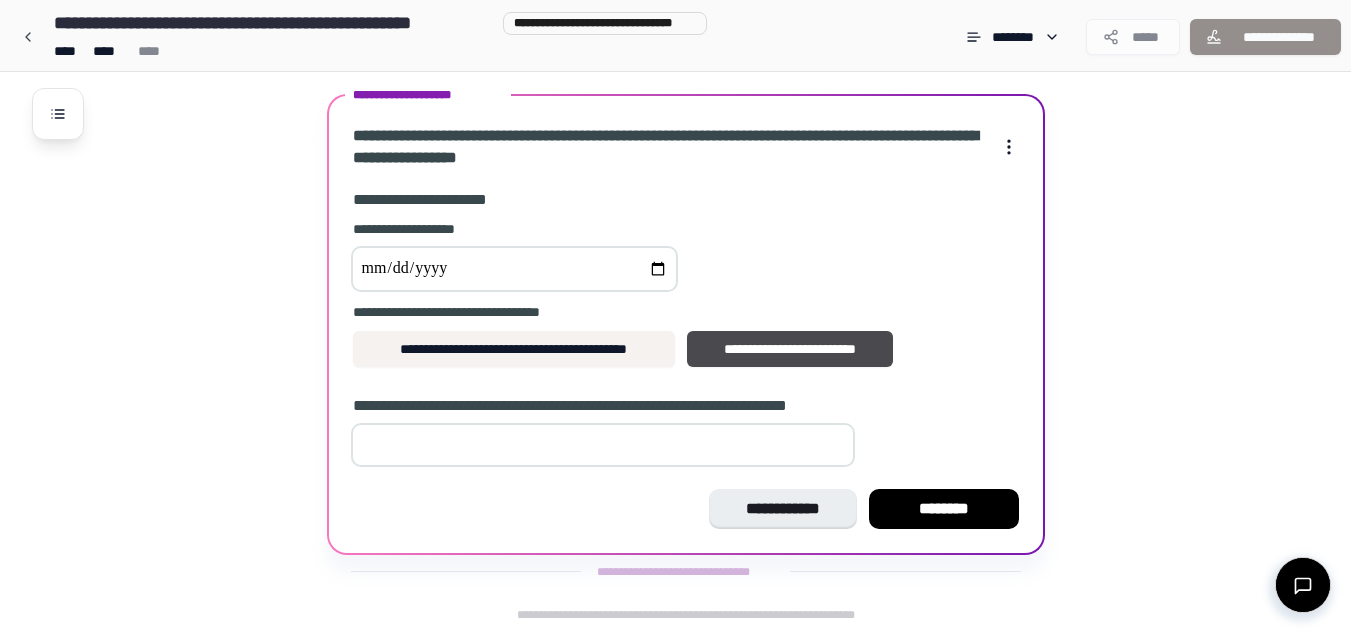 type on "*" 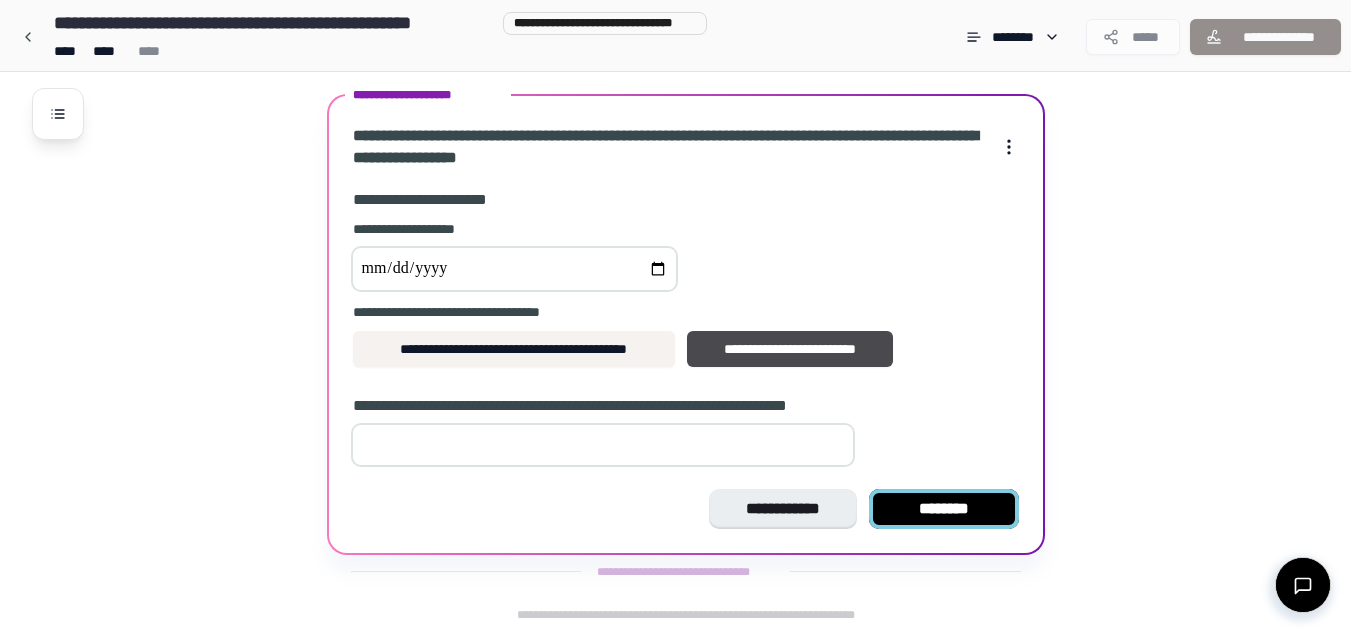 click on "********" at bounding box center (944, 509) 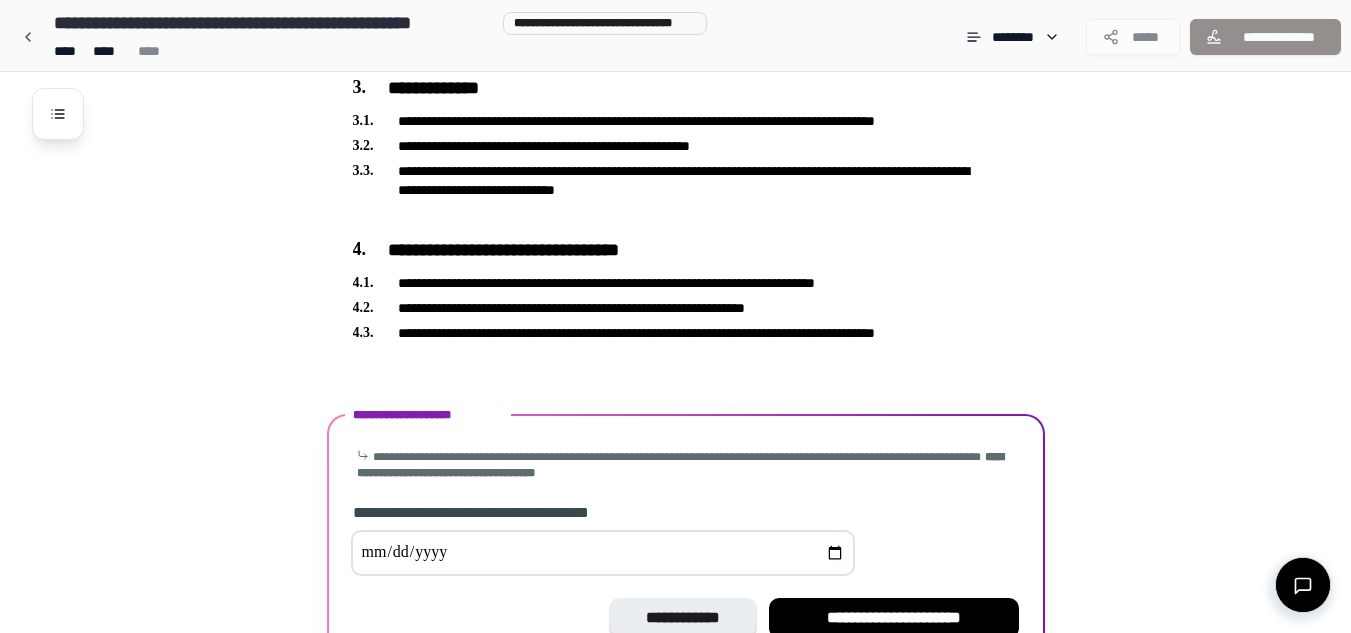 scroll, scrollTop: 1257, scrollLeft: 0, axis: vertical 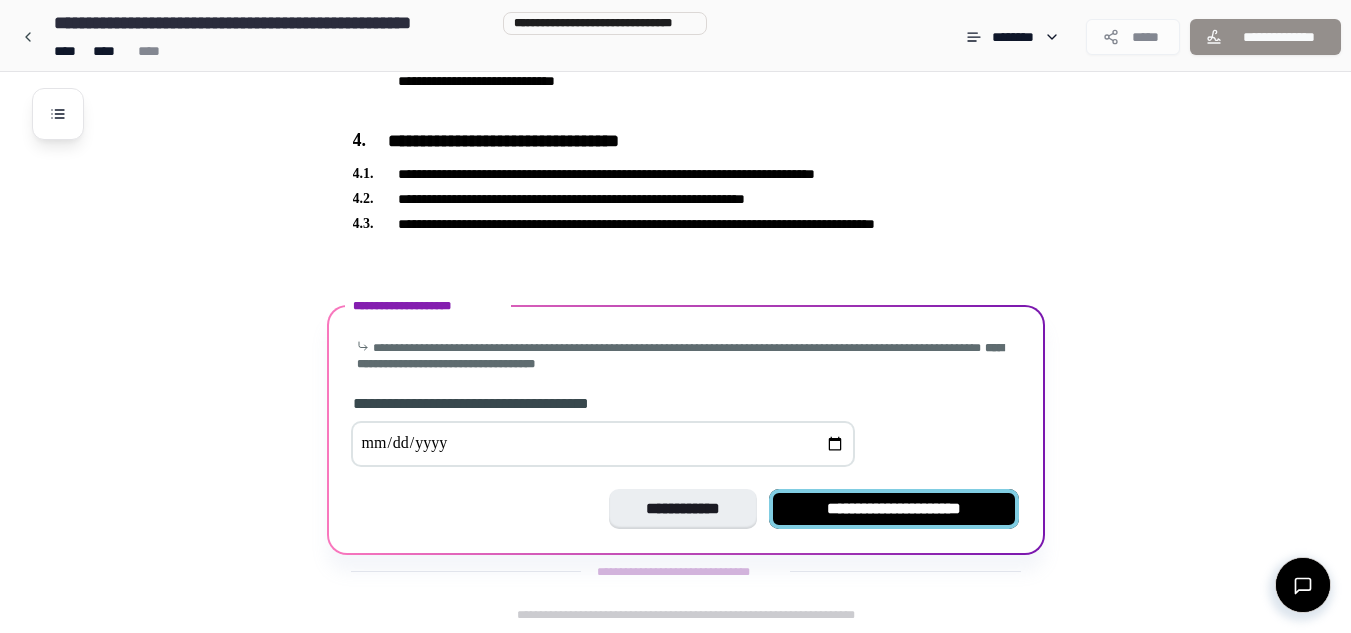 click on "**********" at bounding box center (894, 509) 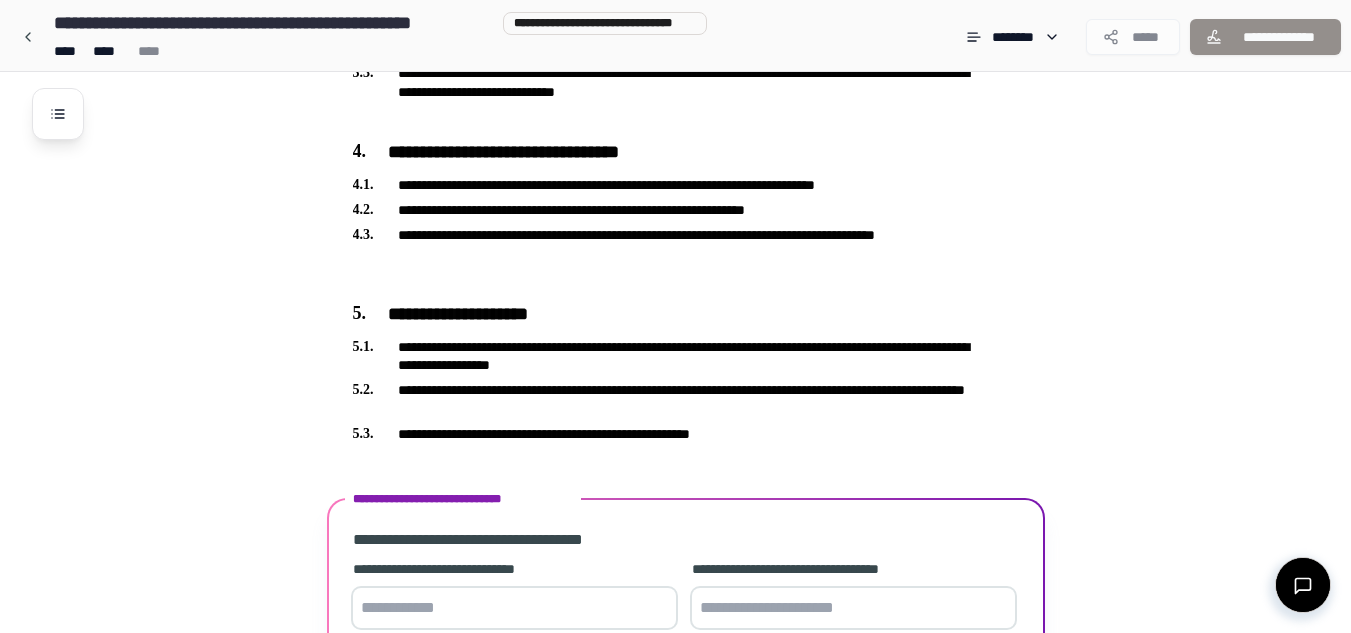 scroll, scrollTop: 1409, scrollLeft: 0, axis: vertical 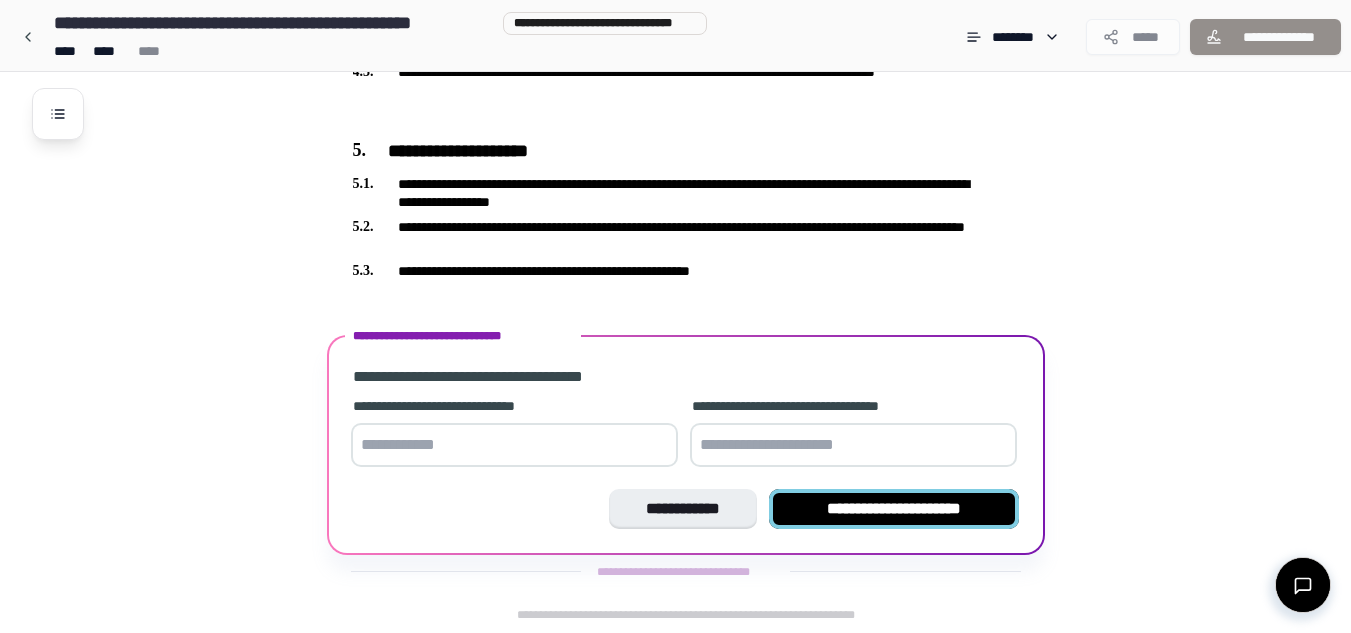 click on "**********" at bounding box center (894, 509) 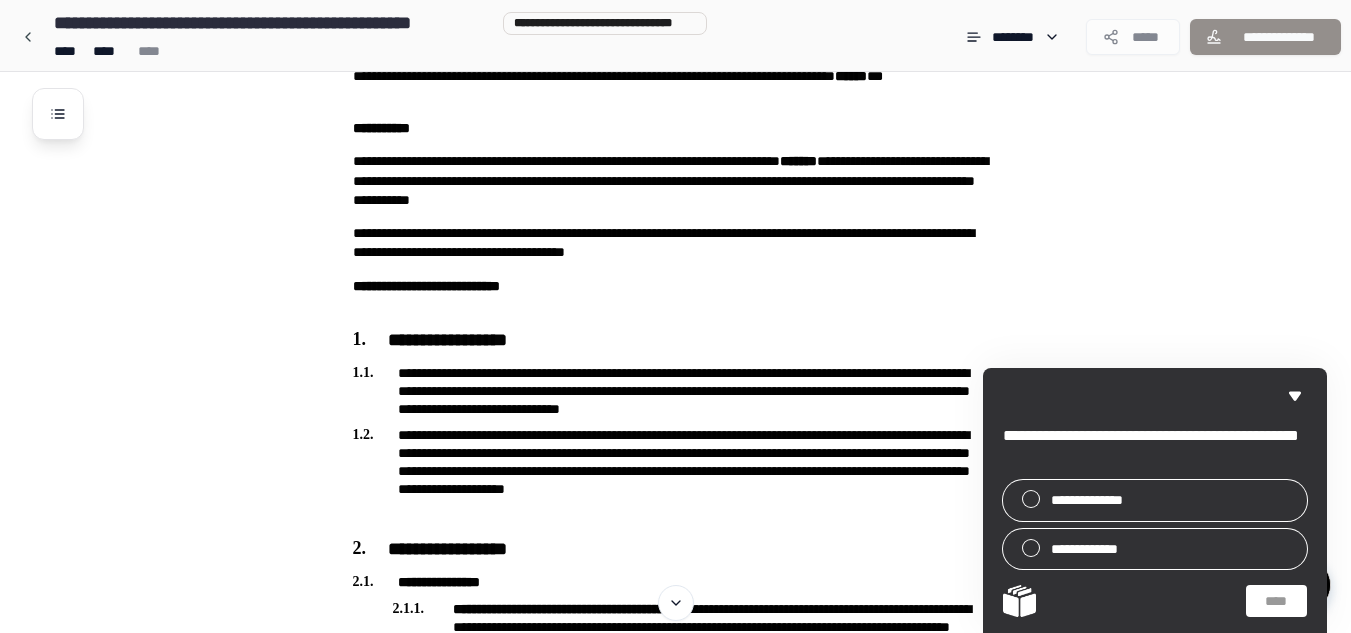 scroll, scrollTop: 130, scrollLeft: 0, axis: vertical 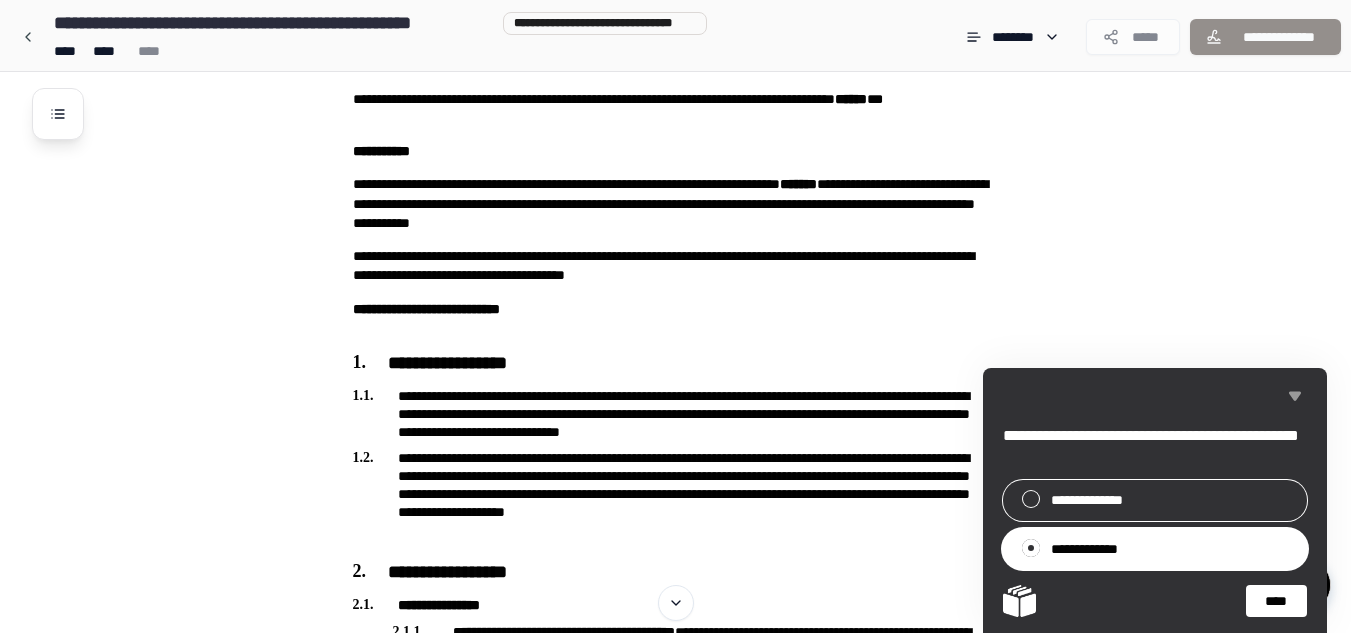 click 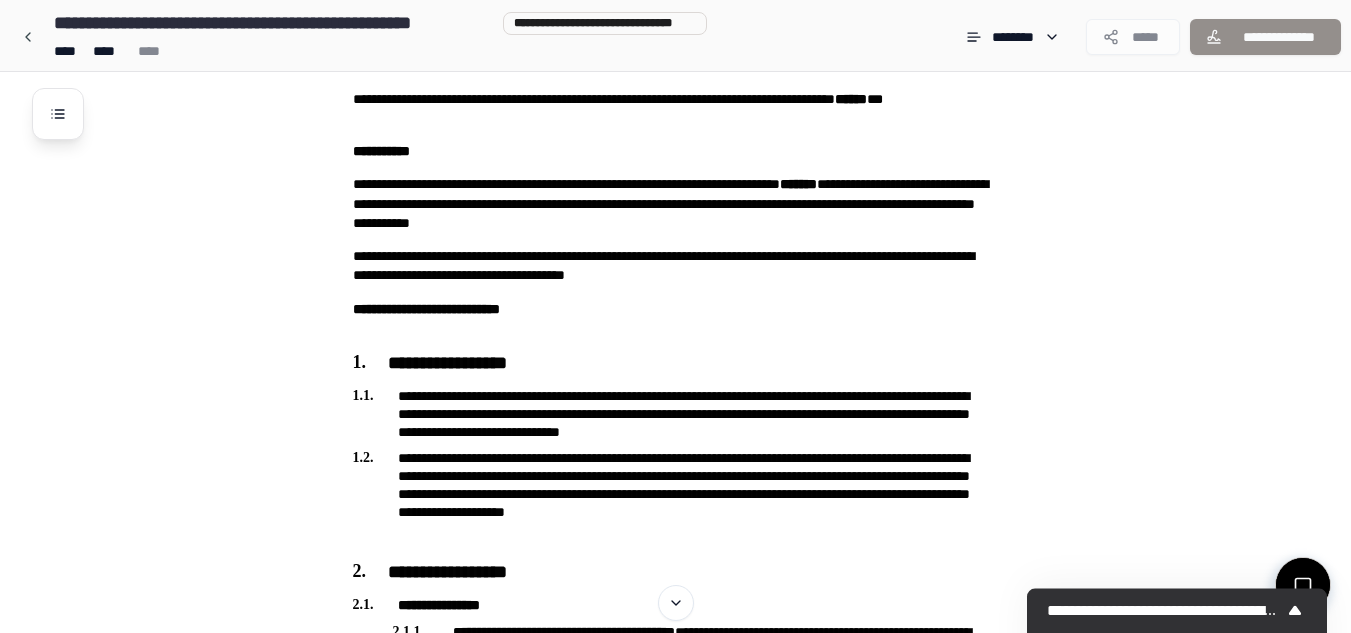 type 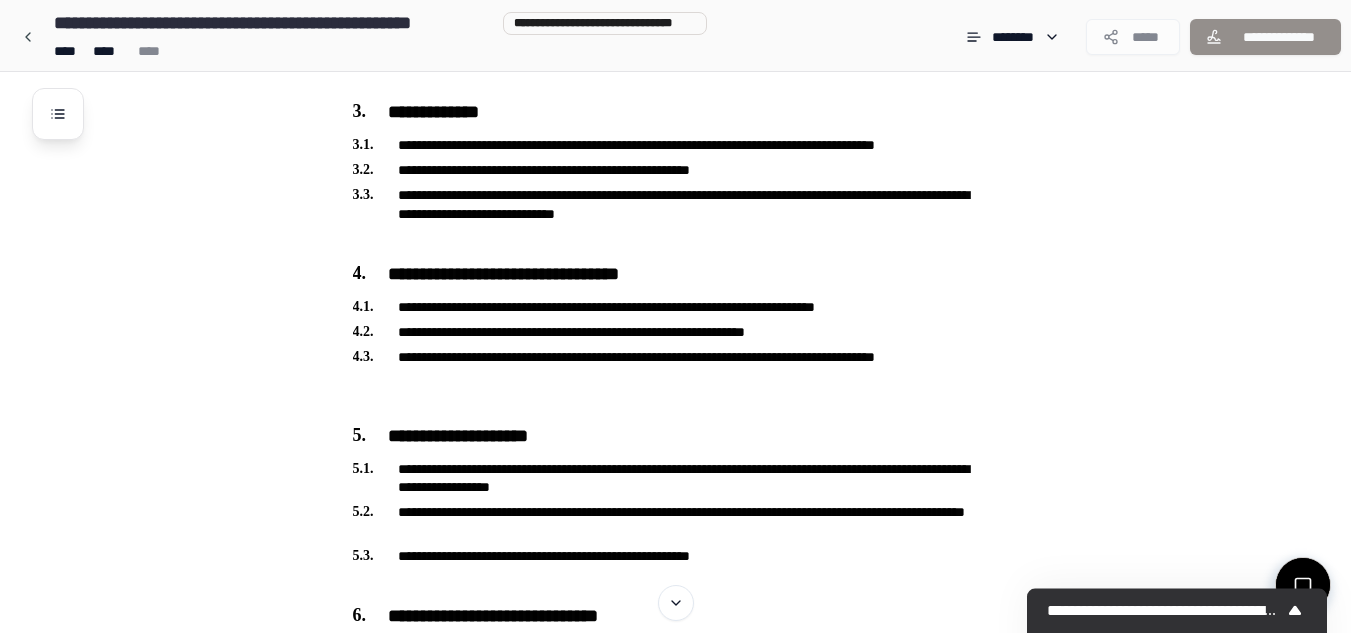 scroll, scrollTop: 1120, scrollLeft: 0, axis: vertical 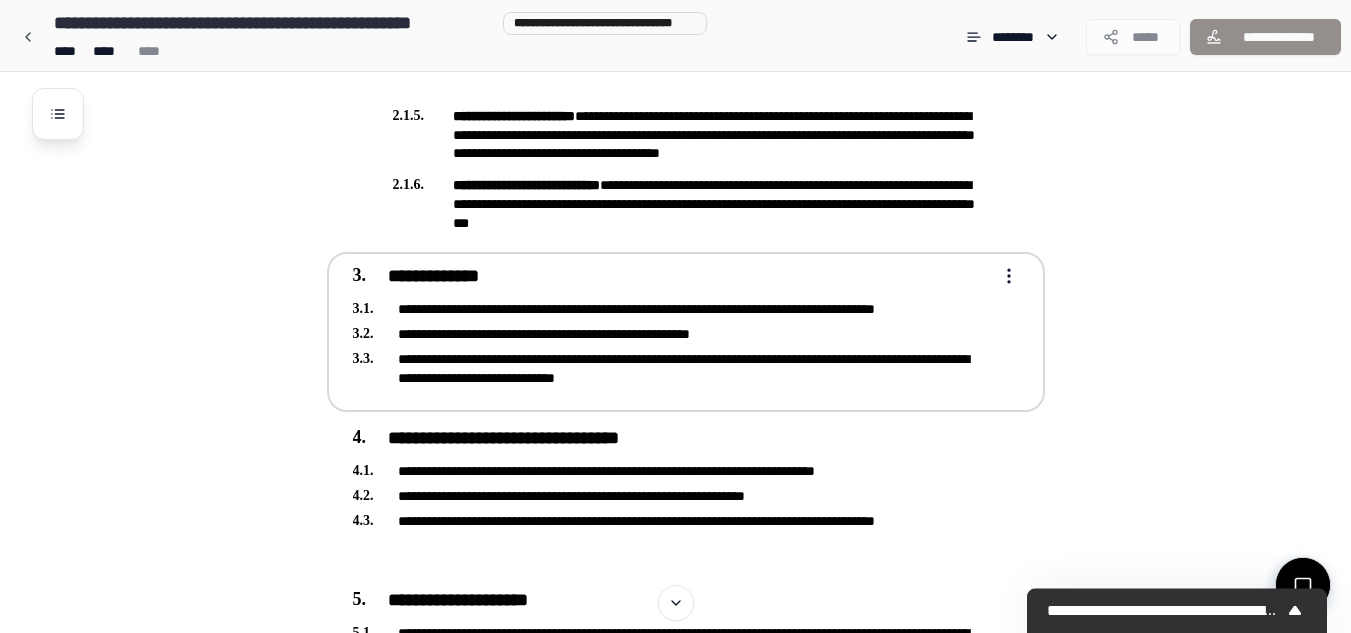 click on "**********" at bounding box center (672, 368) 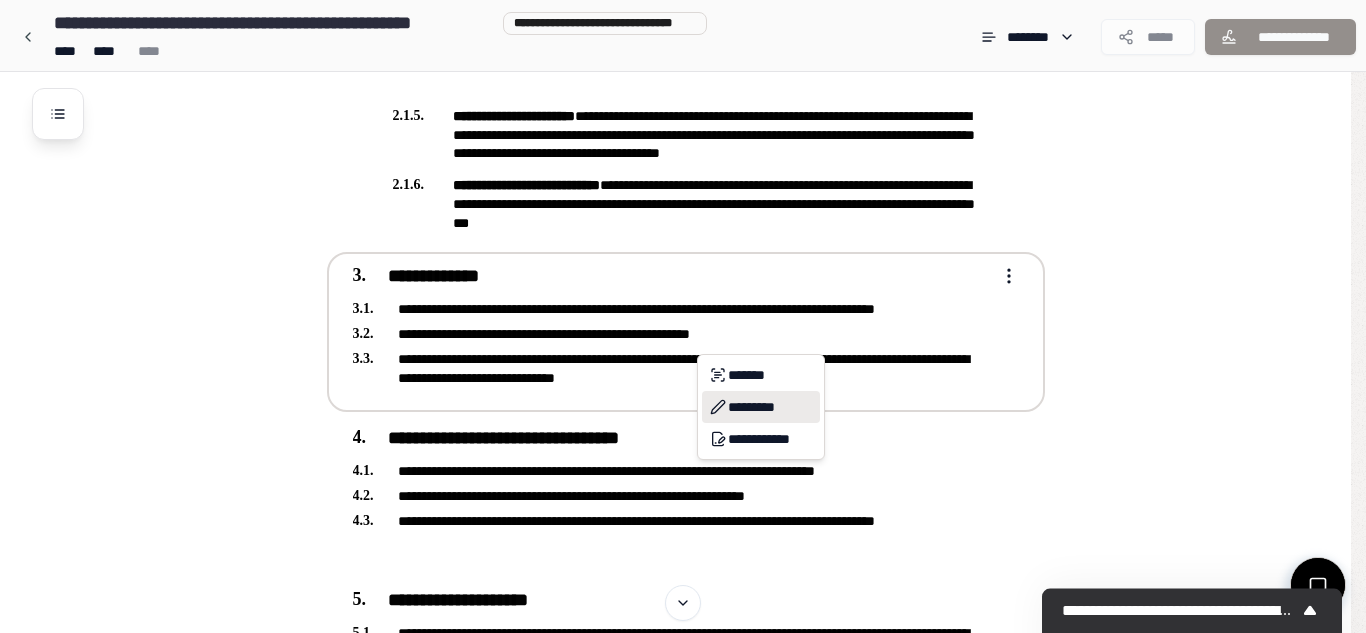 click on "*********" at bounding box center (761, 407) 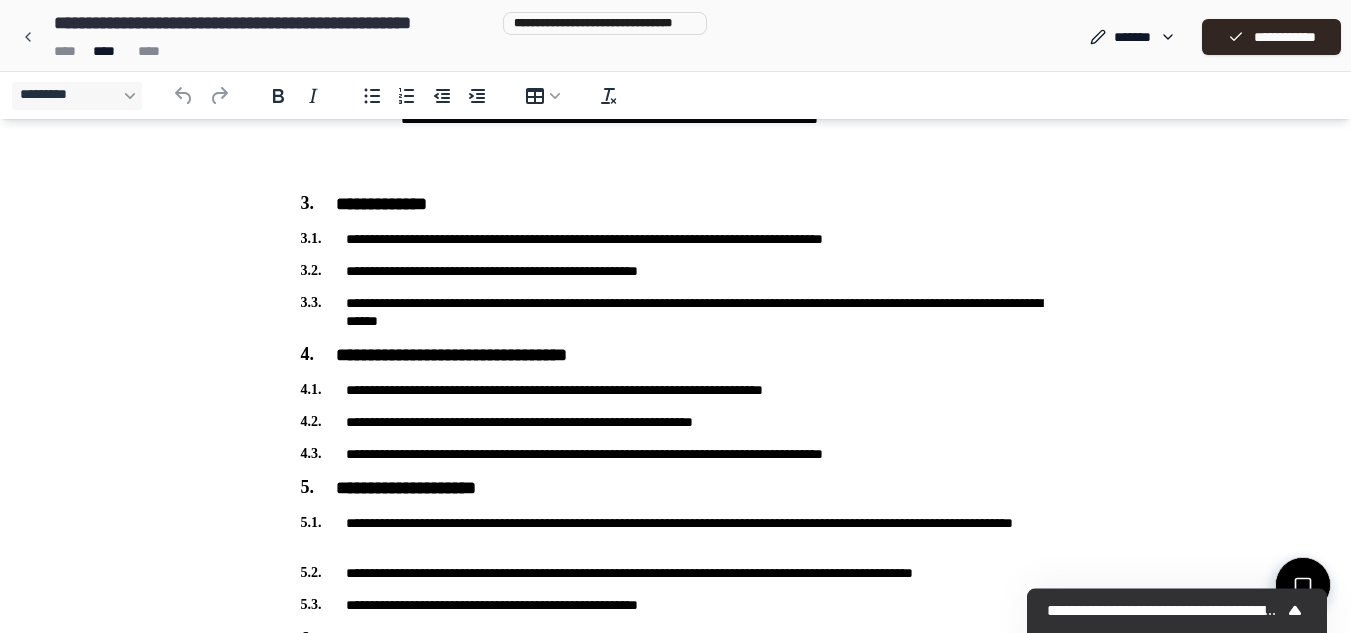 scroll, scrollTop: 1000, scrollLeft: 0, axis: vertical 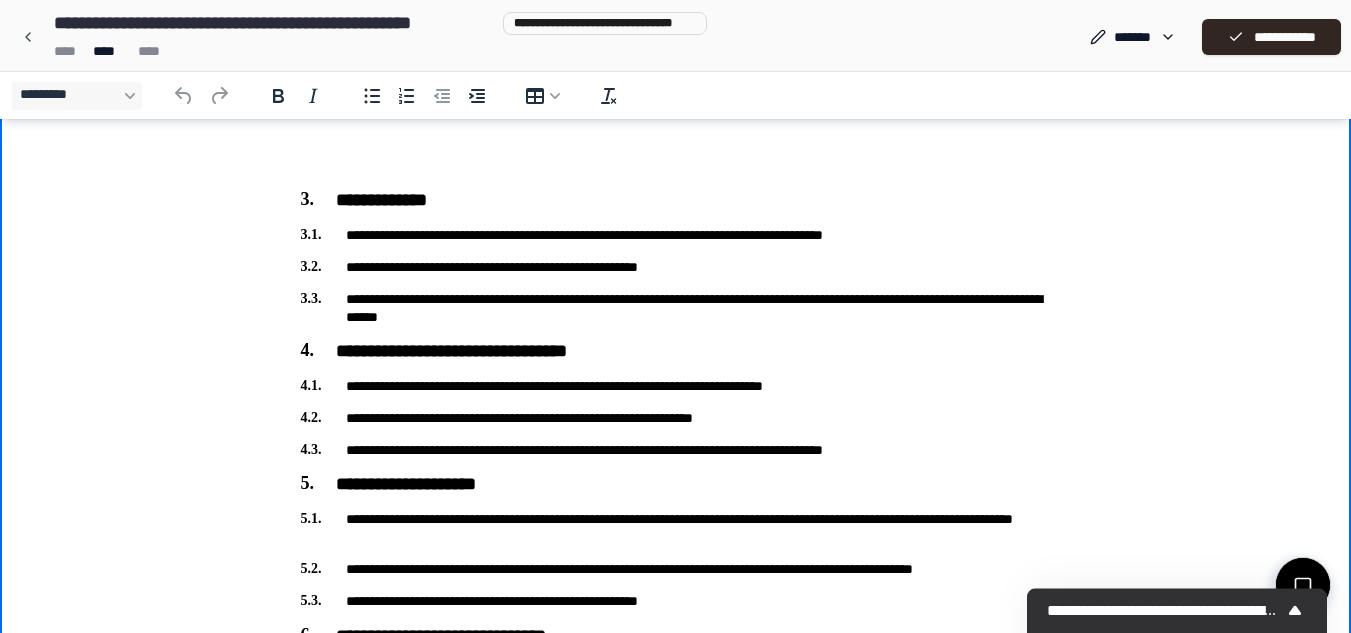click on "**********" at bounding box center [676, 308] 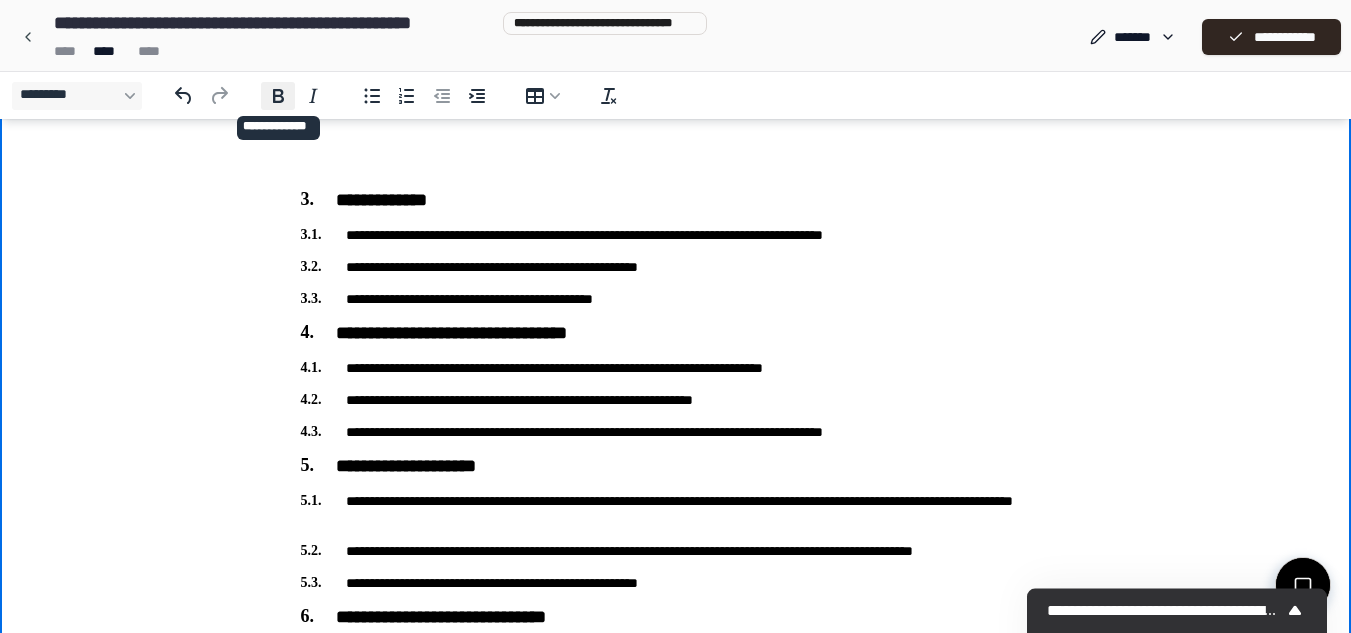 click 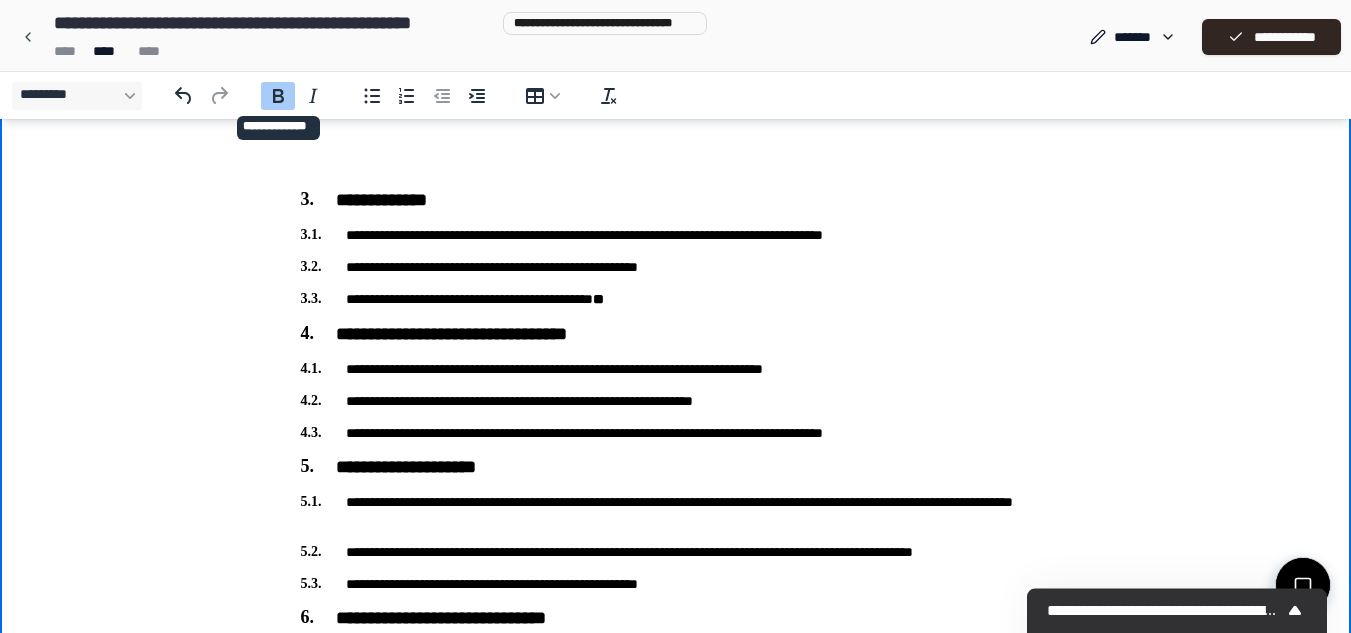 click 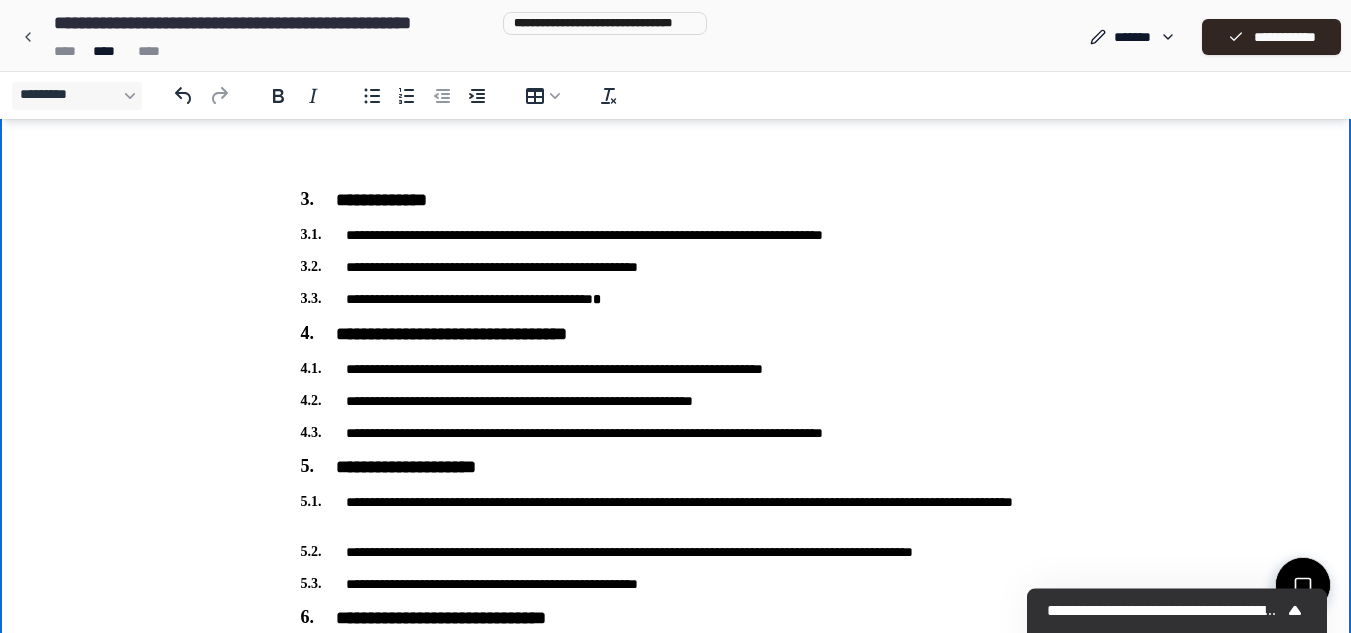 click on "*" at bounding box center (597, 299) 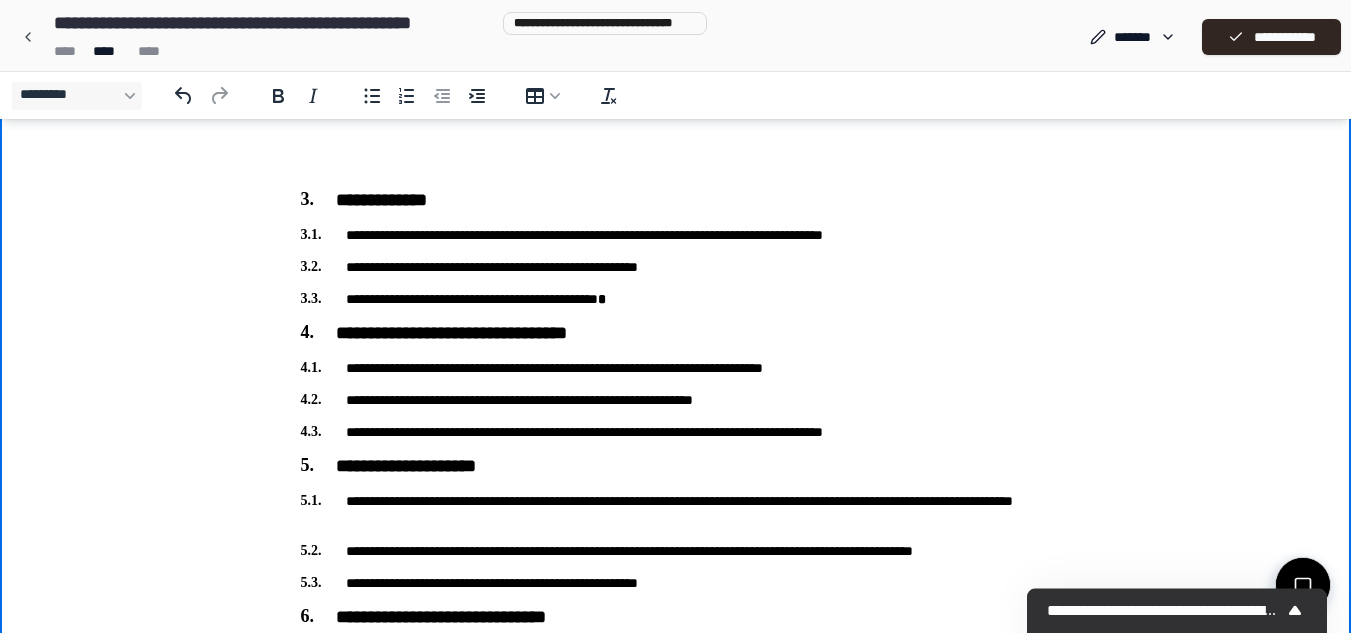 click on "**********" at bounding box center (676, 299) 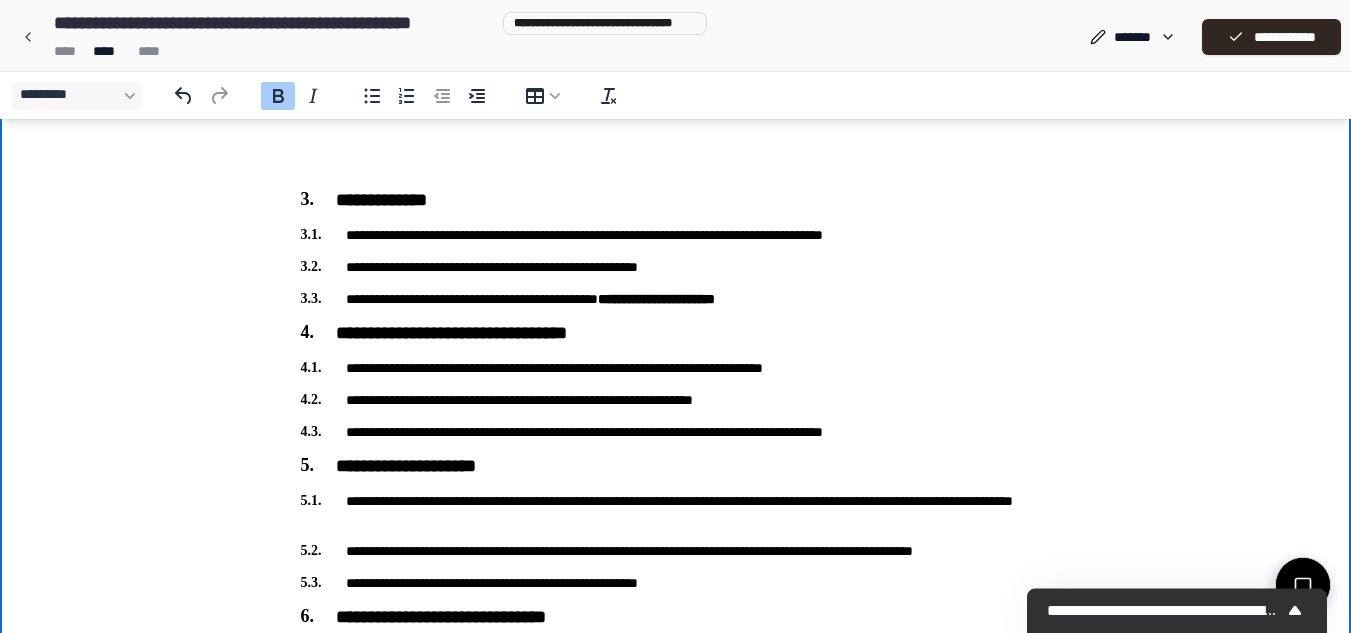 click on "**********" at bounding box center (656, 299) 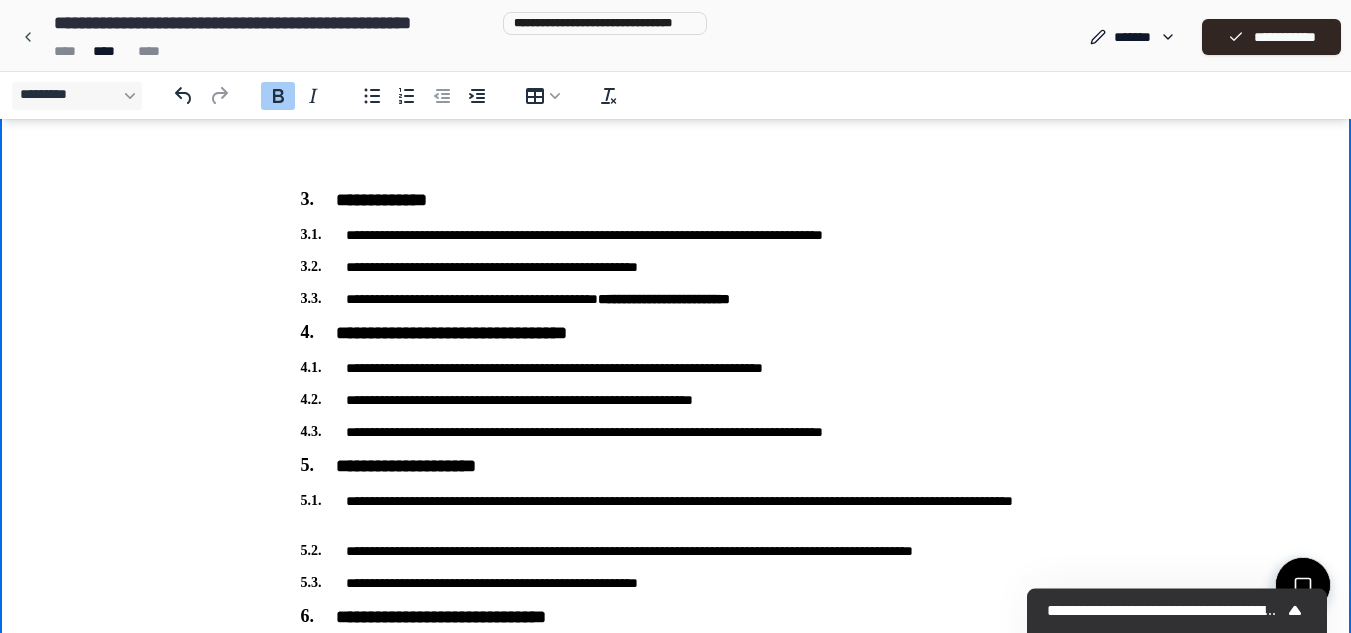 click on "**********" at bounding box center (664, 299) 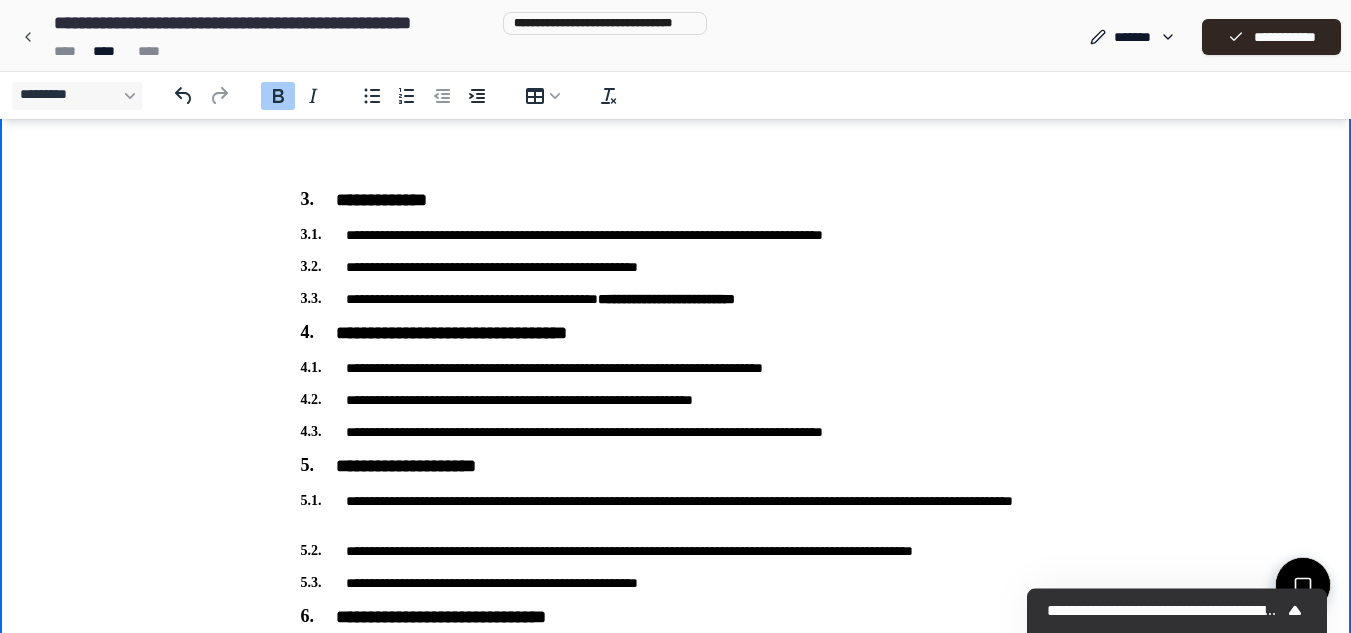 click on "**********" at bounding box center (676, 299) 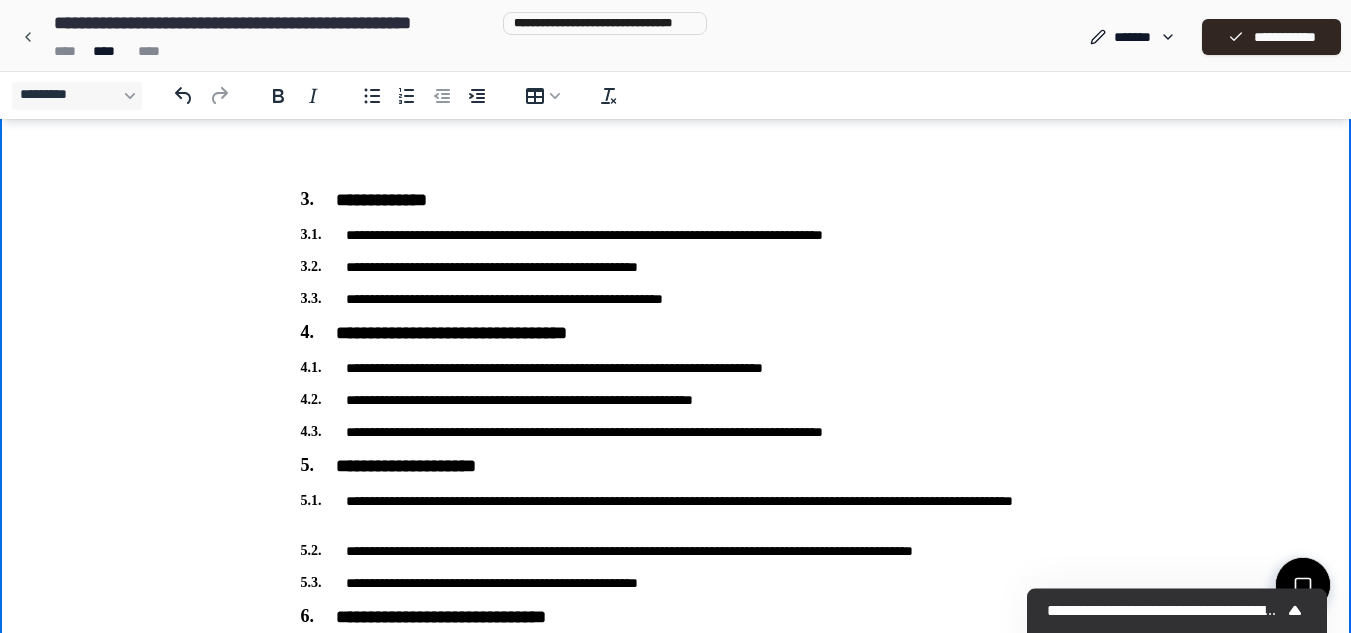 drag, startPoint x: 1350, startPoint y: 352, endPoint x: 1341, endPoint y: 396, distance: 44.911022 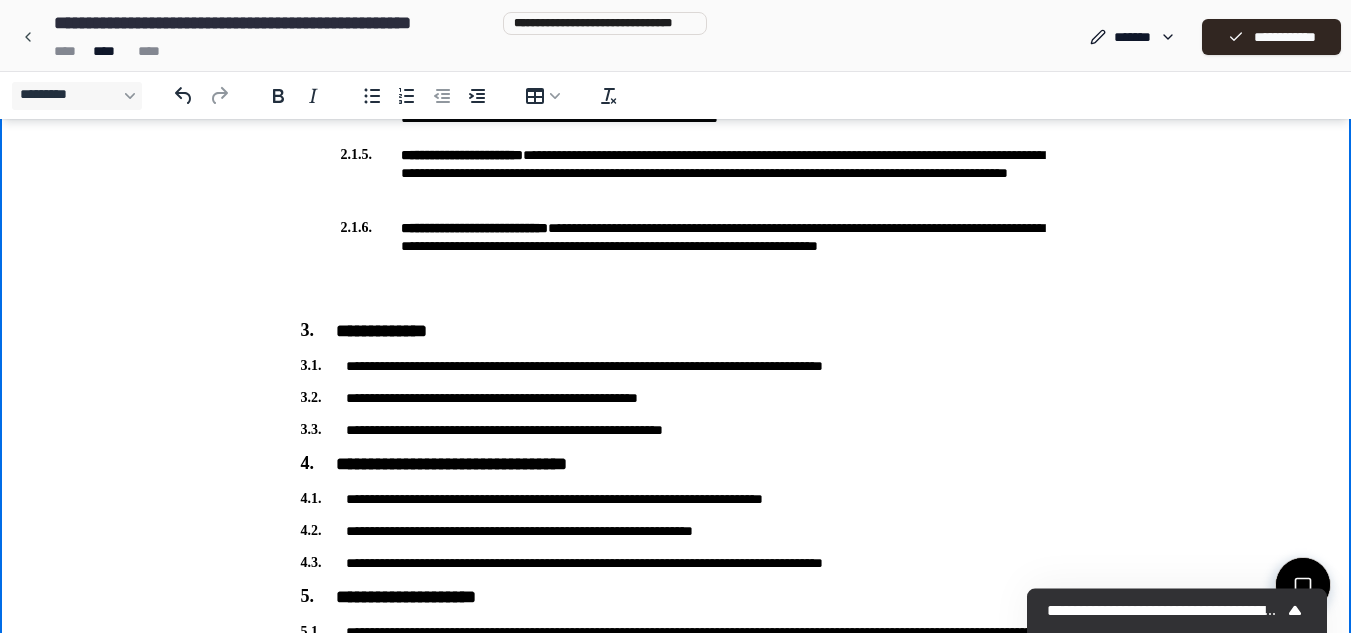 scroll, scrollTop: 0, scrollLeft: 0, axis: both 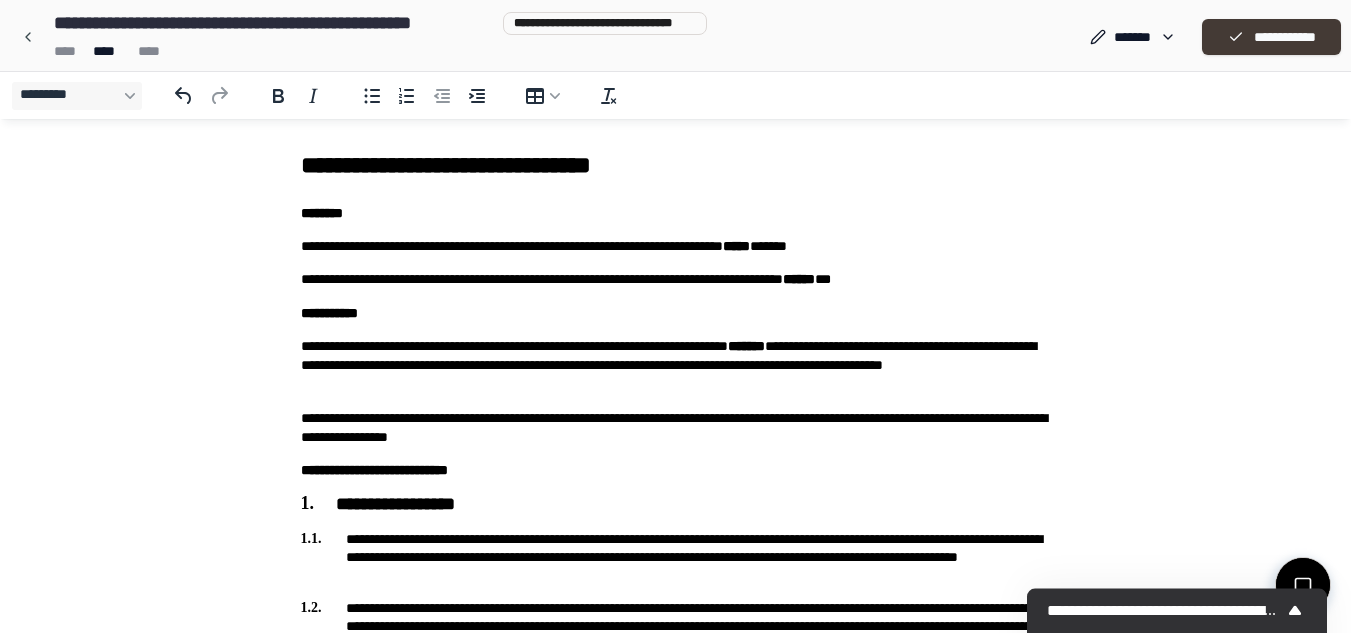 click on "**********" at bounding box center (1271, 37) 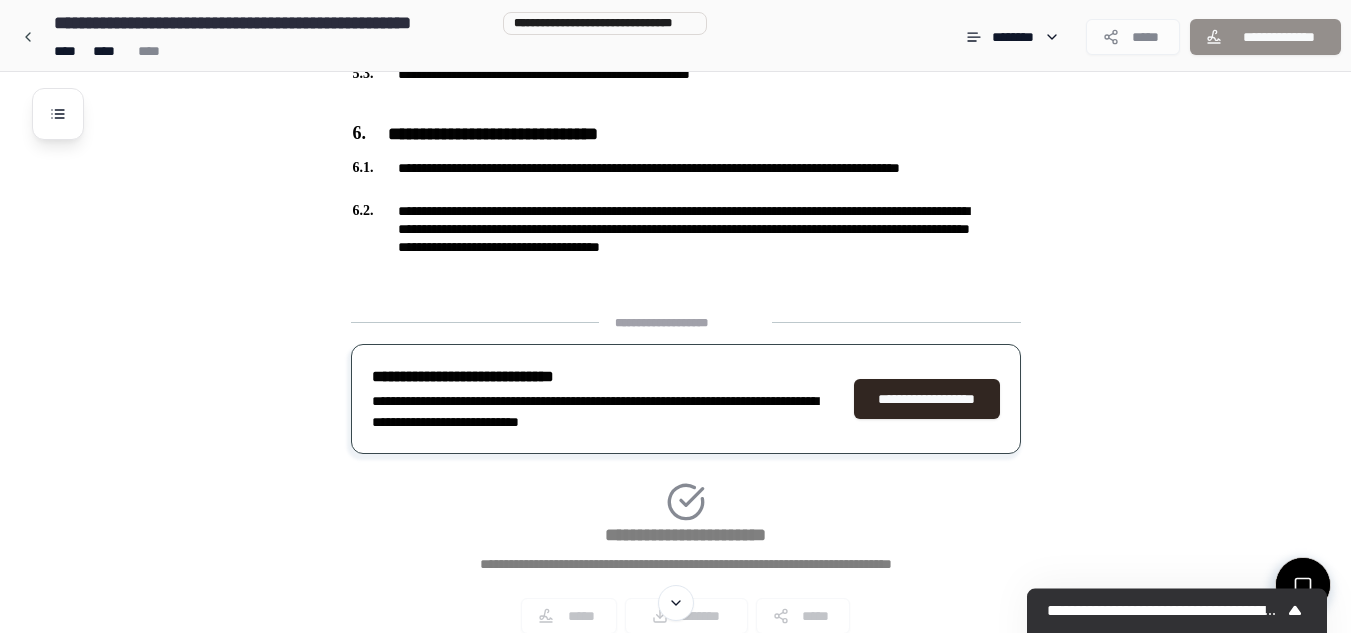 scroll, scrollTop: 1560, scrollLeft: 0, axis: vertical 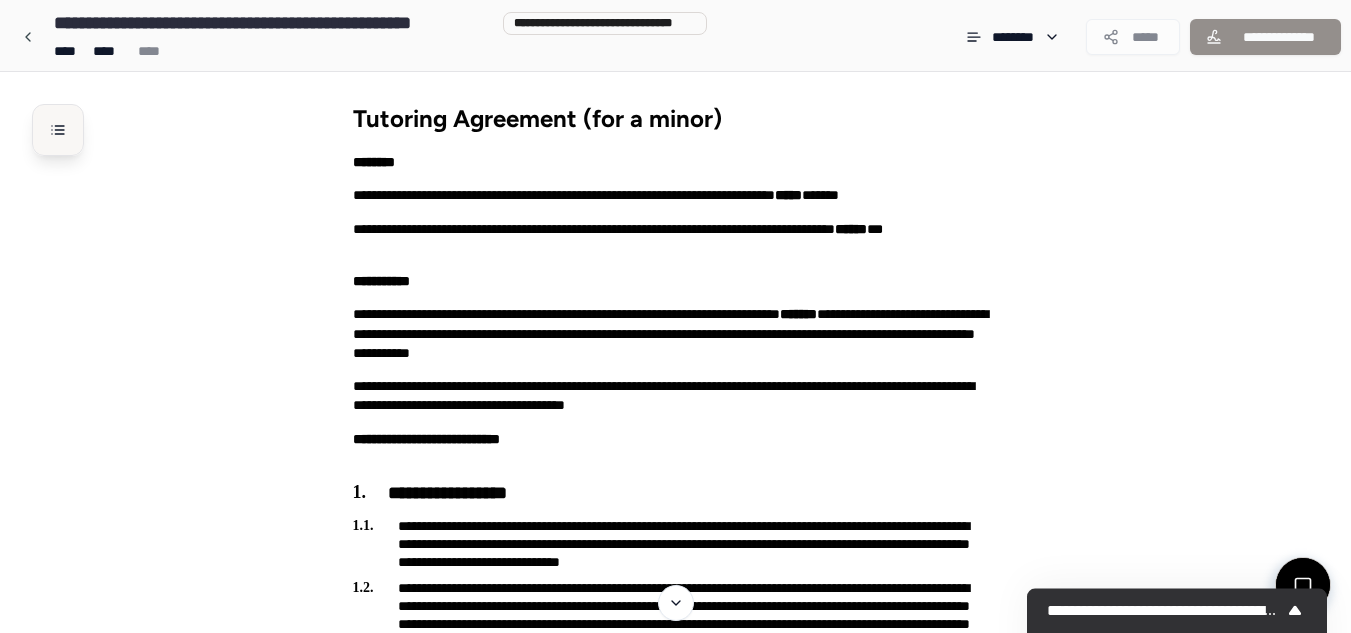 click at bounding box center [58, 130] 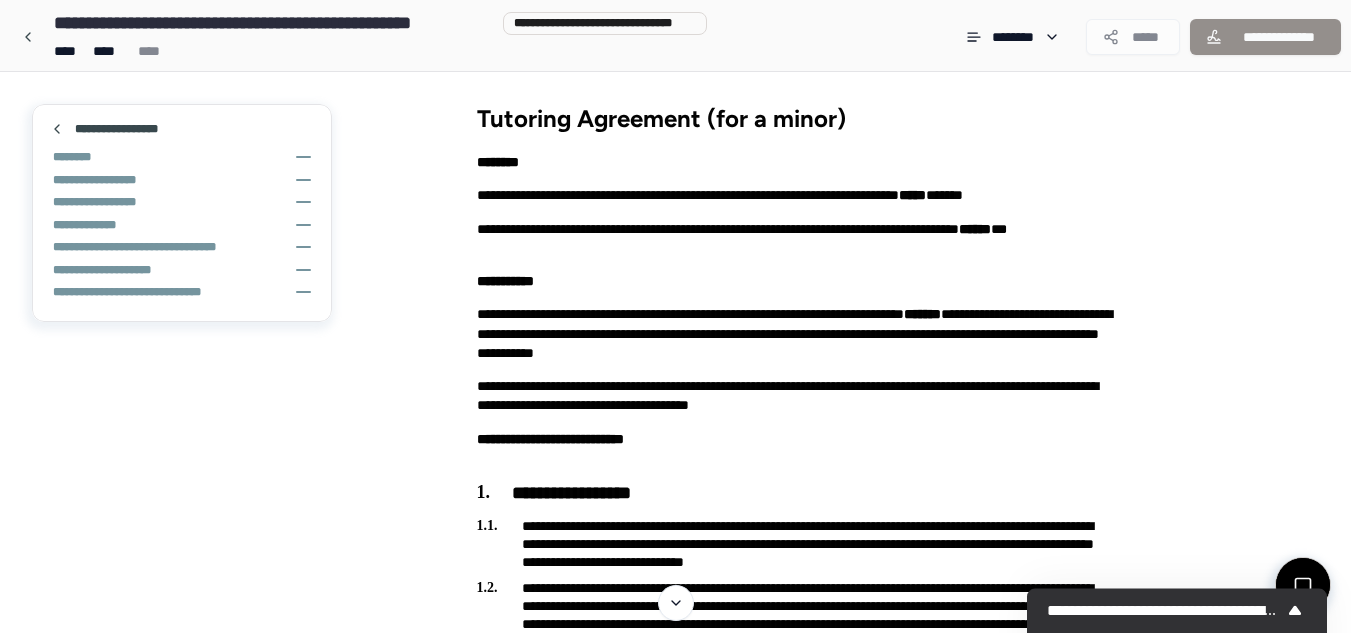 click on "Tutoring Agreement (for a minor) [NAME]
[ADDRESS] [NAME]
[ADDRESS] [NAME]
[STATE]
[ADDRESS] [NAME] [ADDRESS]
[ADDRESS]
[ADDRESS] [NAME] [ADDRESS]
[ADDRESS]
[ADDRESS] [NAME] [ADDRESS] [ADDRESS]" at bounding box center [825, 1195] 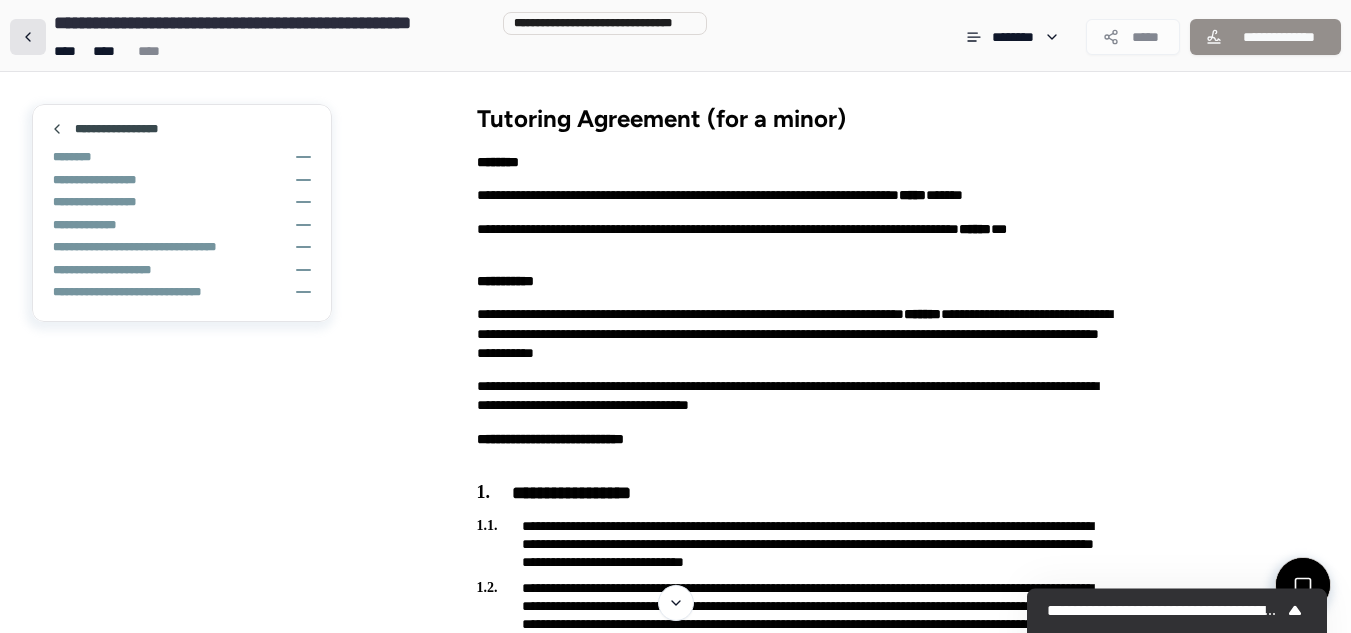 click at bounding box center (28, 37) 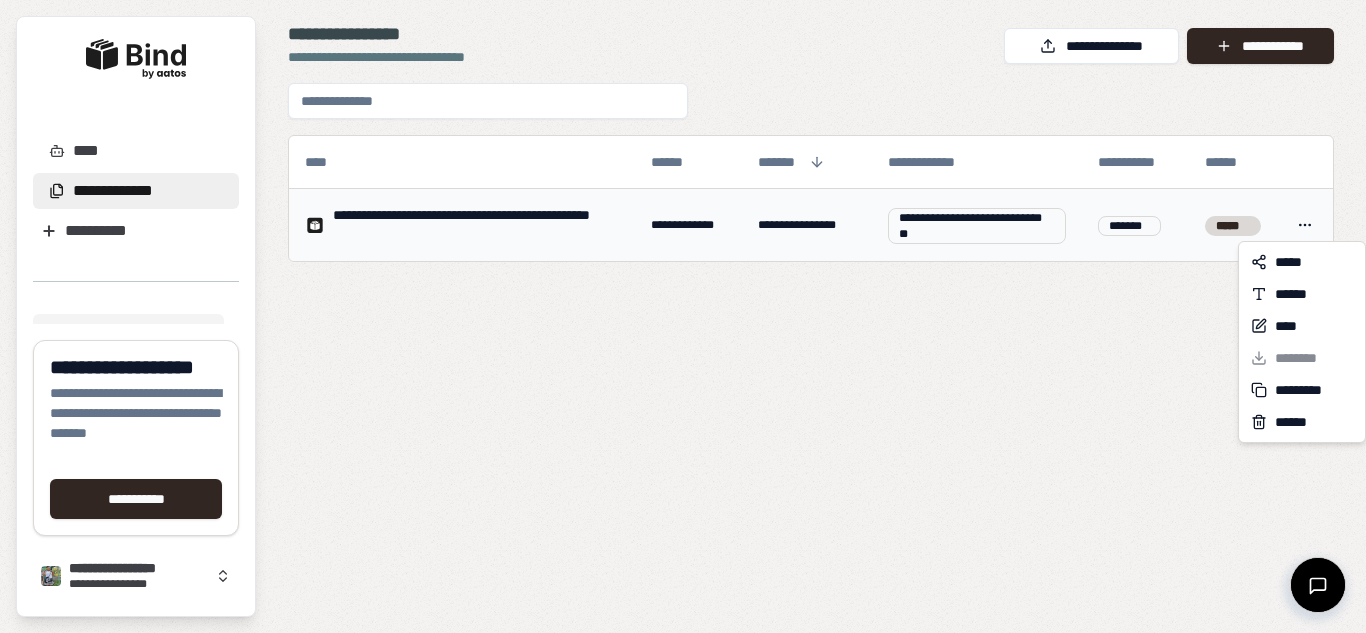 click on "**********" at bounding box center (683, 316) 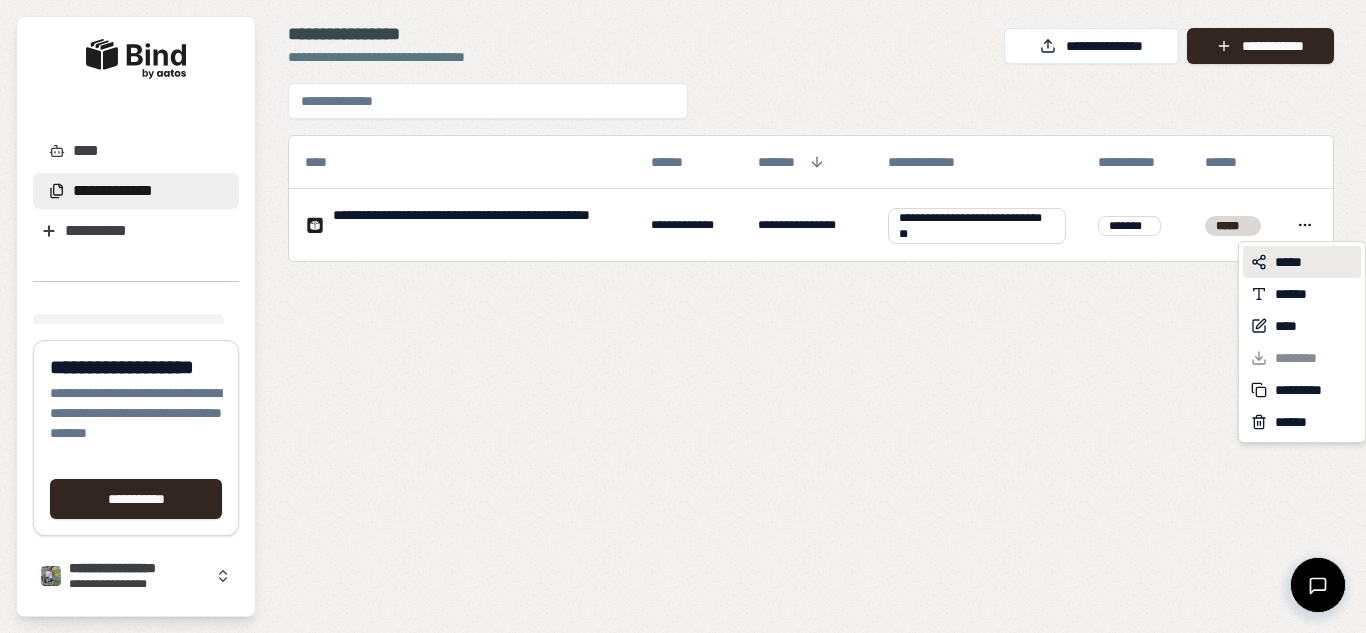 click on "*****" at bounding box center (1293, 262) 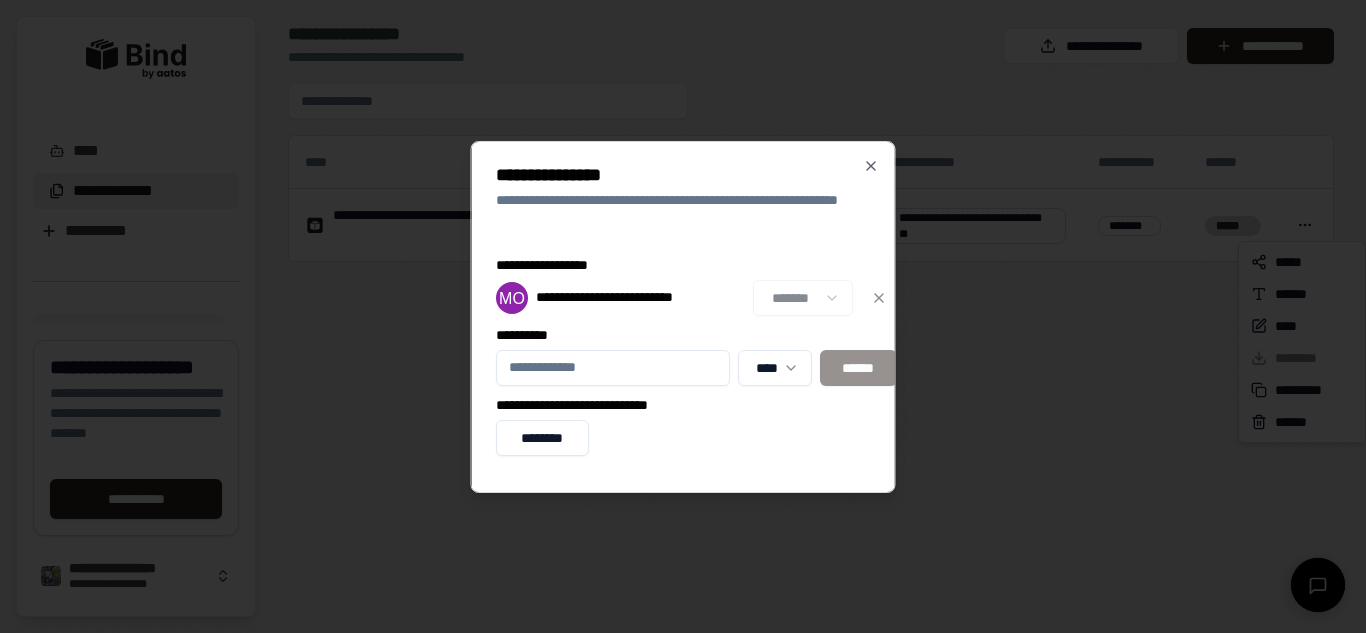 click on "**********" at bounding box center (640, 297) 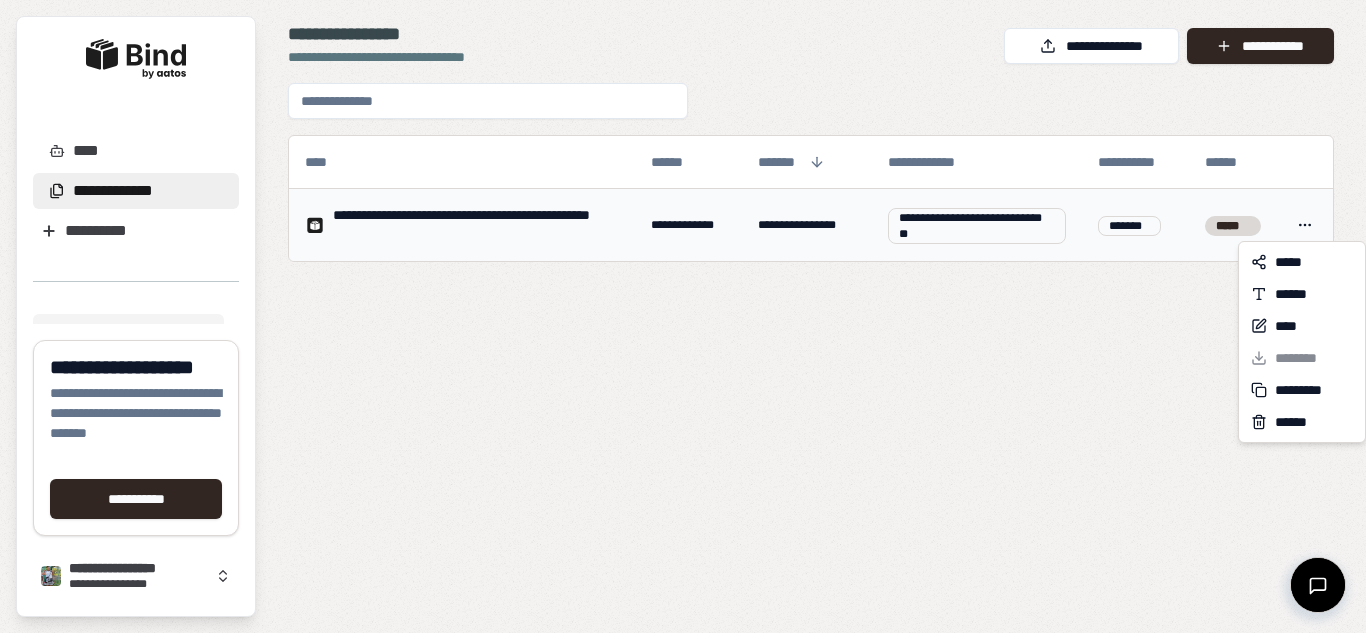 click on "**********" at bounding box center (683, 316) 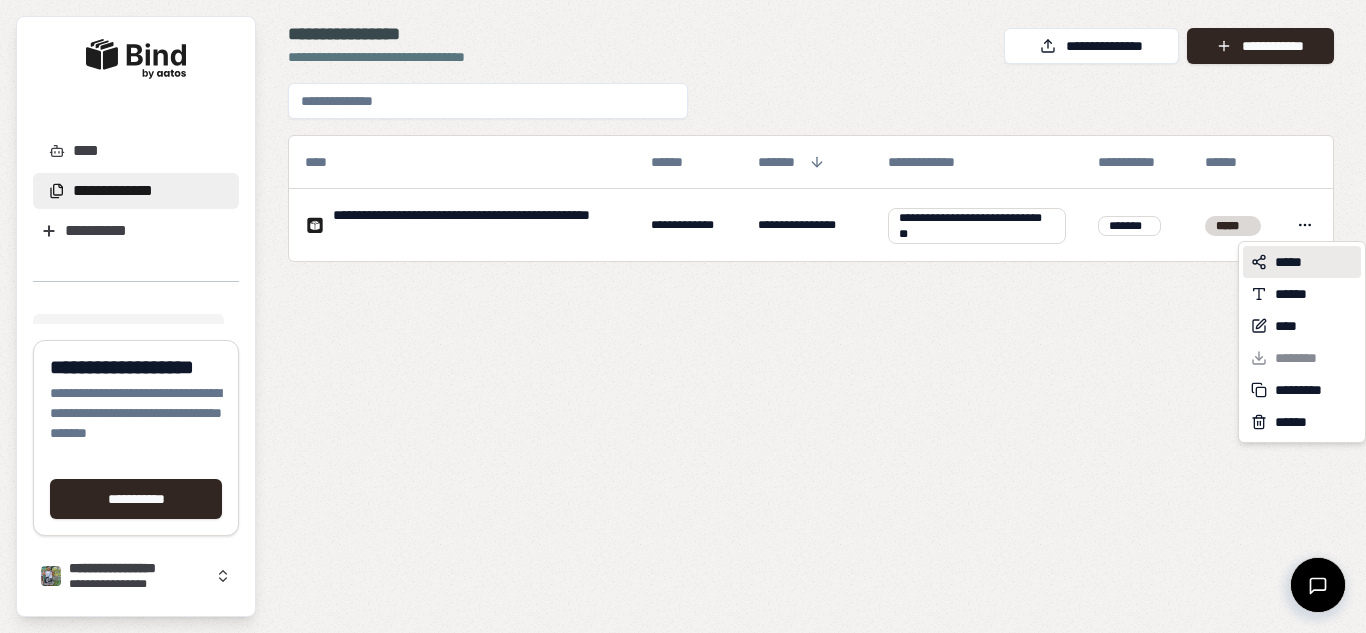 click on "*****" at bounding box center [1302, 262] 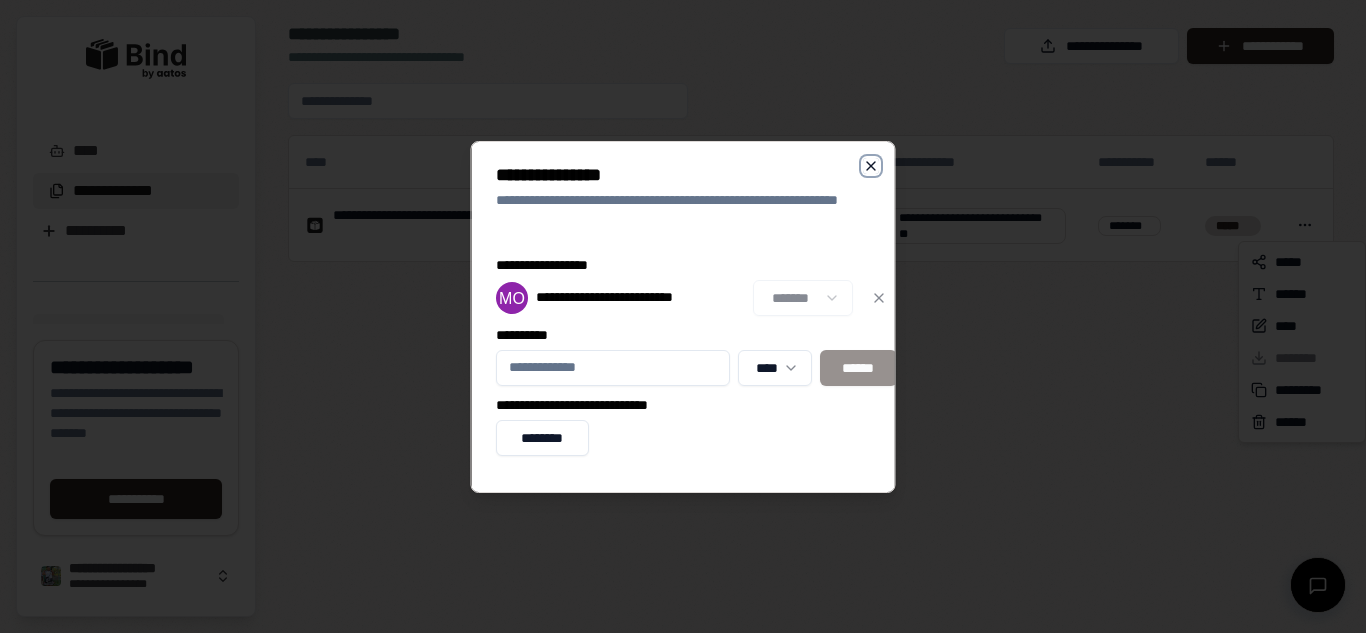 click 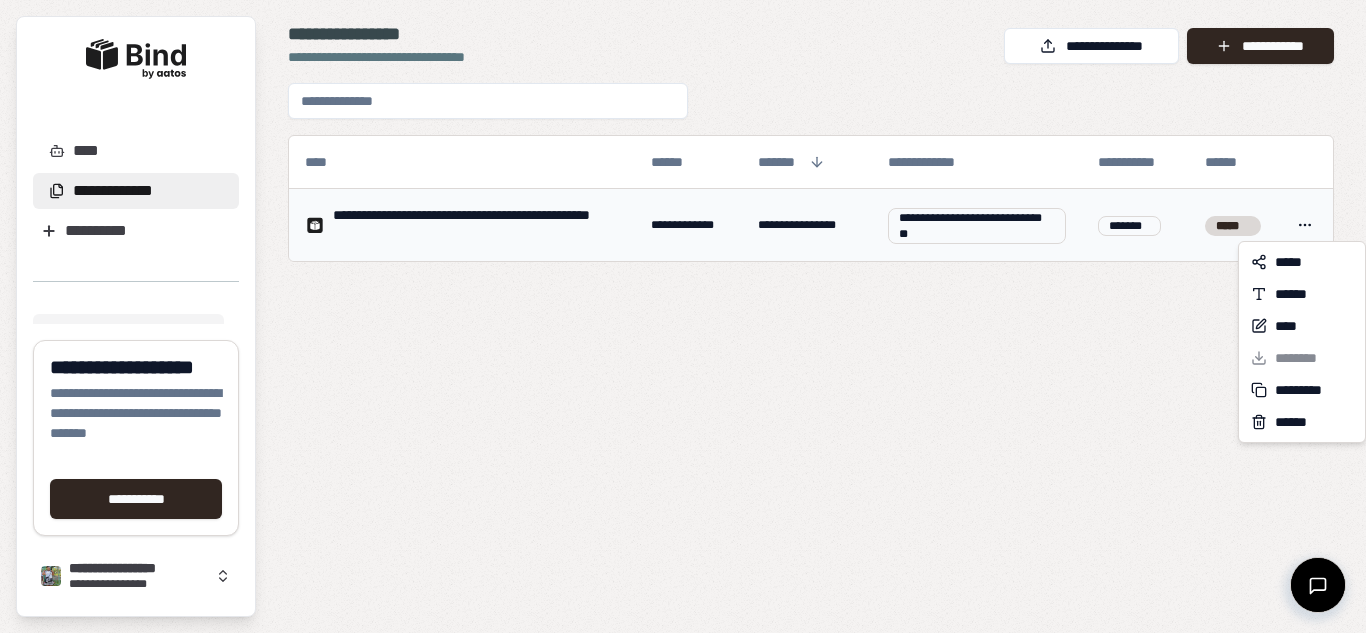 click on "**********" at bounding box center (683, 316) 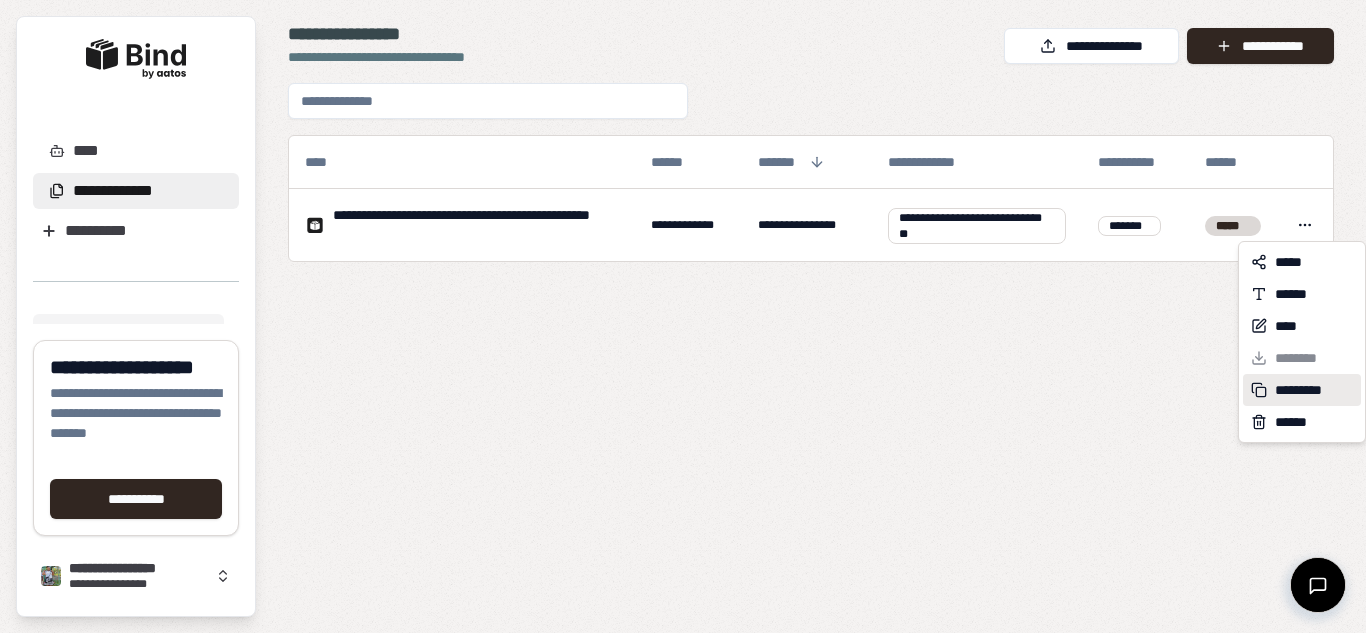 click on "*********" at bounding box center [1305, 390] 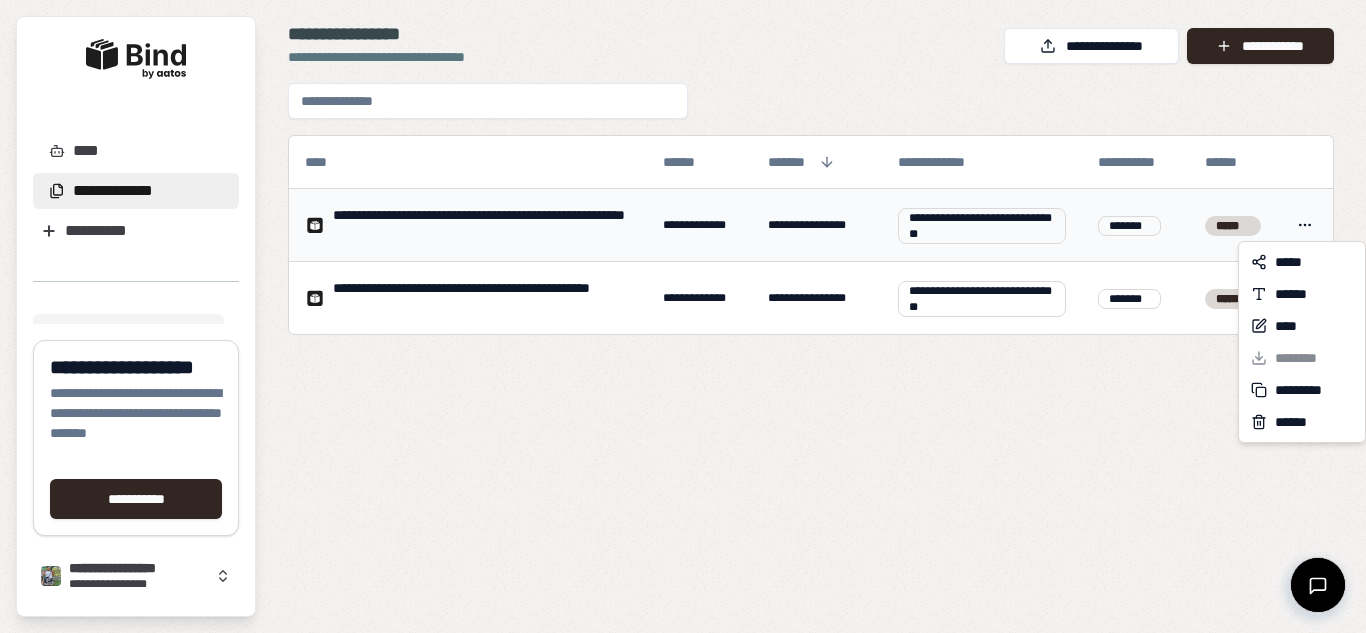 click on "**********" at bounding box center [683, 316] 